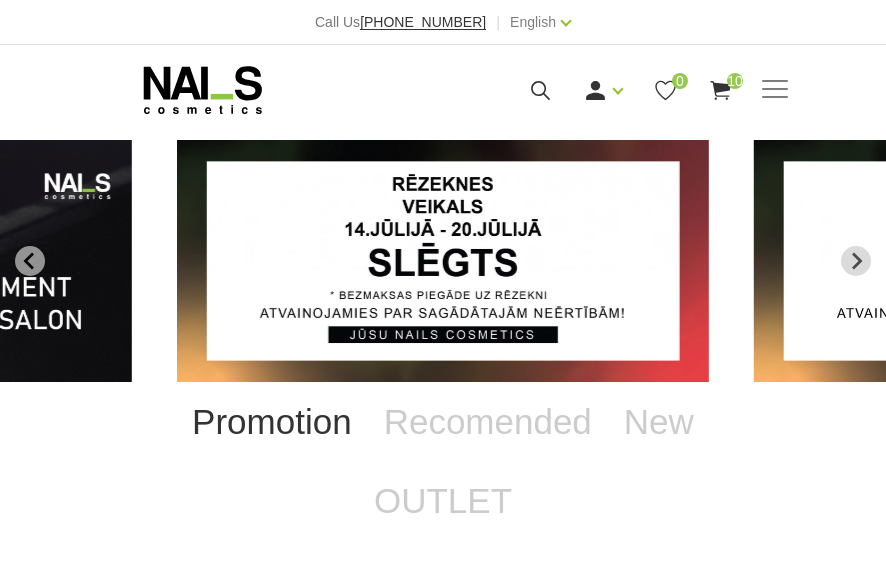 scroll, scrollTop: 0, scrollLeft: 0, axis: both 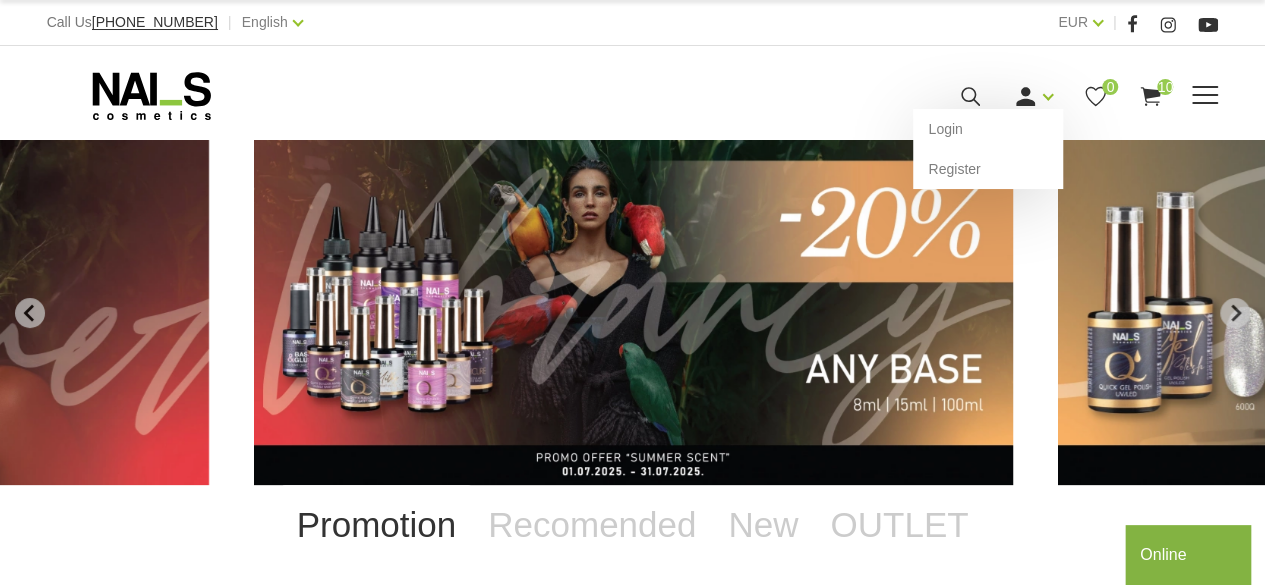 click at bounding box center (1025, 96) 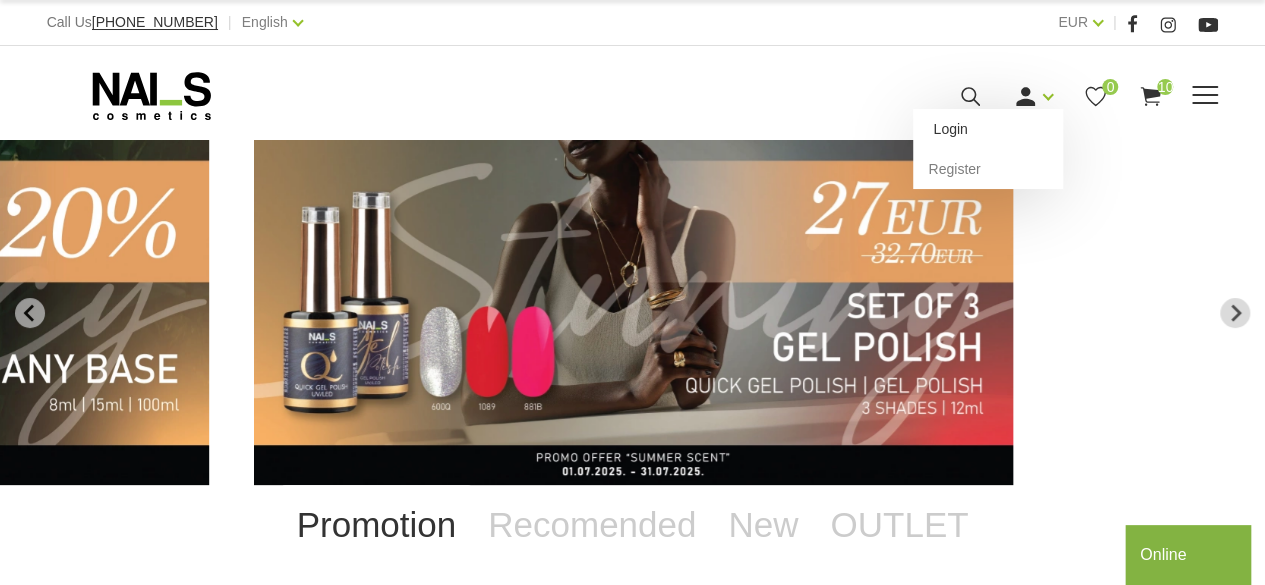 click on "Login" at bounding box center [988, 129] 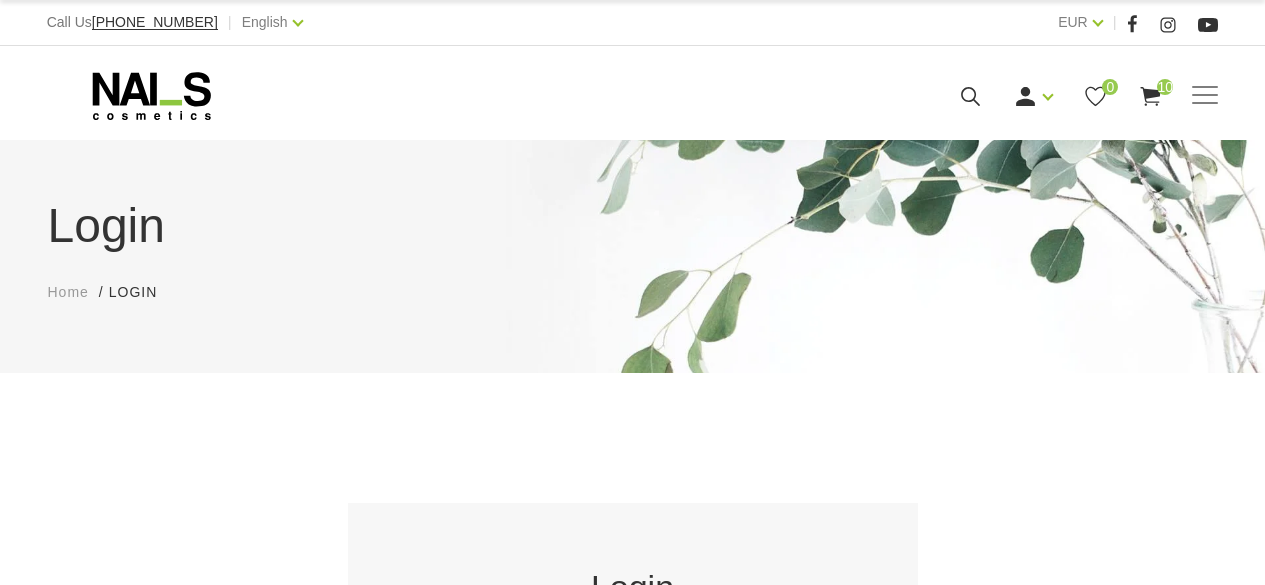scroll, scrollTop: 0, scrollLeft: 0, axis: both 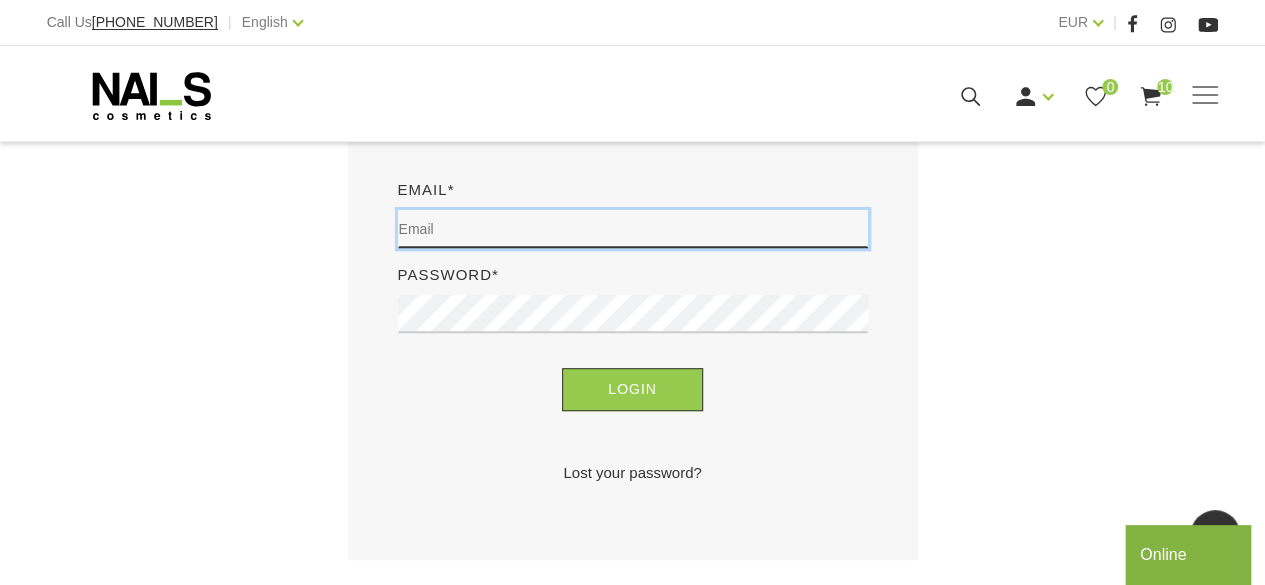 type on "morenojaviana@gmail.com" 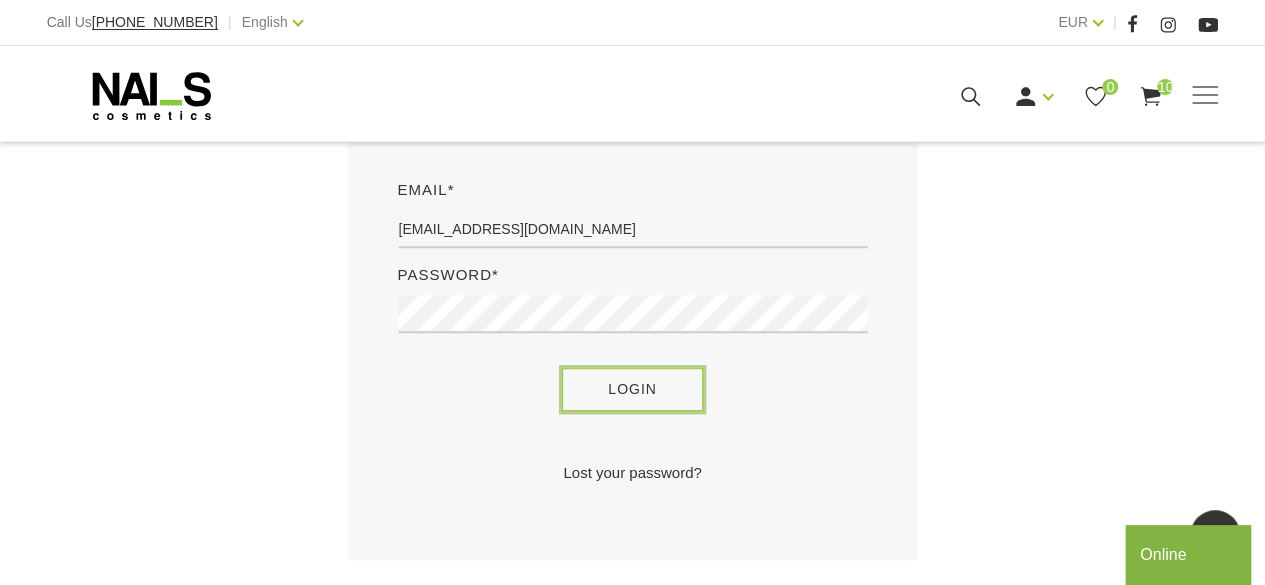 click on "Login" at bounding box center [632, 389] 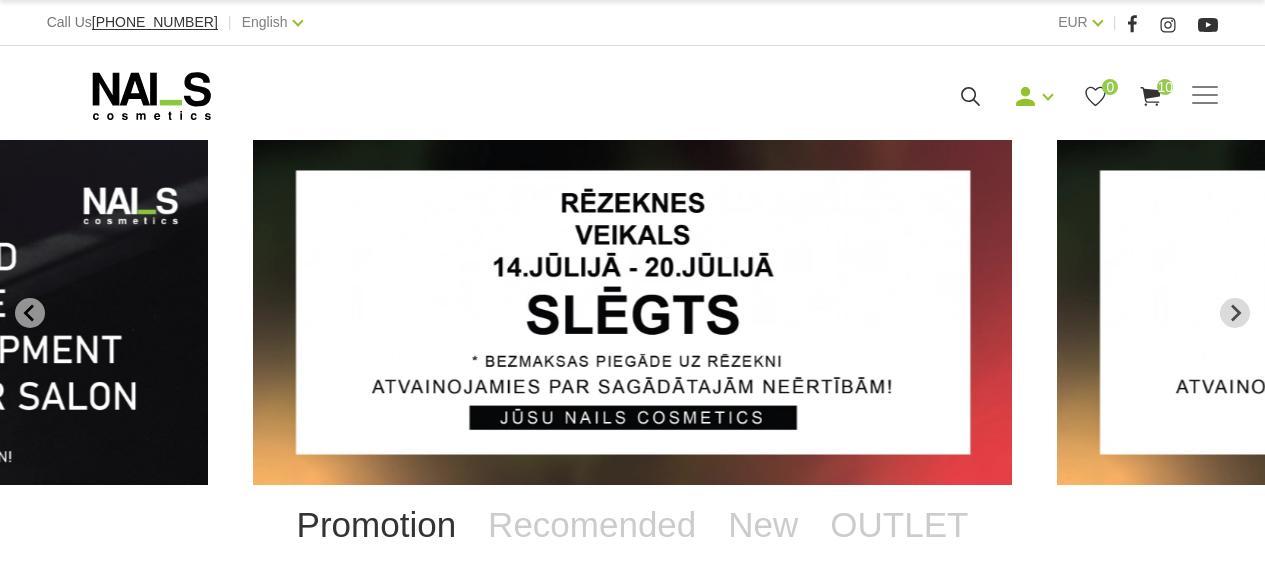 scroll, scrollTop: 0, scrollLeft: 0, axis: both 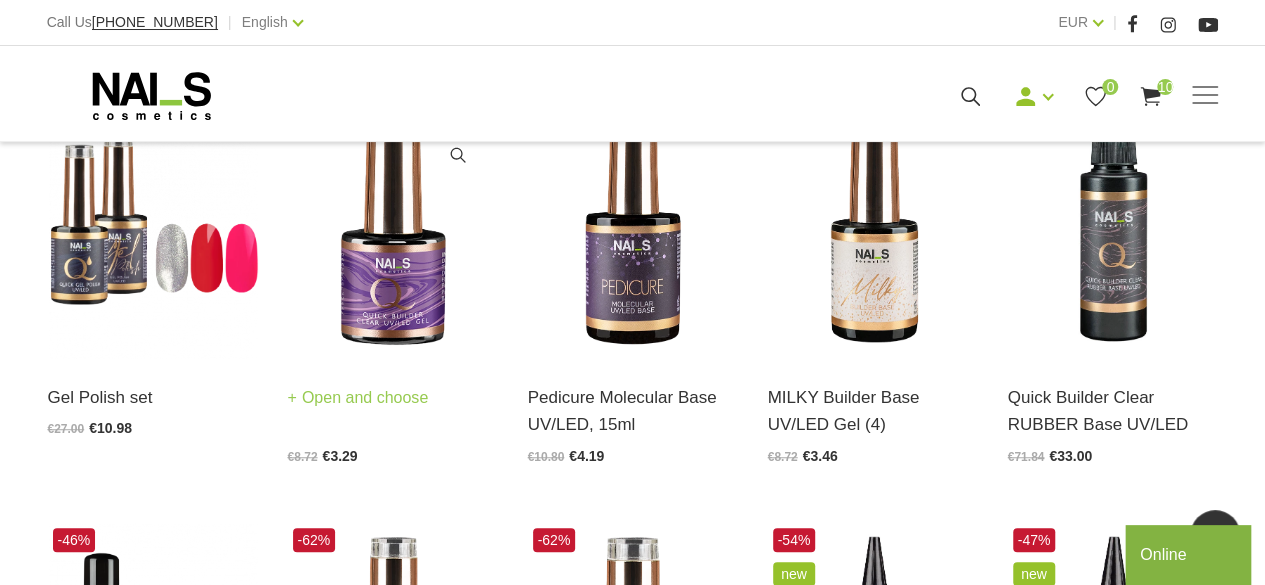 click at bounding box center (393, 214) 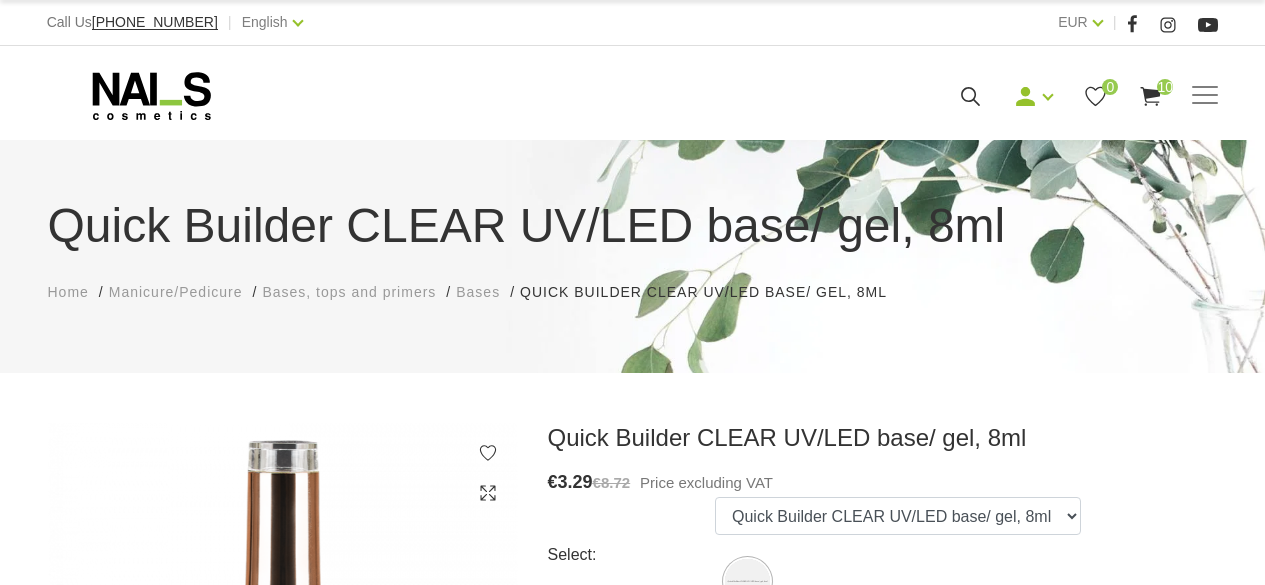 scroll, scrollTop: 0, scrollLeft: 0, axis: both 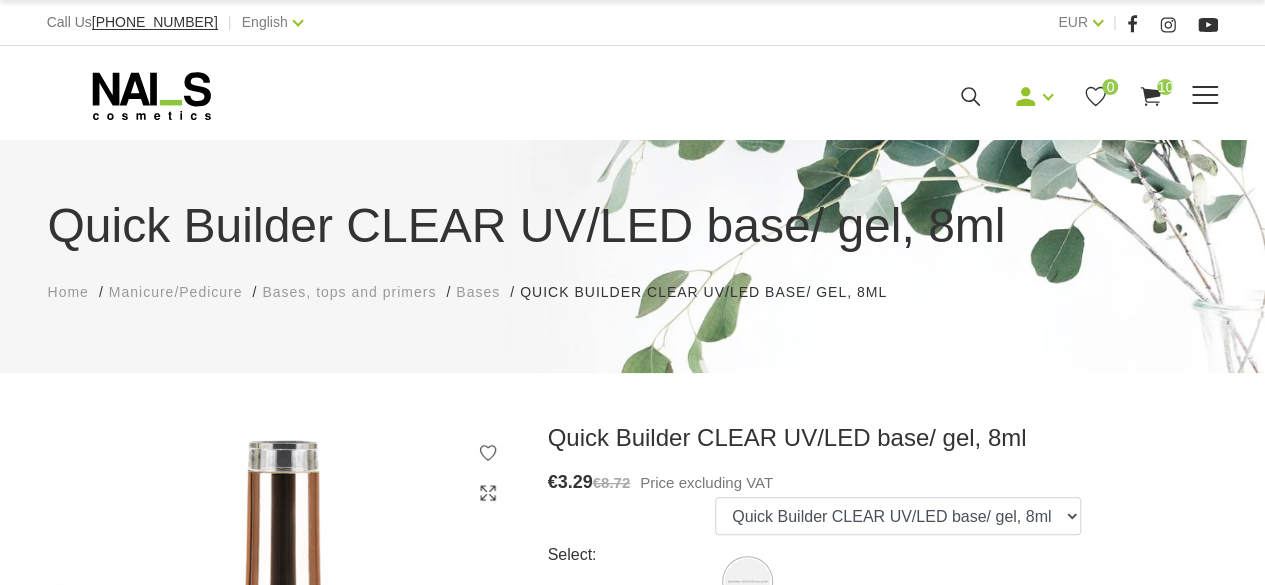 click at bounding box center (1205, 95) 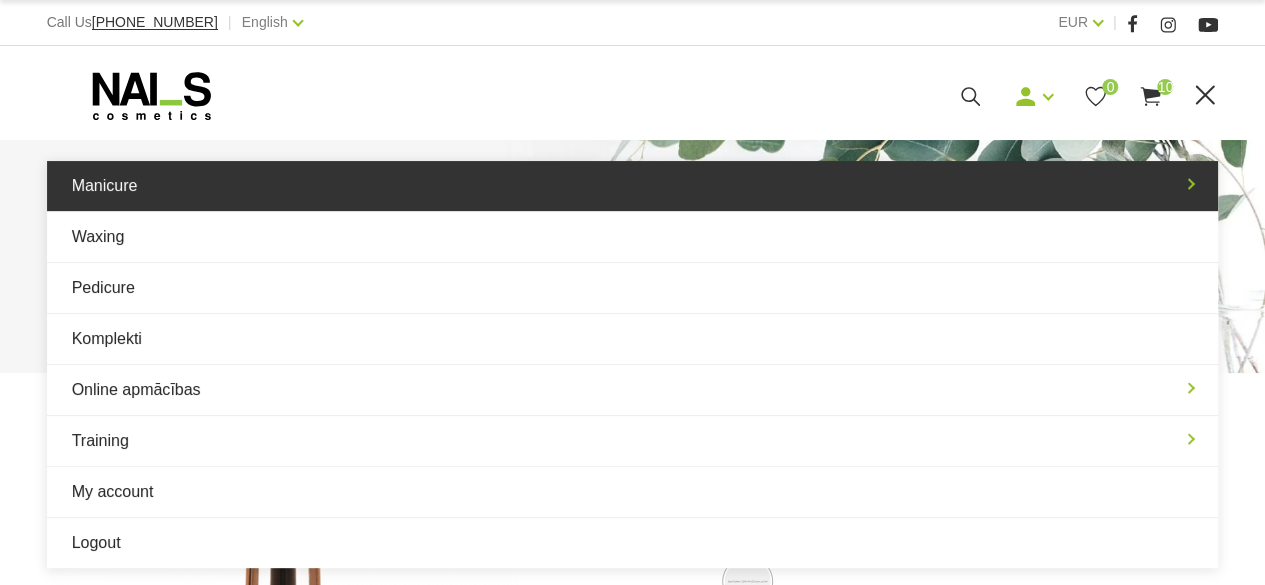 click on "Manicure" at bounding box center (633, 186) 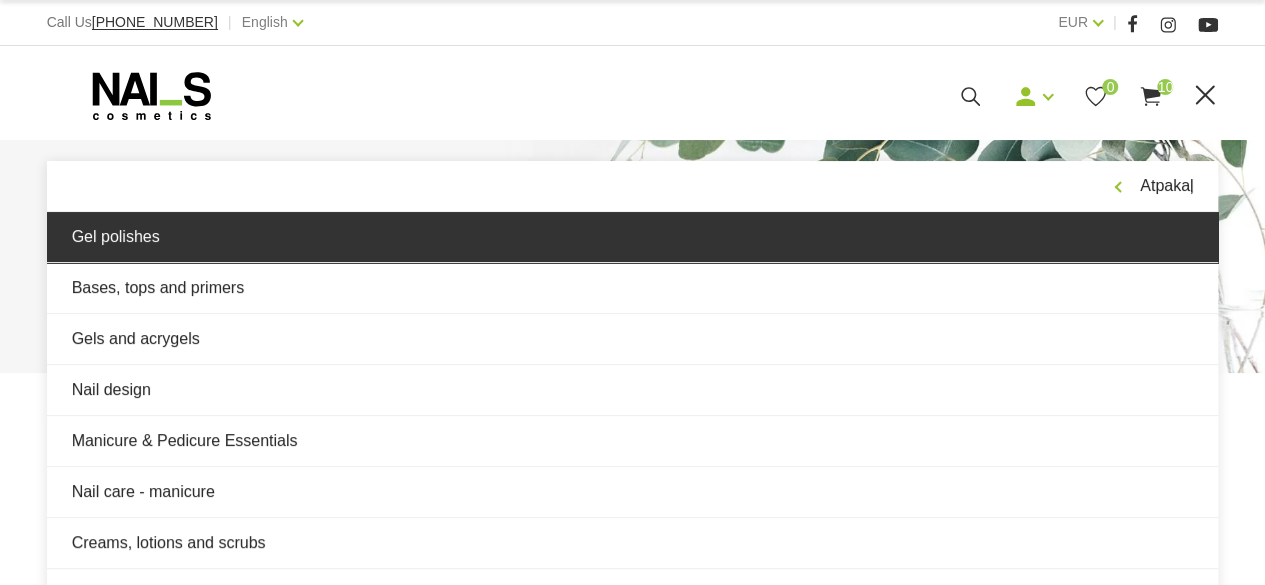 click on "Gel polishes" at bounding box center (633, 237) 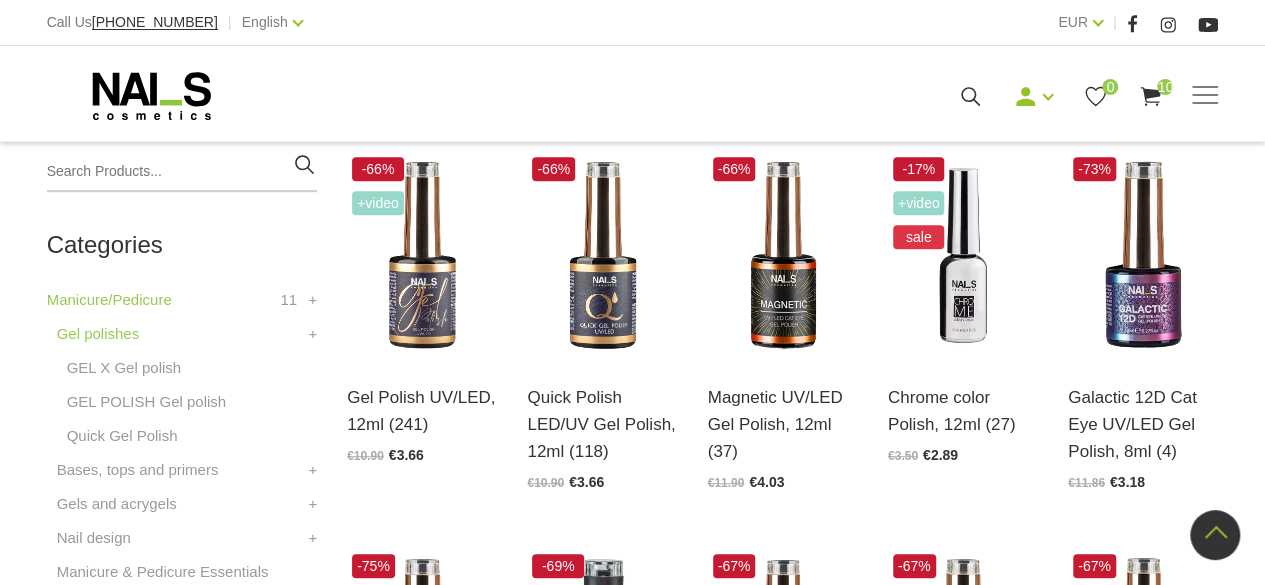 scroll, scrollTop: 469, scrollLeft: 0, axis: vertical 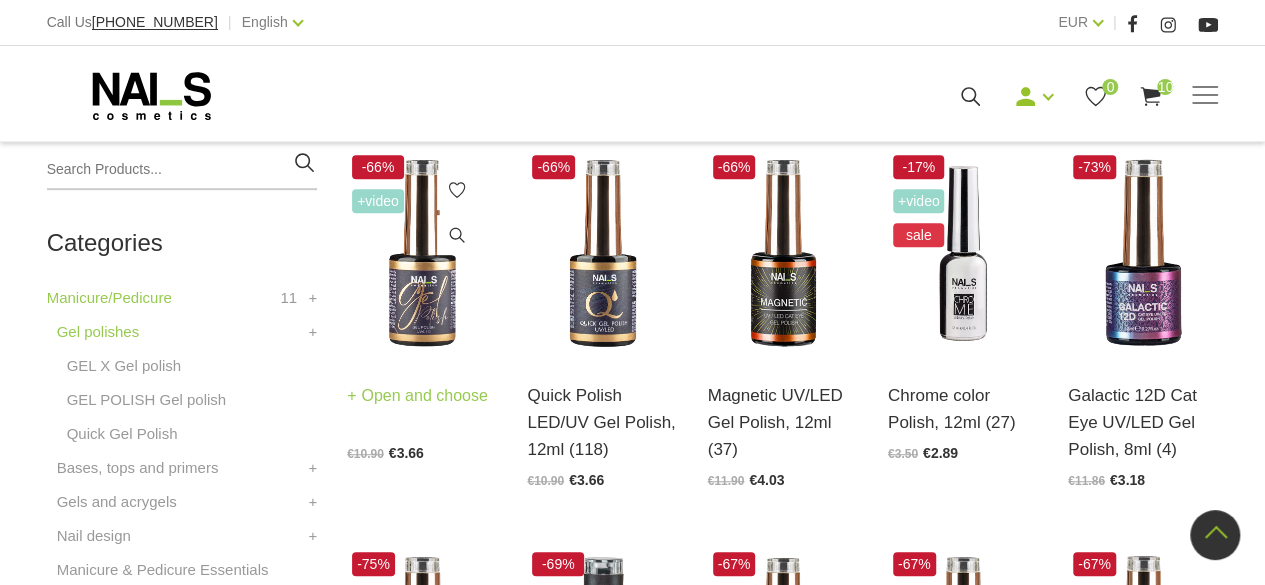 click at bounding box center [422, 253] 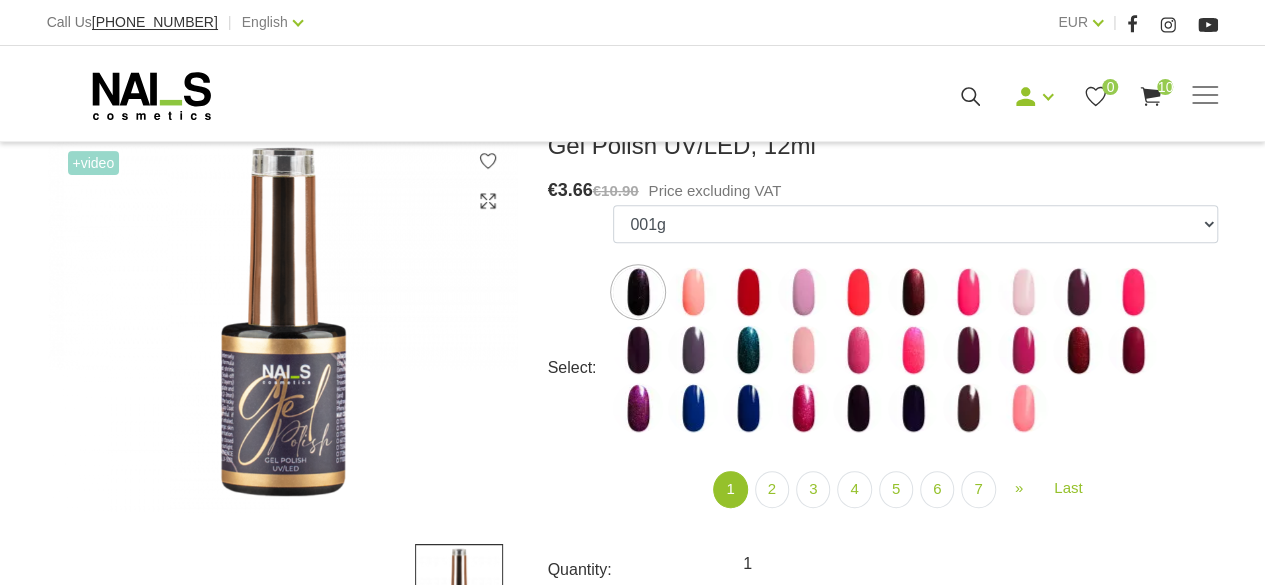scroll, scrollTop: 293, scrollLeft: 0, axis: vertical 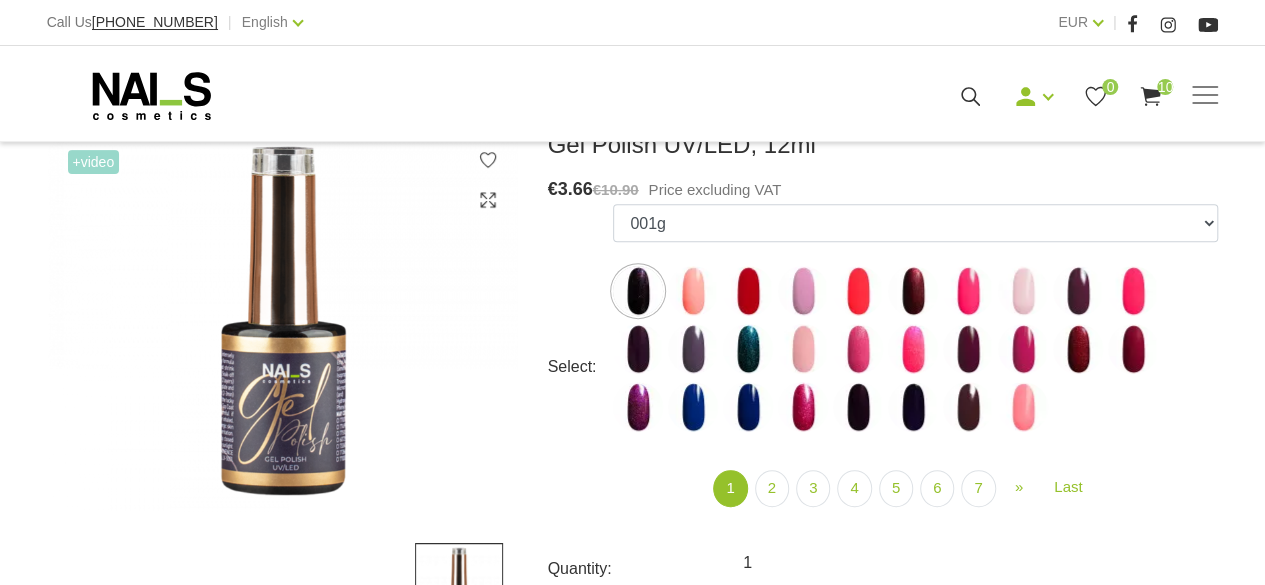 click on "+Video Gel Polish UV/LED, 12ml € 3.66 €10.90
Price excluding VAT									 Select:  001g 001n 003c 008b 011n 012g 016n 020b 044v 065v 068p 069v 083g 085p 110g 111g 111v 116v 117g 119g 120g 126d 127d 136g 138v 138c 143v 159b 161v 166b 167c 167v 169b 188v 223v 227c 263v 257v 274s 293b 294v 299b 315v 328v 356v 360c 363b 39gz 488b 666b 668b 669b 699b 703c 725c 739c 793c 800b 801b 857c 881b 891b 893b 894b 955c 966b 978c CL1 GALAXY 01 GALAXY 02 GALAXY 03 GALAXY 04 GALAXY 05 GALAXY 07 GALAXY 17 GALAXY 21 GALAXY 22 GALAXY 24 1026 1027 1028 1001 1002 1005 1006 1007 1009 1010 1012 1015 1016 1017 1020 1022 1023 1024 300b RAINBOW 13 NEON 1037 RAINBOW 05 RAINBOW 02 RAINBOW 04 GLOWING IN THE DARK 03 GLOWING IN THE DARK 13 RAINBOW 10 NEON 1039 NEON 1038 NEON 1040 RAINBOW 01 GLOWING IN THE DARK 17 RAINBOW 09 GLOWING IN THE DARK 09 RAINBOW 06 RAINBOW 03 RAINBOW 14 RAINBOW 16 249v 1042 DISCO 04 DISCO 05 DISCO 02 DISCO 03 DISCO 07 DISCO 10 DISCO 08 DISCO 01 DISCO 09 DISCO 11 DISCO 12 DISCO 13H DISCO 15H DISCO 14H 1053 788" at bounding box center (632, 749) 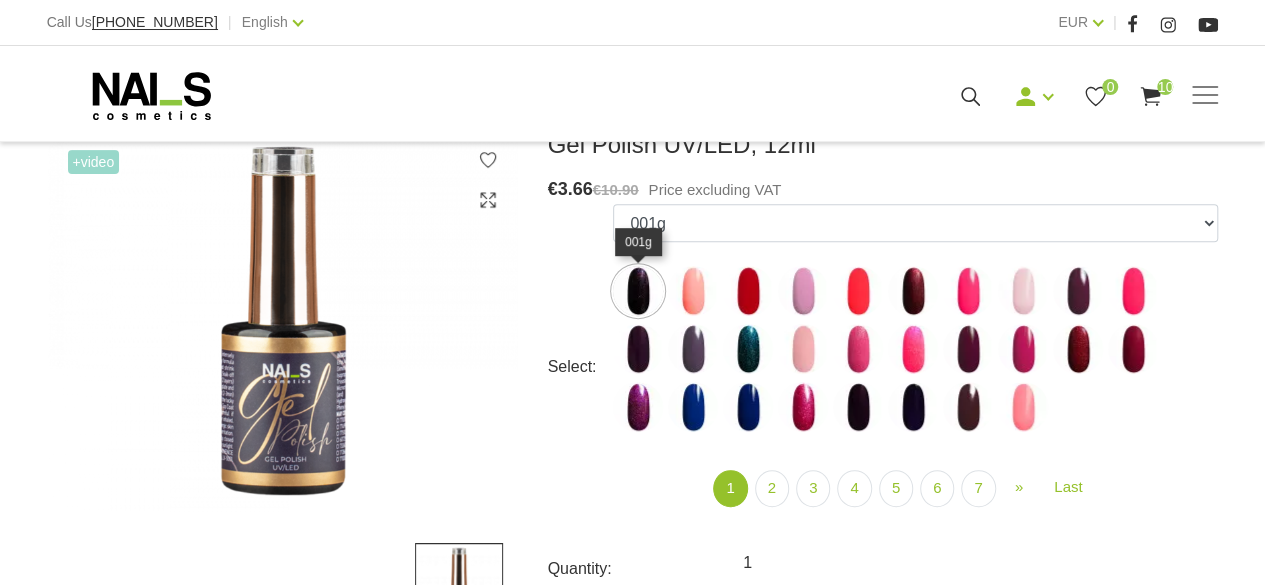 click at bounding box center [638, 291] 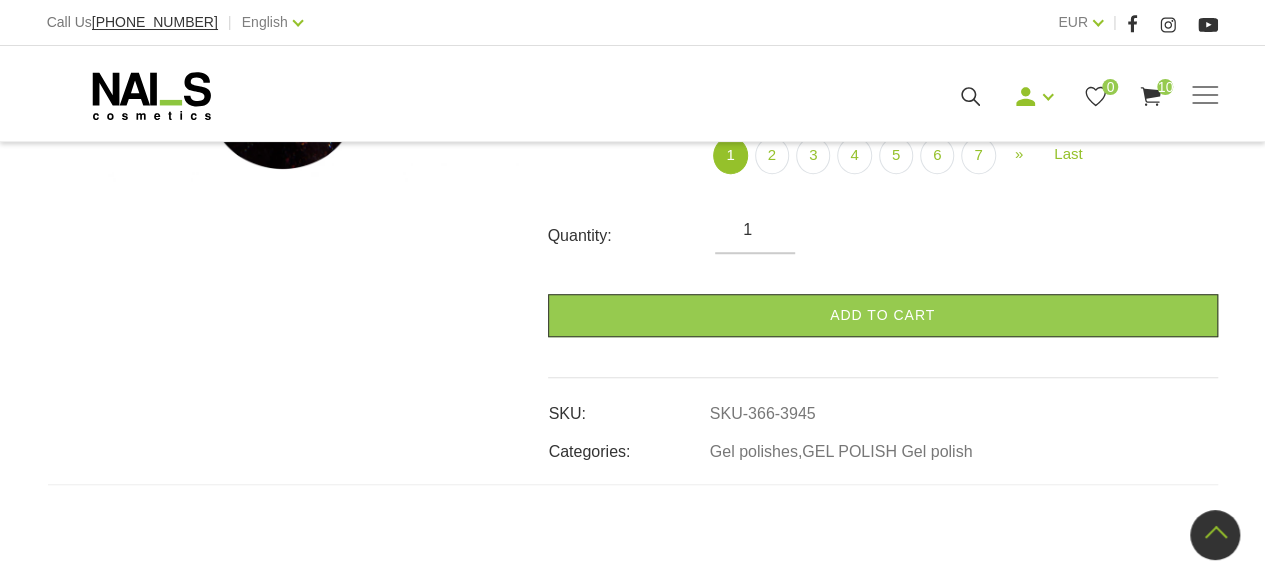 scroll, scrollTop: 623, scrollLeft: 0, axis: vertical 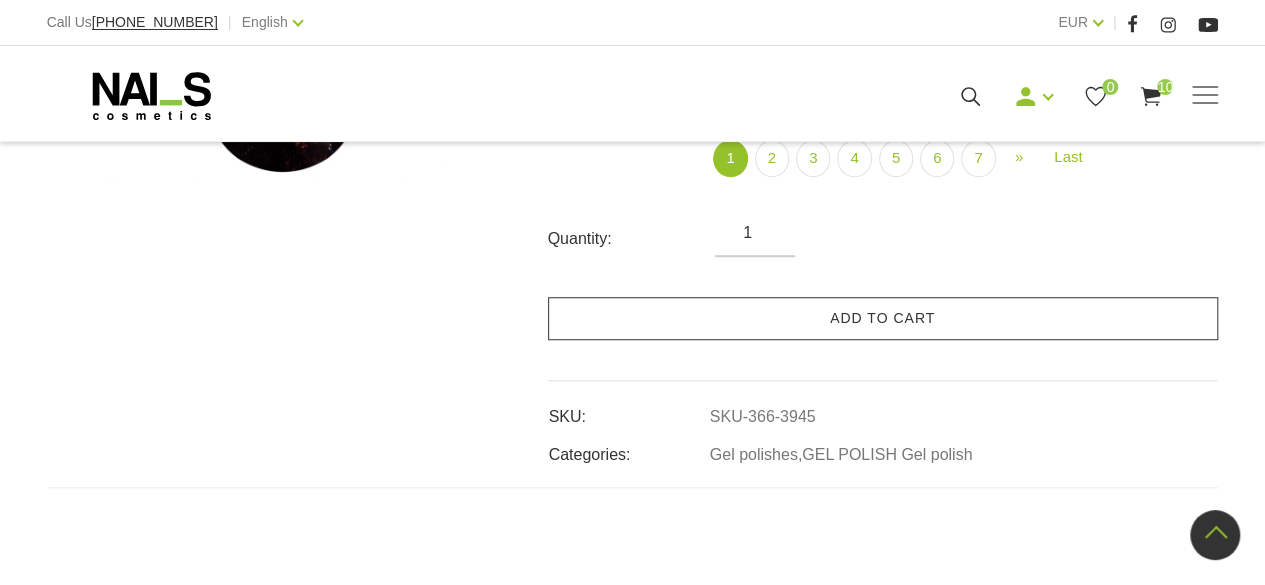 click on "Add to cart" at bounding box center [883, 318] 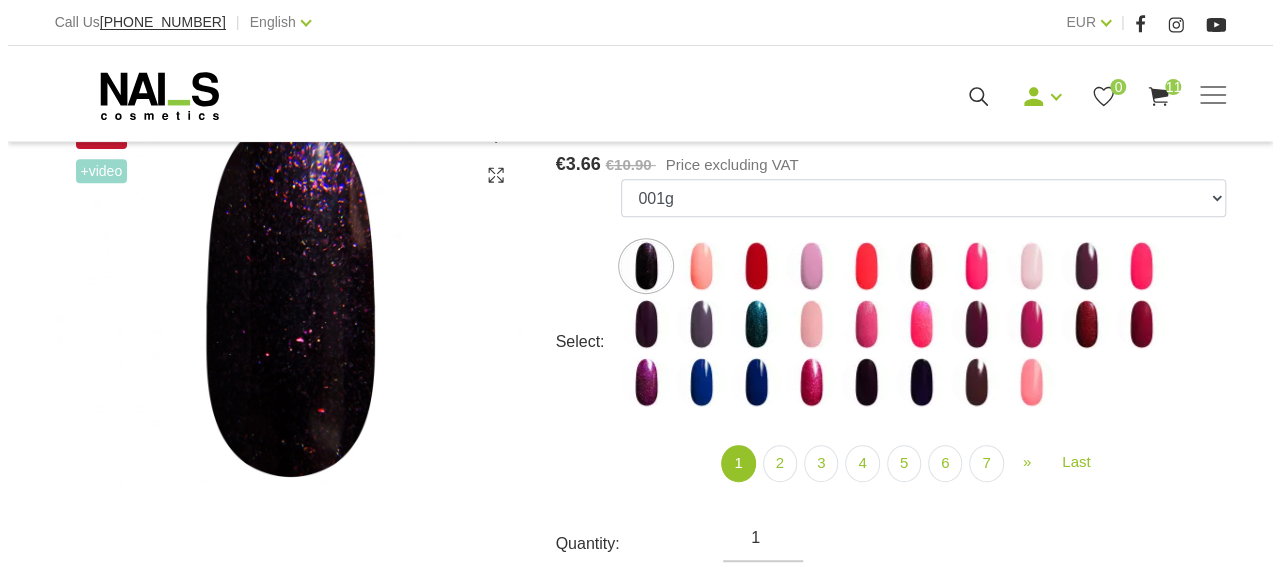 scroll, scrollTop: 320, scrollLeft: 0, axis: vertical 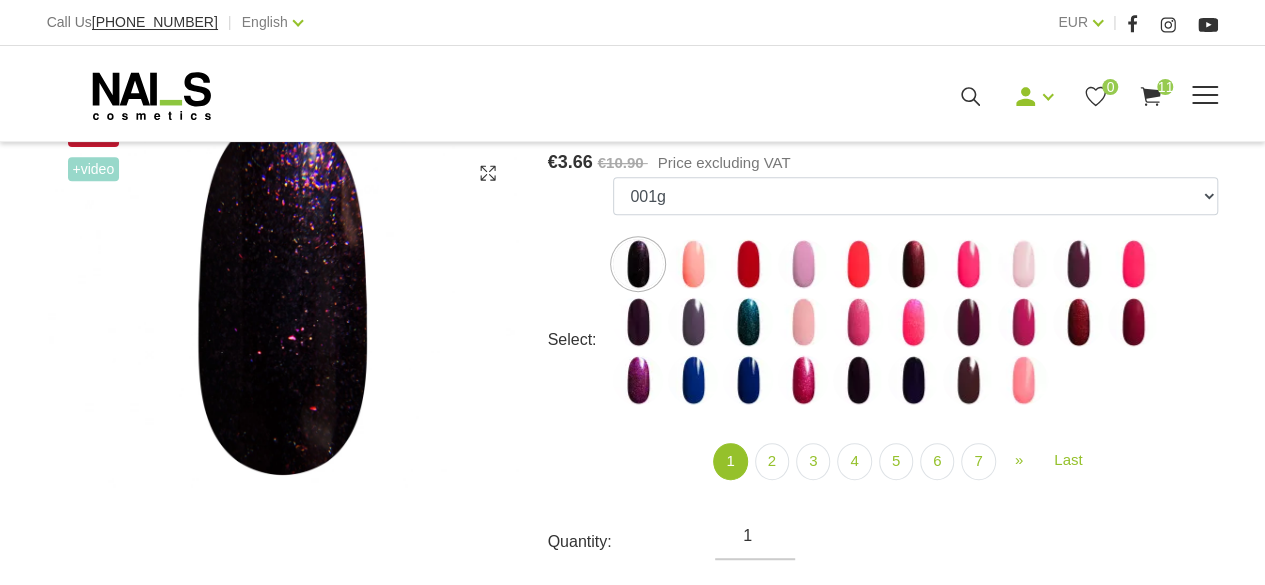 click 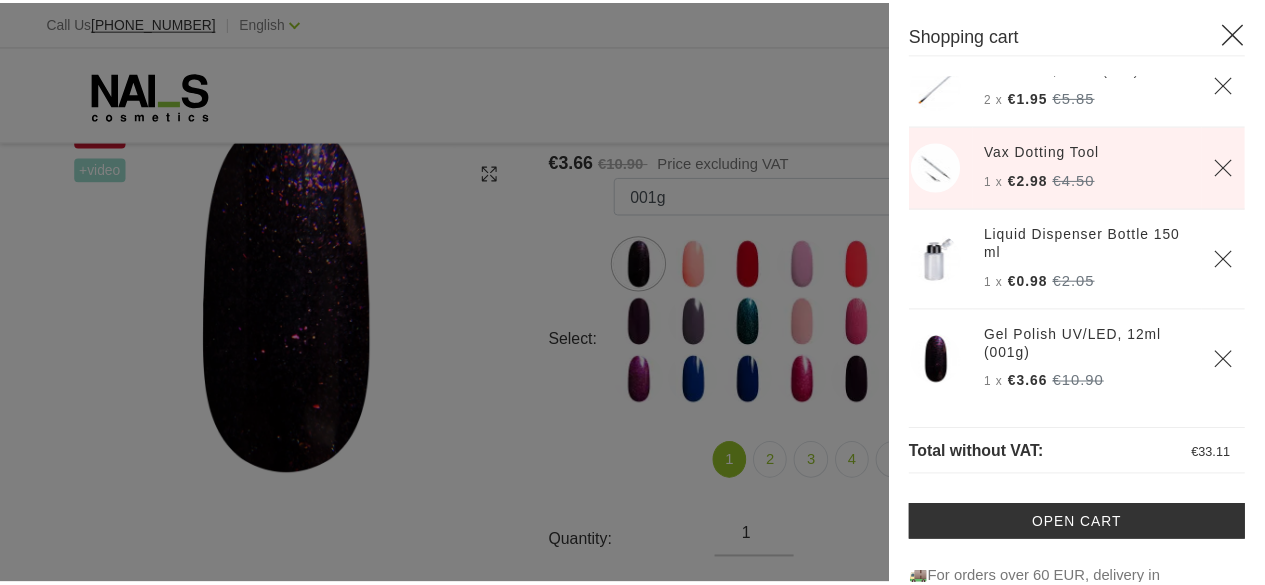 scroll, scrollTop: 748, scrollLeft: 0, axis: vertical 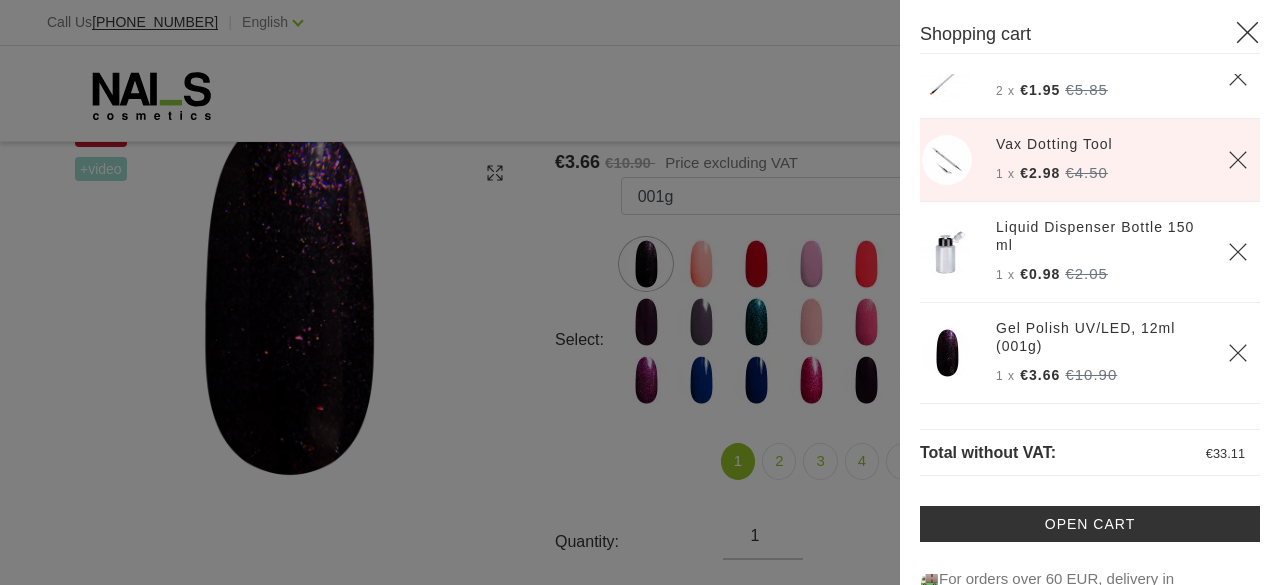 click at bounding box center (640, 292) 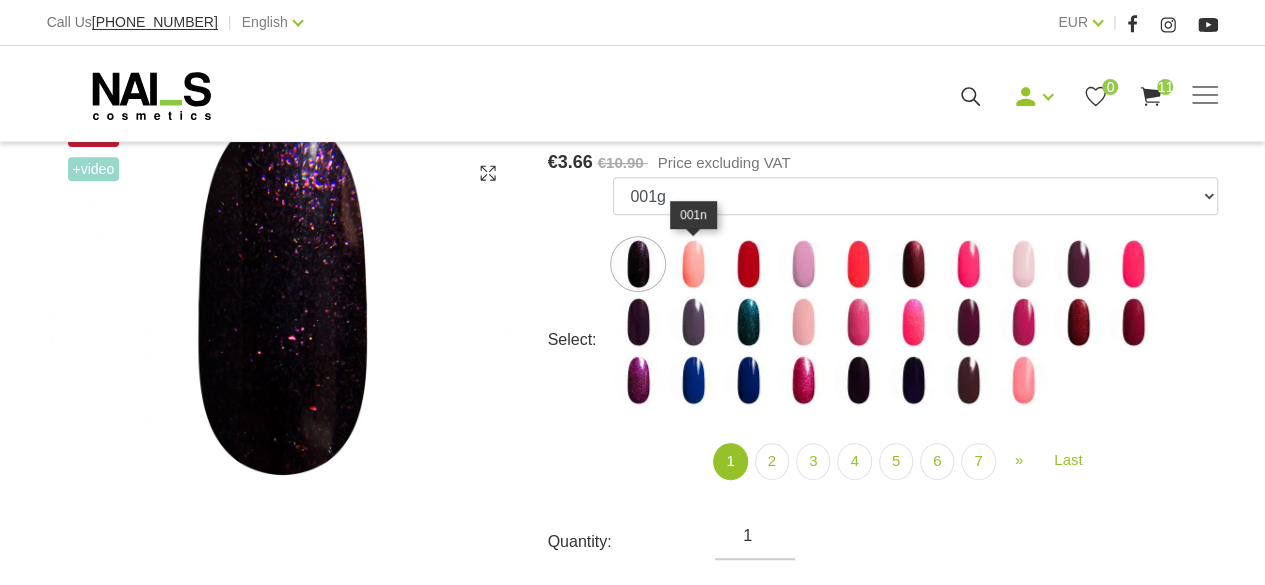 click at bounding box center (693, 264) 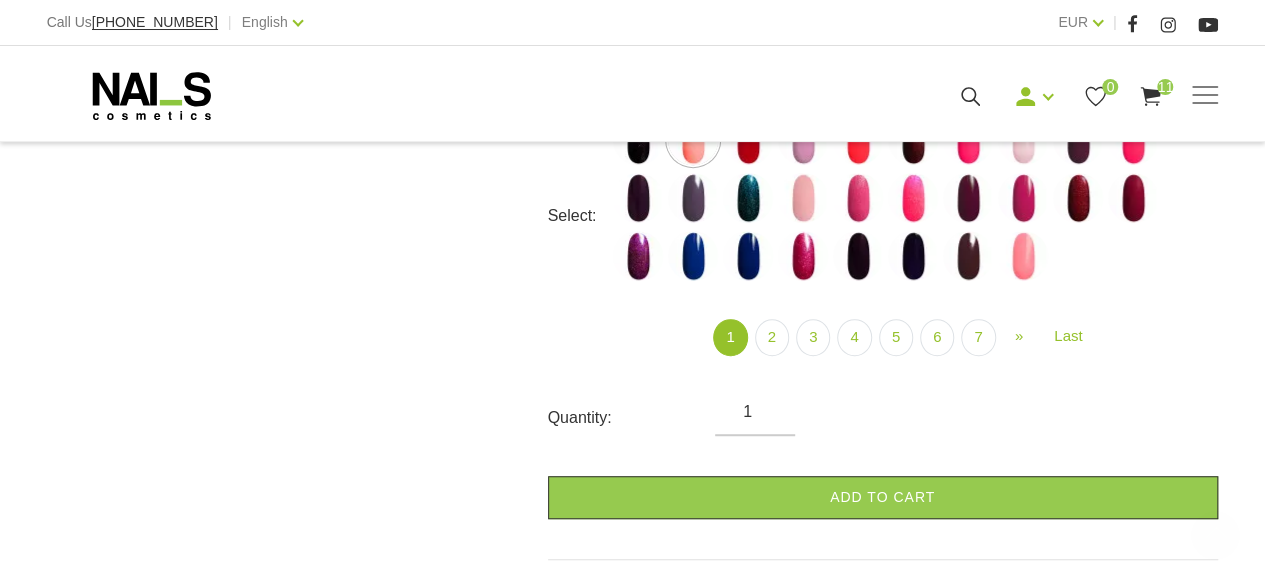 scroll, scrollTop: 493, scrollLeft: 0, axis: vertical 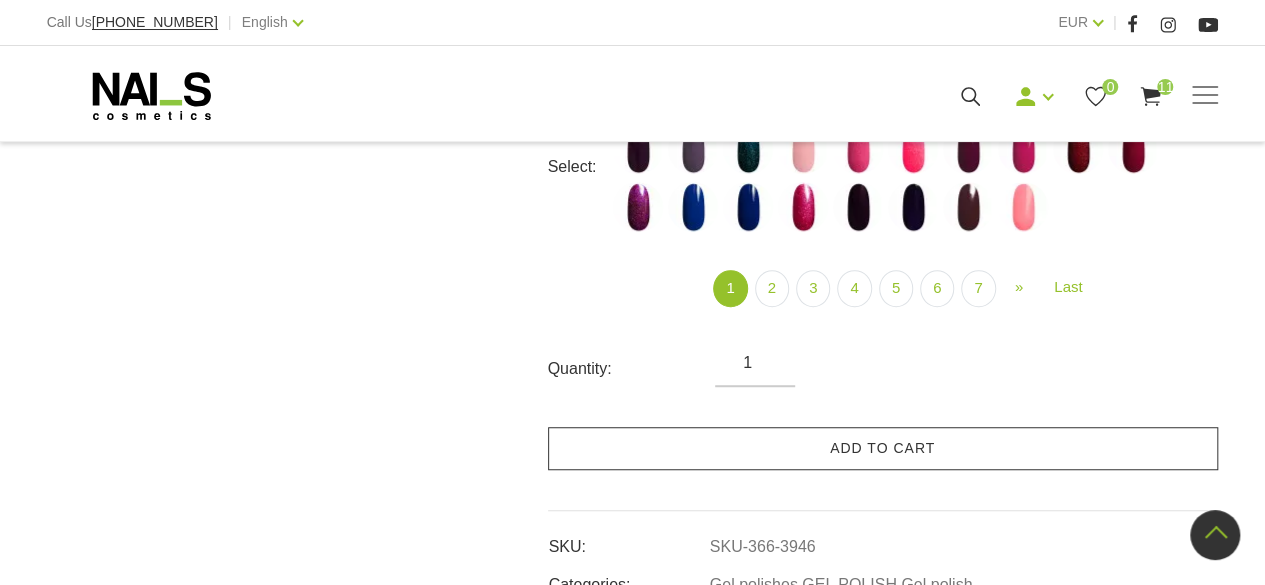 click on "Add to cart" at bounding box center (883, 448) 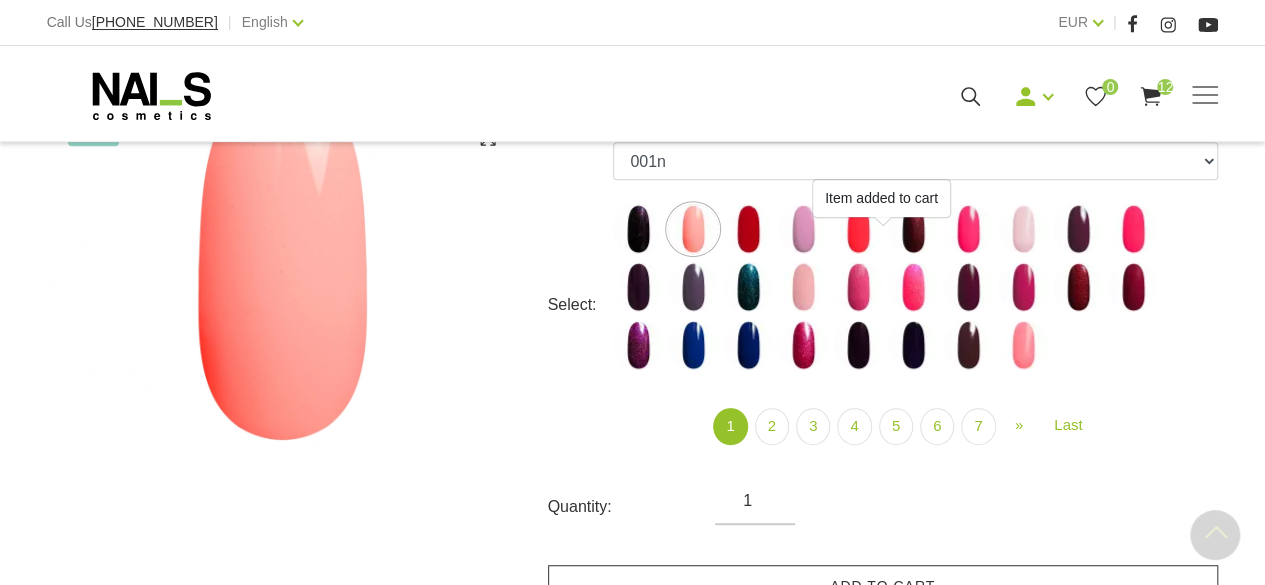 scroll, scrollTop: 353, scrollLeft: 0, axis: vertical 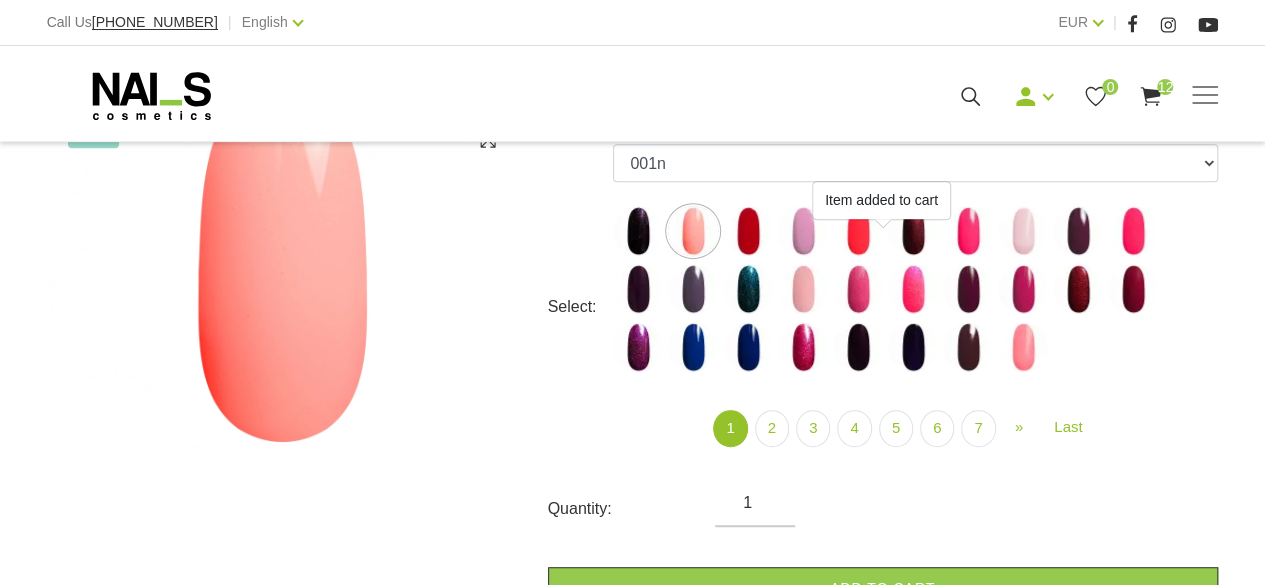 click at bounding box center [748, 231] 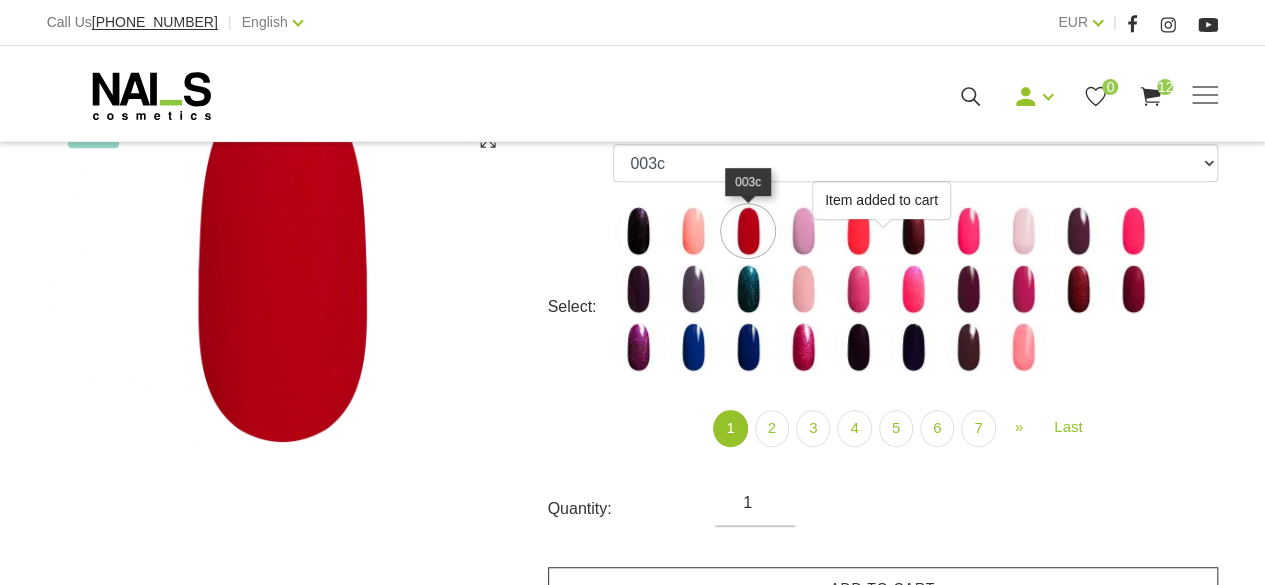 click on "Add to cart" at bounding box center (883, 588) 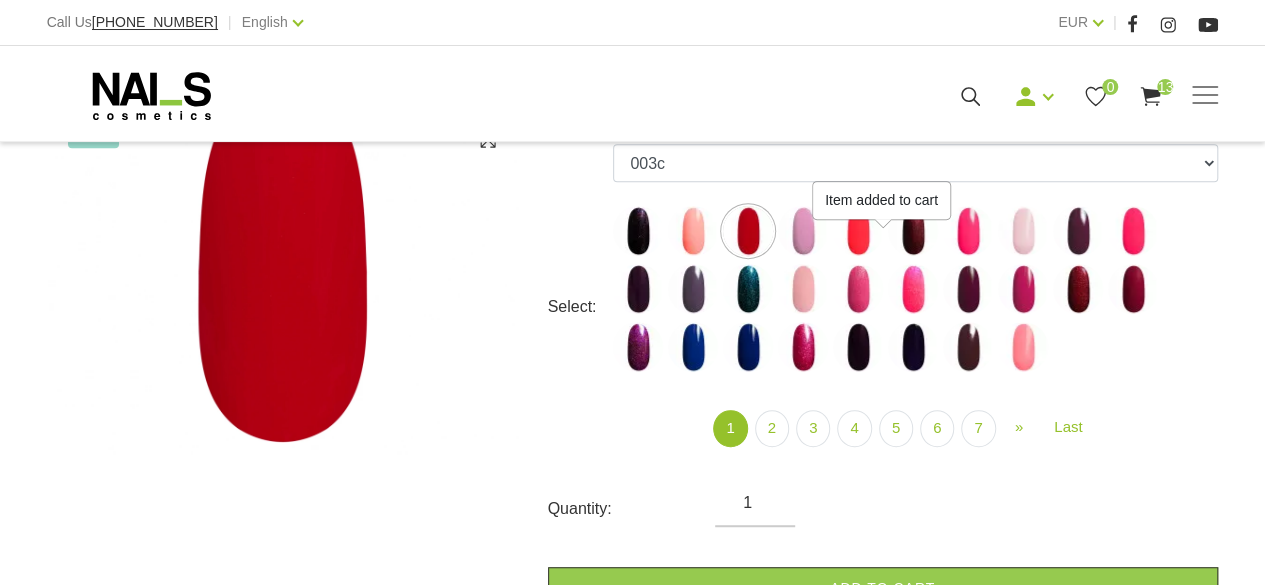click at bounding box center (803, 231) 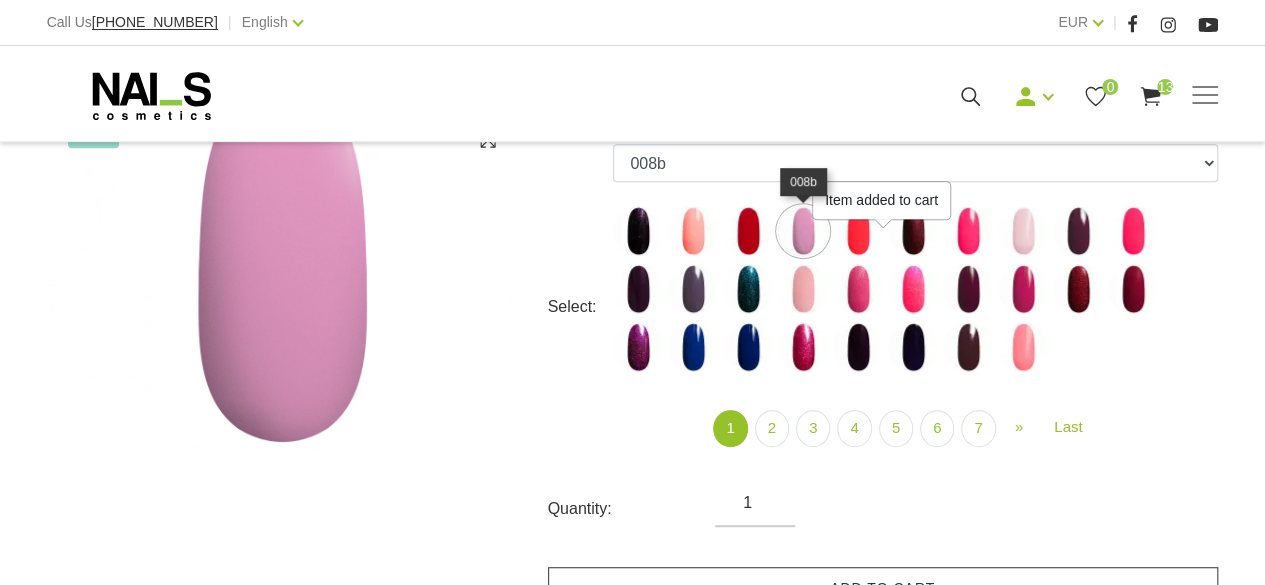 click on "Add to cart" at bounding box center [883, 588] 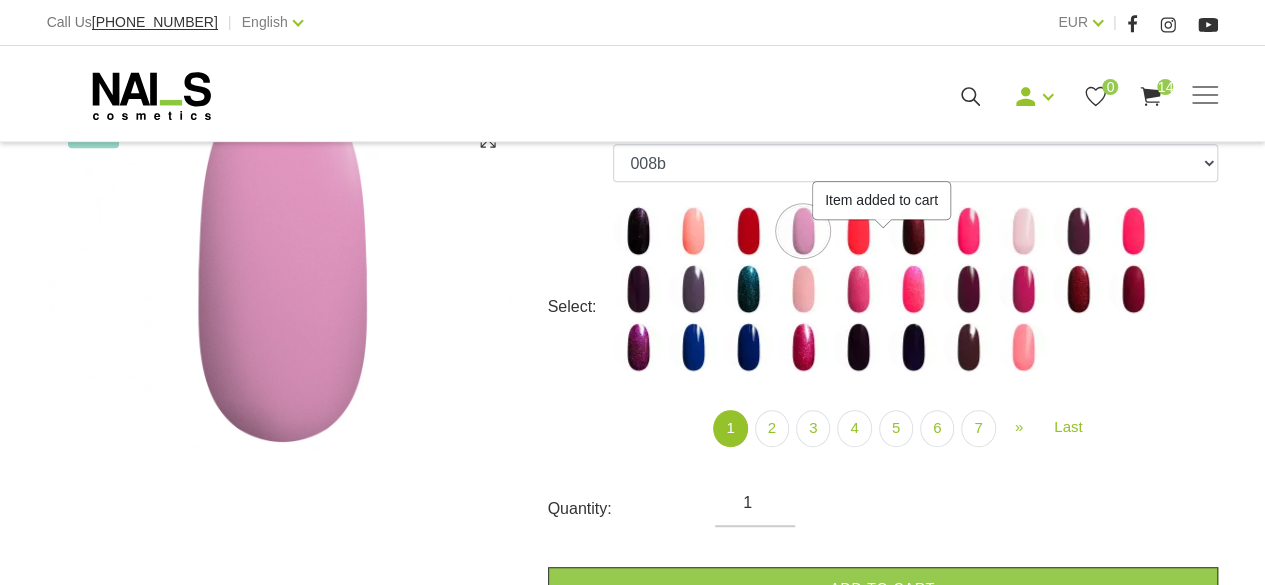 click at bounding box center [858, 231] 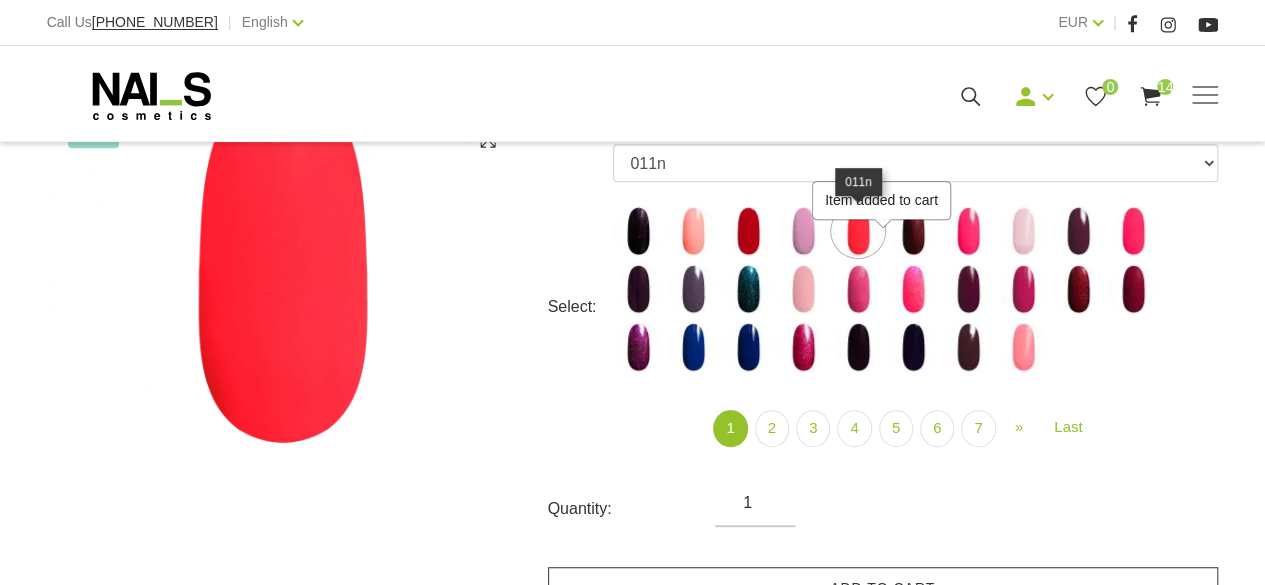click on "Add to cart" at bounding box center (883, 588) 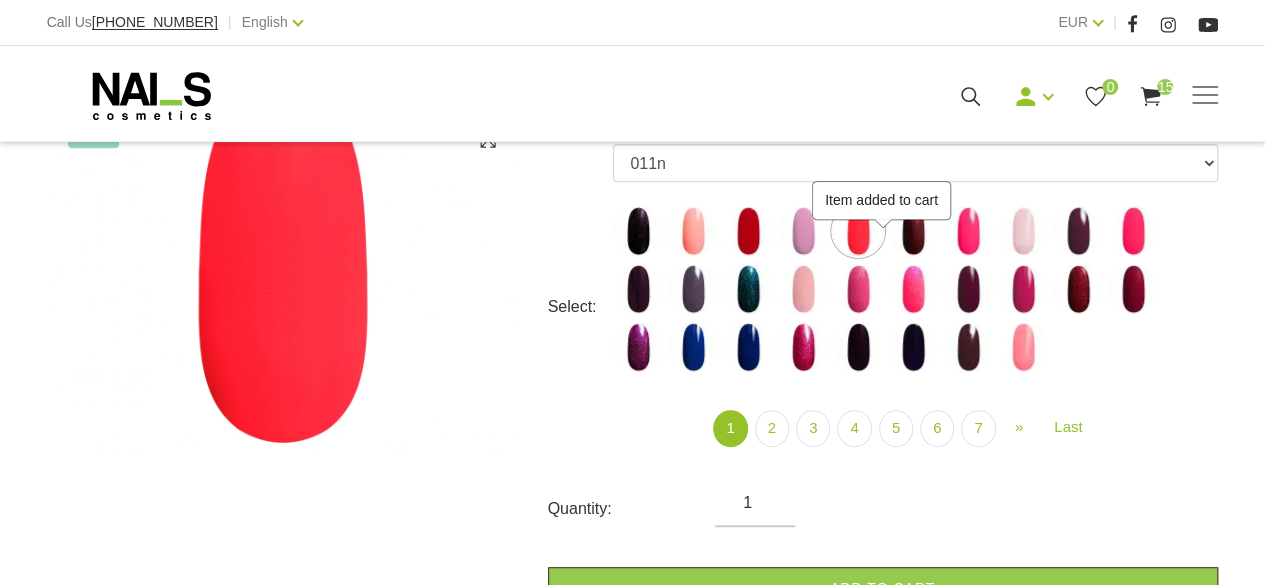 click at bounding box center [913, 231] 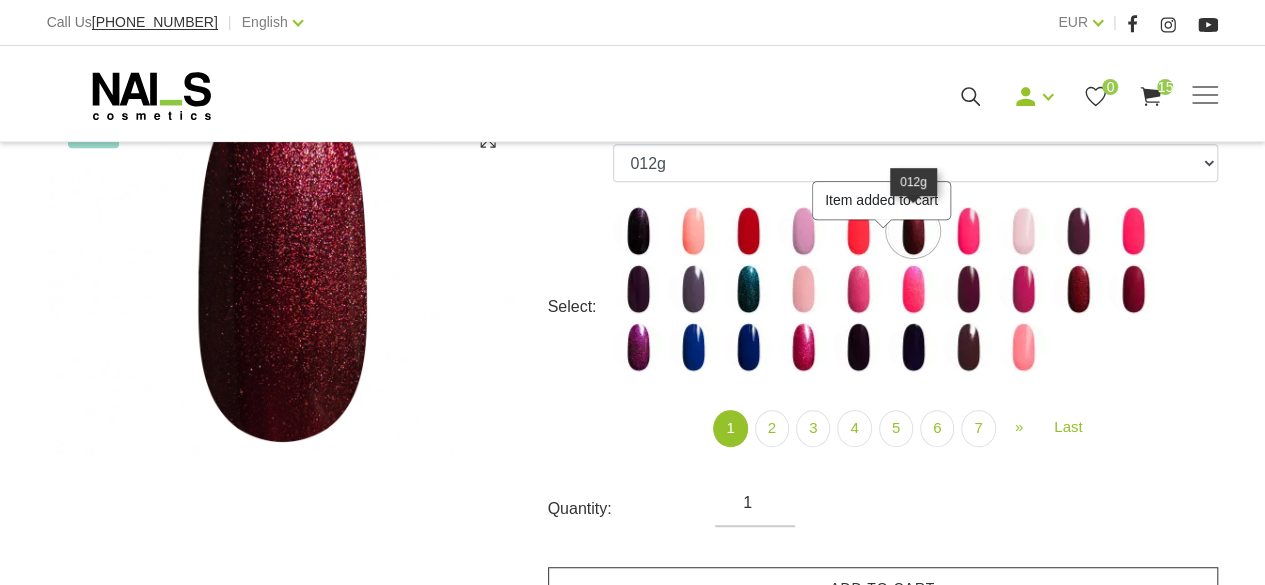 click on "Add to cart" at bounding box center (883, 588) 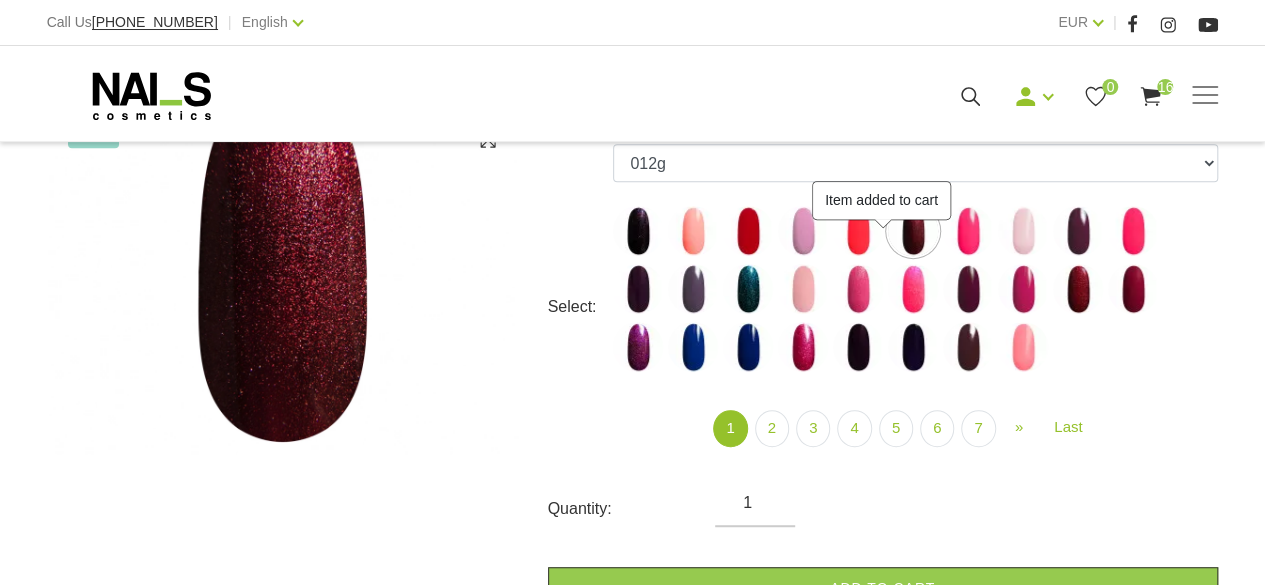 click at bounding box center [968, 231] 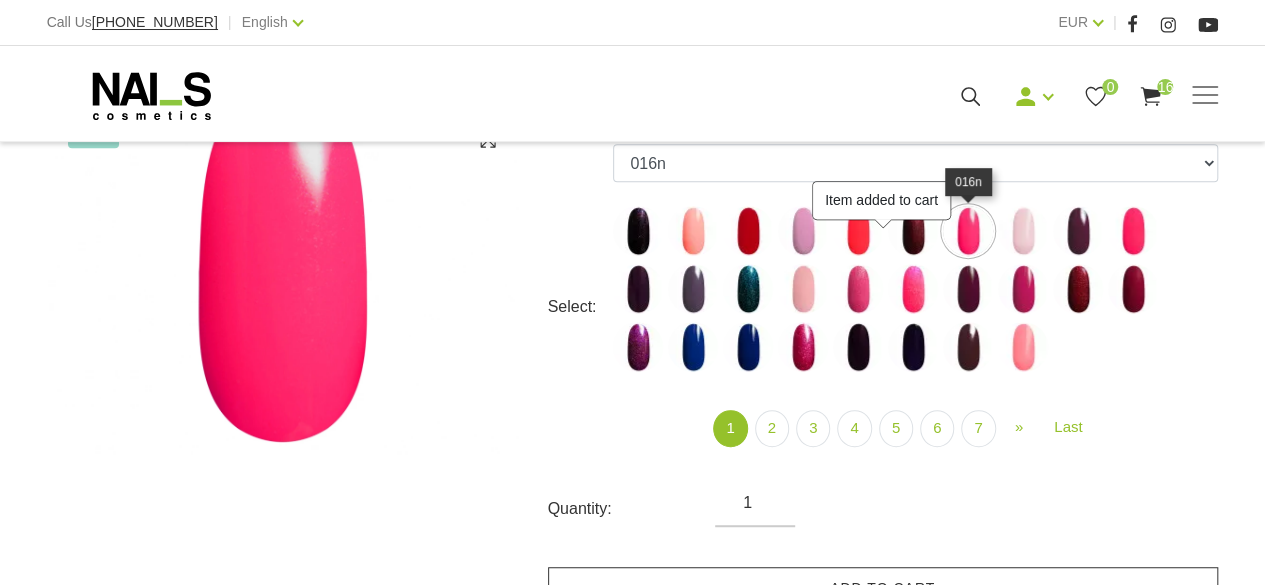 click on "Add to cart" at bounding box center [883, 588] 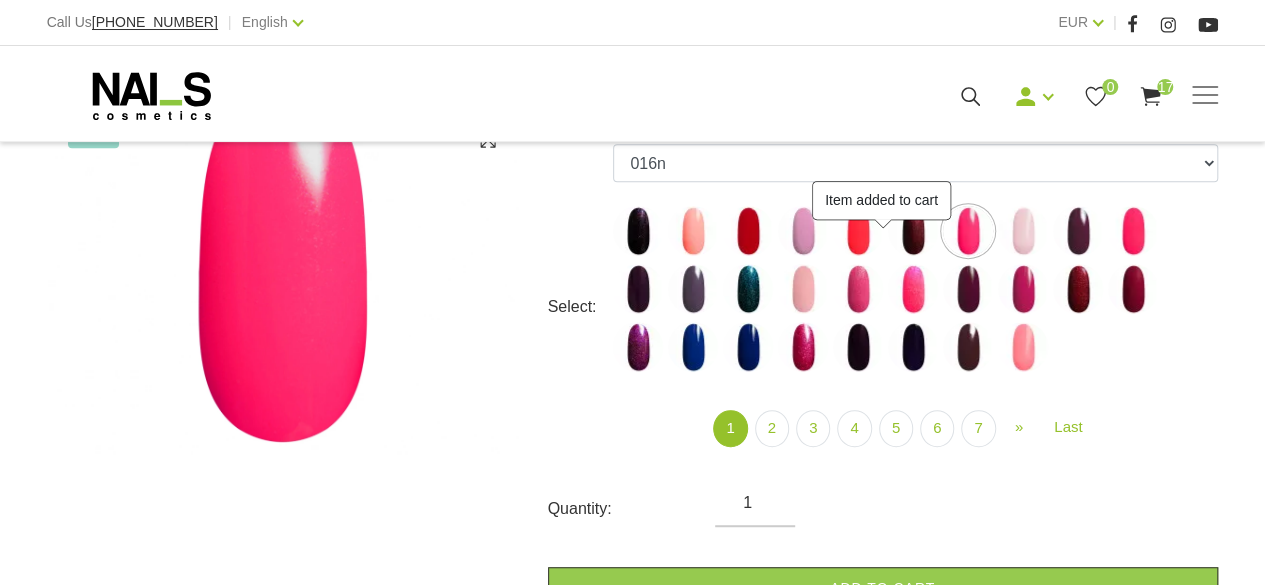 click at bounding box center [1023, 231] 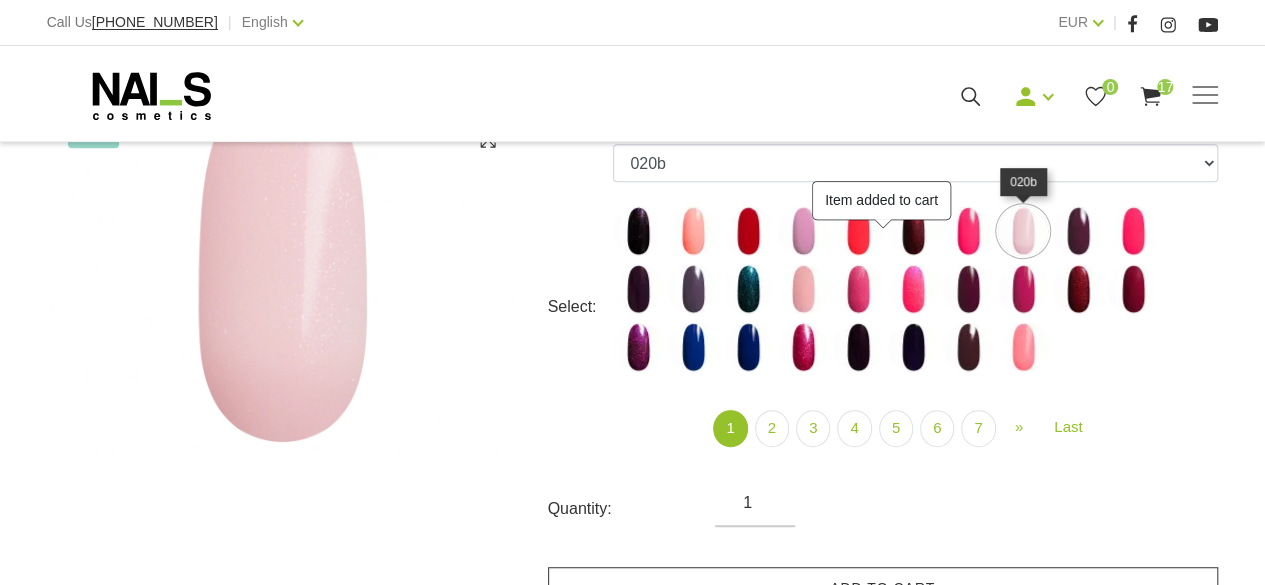 click on "Add to cart" at bounding box center [883, 588] 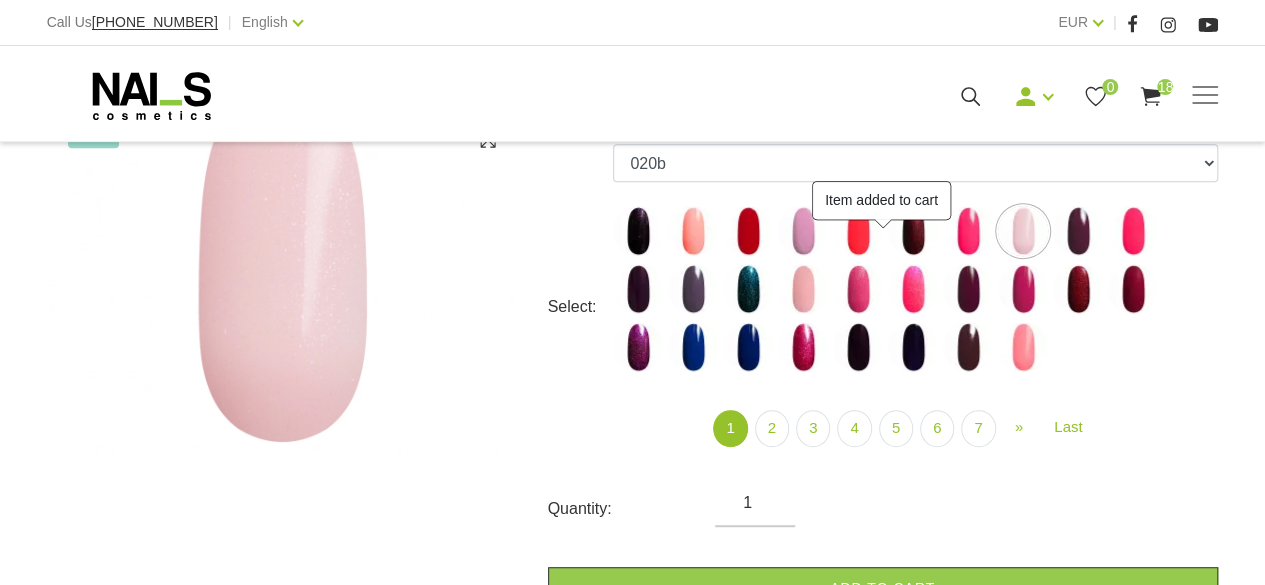 click at bounding box center (1078, 231) 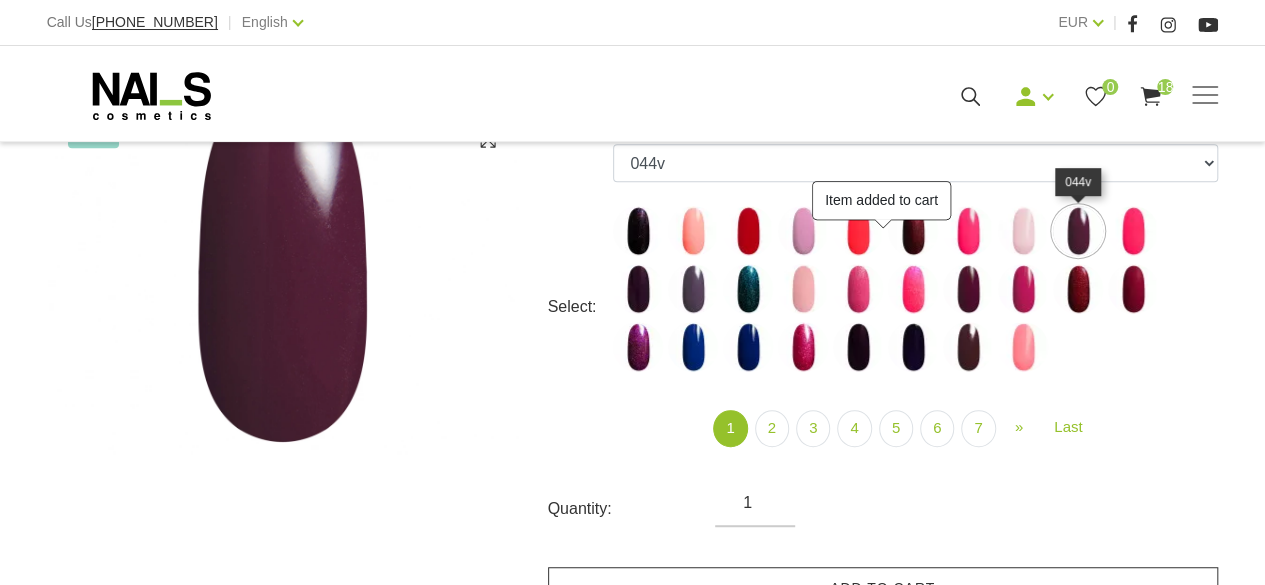 click on "Add to cart" at bounding box center [883, 588] 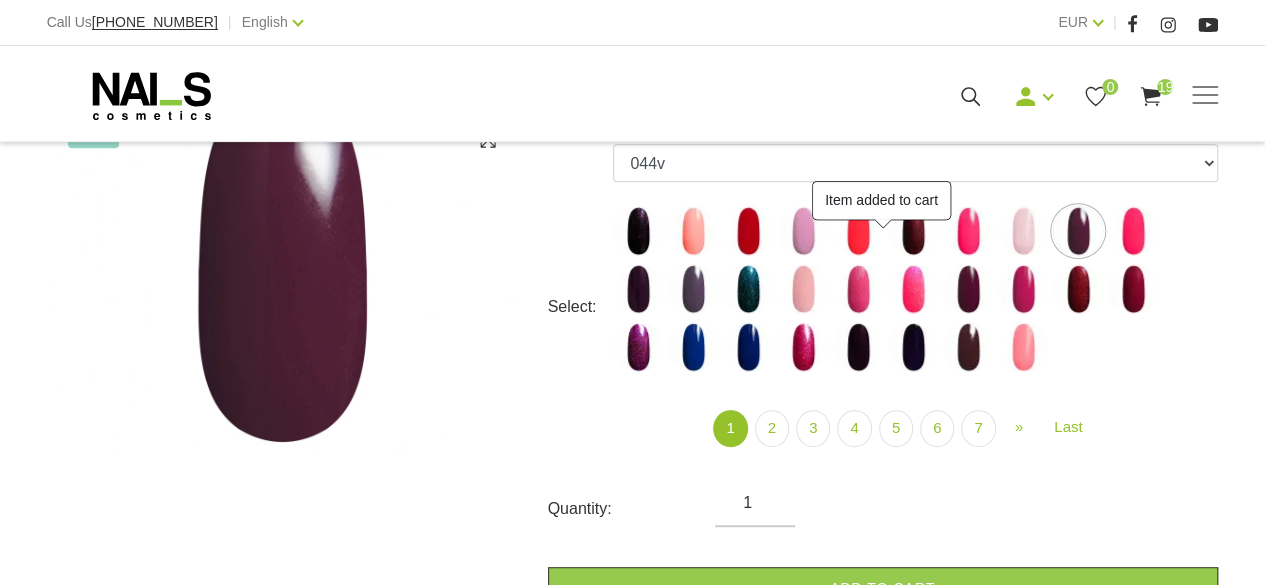 click at bounding box center [1133, 231] 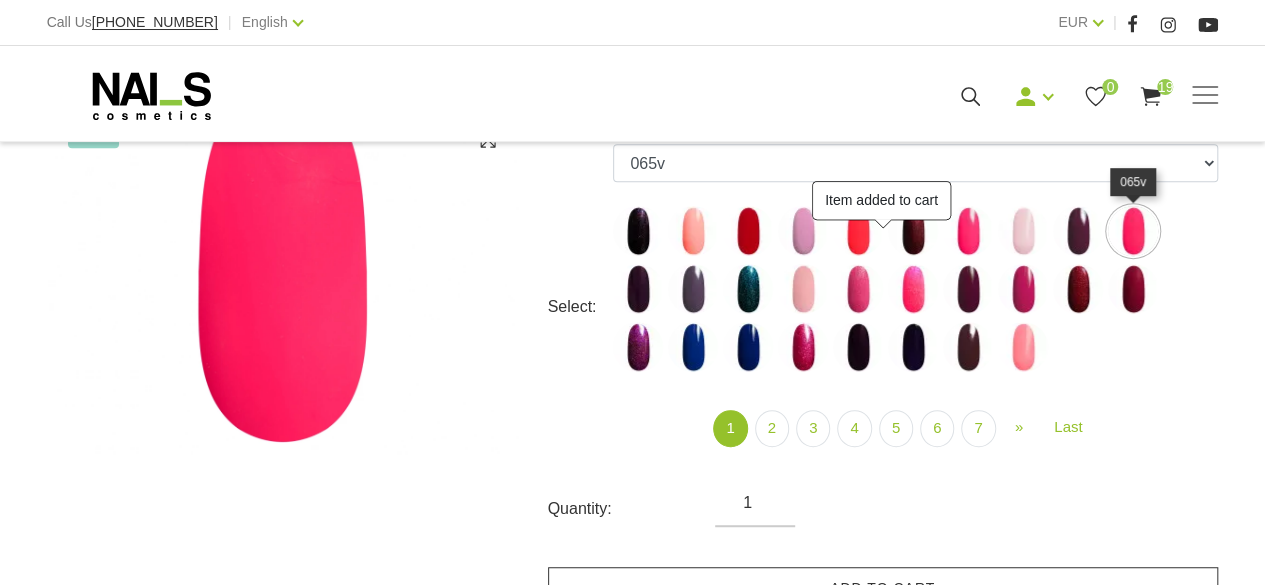 click on "Add to cart" at bounding box center [883, 588] 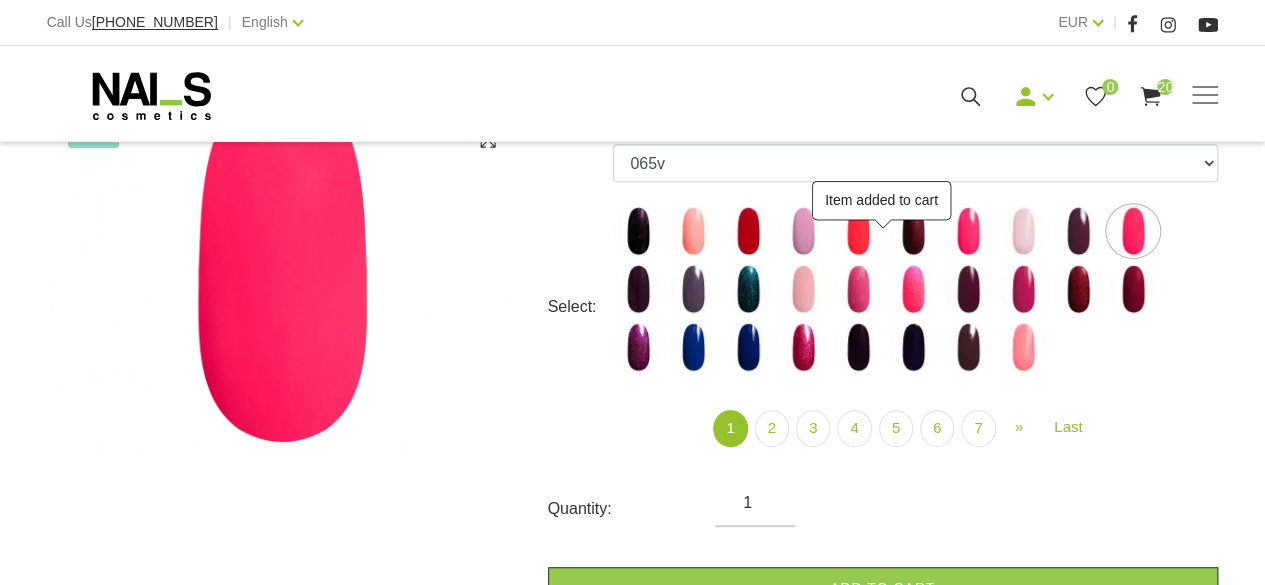 click at bounding box center [638, 289] 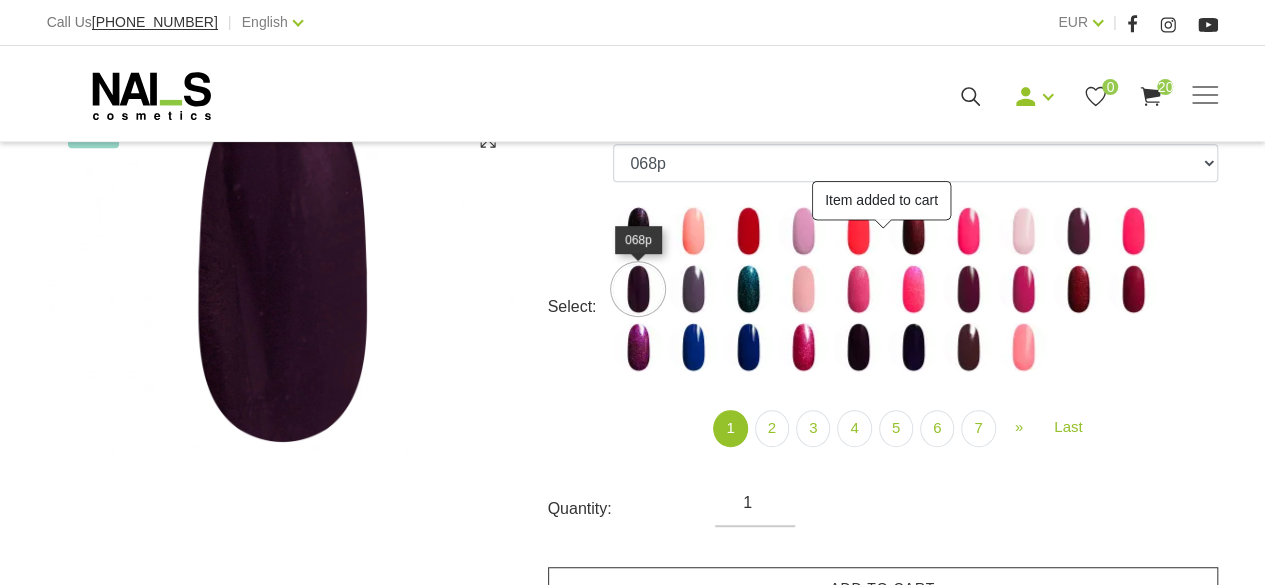 click on "Add to cart" at bounding box center [883, 588] 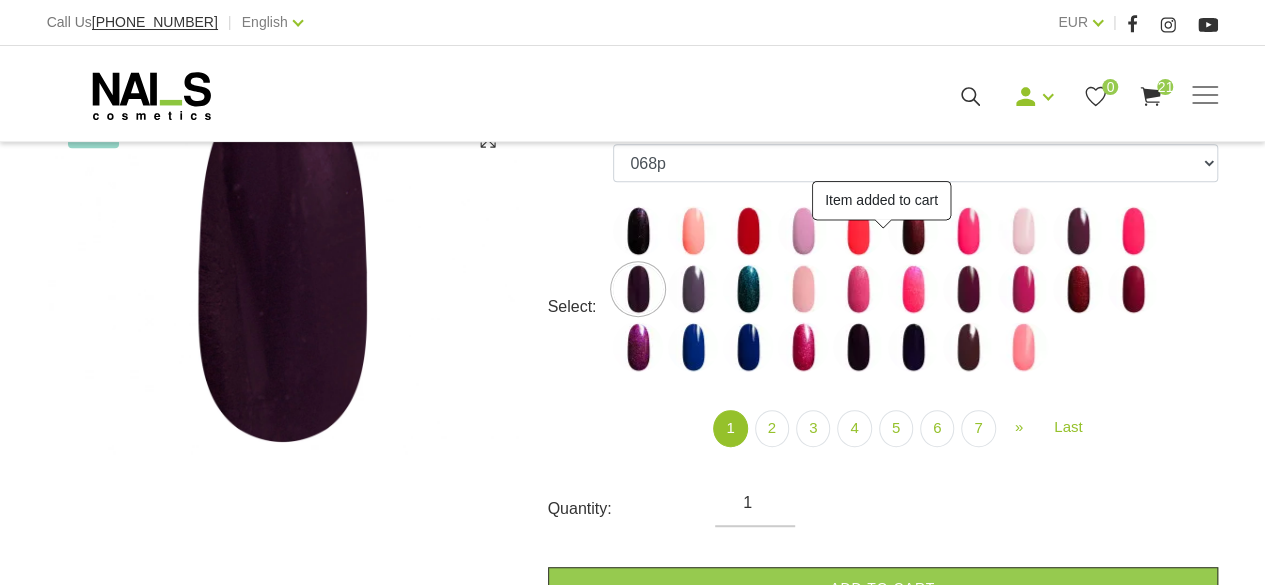 click at bounding box center (693, 289) 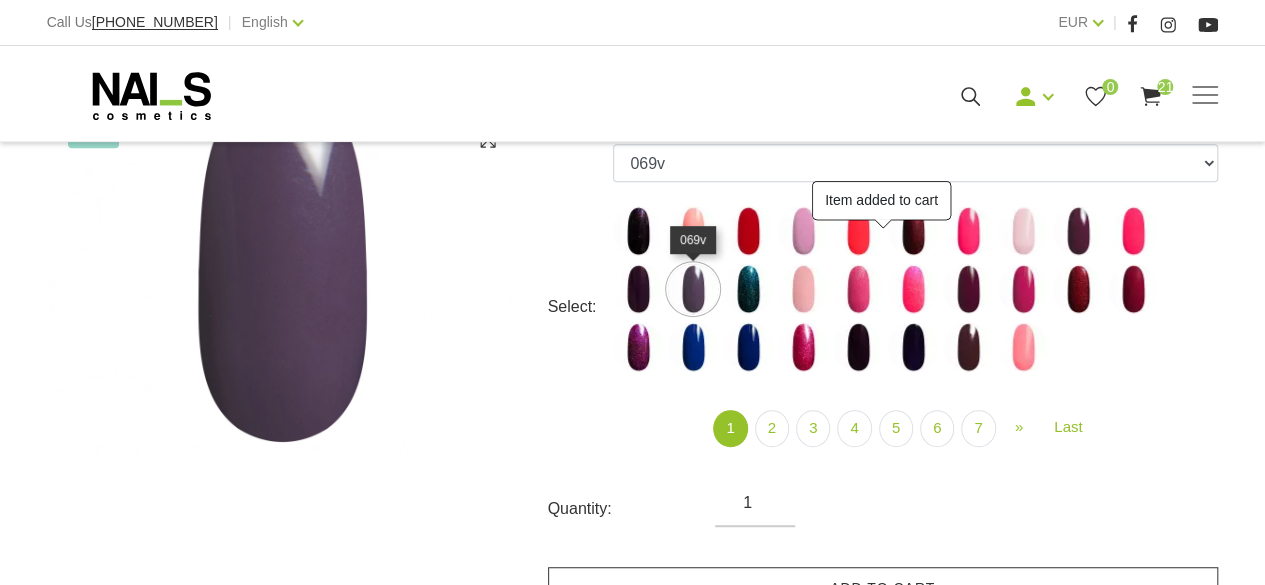 click on "Add to cart" at bounding box center [883, 588] 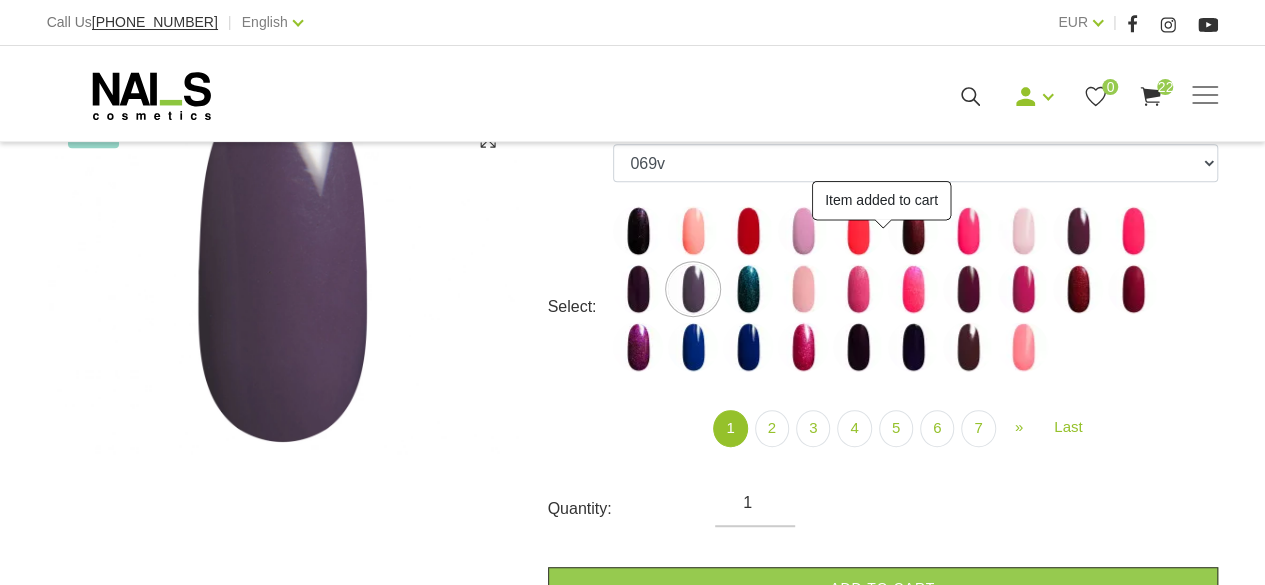 click at bounding box center (748, 289) 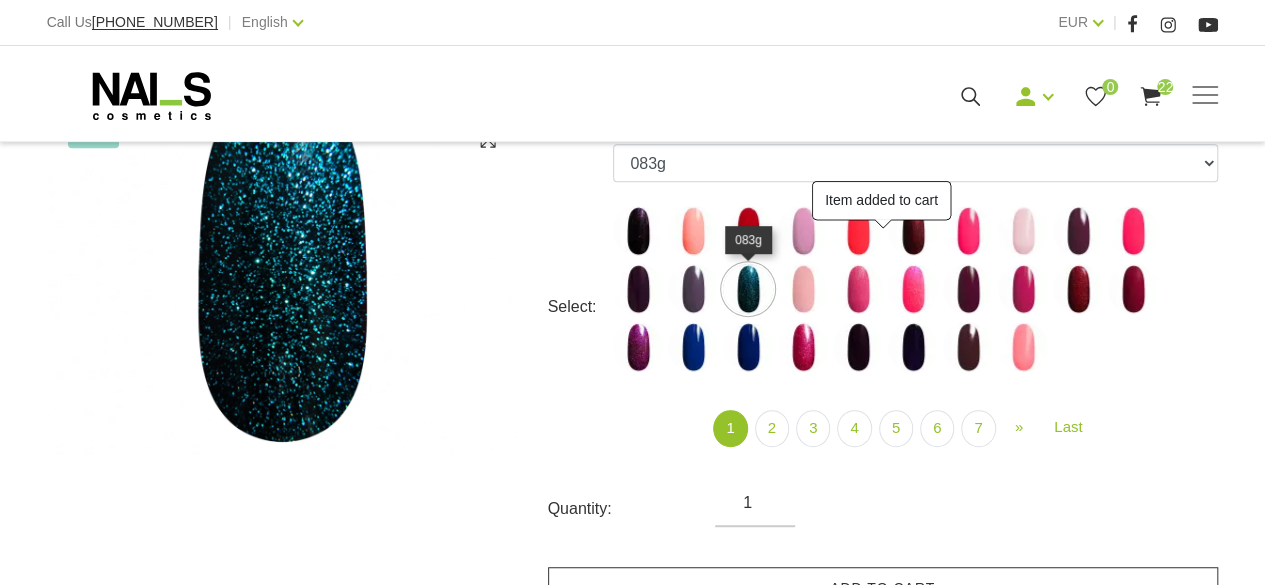 click on "Add to cart" at bounding box center [883, 588] 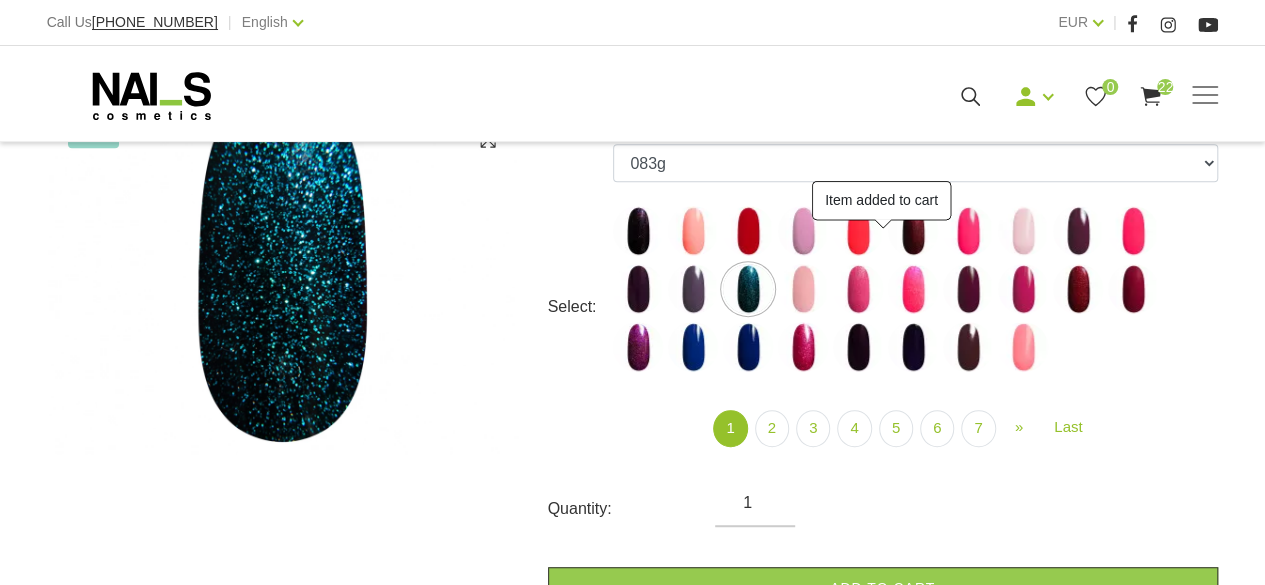 click at bounding box center (803, 289) 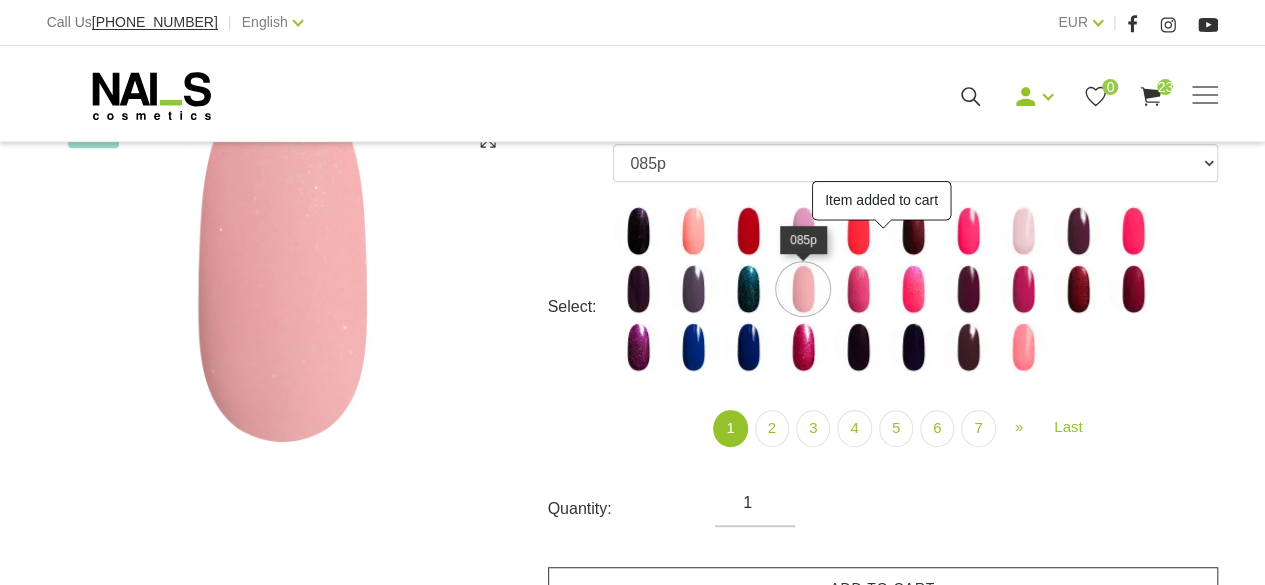 click on "Add to cart" at bounding box center (883, 588) 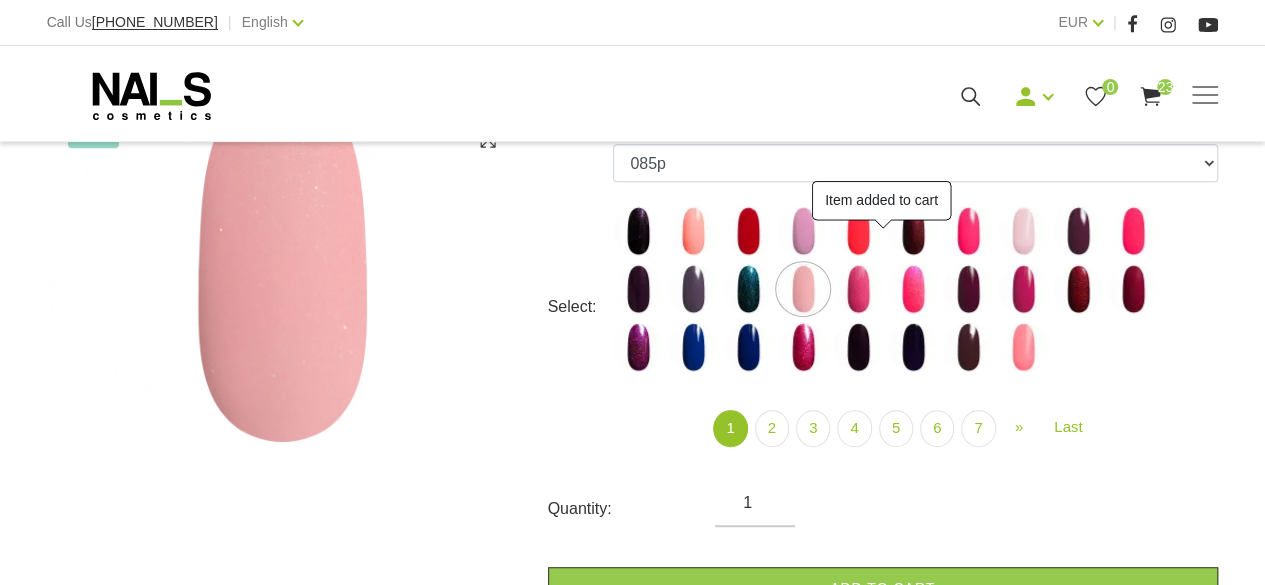 click at bounding box center [858, 289] 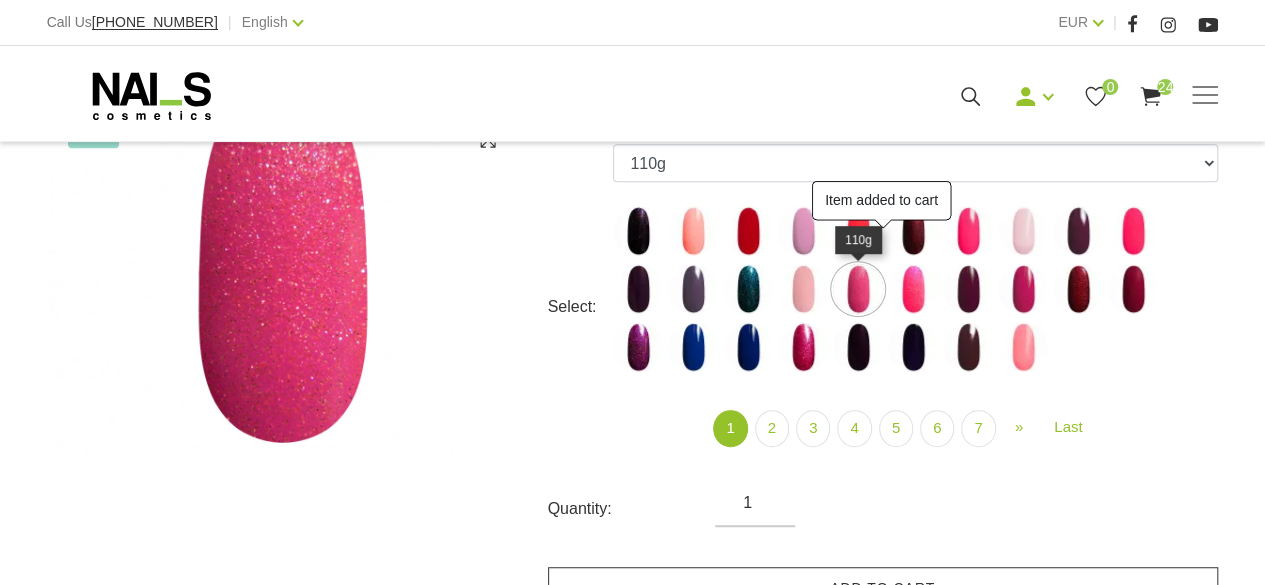 click on "Add to cart" at bounding box center (883, 588) 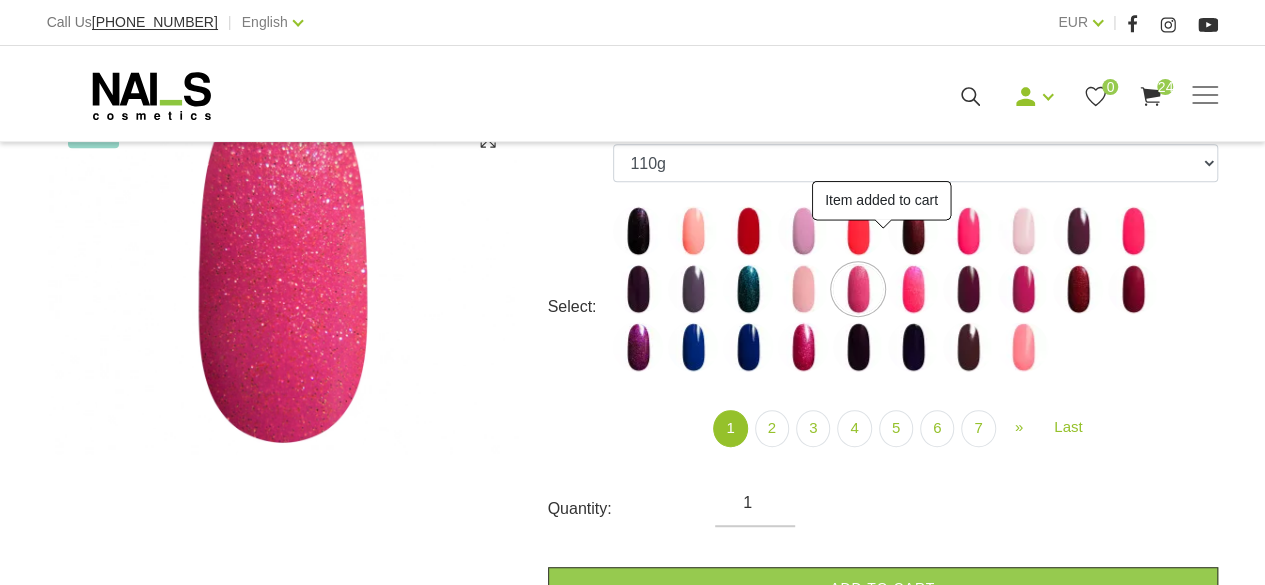 click at bounding box center [913, 289] 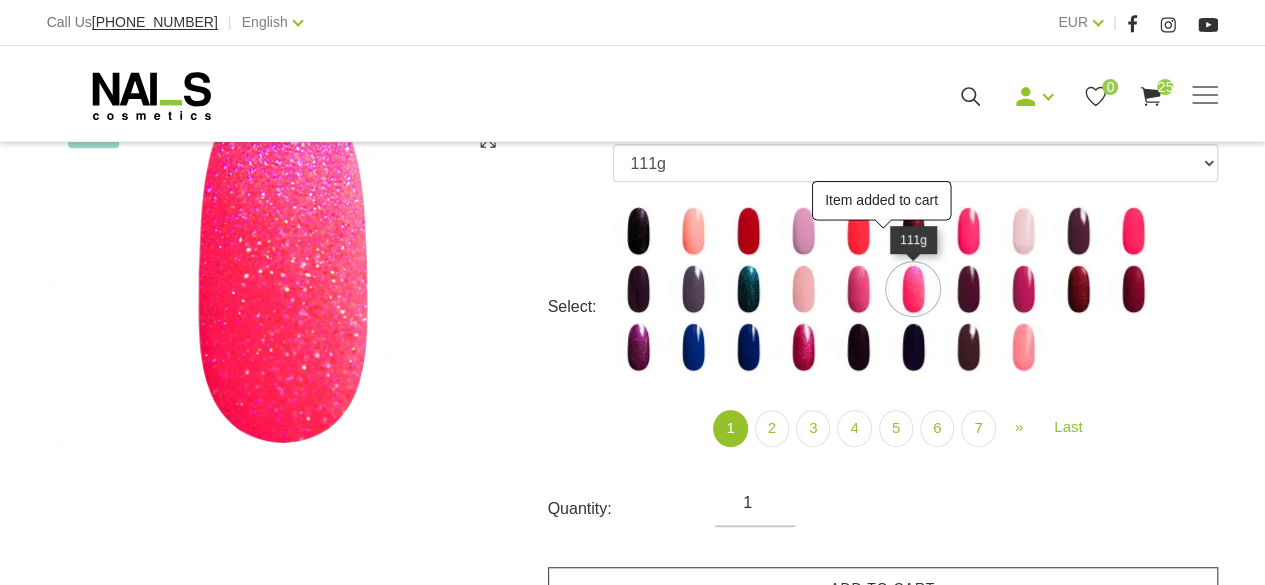 click on "Add to cart" at bounding box center [883, 588] 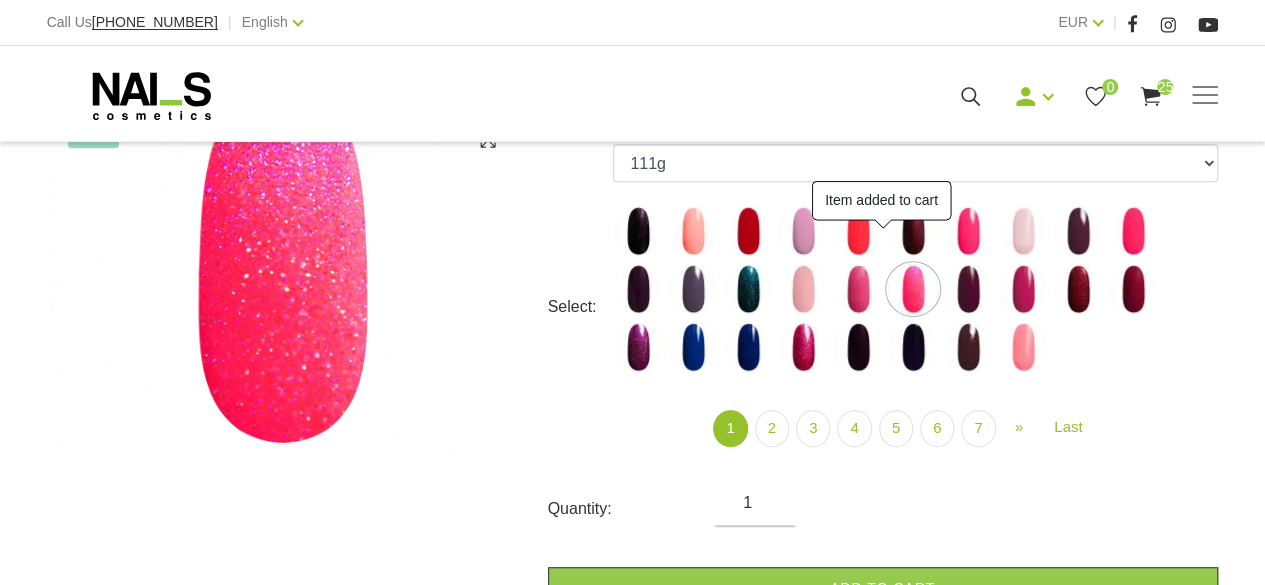 click at bounding box center (968, 289) 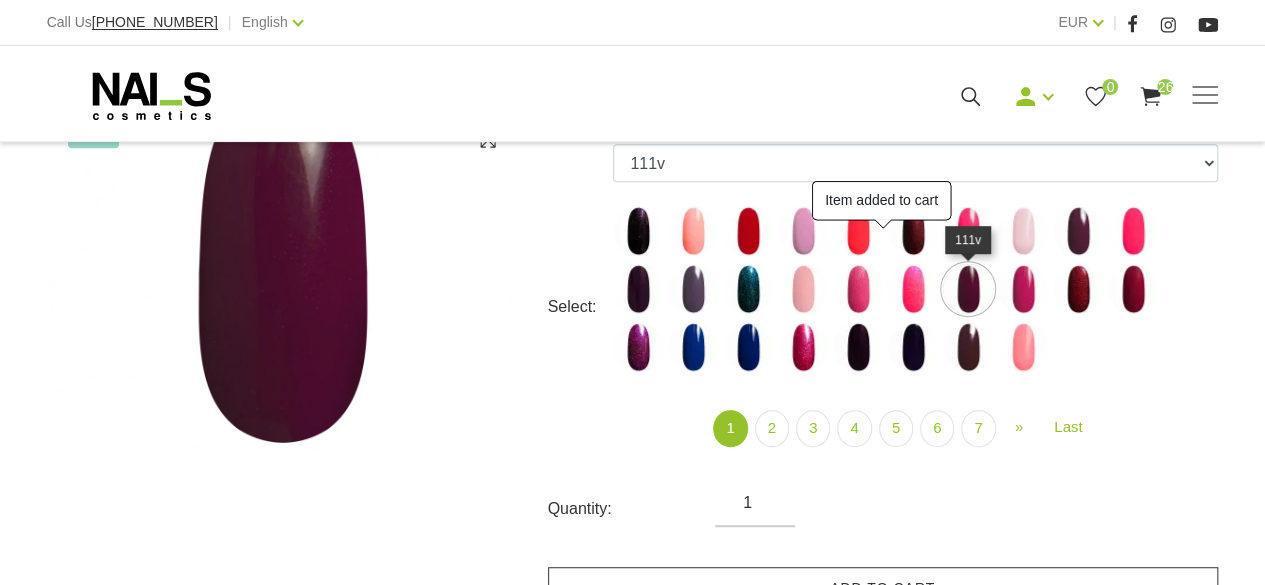 click on "Add to cart" at bounding box center (883, 588) 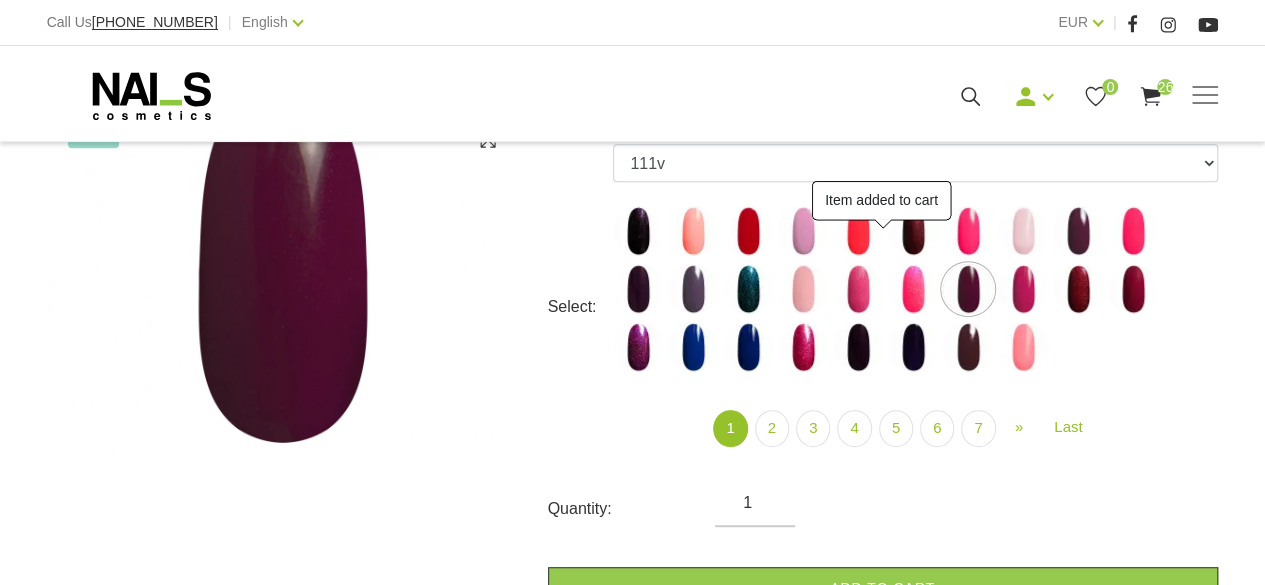 click at bounding box center [1023, 289] 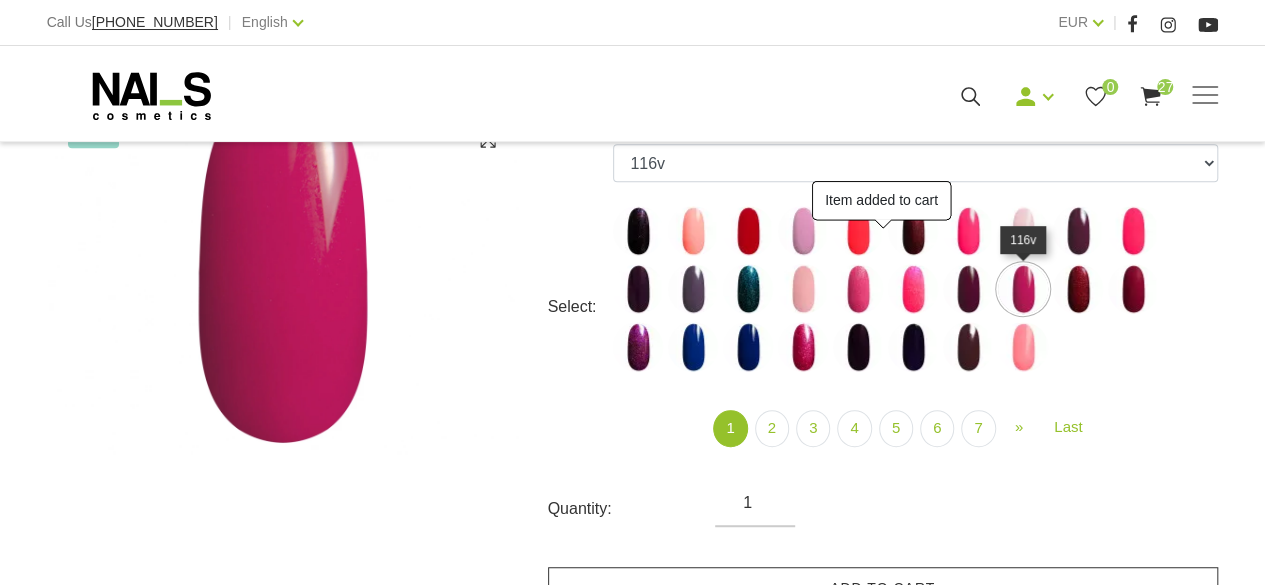 click on "Add to cart" at bounding box center (883, 588) 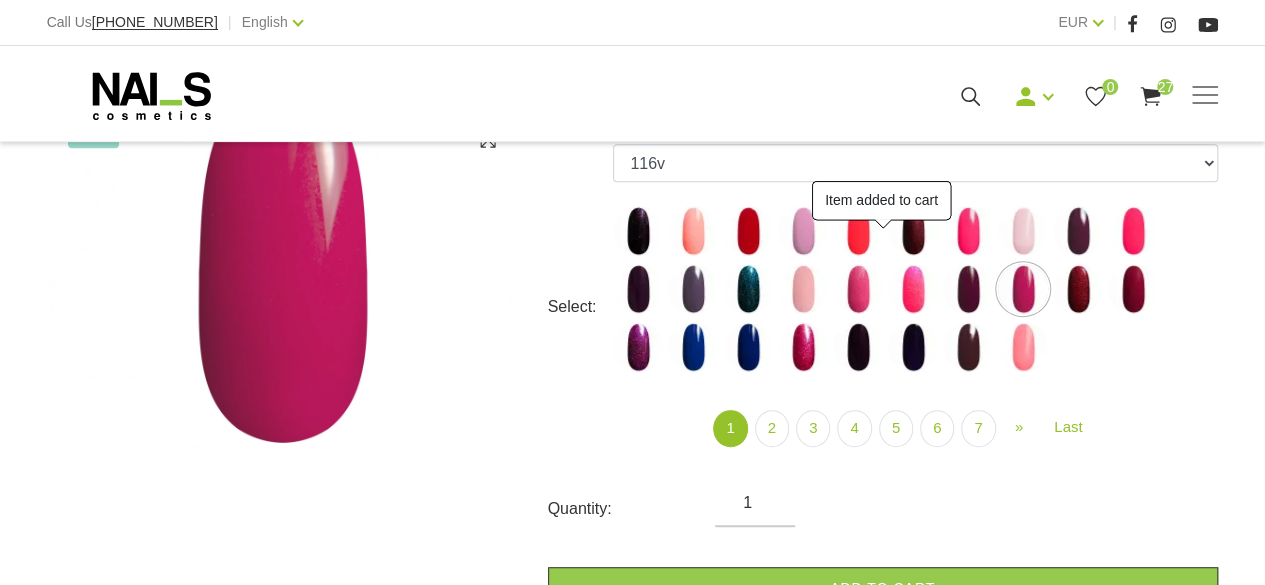 click at bounding box center (1078, 289) 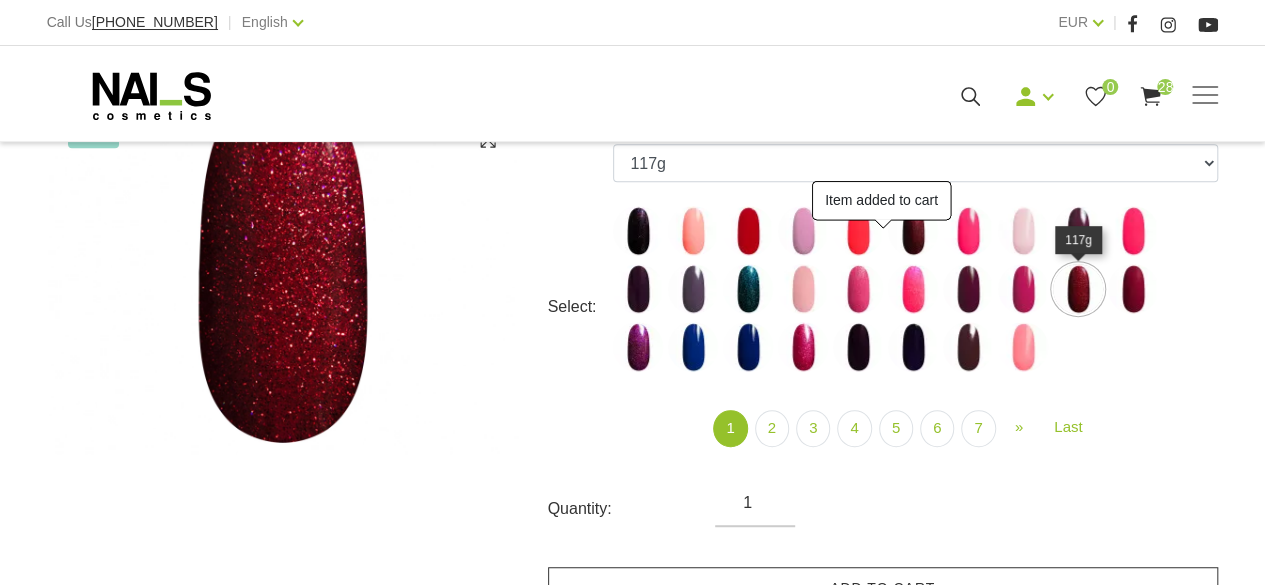 click on "Add to cart" at bounding box center (883, 588) 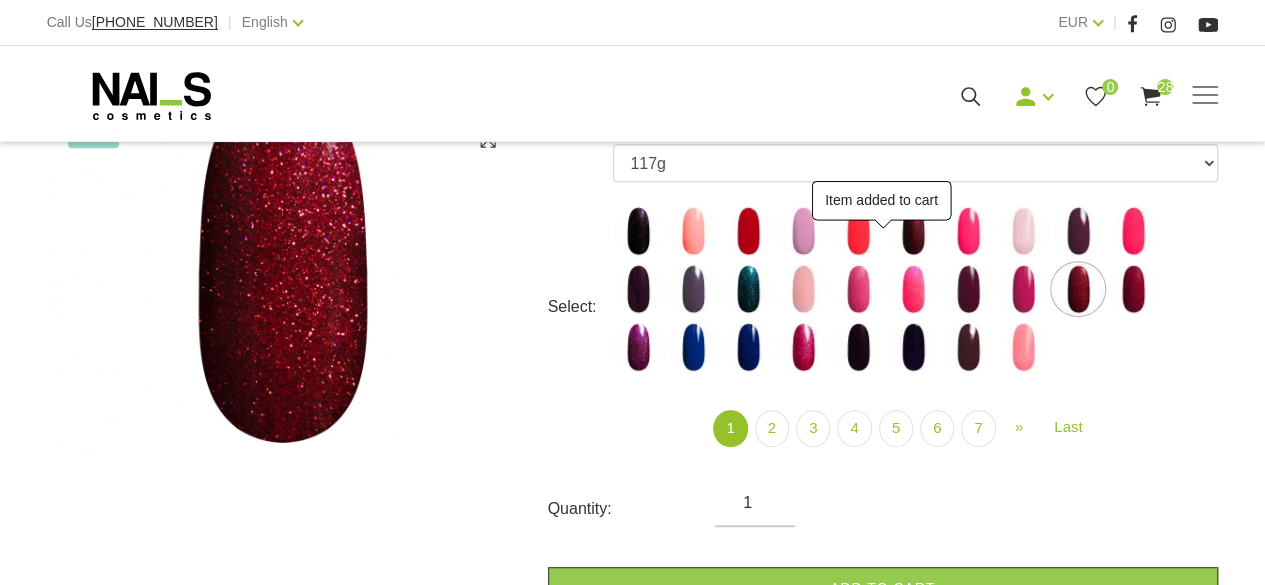 click at bounding box center (1133, 289) 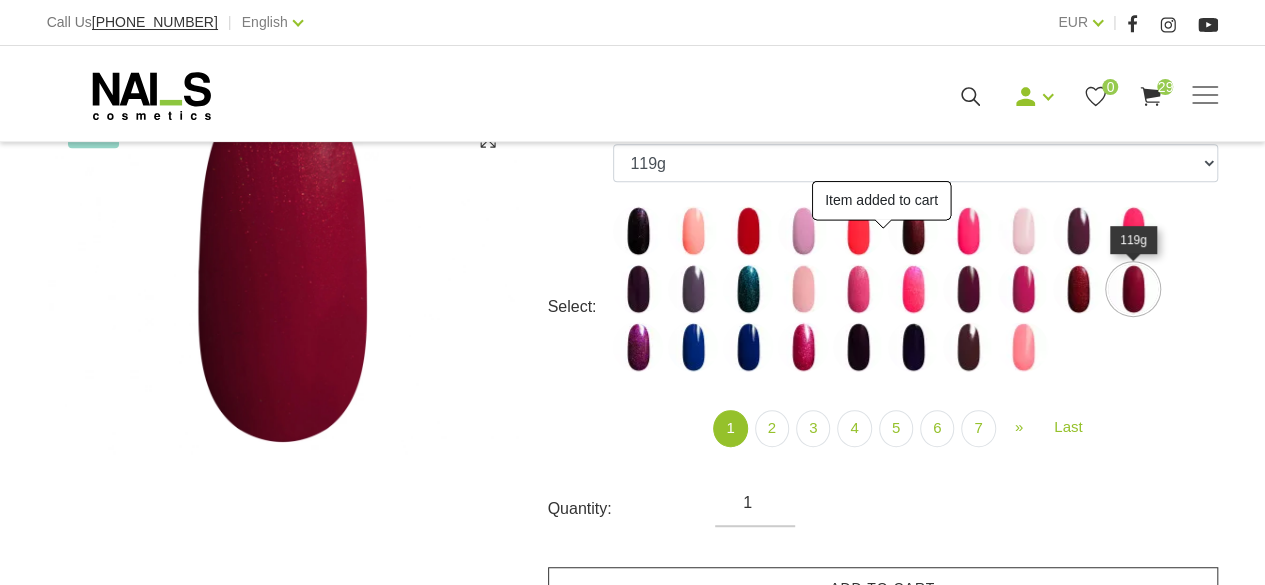 click on "Add to cart" at bounding box center (883, 588) 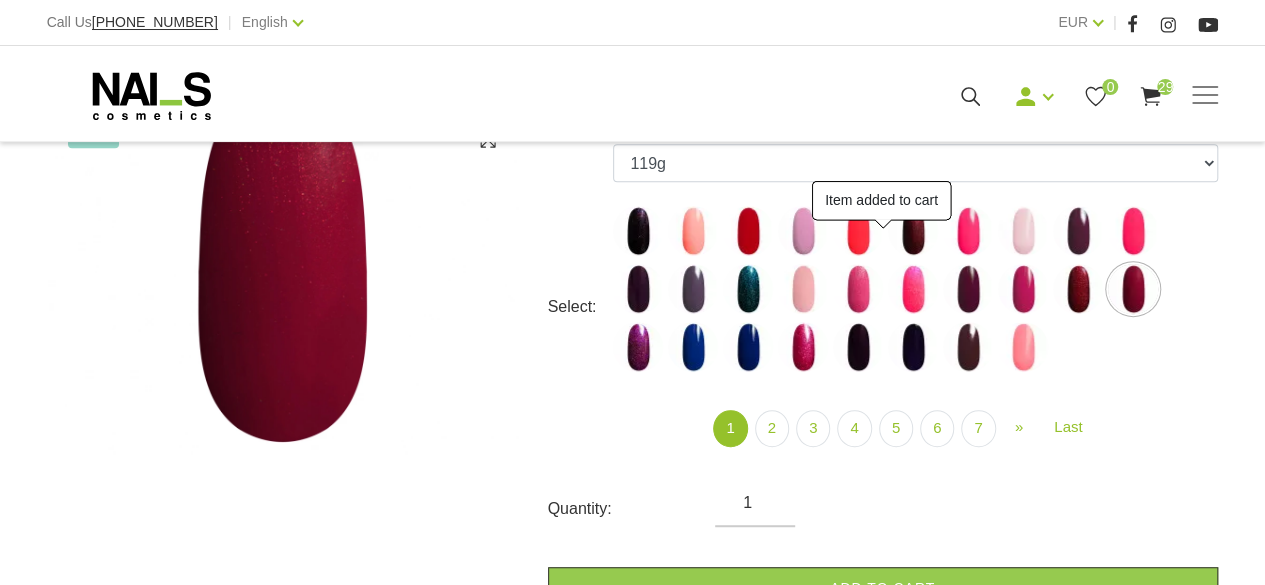 click at bounding box center [638, 347] 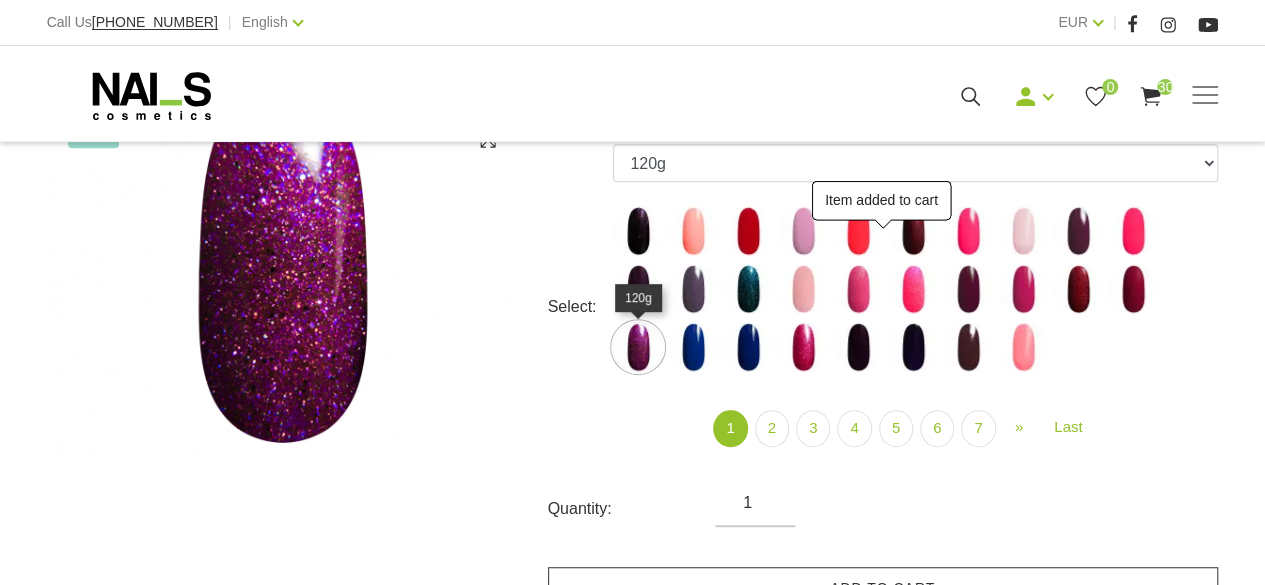 click on "Add to cart" at bounding box center [883, 588] 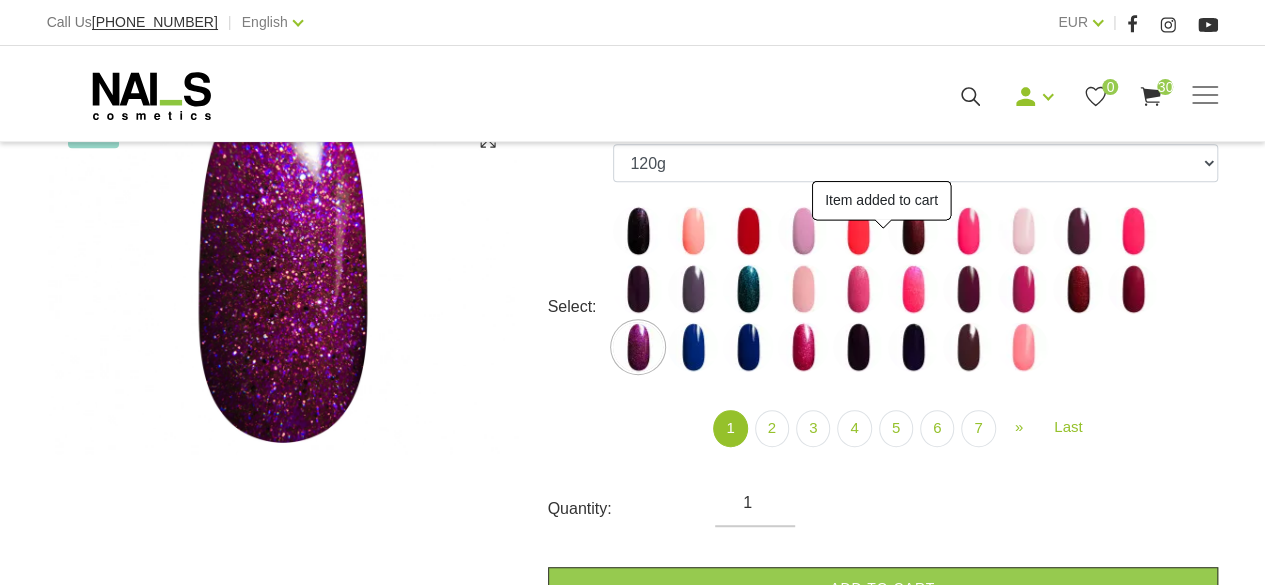 click at bounding box center (693, 347) 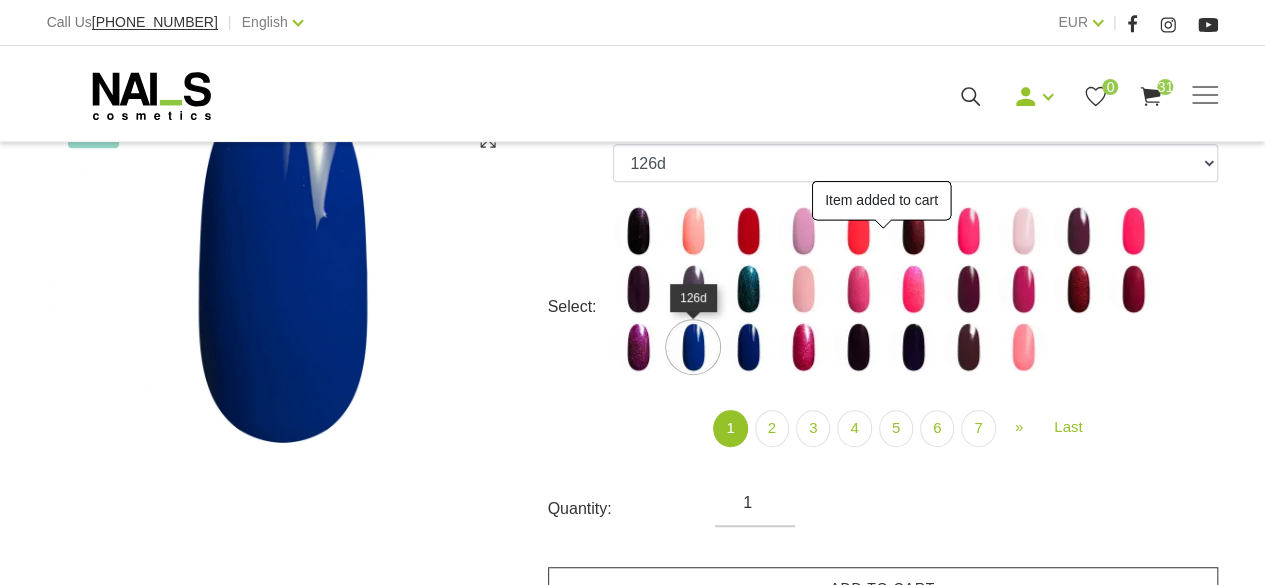 click on "Add to cart" at bounding box center (883, 588) 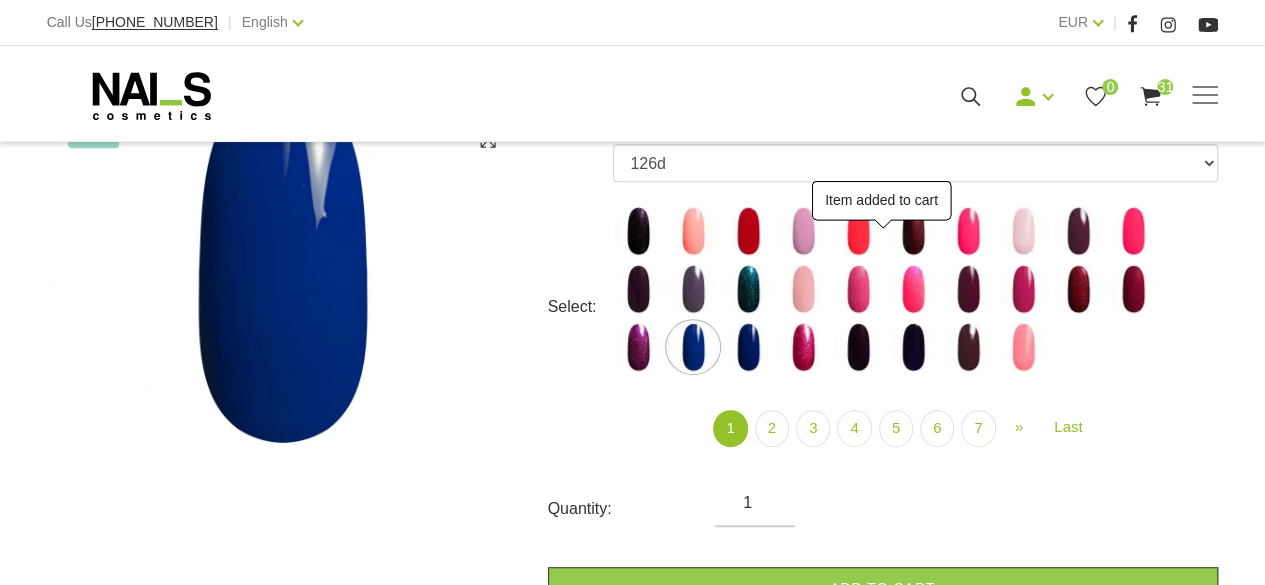 click at bounding box center (748, 347) 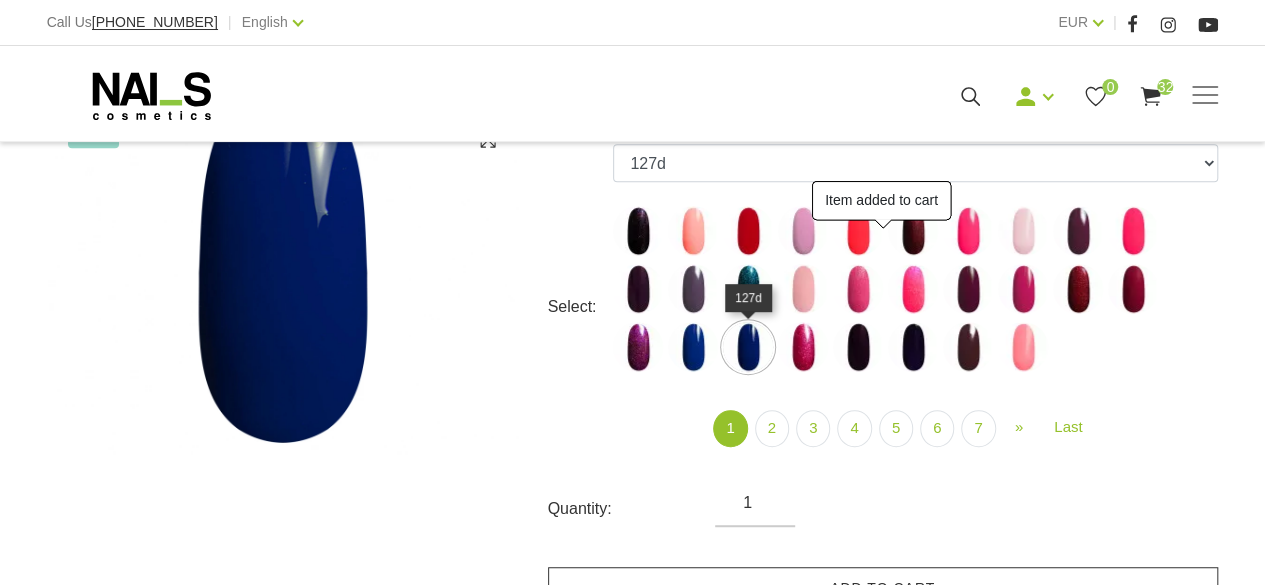 click on "Add to cart" at bounding box center [883, 588] 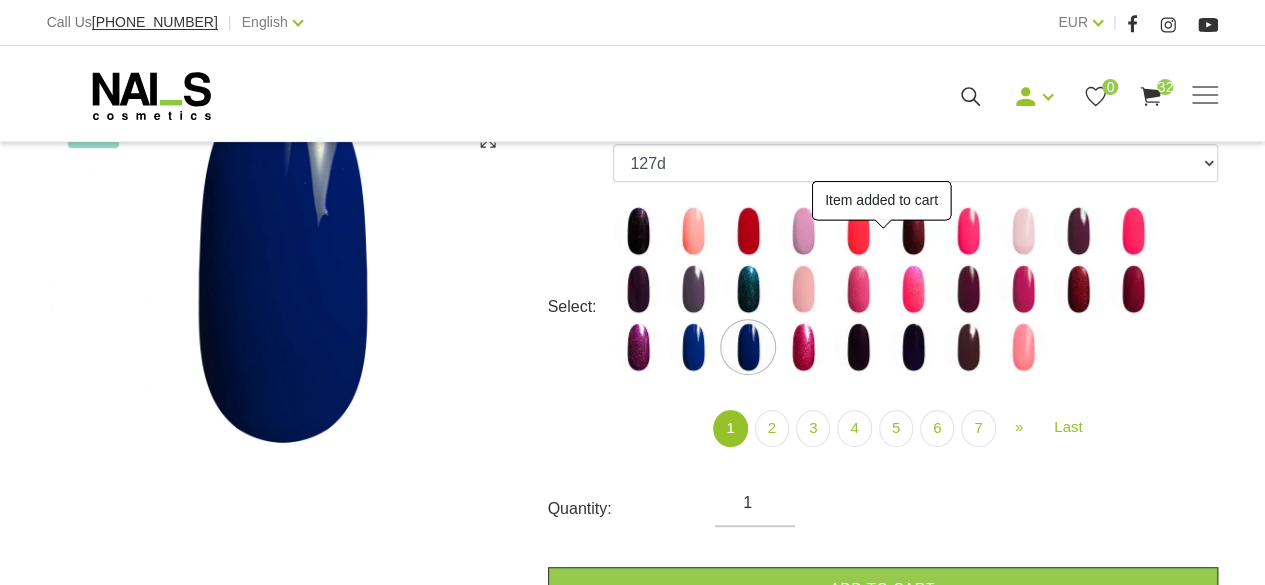 click at bounding box center [803, 347] 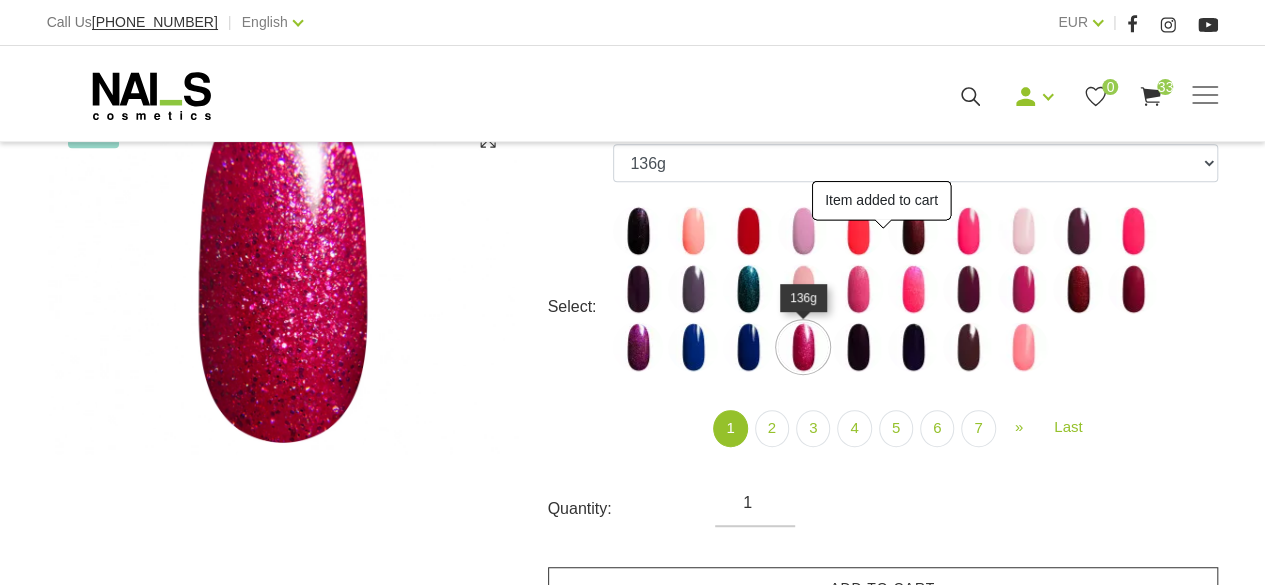 click on "Add to cart" at bounding box center [883, 588] 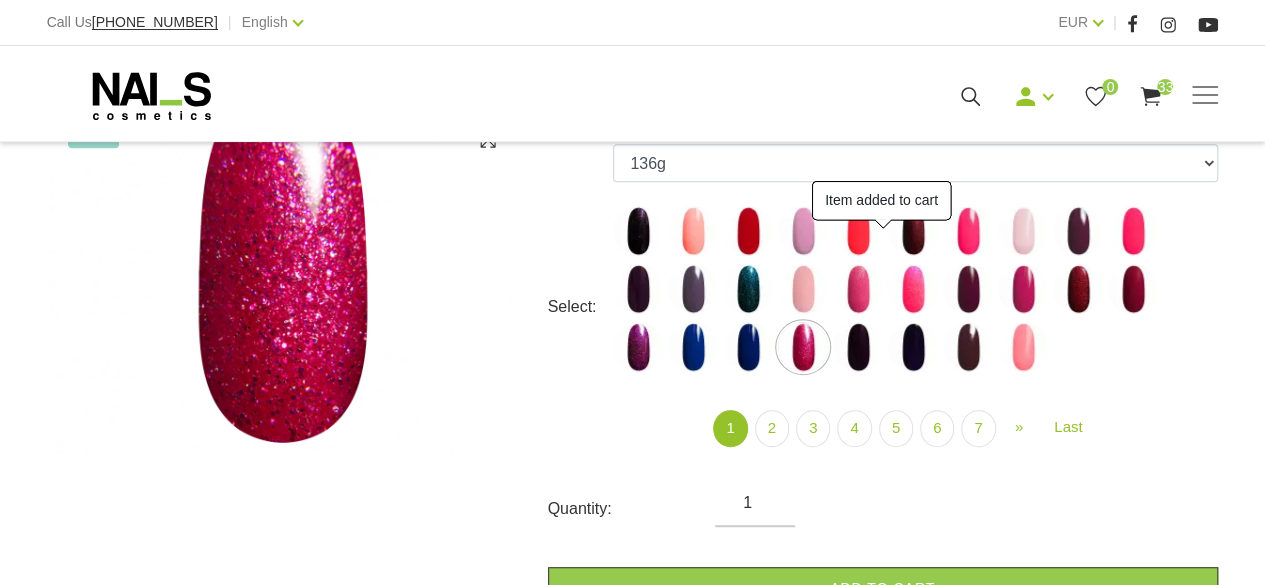 click at bounding box center [858, 347] 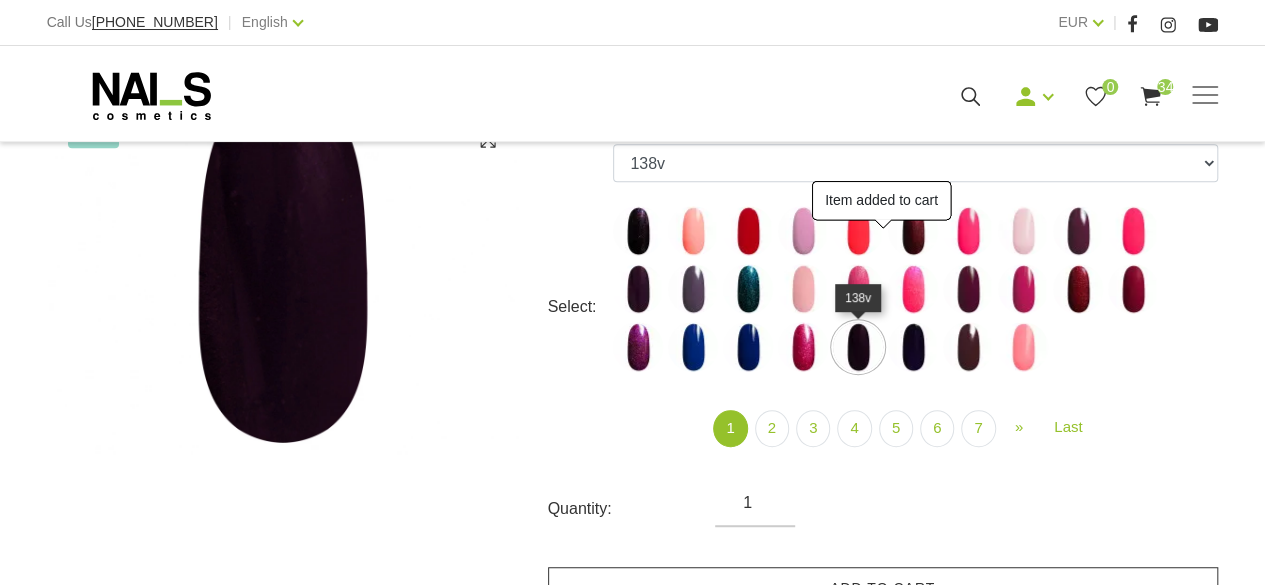 click on "Add to cart" at bounding box center [883, 588] 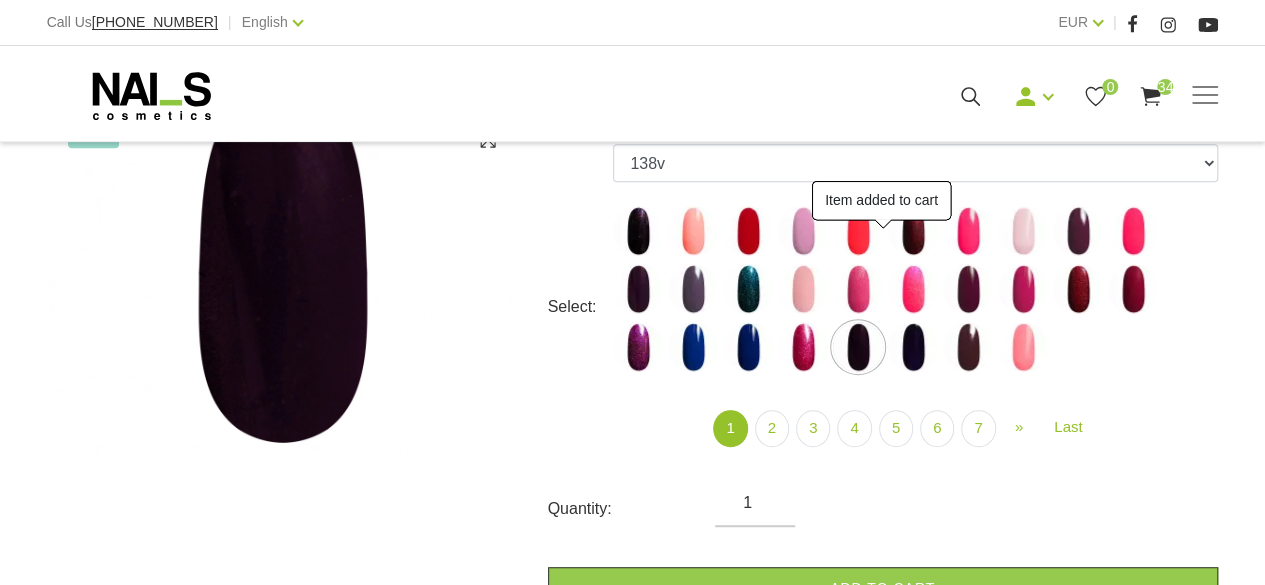 click at bounding box center (913, 347) 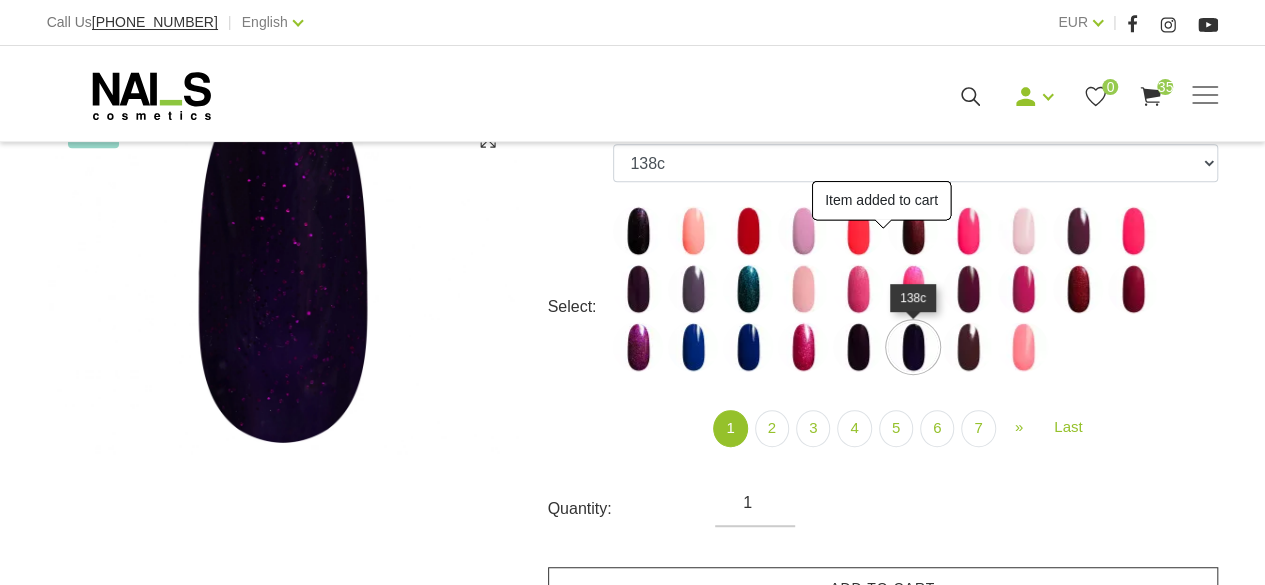 click on "Add to cart" at bounding box center [883, 588] 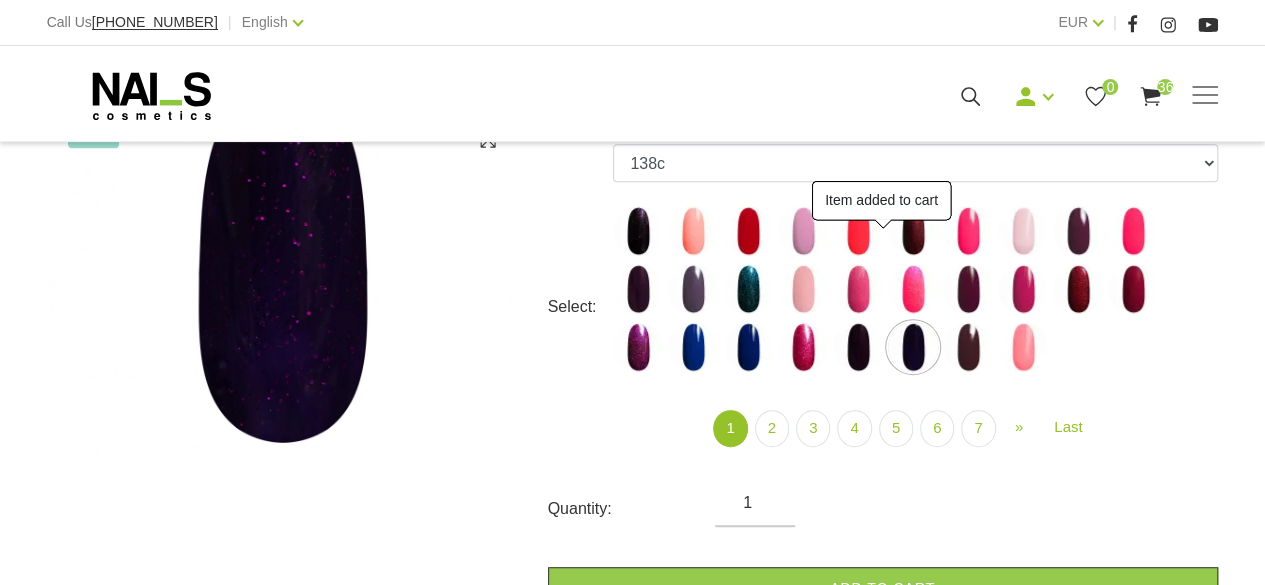 click at bounding box center [968, 347] 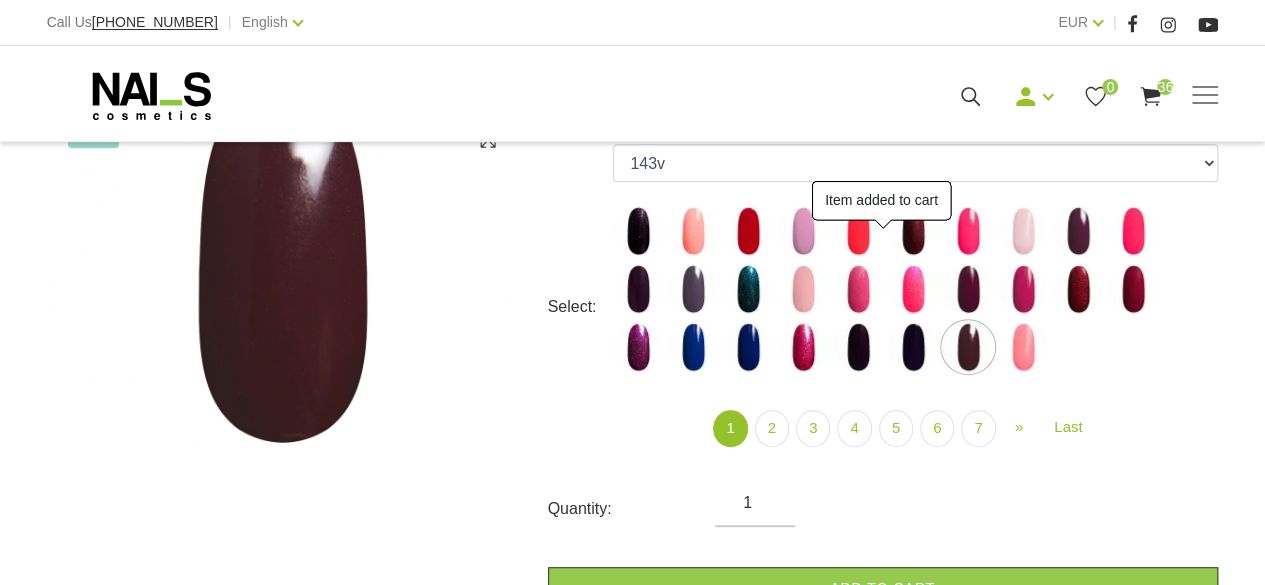 click at bounding box center [1023, 347] 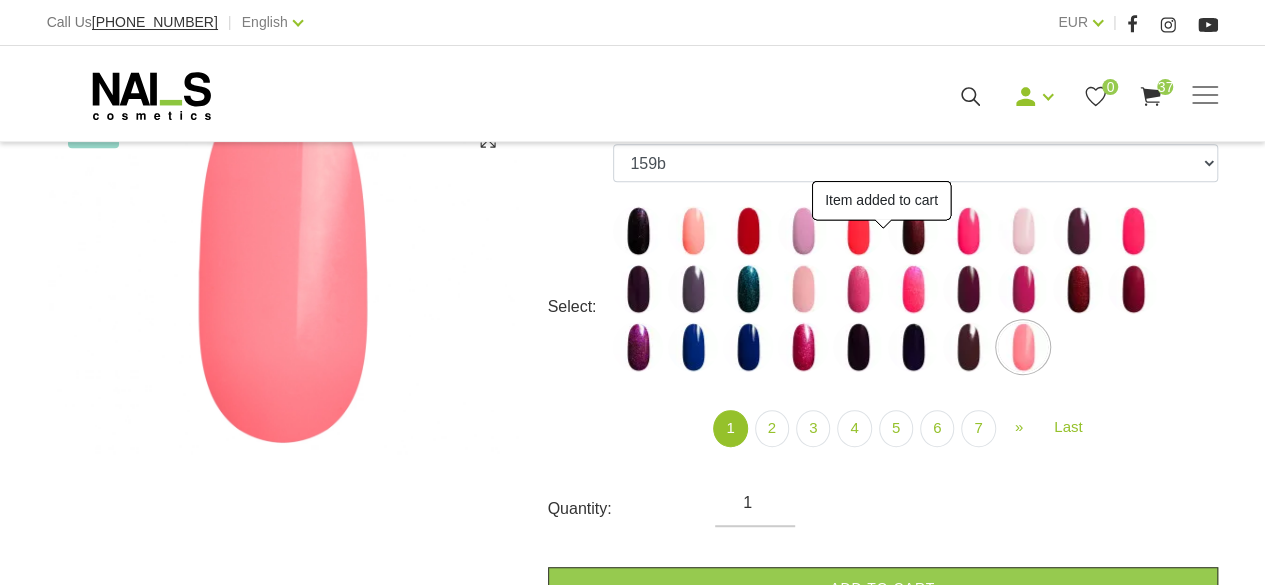 click on "Add to cart" at bounding box center (883, 588) 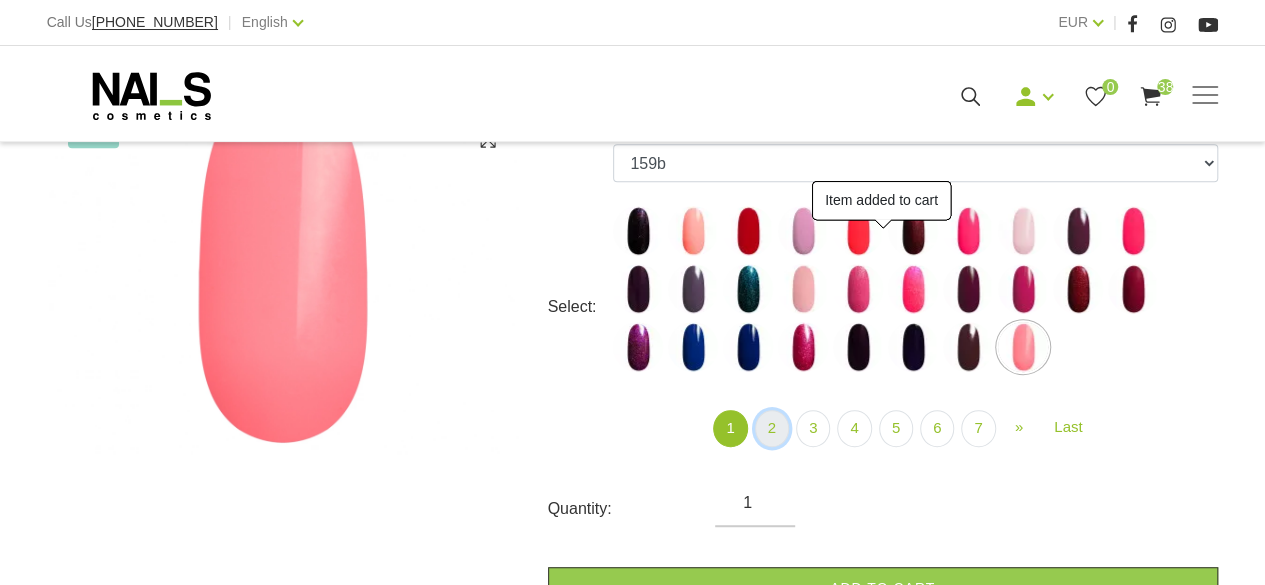 click on "2" at bounding box center [772, 428] 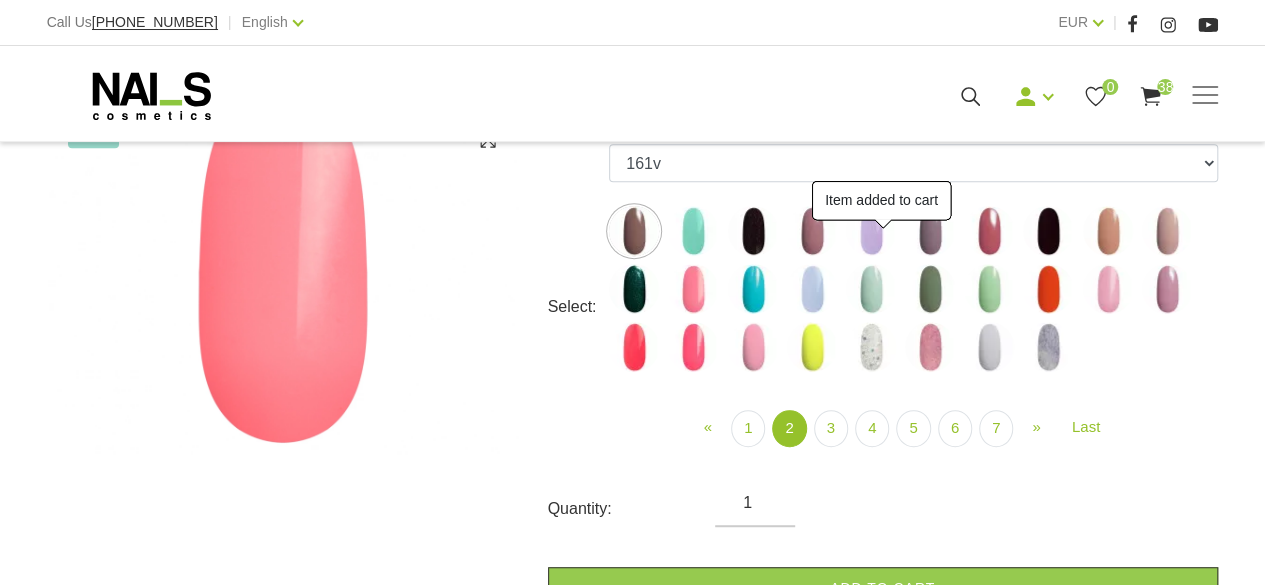 click on "Add to cart" at bounding box center (883, 588) 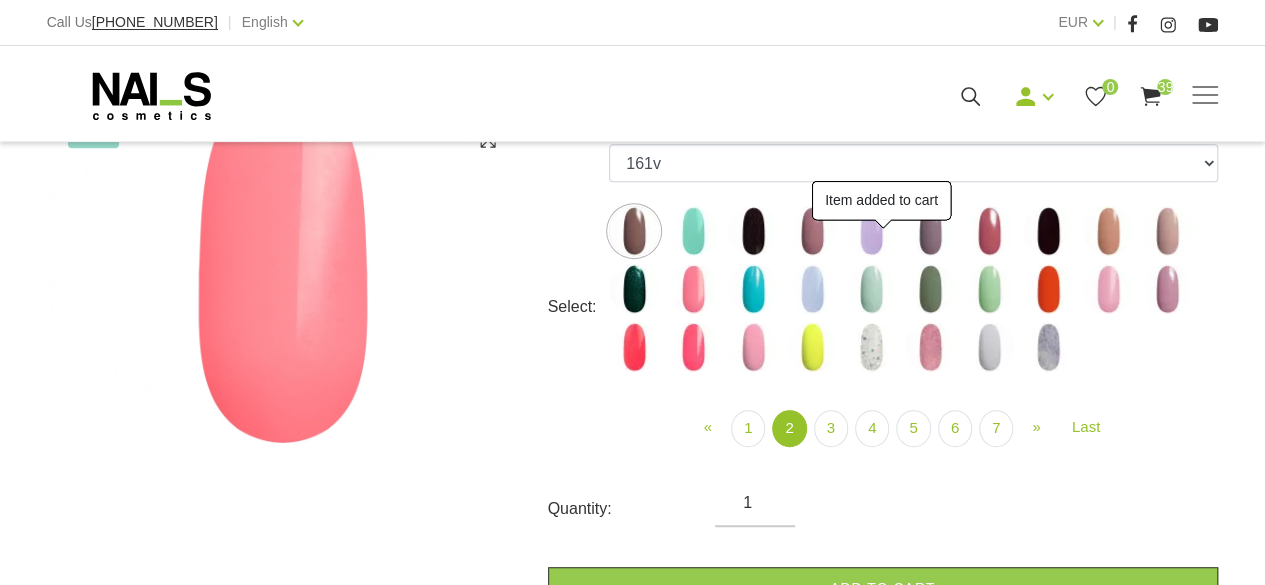 click at bounding box center [693, 231] 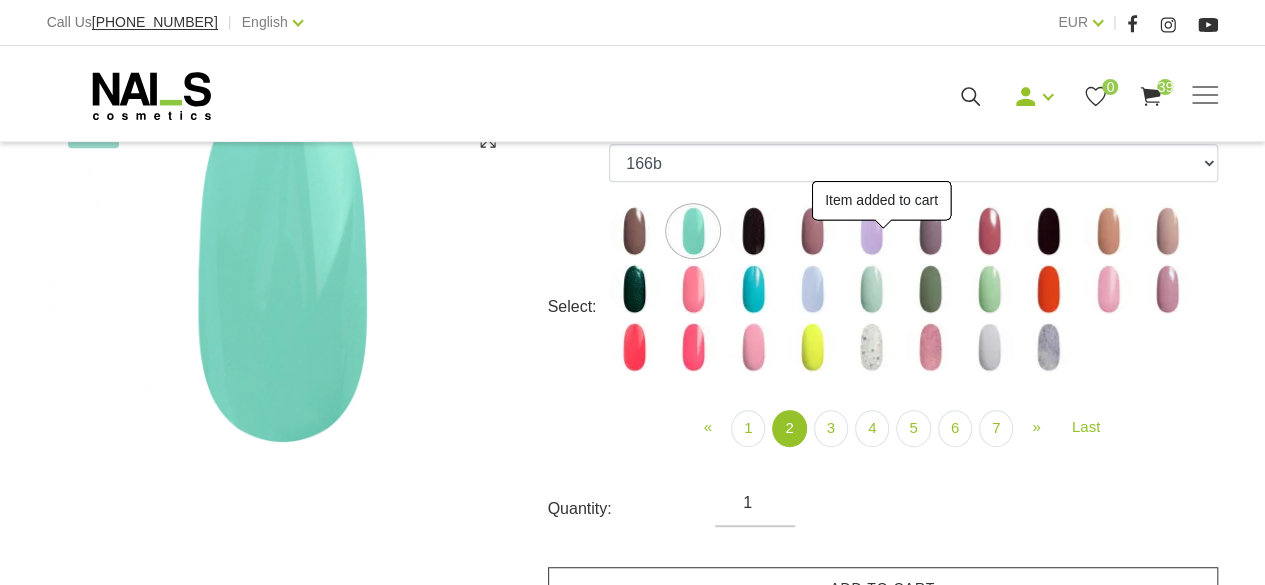 click on "Add to cart" at bounding box center [883, 588] 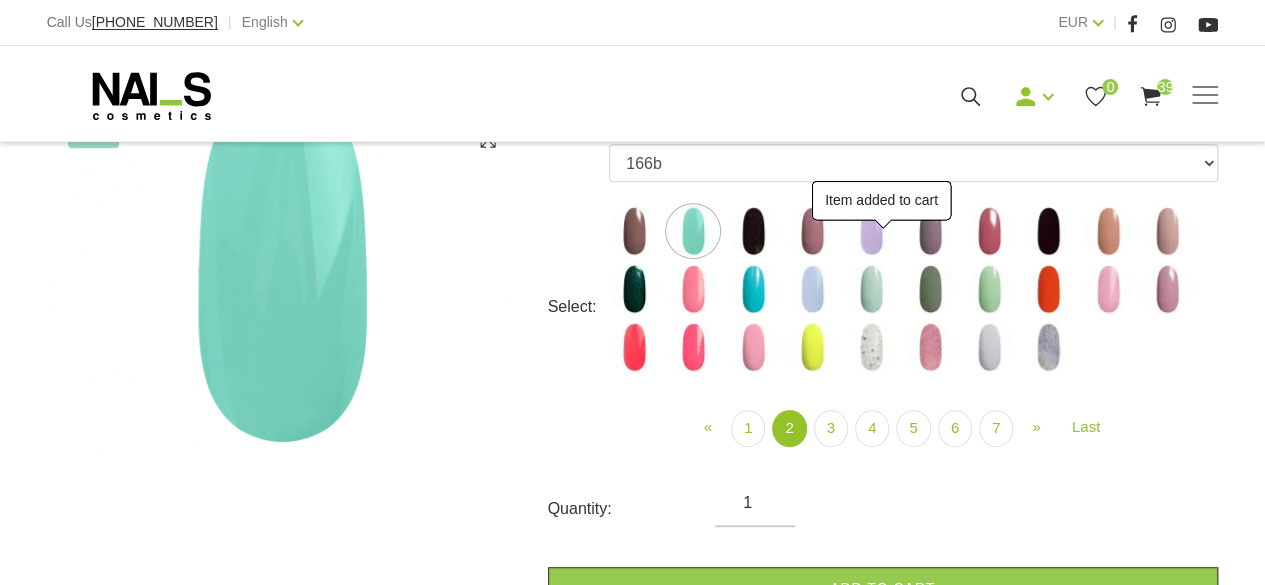 click at bounding box center [753, 231] 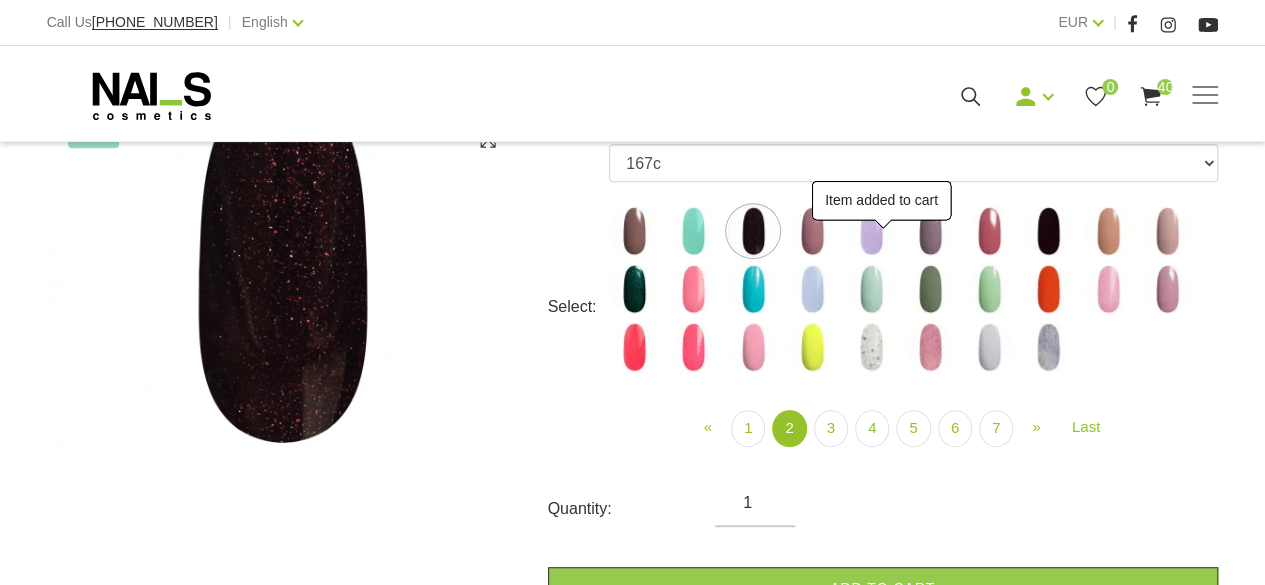 click on "Add to cart" at bounding box center [883, 588] 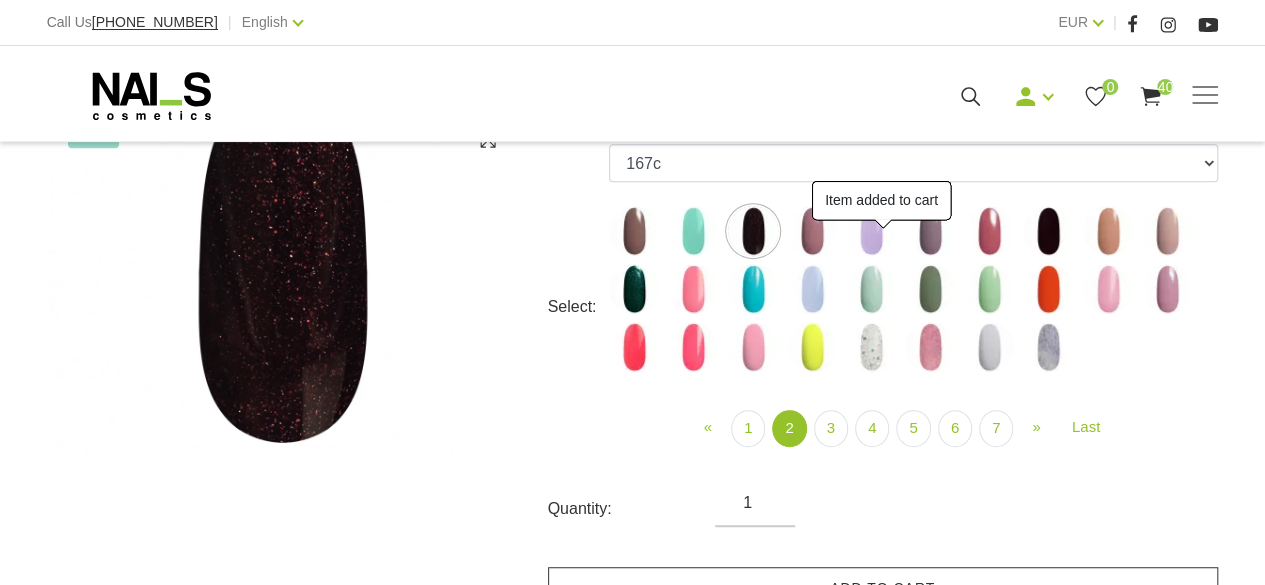 click at bounding box center (812, 231) 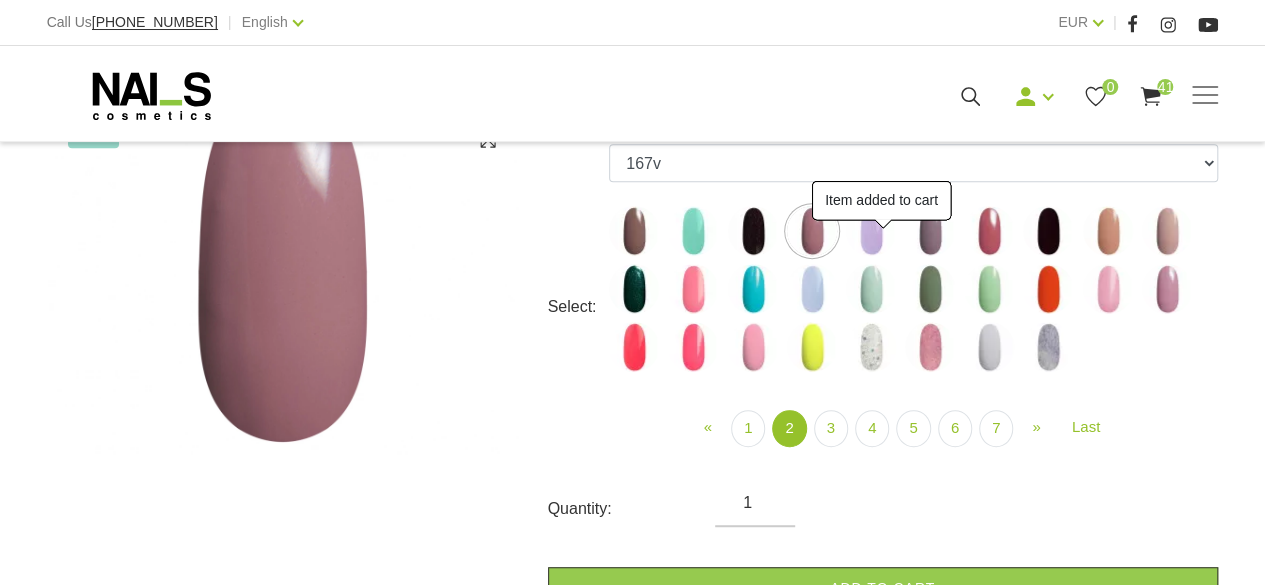 click on "Add to cart" at bounding box center [883, 588] 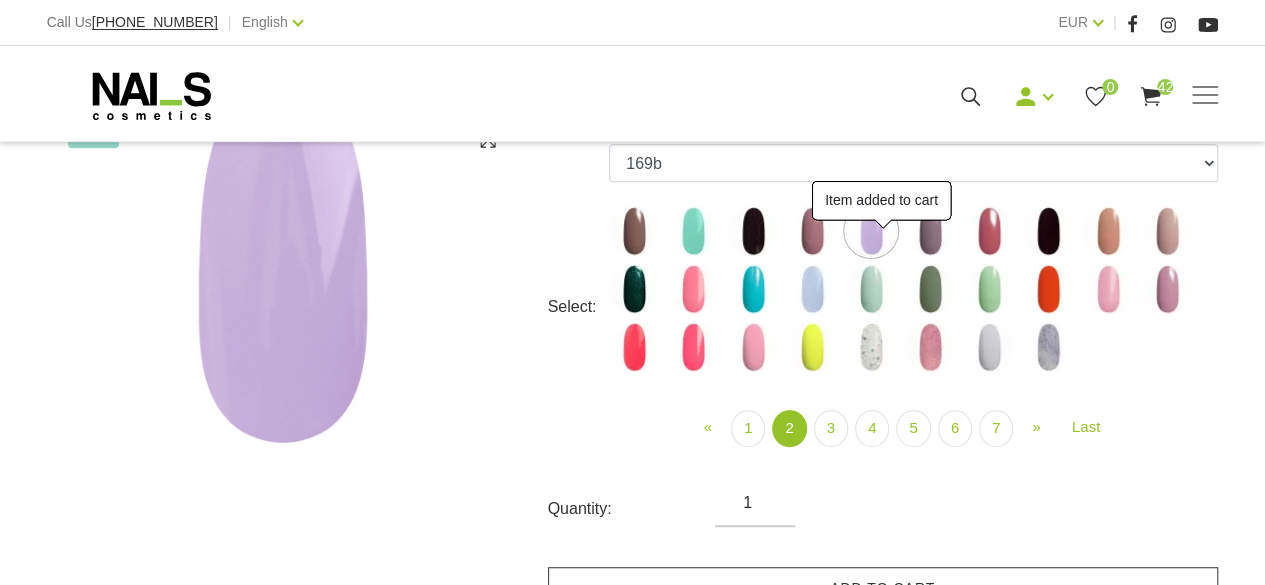 click on "Add to cart" at bounding box center (883, 588) 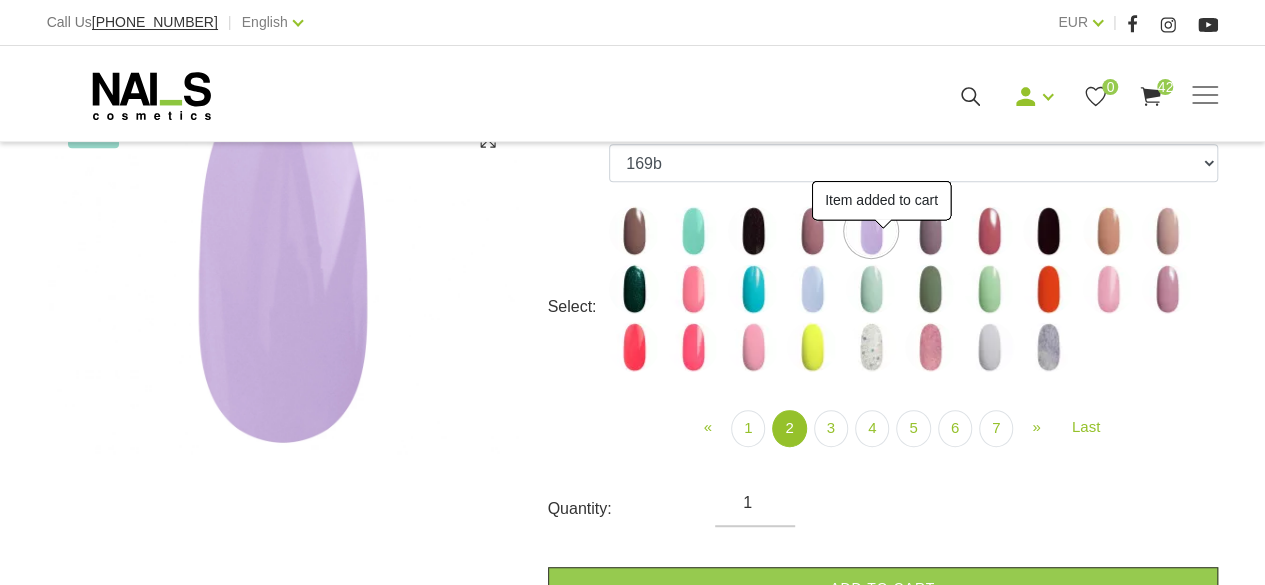 click at bounding box center [930, 231] 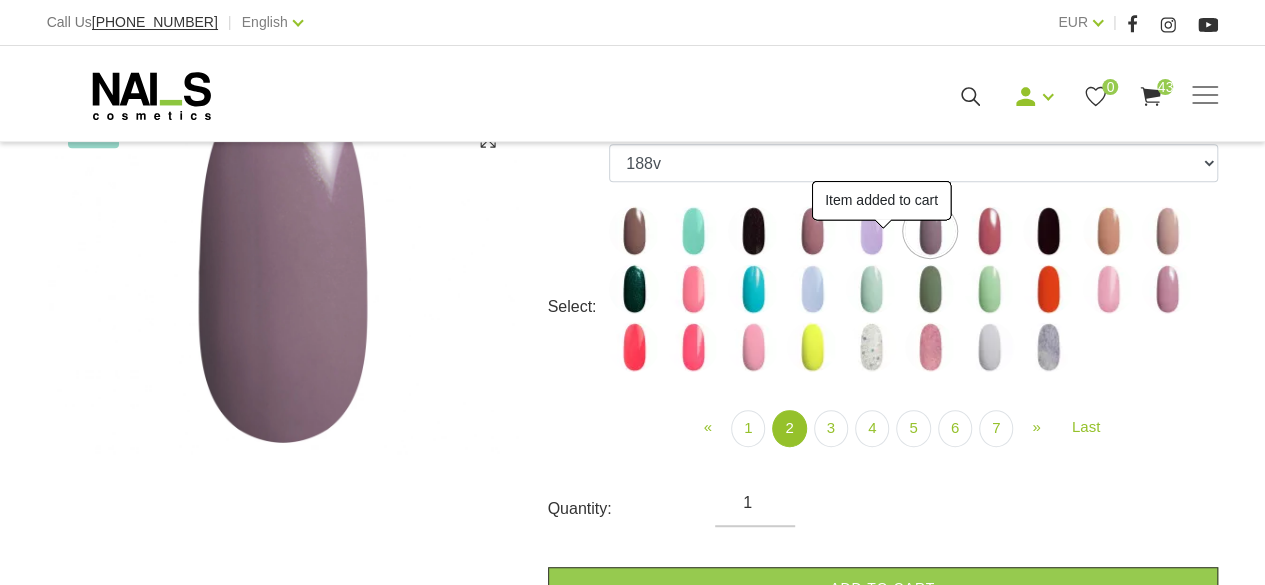click on "Add to cart" at bounding box center (883, 588) 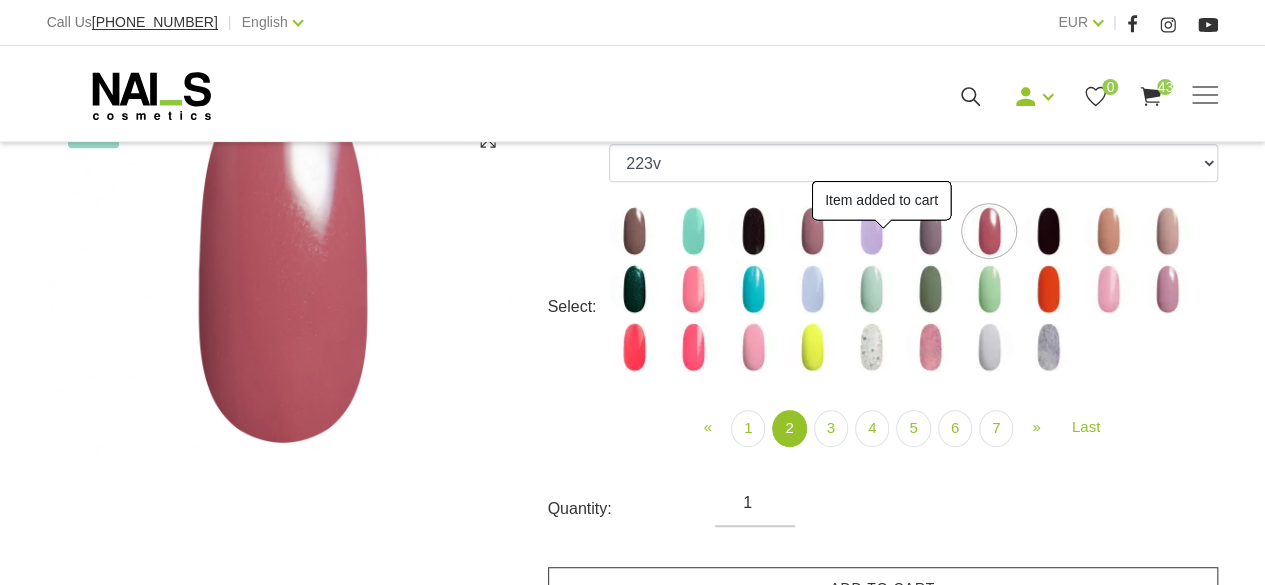 click on "Add to cart" at bounding box center [883, 588] 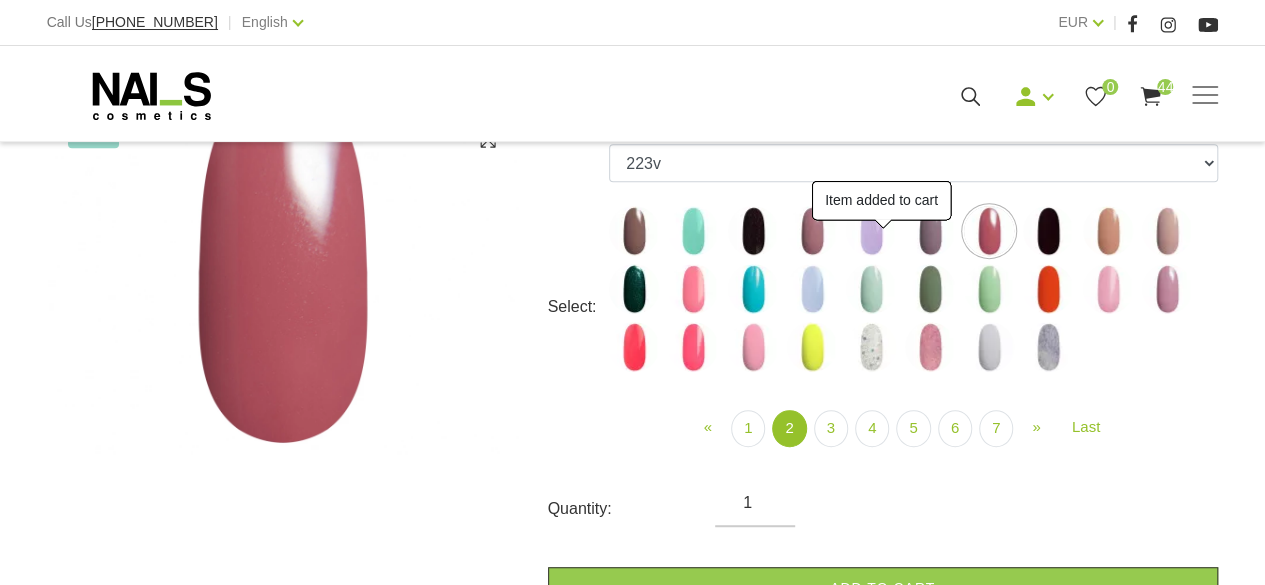 click at bounding box center [1048, 231] 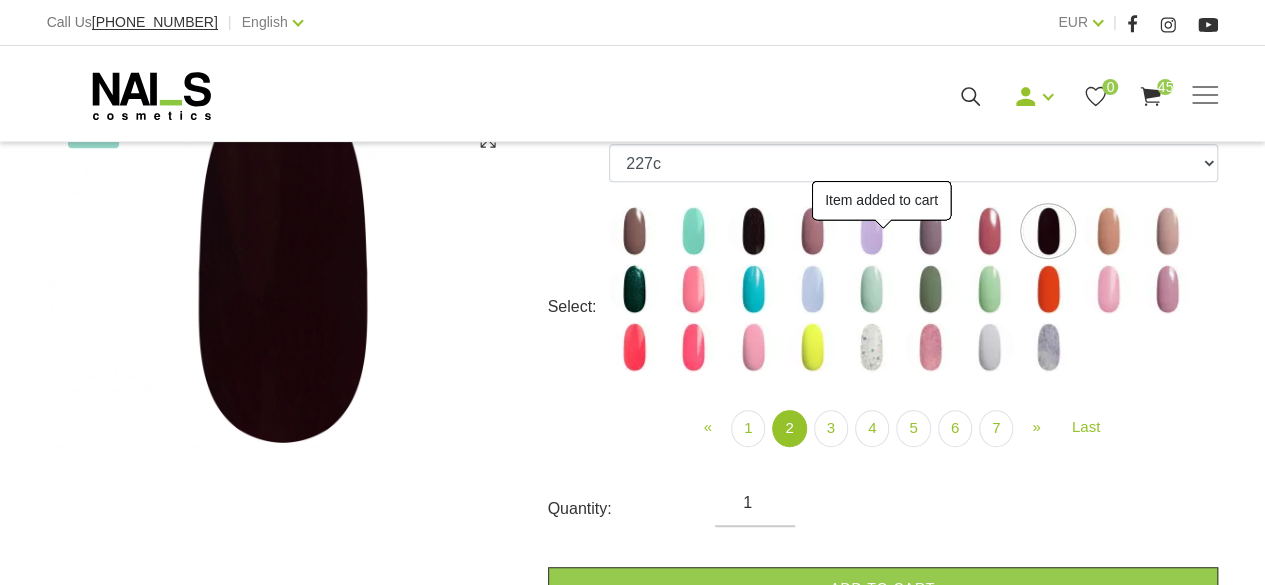 click at bounding box center [1108, 231] 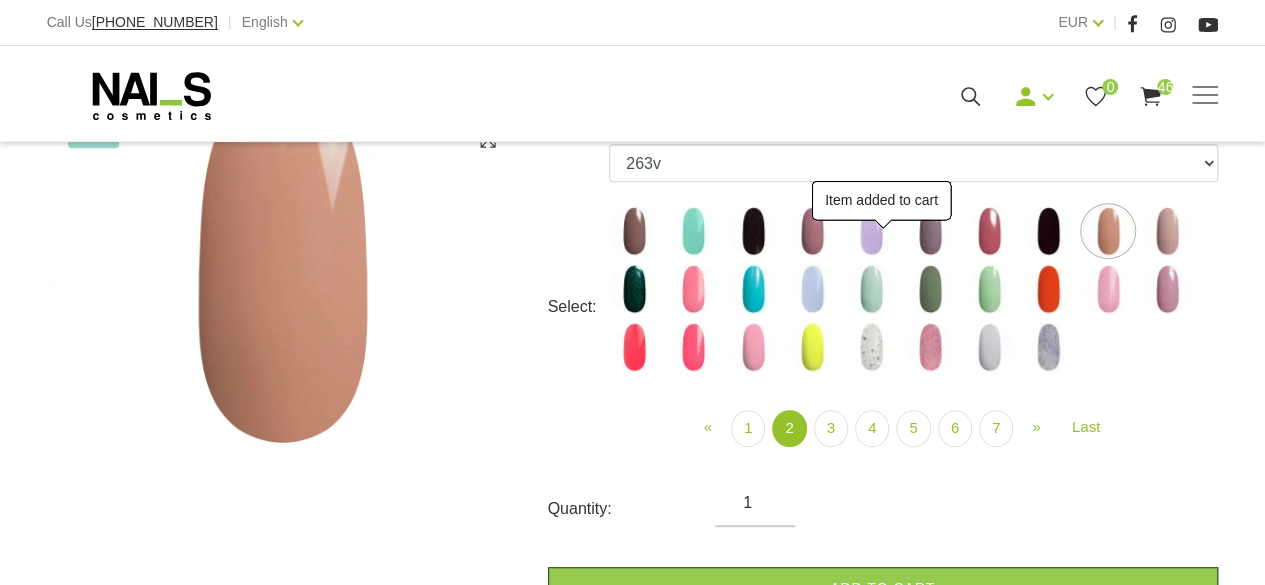 click on "Add to cart" at bounding box center [883, 588] 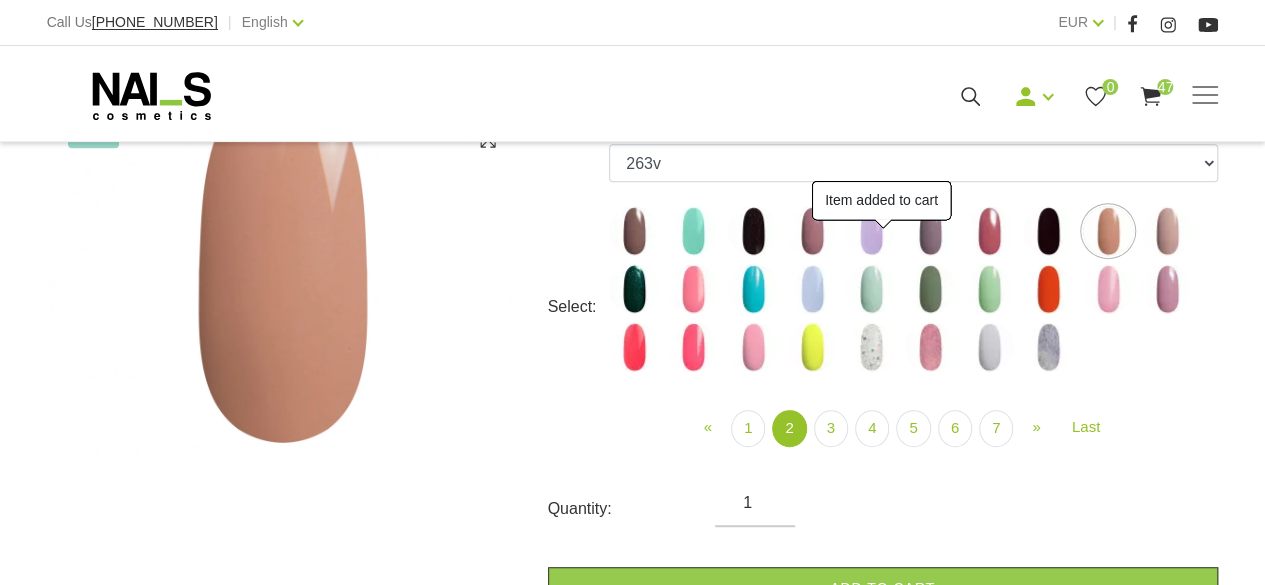 click at bounding box center [1167, 231] 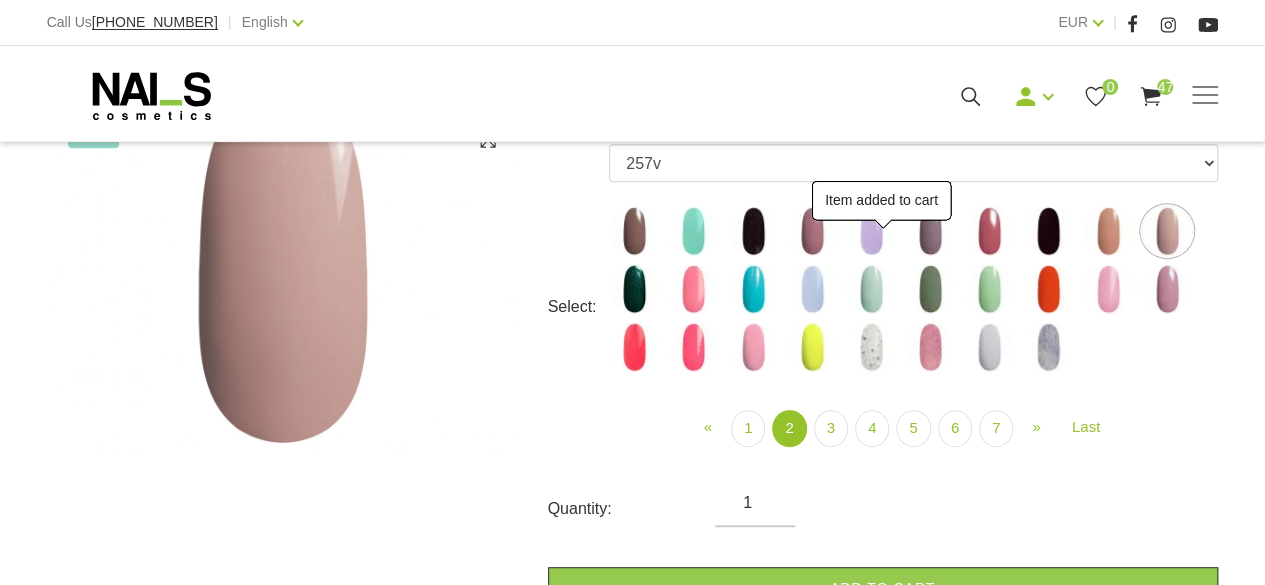 click on "Add to cart" at bounding box center [883, 588] 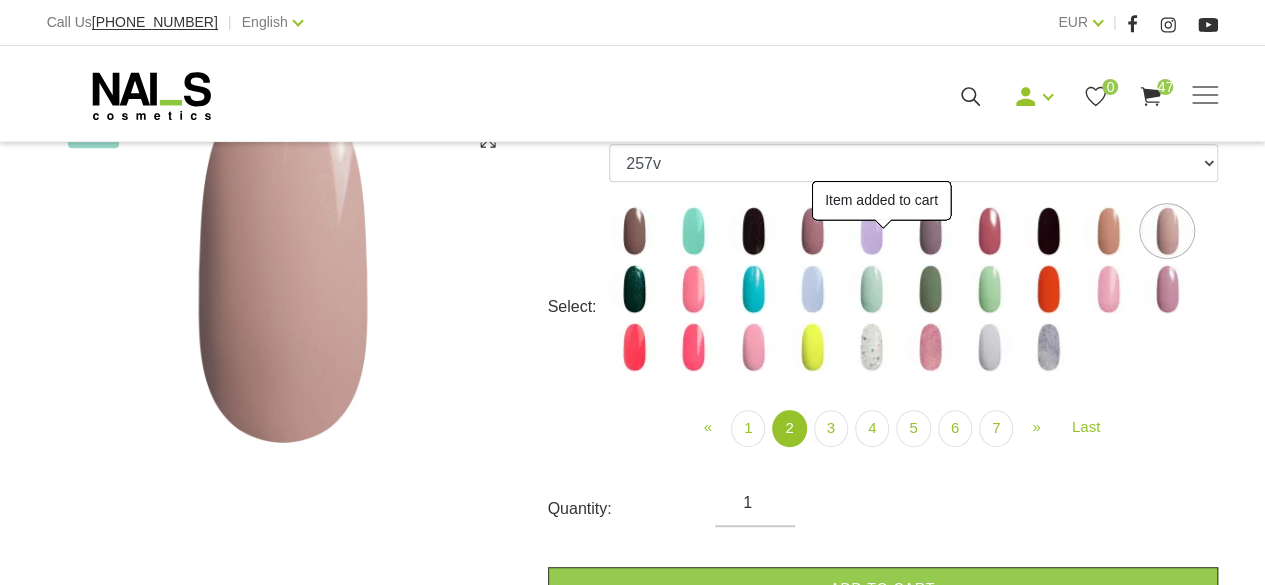 click on "001g
001n
003c
008b
011n
012g
016n
020b
044v
065v
068p
069v
083g
085p
110g
111g
111v
116v 117g 119g 120g 126d 127d CL1" at bounding box center (913, 262) 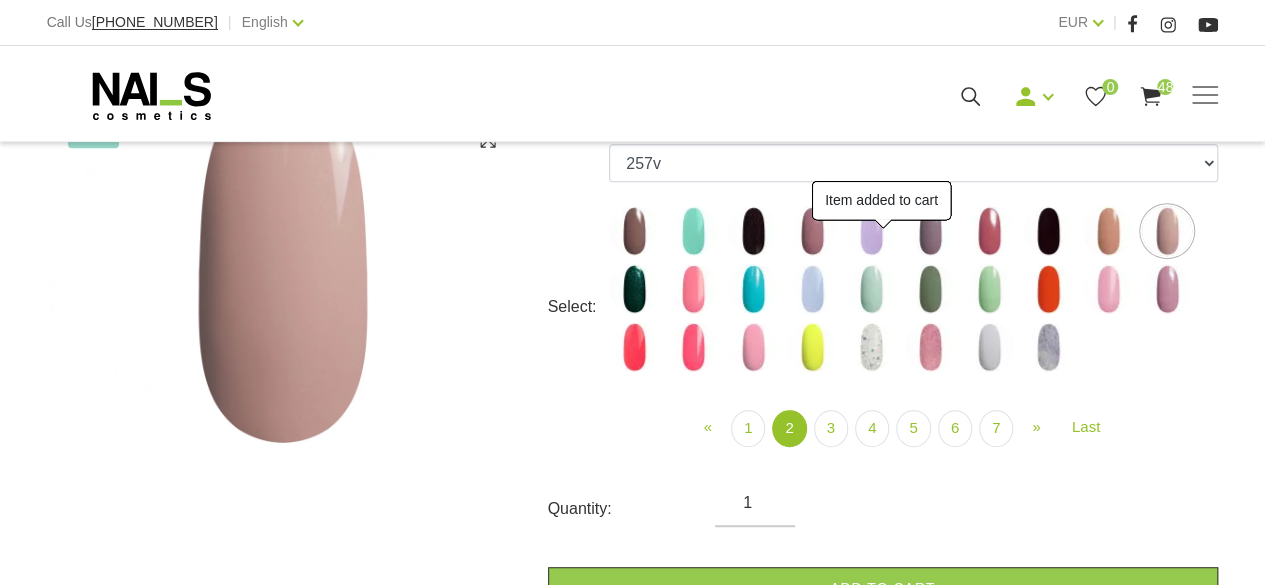click on "Add to cart" at bounding box center [883, 588] 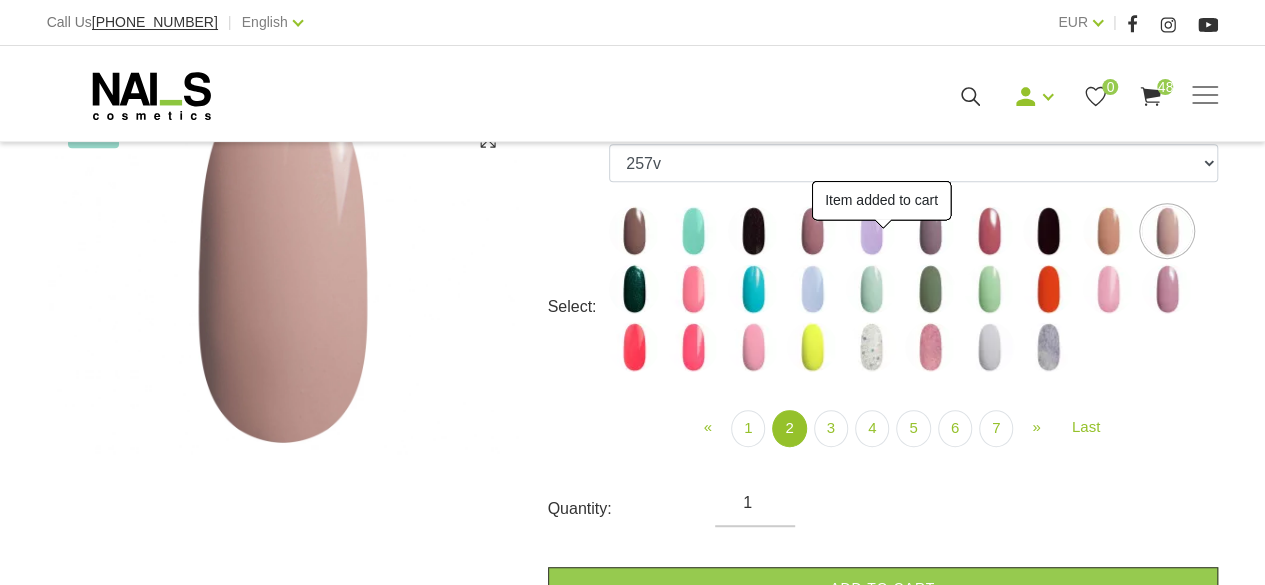 click at bounding box center [634, 289] 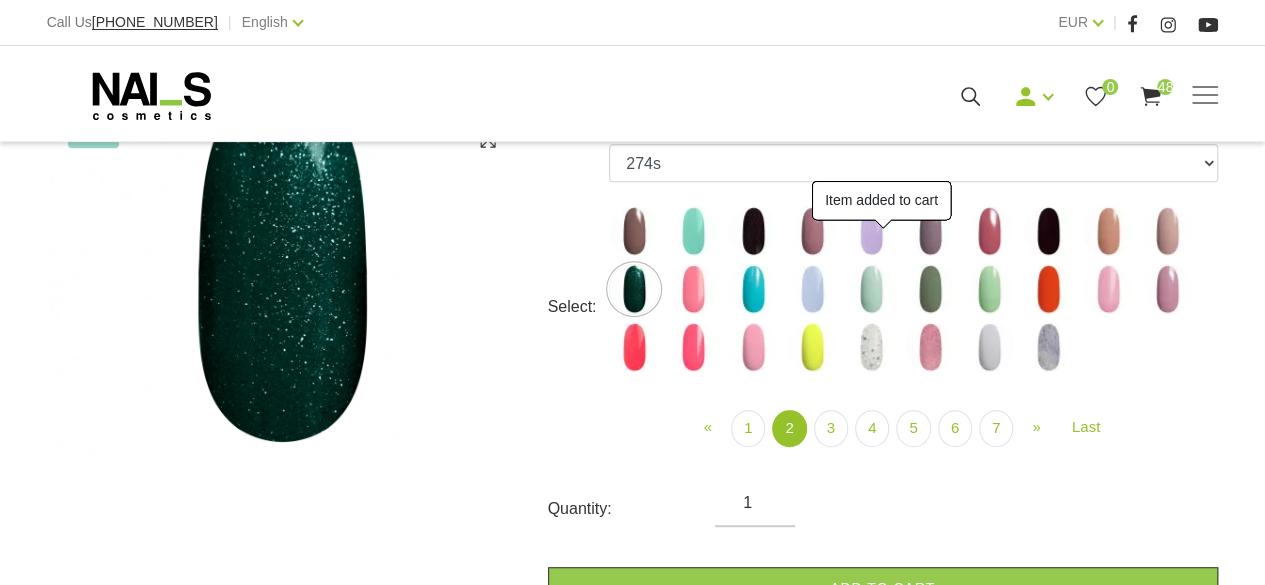 click on "Add to cart" at bounding box center [883, 588] 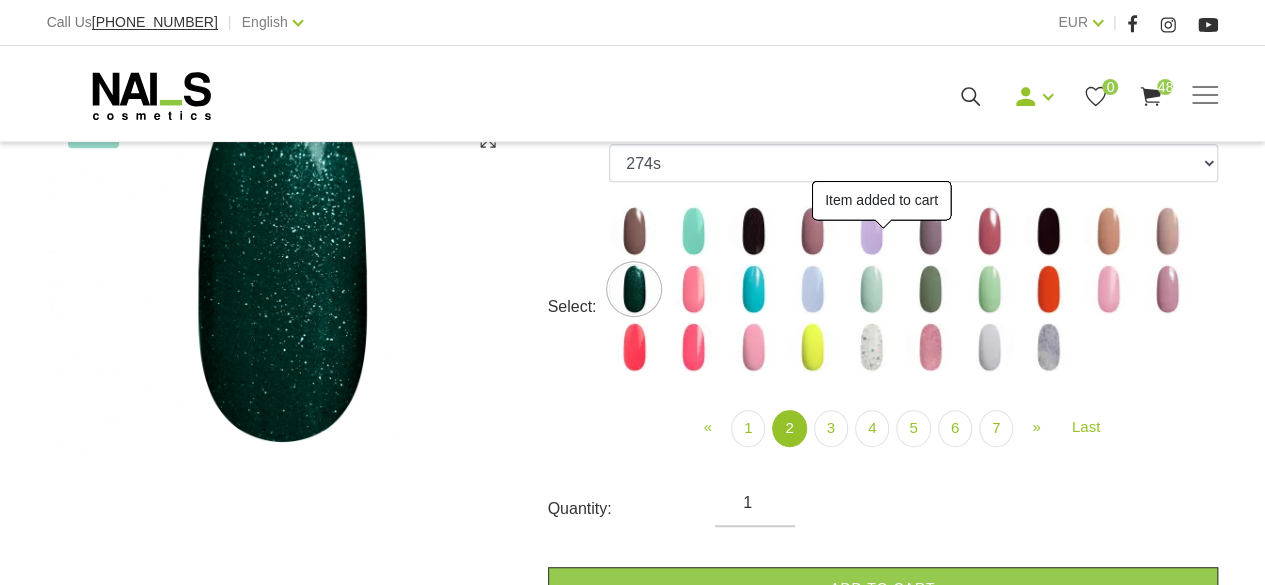 click at bounding box center [693, 289] 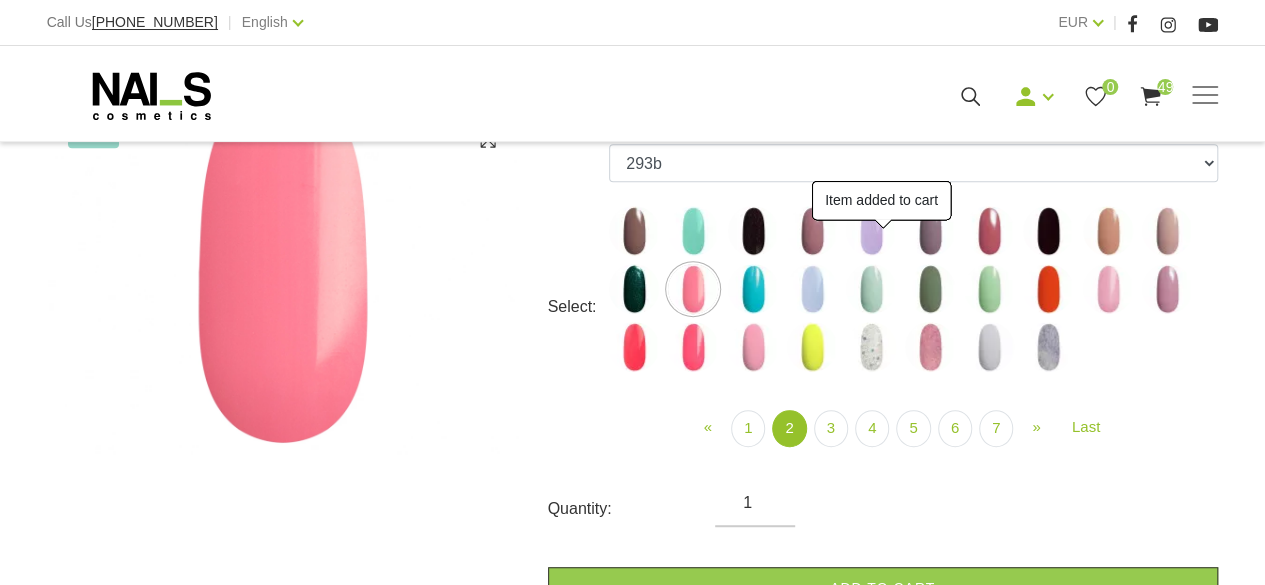 click on "Add to cart" at bounding box center [883, 588] 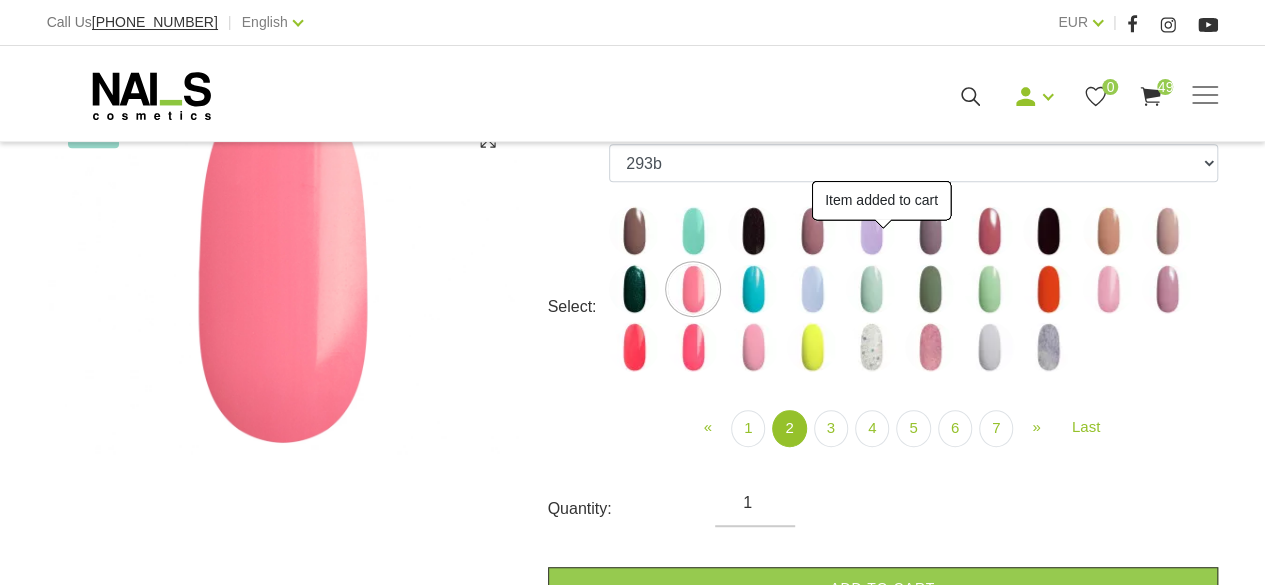 click at bounding box center (753, 289) 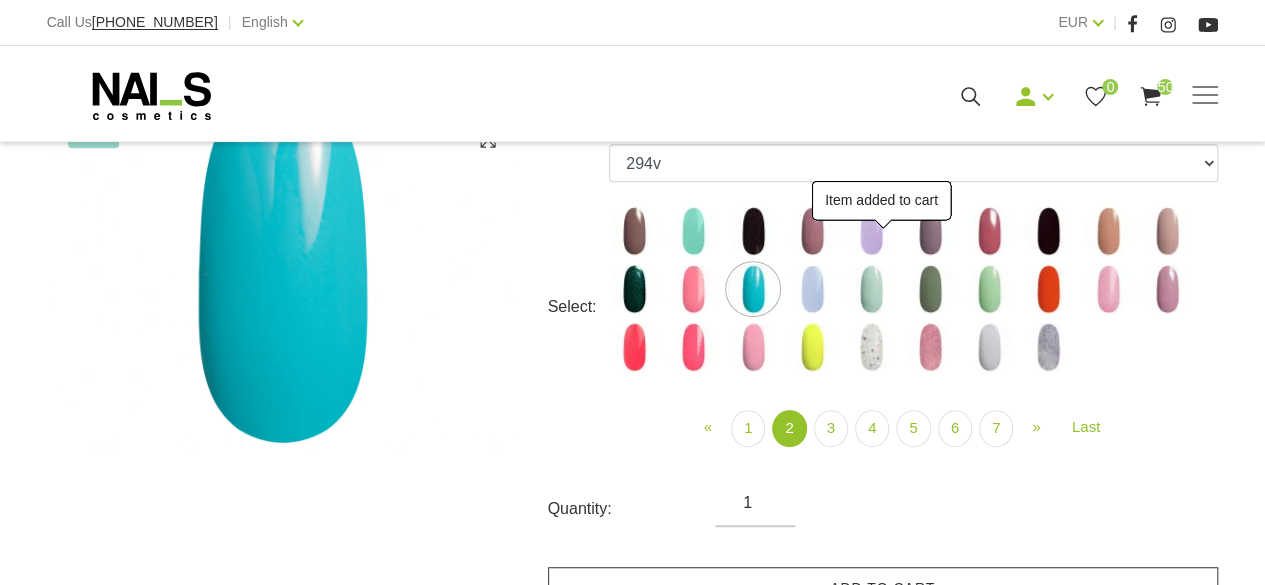 click on "Add to cart" at bounding box center (883, 588) 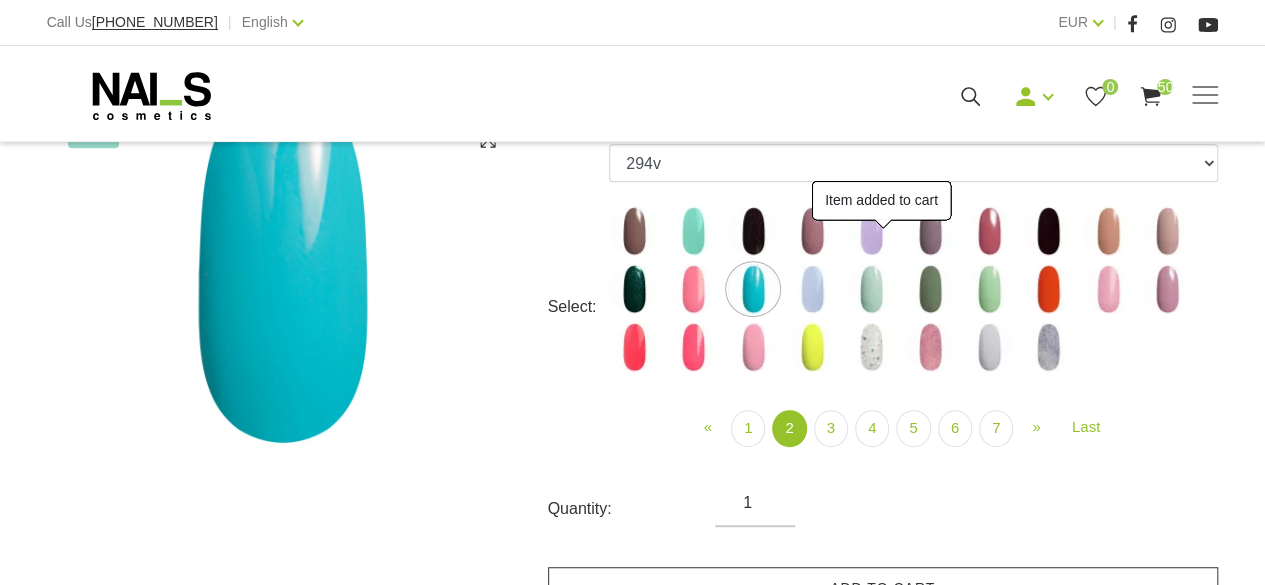 click at bounding box center (812, 289) 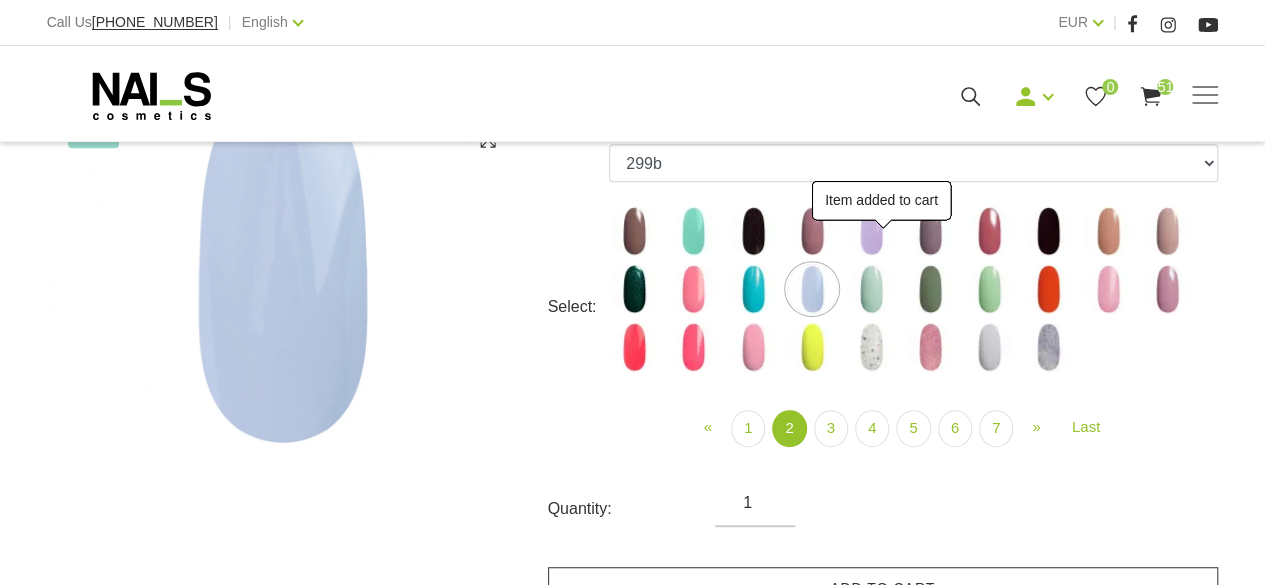 click on "Add to cart" at bounding box center [883, 588] 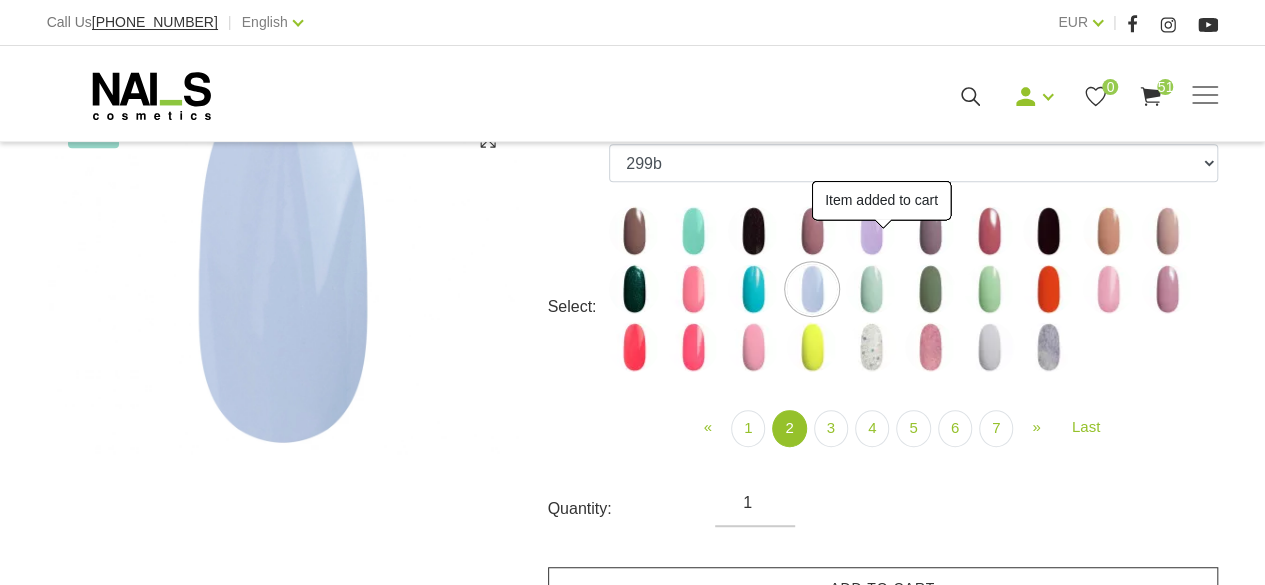 click at bounding box center [871, 289] 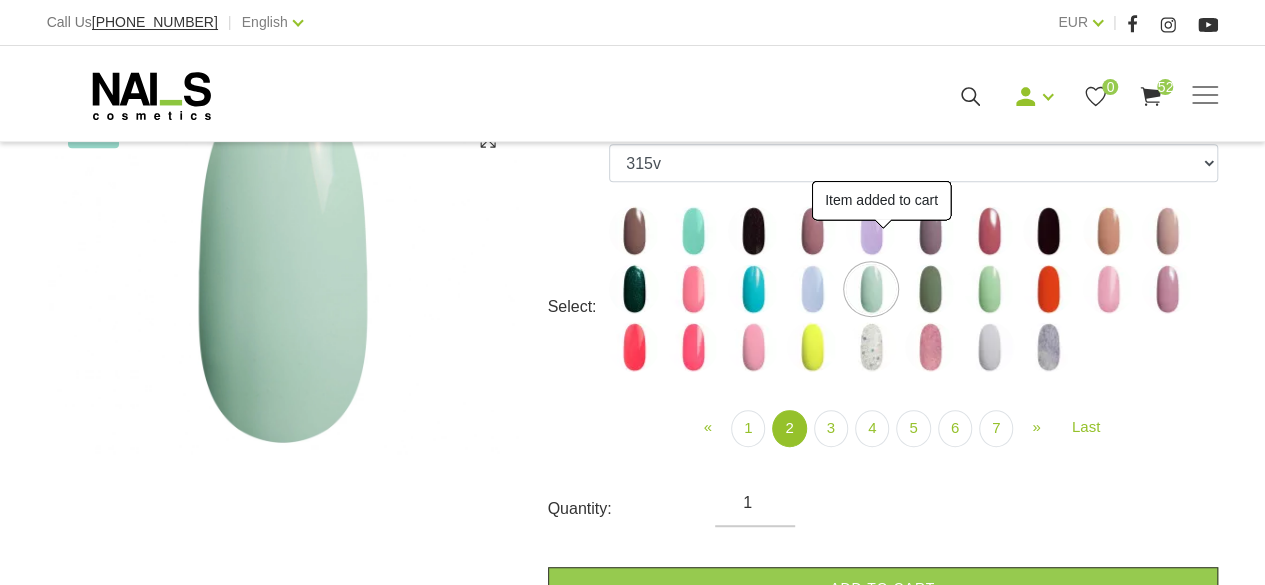 click on "Add to cart" at bounding box center (883, 588) 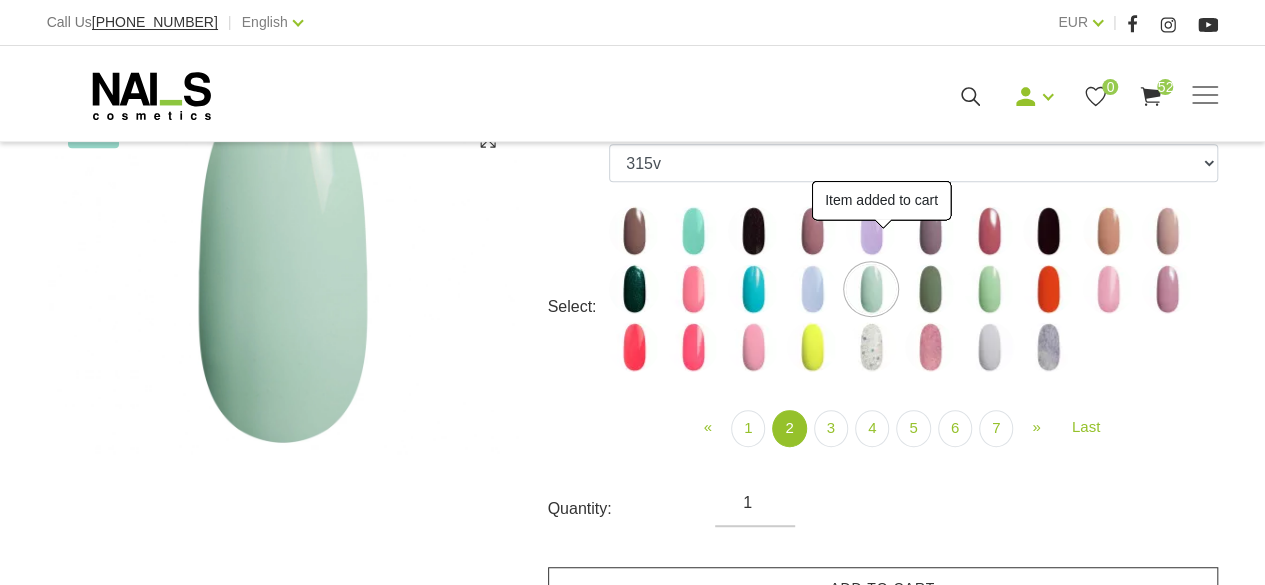 click at bounding box center [930, 289] 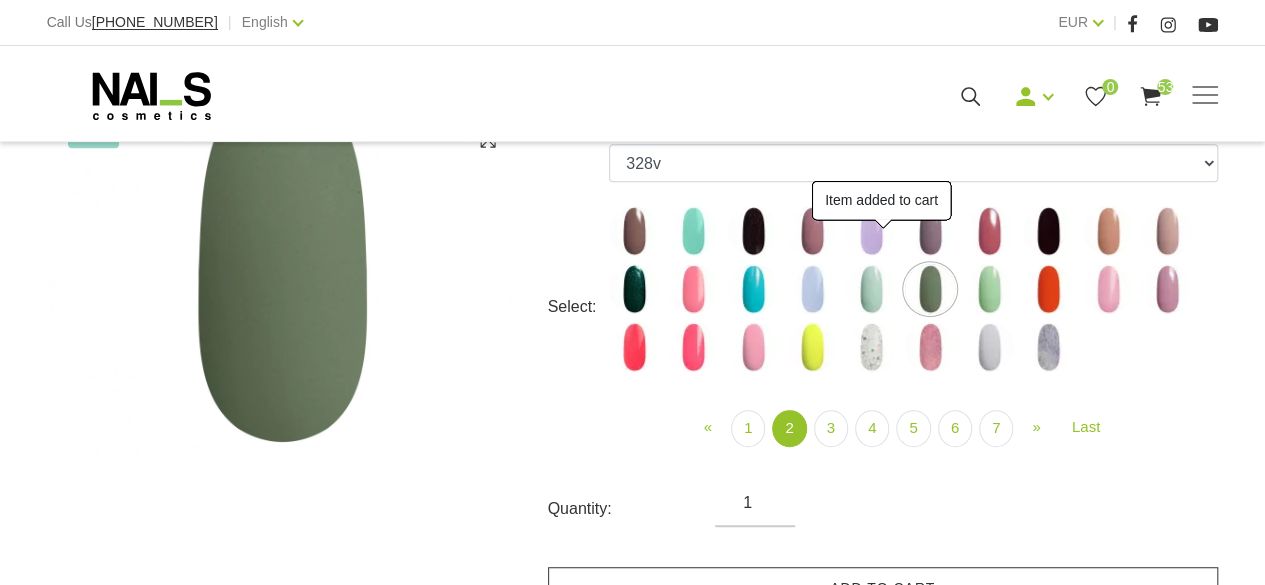 click on "Add to cart" at bounding box center (883, 588) 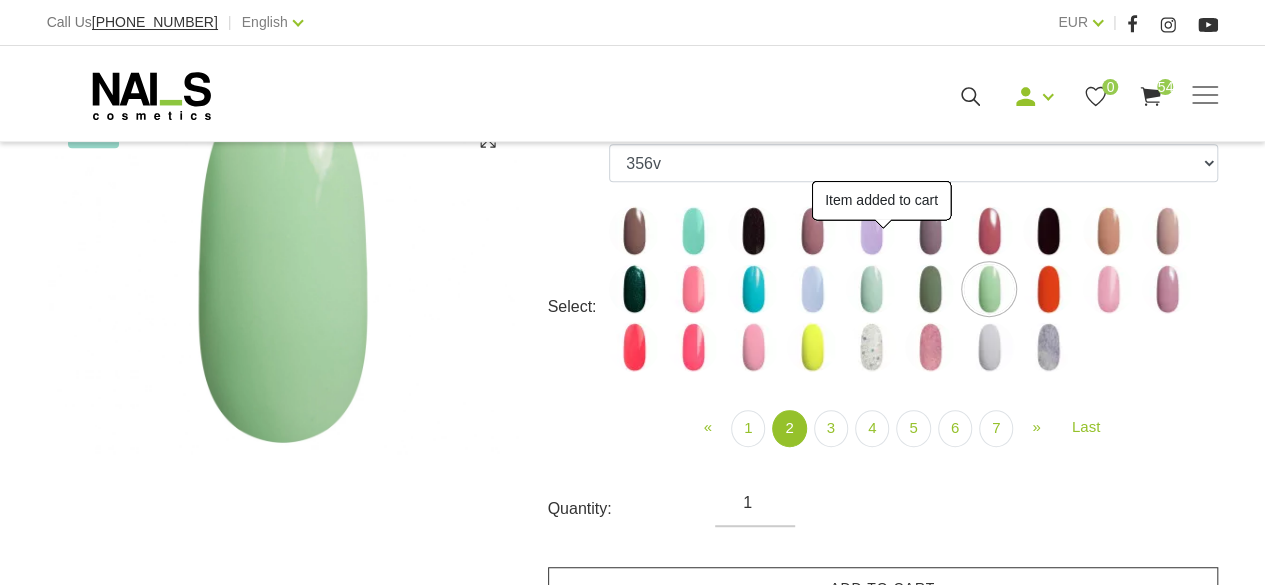 click on "Add to cart" at bounding box center [883, 588] 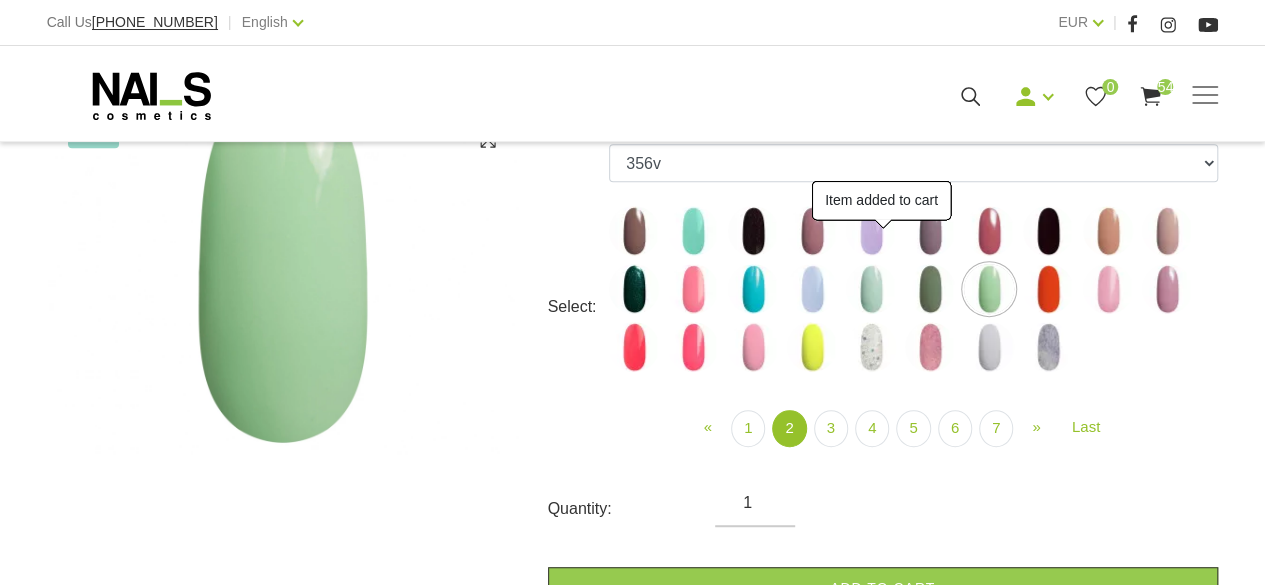 click at bounding box center (1048, 289) 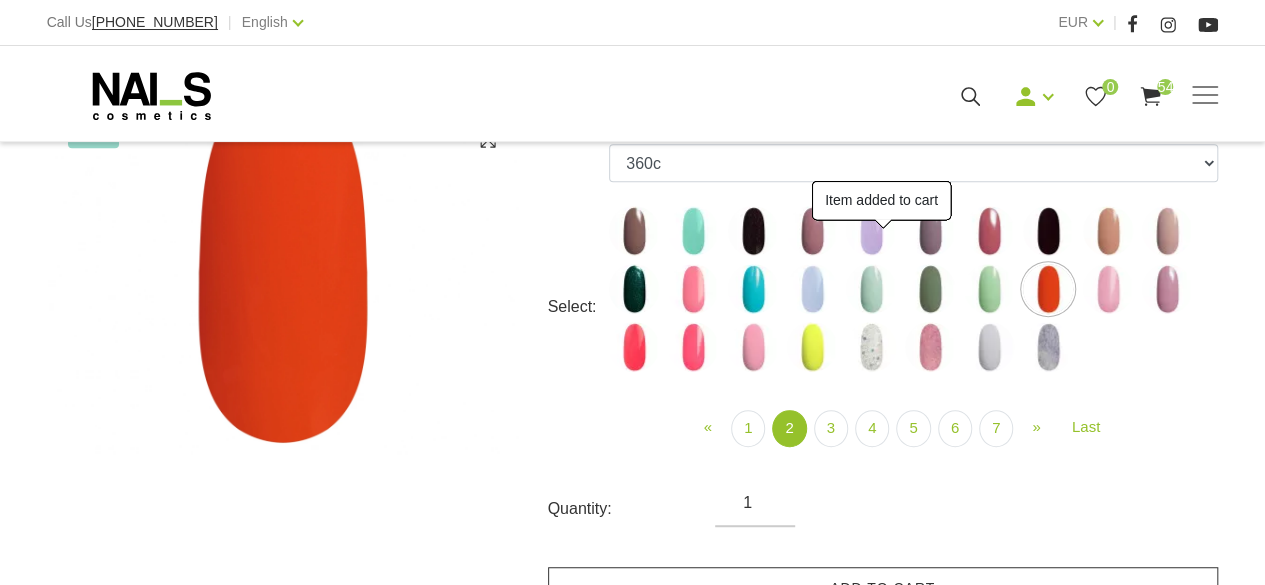 click on "Add to cart" at bounding box center (883, 588) 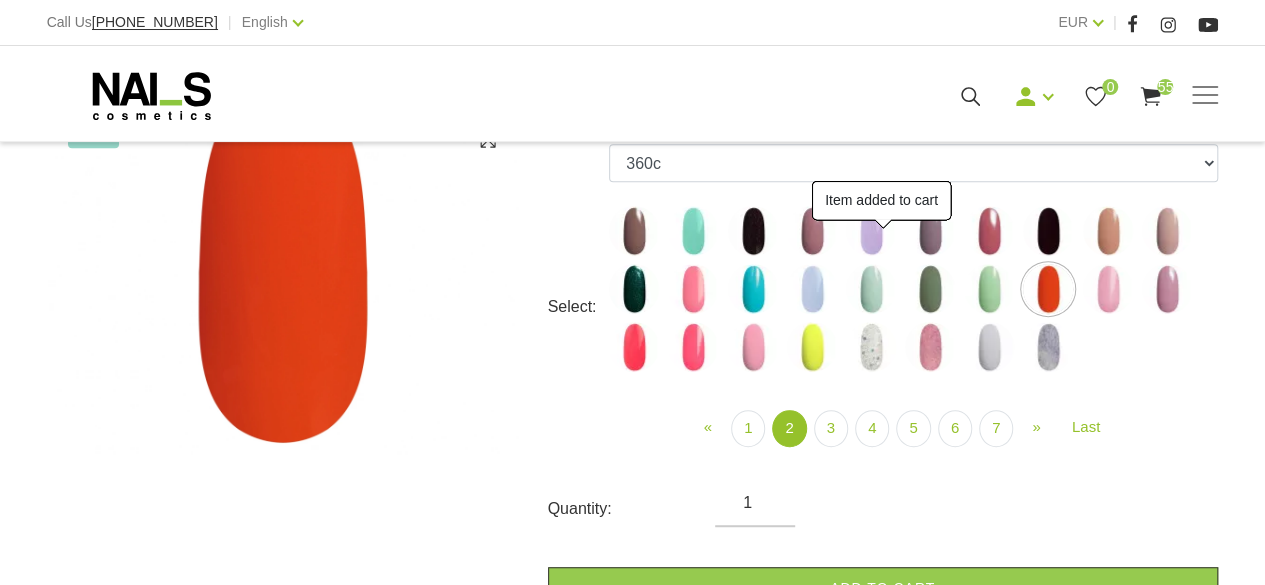 click at bounding box center (1108, 289) 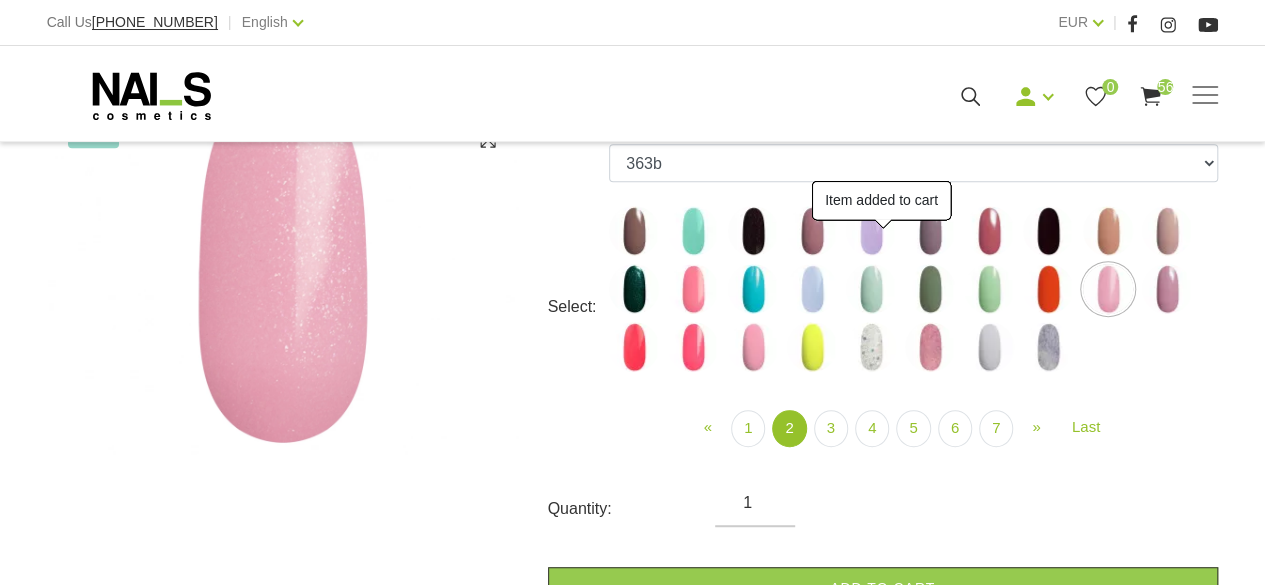 click at bounding box center [1167, 289] 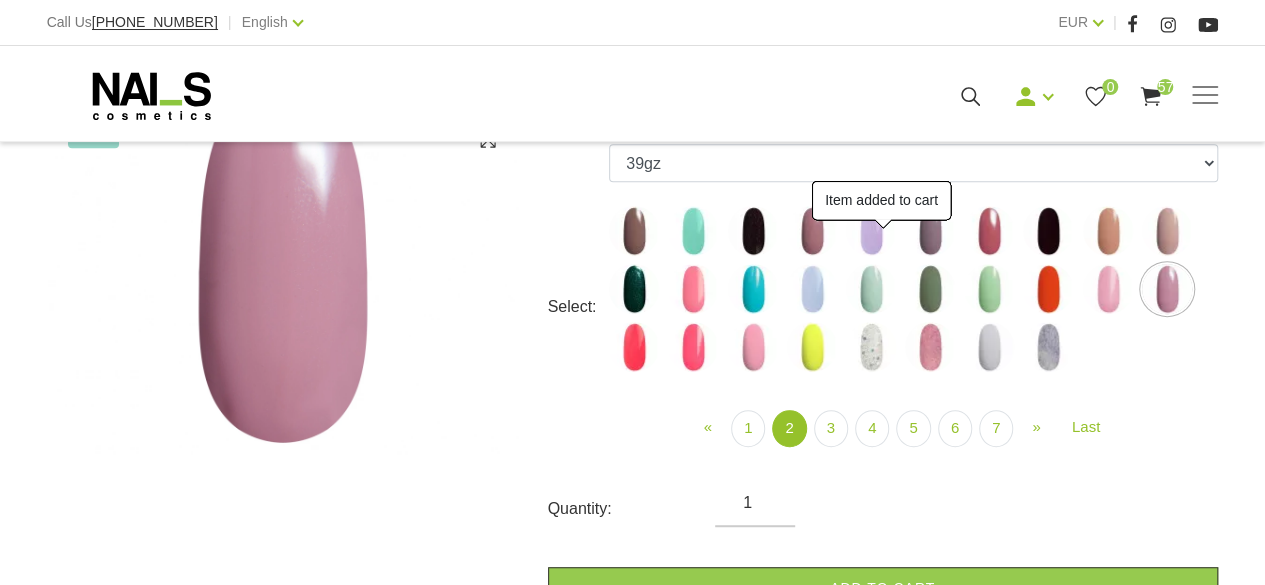 click at bounding box center (634, 347) 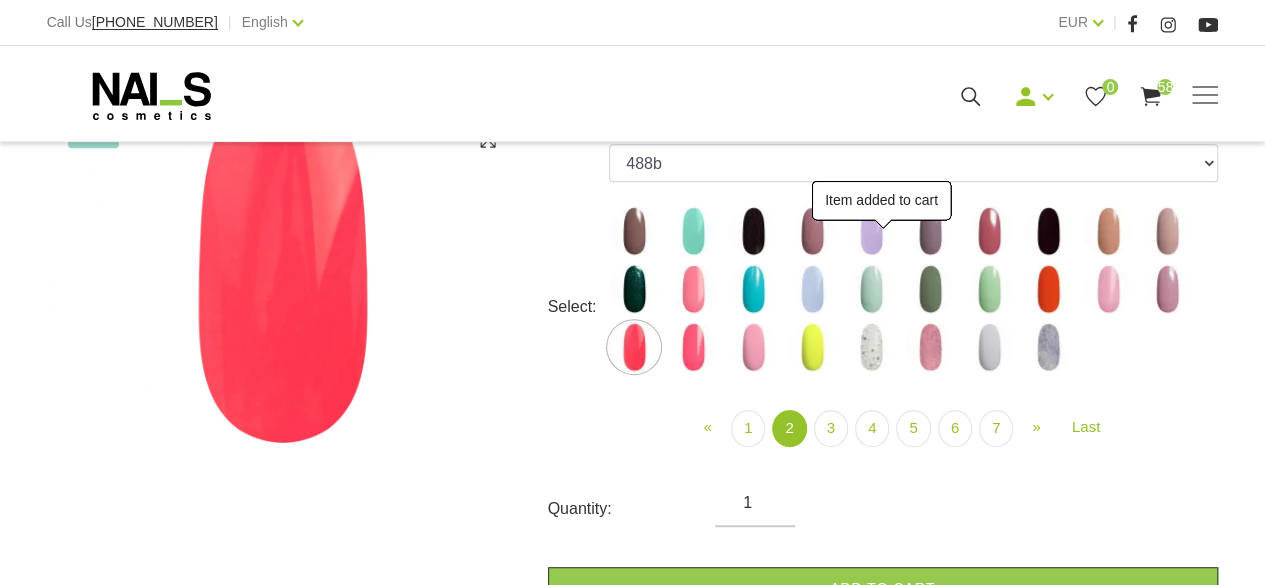click at bounding box center (693, 347) 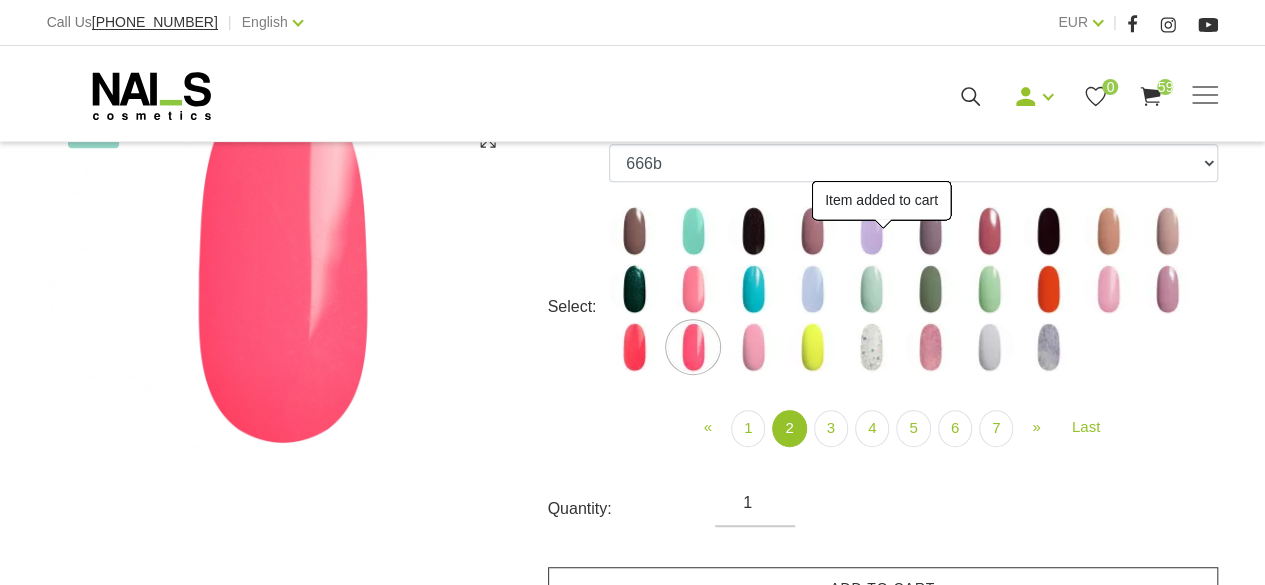 click on "Add to cart" at bounding box center (883, 588) 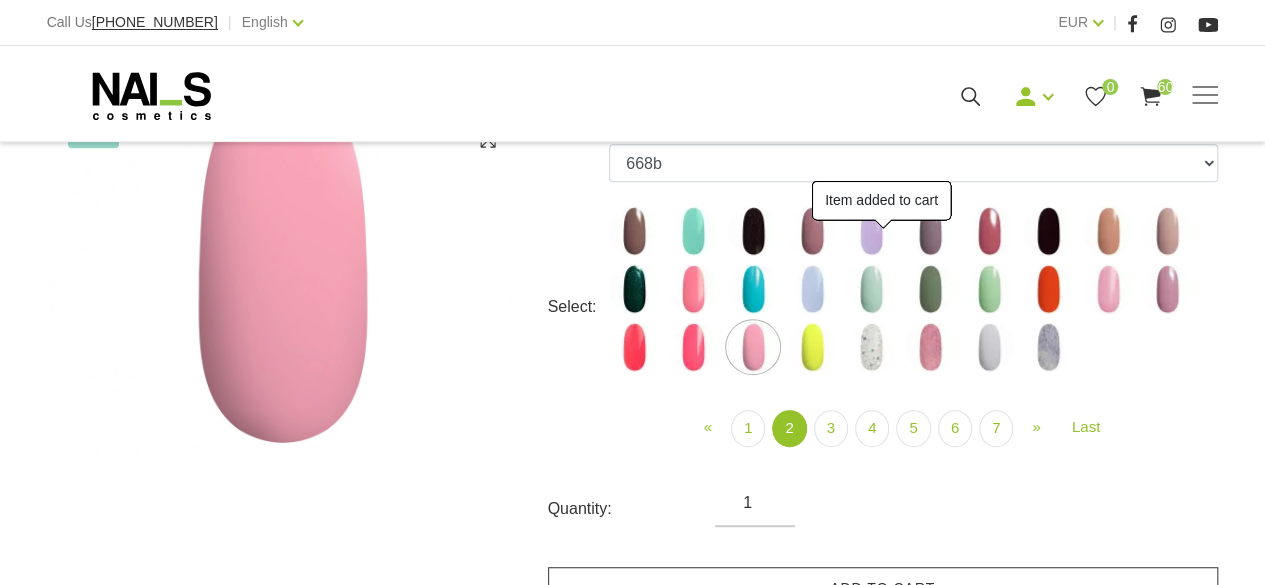click on "Add to cart" at bounding box center (883, 588) 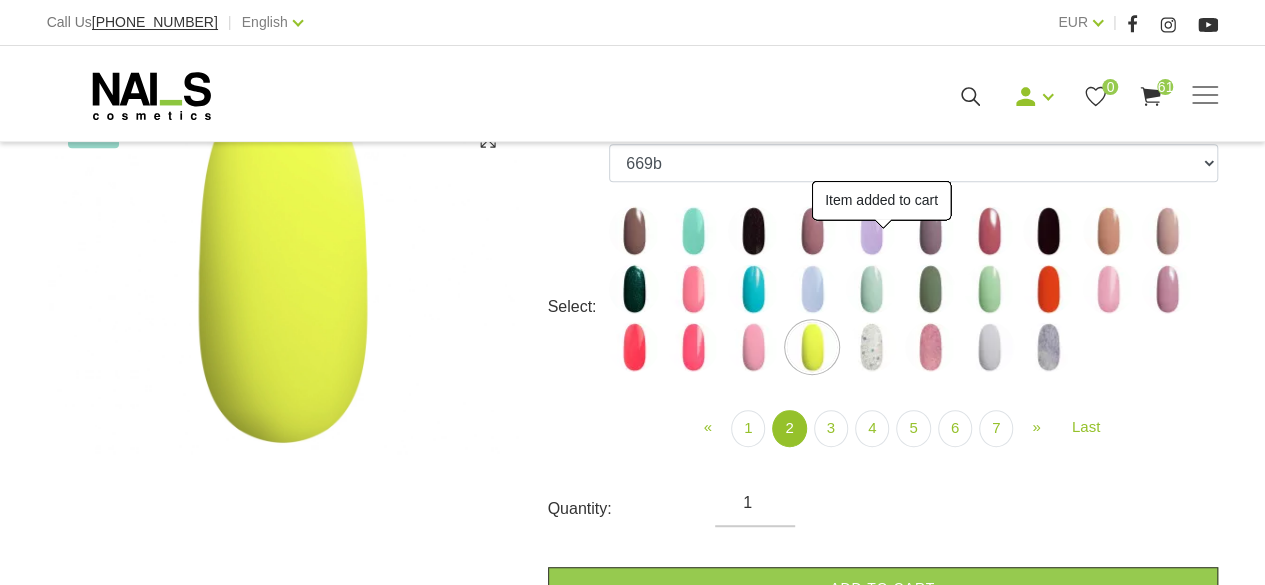 click on "Add to cart" at bounding box center [883, 588] 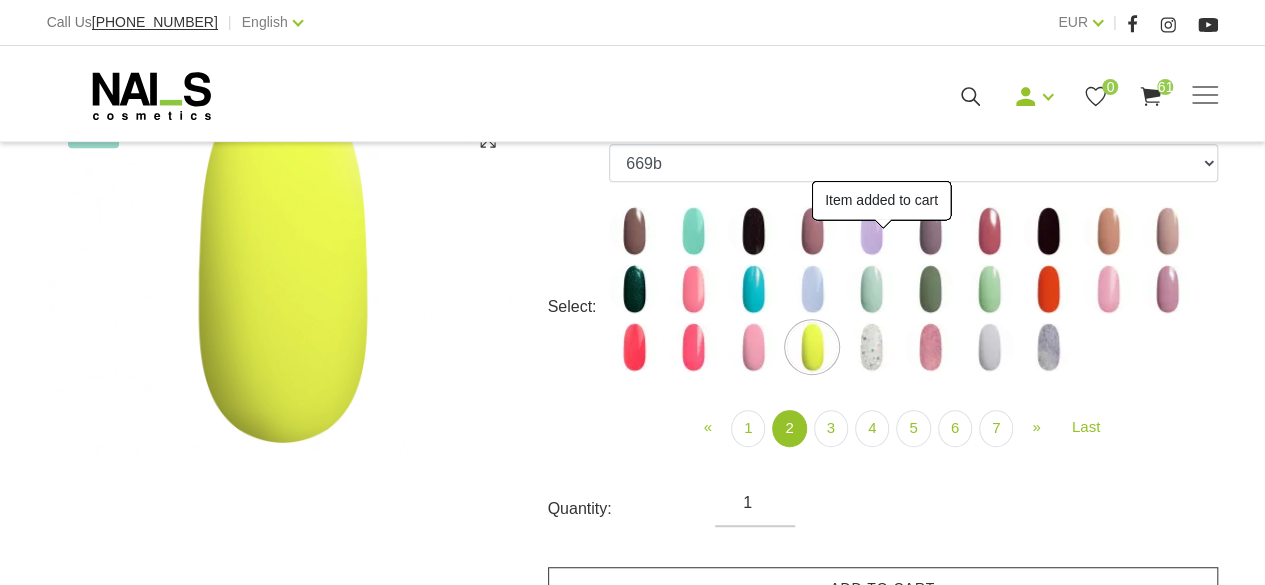 click at bounding box center (871, 347) 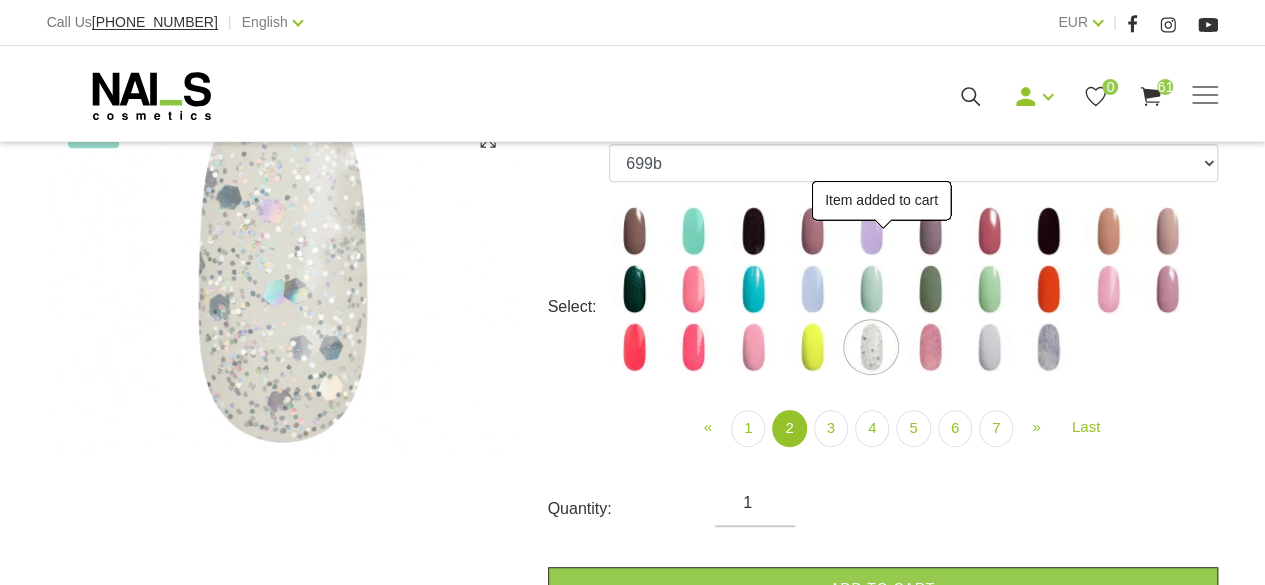 click on "Add to cart" at bounding box center (883, 588) 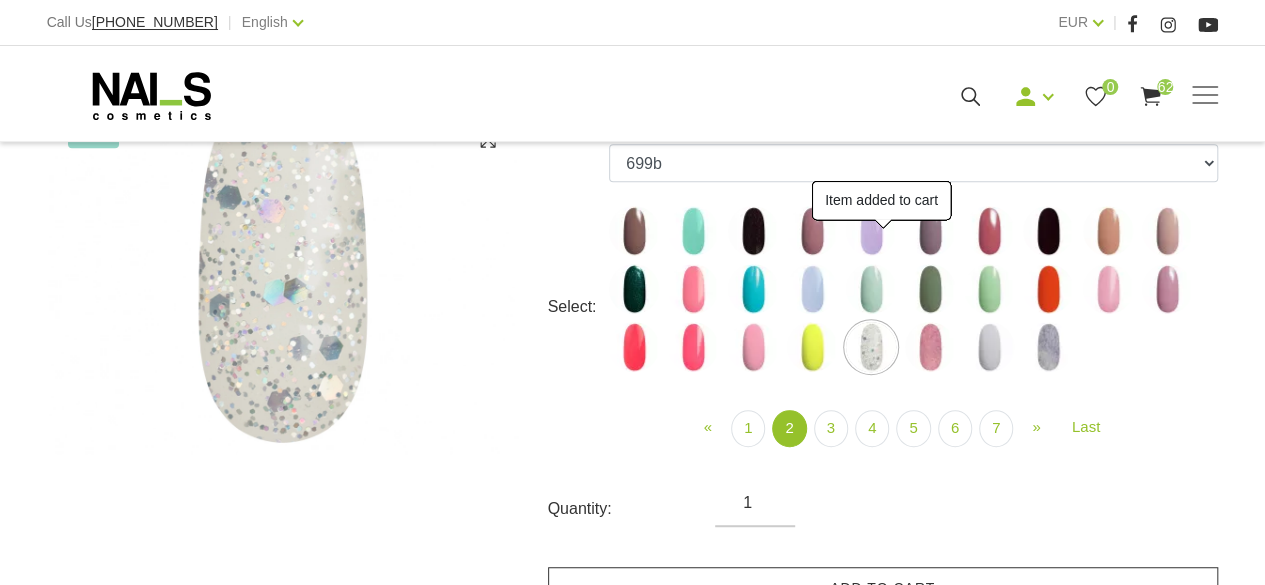 click at bounding box center [930, 347] 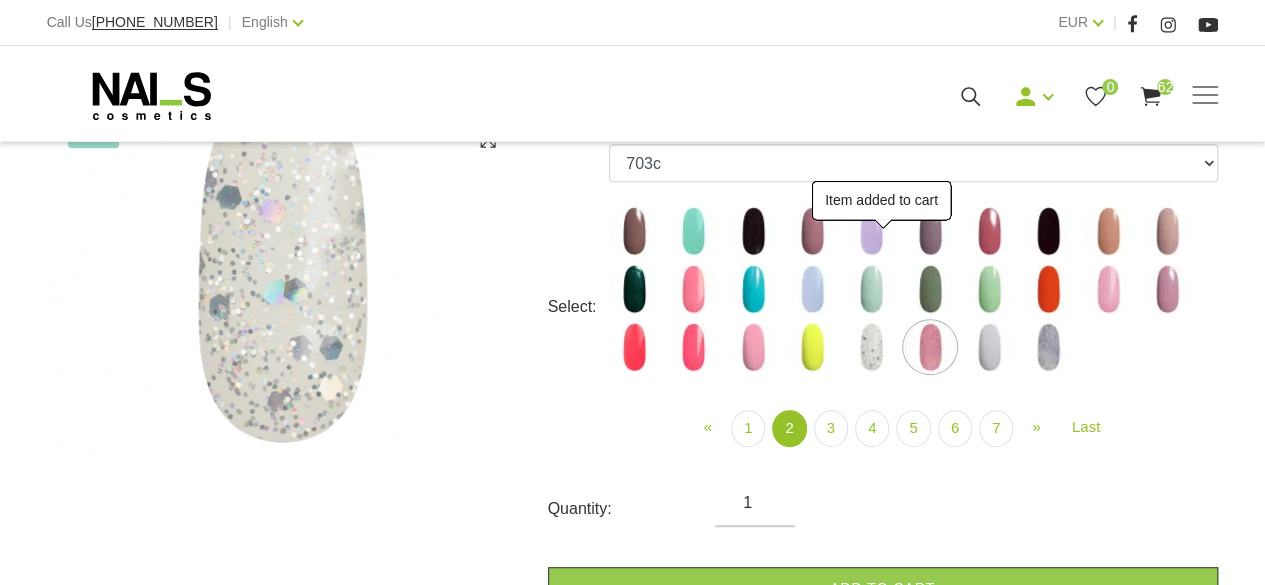 click on "Add to cart" at bounding box center [883, 588] 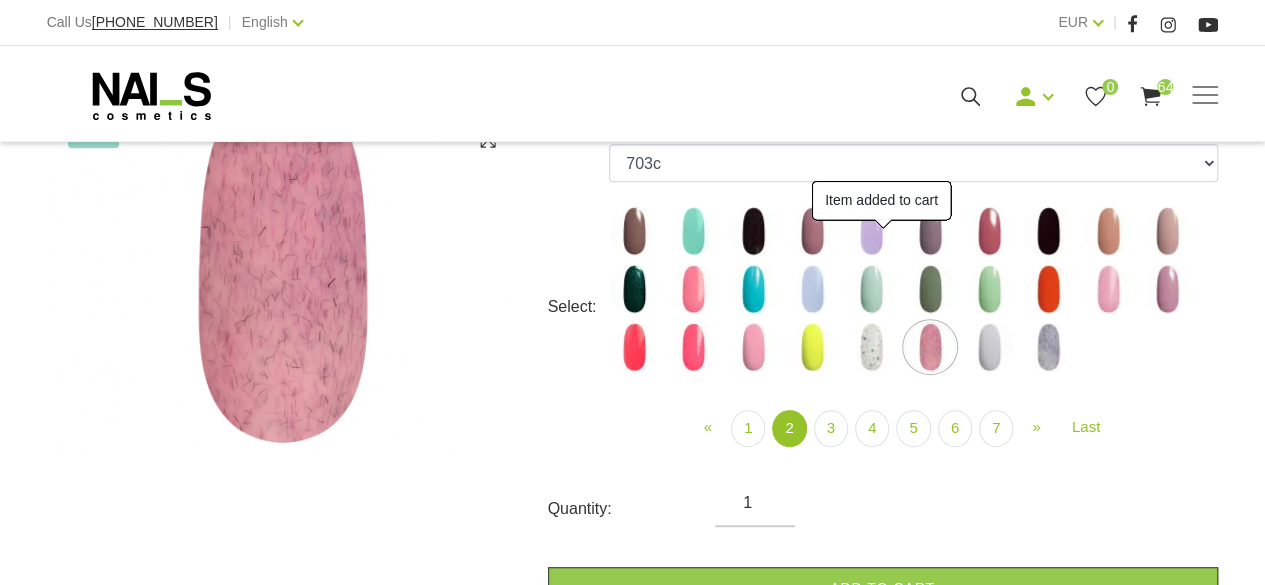 click on "Add to cart" at bounding box center [883, 588] 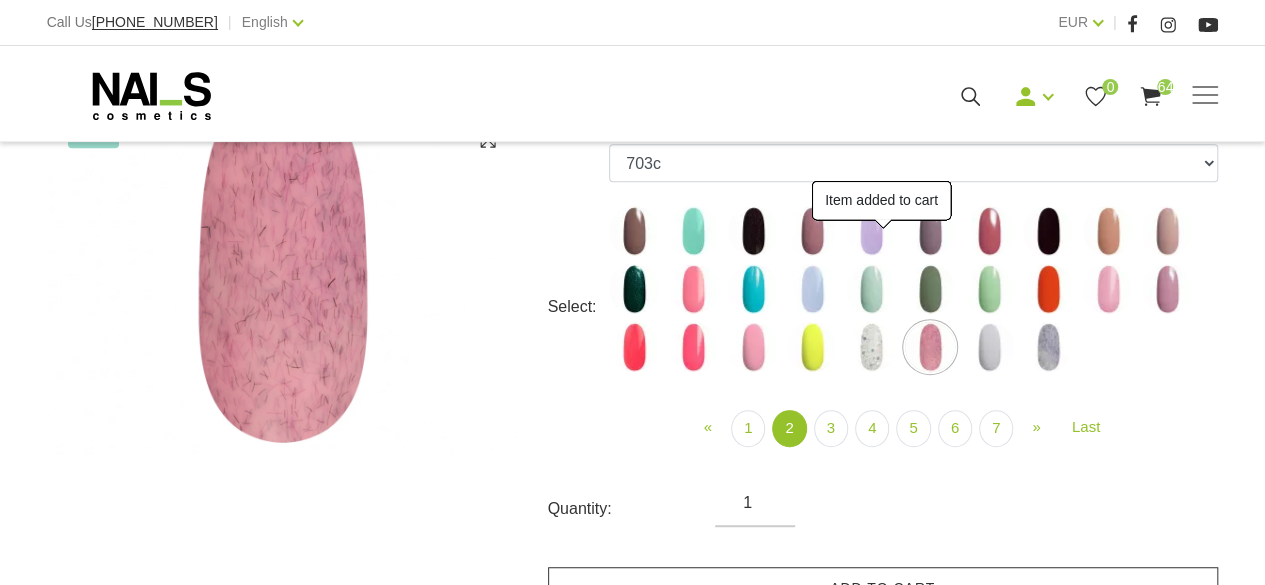 click at bounding box center (989, 347) 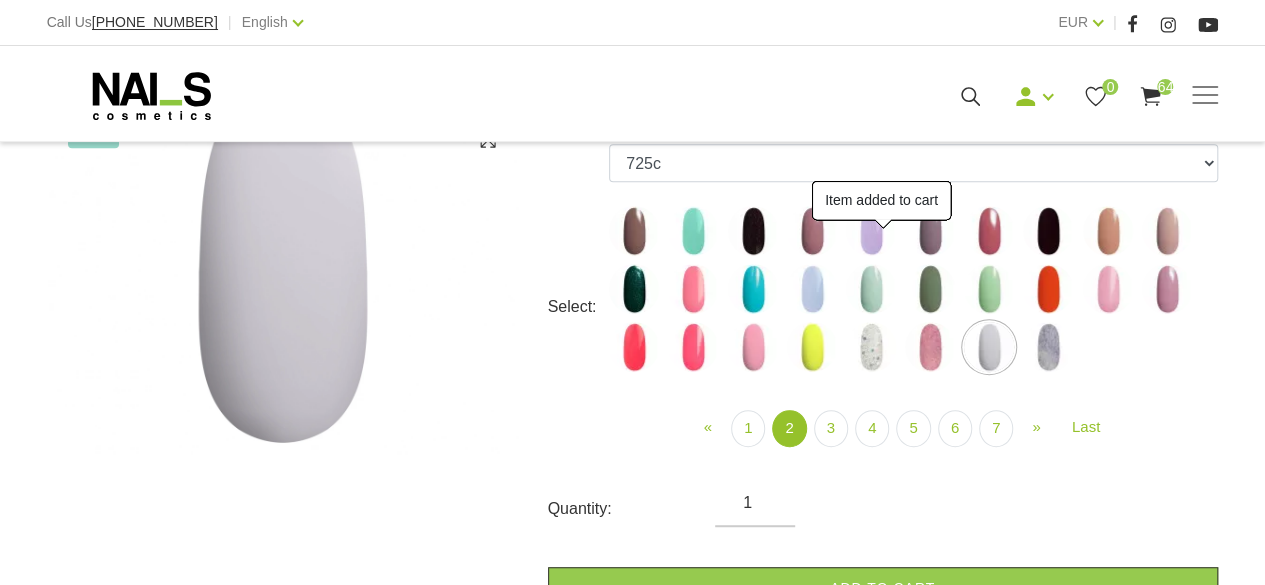 click on "Add to cart" at bounding box center (883, 588) 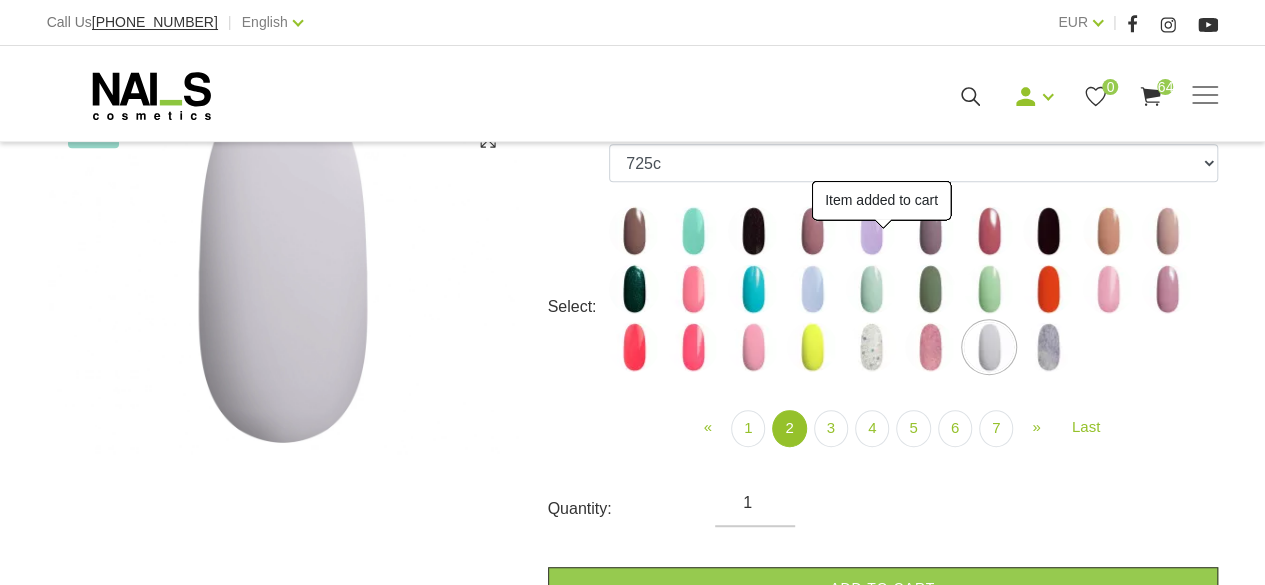 click at bounding box center (1048, 347) 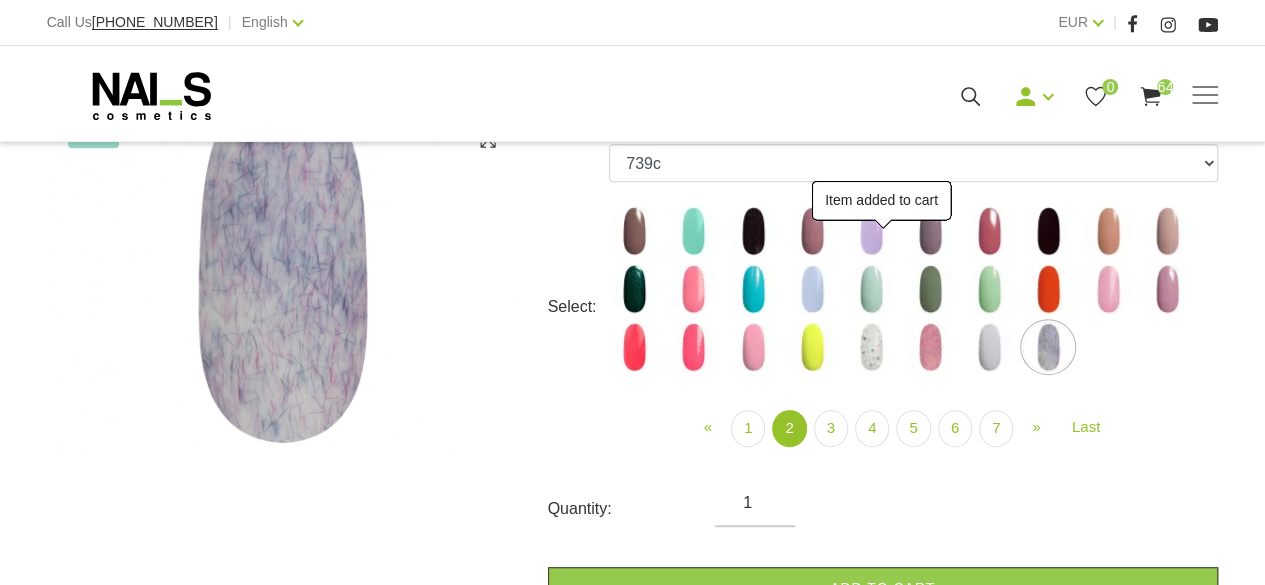 click on "Add to cart" at bounding box center [883, 588] 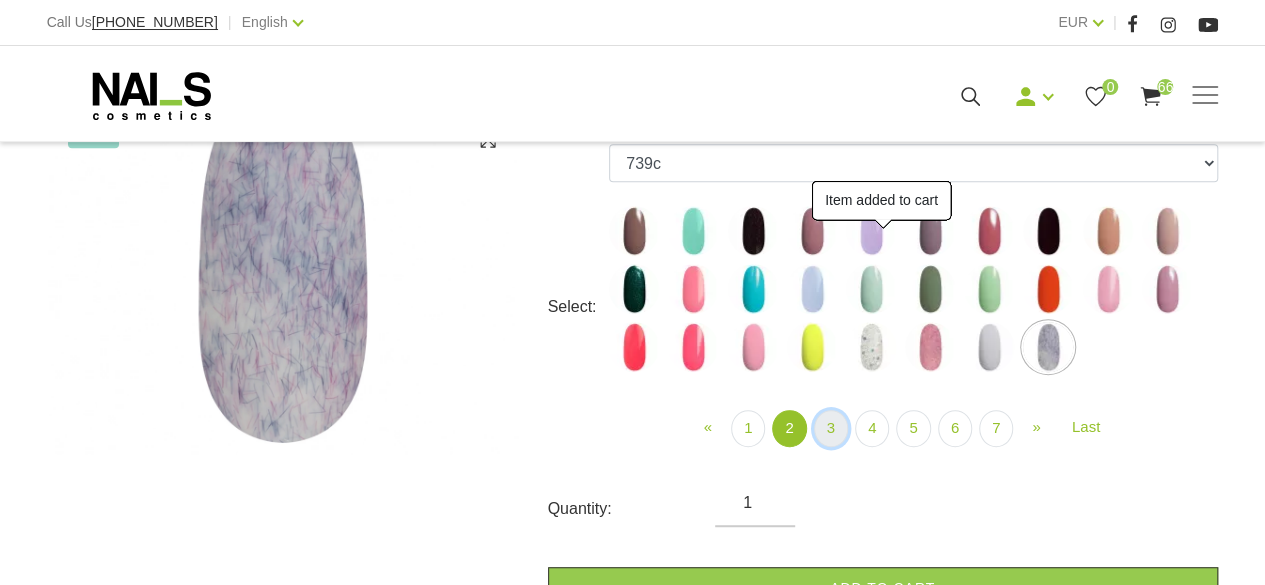 click on "3" at bounding box center (831, 428) 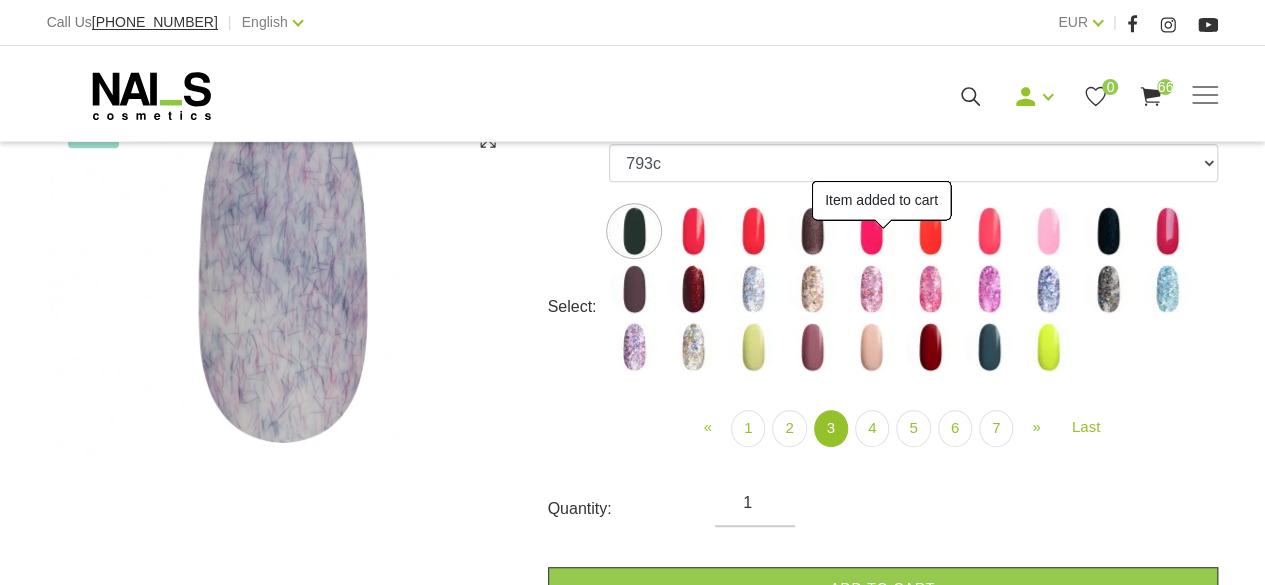 click on "Add to cart" at bounding box center (883, 588) 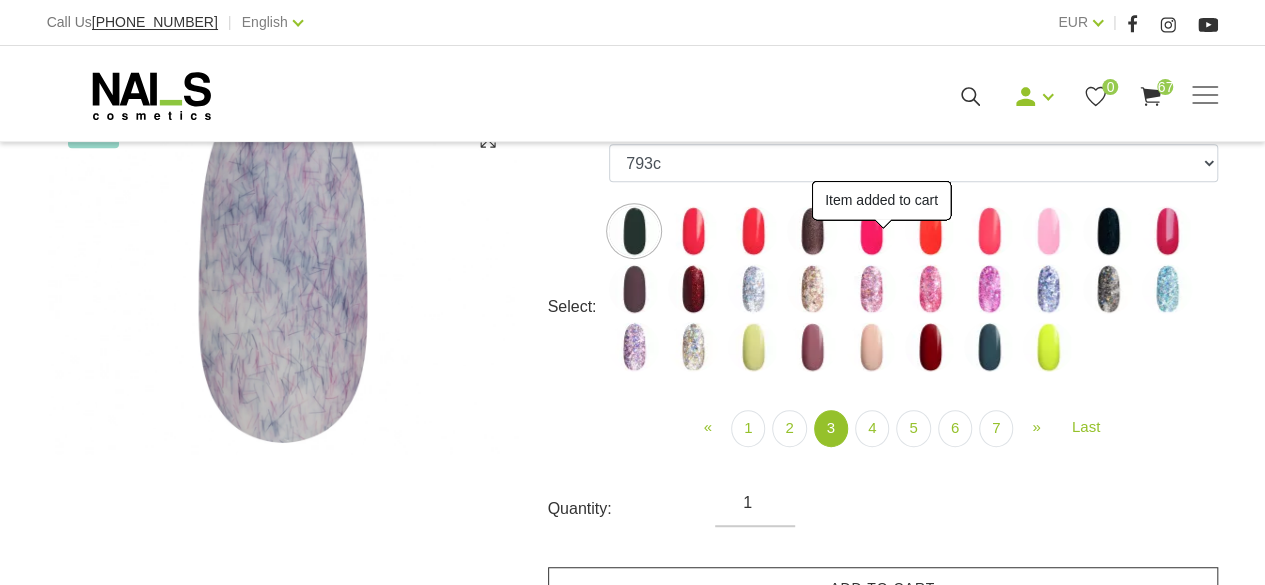 click at bounding box center [693, 231] 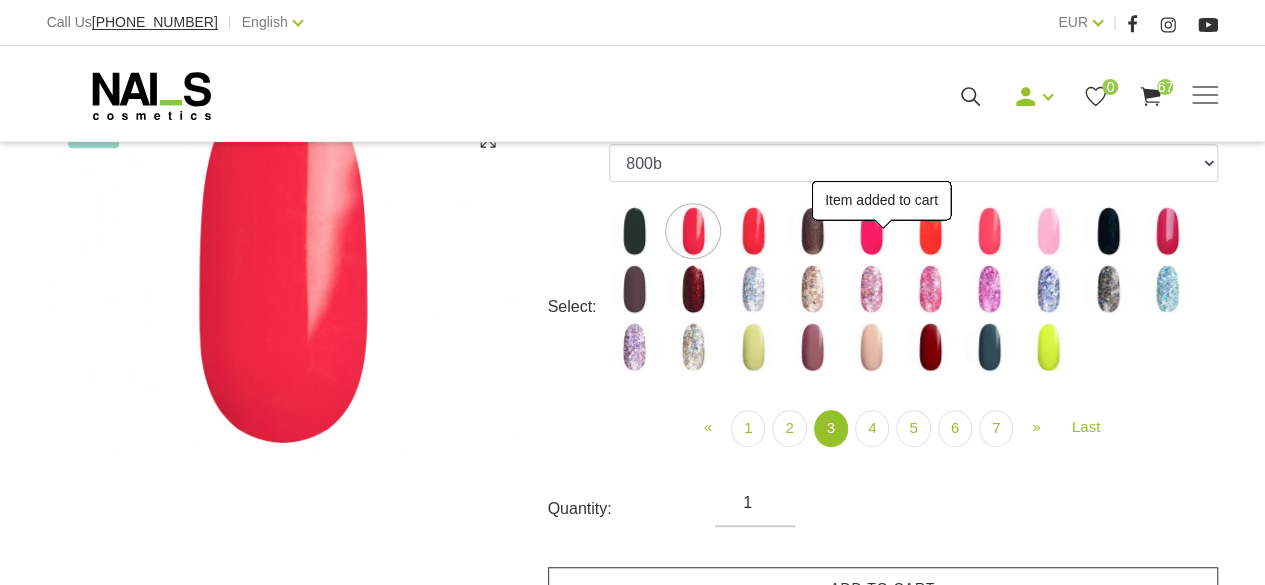 click on "Add to cart" at bounding box center (883, 588) 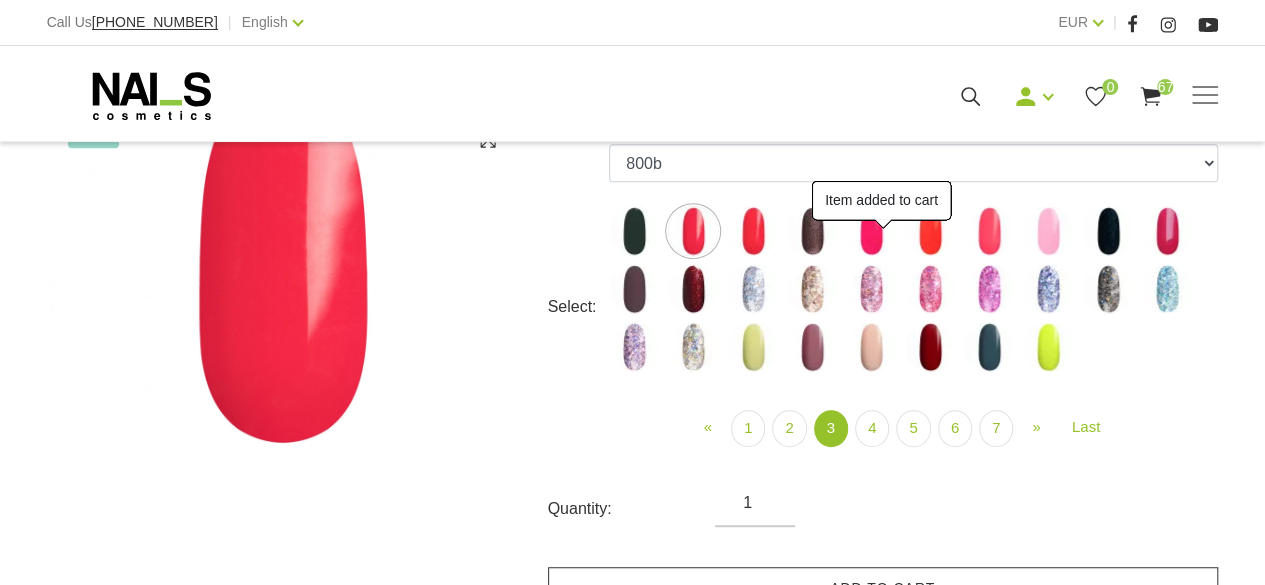 click at bounding box center (753, 231) 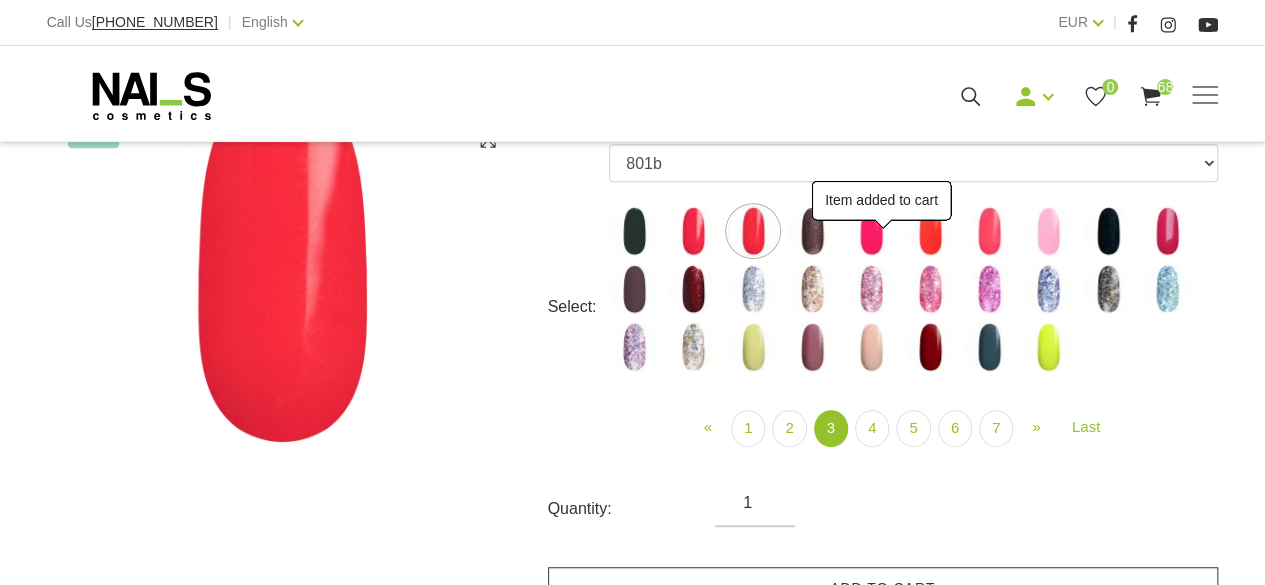 click on "Add to cart" at bounding box center (883, 588) 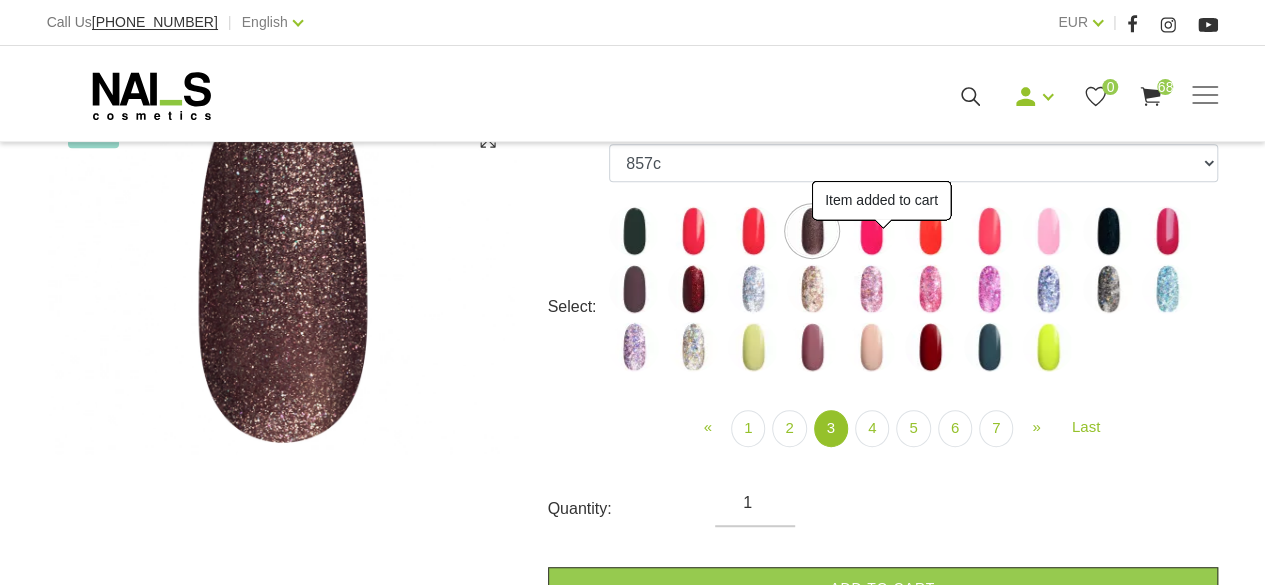 click on "Add to cart" at bounding box center (883, 588) 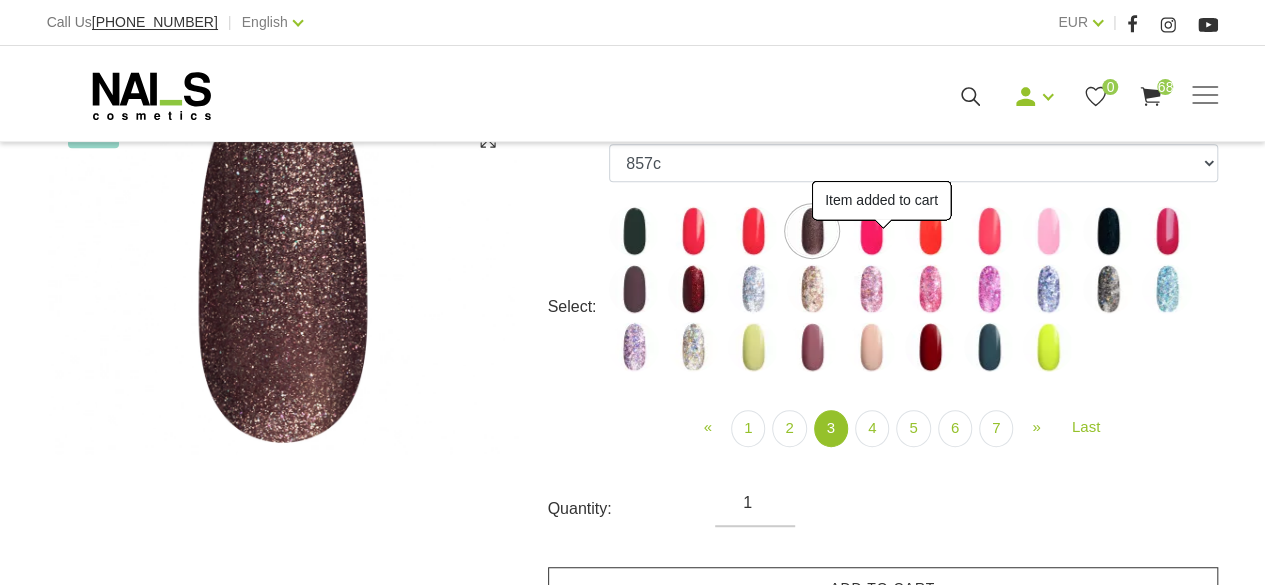 click at bounding box center (871, 231) 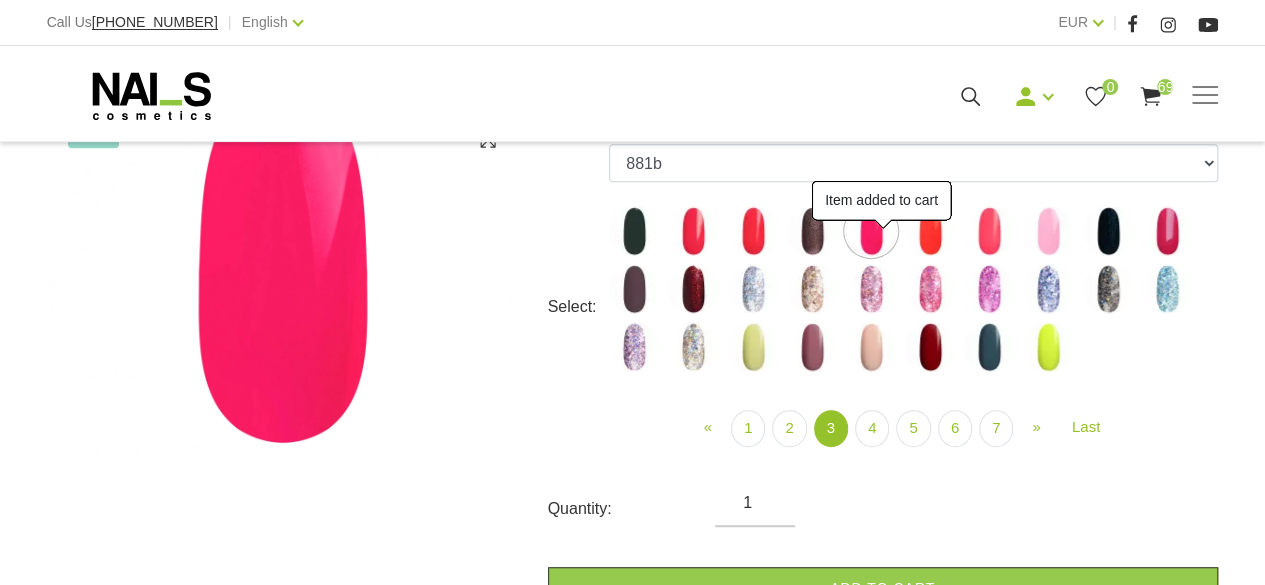 click on "Add to cart" at bounding box center (883, 588) 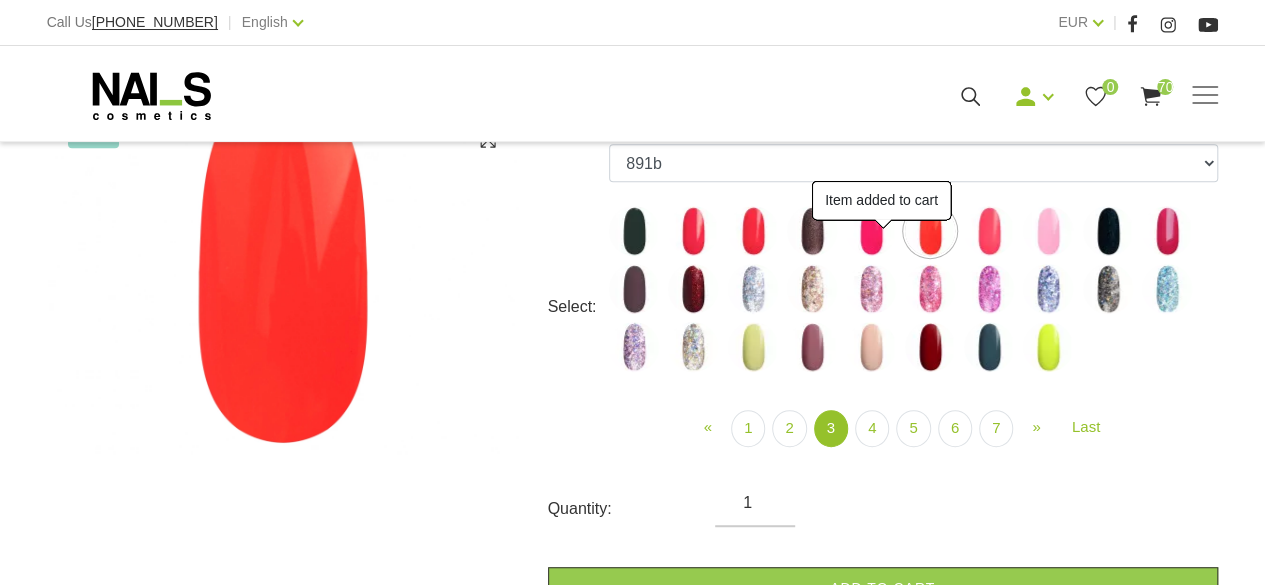 click on "Add to cart" at bounding box center (883, 588) 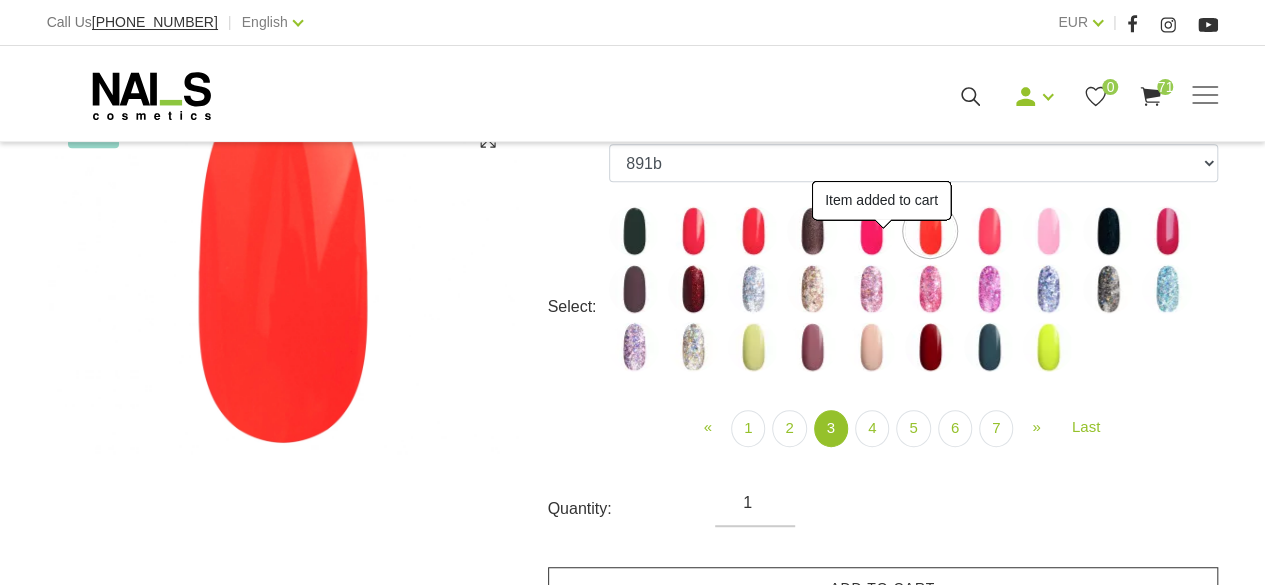 click at bounding box center [989, 231] 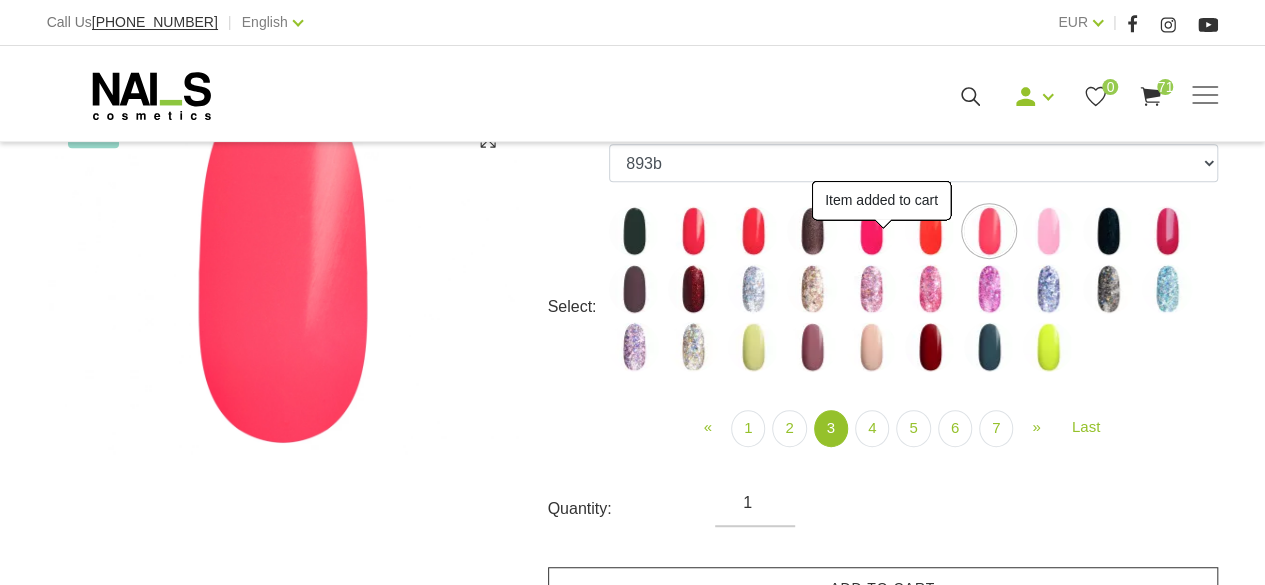 click on "Add to cart" at bounding box center (883, 588) 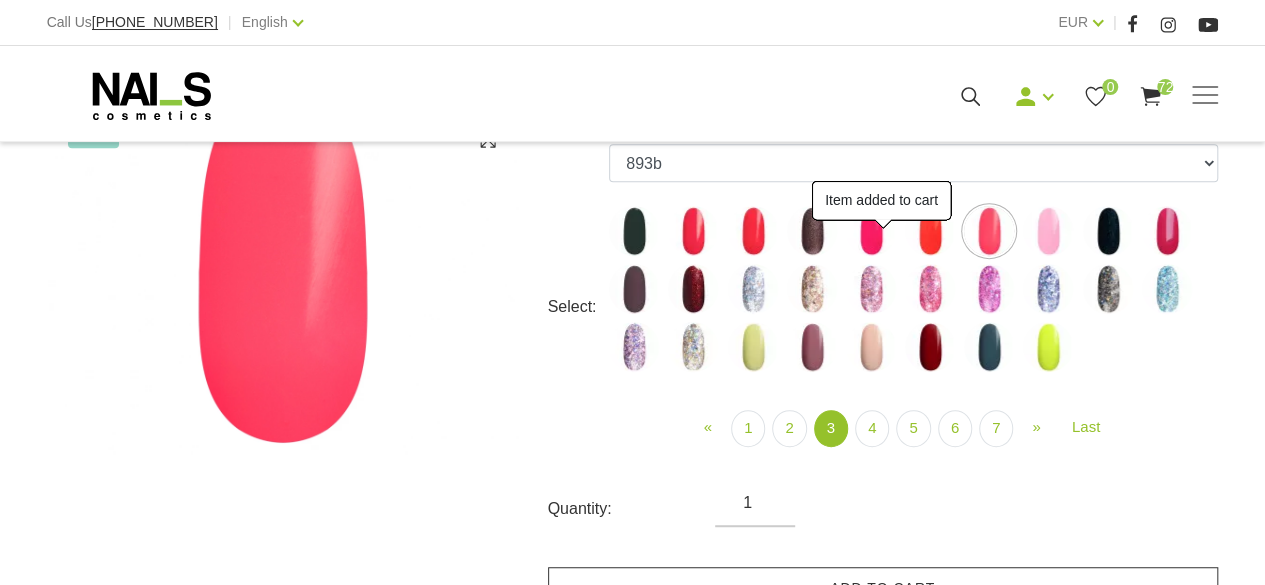 click at bounding box center [1048, 231] 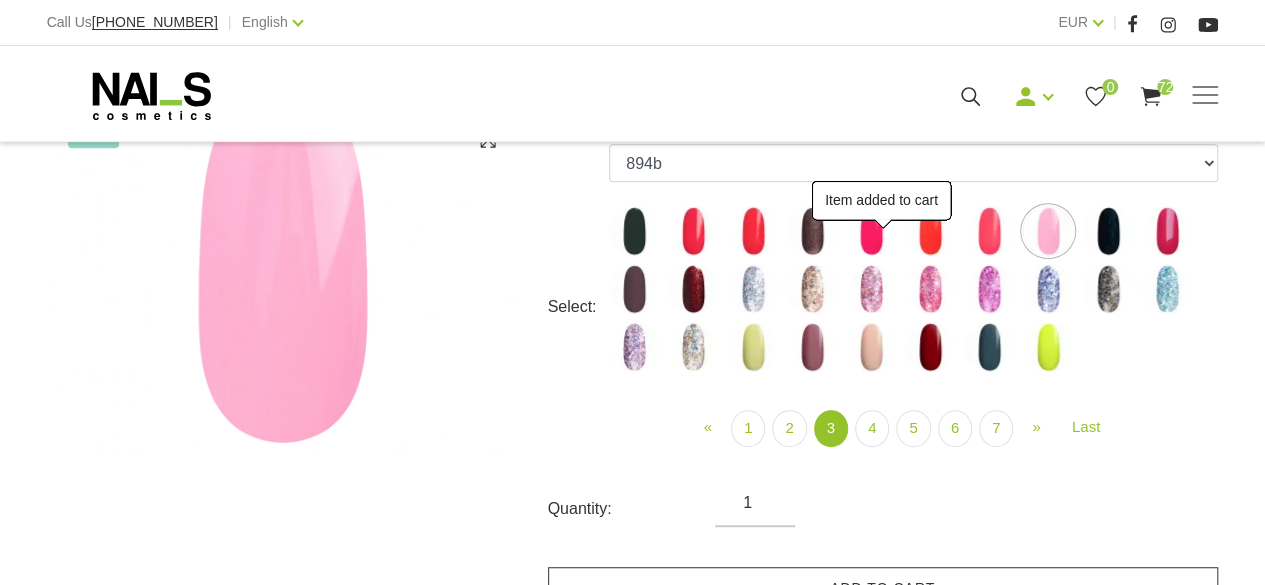 click on "Add to cart" at bounding box center (883, 588) 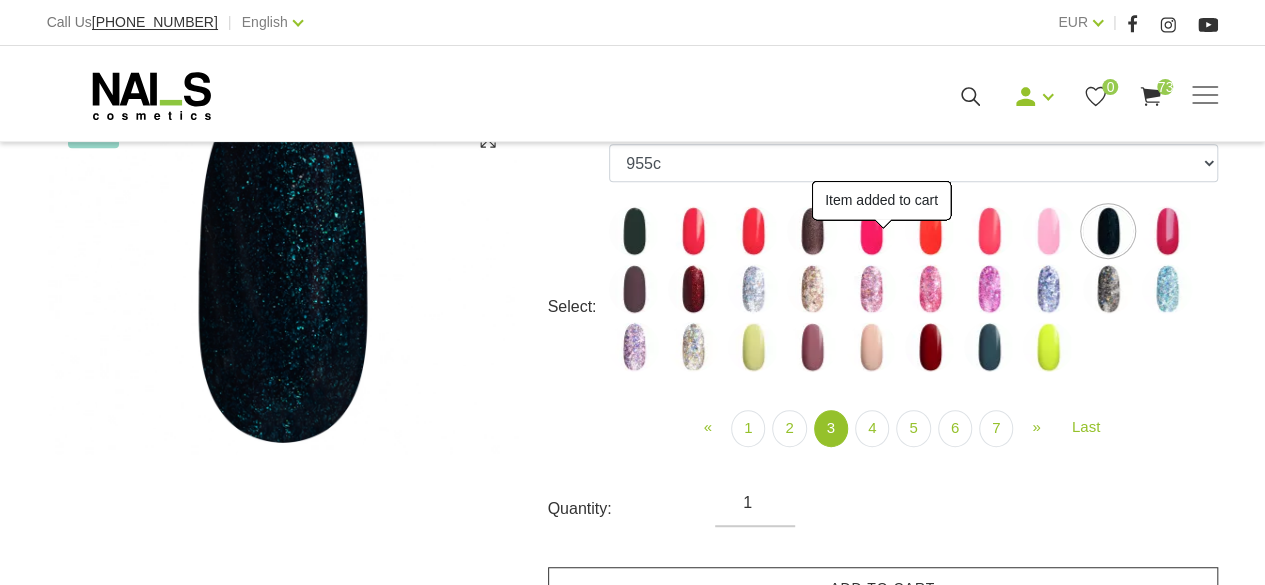 click on "Add to cart" at bounding box center [883, 588] 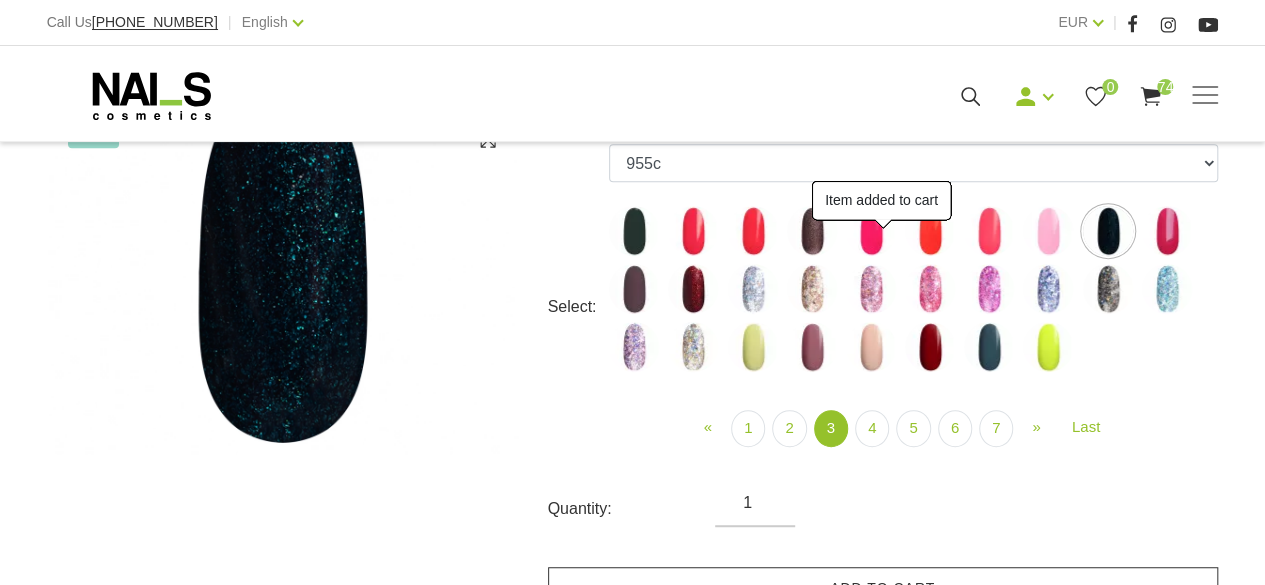 click at bounding box center [1167, 231] 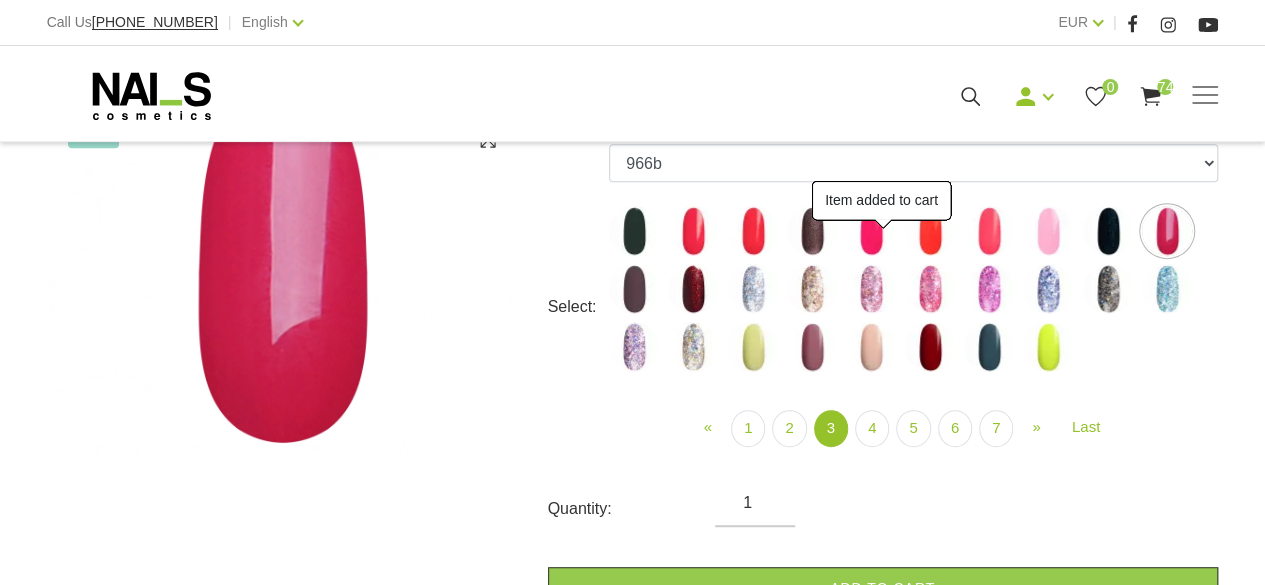 click on "Add to cart" at bounding box center (883, 588) 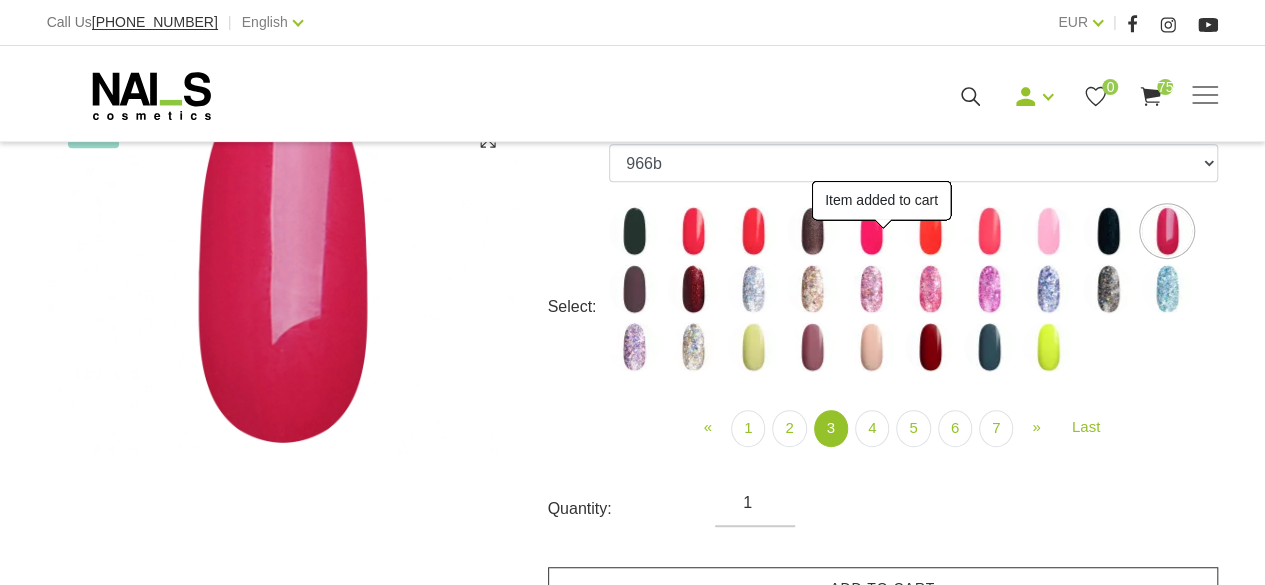 click at bounding box center (634, 289) 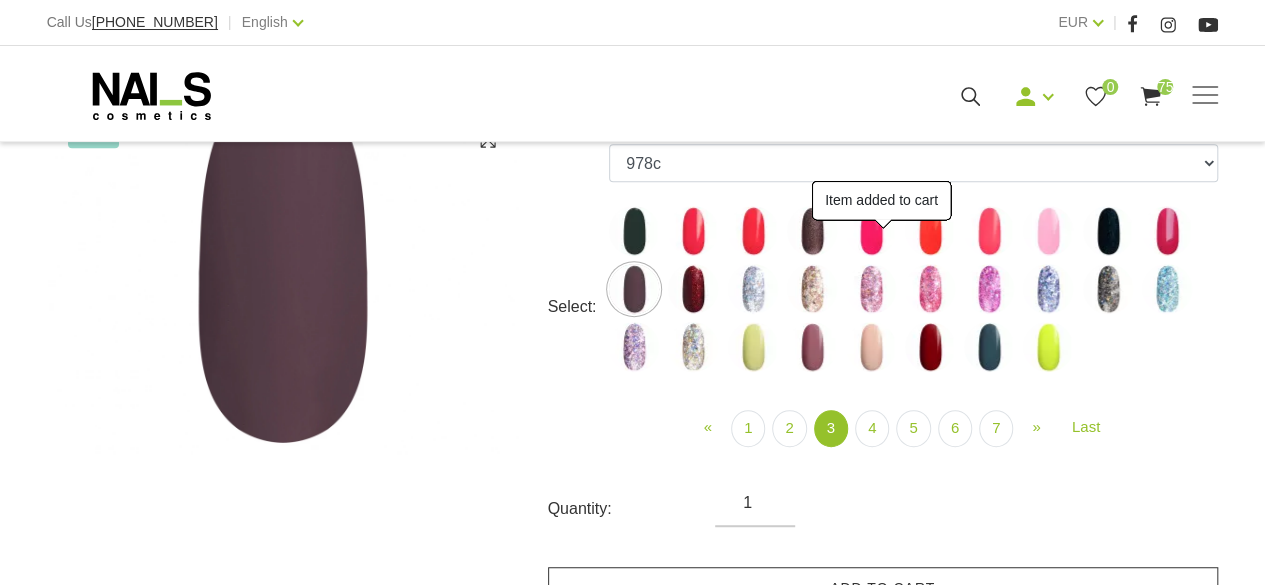 click on "Add to cart" at bounding box center (883, 588) 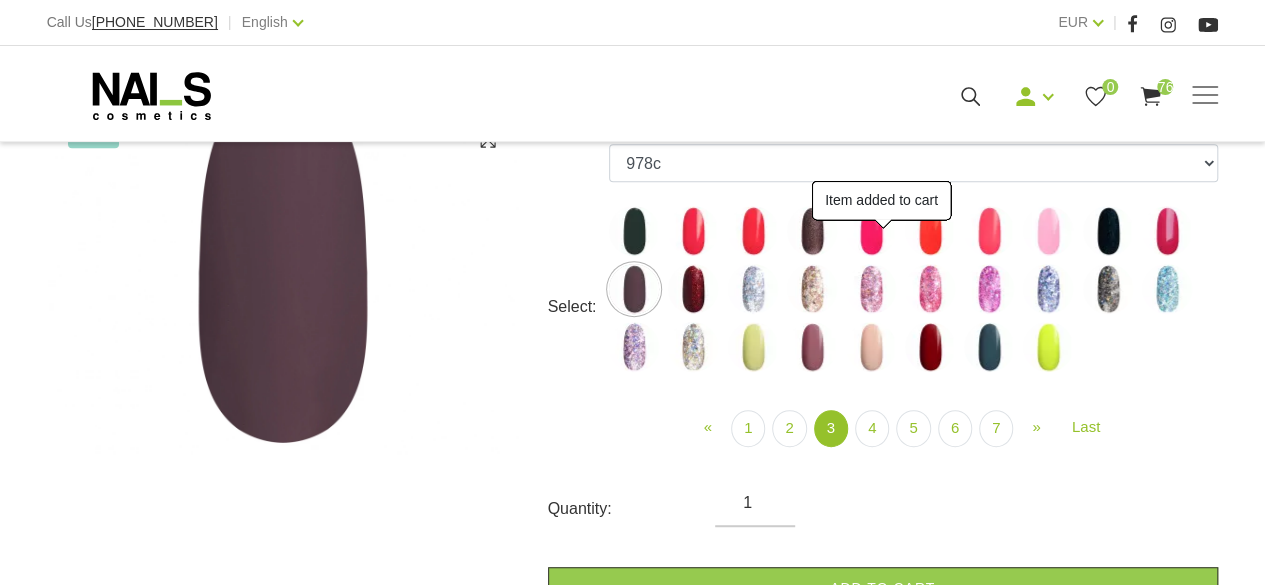 click at bounding box center (693, 289) 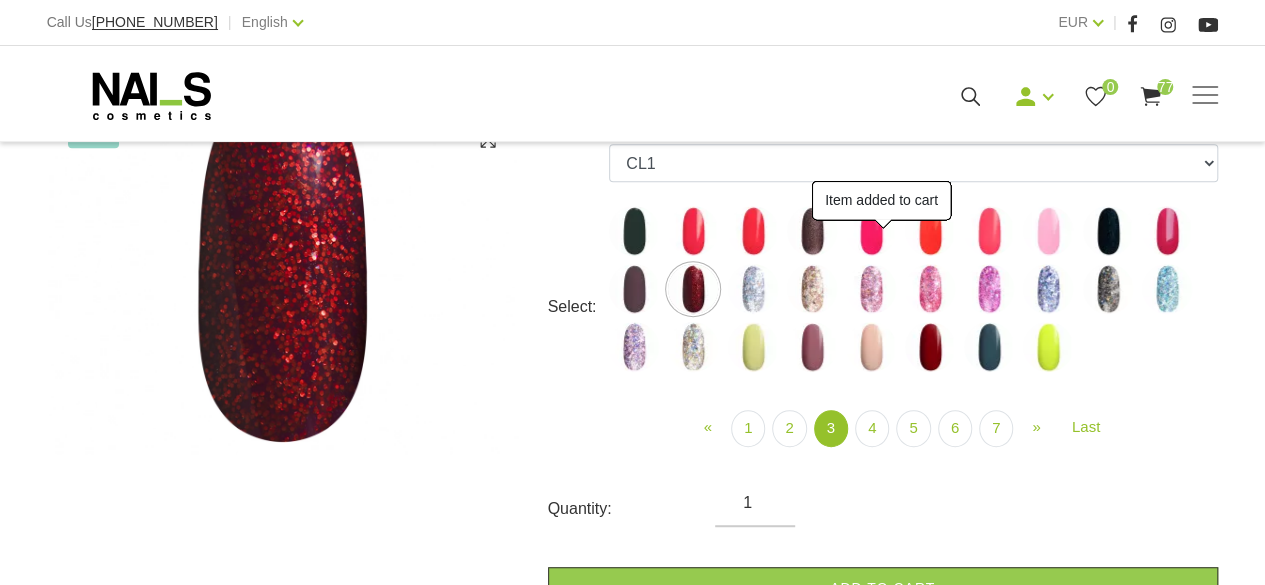 click on "Add to cart" at bounding box center (883, 588) 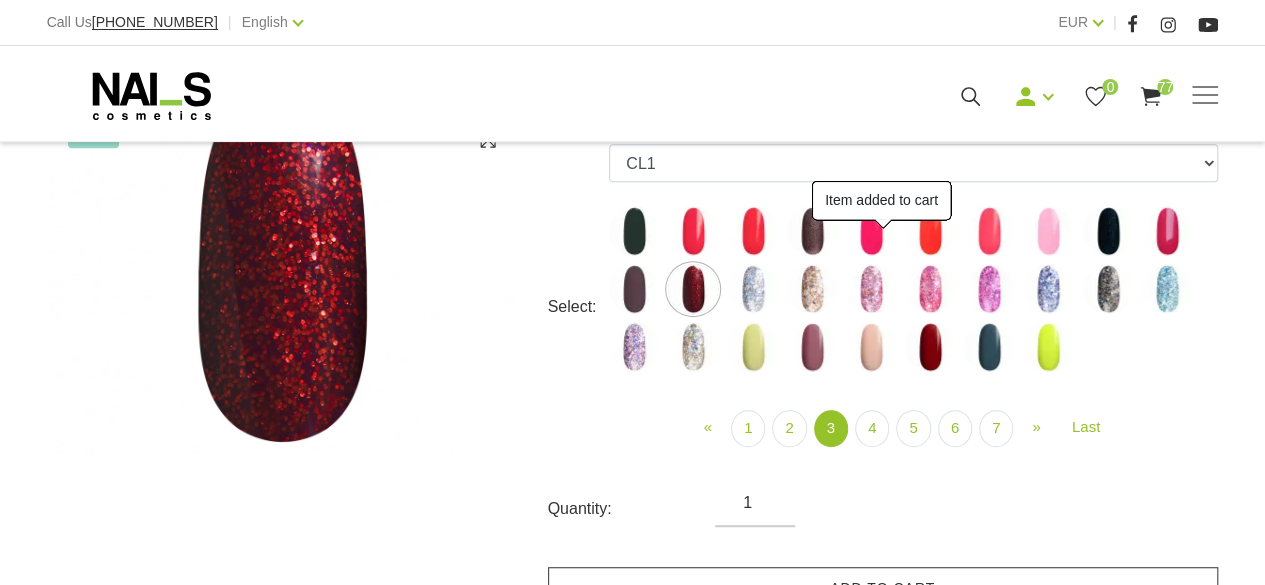 click at bounding box center [753, 289] 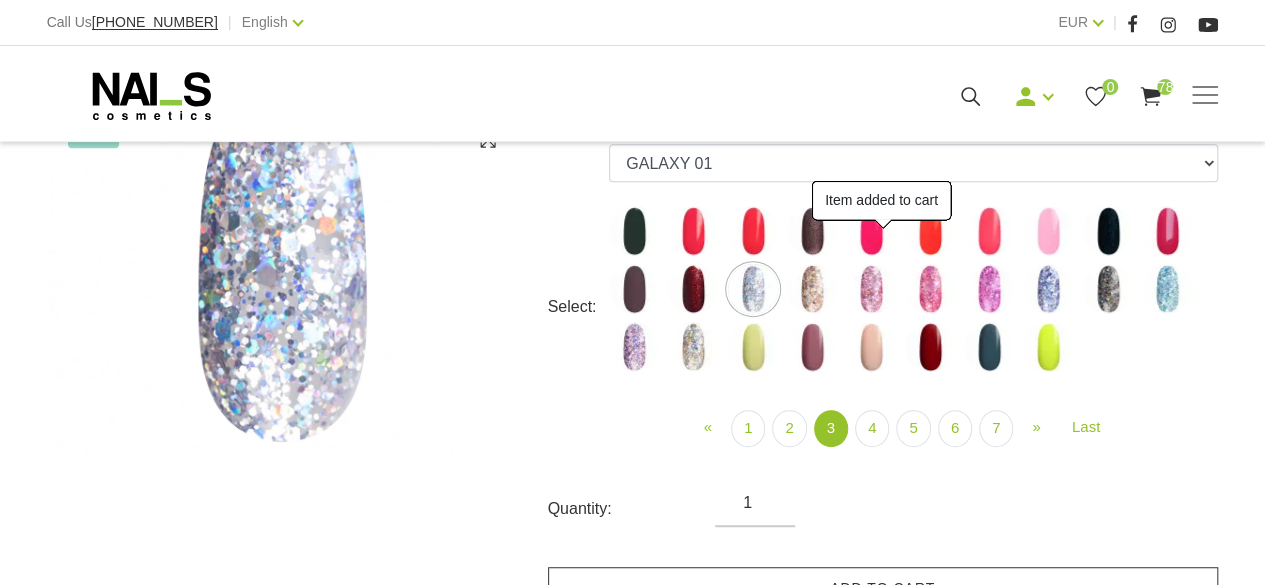 click on "Add to cart" at bounding box center [883, 588] 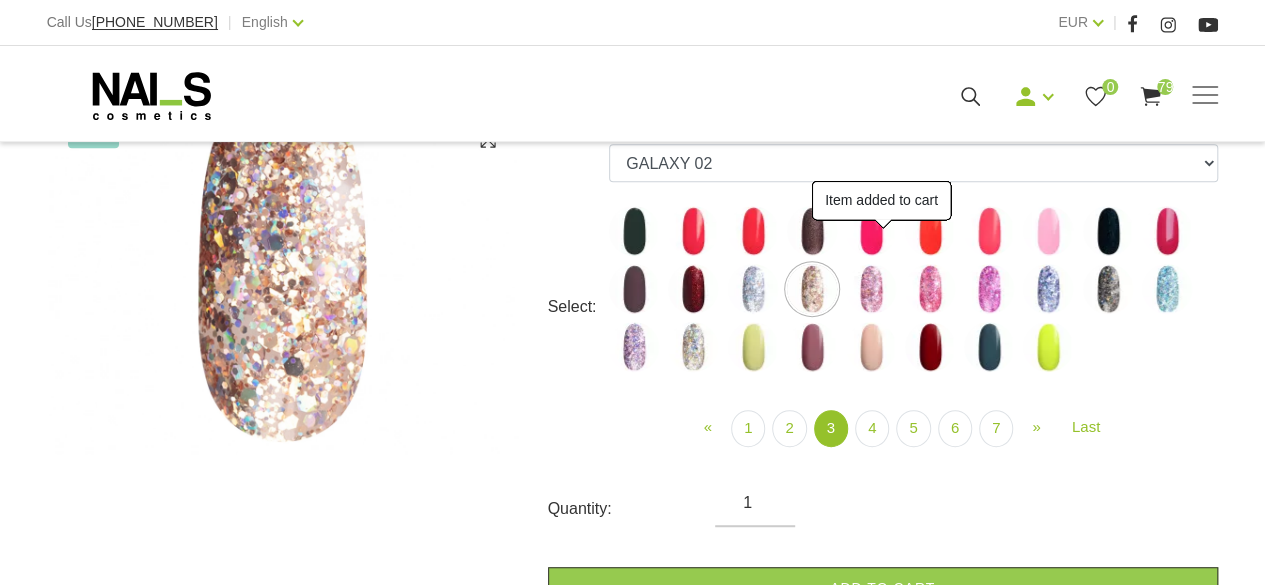 click at bounding box center (871, 289) 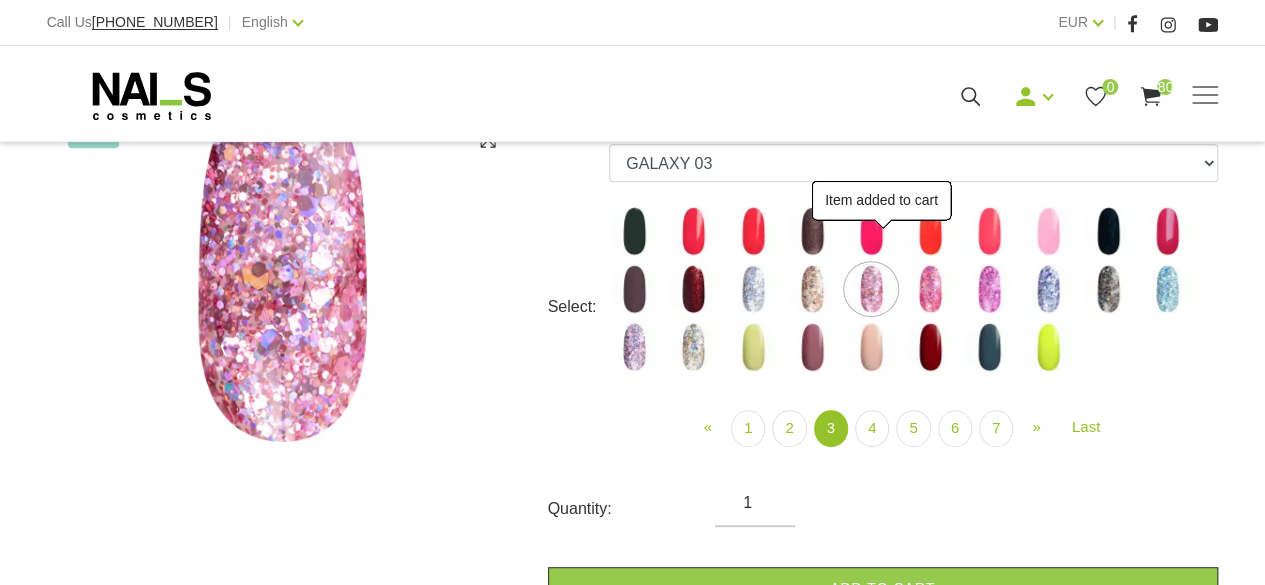 click at bounding box center [930, 289] 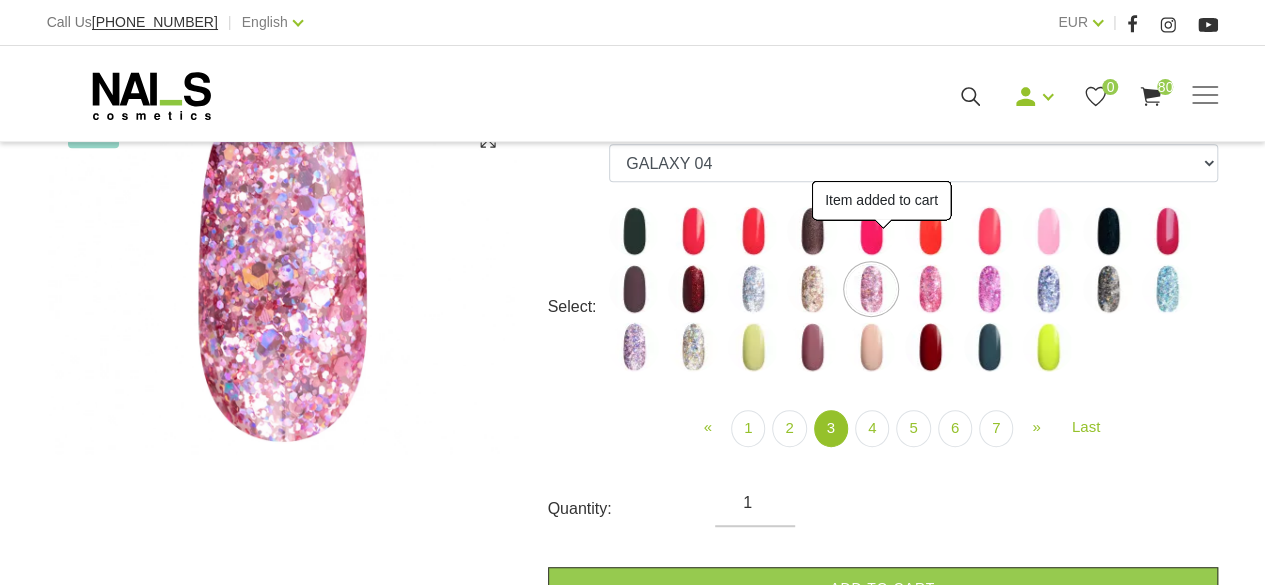 click on "Add to cart" at bounding box center [883, 588] 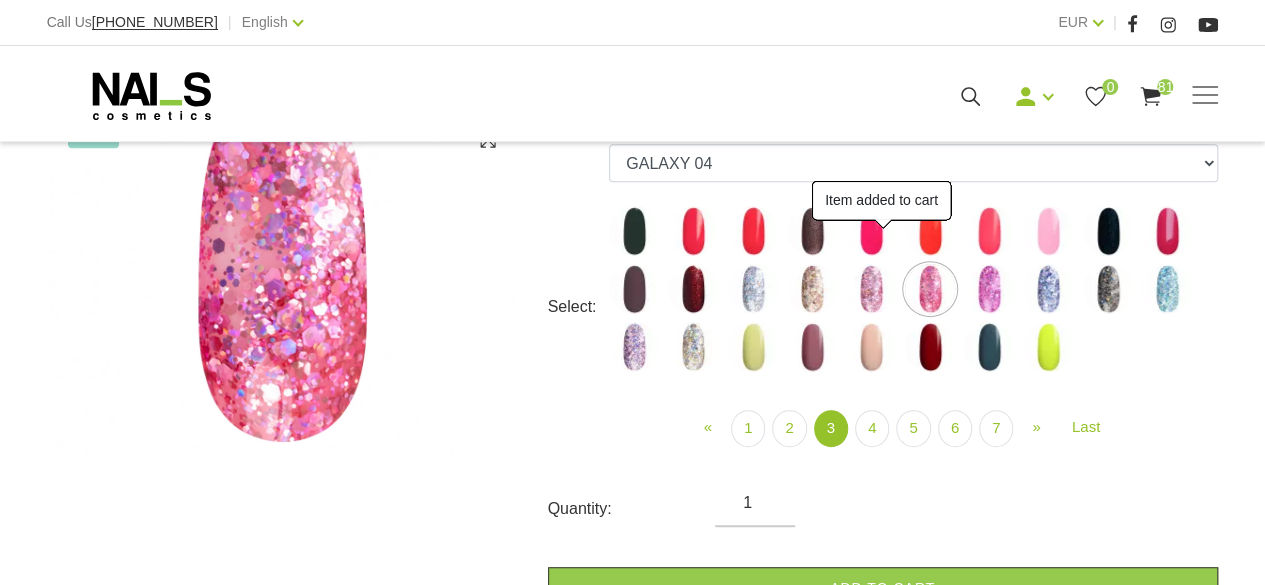 click on "Add to cart" at bounding box center (883, 588) 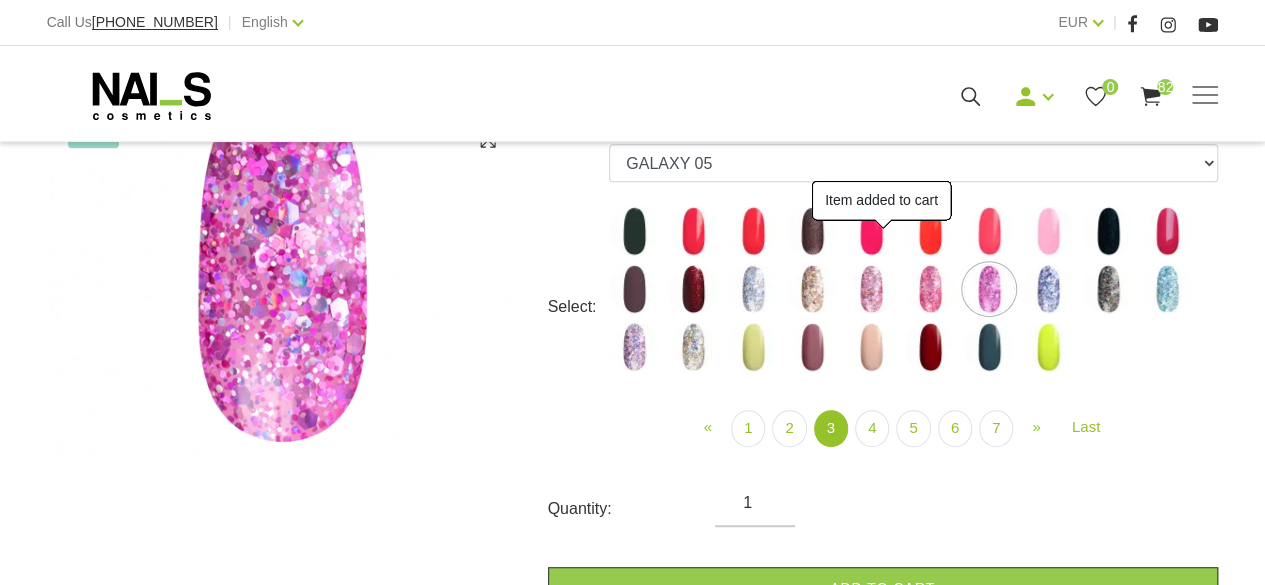 click on "Add to cart" at bounding box center (883, 588) 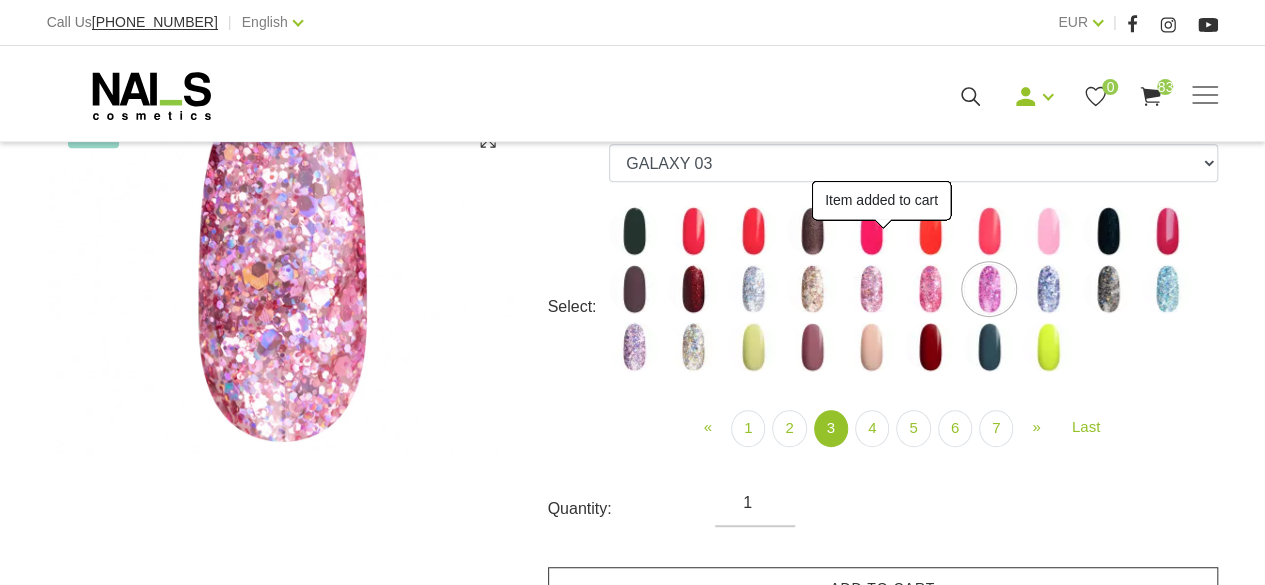 click on "Add to cart" at bounding box center (883, 588) 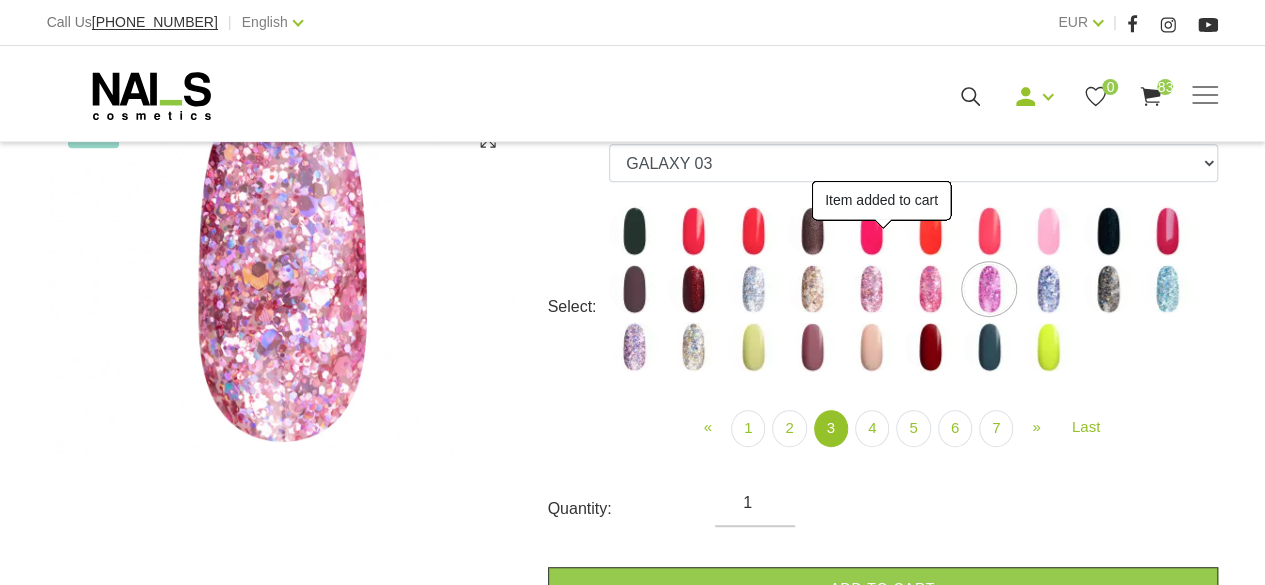 click at bounding box center [871, 289] 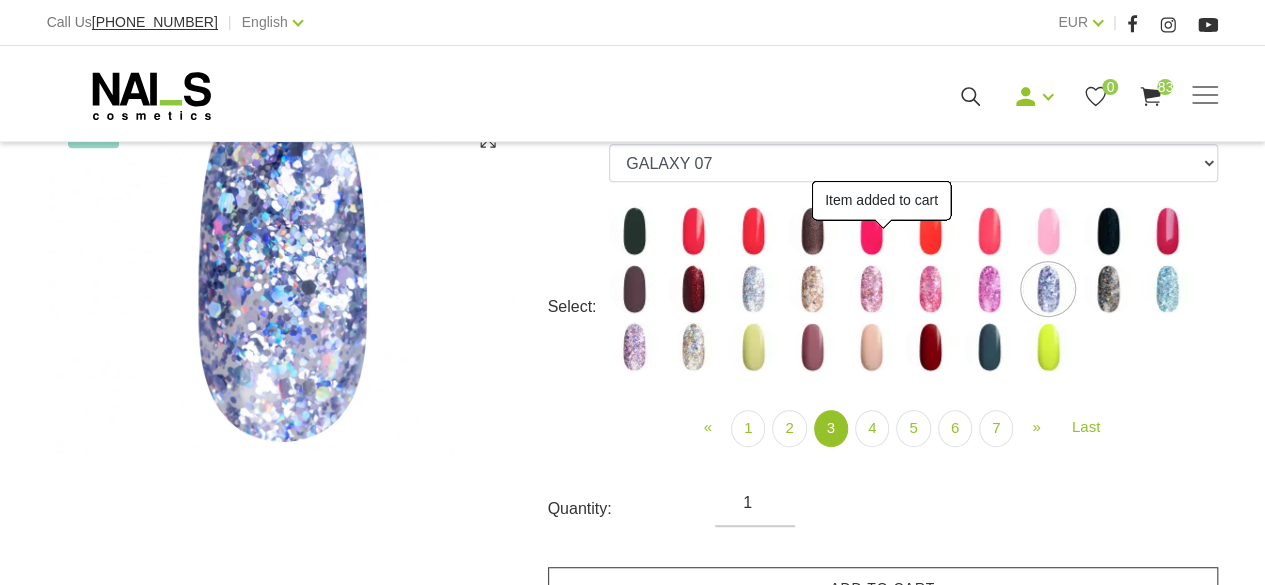 click on "Add to cart" at bounding box center [883, 588] 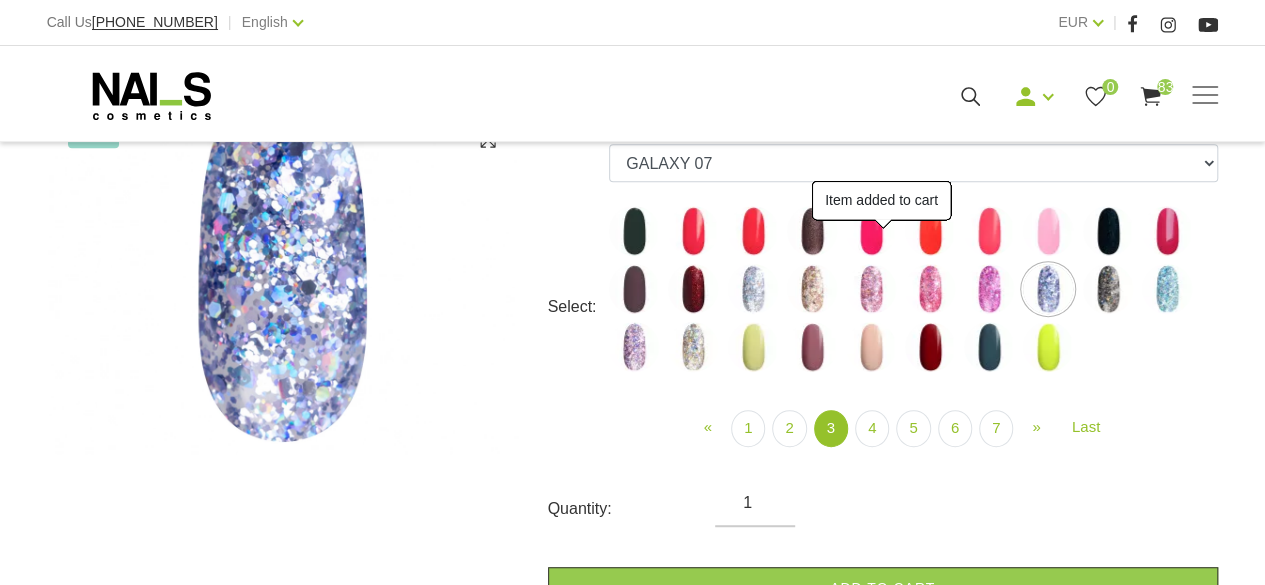 click at bounding box center (930, 289) 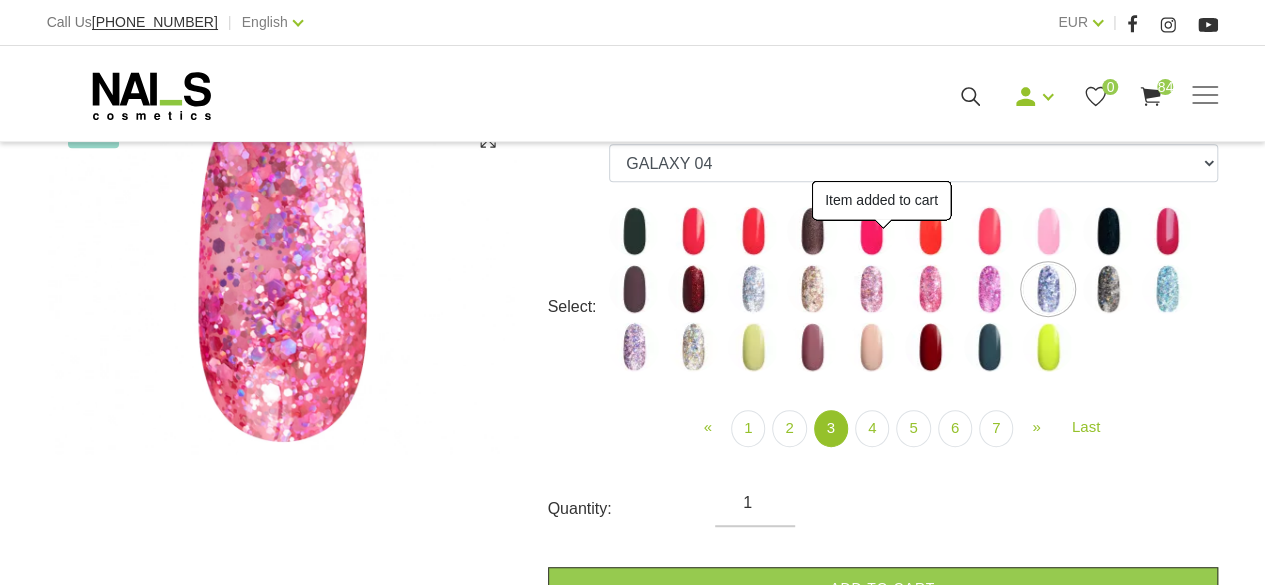 click at bounding box center [1108, 289] 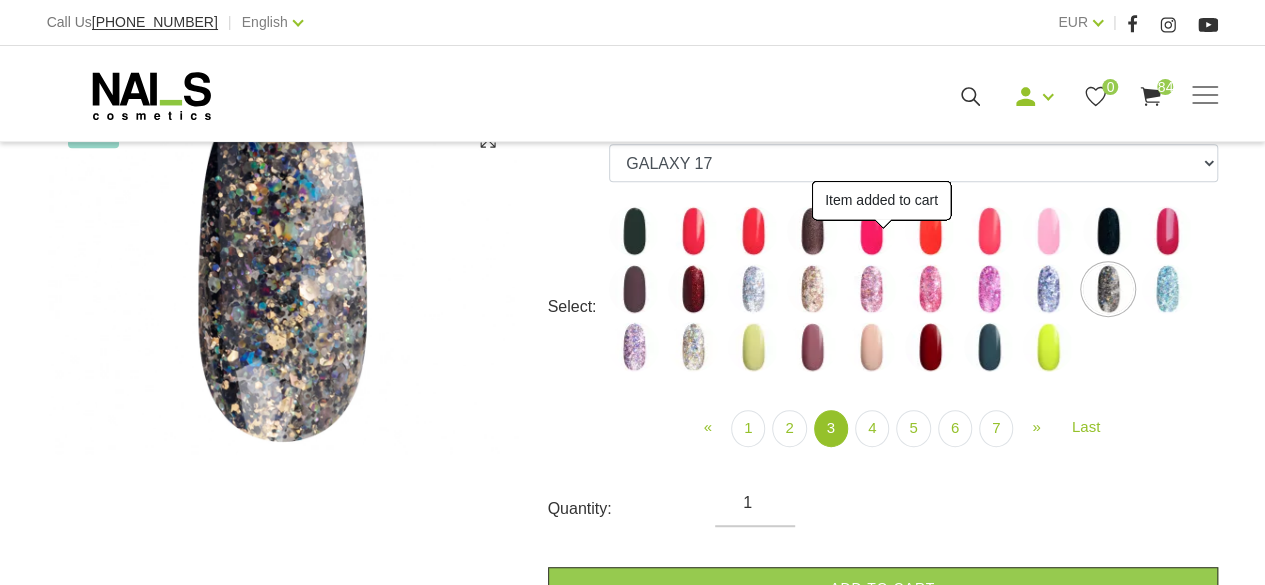 click on "Add to cart" at bounding box center [883, 588] 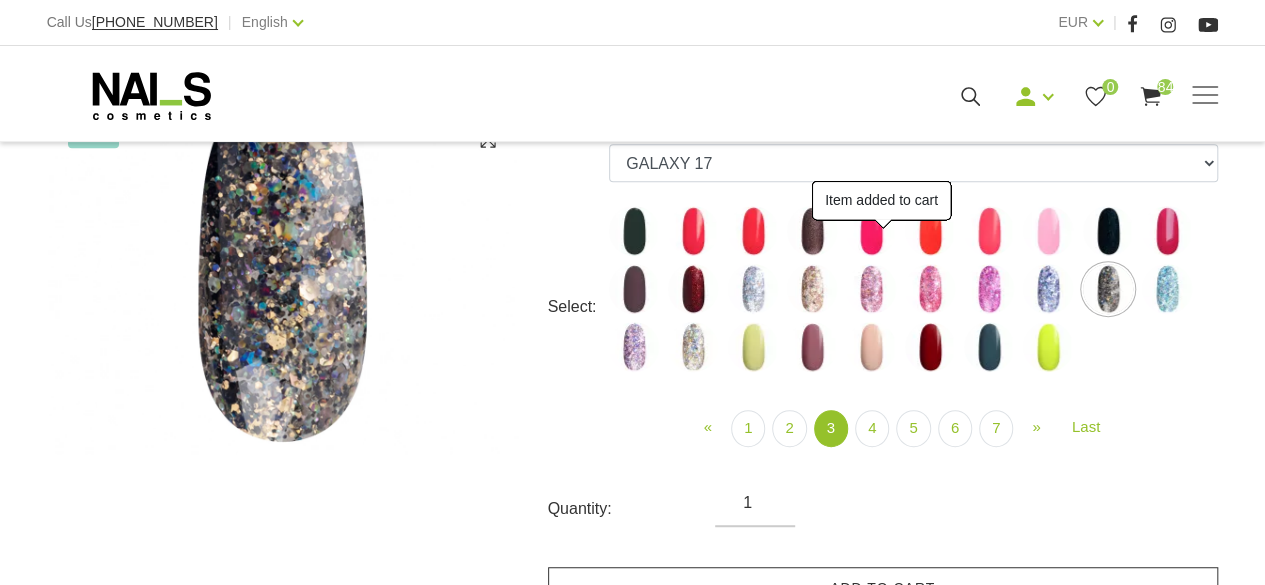 click at bounding box center (1167, 289) 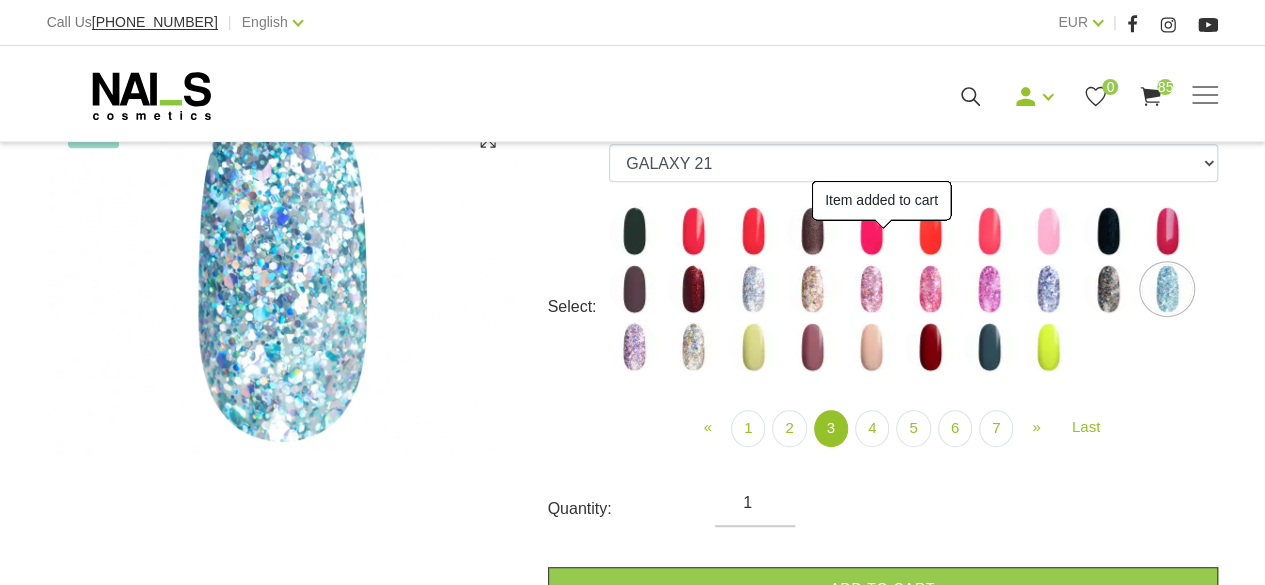 click on "Add to cart" at bounding box center (883, 588) 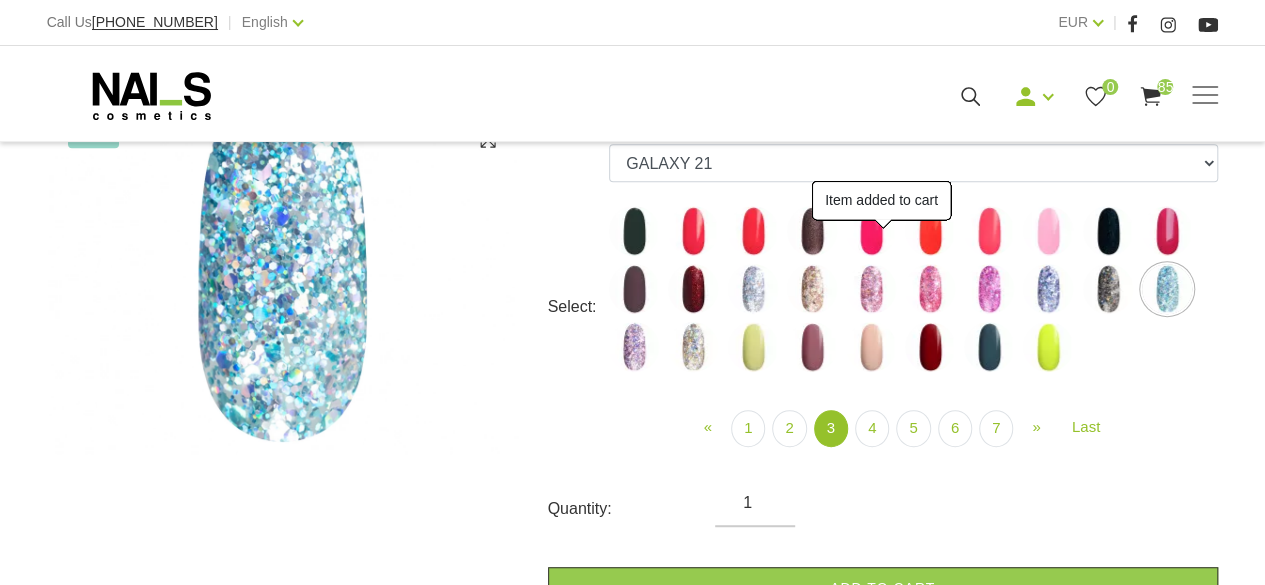 click at bounding box center [634, 347] 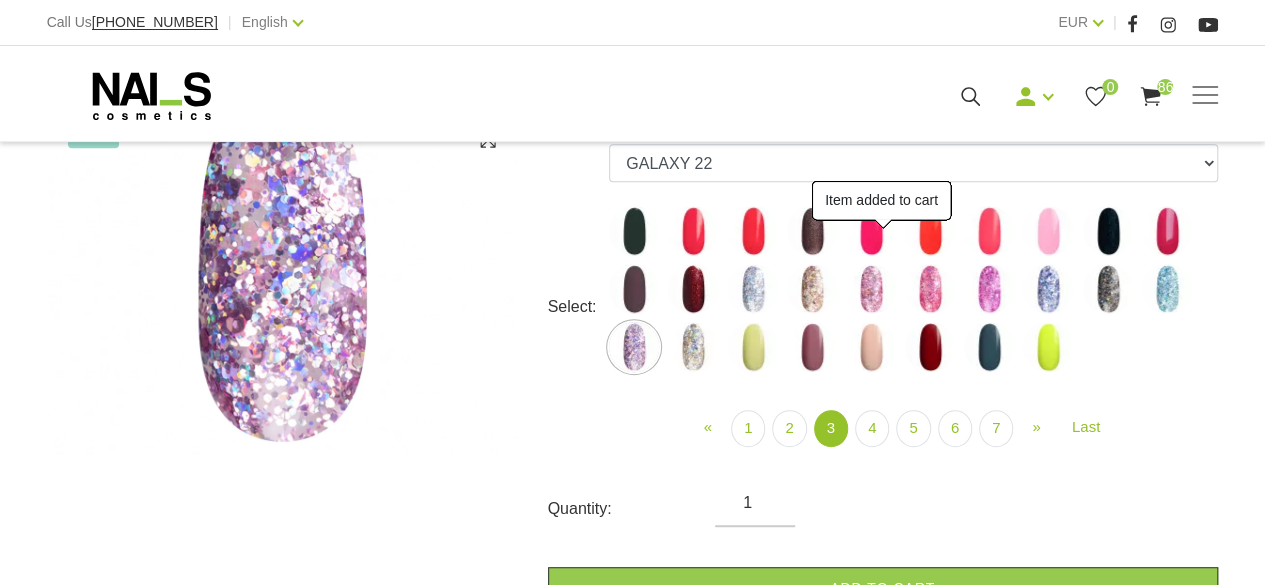 click on "Add to cart" at bounding box center [883, 588] 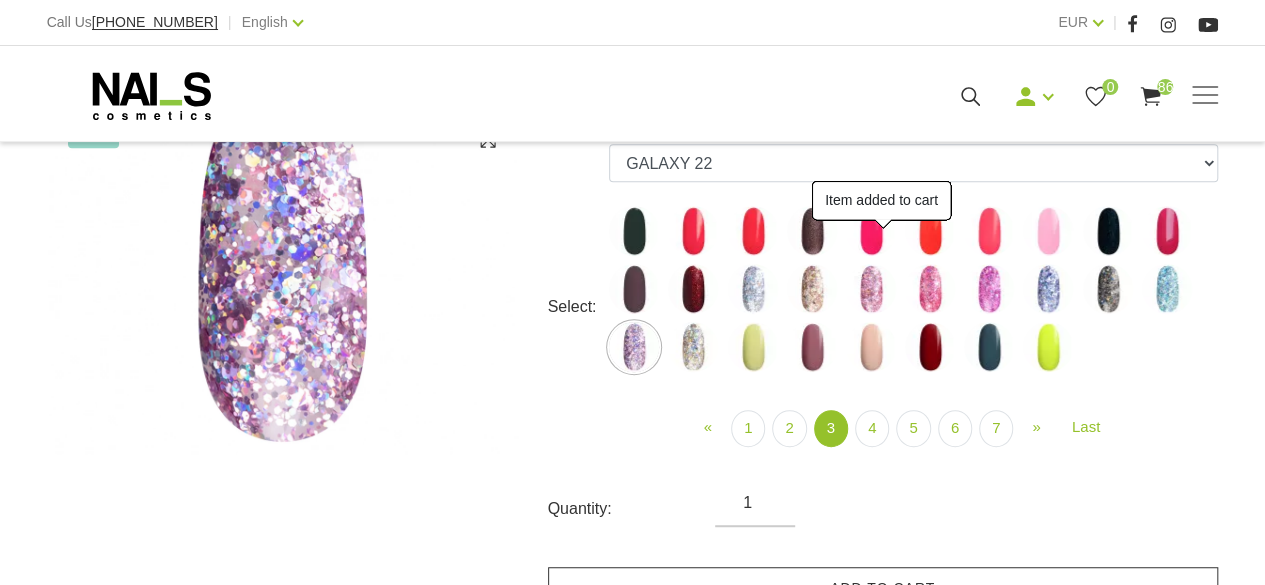 click at bounding box center (693, 347) 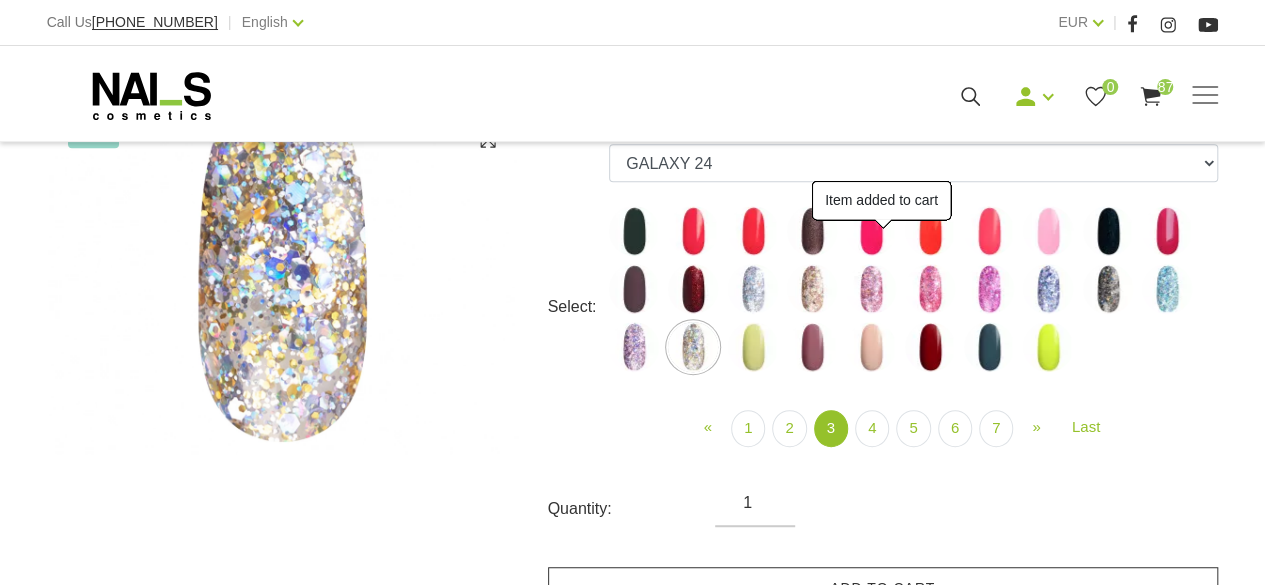 click on "Add to cart" at bounding box center (883, 588) 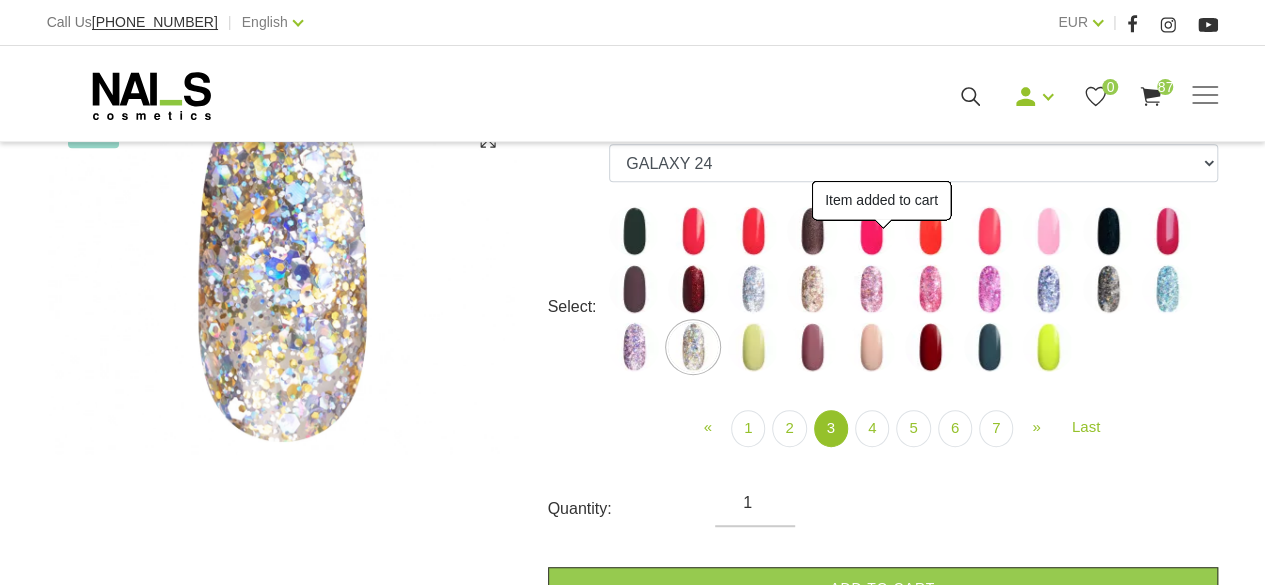 click at bounding box center (753, 347) 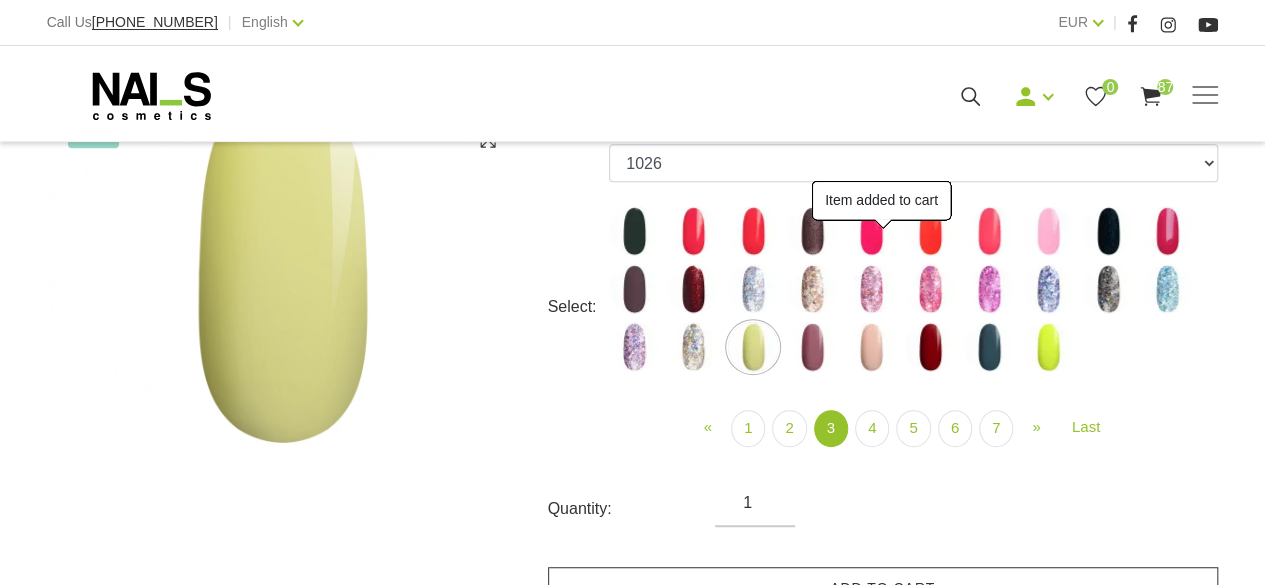 click on "Add to cart" at bounding box center (883, 588) 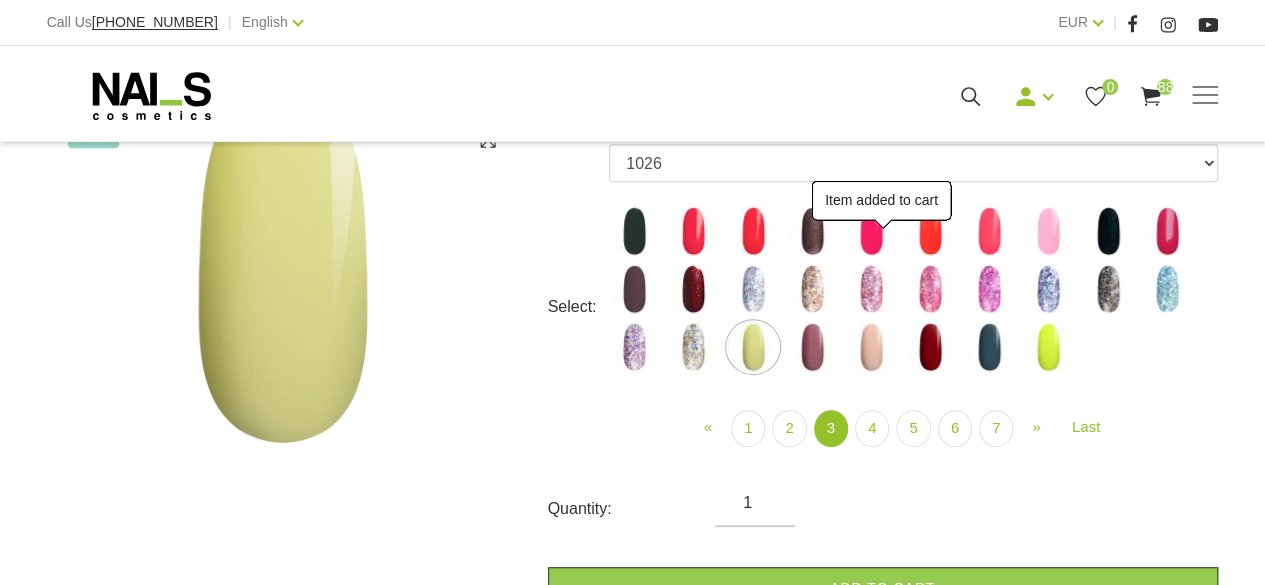 click at bounding box center [812, 347] 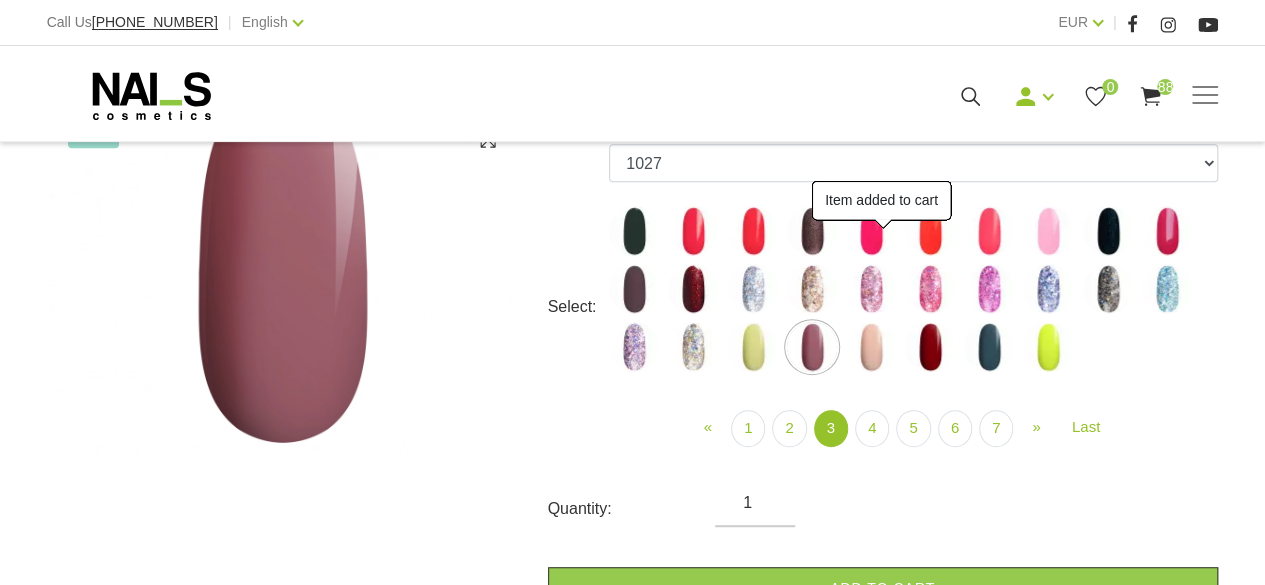 click on "Add to cart" at bounding box center [883, 588] 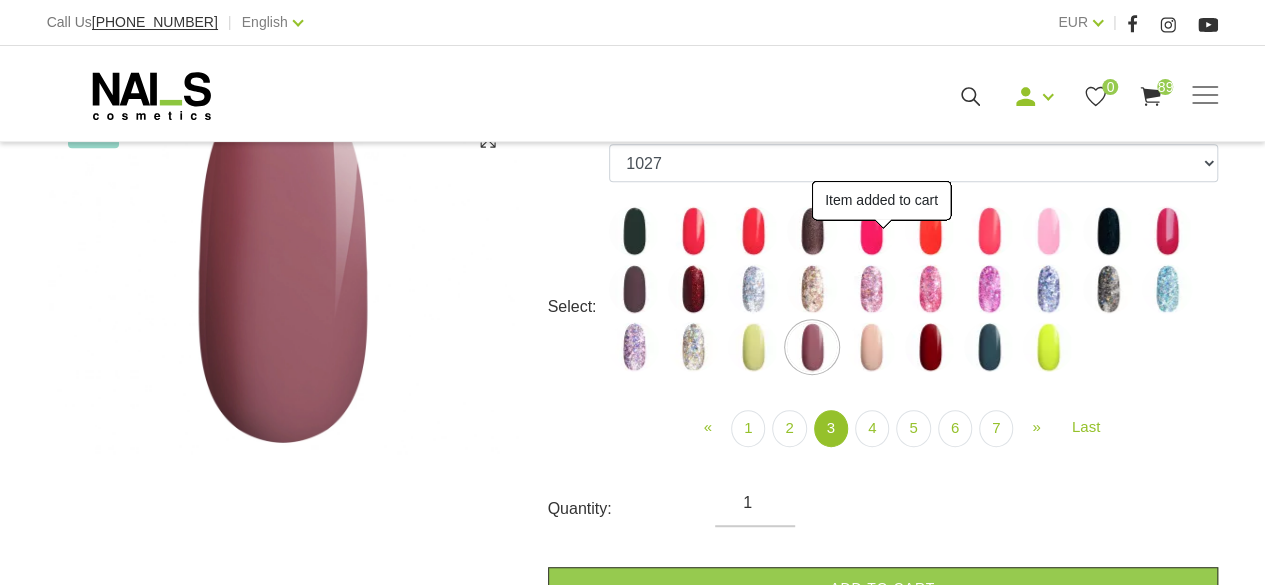 click at bounding box center [871, 347] 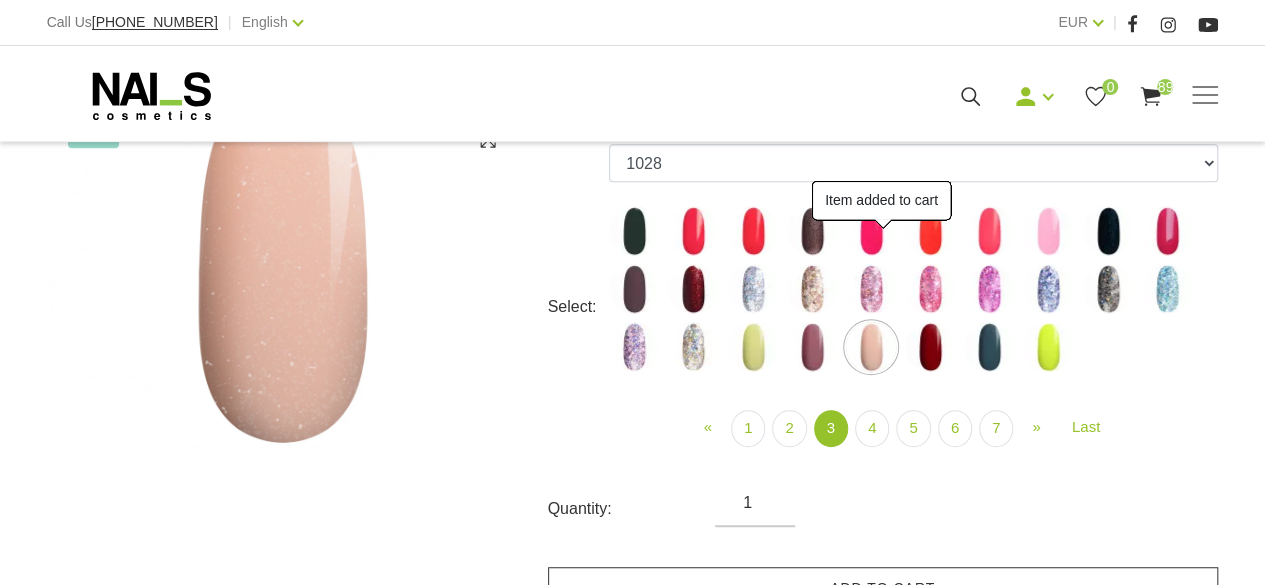 click on "Add to cart" at bounding box center (883, 588) 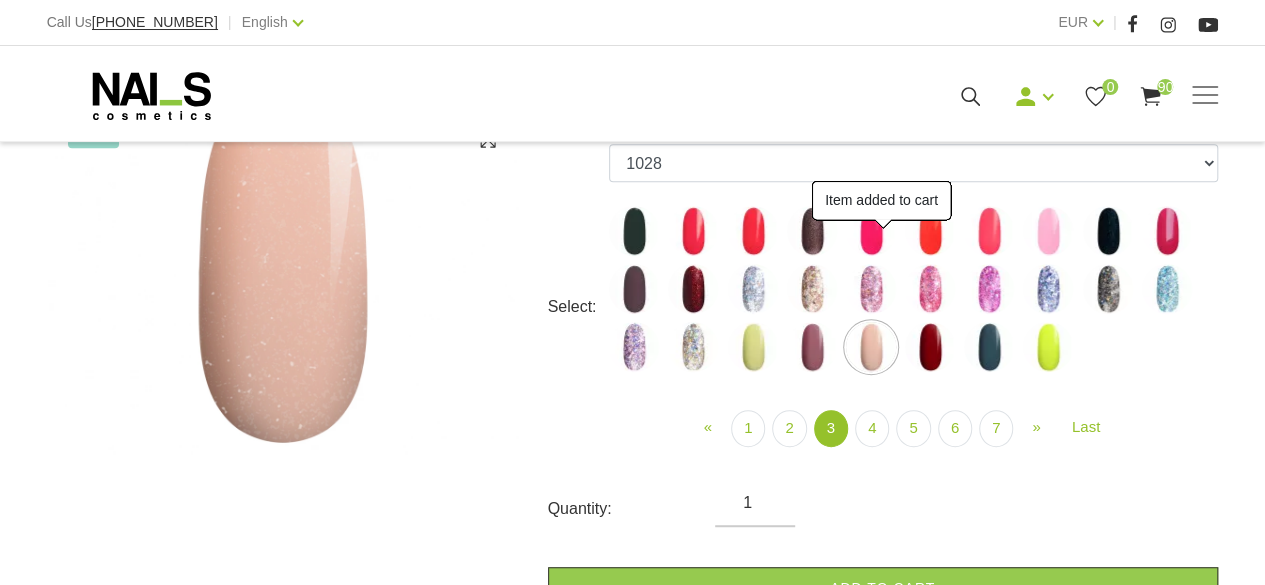 click at bounding box center (930, 347) 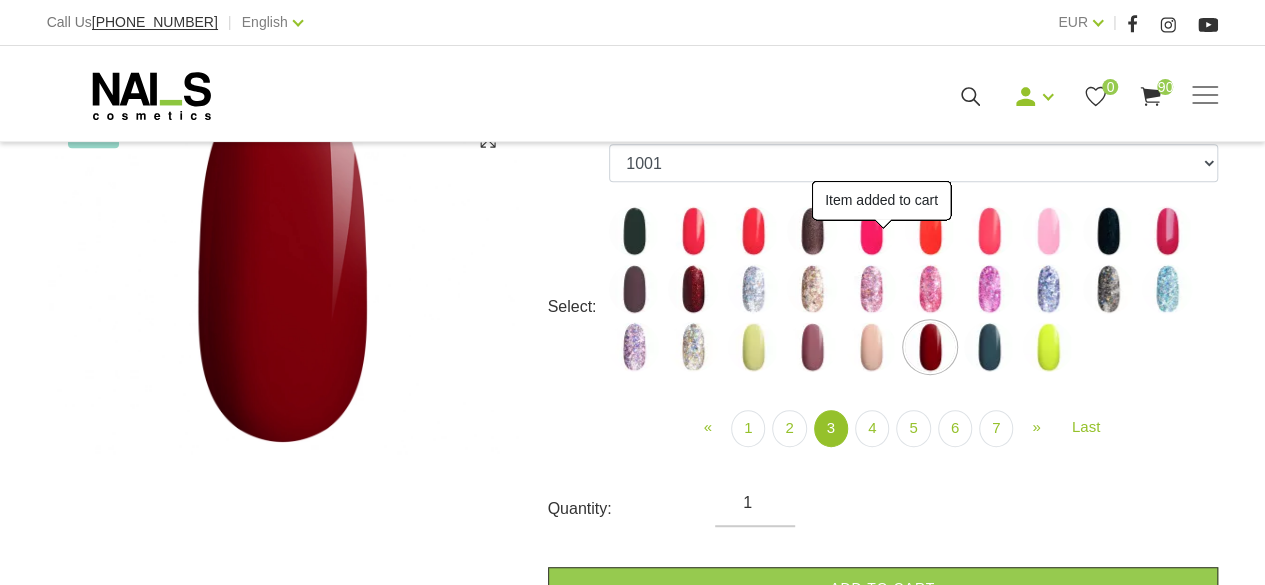 click on "Add to cart" at bounding box center (883, 588) 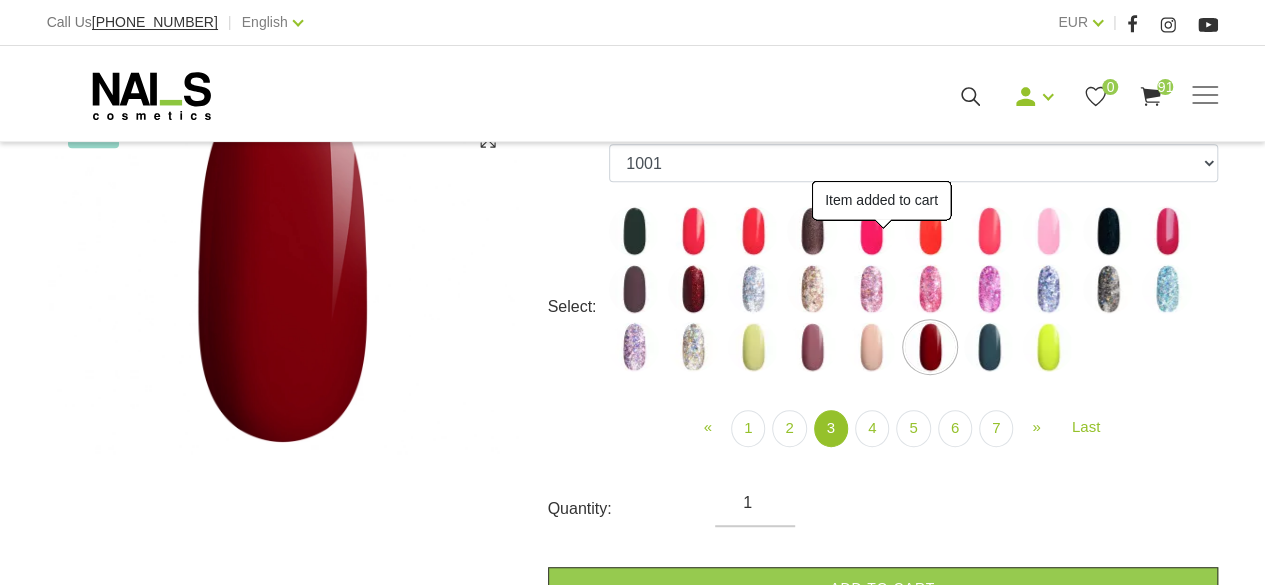 click at bounding box center (989, 347) 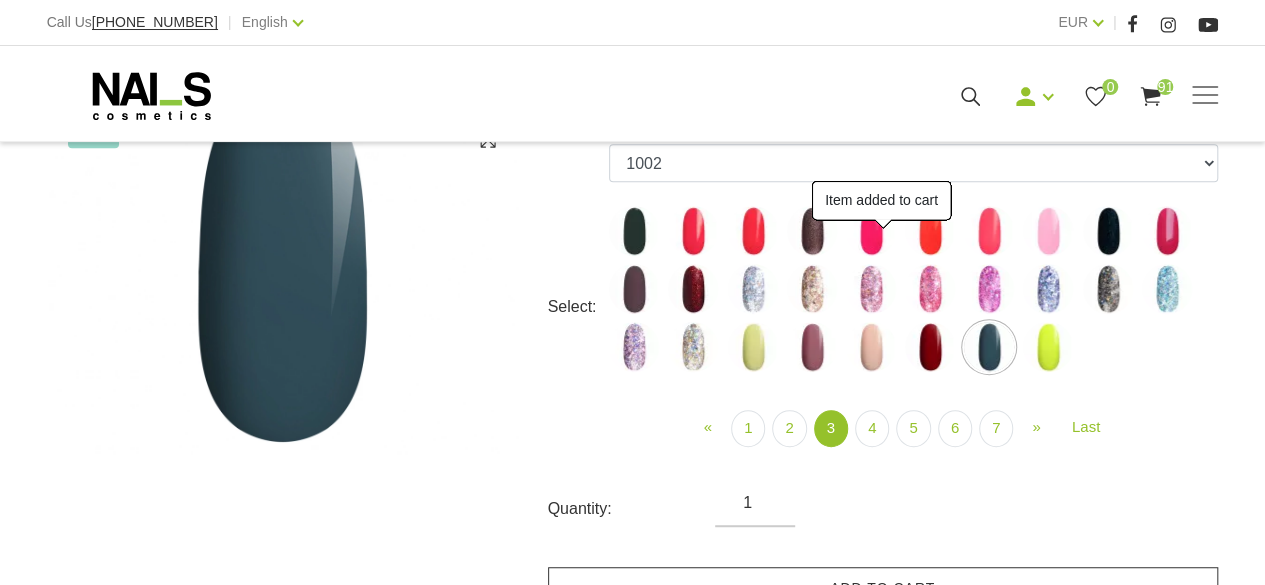 click on "Add to cart" at bounding box center [883, 588] 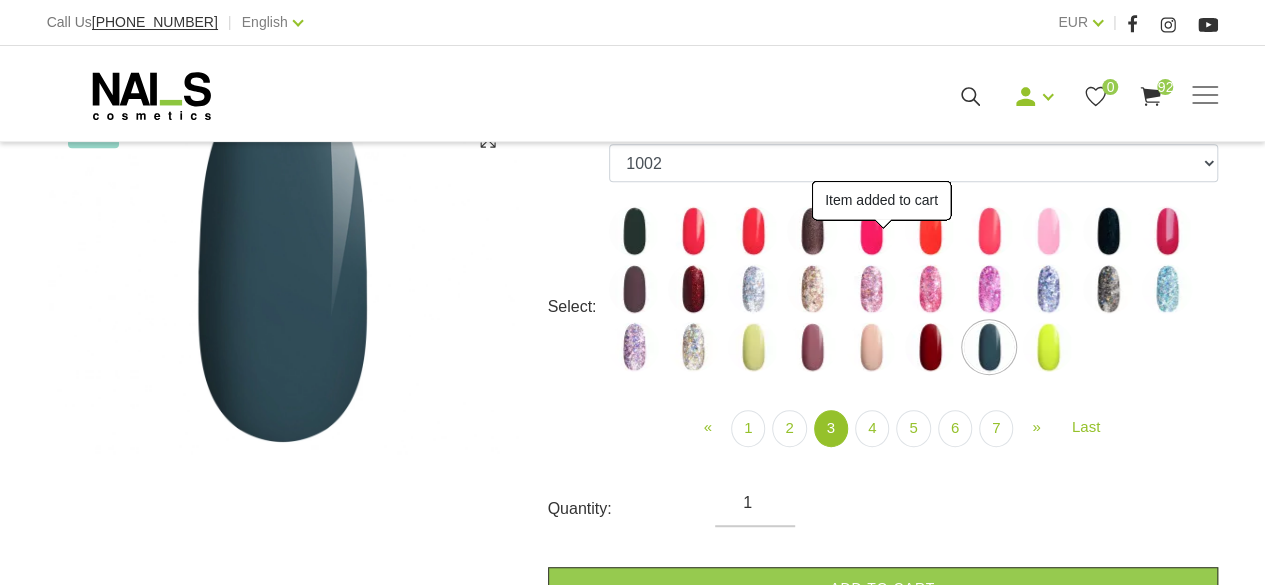 click at bounding box center (1048, 347) 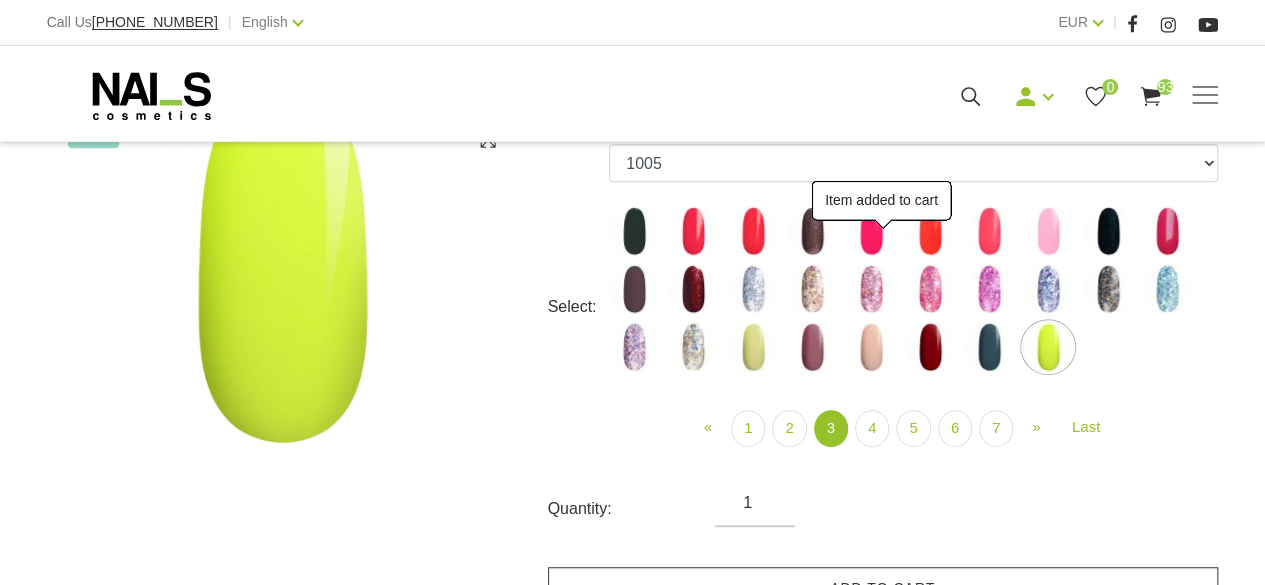 click on "Add to cart" at bounding box center [883, 588] 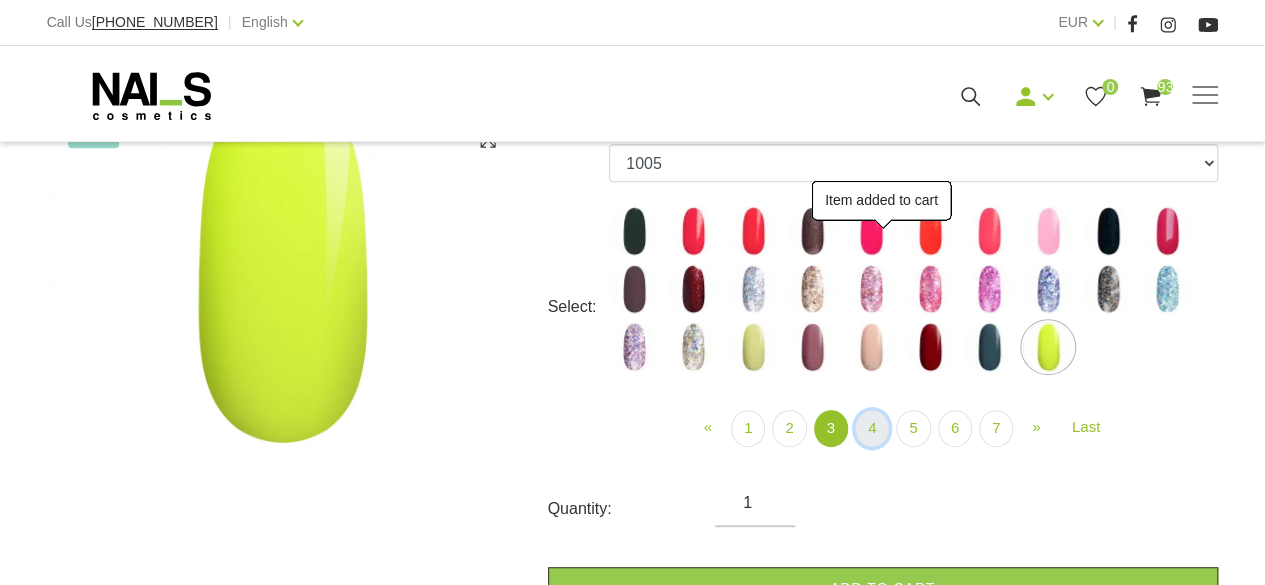 click on "4" at bounding box center (872, 428) 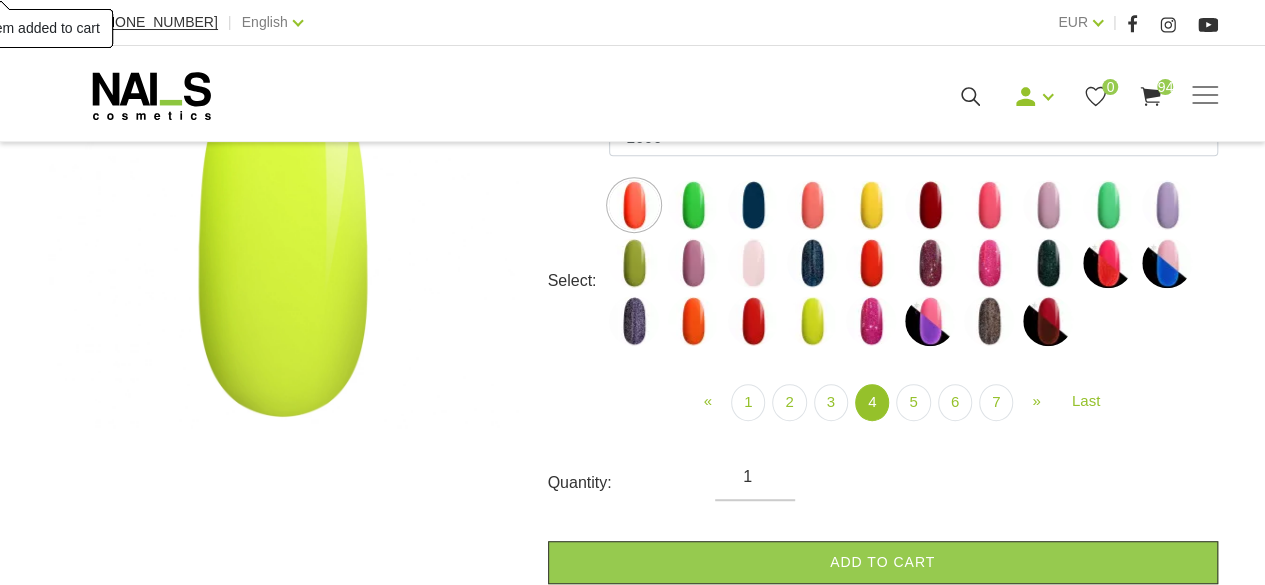 scroll, scrollTop: 380, scrollLeft: 0, axis: vertical 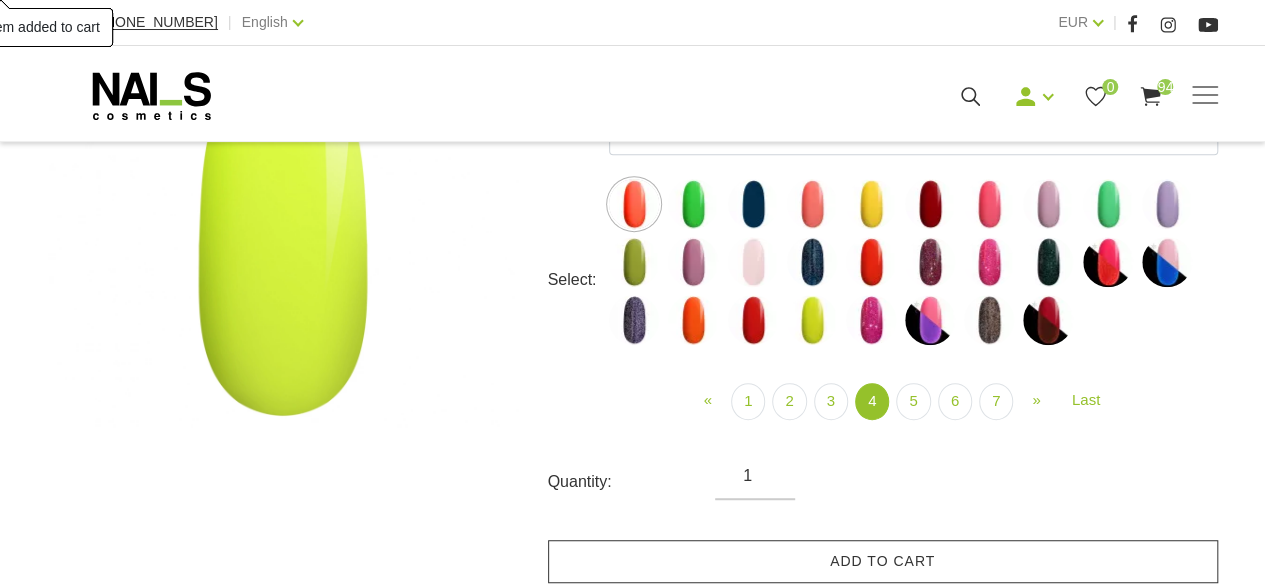 click on "Add to cart" at bounding box center (883, 561) 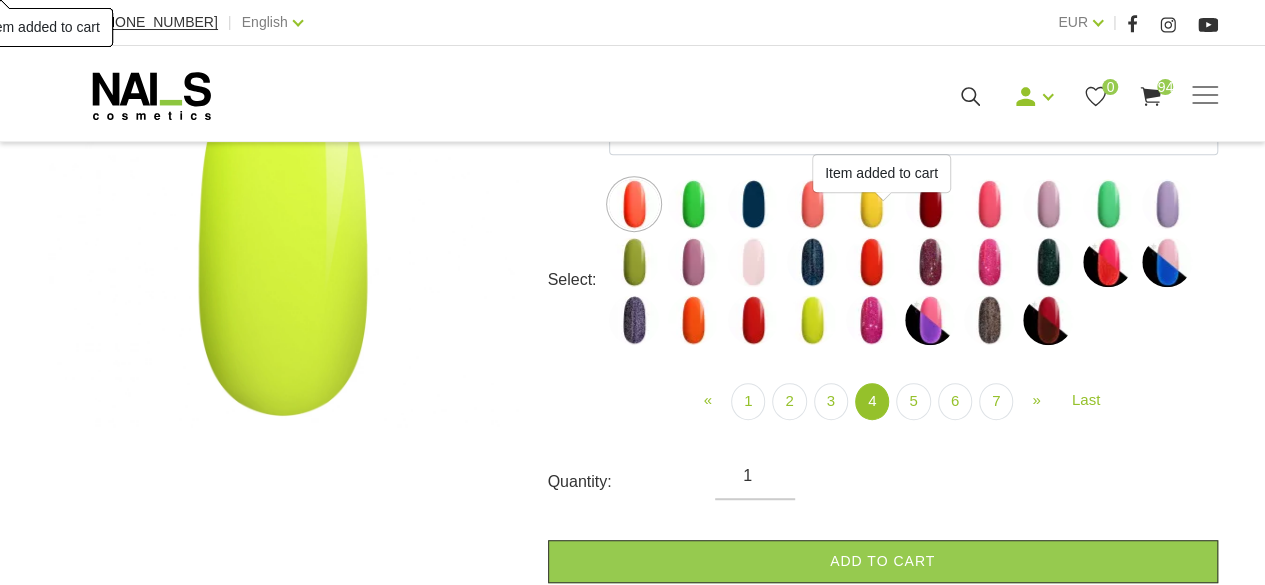 click at bounding box center [693, 204] 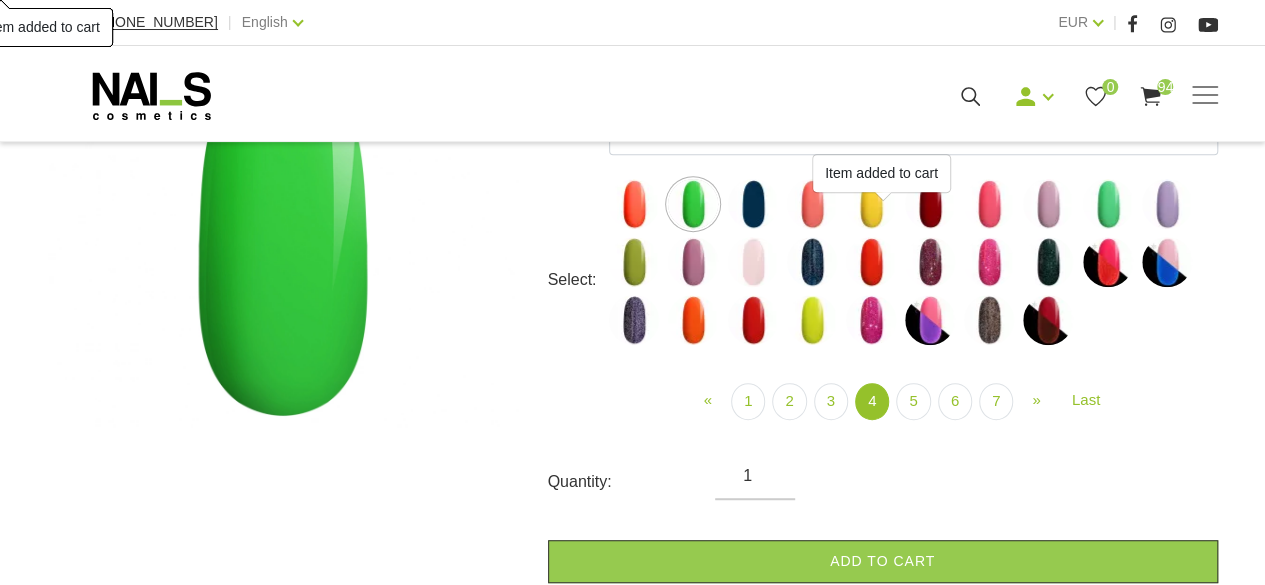 click on "Add to cart" at bounding box center (883, 561) 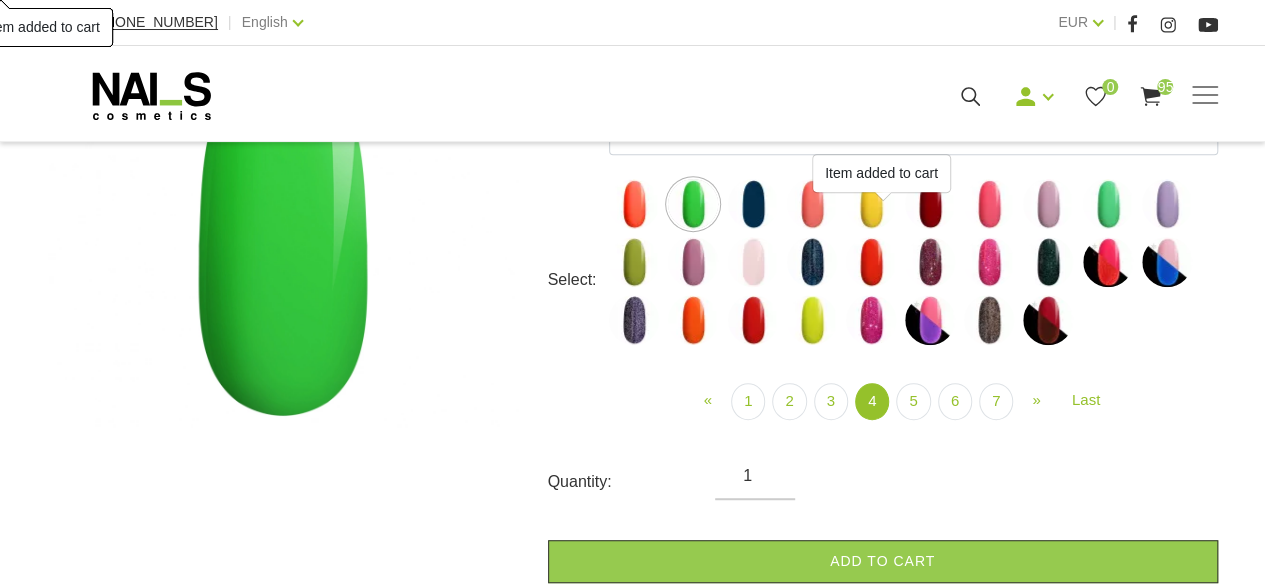 click at bounding box center (753, 204) 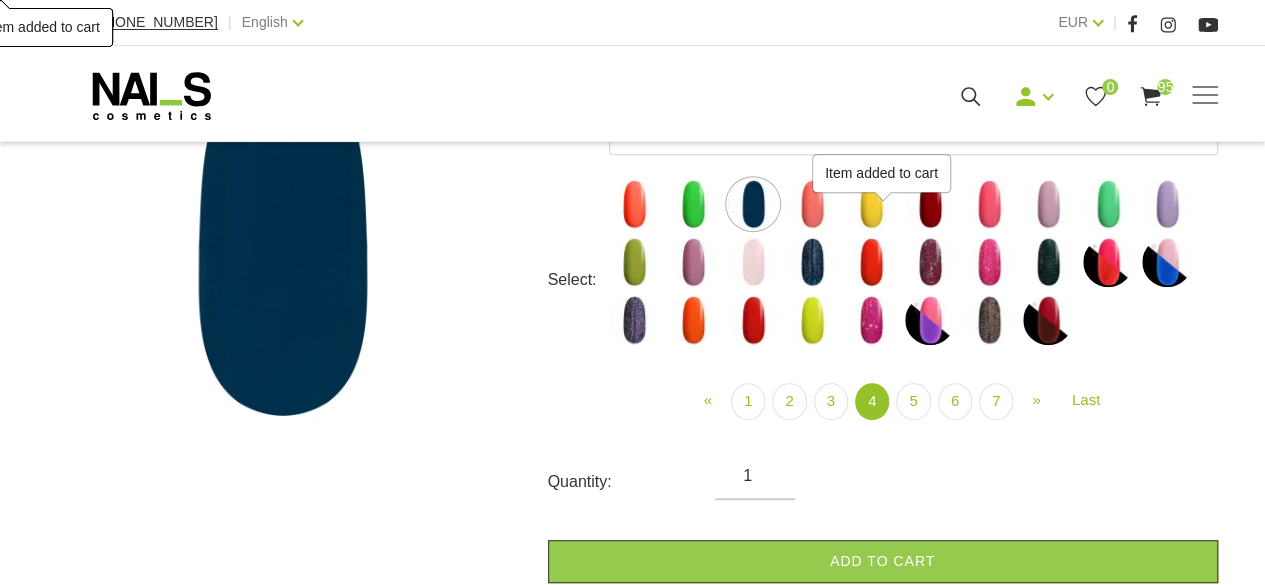 click on "Add to cart" at bounding box center [883, 561] 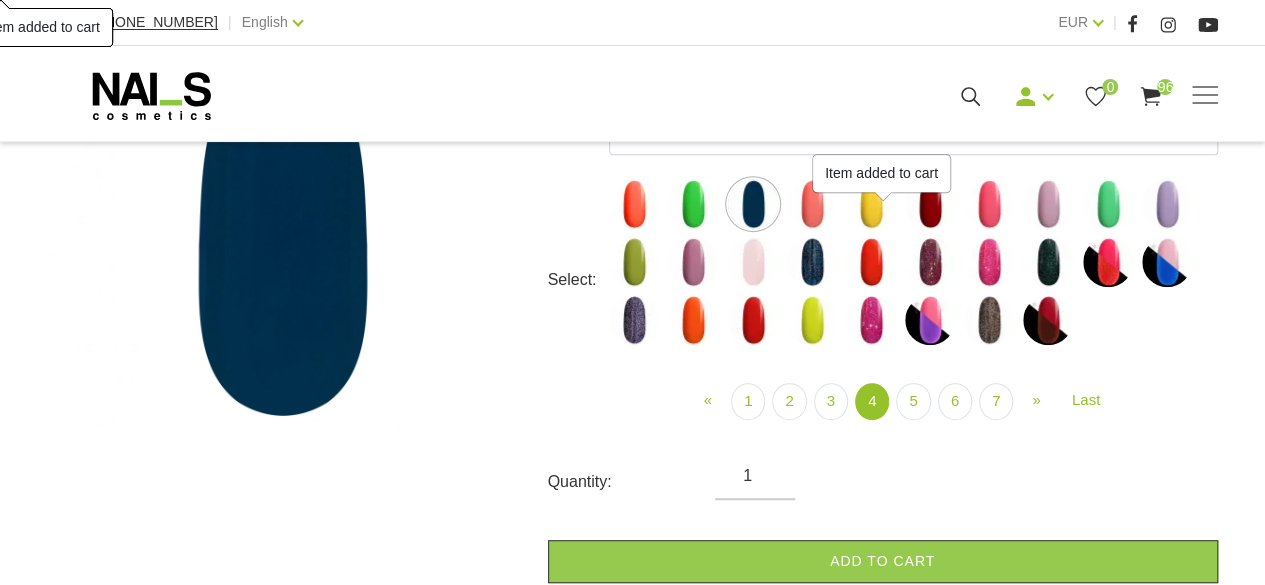 click at bounding box center (812, 204) 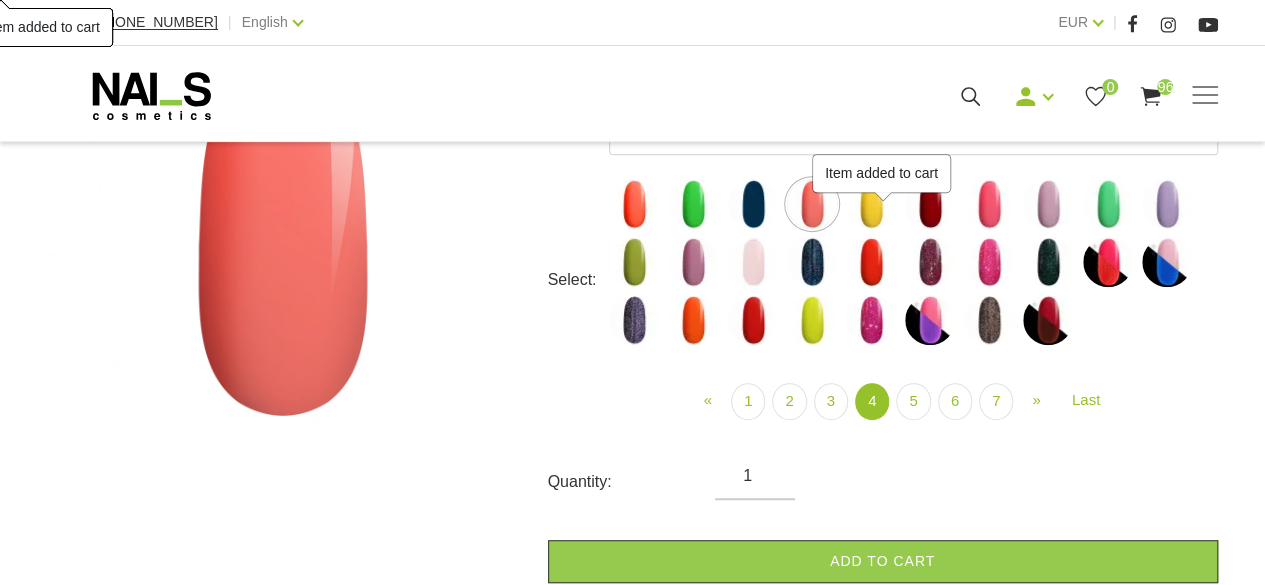 click on "Add to cart" at bounding box center [883, 561] 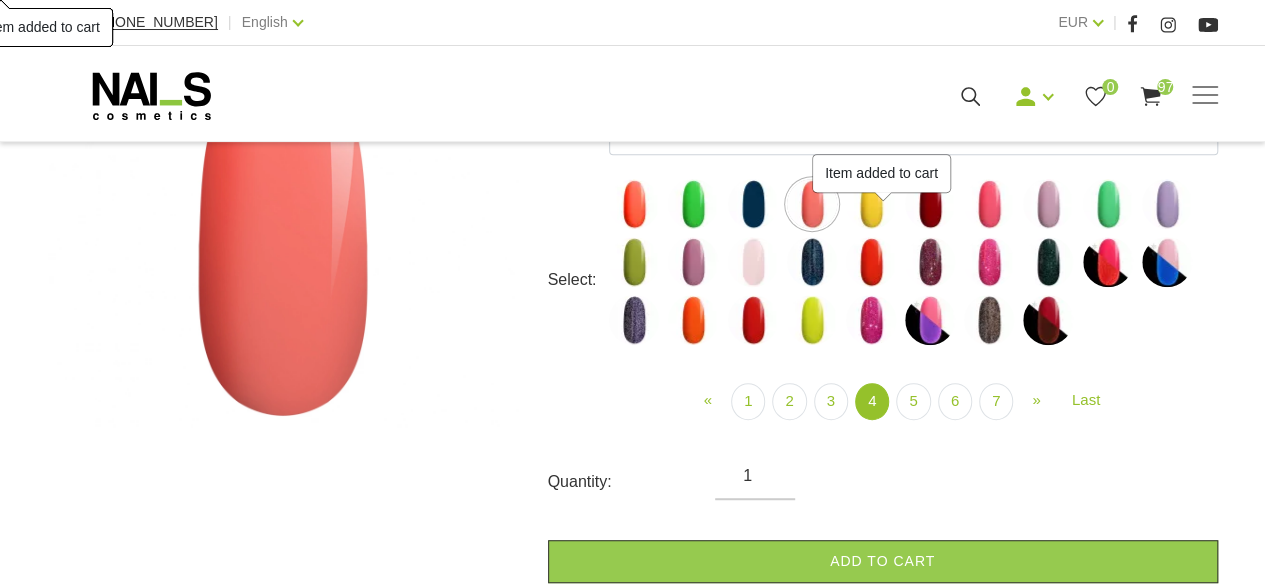 click at bounding box center (871, 204) 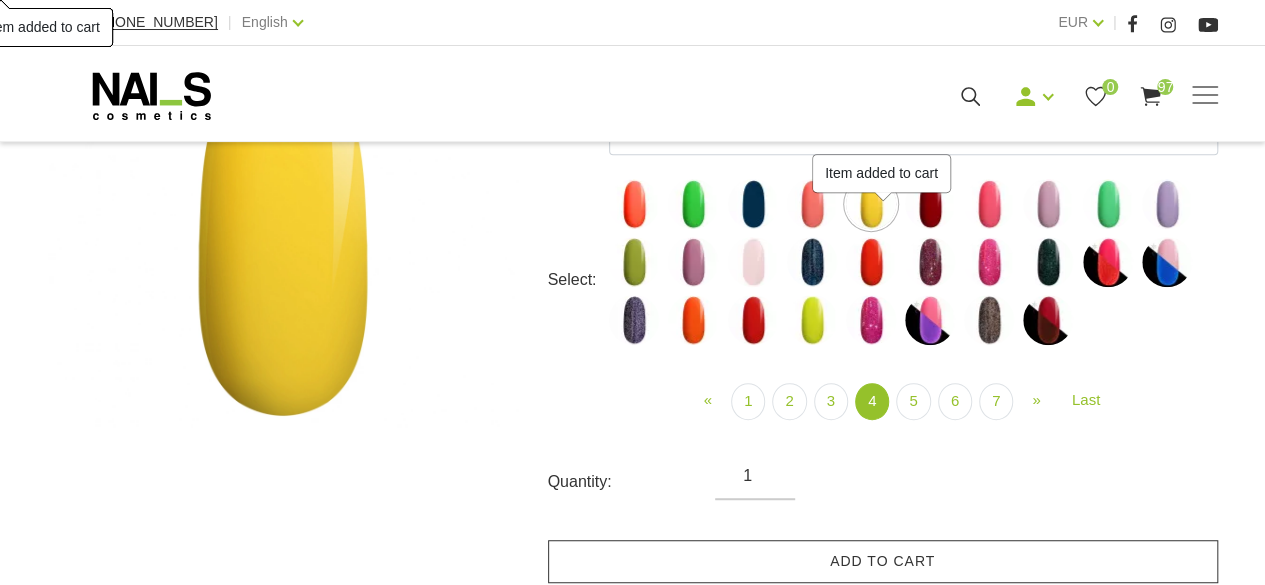 click on "Add to cart" at bounding box center [883, 561] 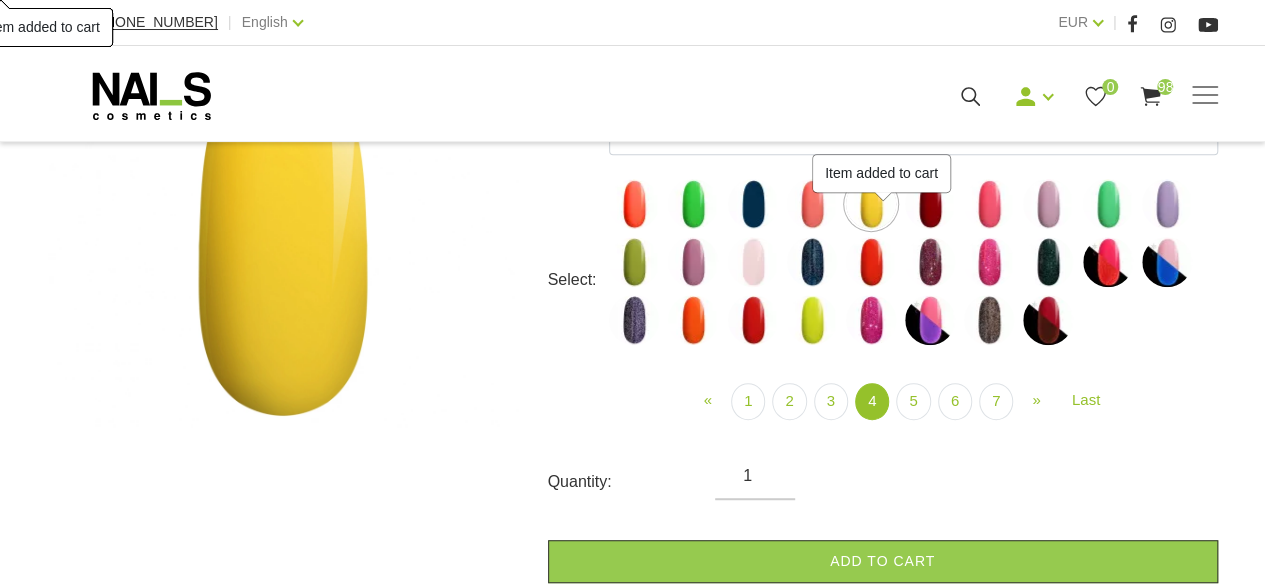 click at bounding box center [930, 204] 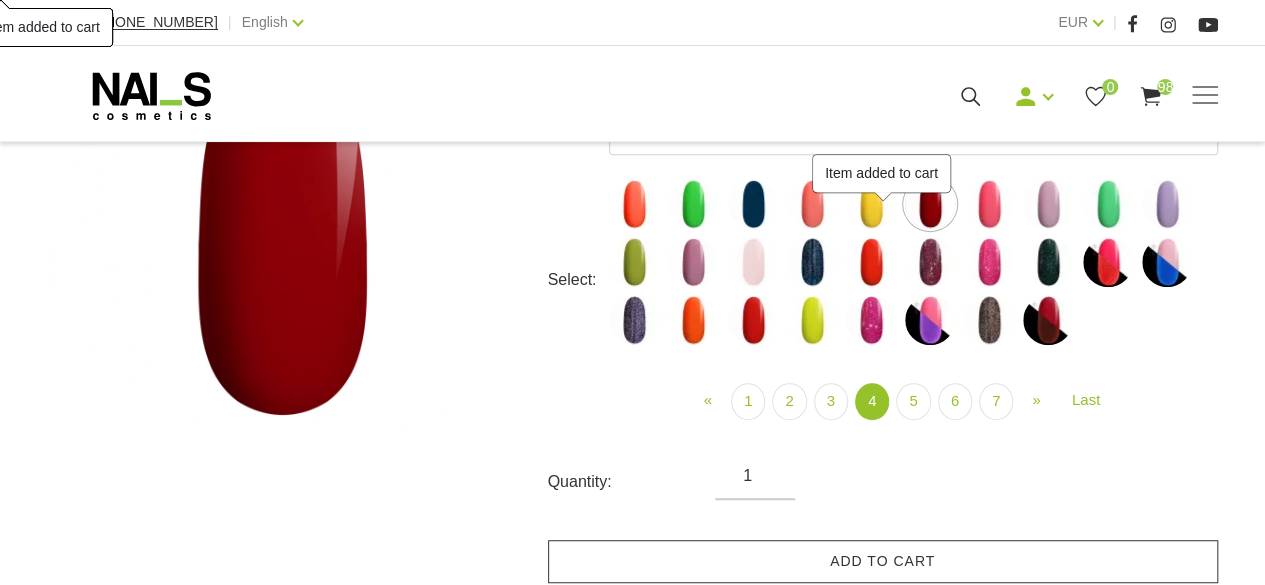click on "Add to cart" at bounding box center (883, 561) 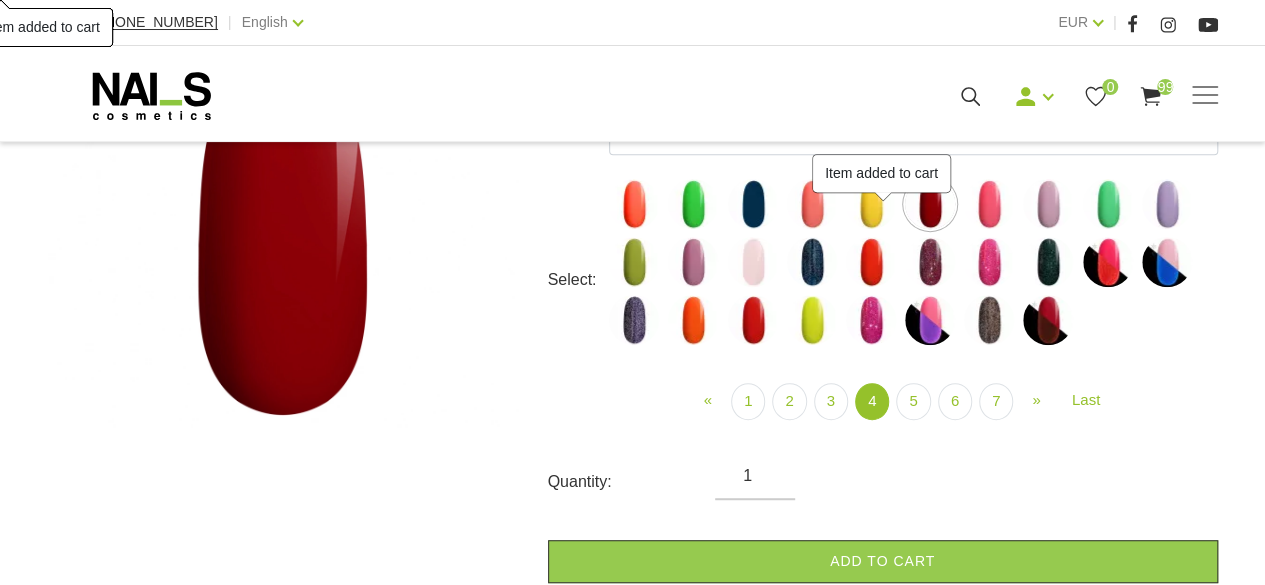 click at bounding box center [989, 204] 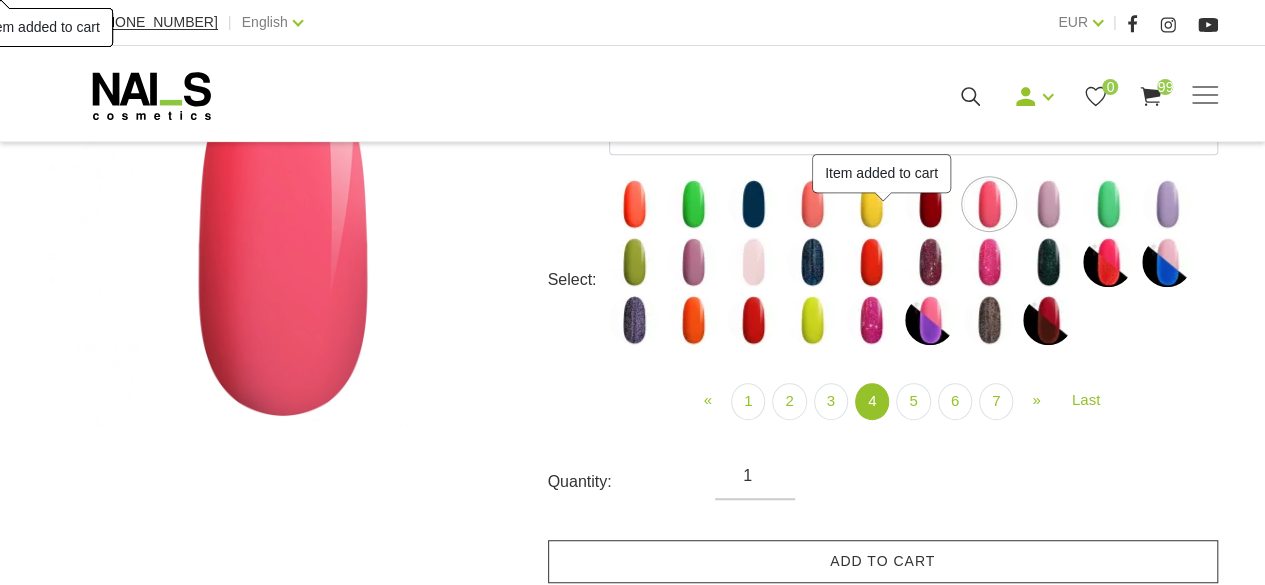 click on "Add to cart" at bounding box center (883, 561) 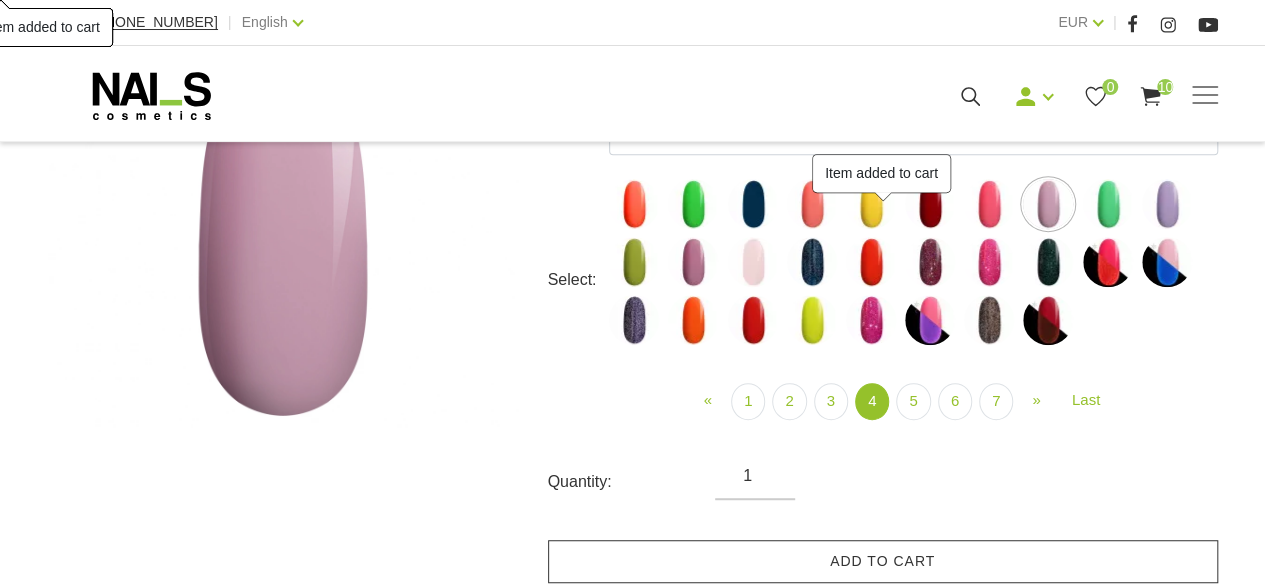 click on "Add to cart" at bounding box center [883, 561] 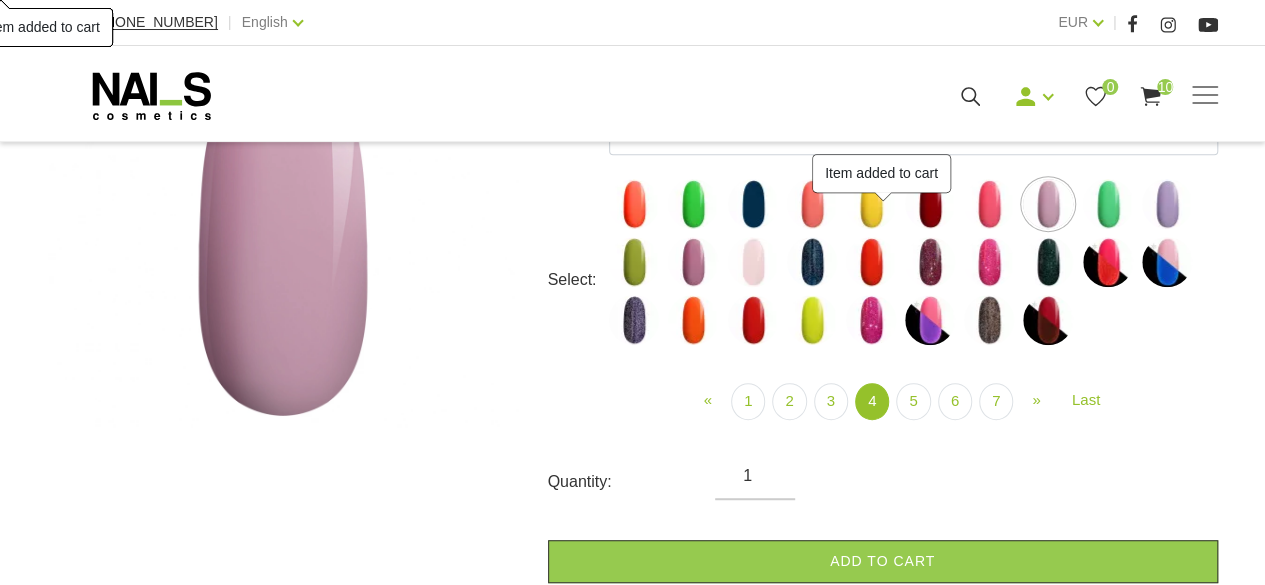click at bounding box center [1108, 204] 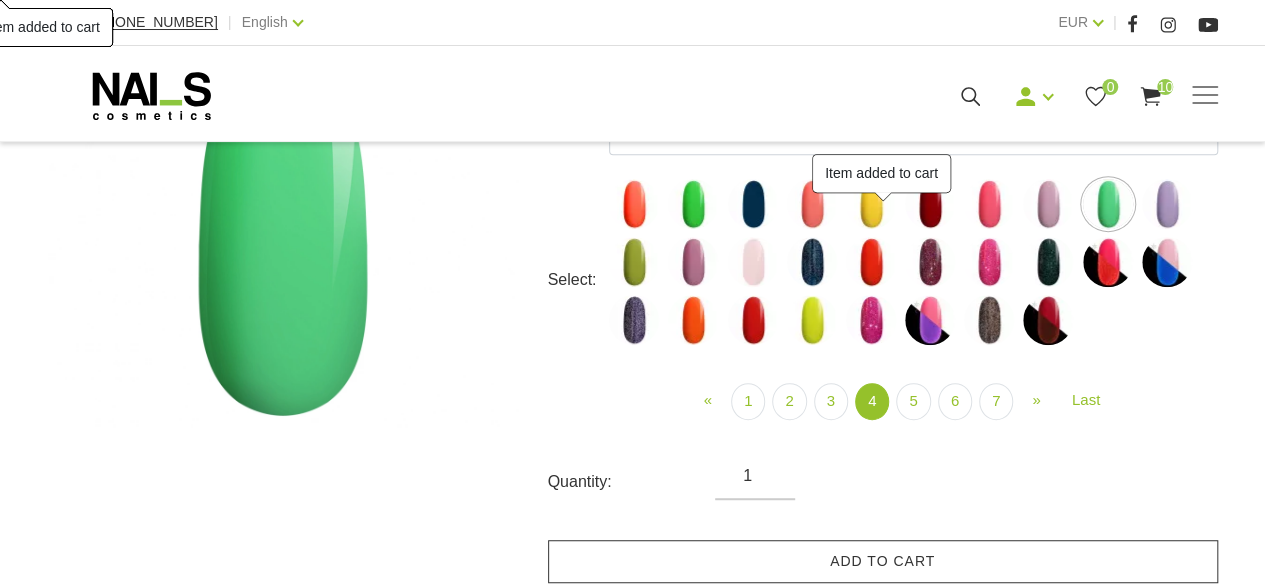 click on "Add to cart" at bounding box center (883, 561) 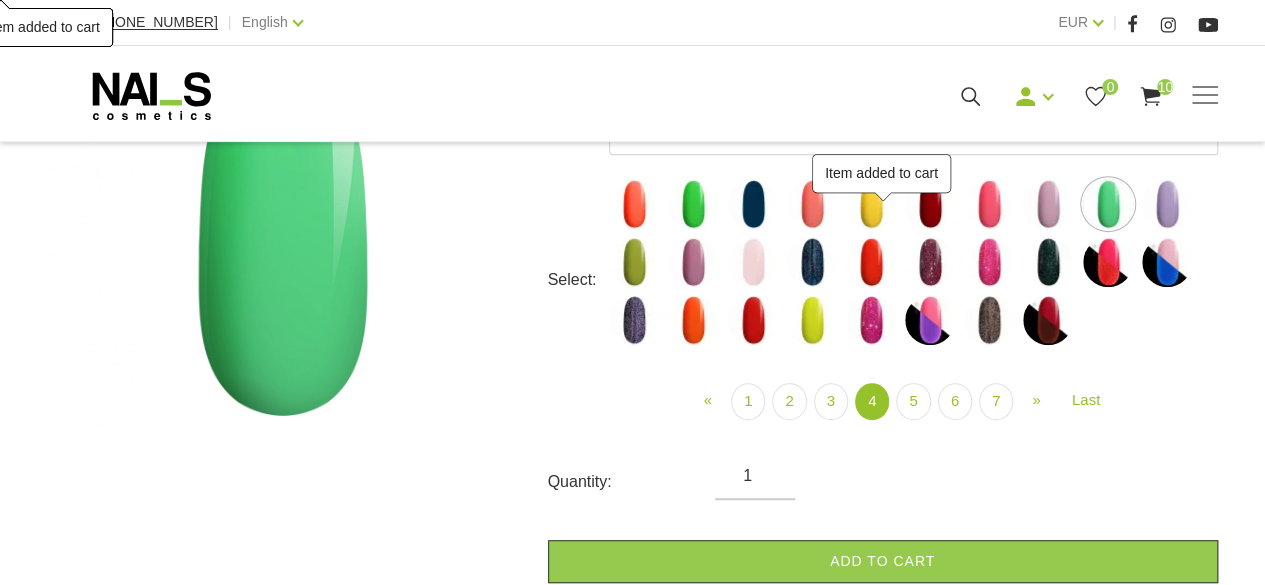 click at bounding box center (1167, 204) 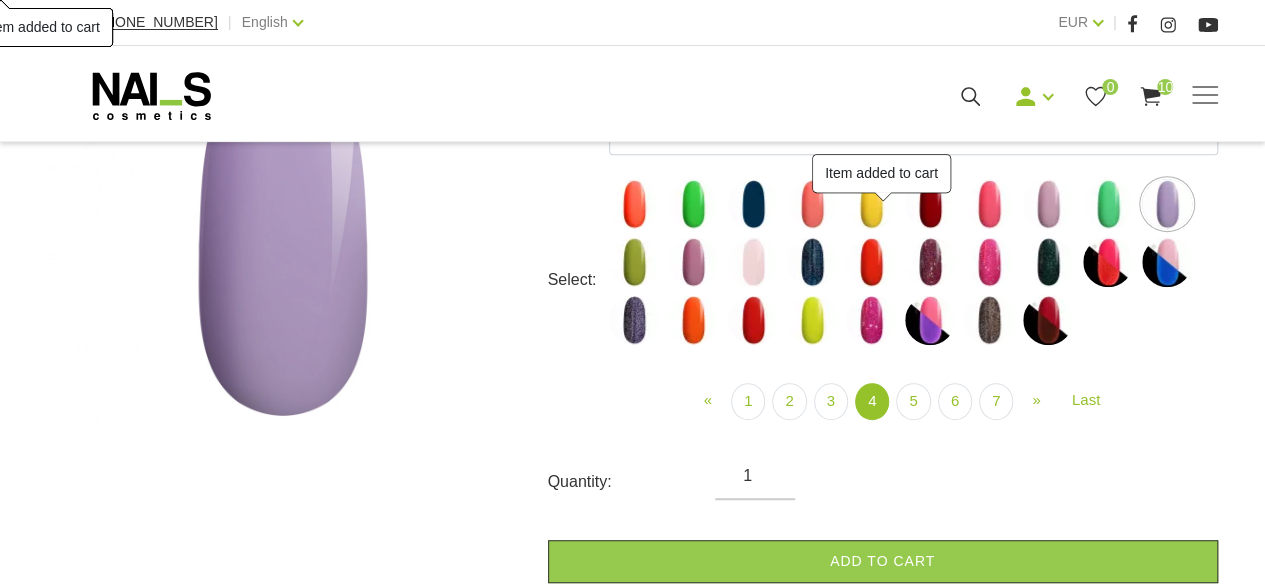 click on "Add to cart" at bounding box center (883, 561) 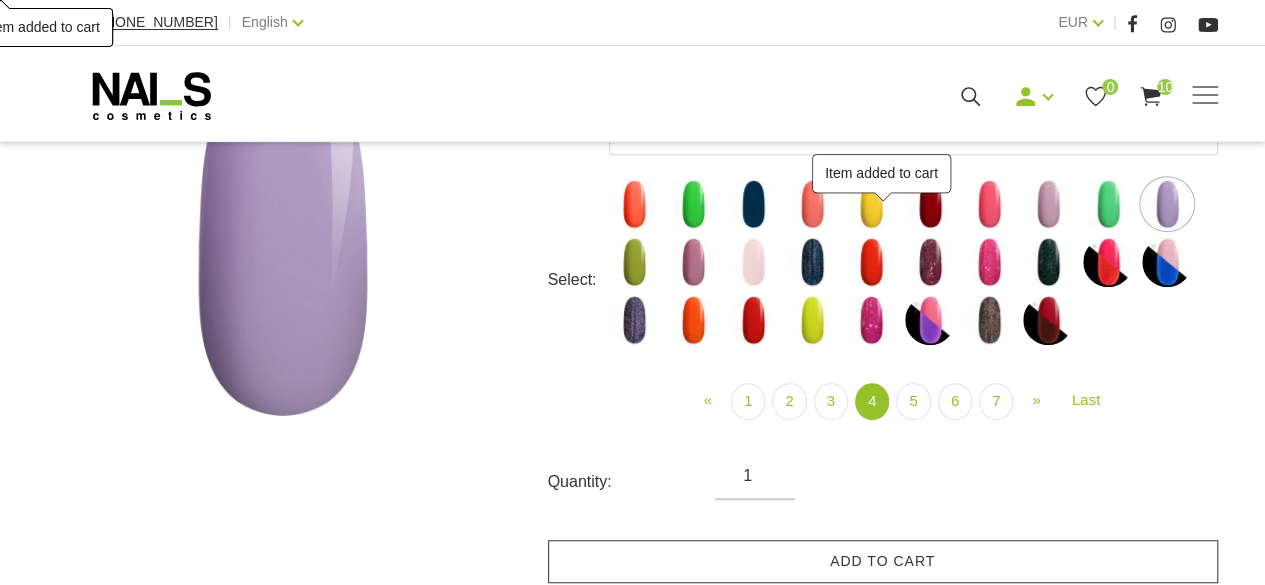 click at bounding box center [634, 262] 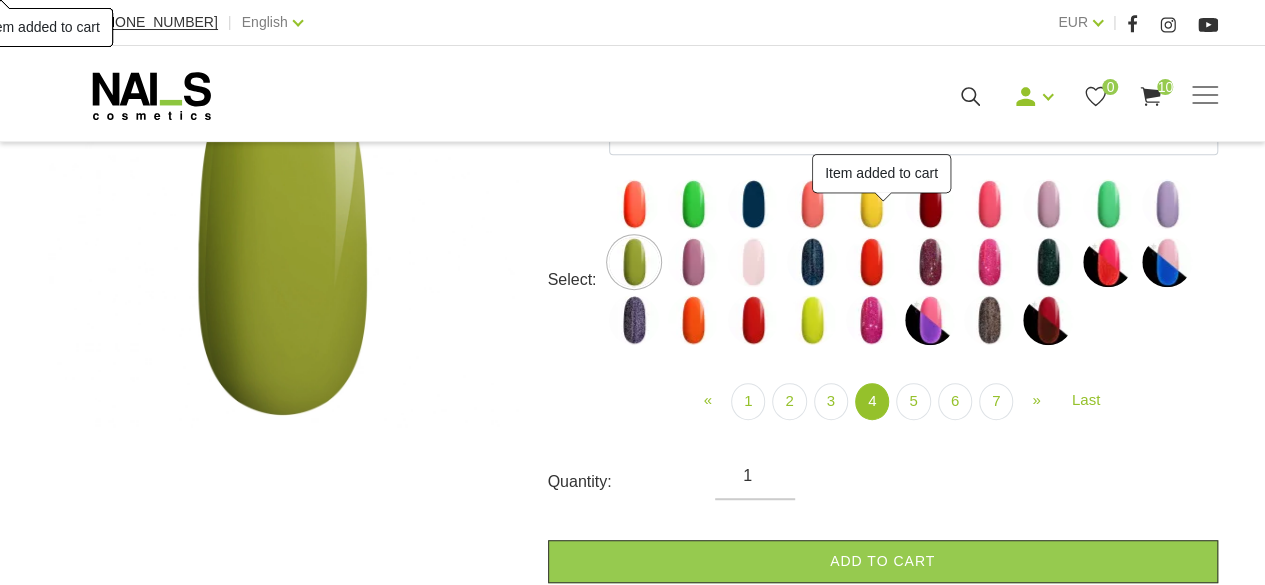 click on "Add to cart" at bounding box center (883, 561) 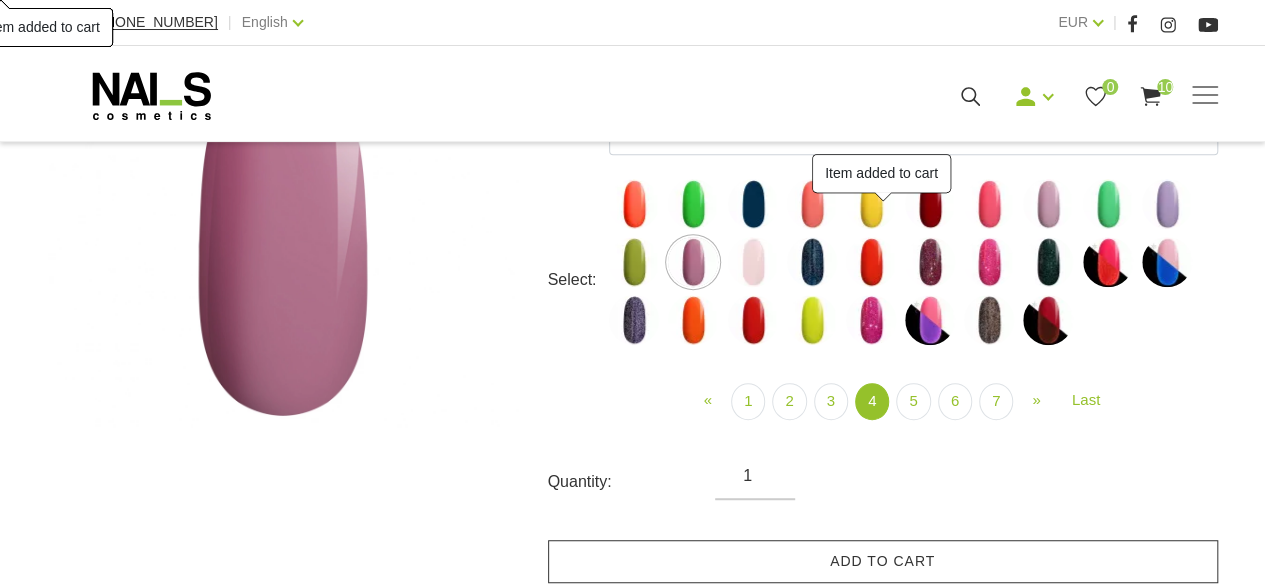 click on "Add to cart" at bounding box center (883, 561) 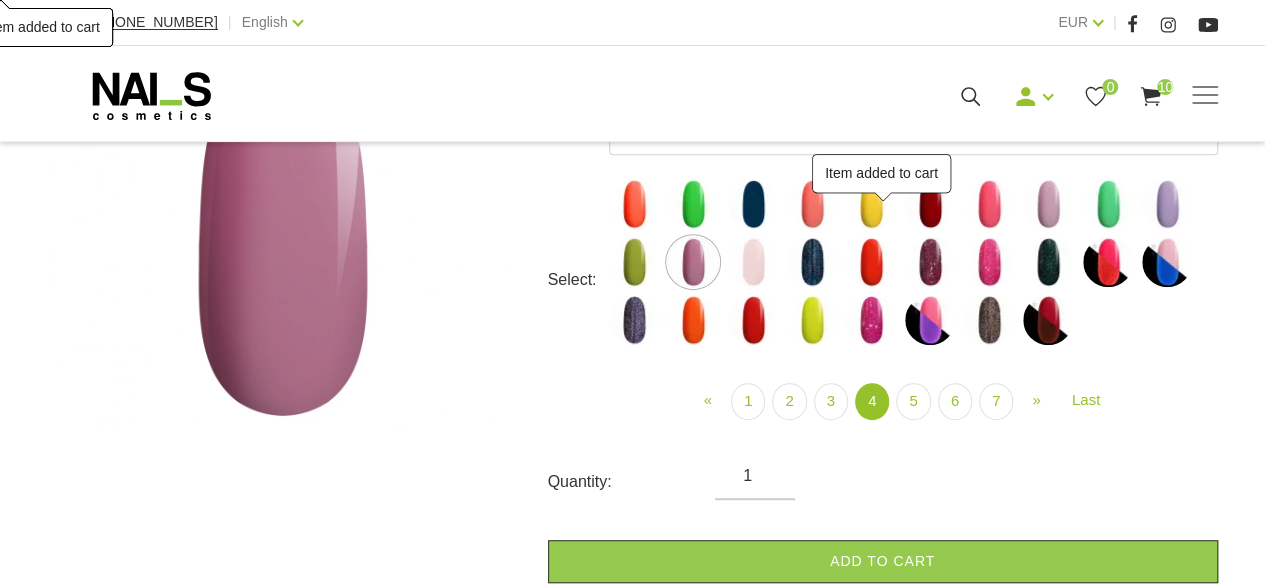 click at bounding box center (753, 262) 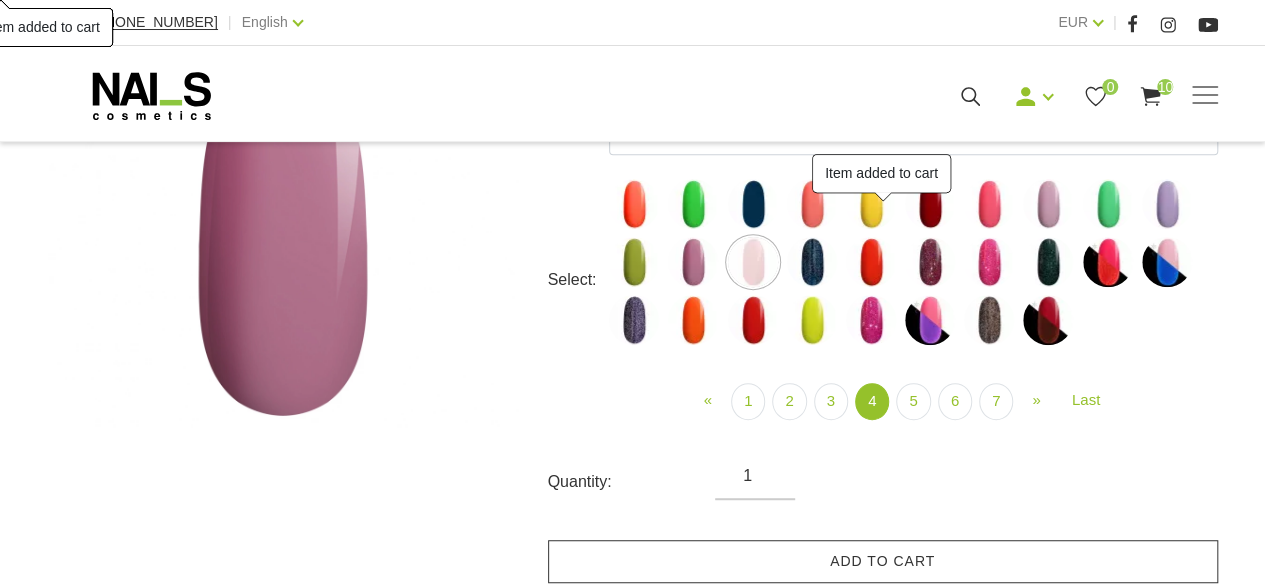 click on "Add to cart" at bounding box center [883, 561] 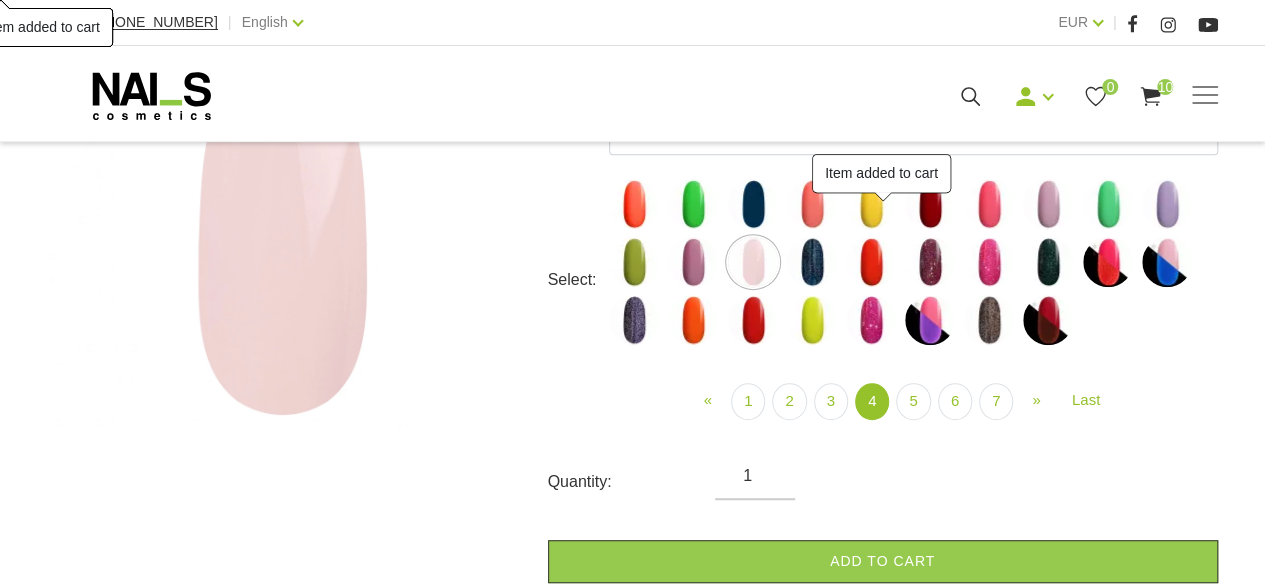 click at bounding box center (812, 262) 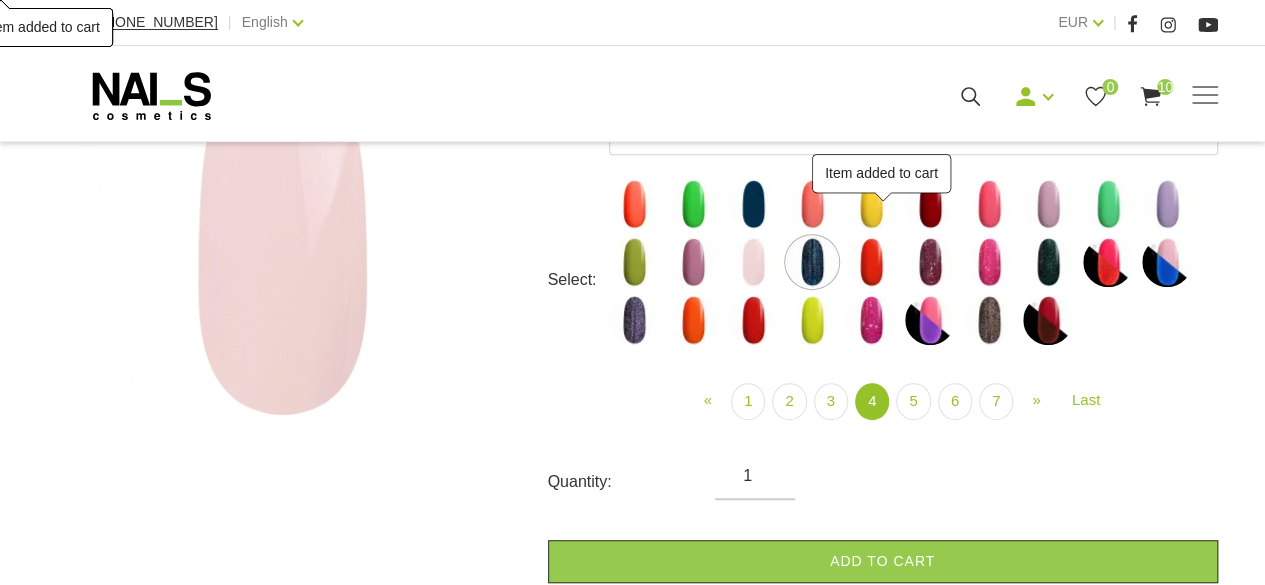 click on "Add to cart" at bounding box center [883, 561] 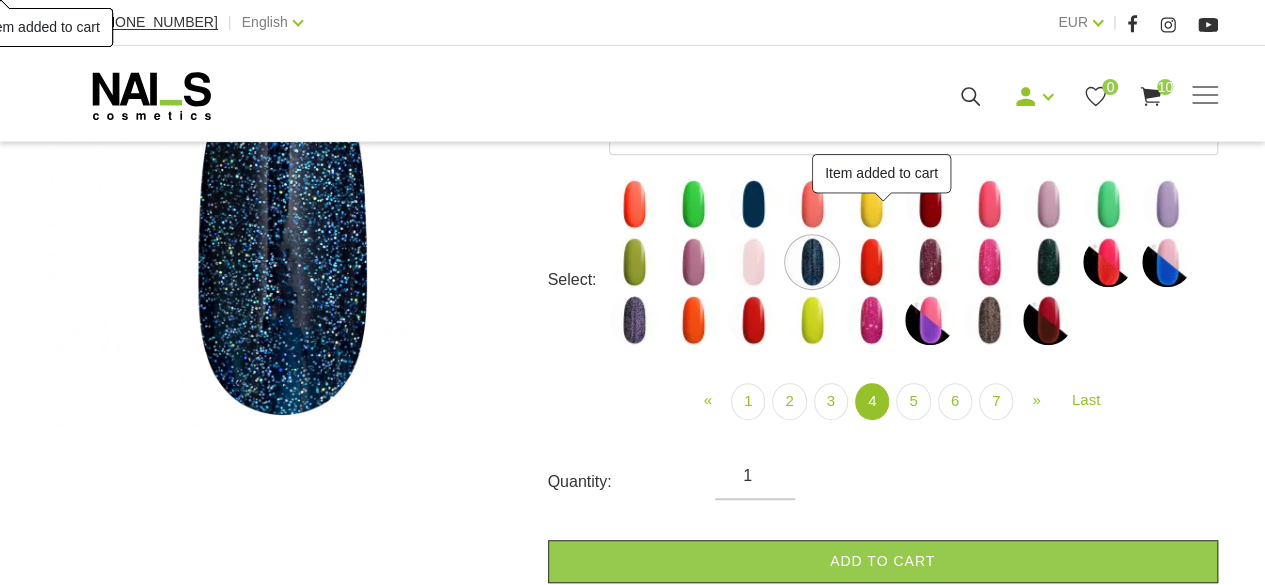 click at bounding box center (753, 262) 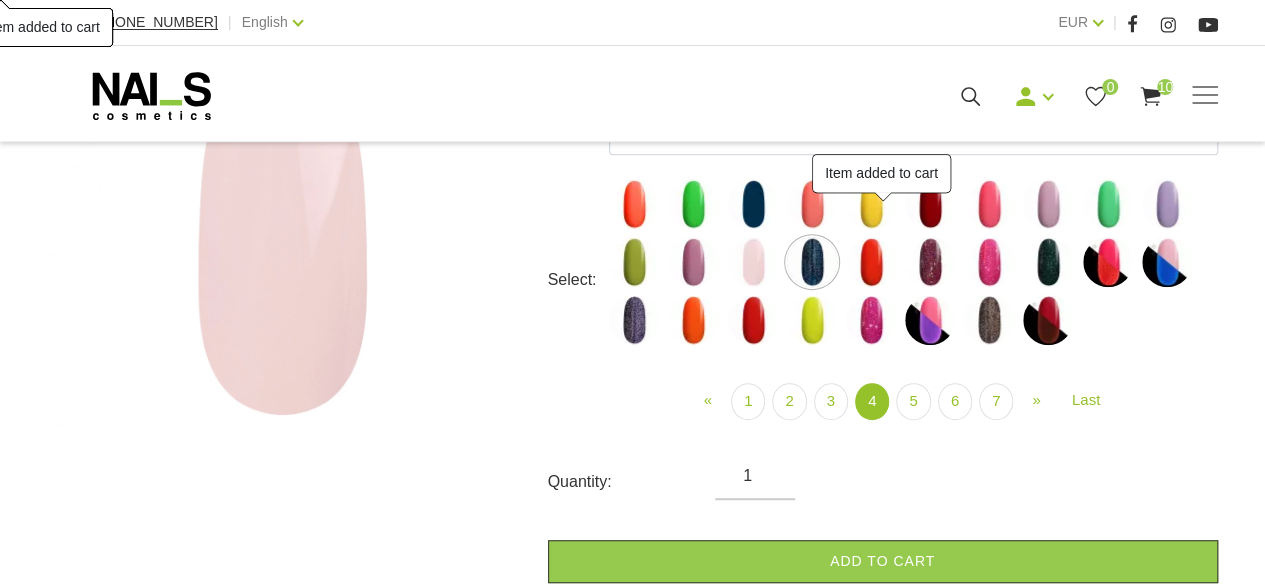 click on "Add to cart" at bounding box center [883, 561] 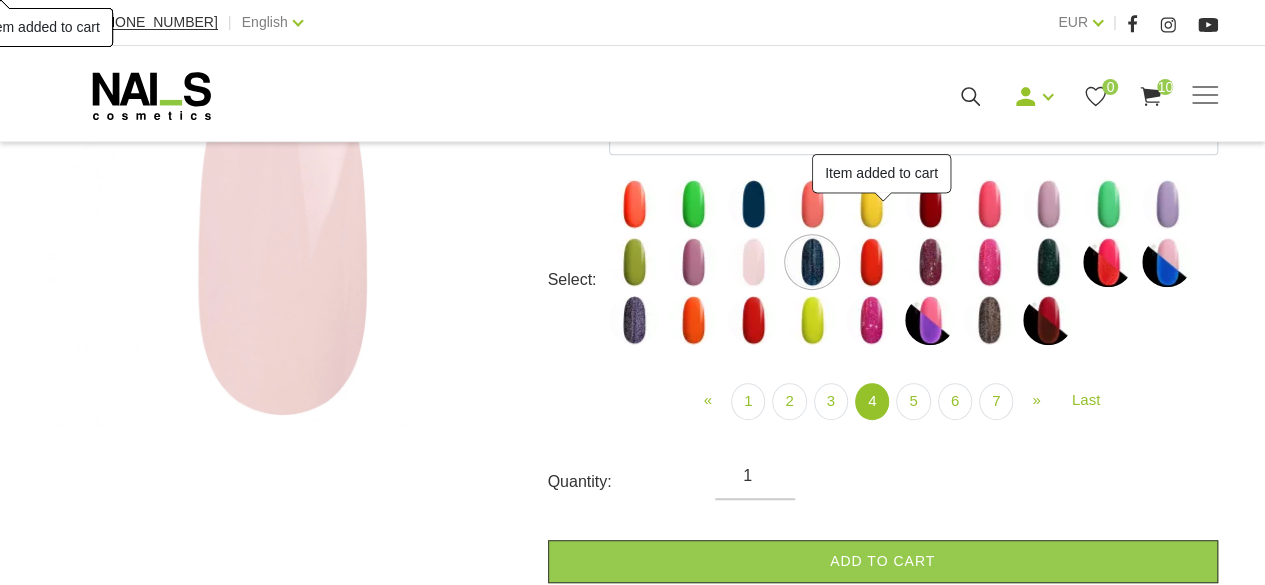click at bounding box center [812, 262] 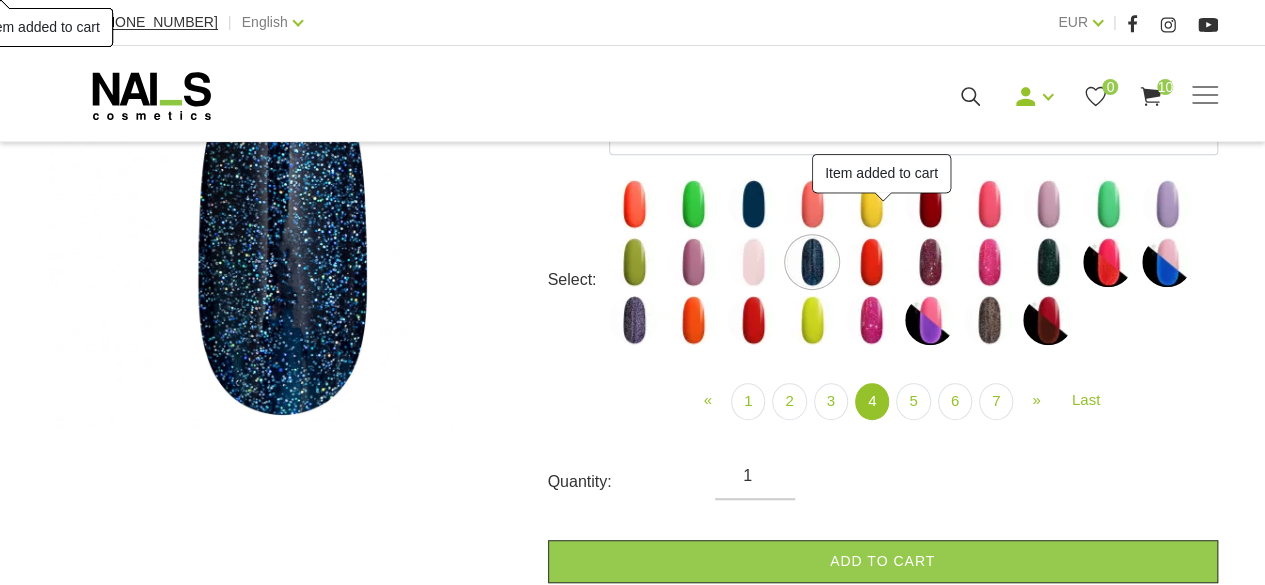 click at bounding box center [871, 262] 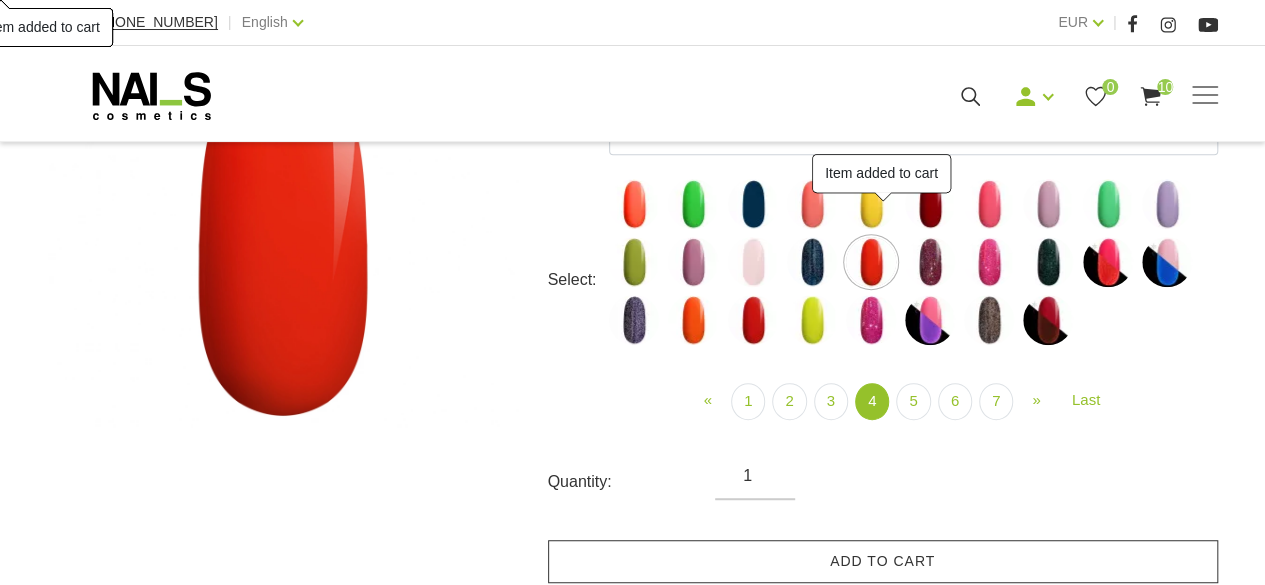 click on "Add to cart" at bounding box center (883, 561) 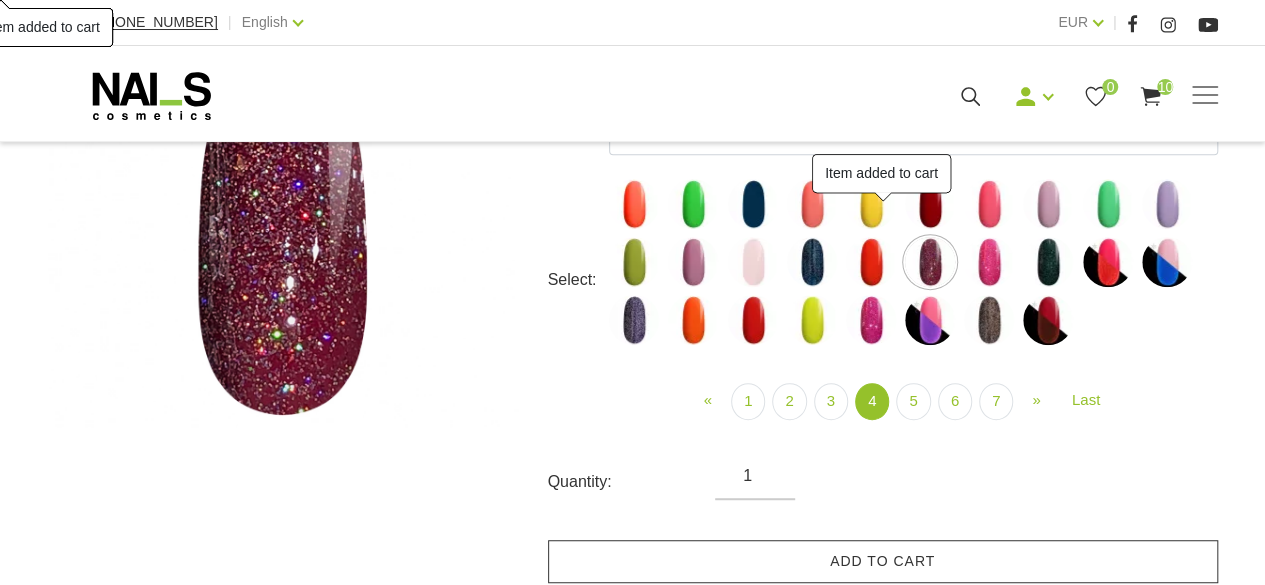 click on "Add to cart" at bounding box center (883, 561) 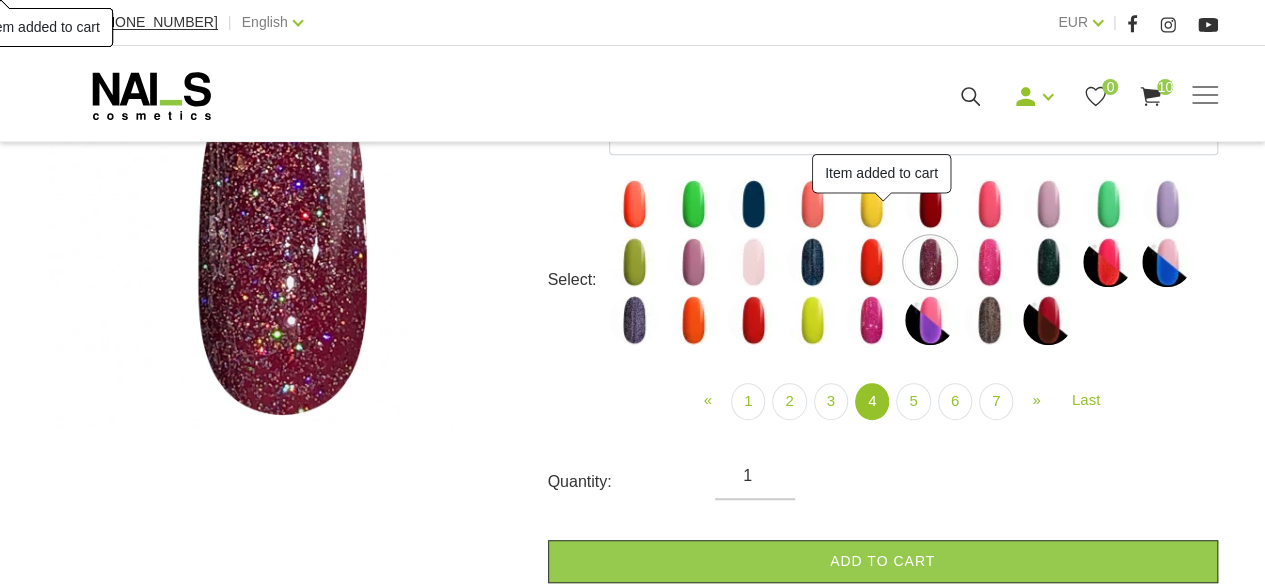 click at bounding box center (989, 262) 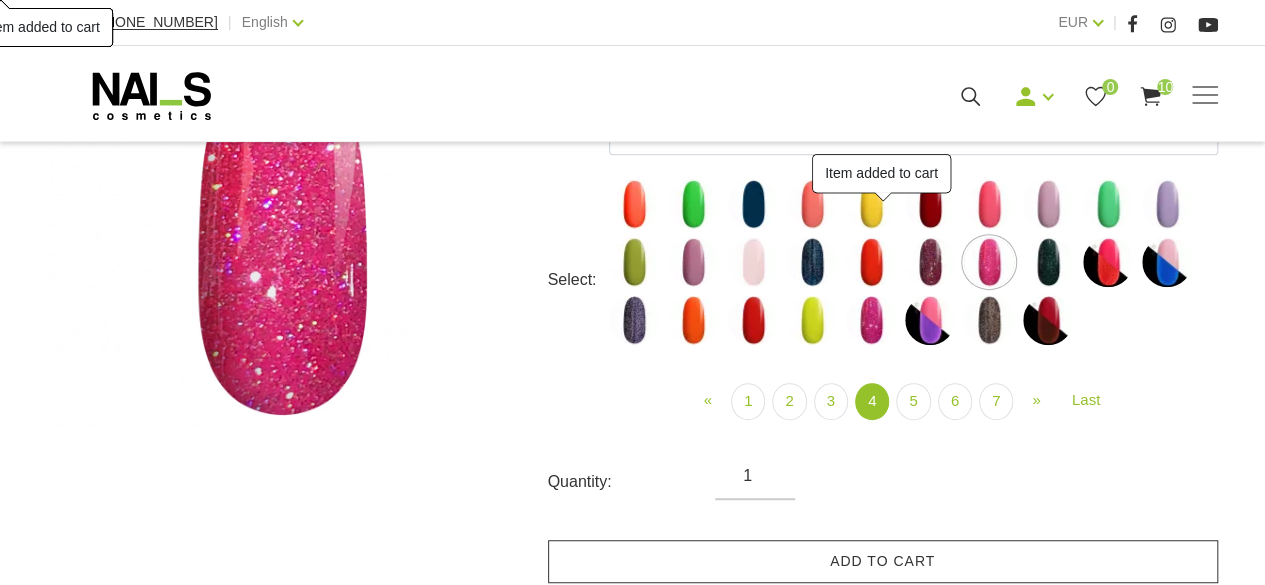 click on "Add to cart" at bounding box center (883, 561) 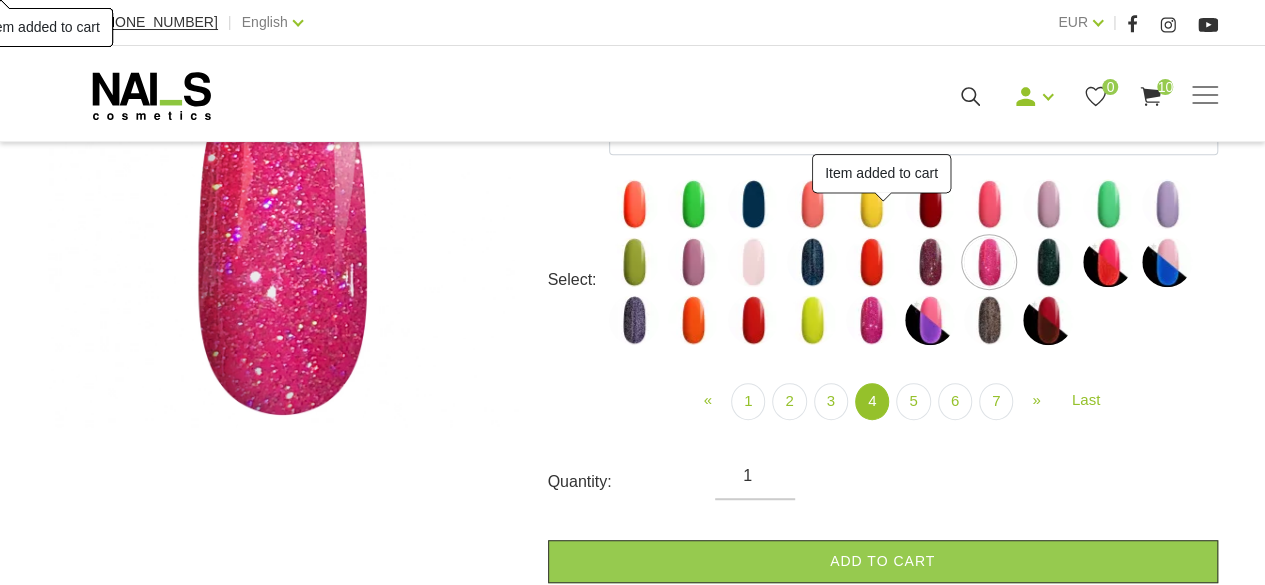 click at bounding box center [1048, 262] 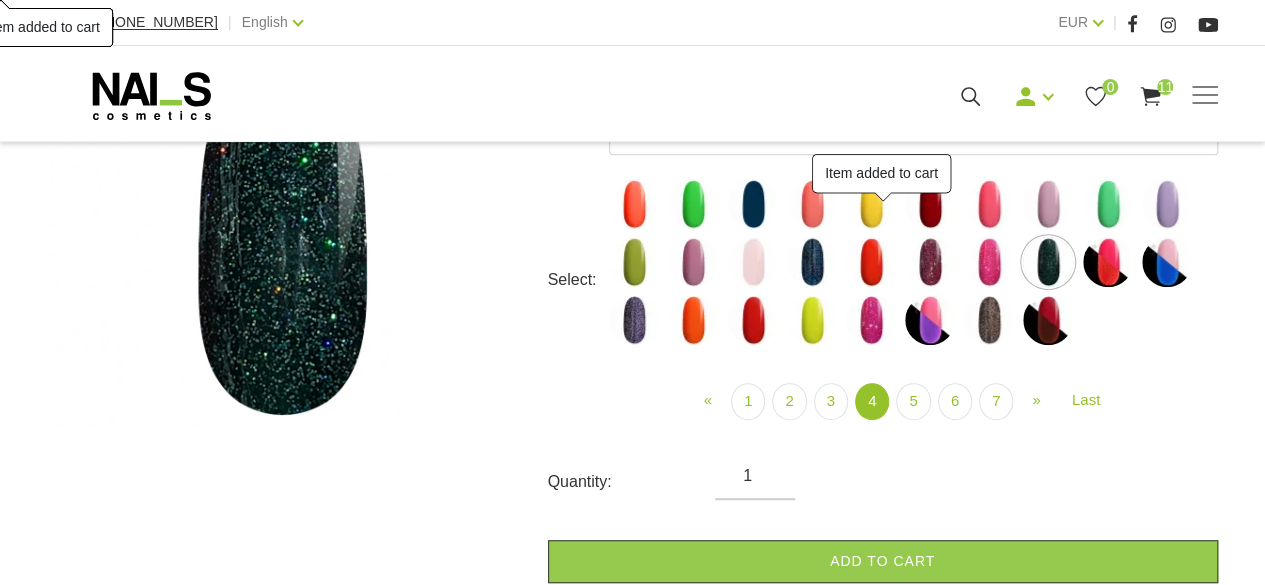 click on "Add to cart" at bounding box center (883, 561) 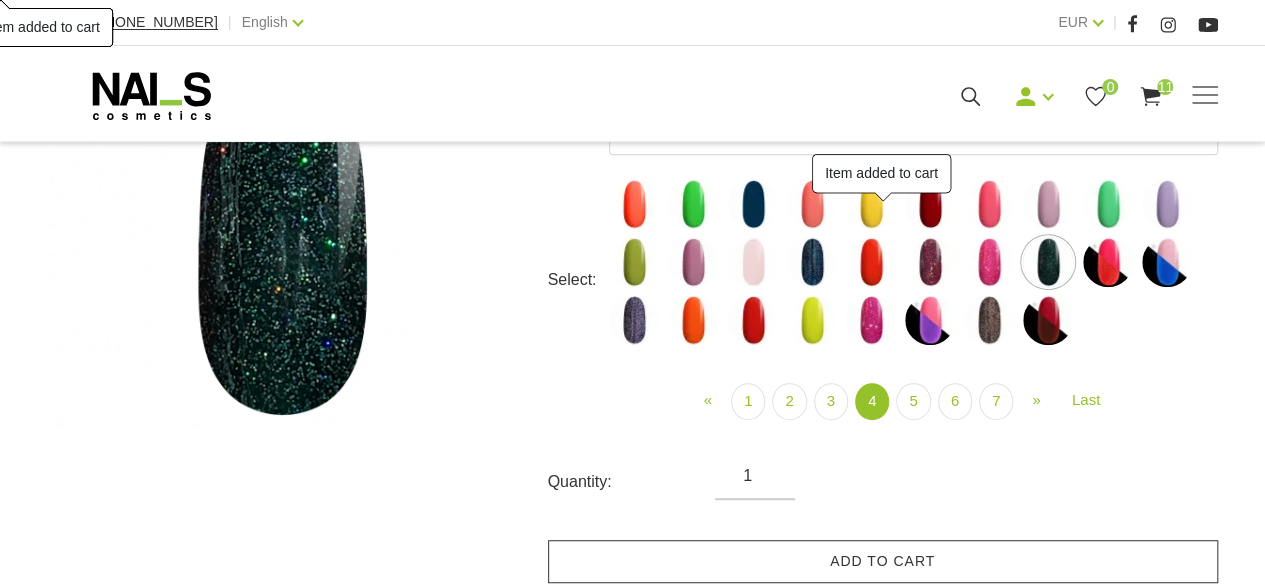 click at bounding box center [1108, 262] 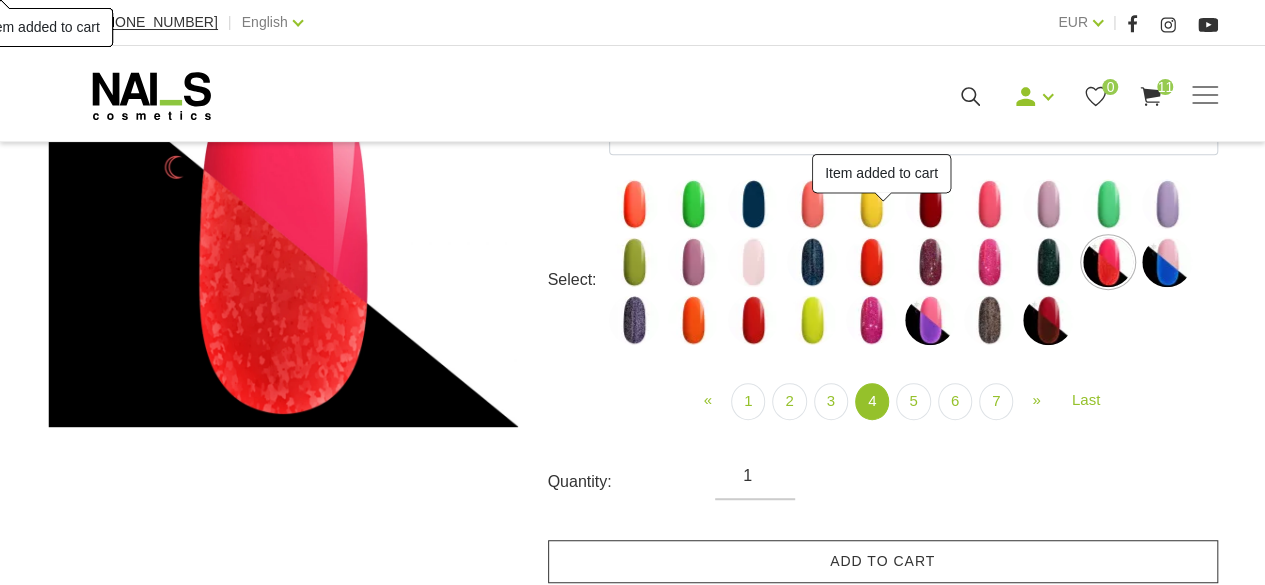 click on "Add to cart" at bounding box center [883, 561] 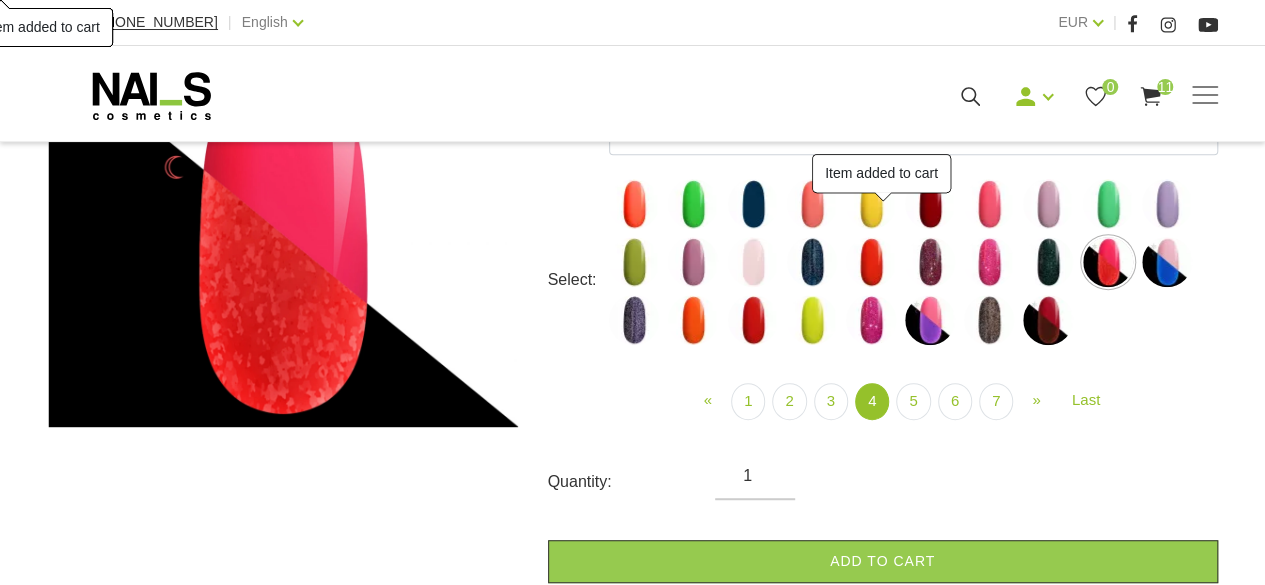 click at bounding box center (1167, 262) 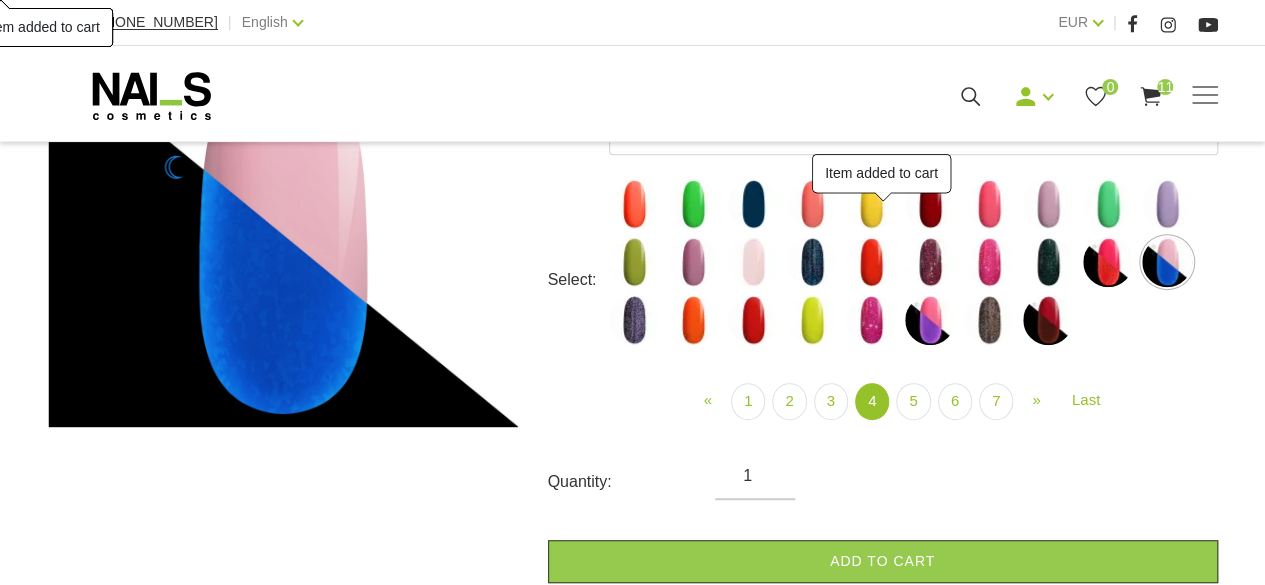 click on "Add to cart" at bounding box center (883, 561) 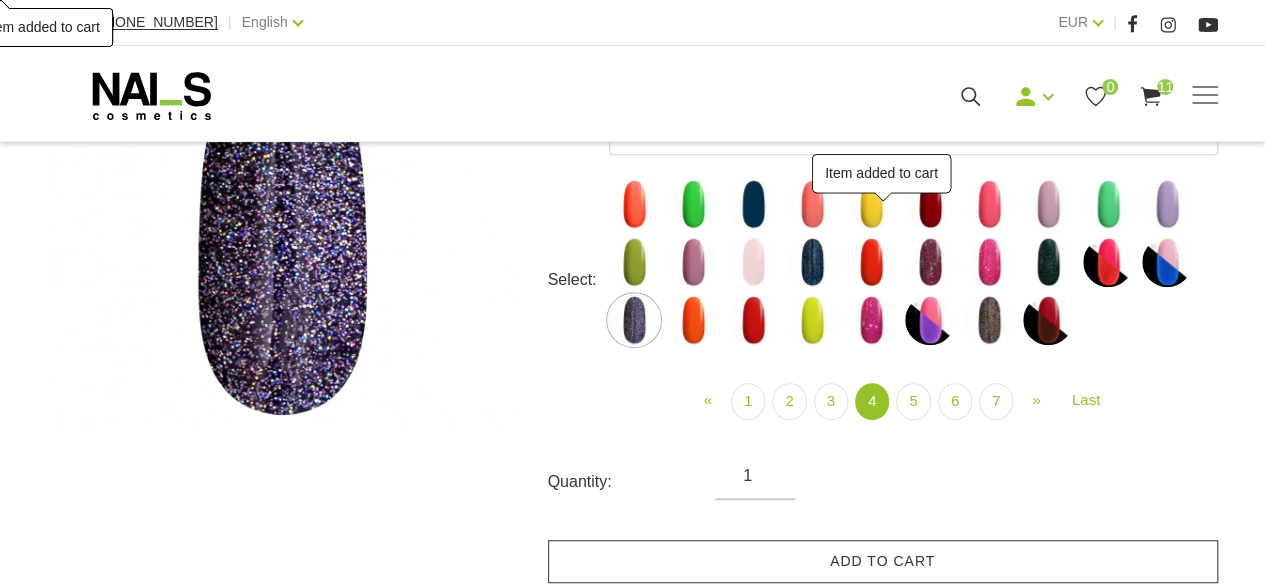 click on "Add to cart" at bounding box center (883, 561) 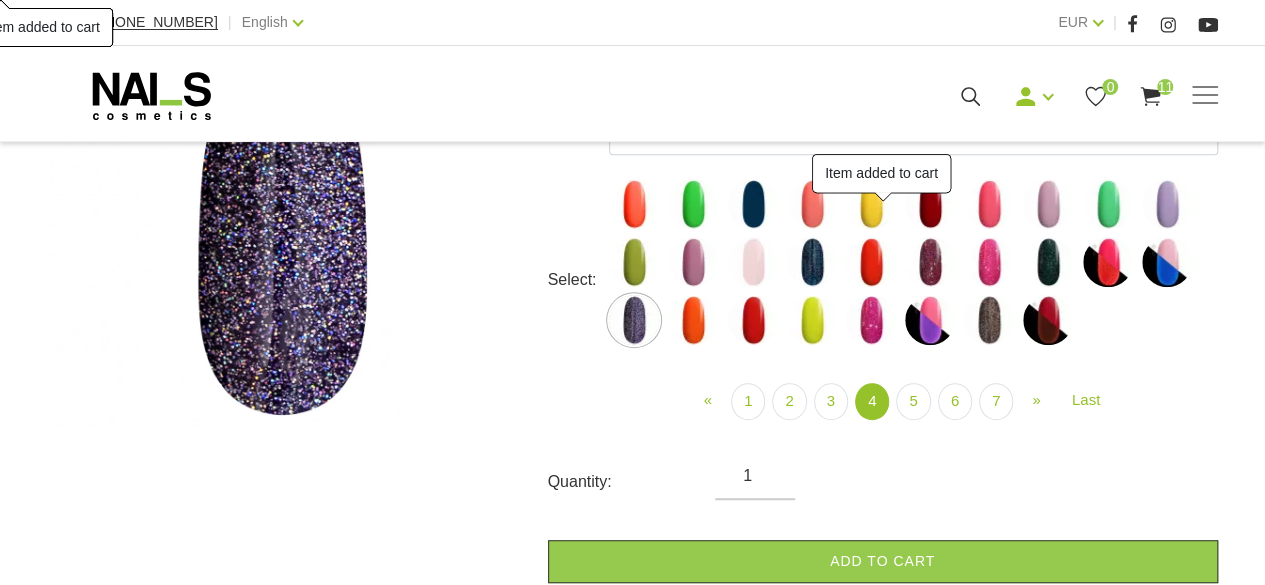 click at bounding box center (693, 320) 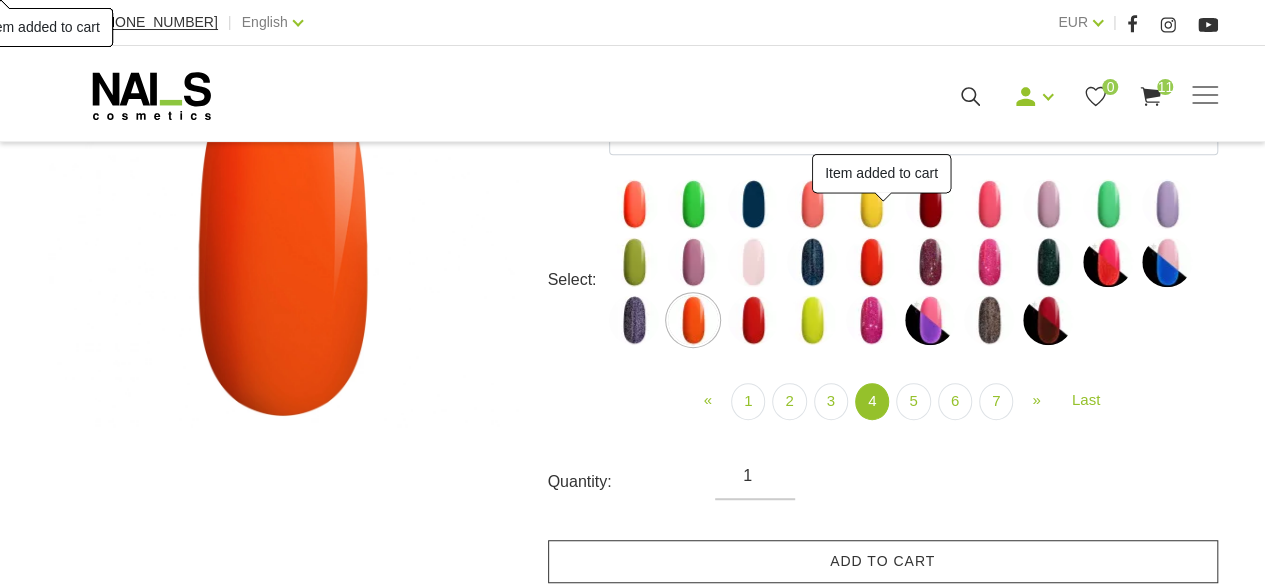 click on "Add to cart" at bounding box center (883, 561) 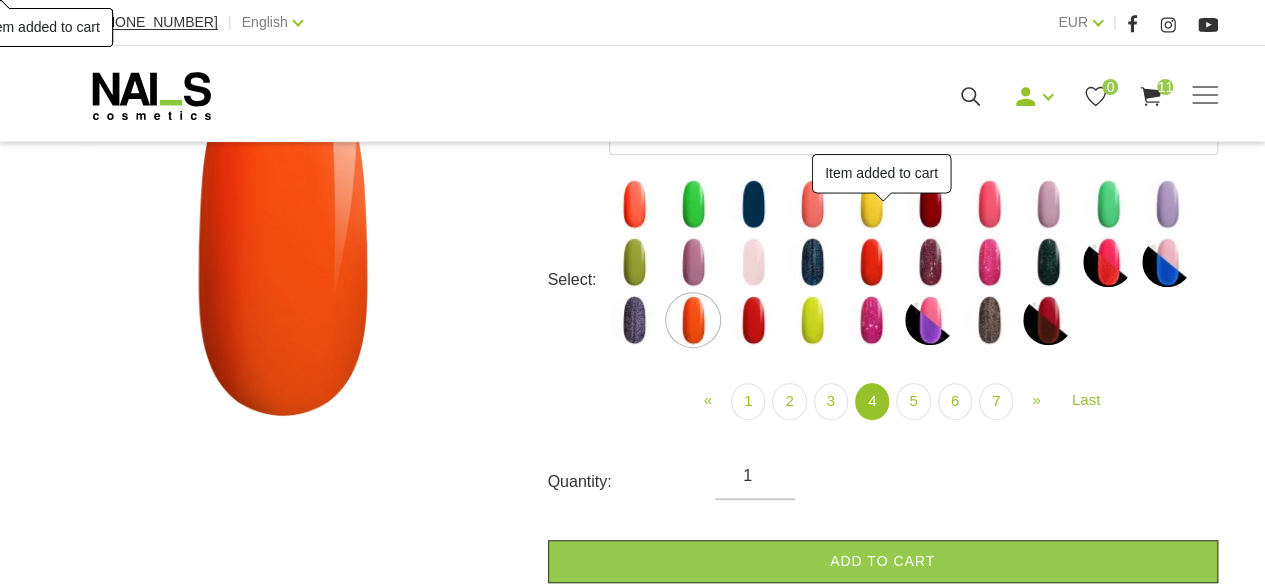 click at bounding box center [753, 320] 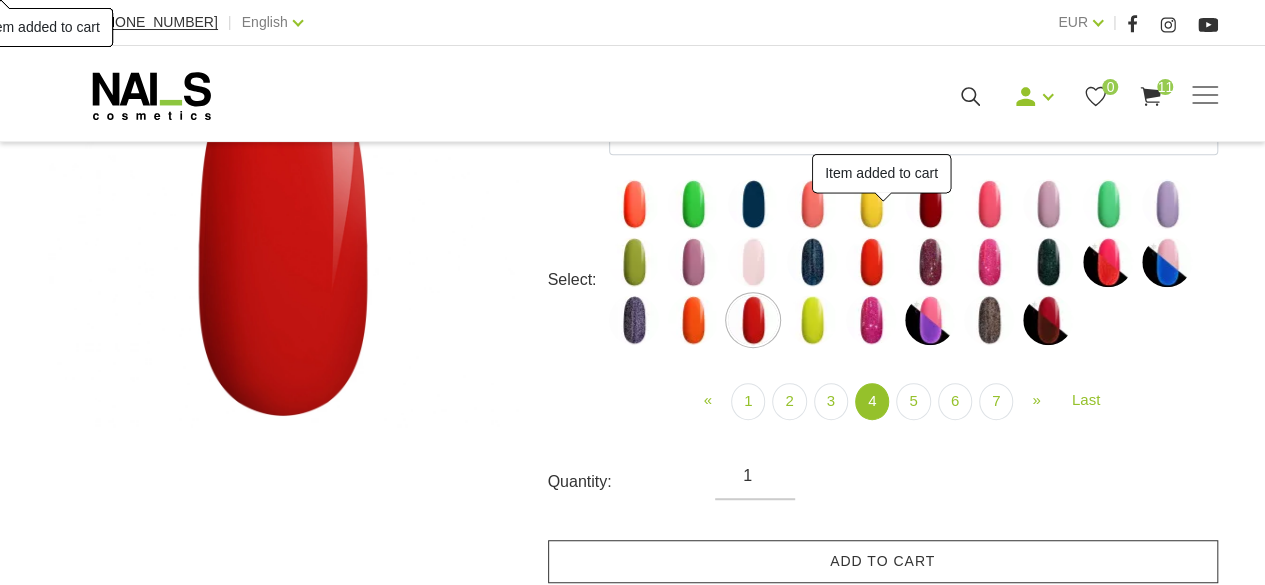 click on "Add to cart" at bounding box center (883, 561) 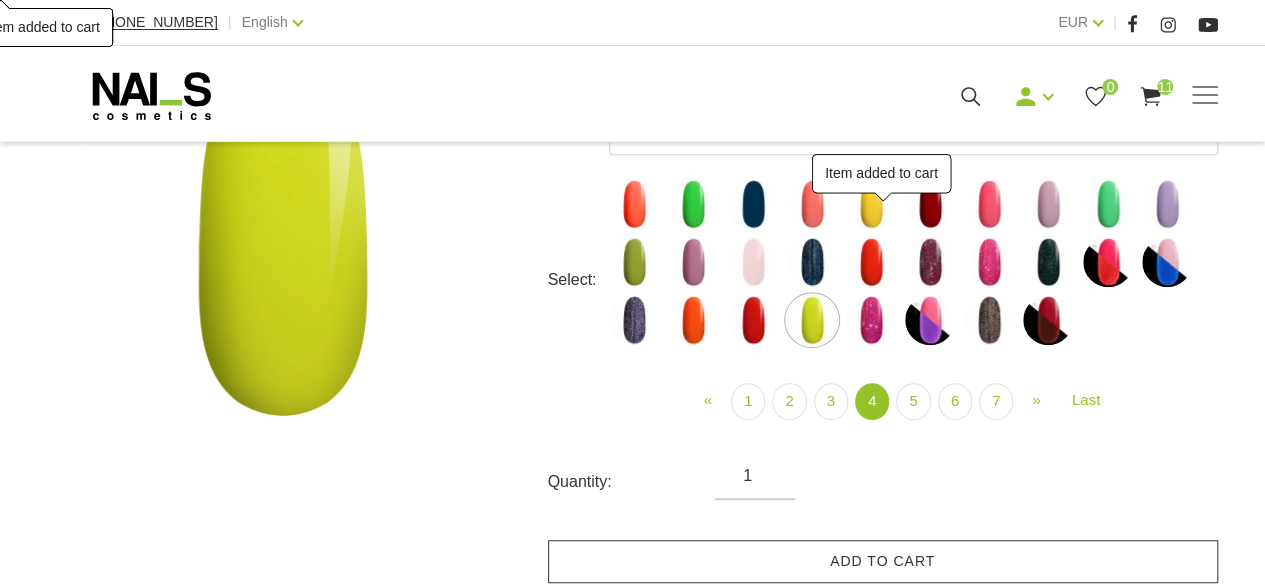 click on "Add to cart" at bounding box center [883, 561] 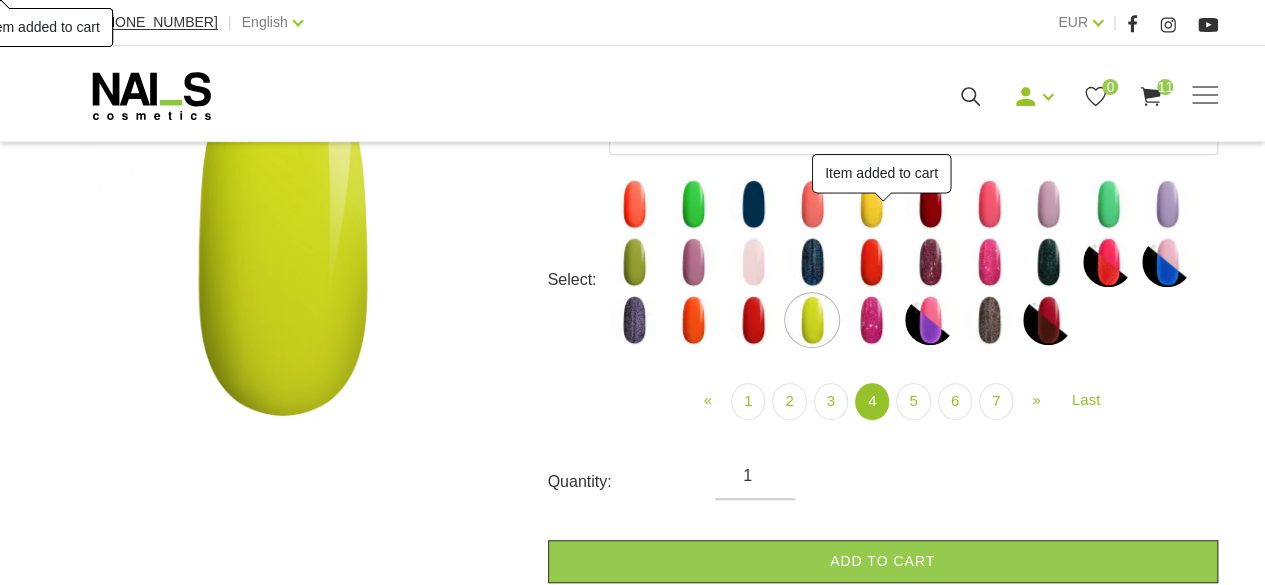 click at bounding box center (871, 320) 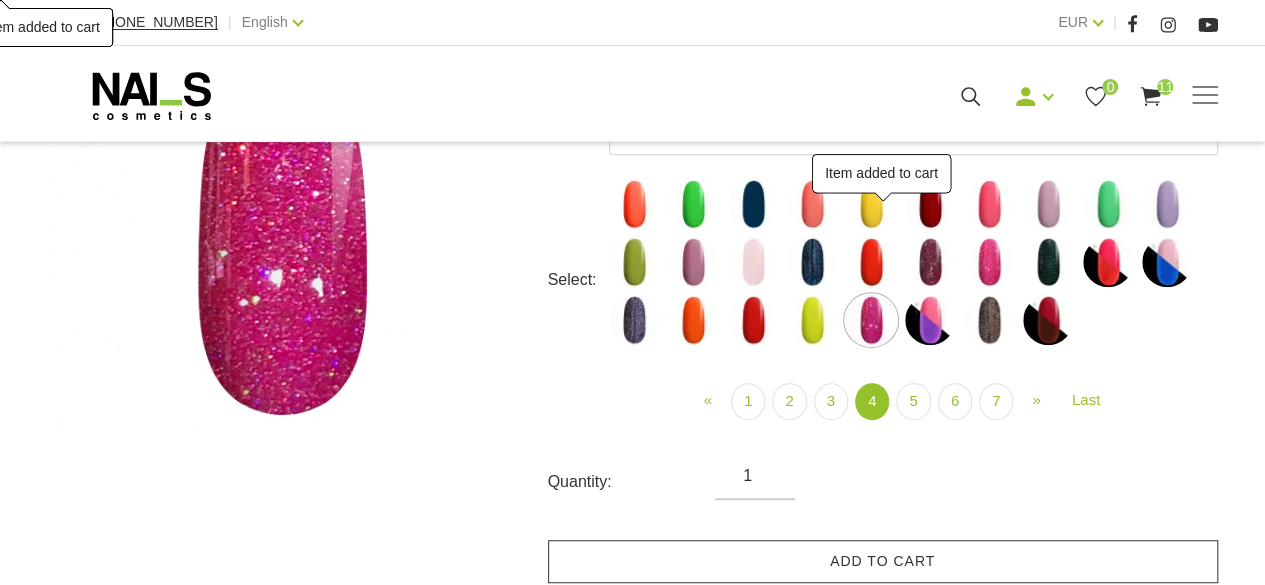 click on "Add to cart" at bounding box center (883, 561) 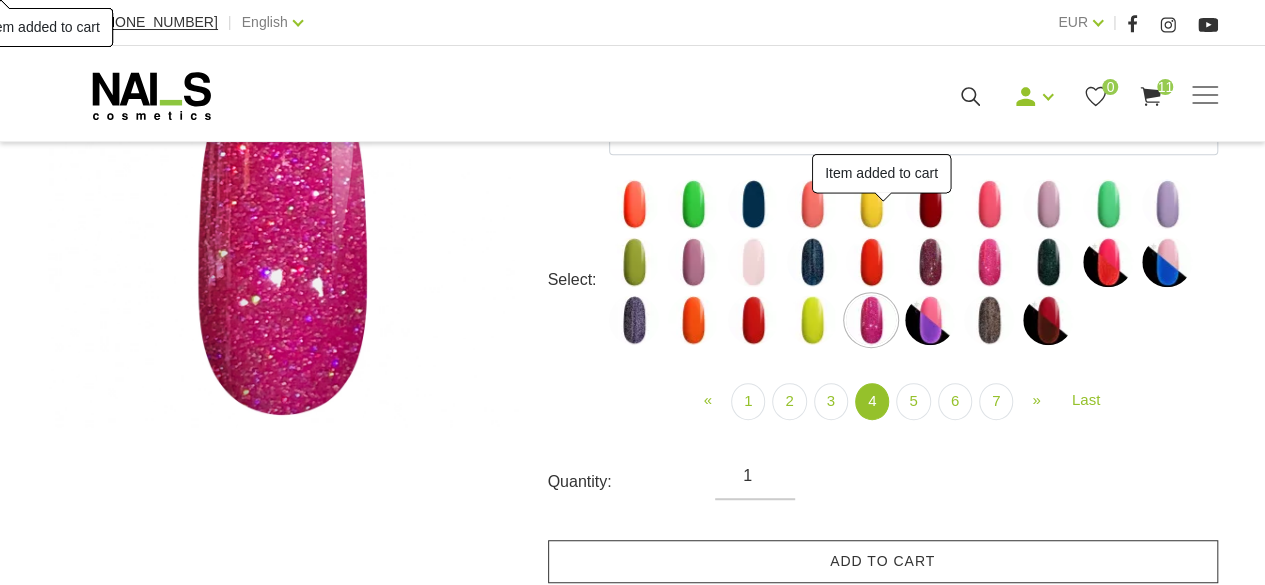click at bounding box center (930, 320) 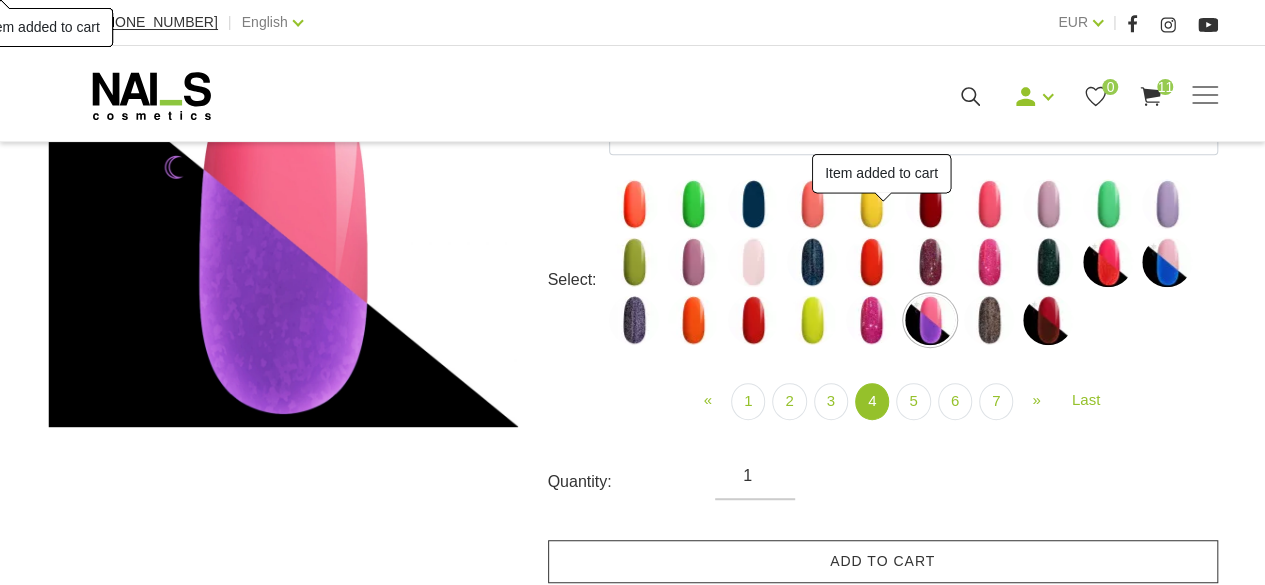 click on "Add to cart" at bounding box center [883, 561] 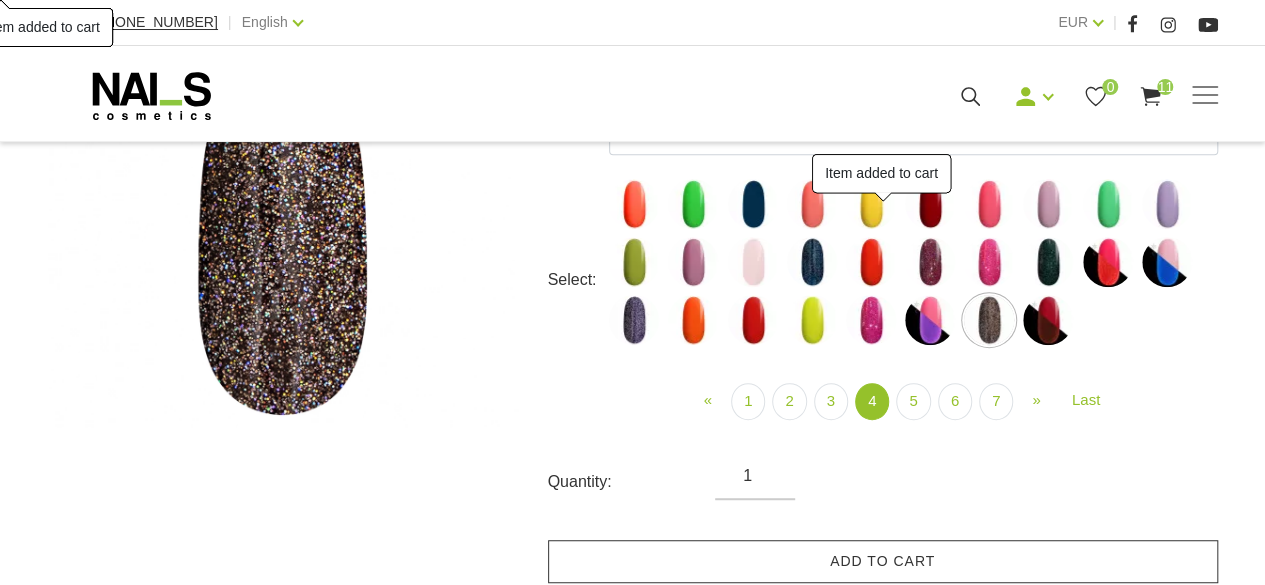 click on "Add to cart" at bounding box center [883, 561] 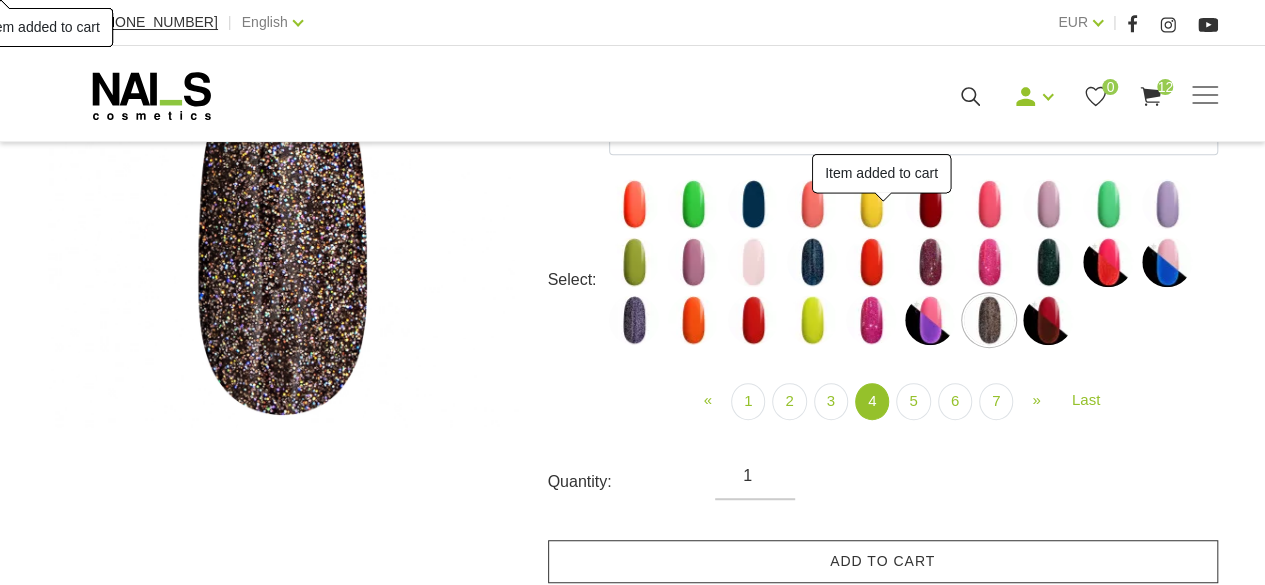 click at bounding box center (1048, 320) 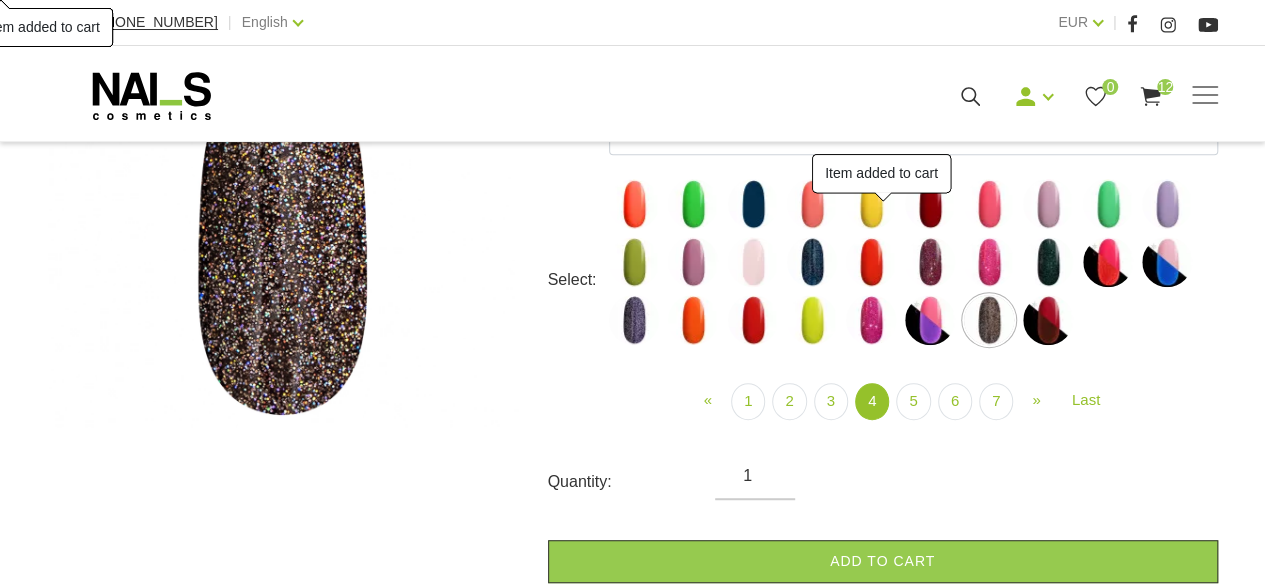 select on "4470" 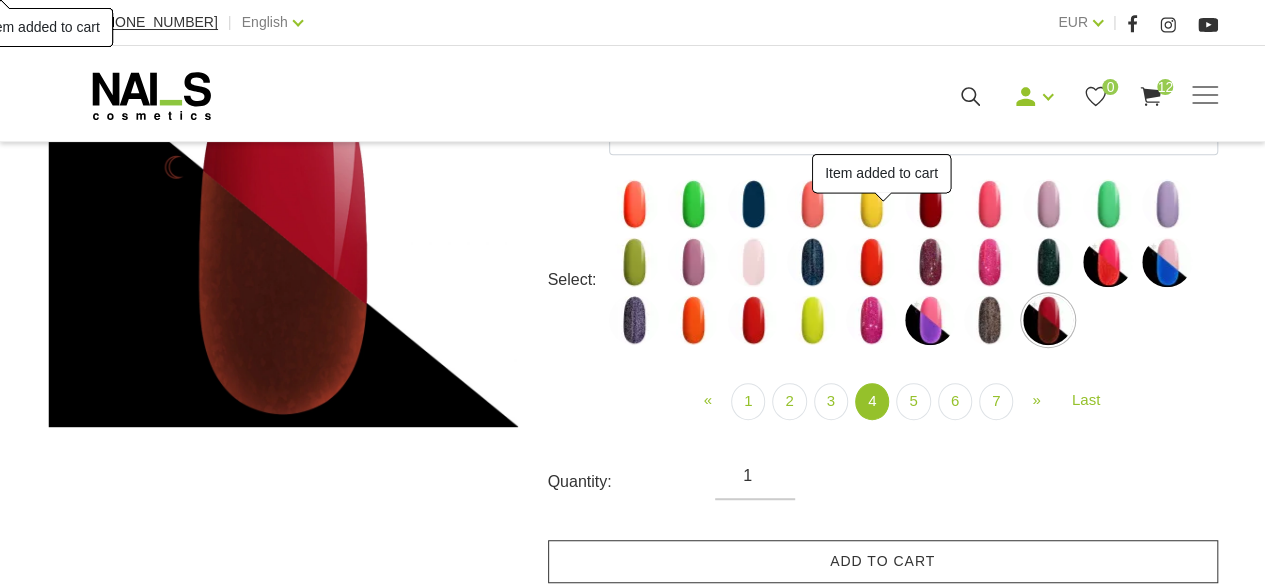 click on "Add to cart" at bounding box center (883, 561) 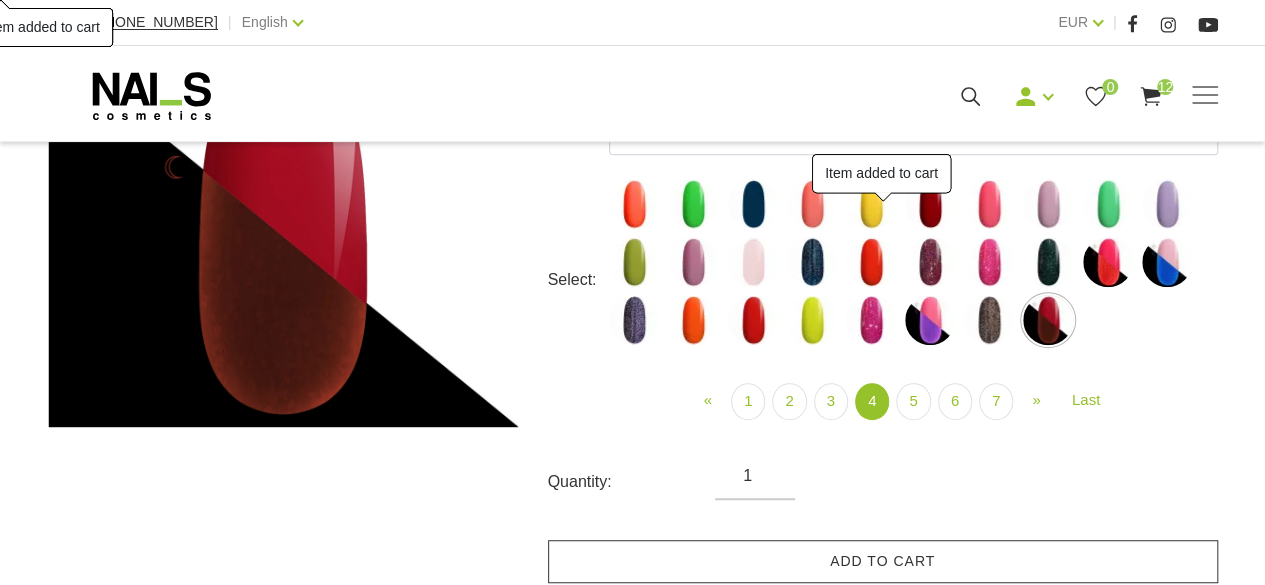 click on "Add to cart" at bounding box center [883, 561] 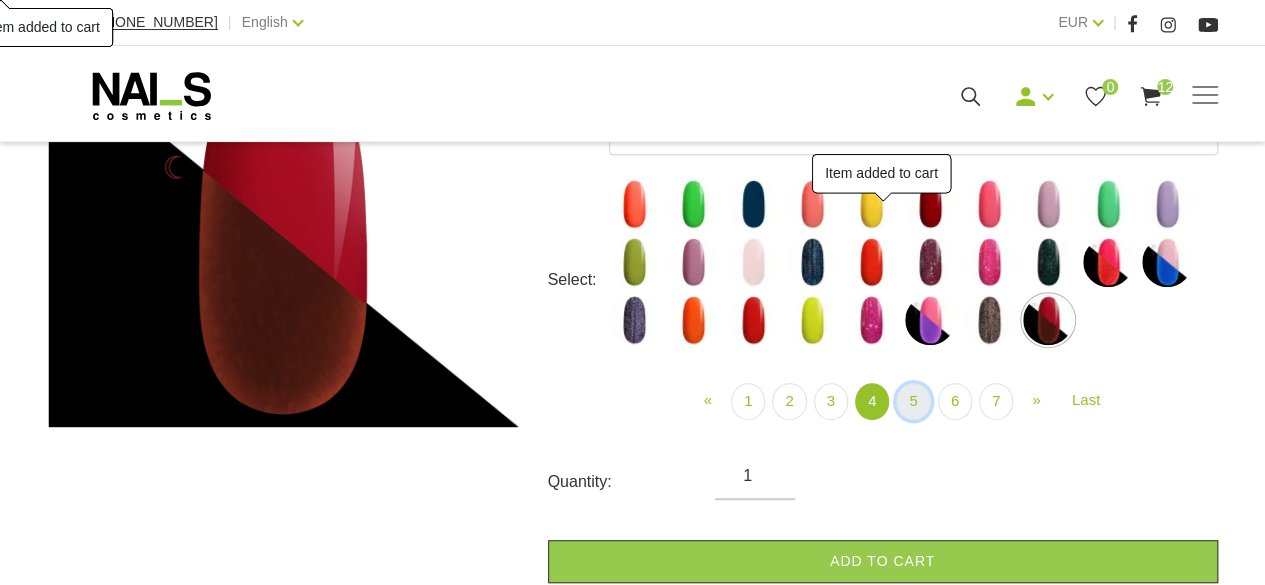 click on "5" at bounding box center [913, 401] 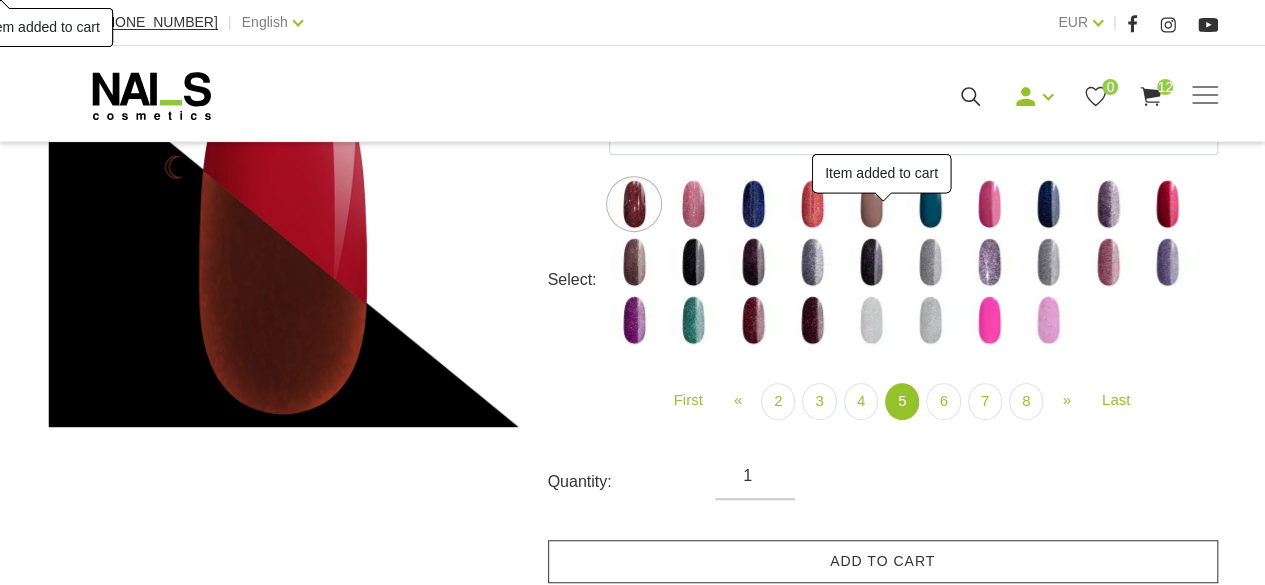 click on "Add to cart" at bounding box center (883, 561) 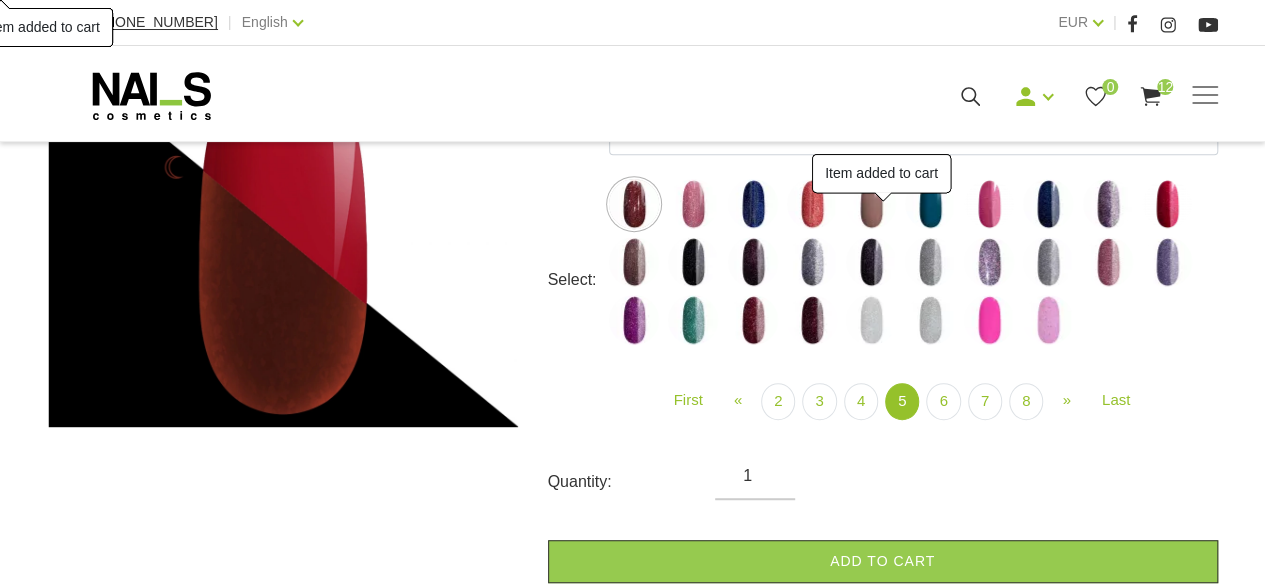 click at bounding box center [693, 204] 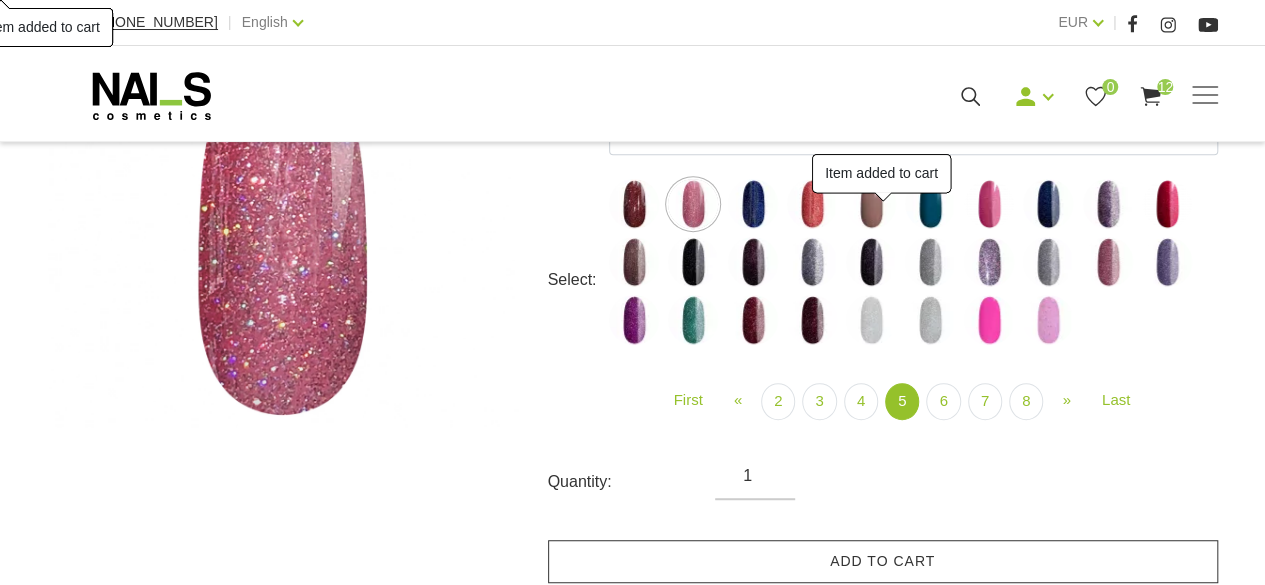 click on "Add to cart" at bounding box center (883, 561) 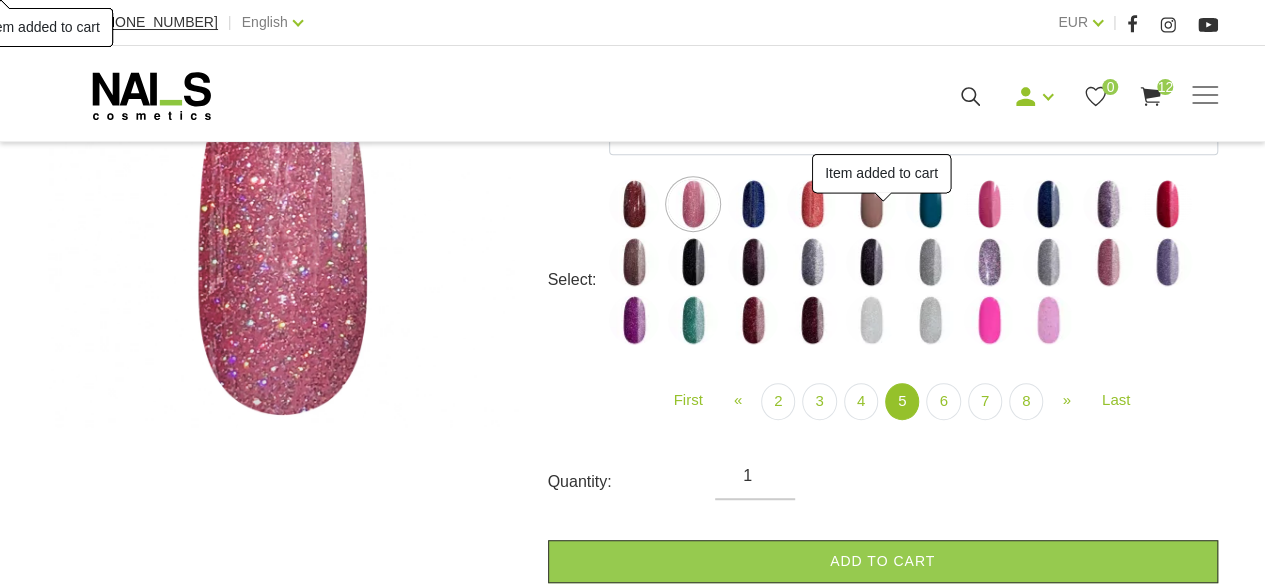 click at bounding box center (753, 204) 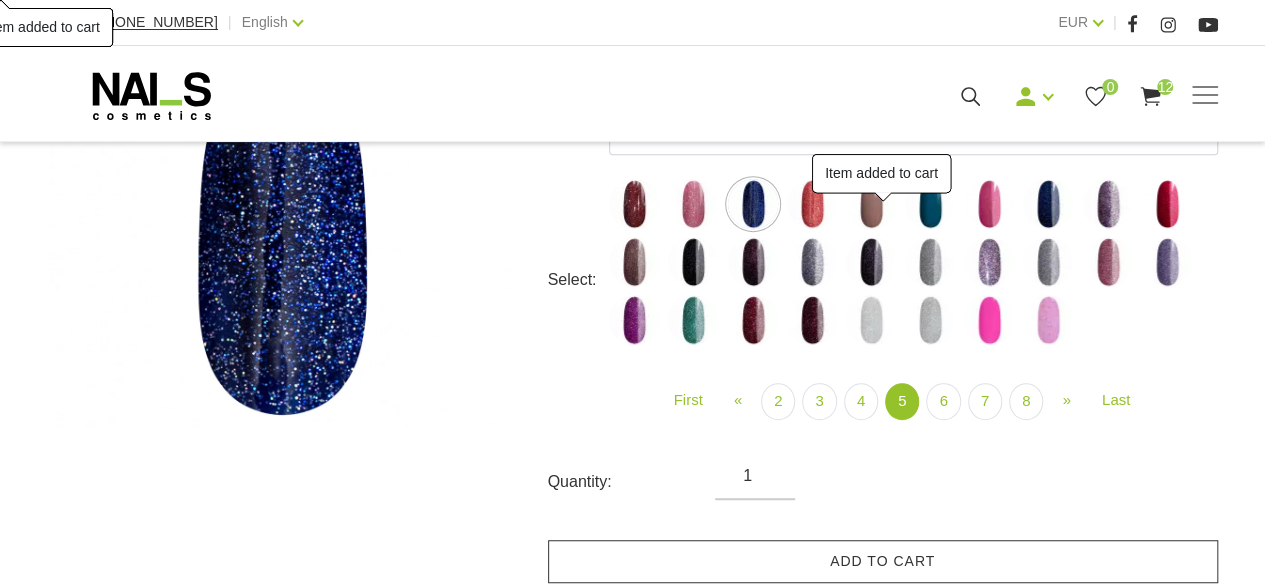 click on "Add to cart" at bounding box center [883, 561] 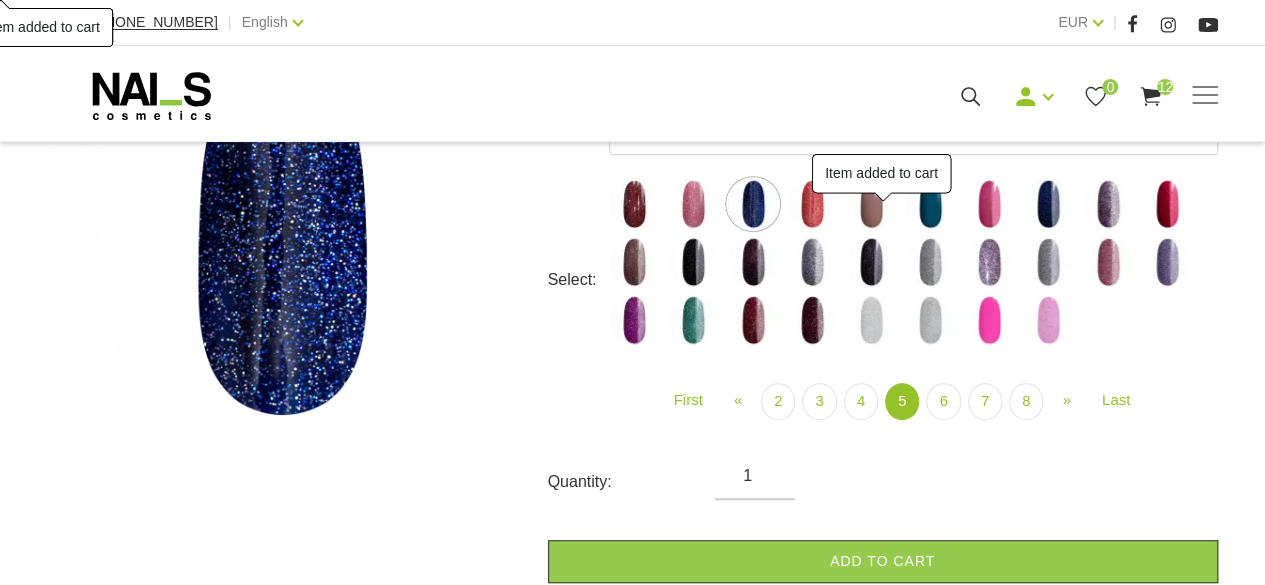 click at bounding box center (812, 204) 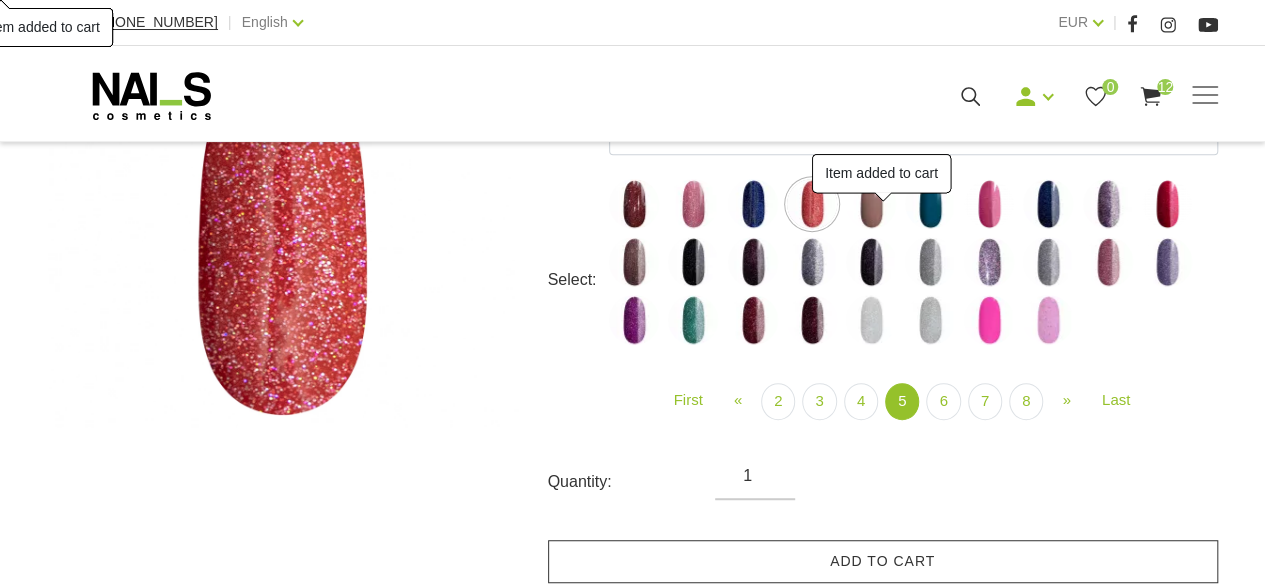 click on "Add to cart" at bounding box center [883, 561] 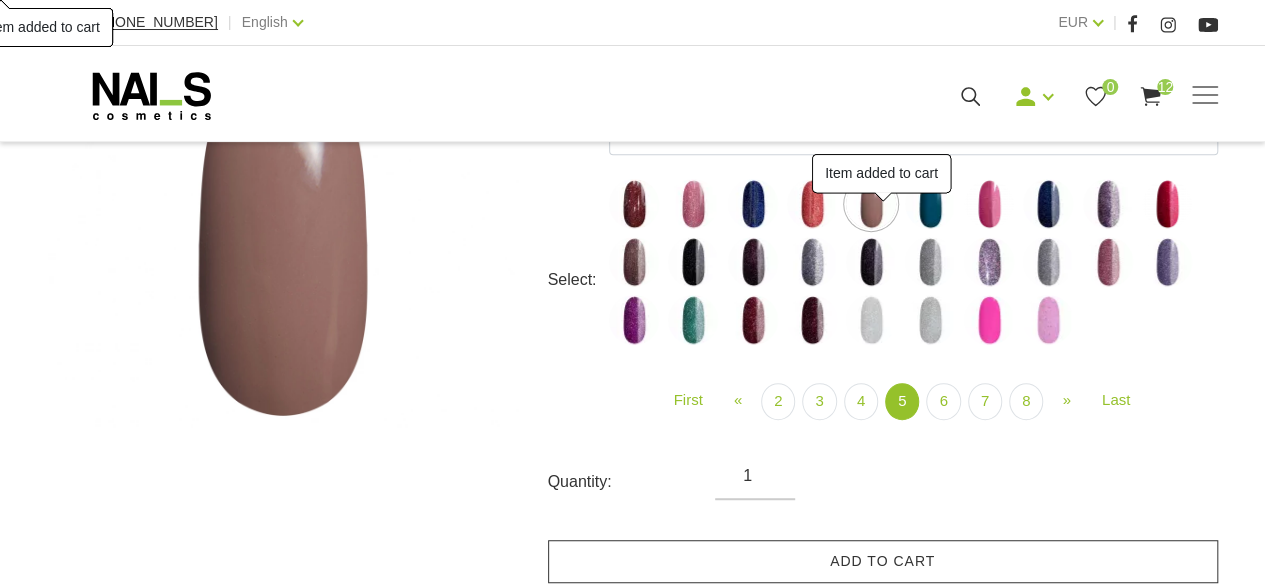 click on "Add to cart" at bounding box center [883, 561] 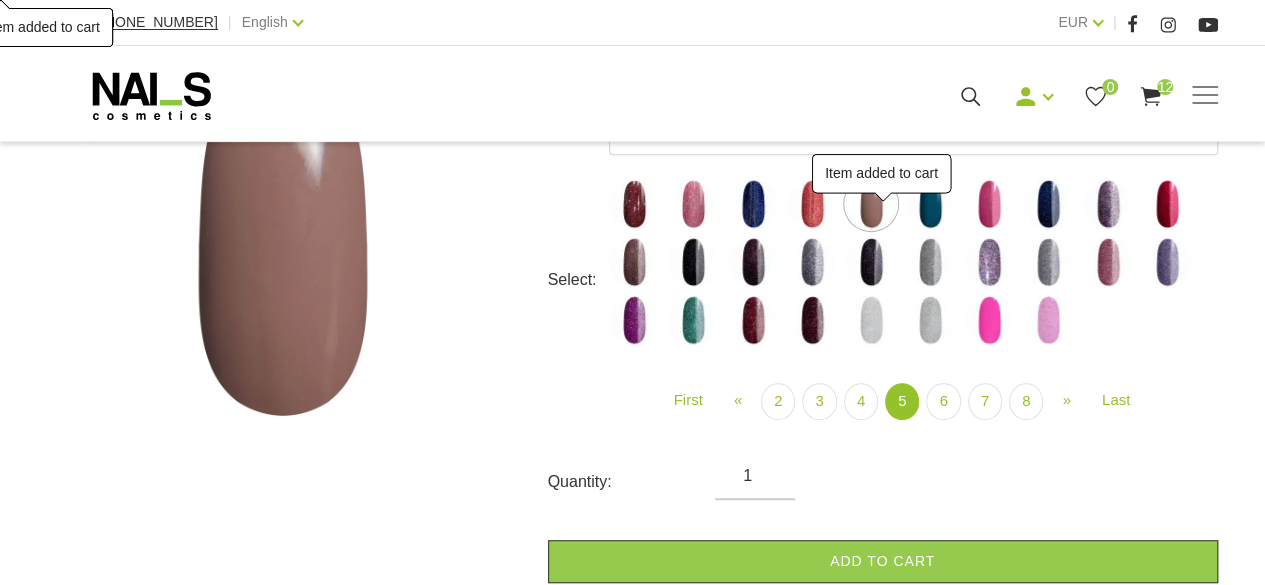 click at bounding box center (930, 204) 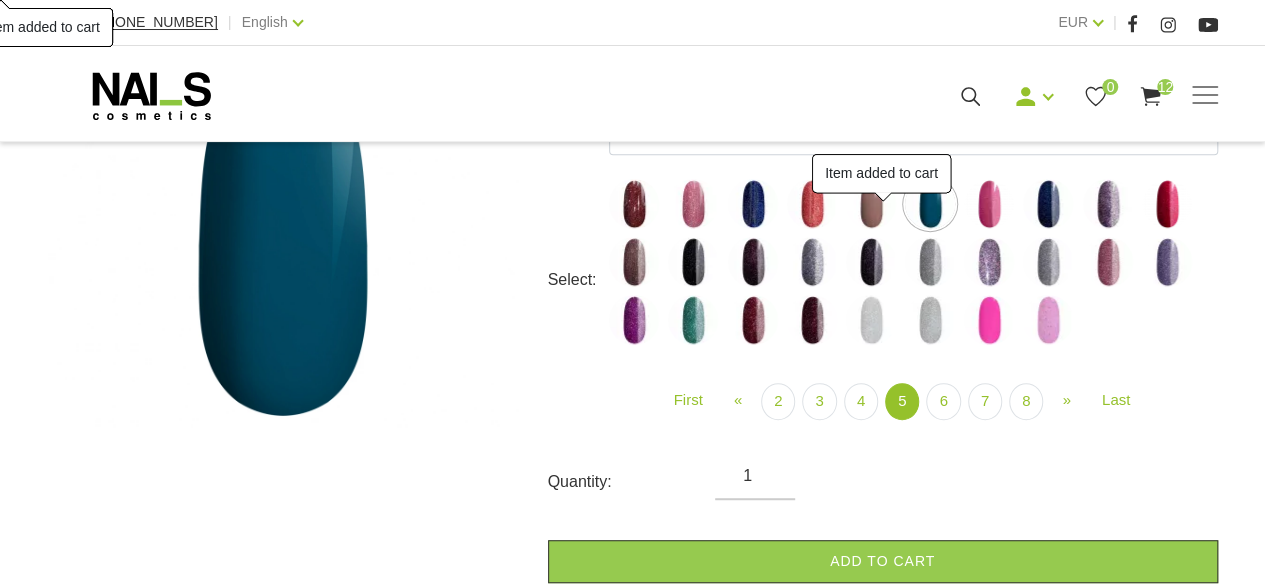 click on "Add to cart" at bounding box center [883, 561] 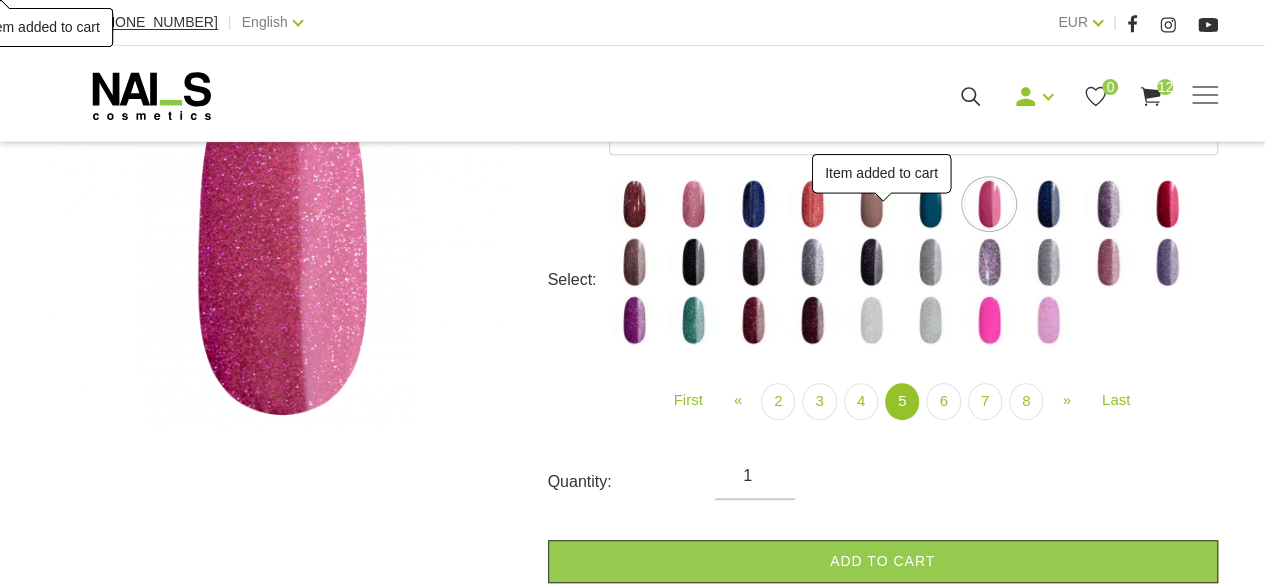 click at bounding box center (1048, 204) 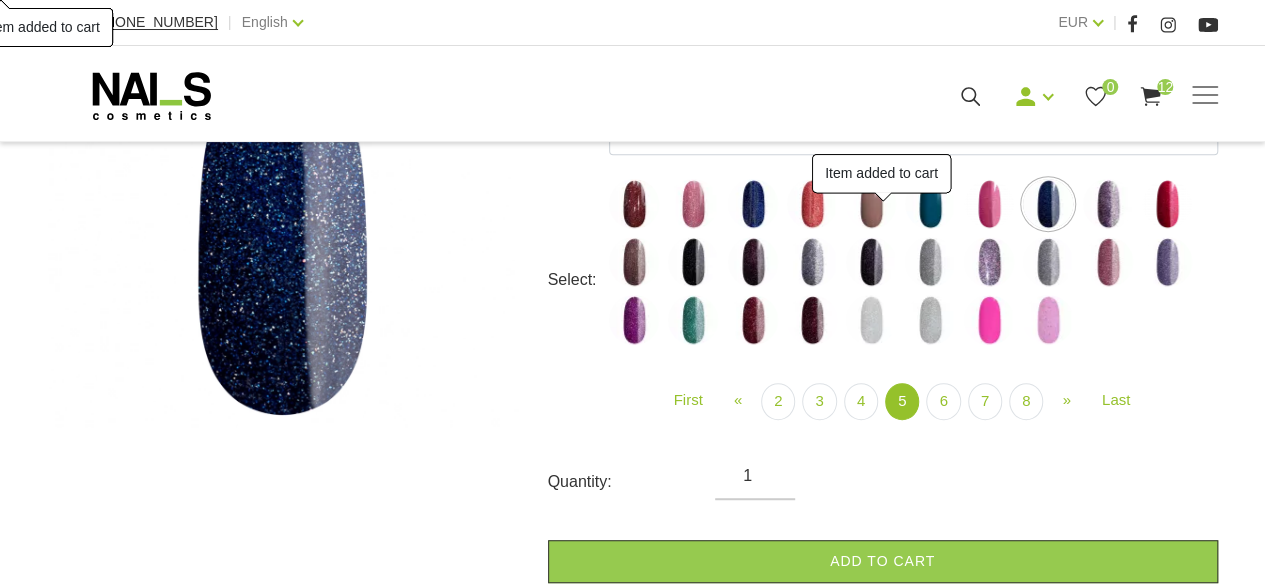 click on "Add to cart" at bounding box center [883, 561] 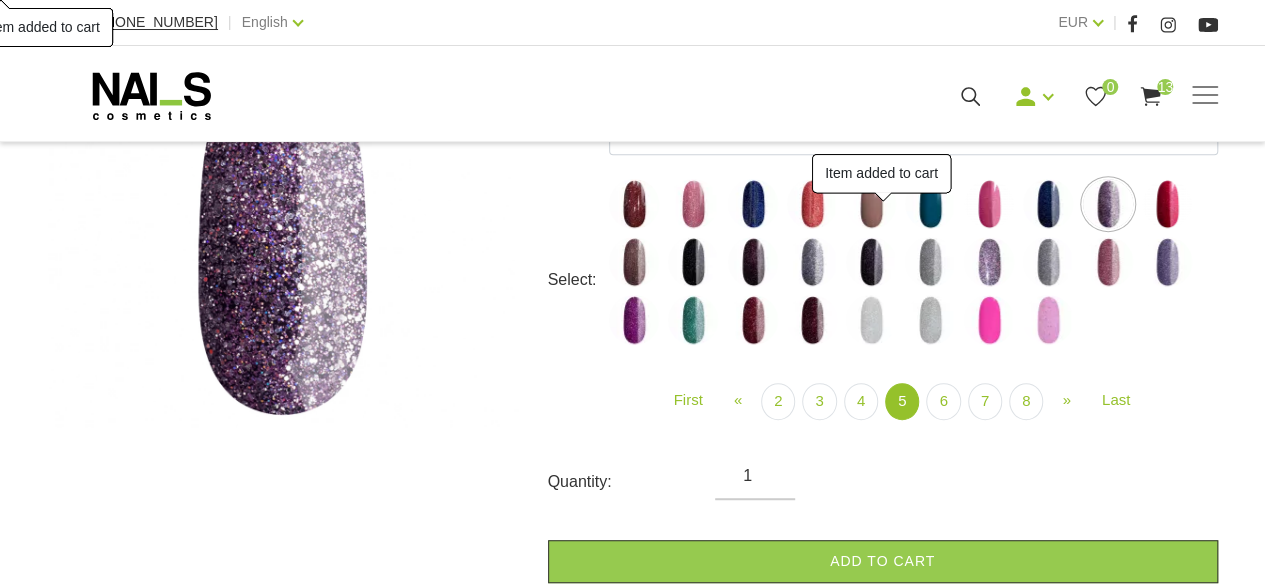 click at bounding box center (1167, 204) 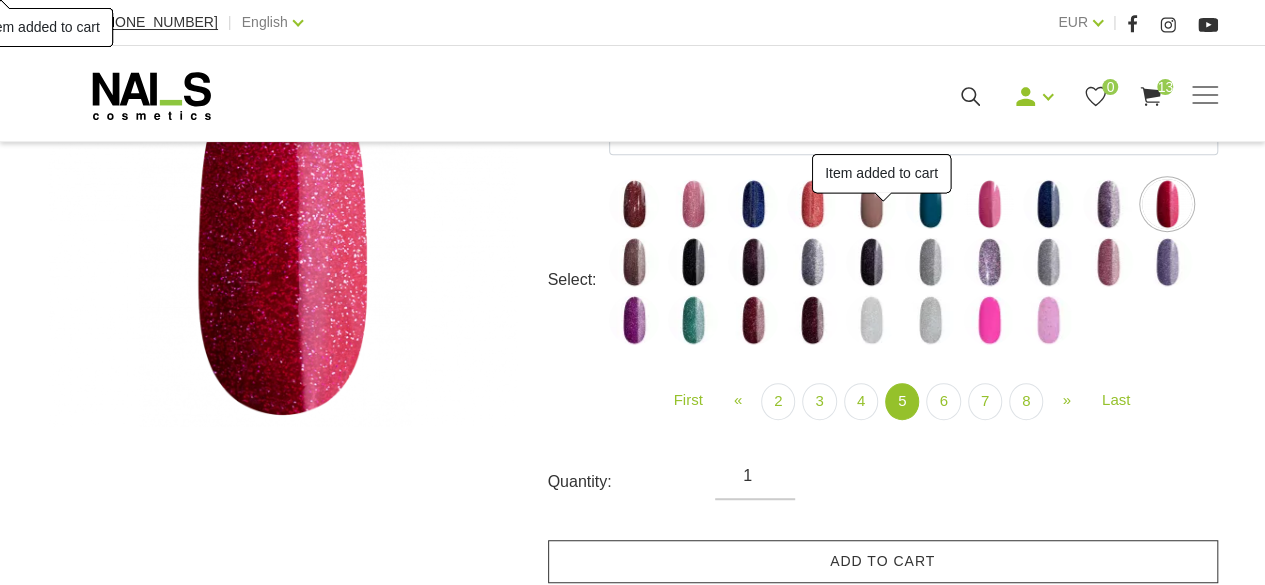 click on "Add to cart" at bounding box center (883, 561) 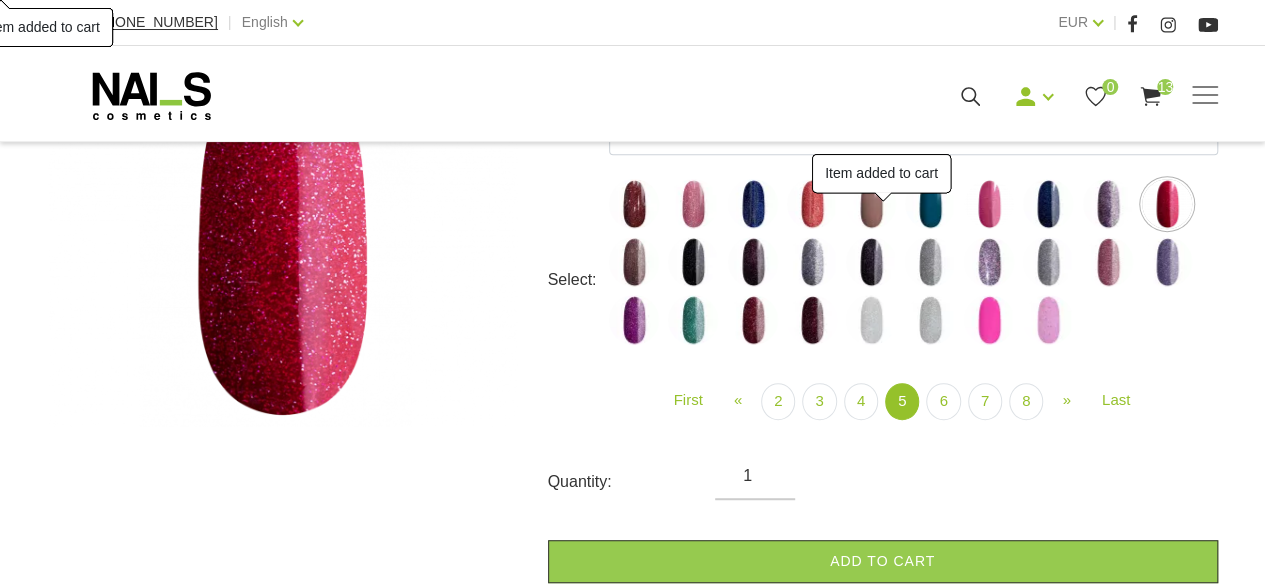 click at bounding box center [634, 262] 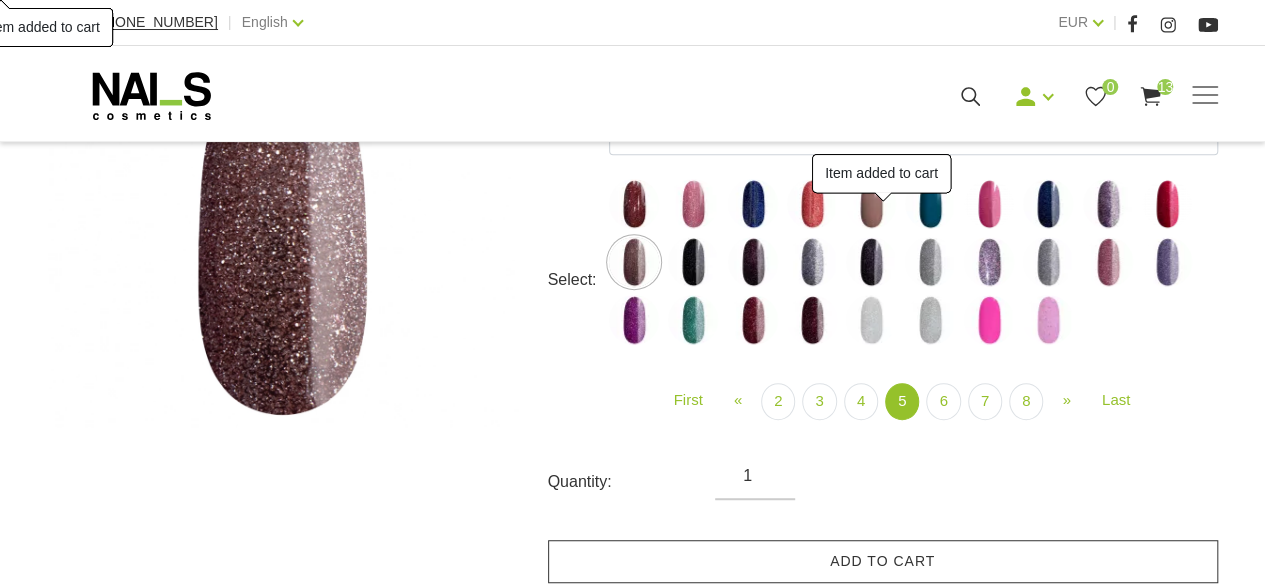 click on "Add to cart" at bounding box center [883, 561] 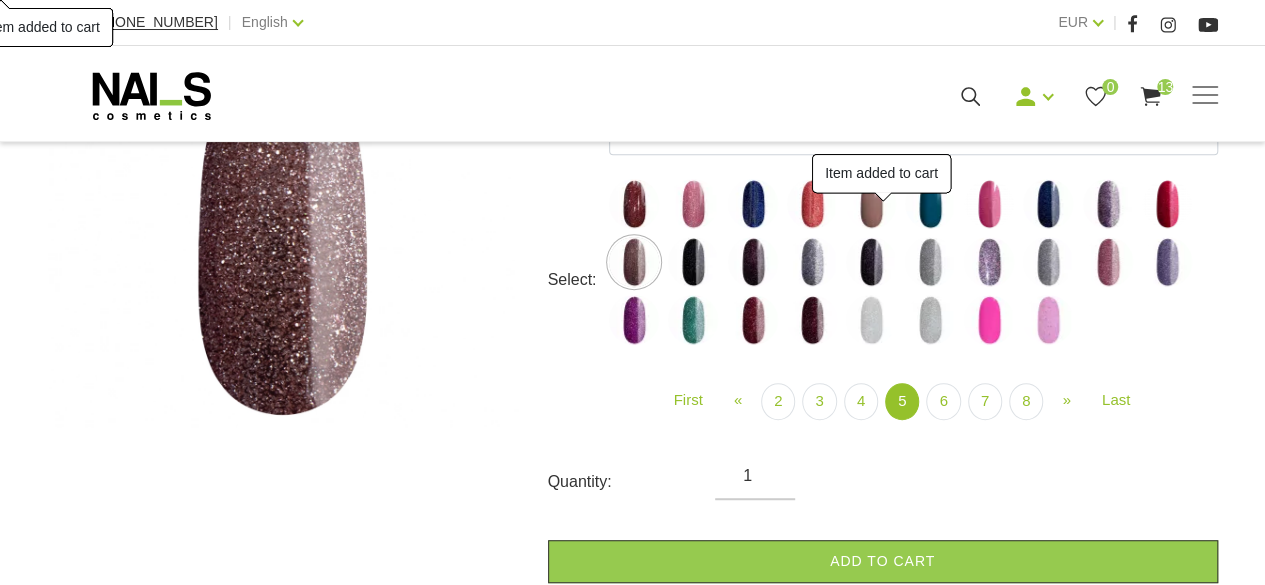 click at bounding box center (693, 262) 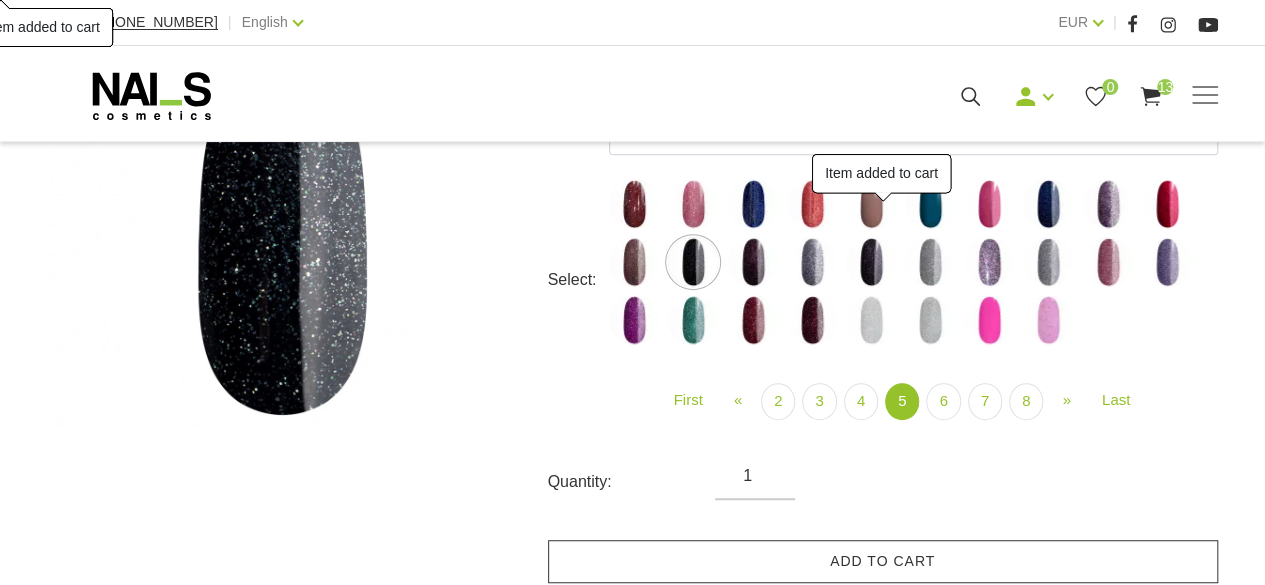 click on "Add to cart" at bounding box center (883, 561) 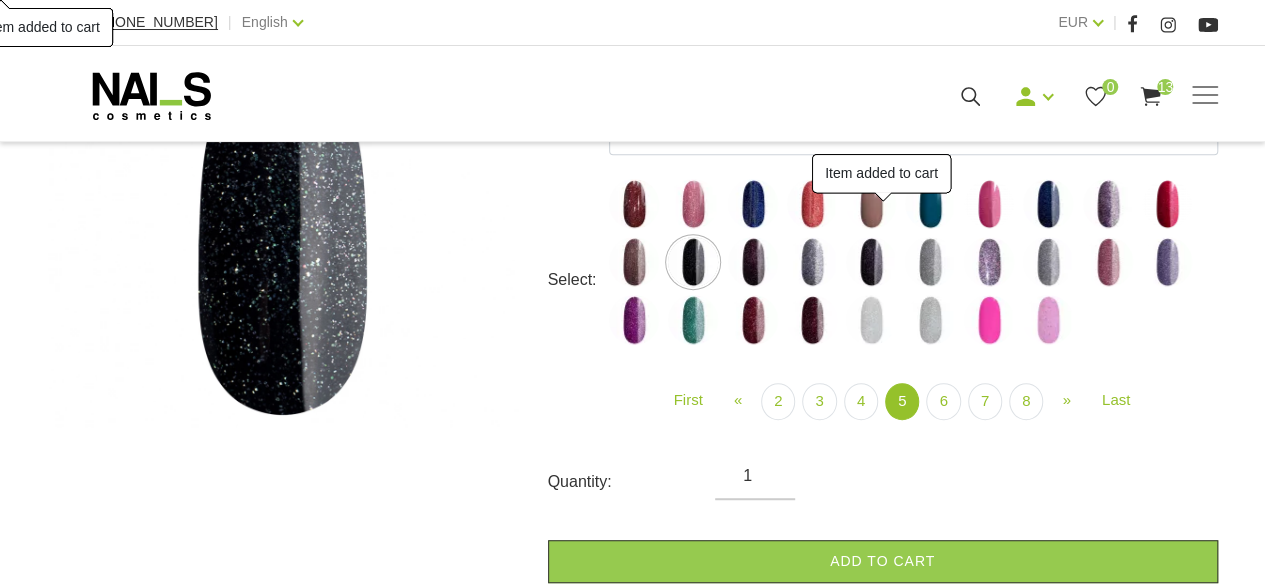 click at bounding box center [753, 262] 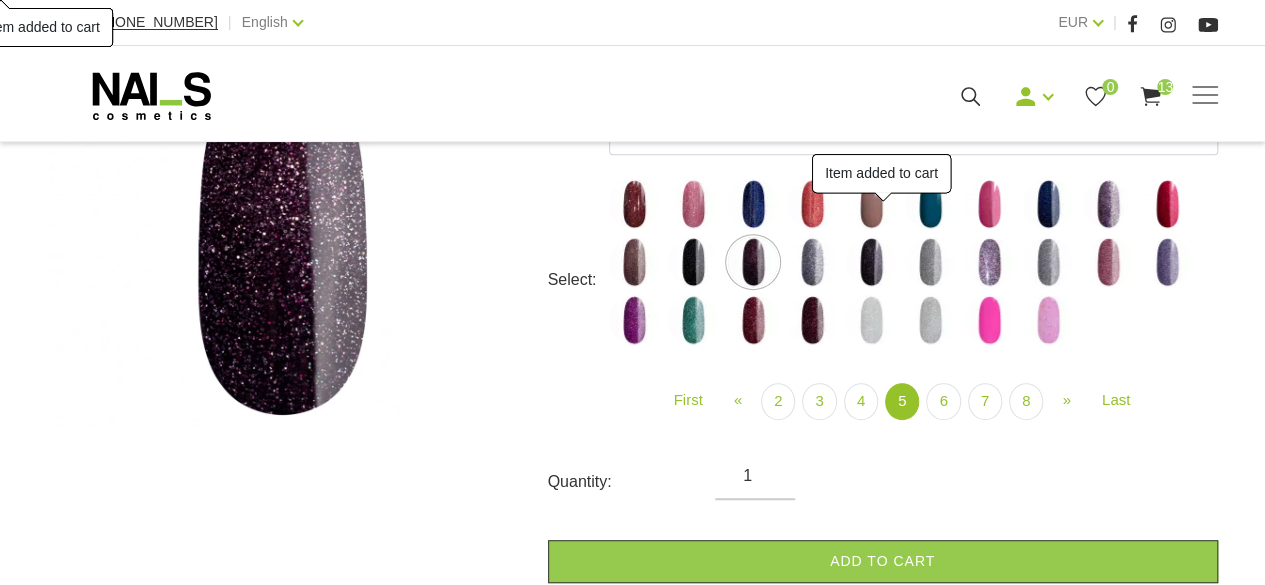 click at bounding box center (812, 262) 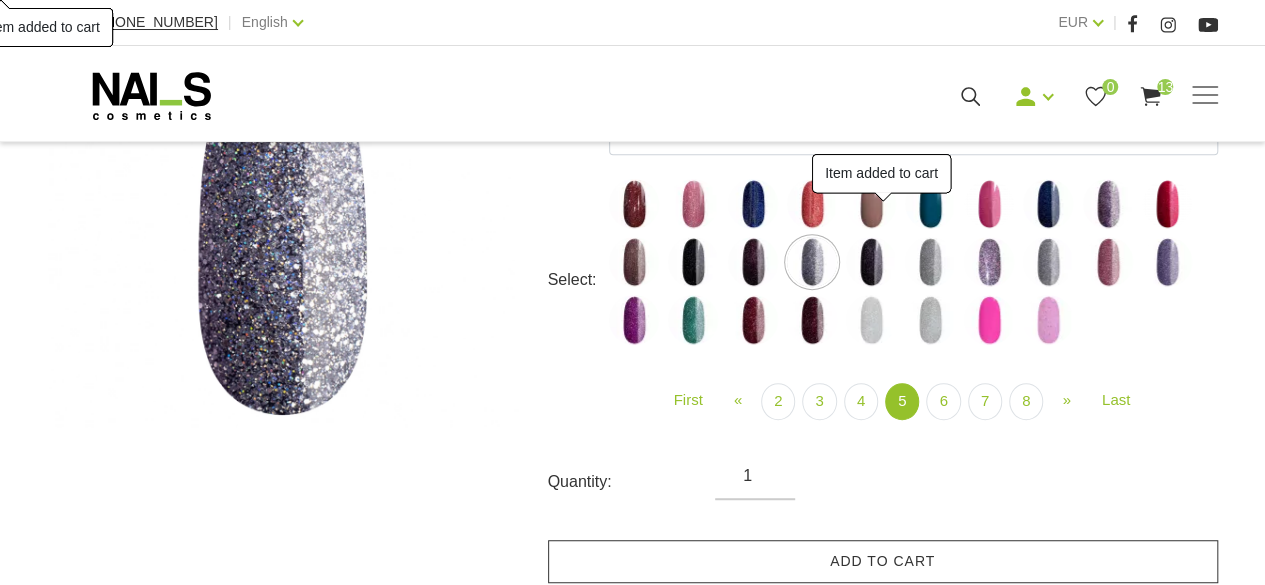 click on "Add to cart" at bounding box center [883, 561] 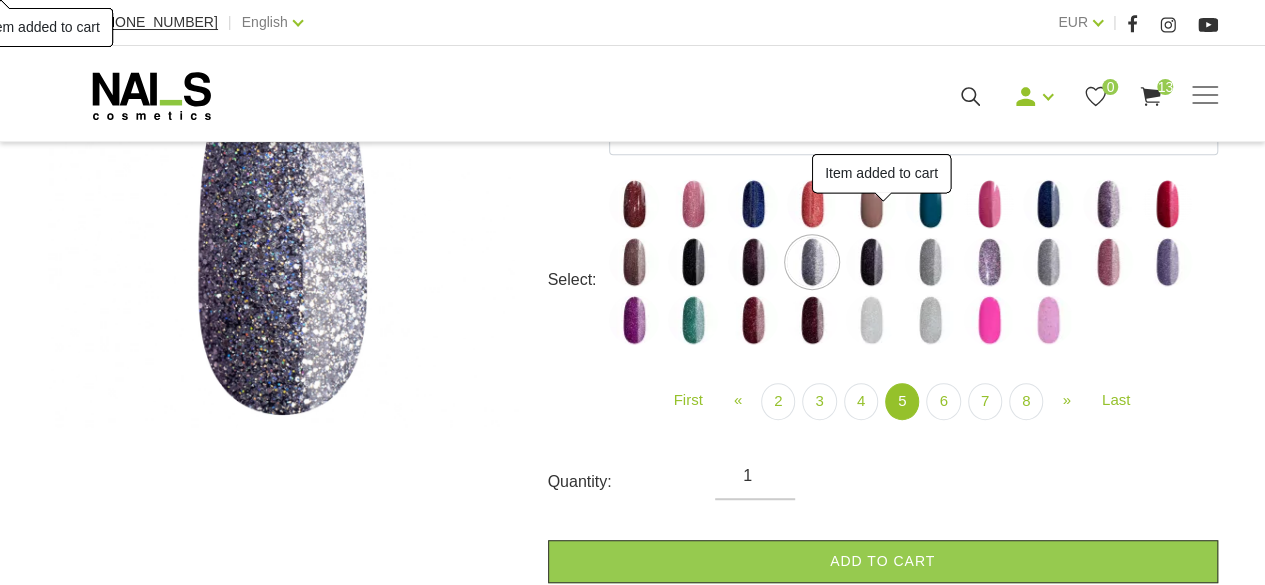 click at bounding box center [871, 262] 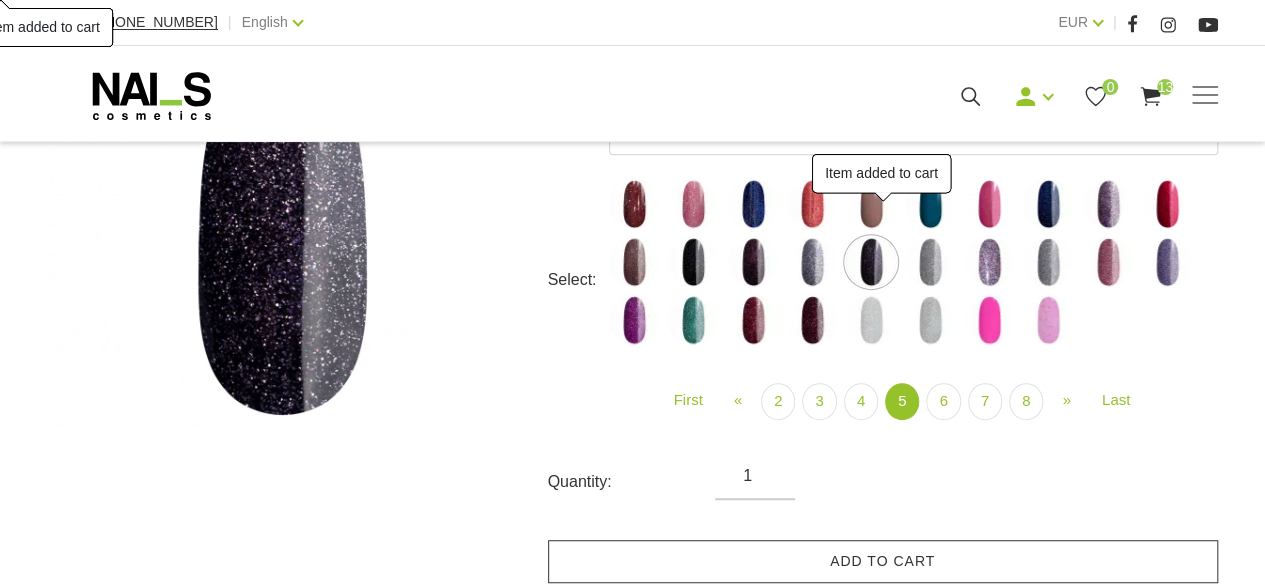 click on "Add to cart" at bounding box center [883, 561] 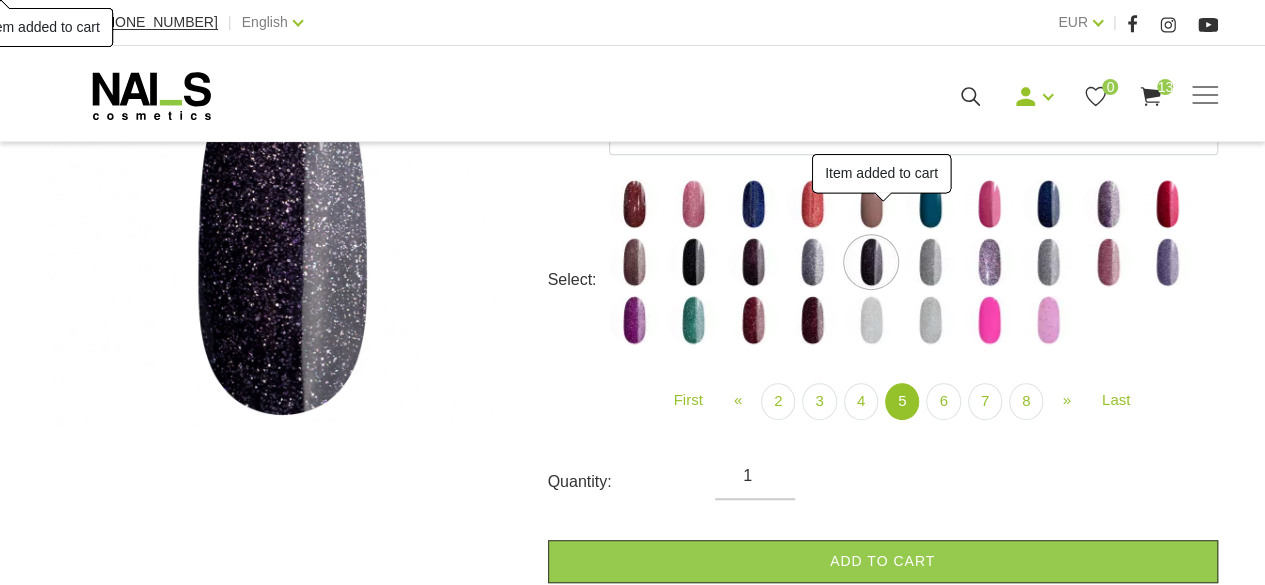 click at bounding box center [930, 262] 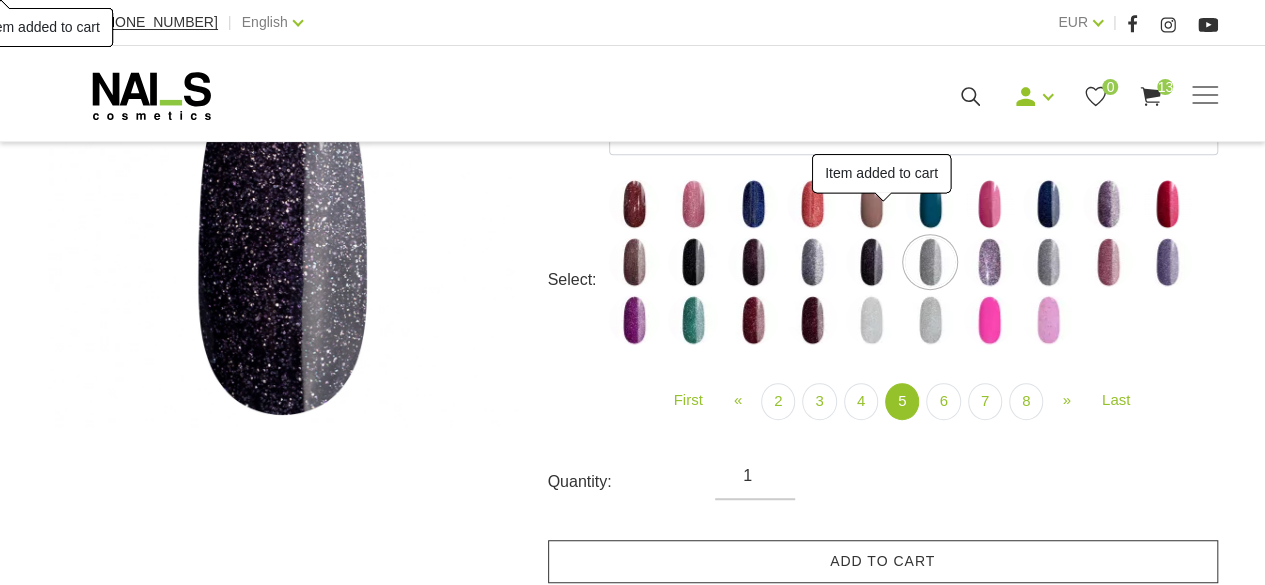 click on "Add to cart" at bounding box center [883, 561] 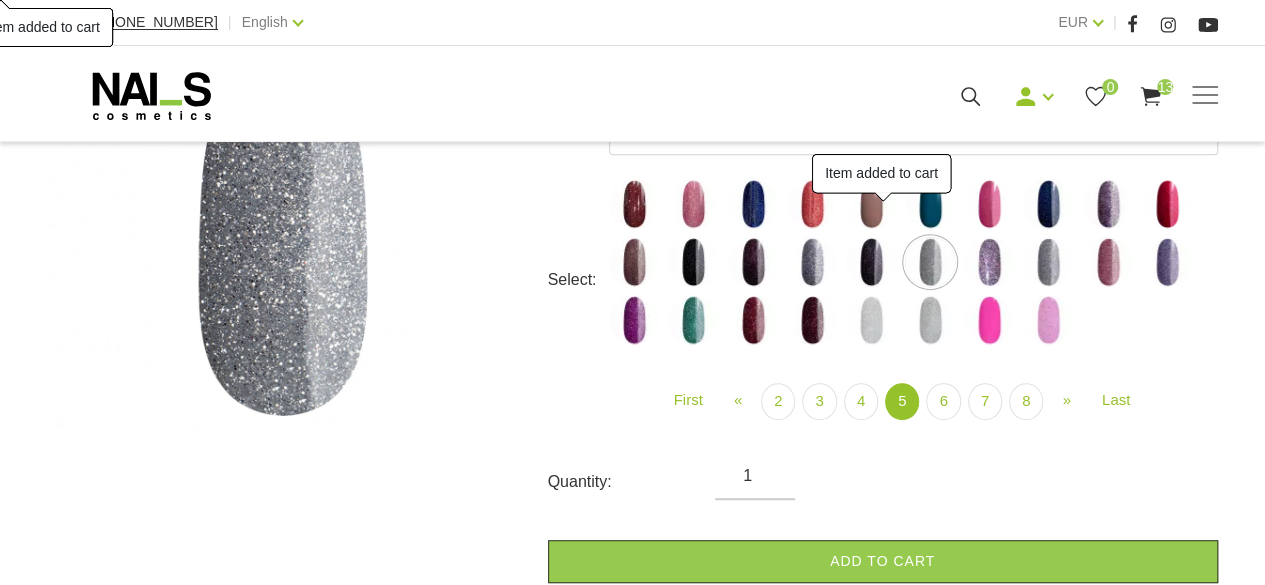 click at bounding box center (989, 262) 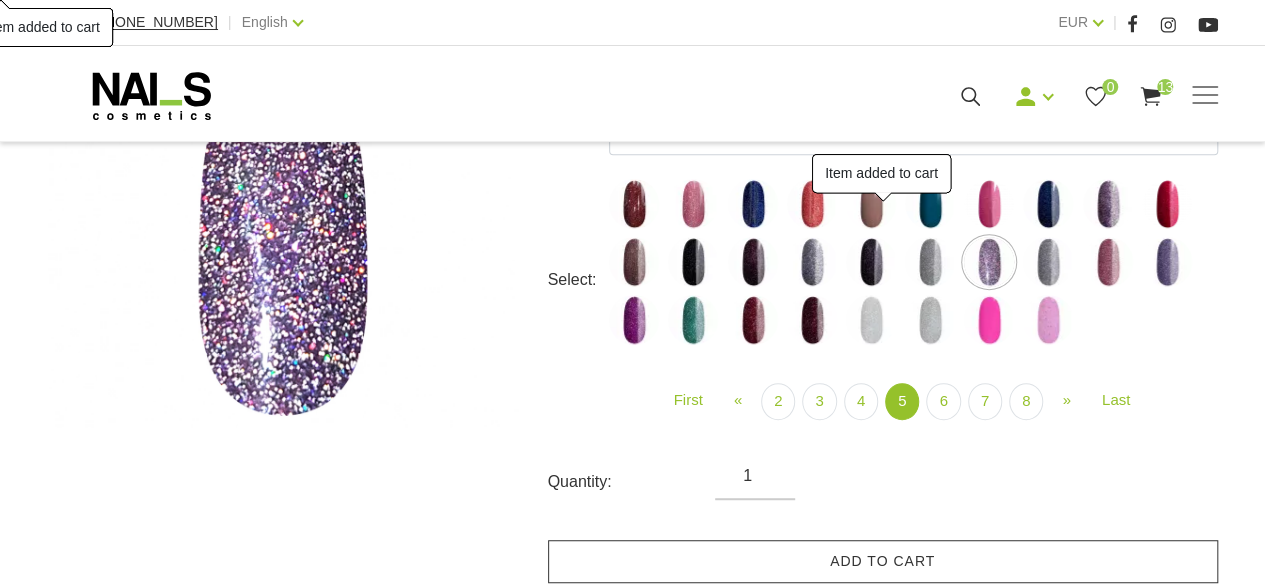 click on "Add to cart" at bounding box center [883, 561] 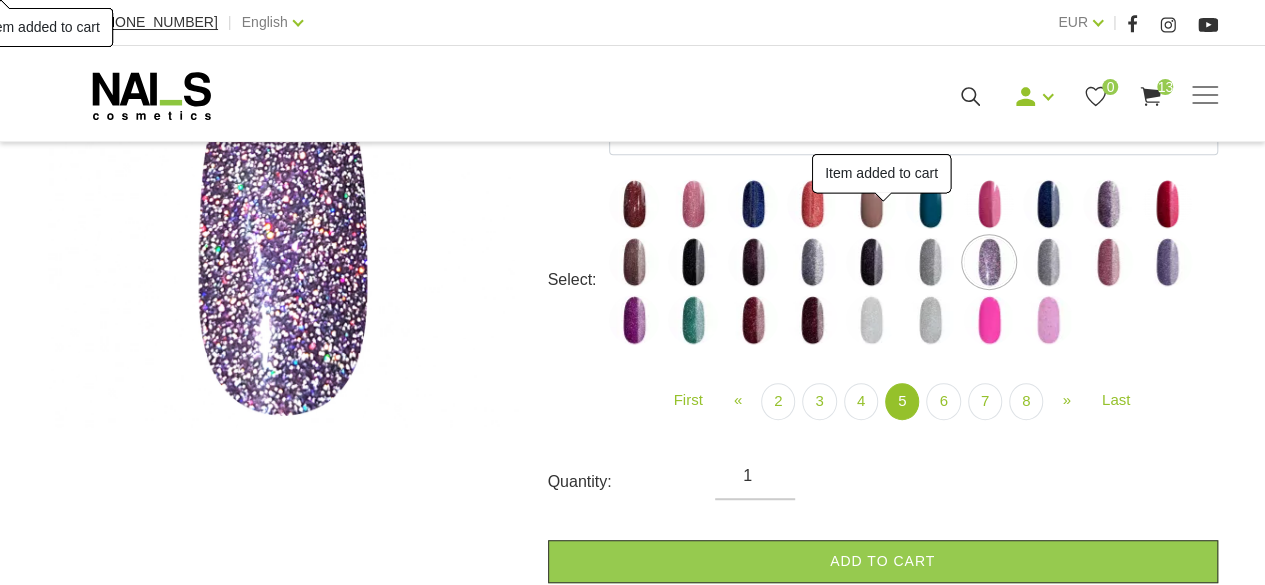 click at bounding box center (1048, 262) 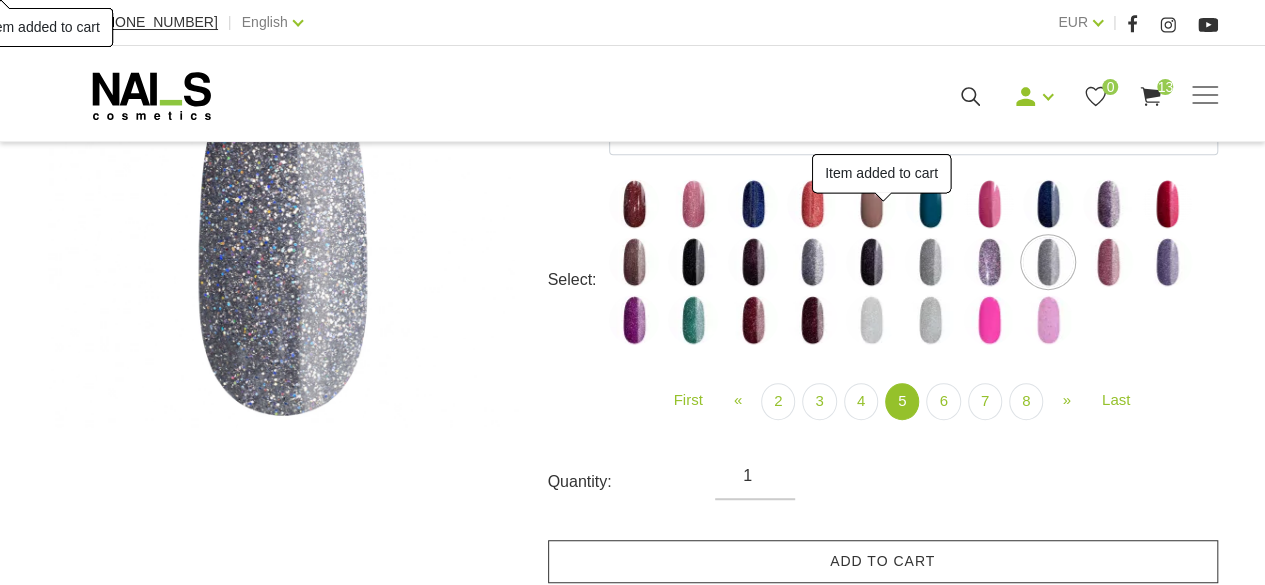 click on "Add to cart" at bounding box center (883, 561) 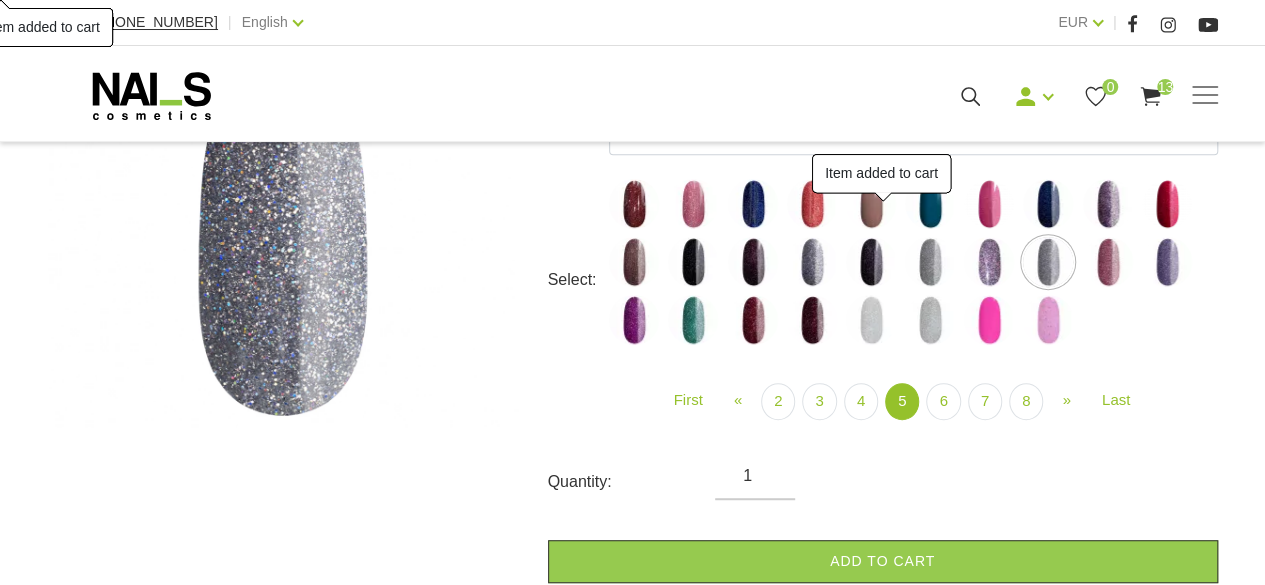 click at bounding box center (1108, 262) 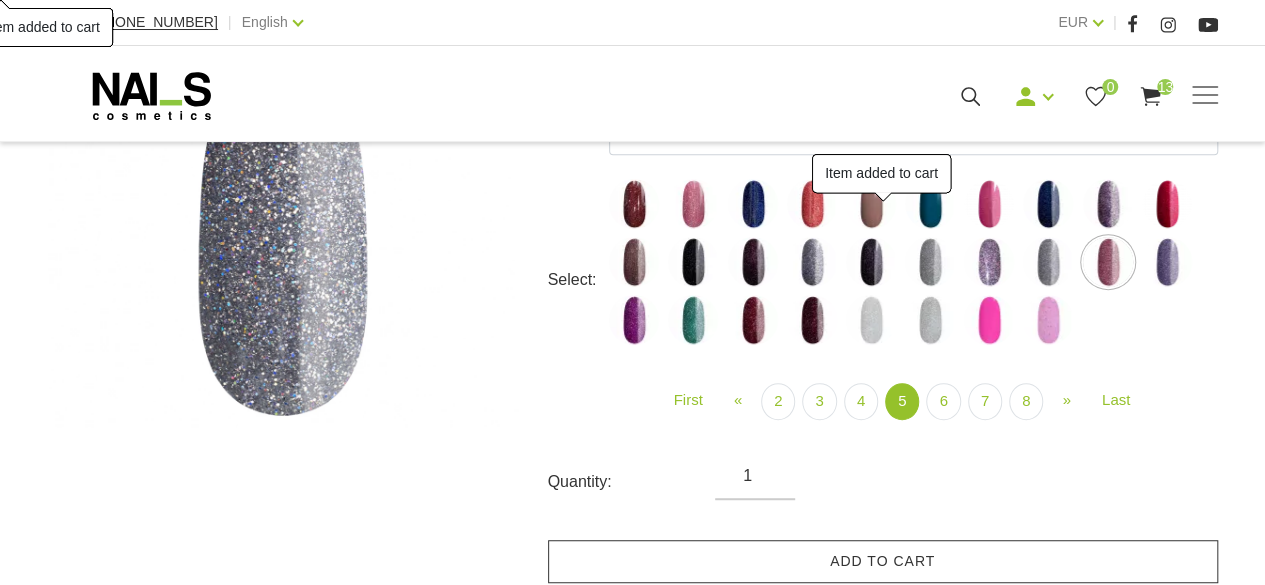 click on "Add to cart" at bounding box center [883, 561] 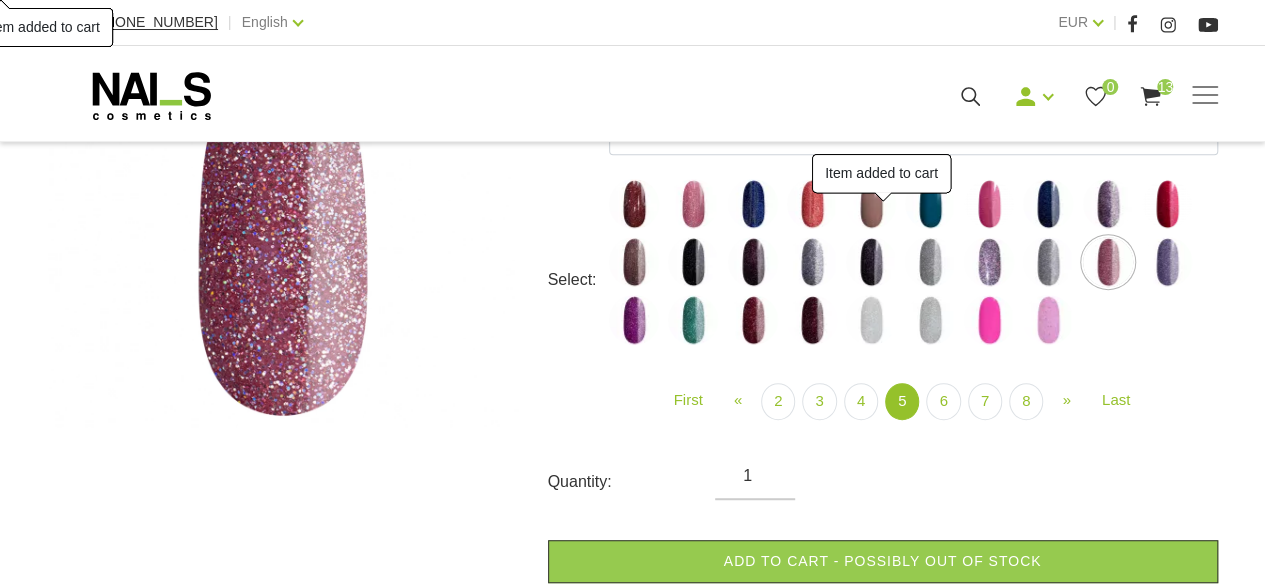 click at bounding box center (1167, 262) 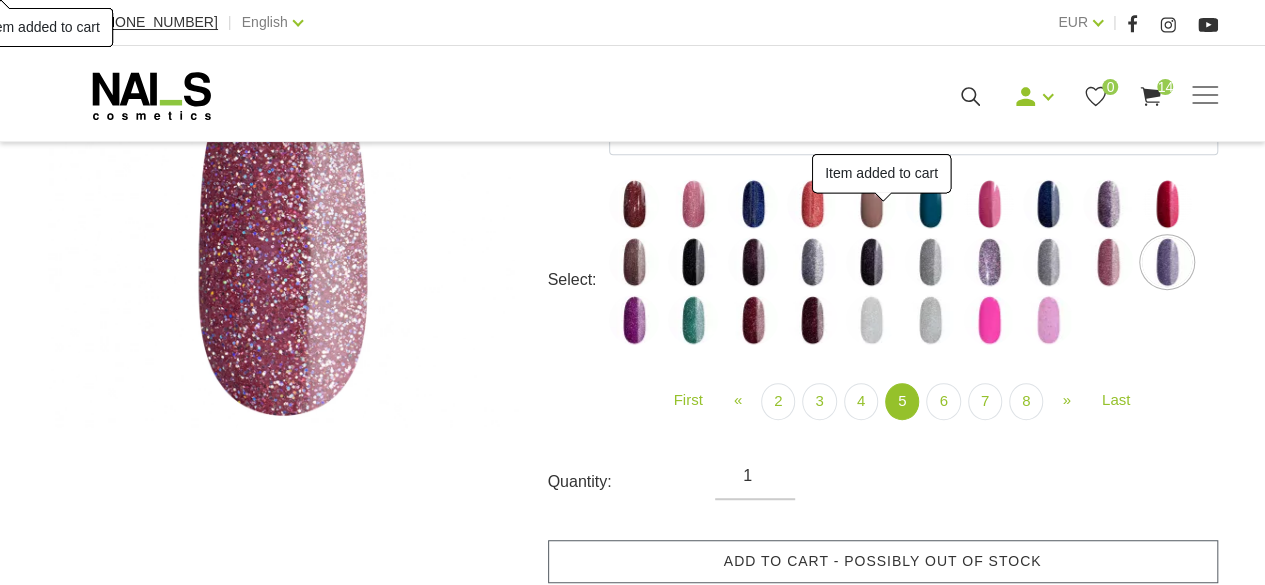 click on "Add to cart - possibly out of stock" at bounding box center (883, 561) 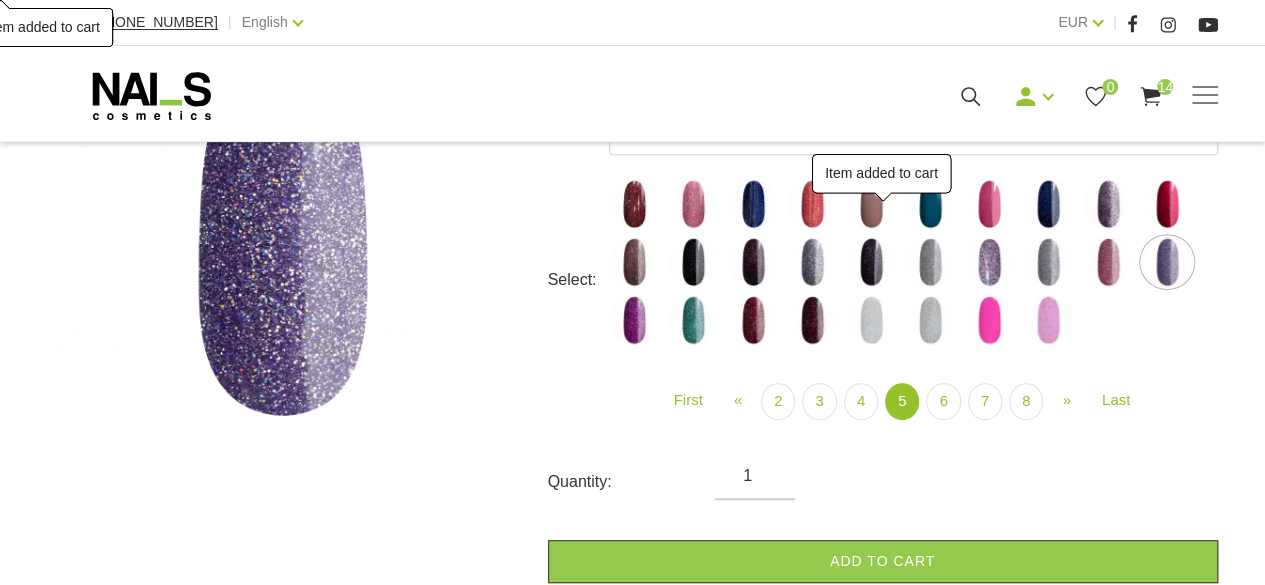 click at bounding box center [634, 320] 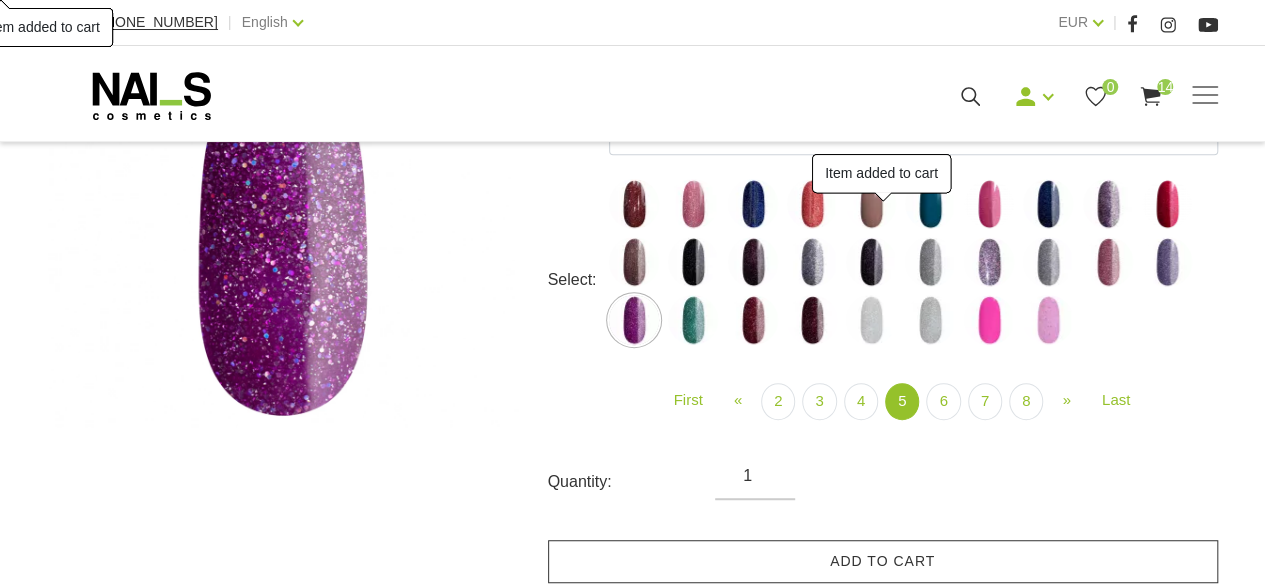 click on "Add to cart" at bounding box center (883, 561) 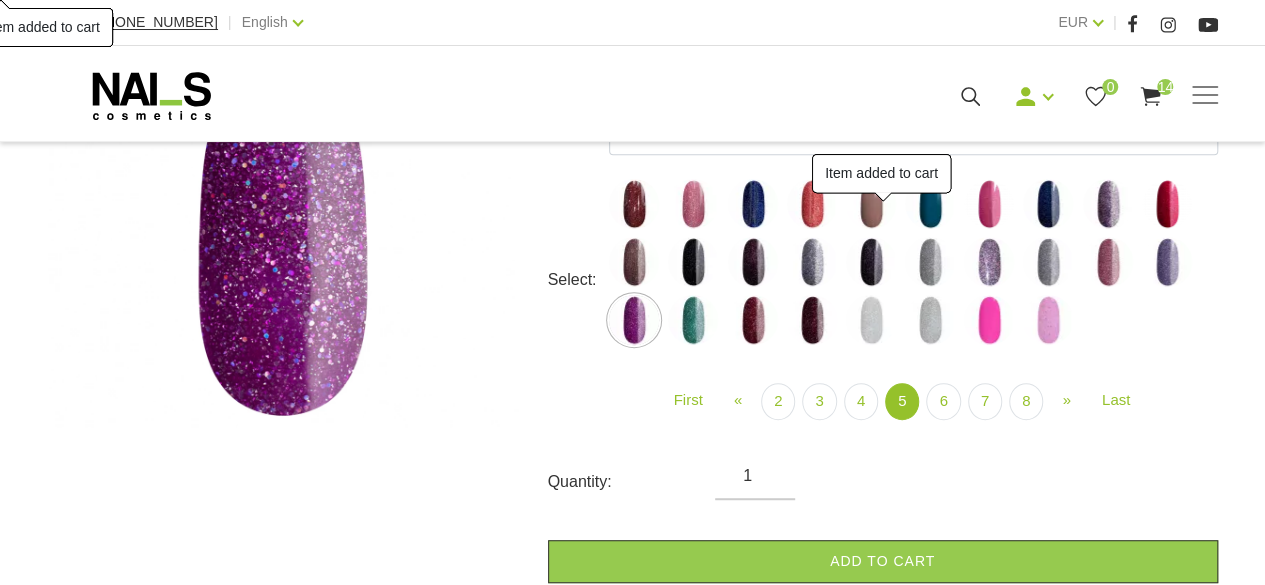 click at bounding box center (693, 320) 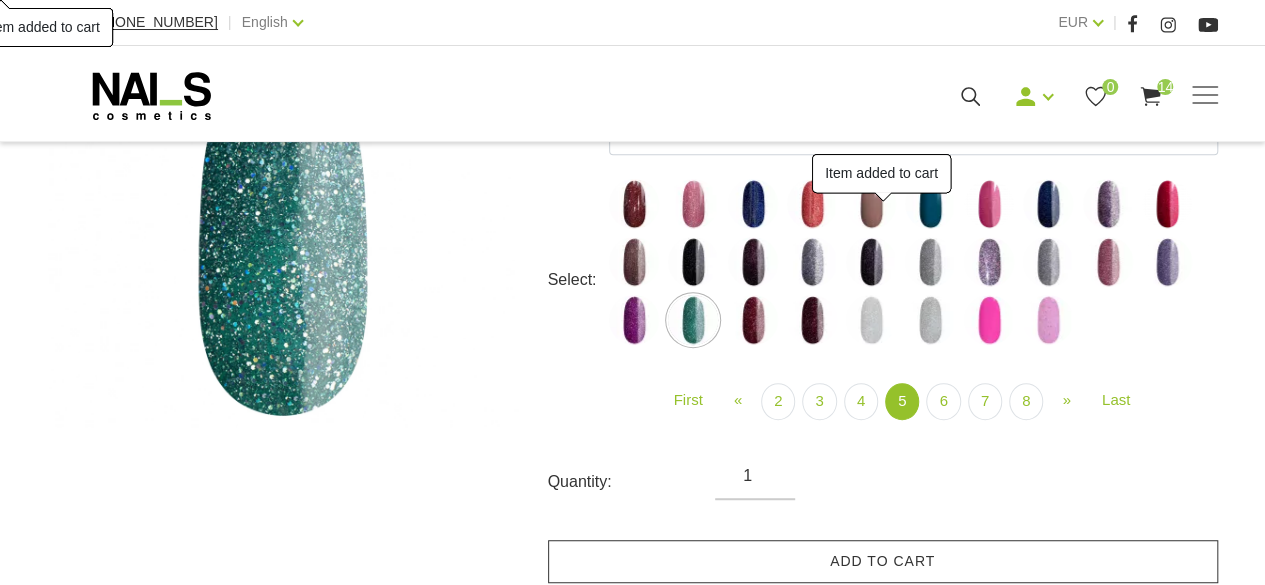 click on "Add to cart" at bounding box center (883, 561) 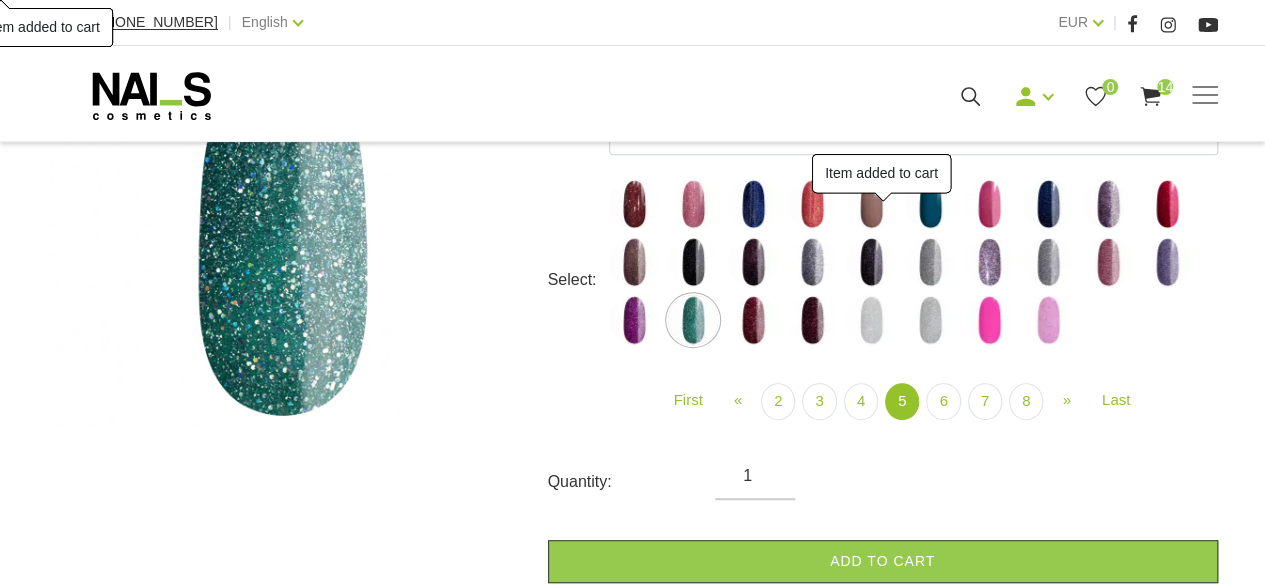 click at bounding box center [753, 320] 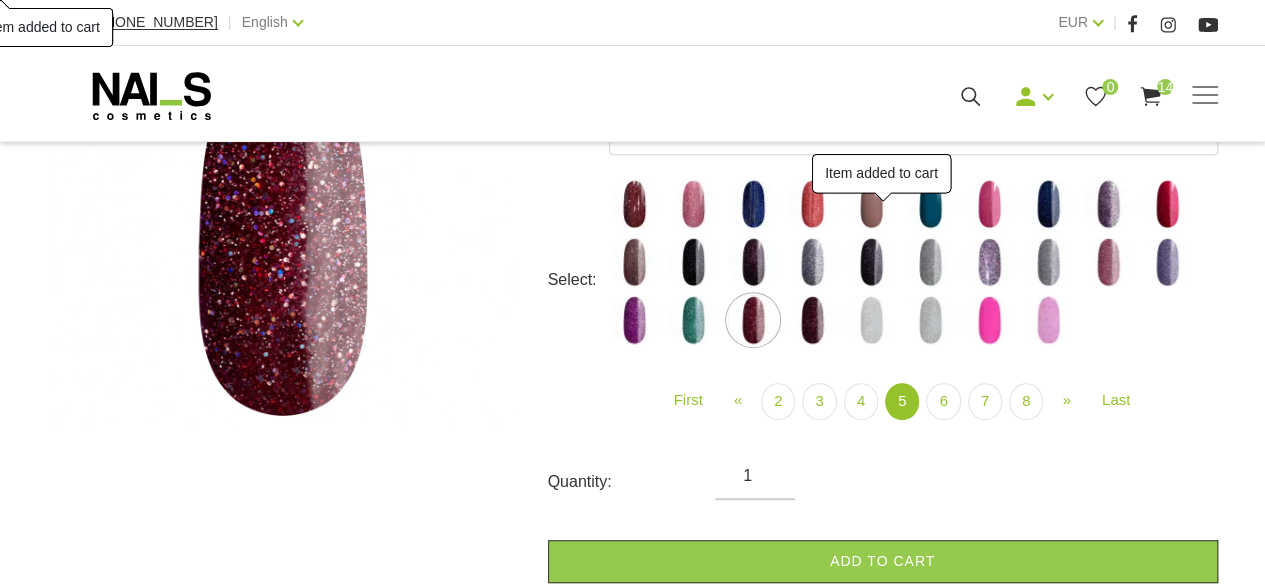 click at bounding box center [812, 320] 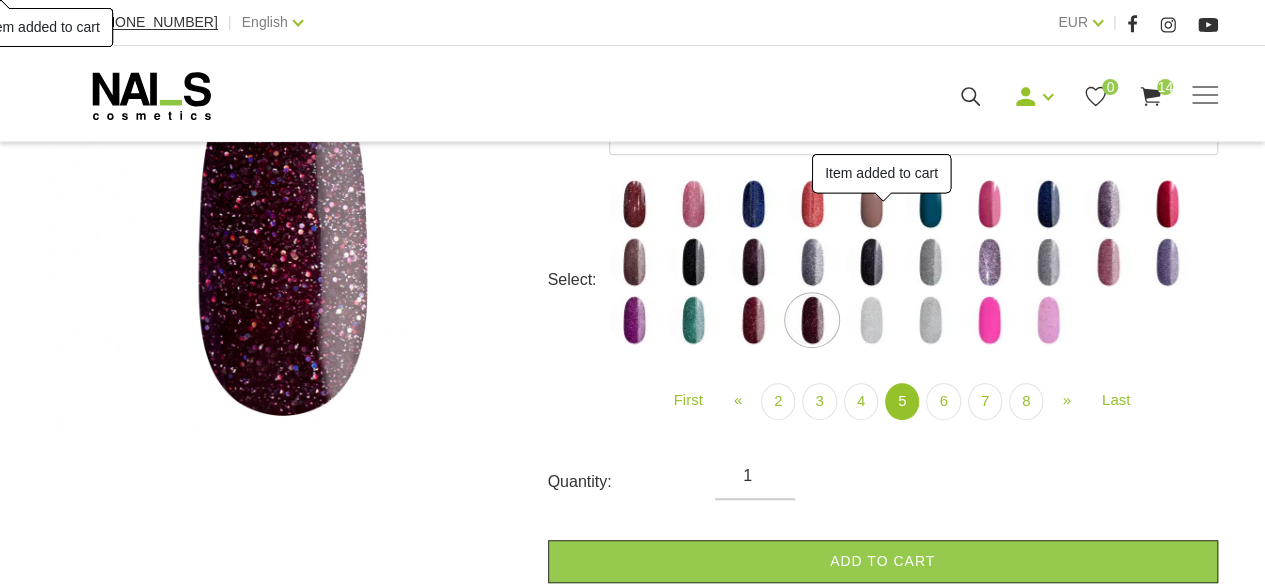 click at bounding box center [871, 320] 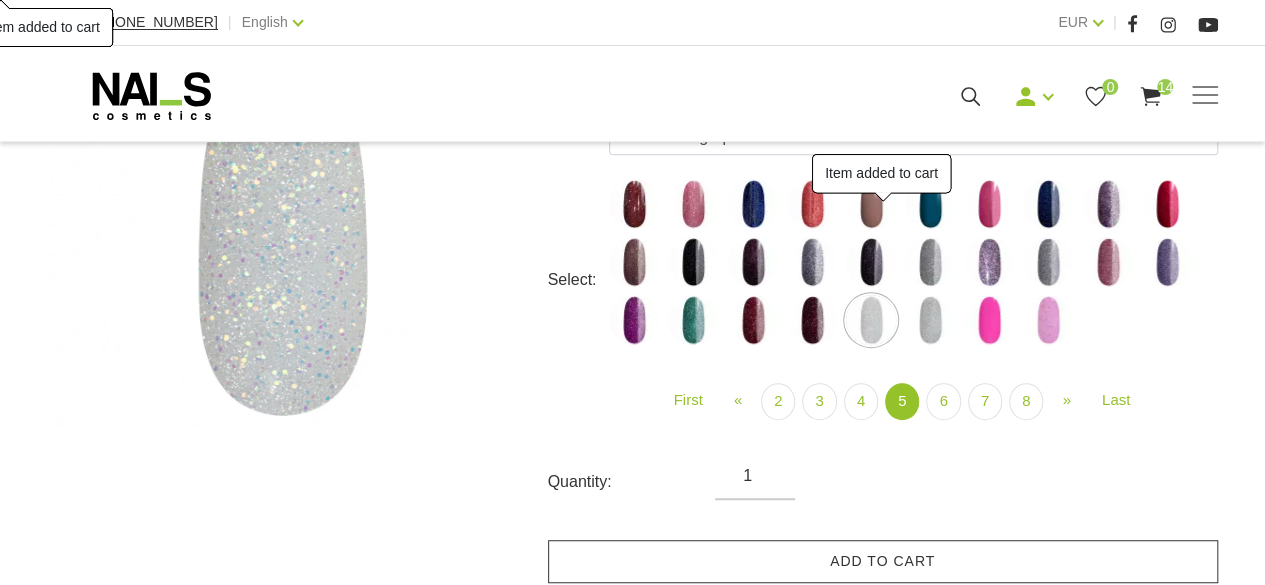 click on "Add to cart" at bounding box center (883, 561) 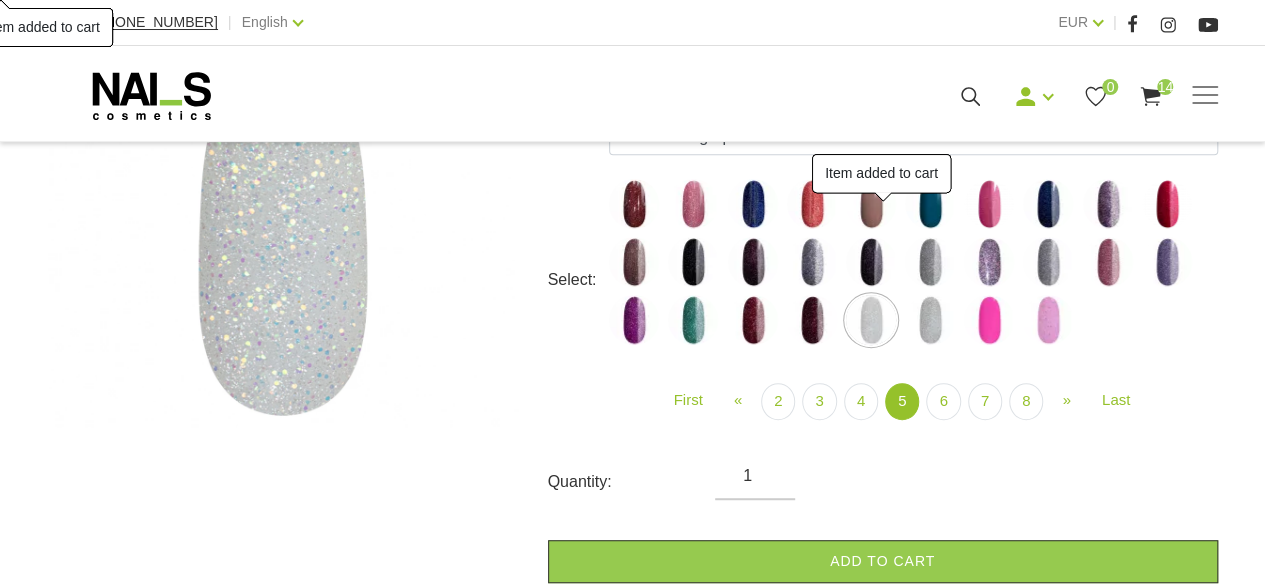 click at bounding box center [812, 320] 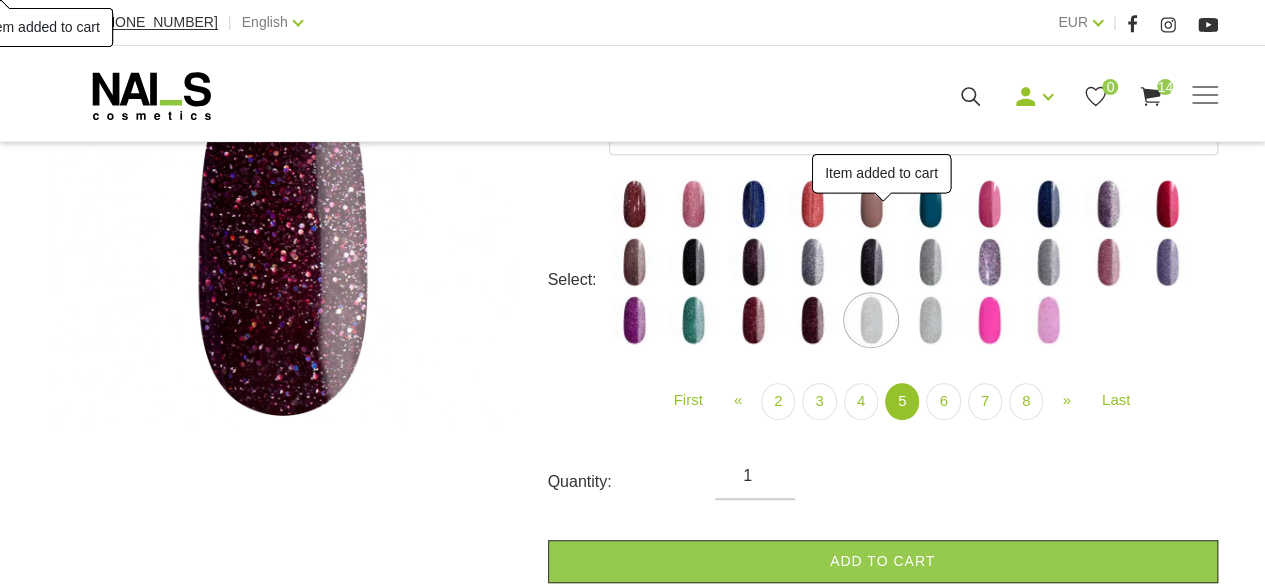 click on "Add to cart" at bounding box center (883, 561) 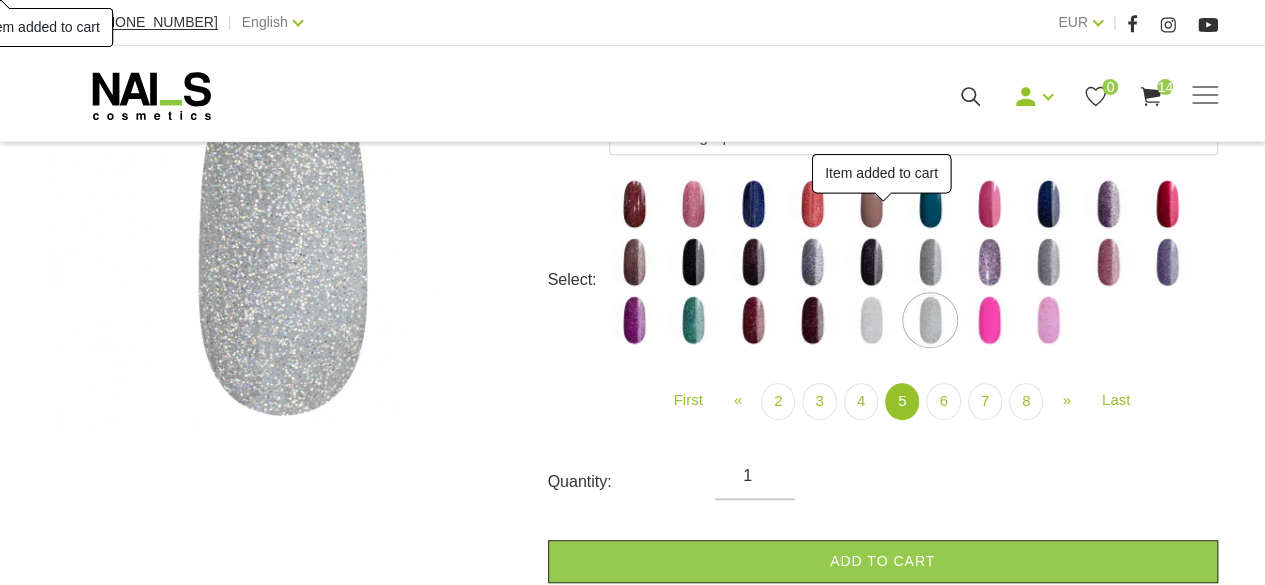 click on "Add to cart" at bounding box center (883, 561) 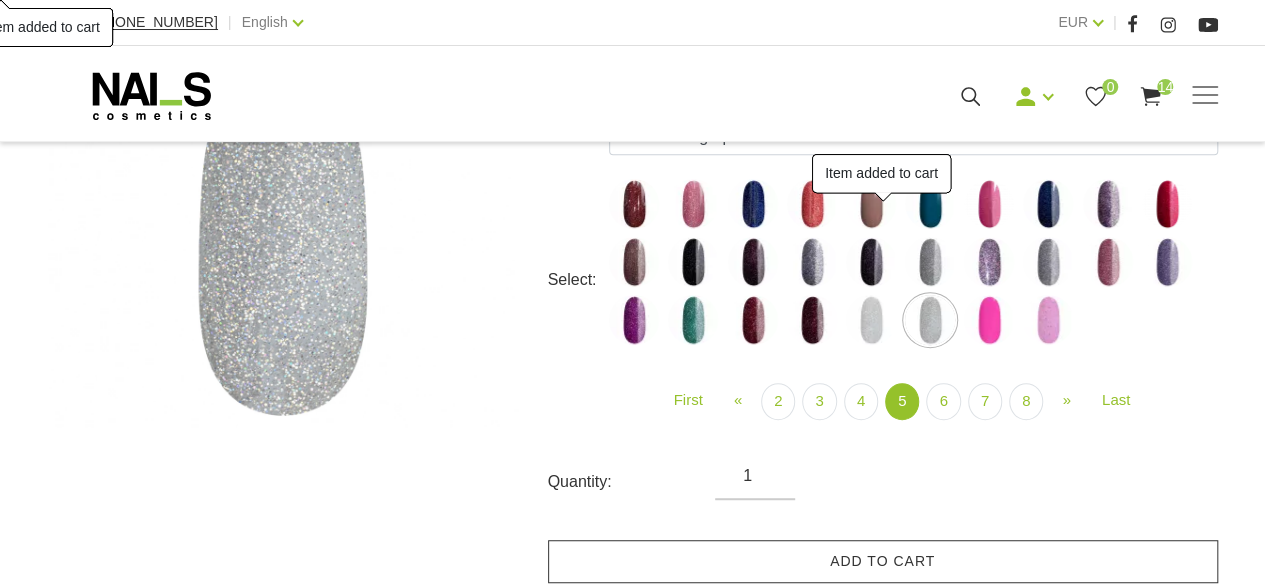 click at bounding box center [989, 320] 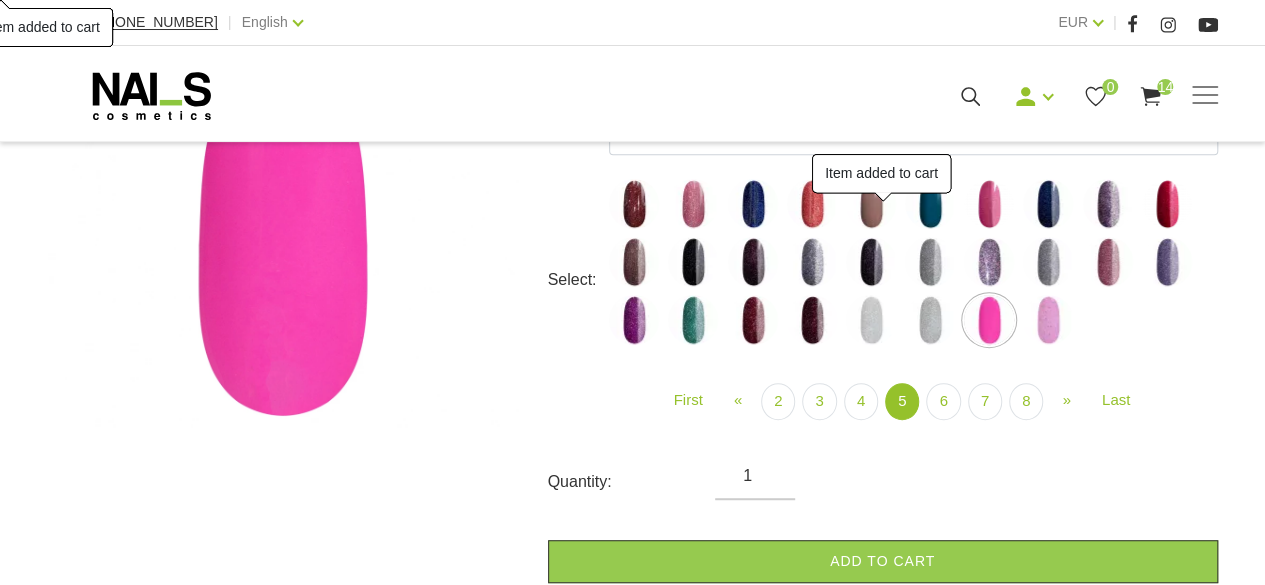click at bounding box center [1048, 320] 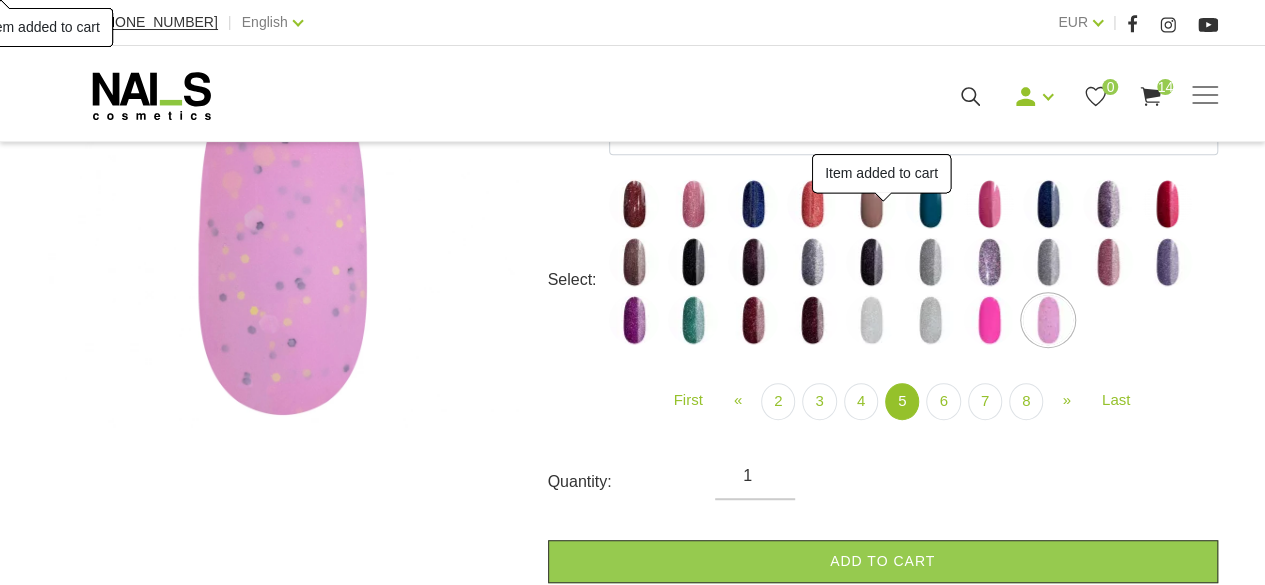 click on "Add to cart" at bounding box center [883, 561] 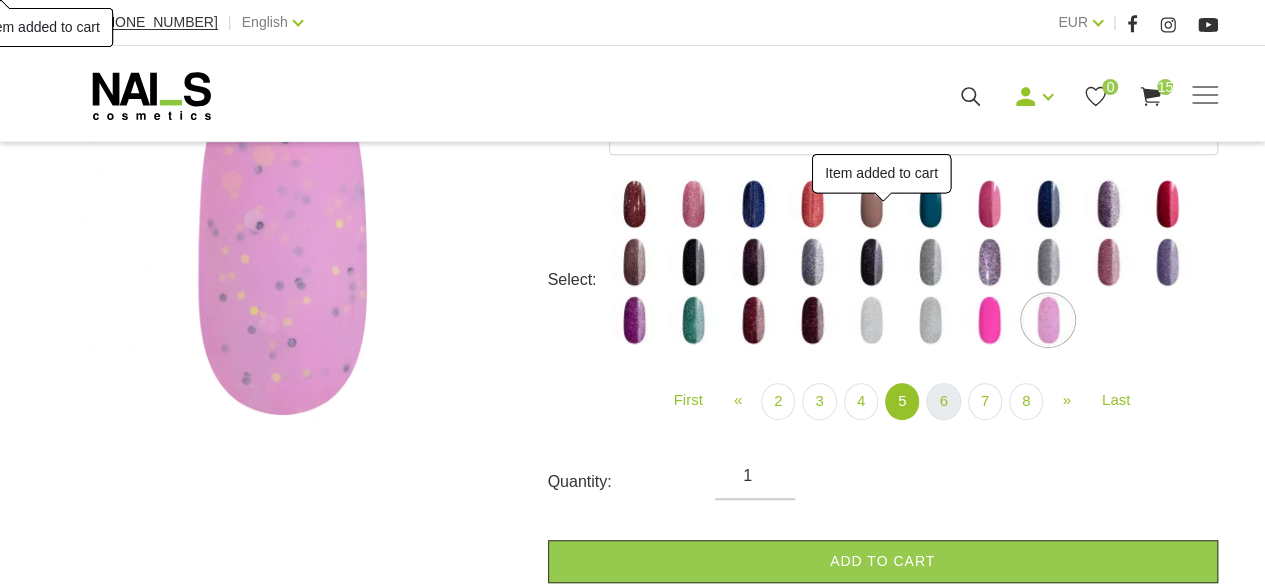 click on "6" at bounding box center (943, 401) 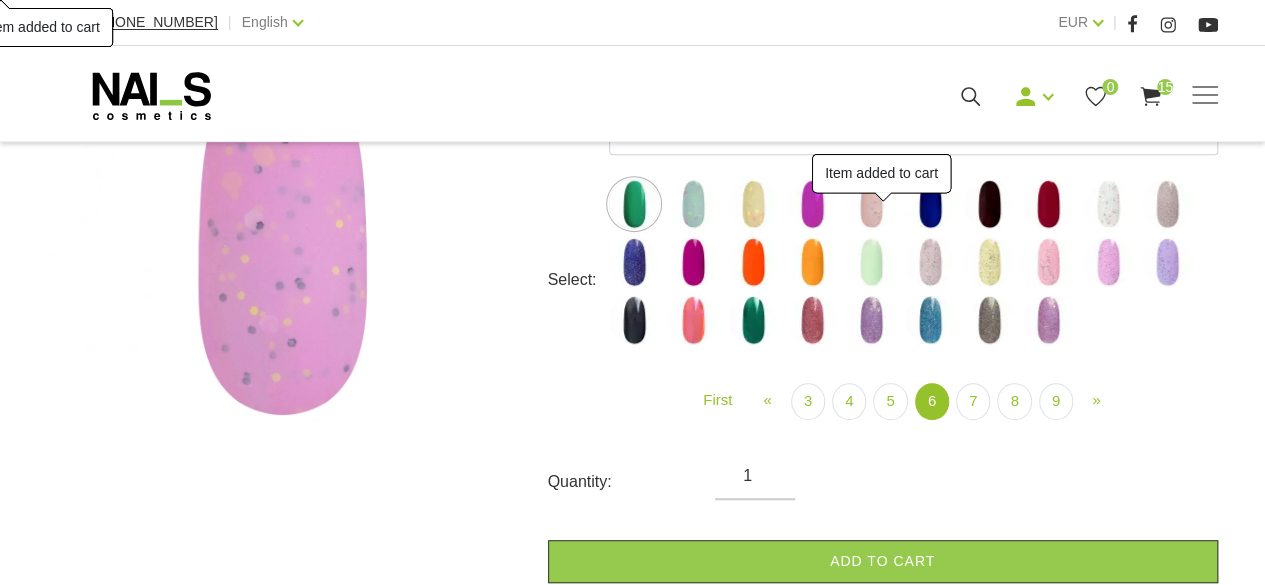 click on "Add to cart" at bounding box center (883, 561) 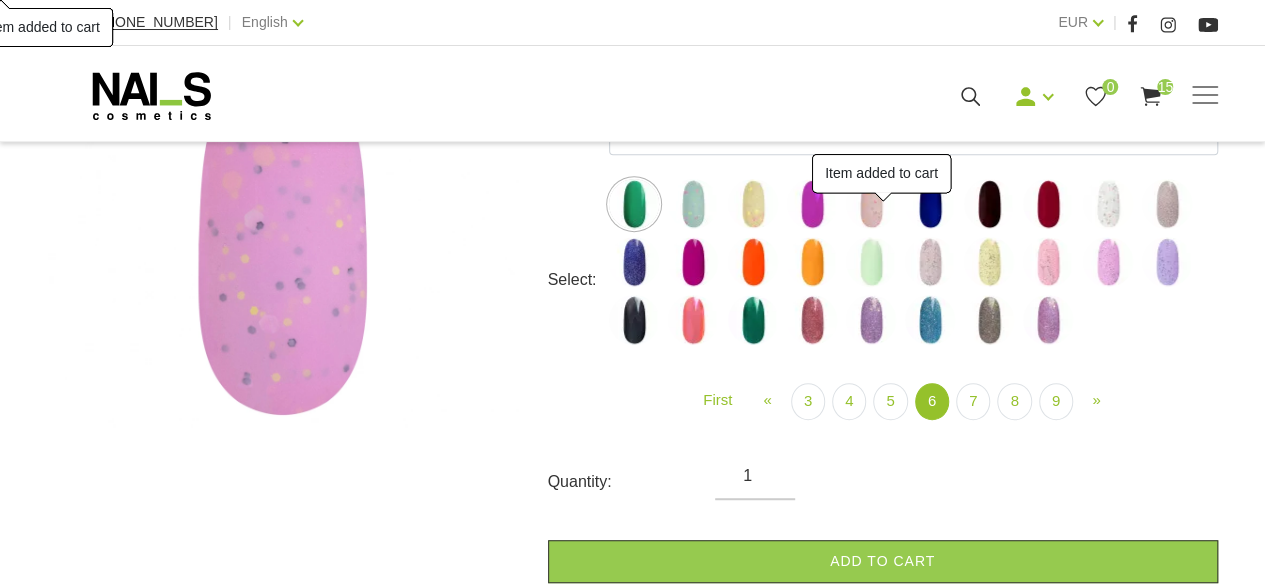 click at bounding box center [693, 204] 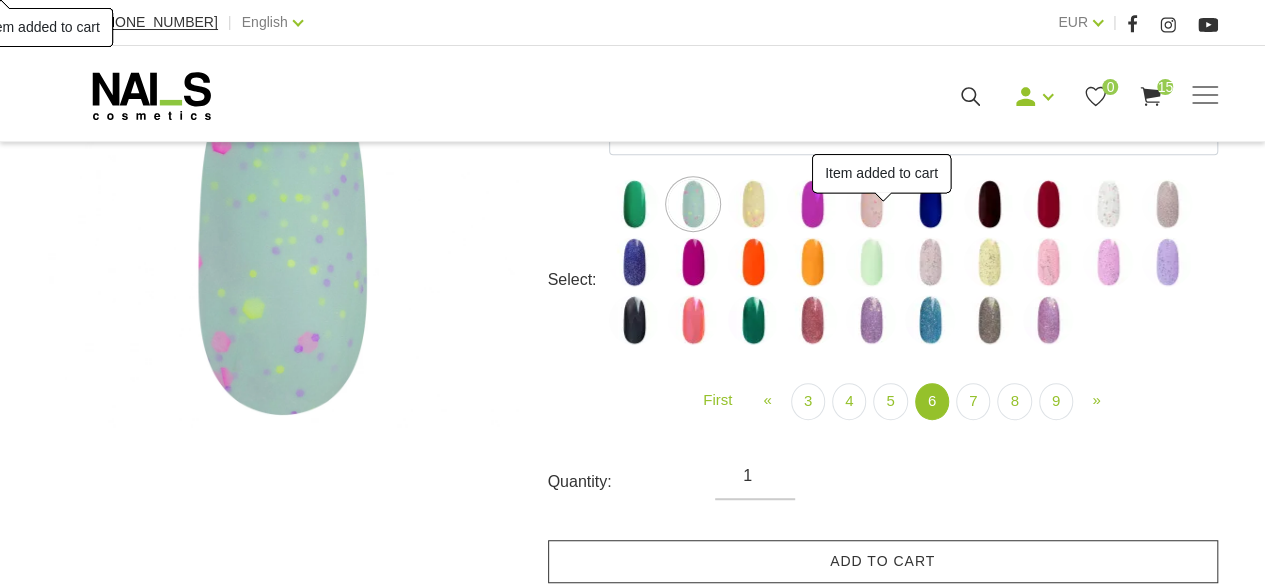 click on "Add to cart" at bounding box center [883, 561] 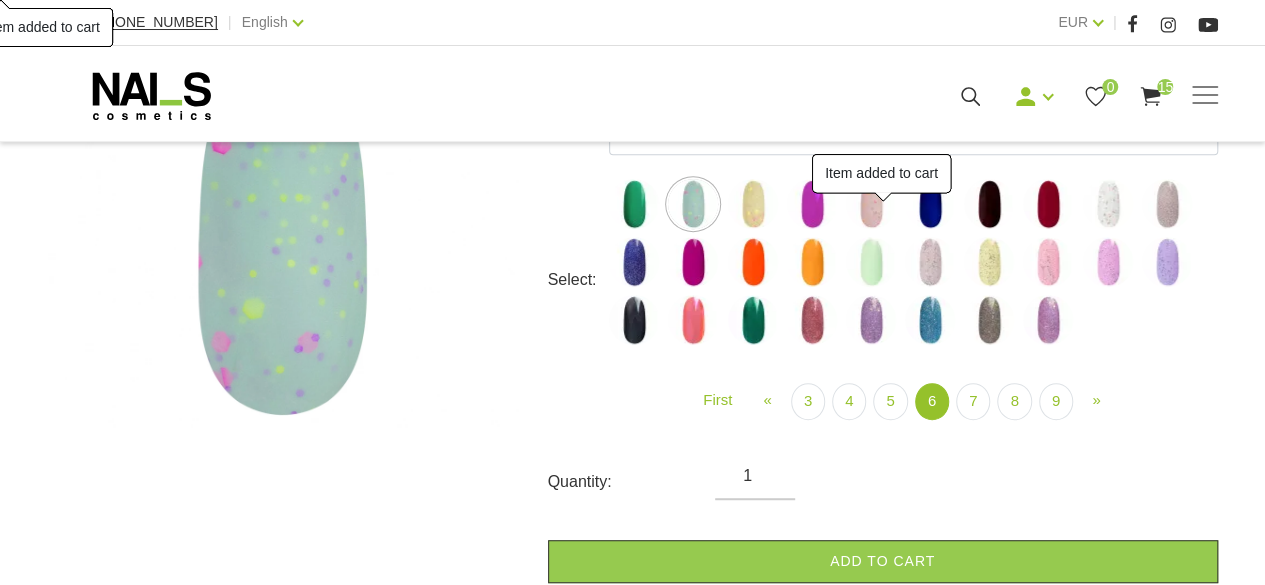 click at bounding box center [753, 204] 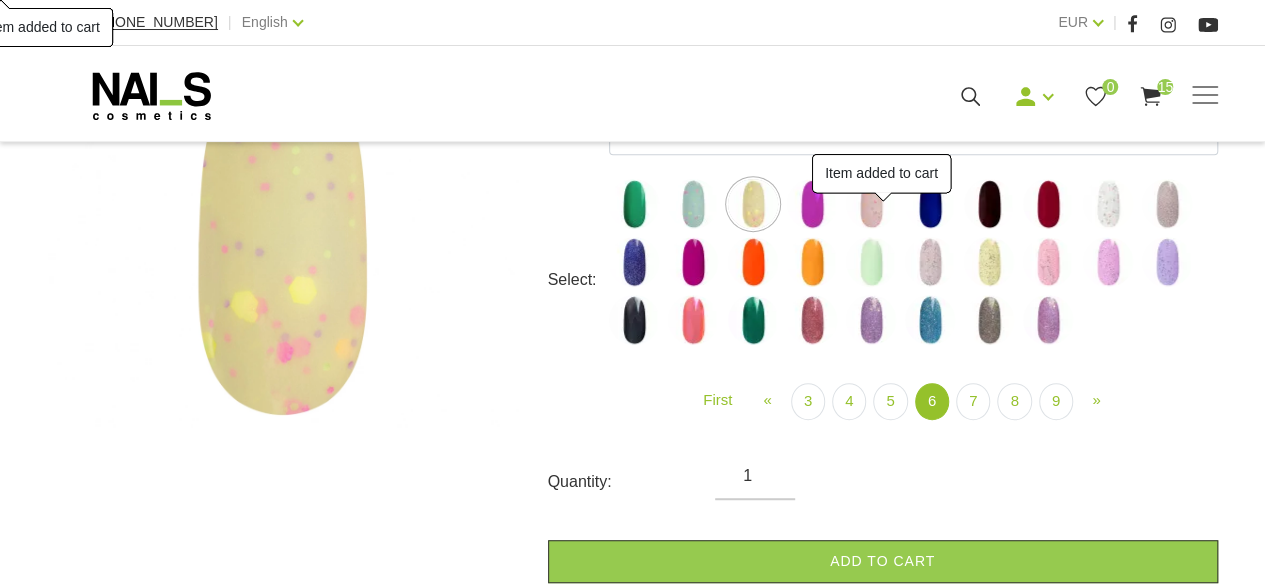 click on "Add to cart" at bounding box center (883, 561) 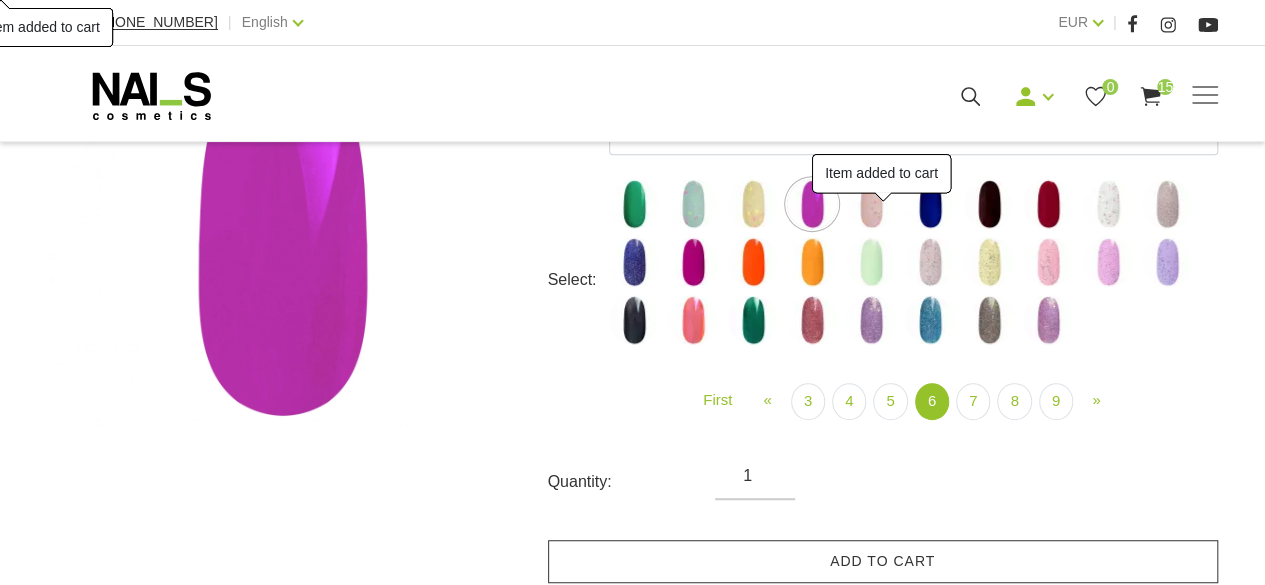 click on "Add to cart" at bounding box center [883, 561] 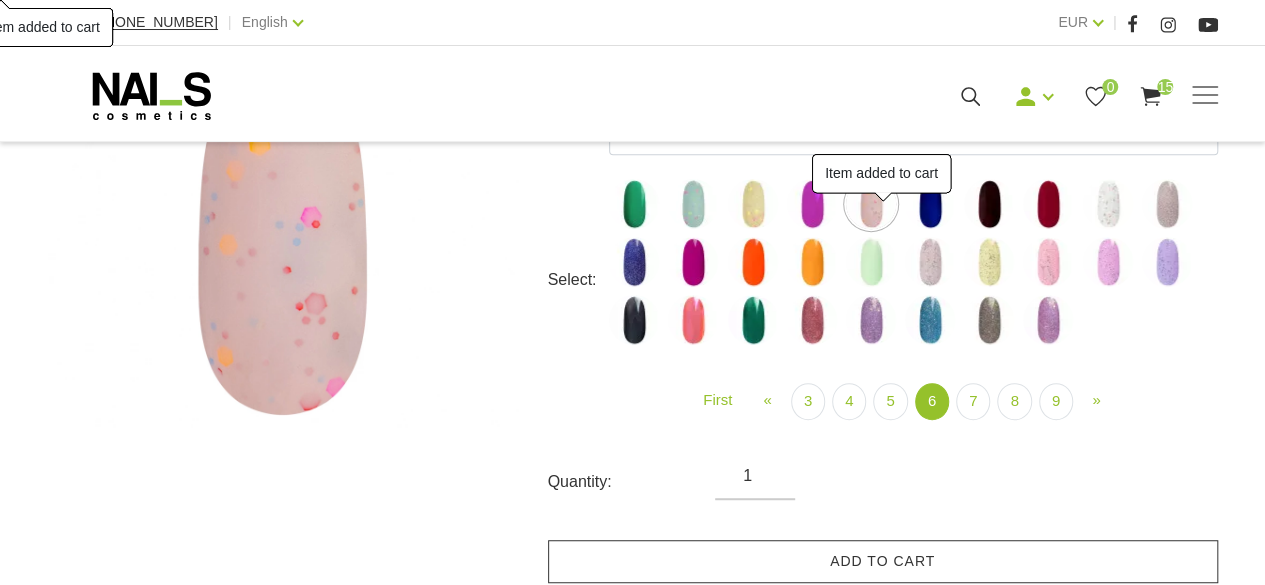 click on "Add to cart" at bounding box center [883, 561] 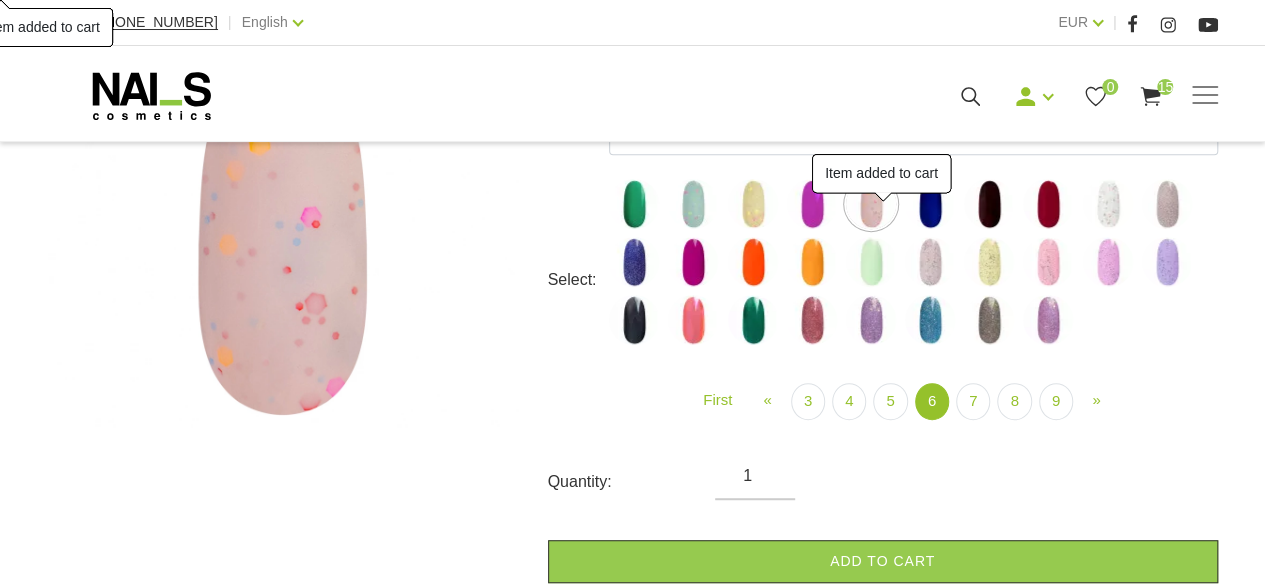 click at bounding box center (930, 204) 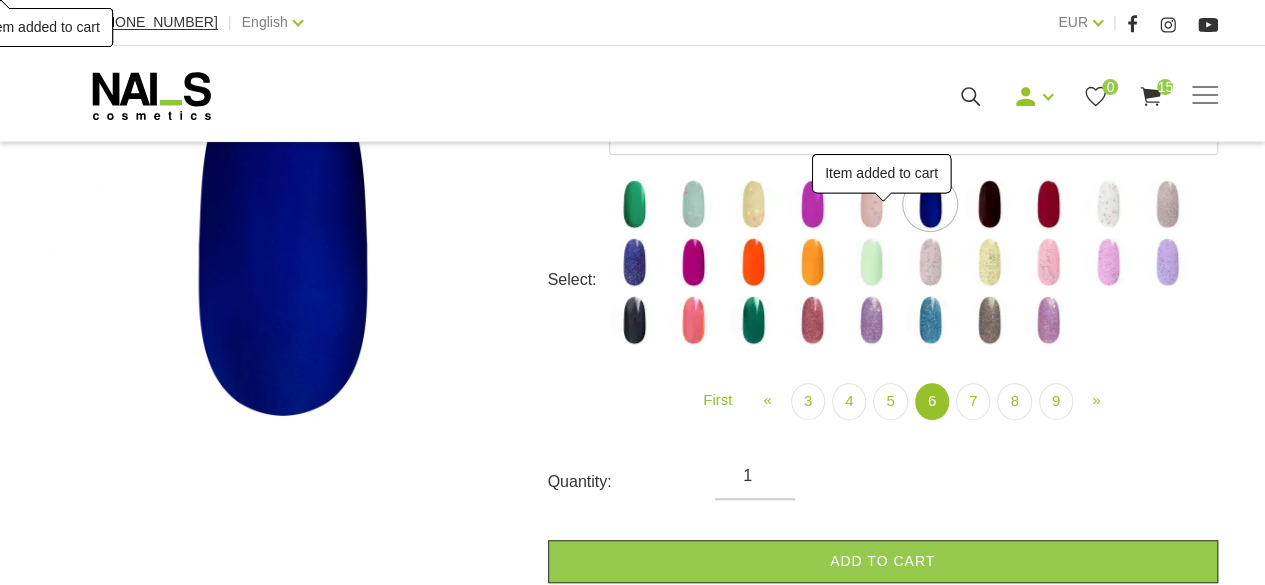 click on "Add to cart" at bounding box center (883, 561) 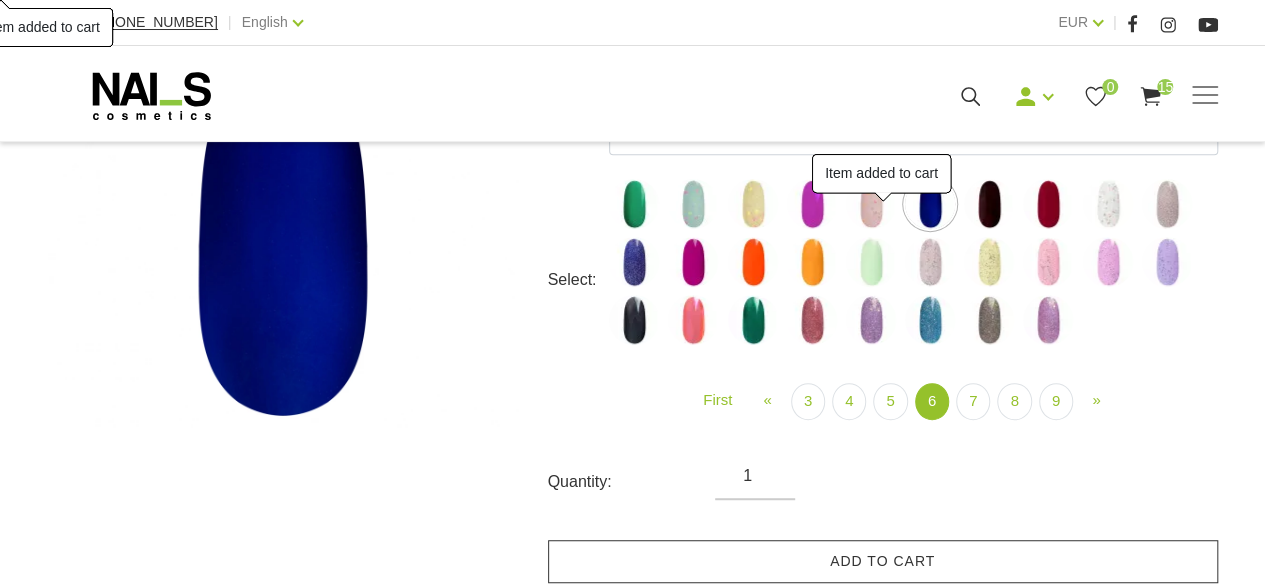 click at bounding box center (989, 204) 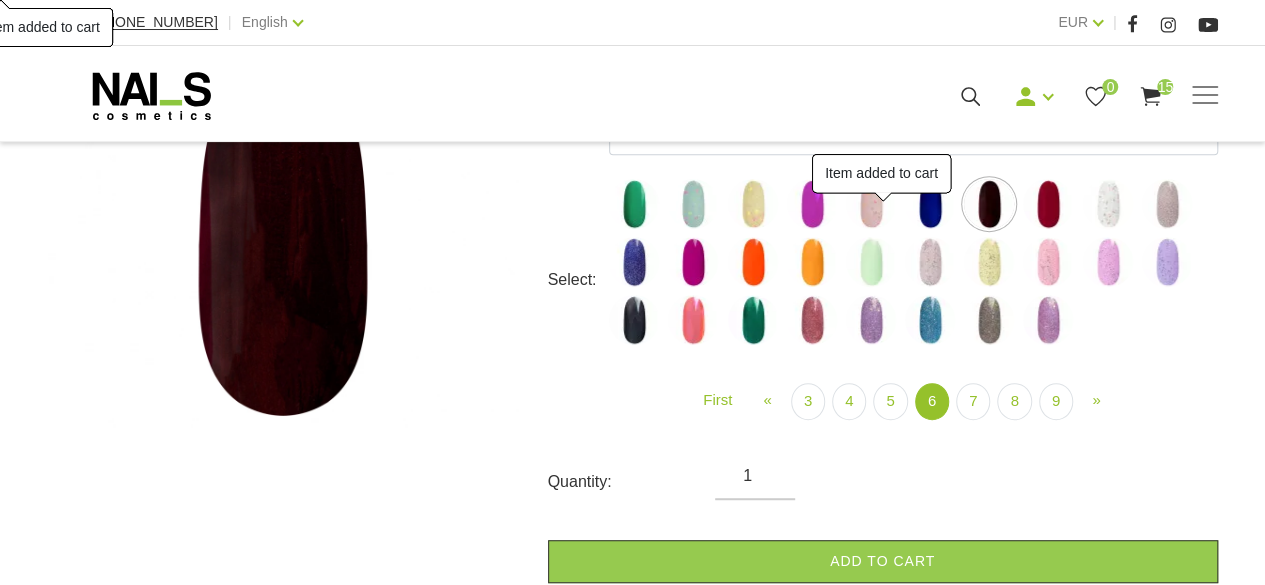 click on "Add to cart" at bounding box center (883, 561) 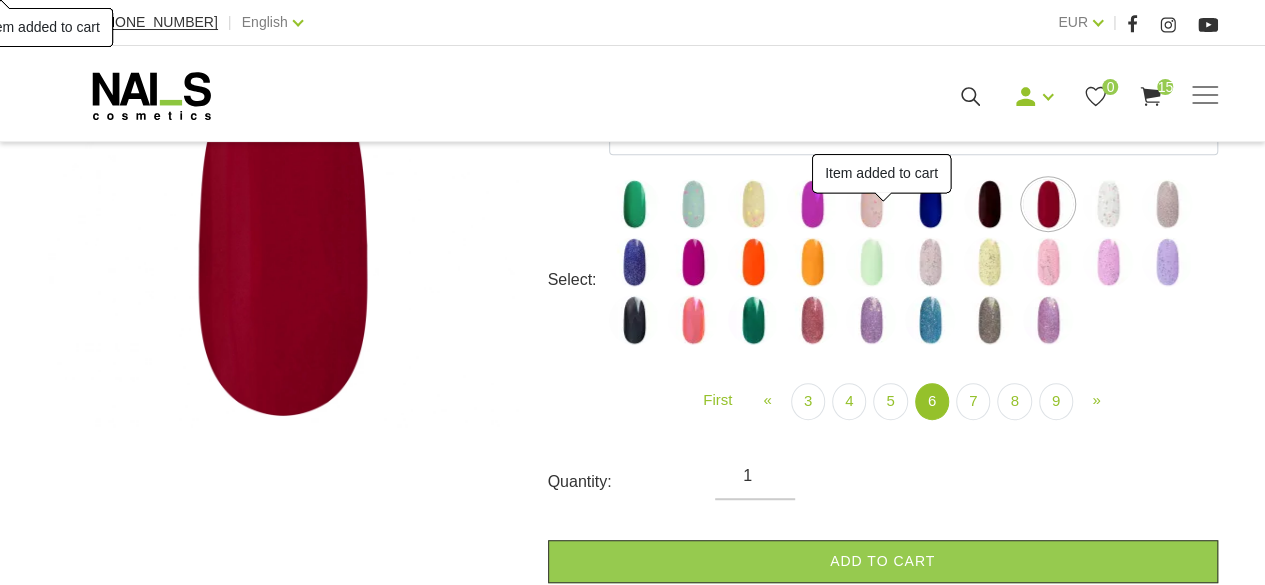 click at bounding box center (1108, 204) 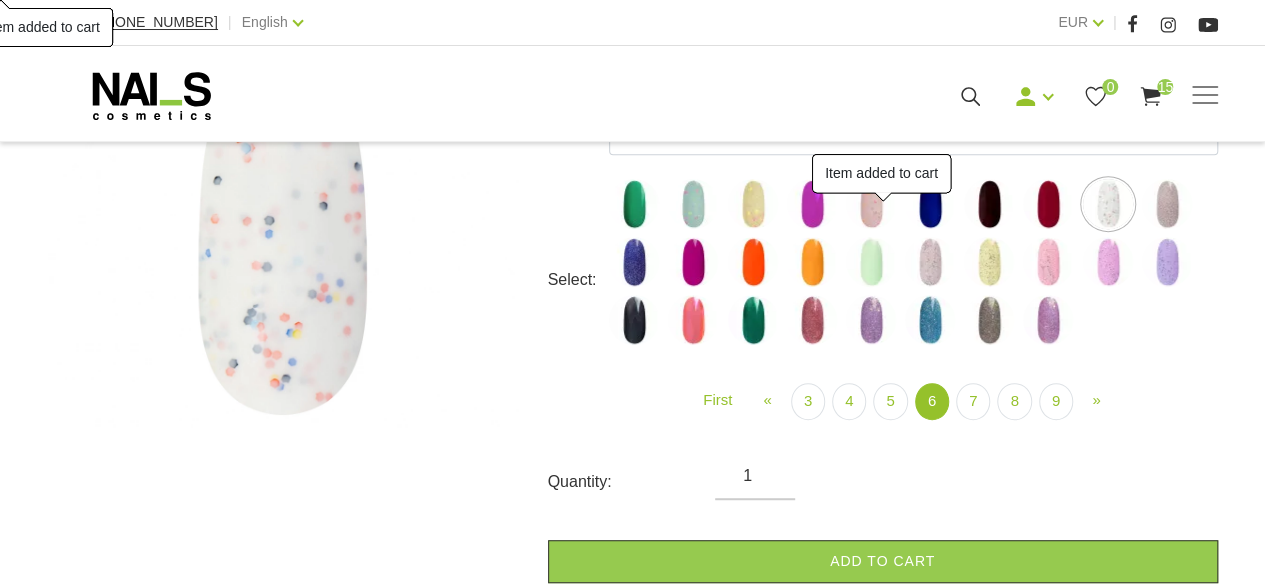 click at bounding box center [1167, 204] 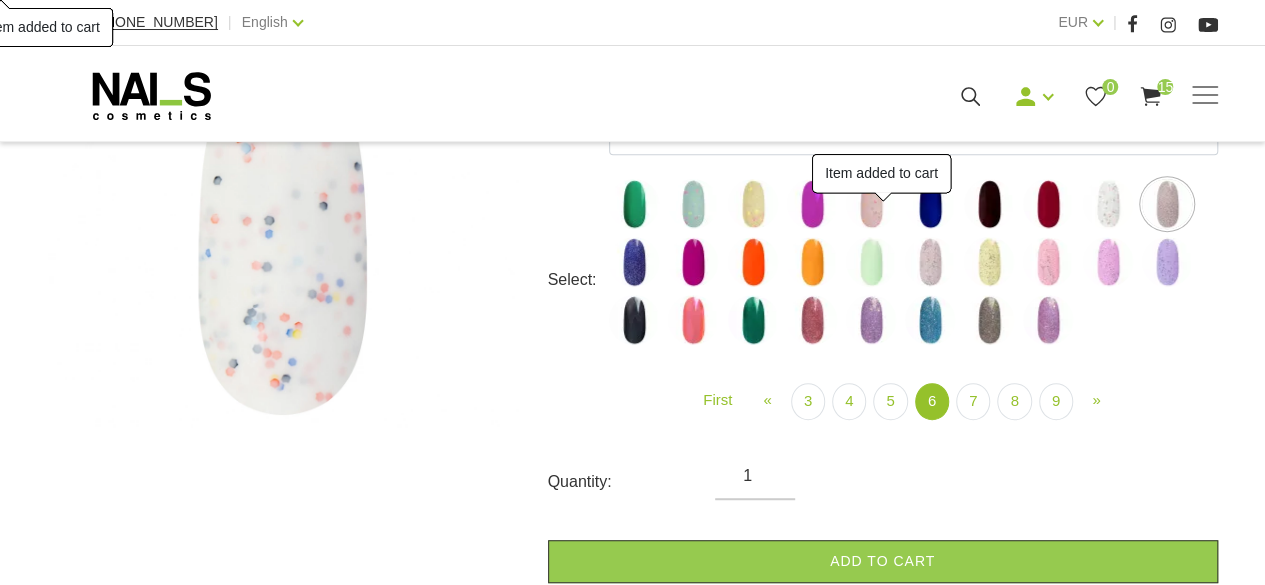 click on "Add to cart" at bounding box center [883, 561] 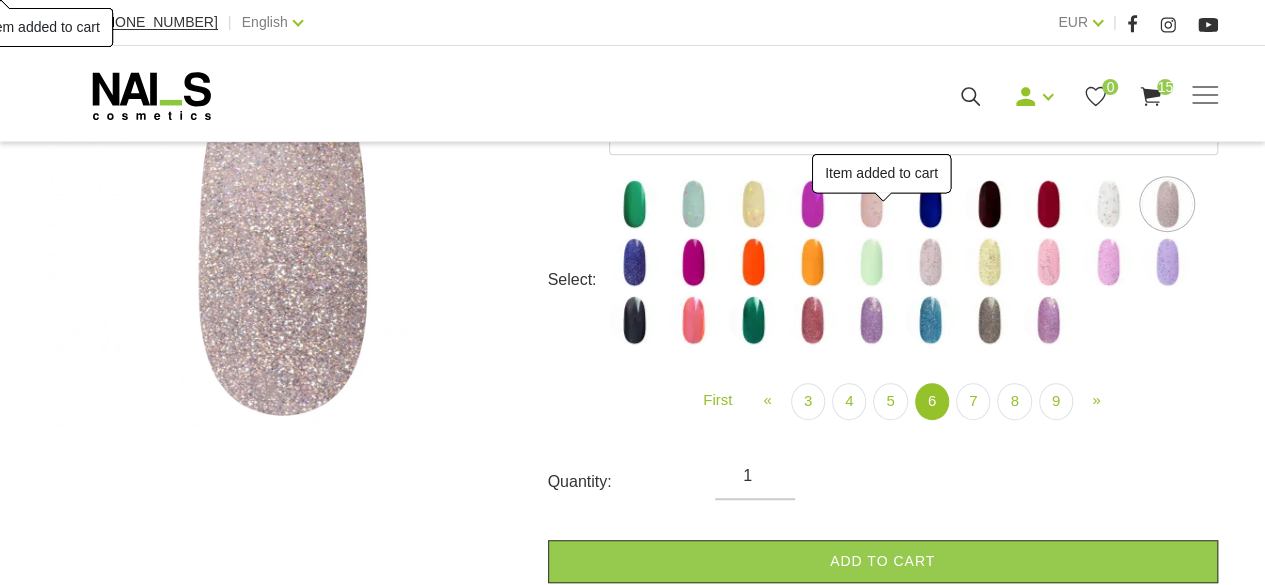 click at bounding box center (634, 262) 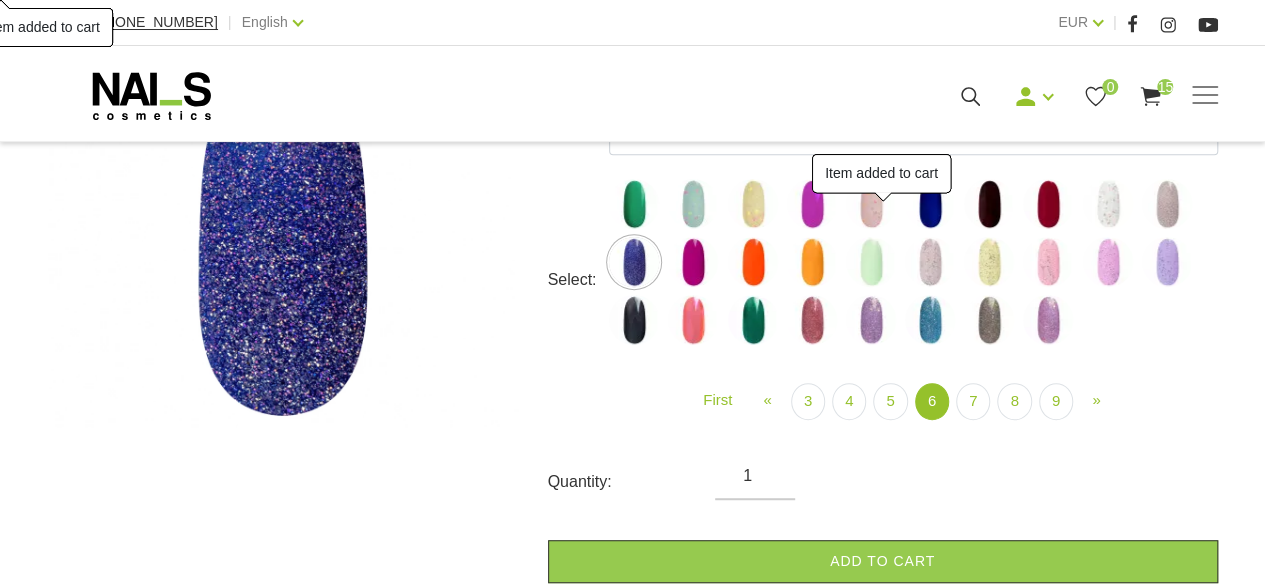 click at bounding box center (1167, 204) 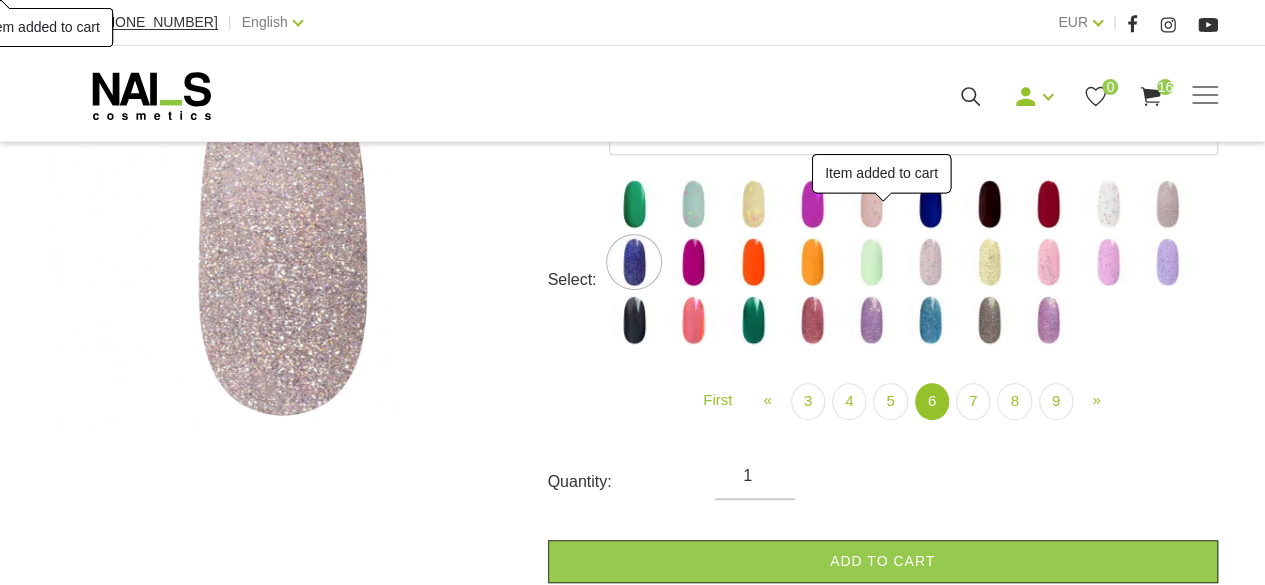 click on "Add to cart" at bounding box center (883, 561) 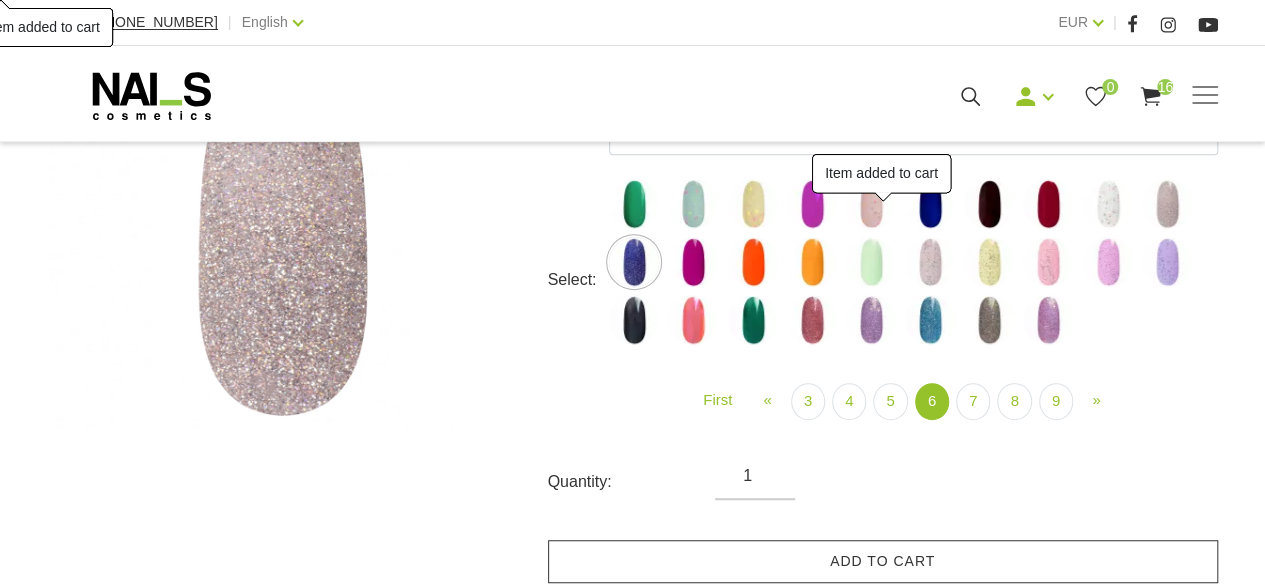 click at bounding box center (634, 262) 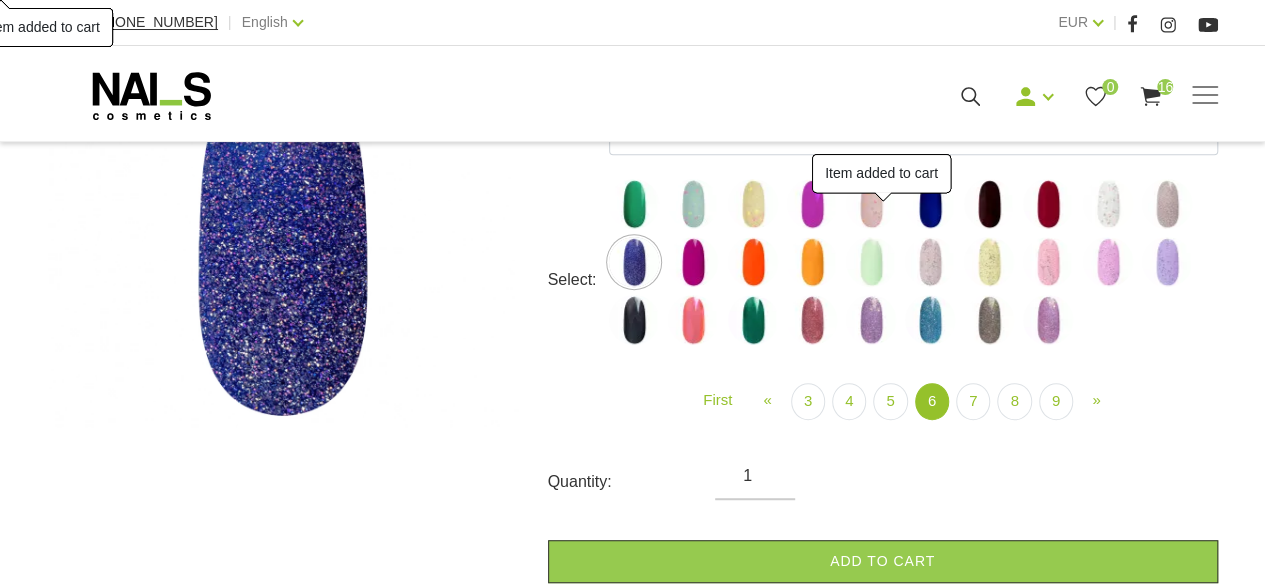 click on "Add to cart" at bounding box center (883, 561) 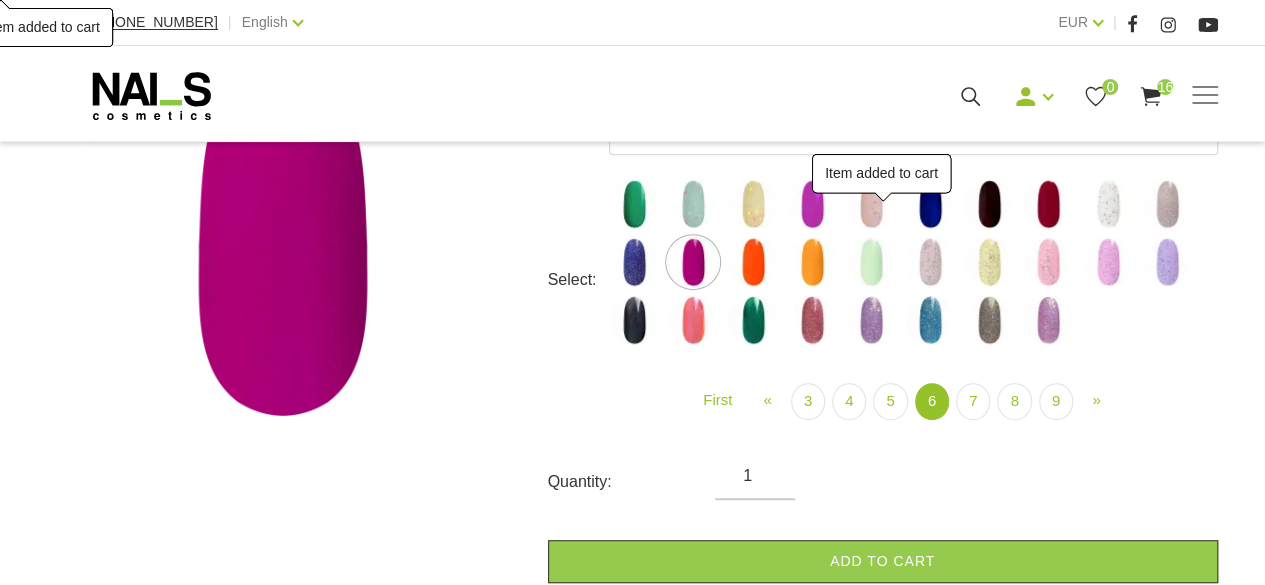 click on "Add to cart" at bounding box center (883, 561) 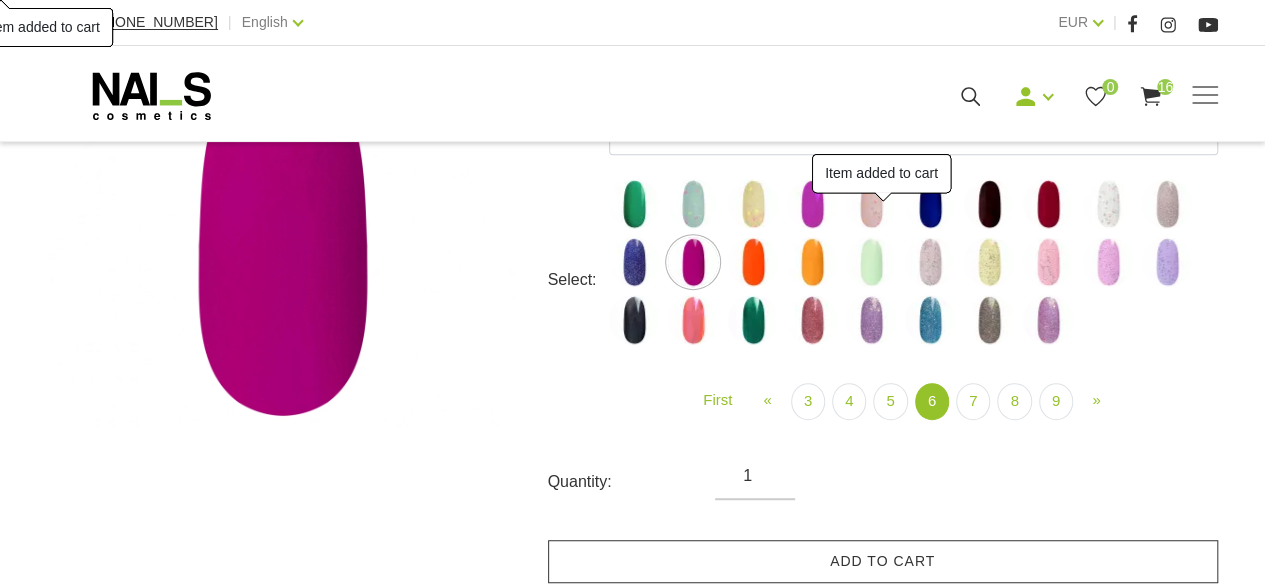 click at bounding box center [753, 262] 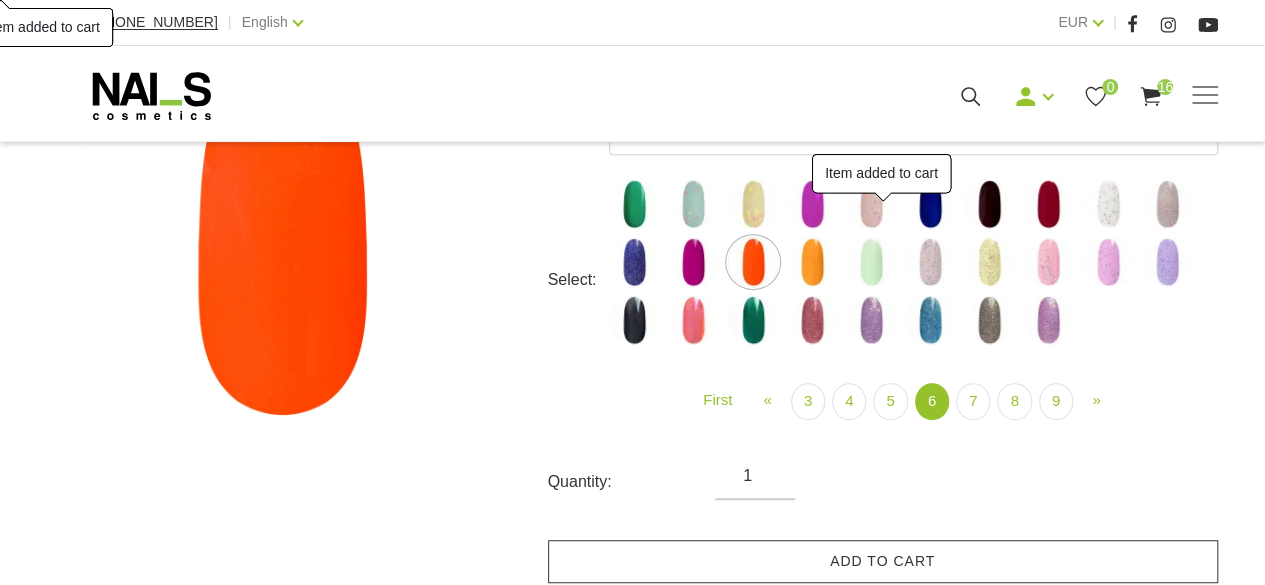 click on "Add to cart" at bounding box center [883, 561] 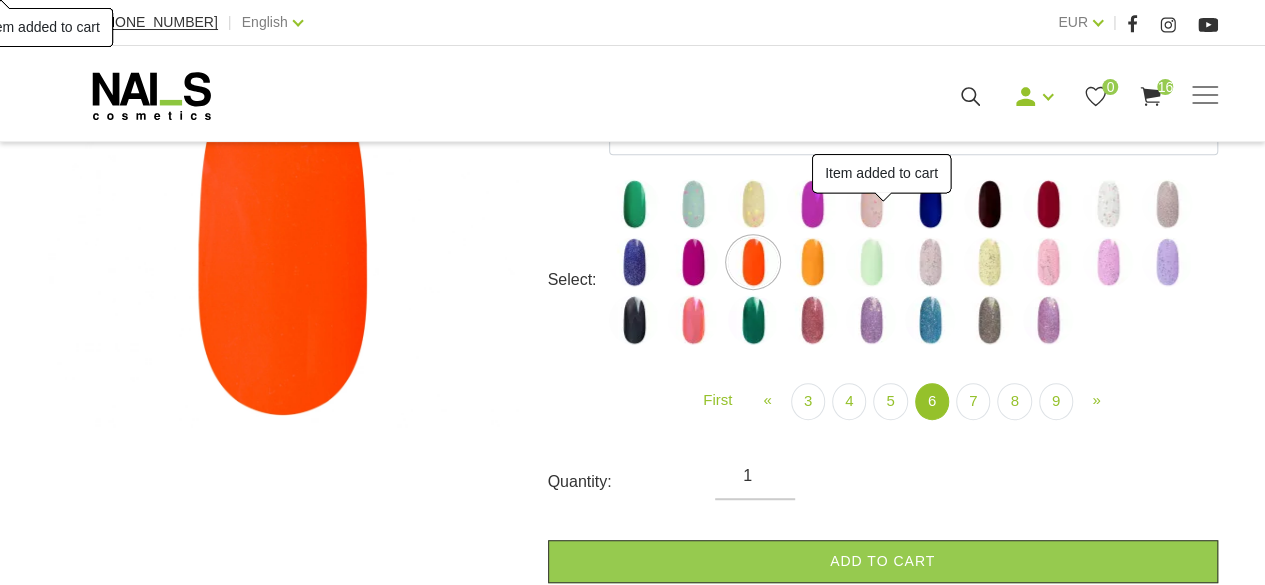 click at bounding box center (812, 262) 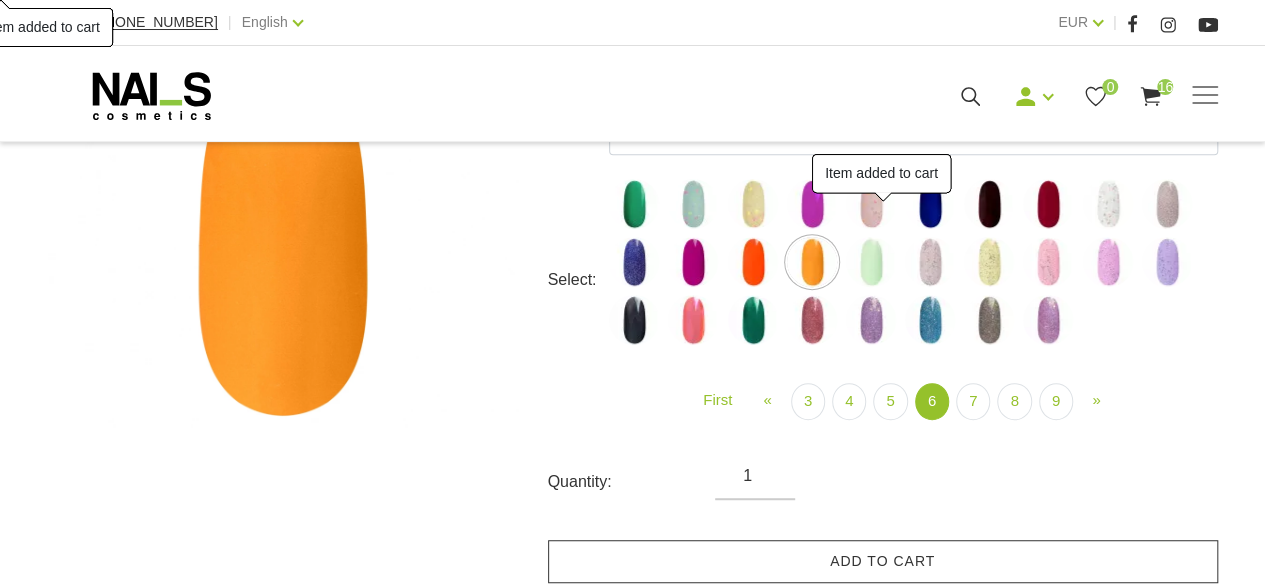 click on "Add to cart" at bounding box center (883, 561) 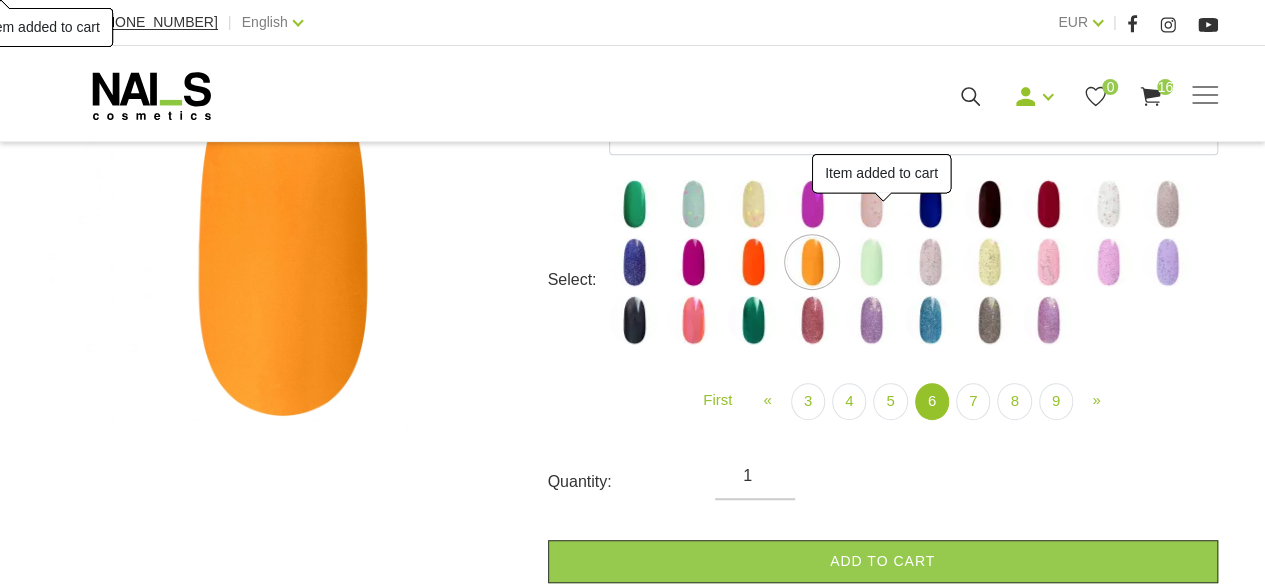 click at bounding box center (871, 262) 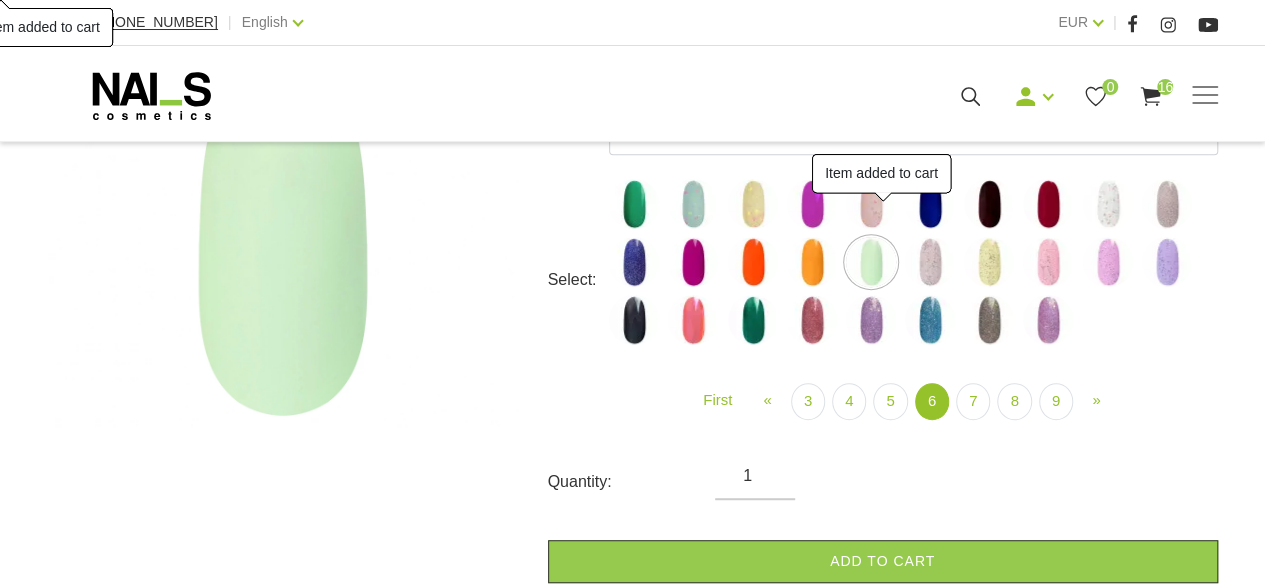 click on "Add to cart" at bounding box center (883, 561) 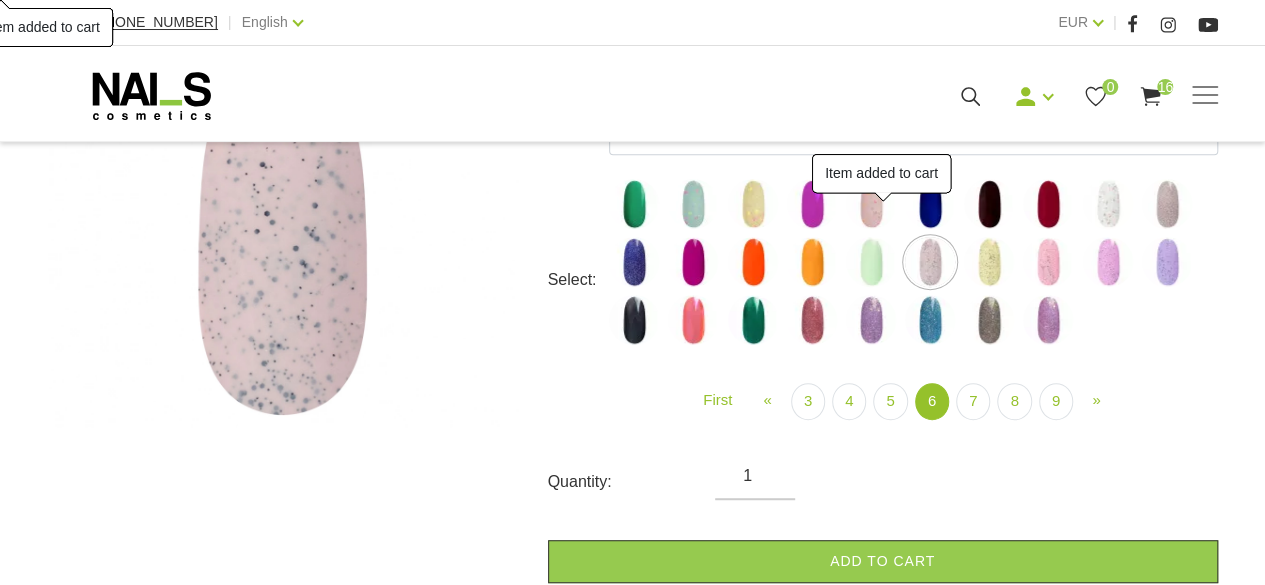 click at bounding box center [989, 262] 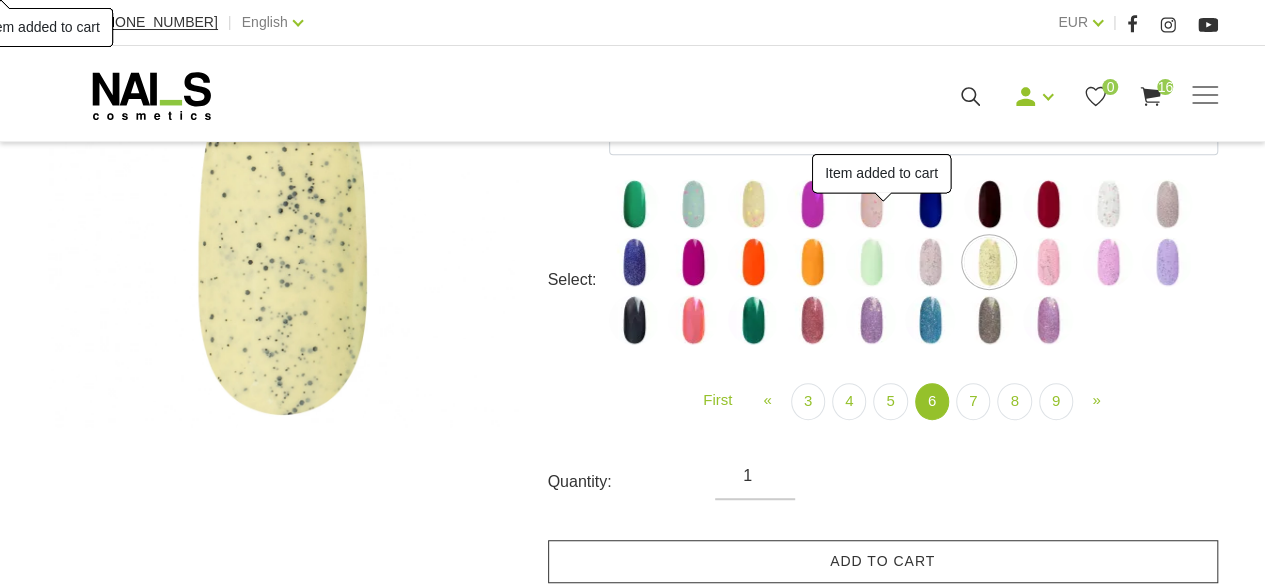 click on "Add to cart" at bounding box center [883, 561] 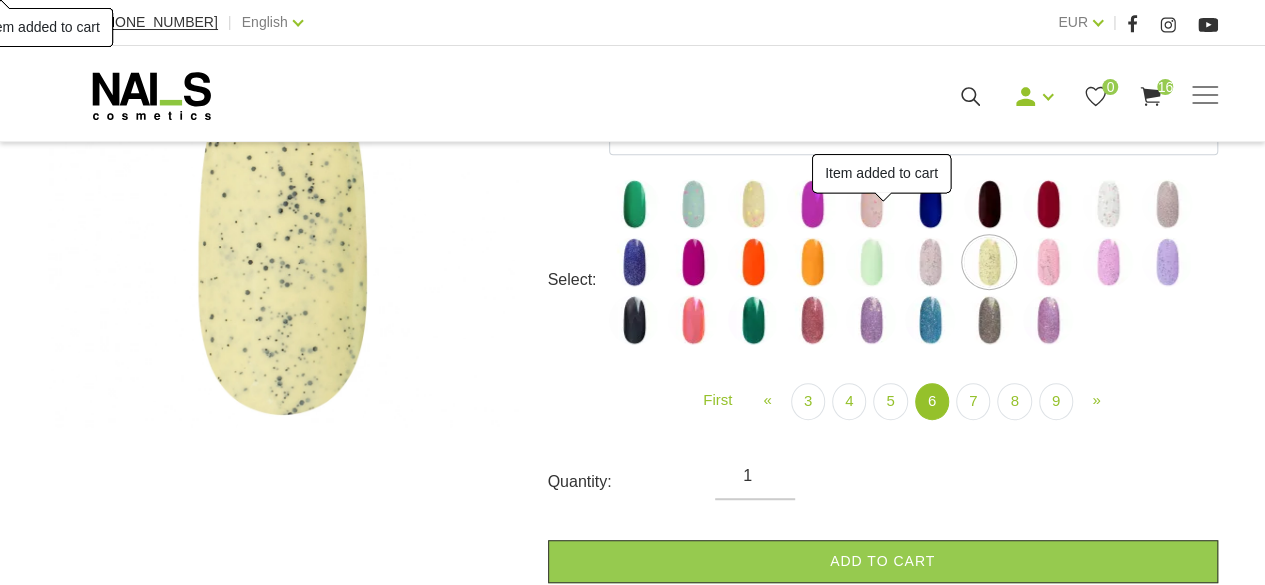 click at bounding box center (1048, 262) 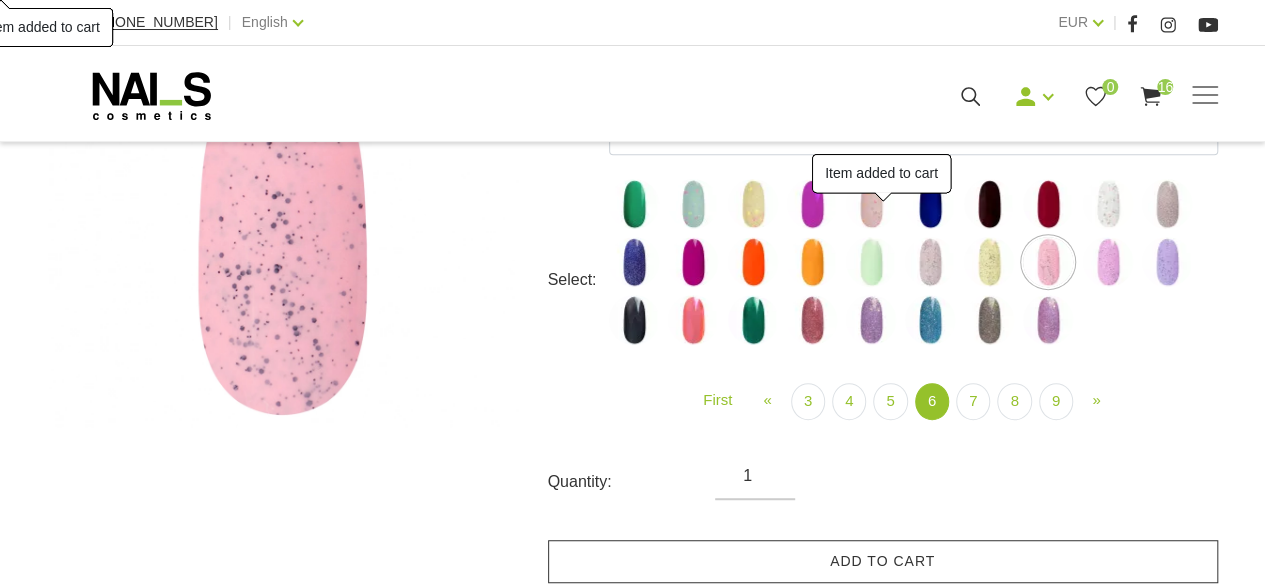 click on "Add to cart" at bounding box center (883, 561) 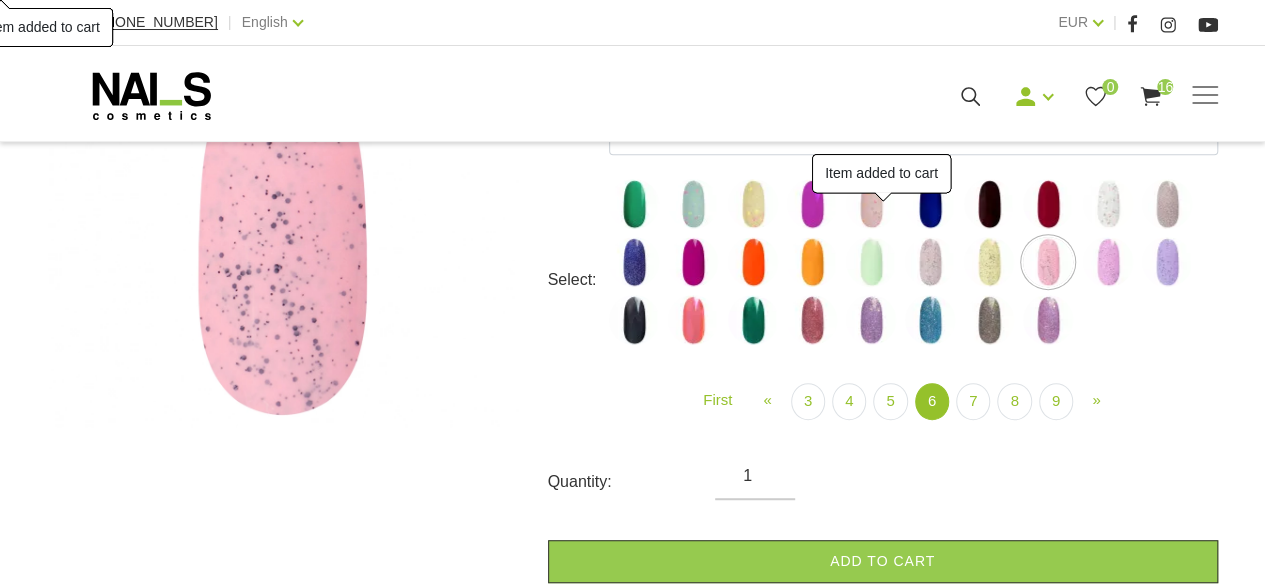 click at bounding box center (1108, 262) 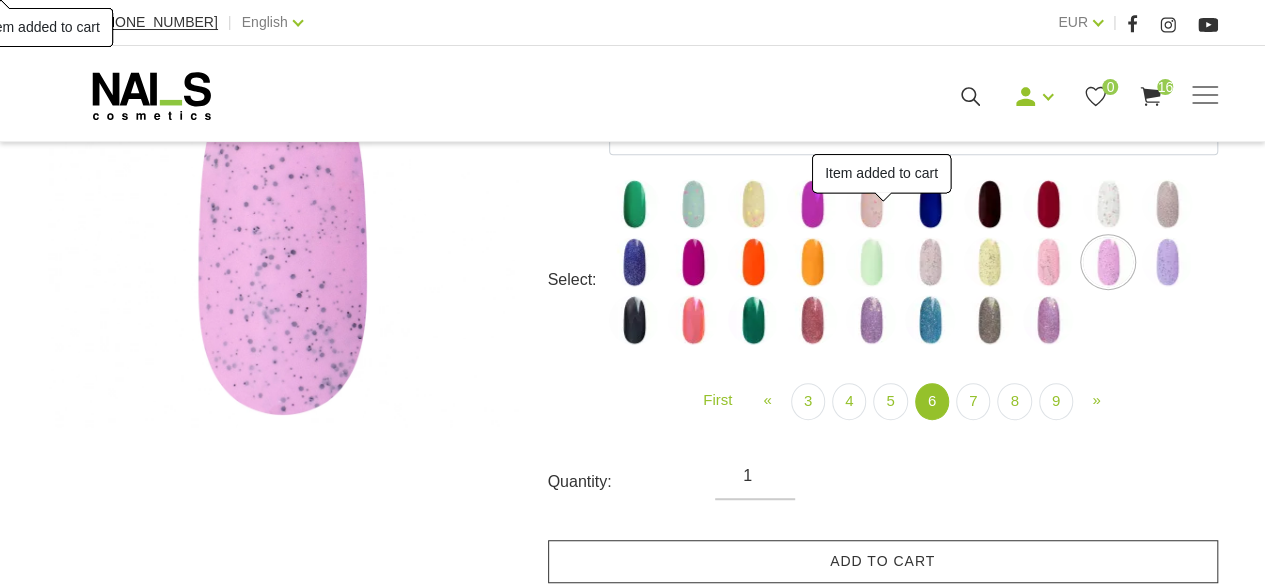 click on "Add to cart" at bounding box center [883, 561] 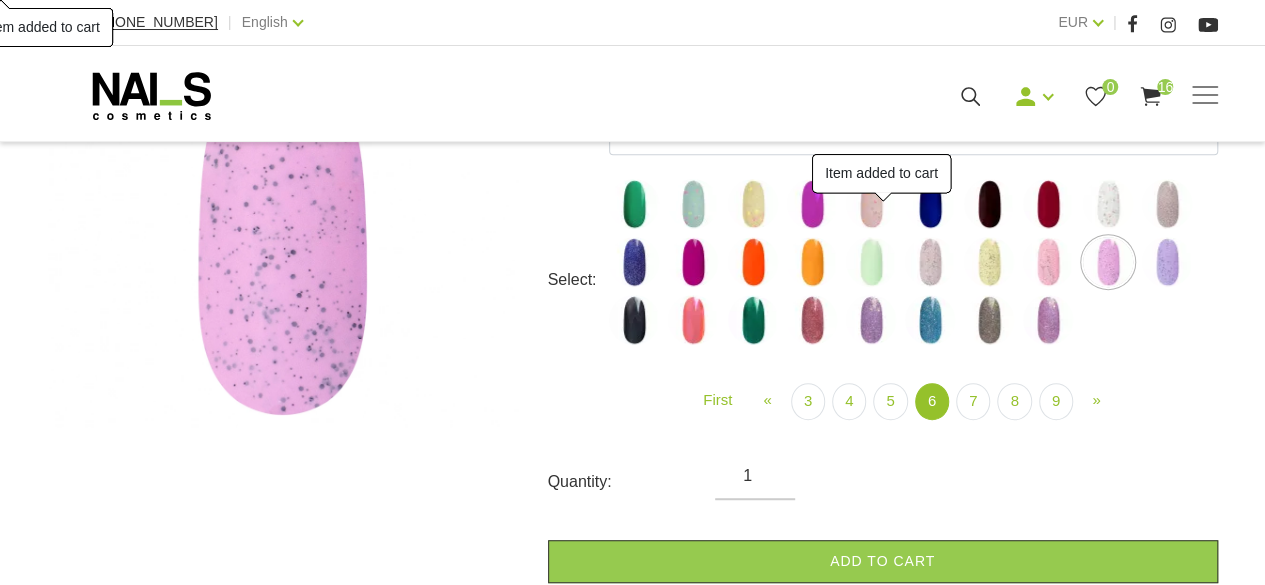 click at bounding box center [1167, 262] 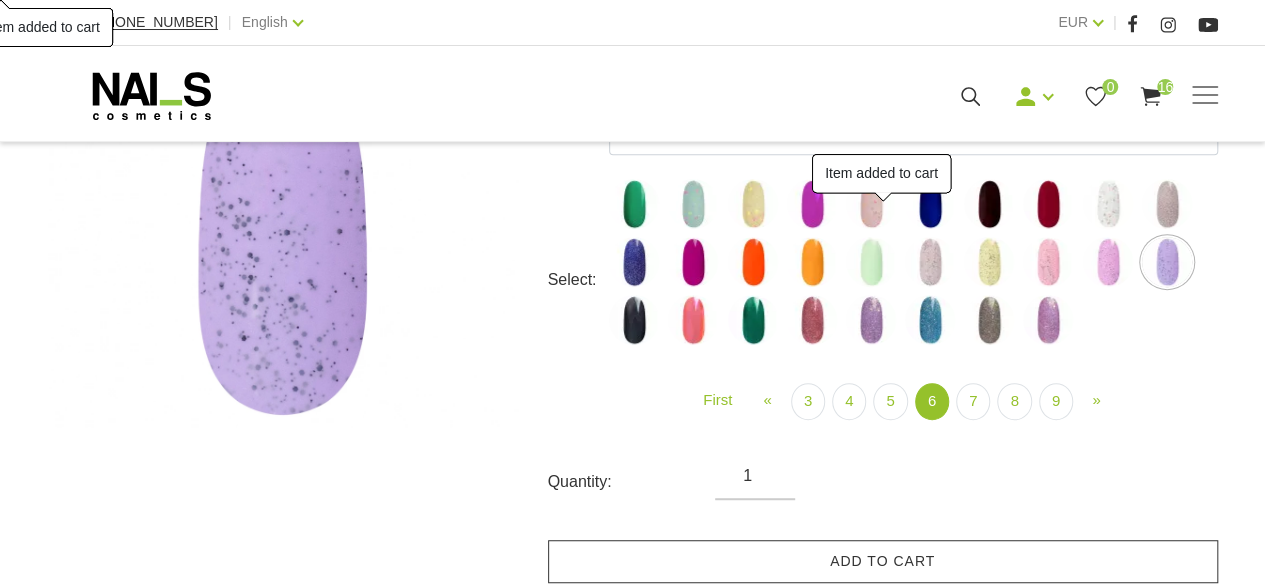 click on "Add to cart" at bounding box center (883, 561) 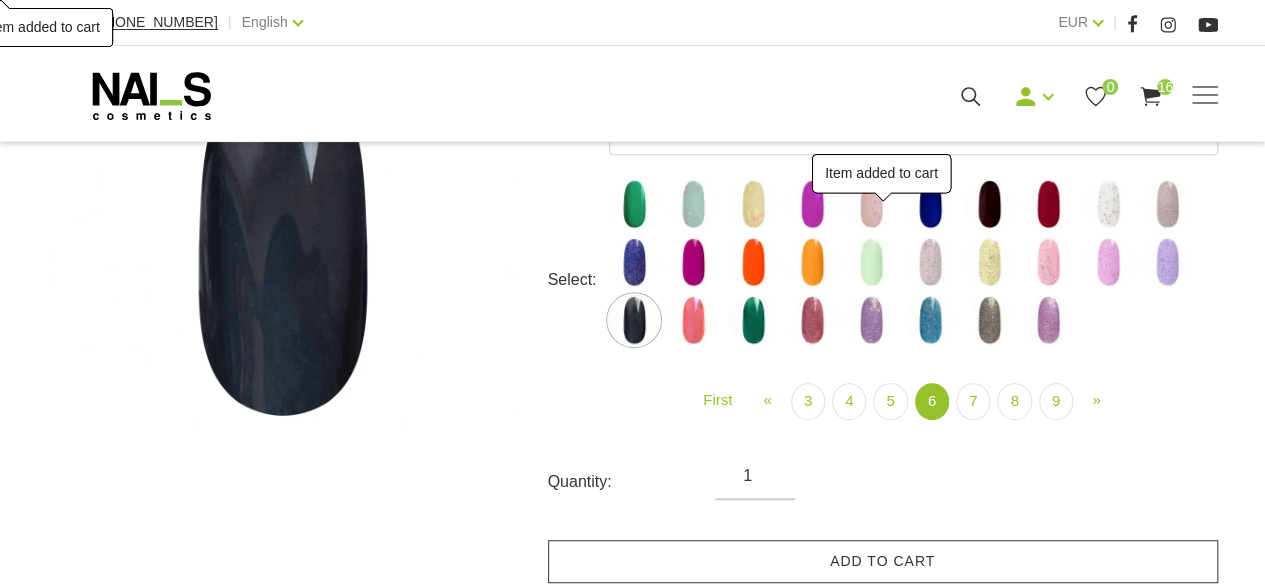 click on "Add to cart" at bounding box center (883, 561) 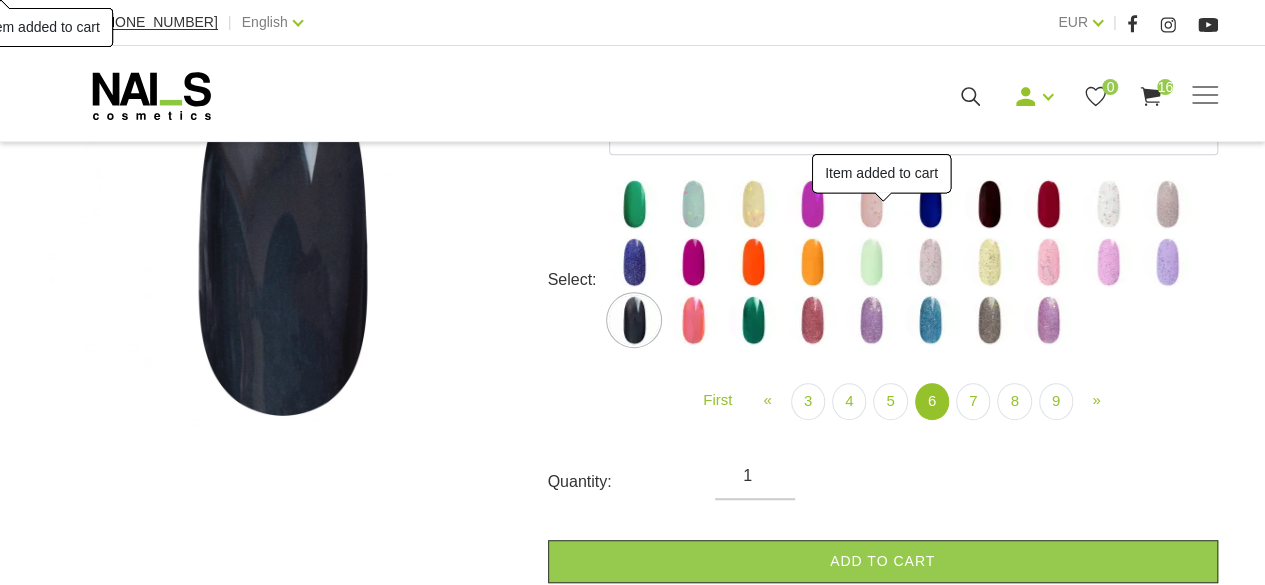 click at bounding box center [693, 320] 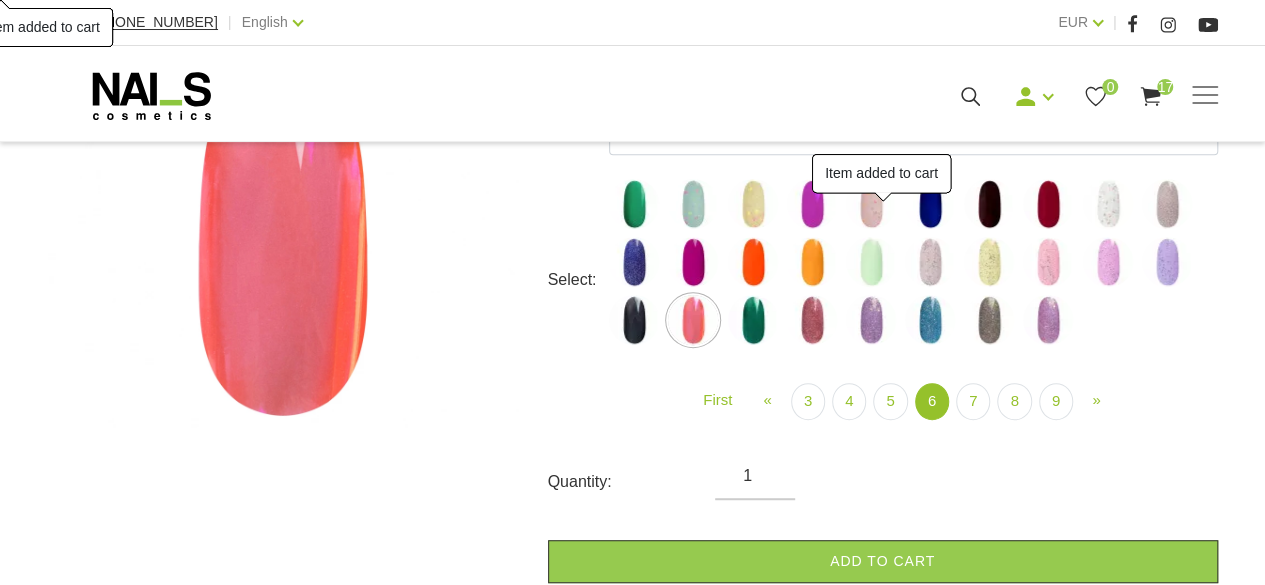 click on "Add to cart" at bounding box center (883, 561) 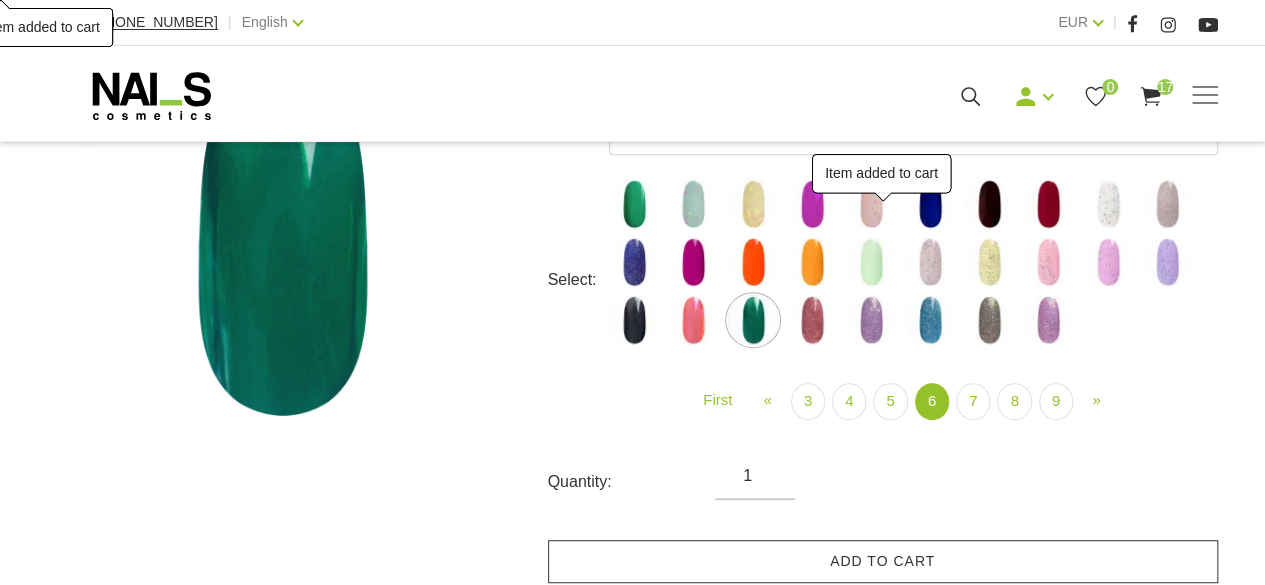 click on "Add to cart" at bounding box center [883, 561] 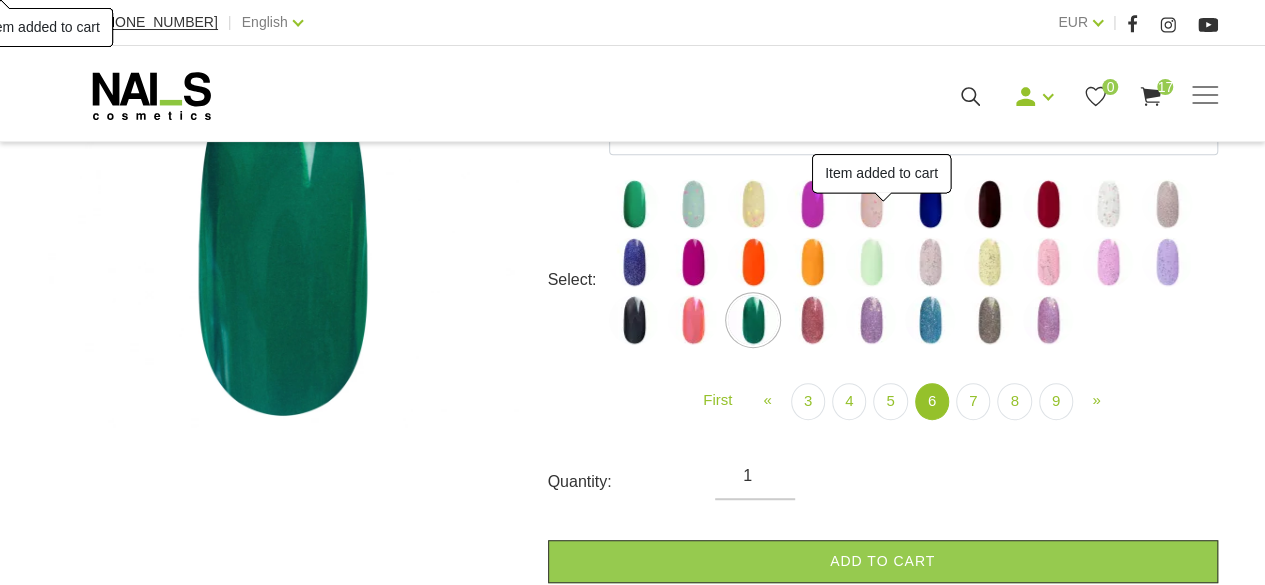 click at bounding box center [812, 320] 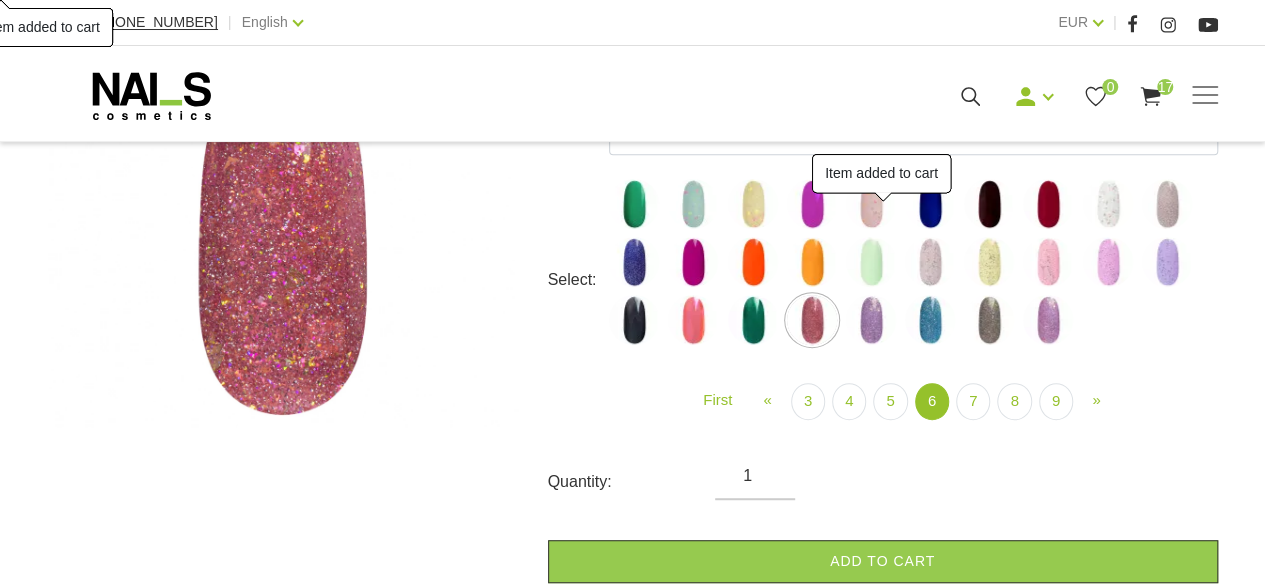 click on "Add to cart" at bounding box center (883, 561) 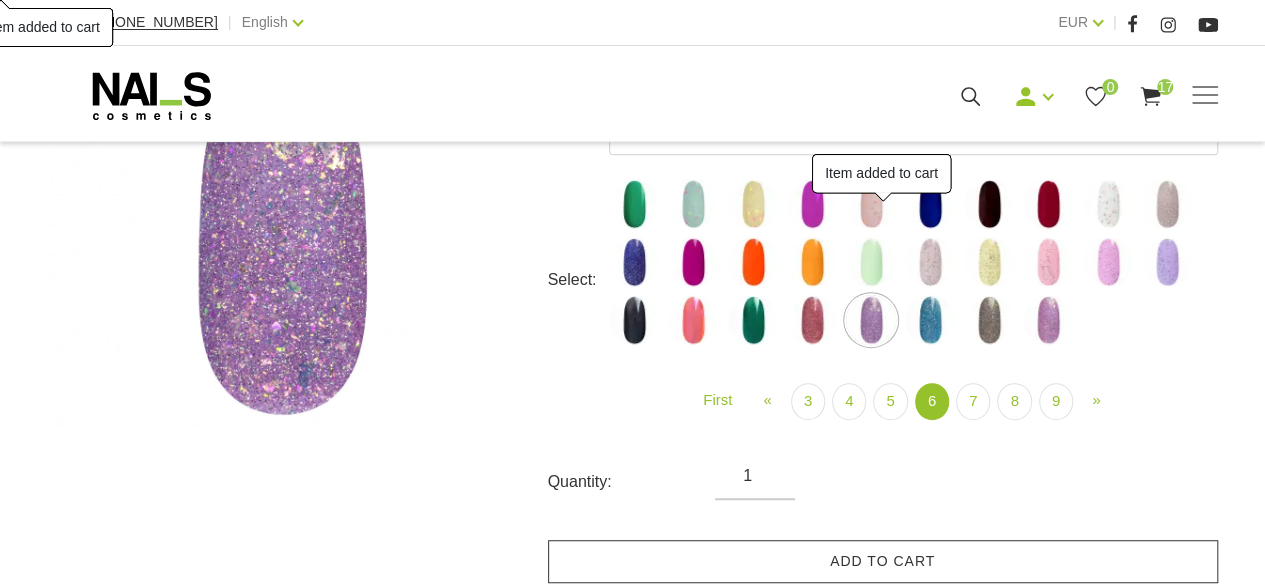 click on "Add to cart" at bounding box center [883, 561] 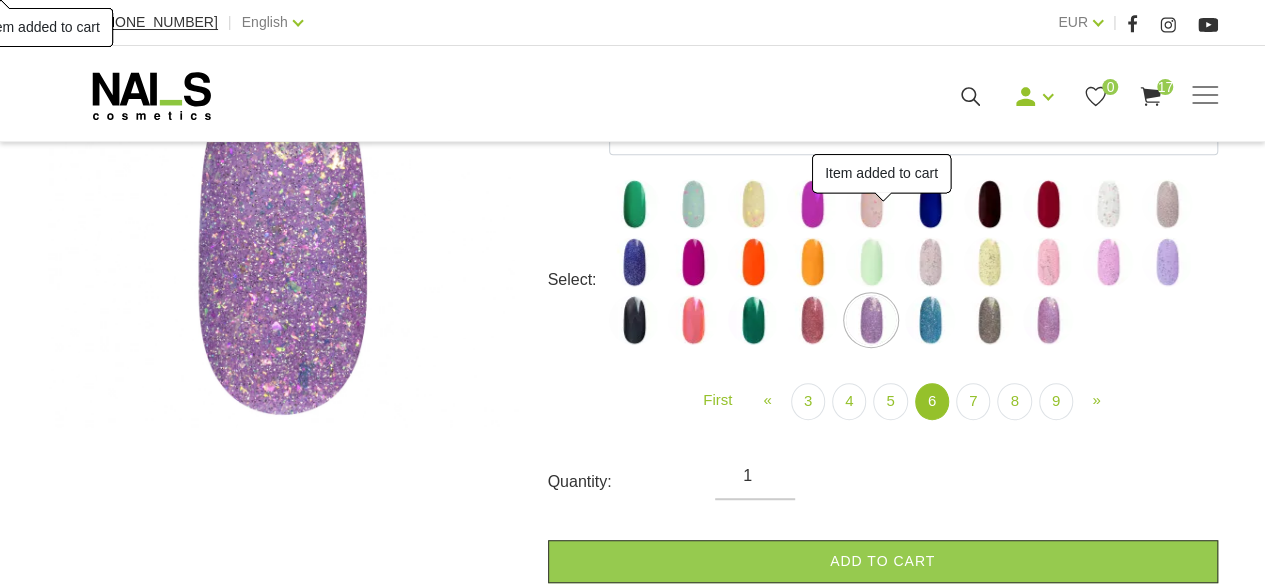 click at bounding box center [930, 320] 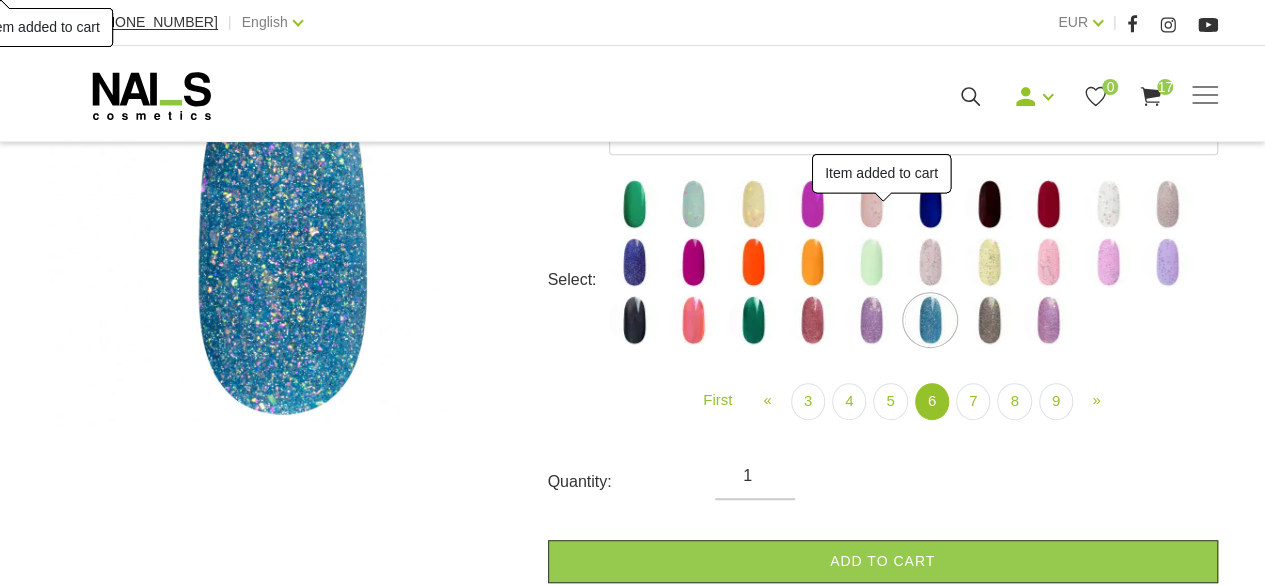 click at bounding box center [989, 320] 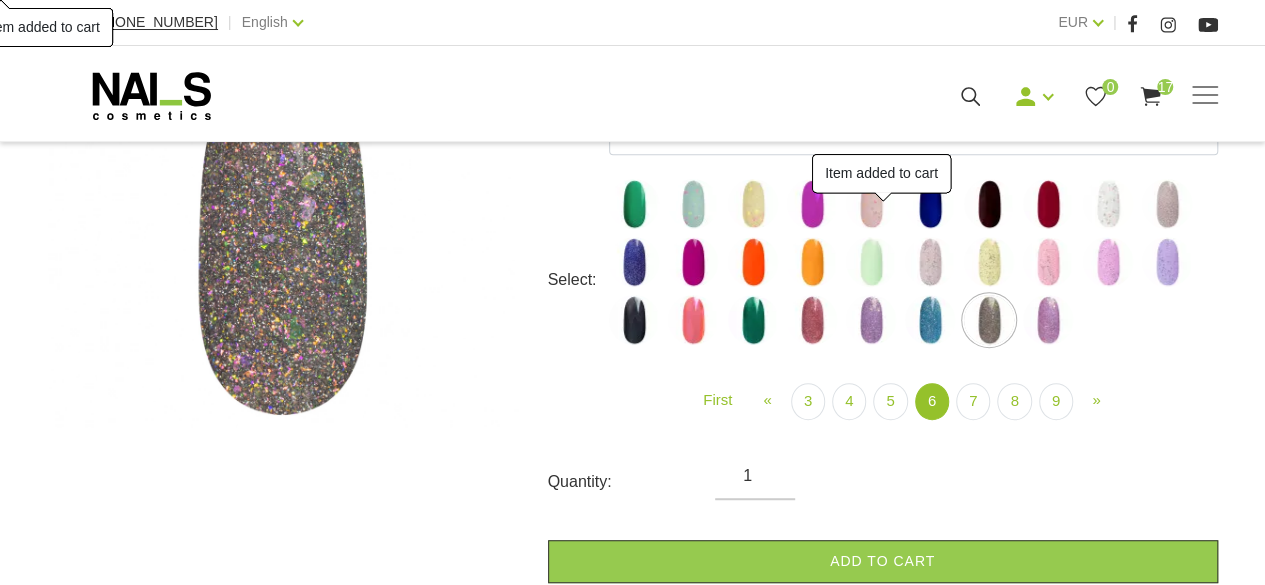 click on "Add to cart" at bounding box center (883, 561) 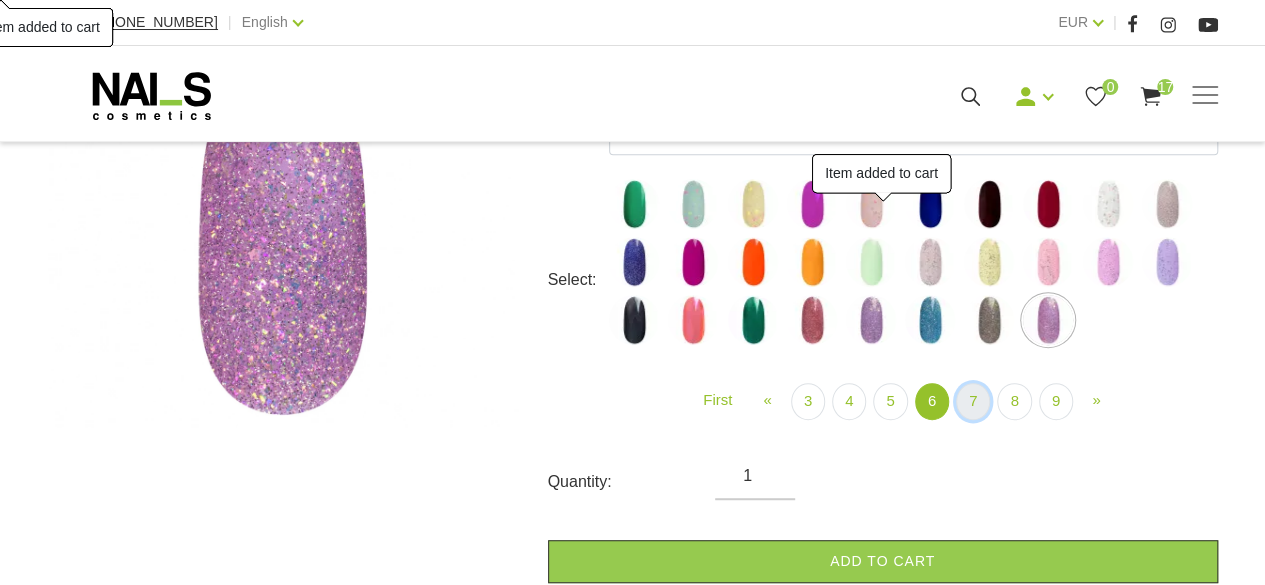 click on "7" at bounding box center (973, 401) 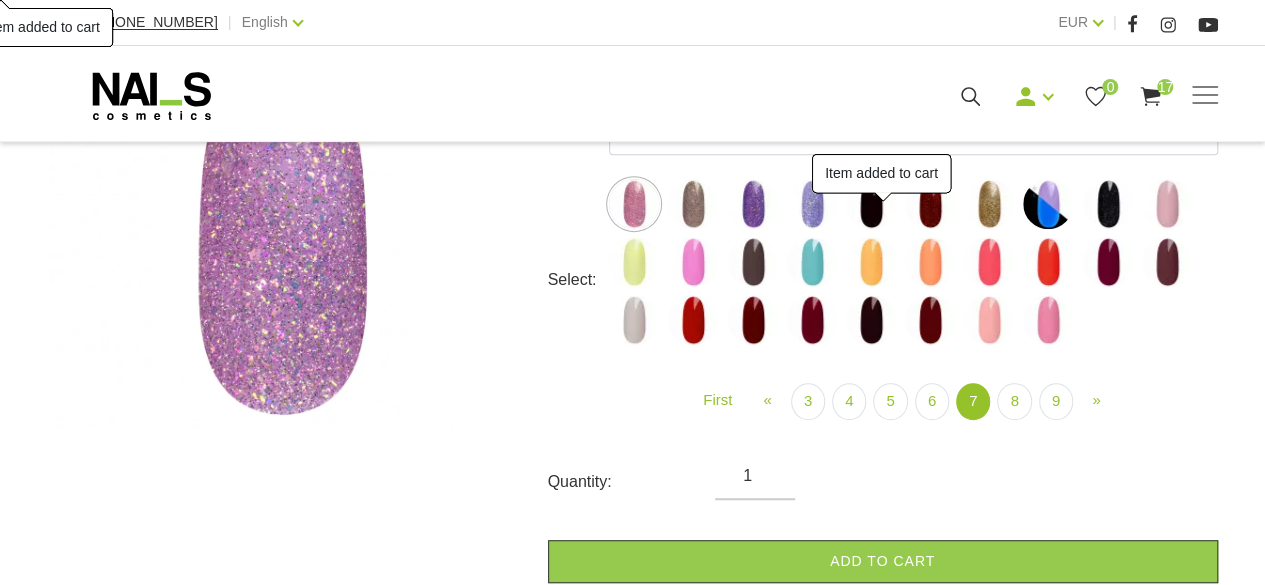 click on "Add to cart" at bounding box center (883, 561) 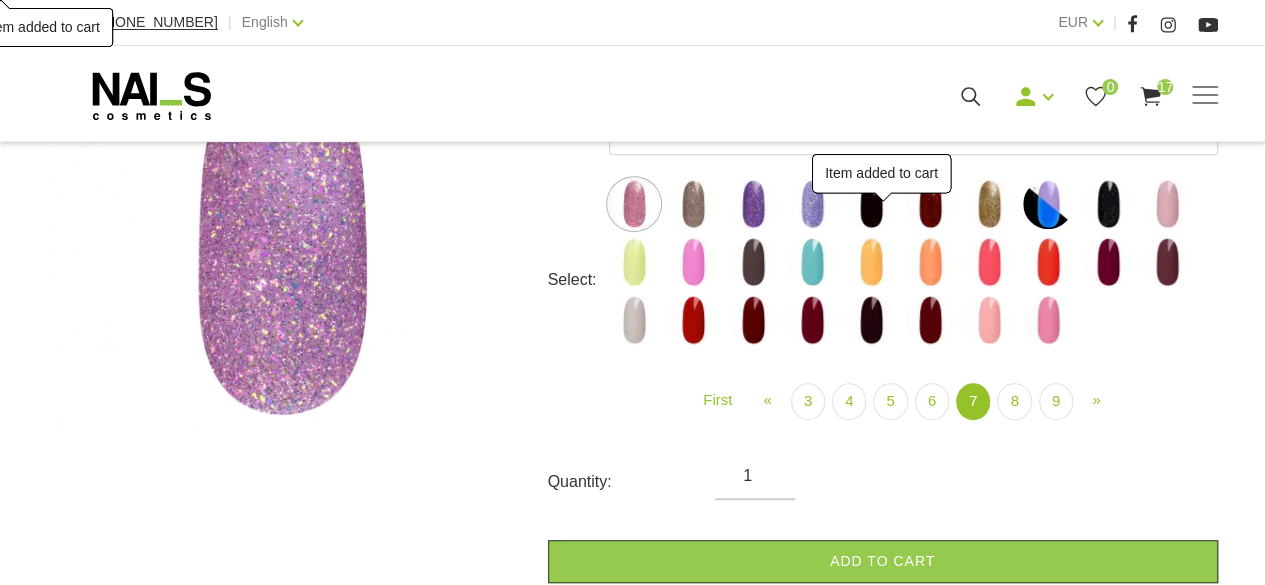 click at bounding box center (693, 204) 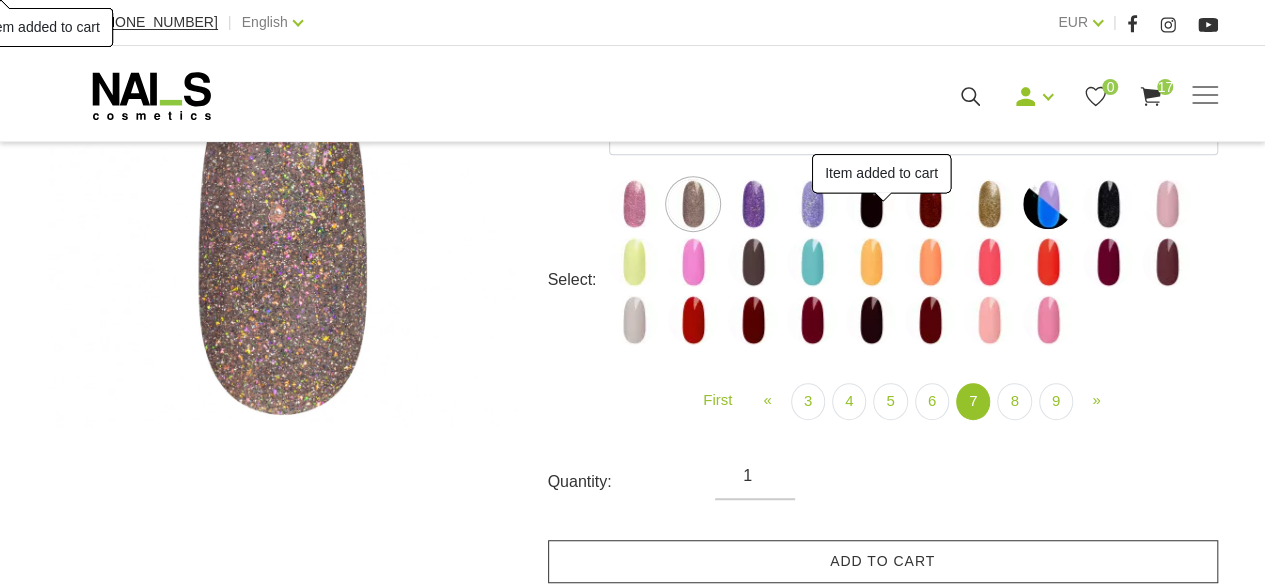 click on "Add to cart" at bounding box center [883, 561] 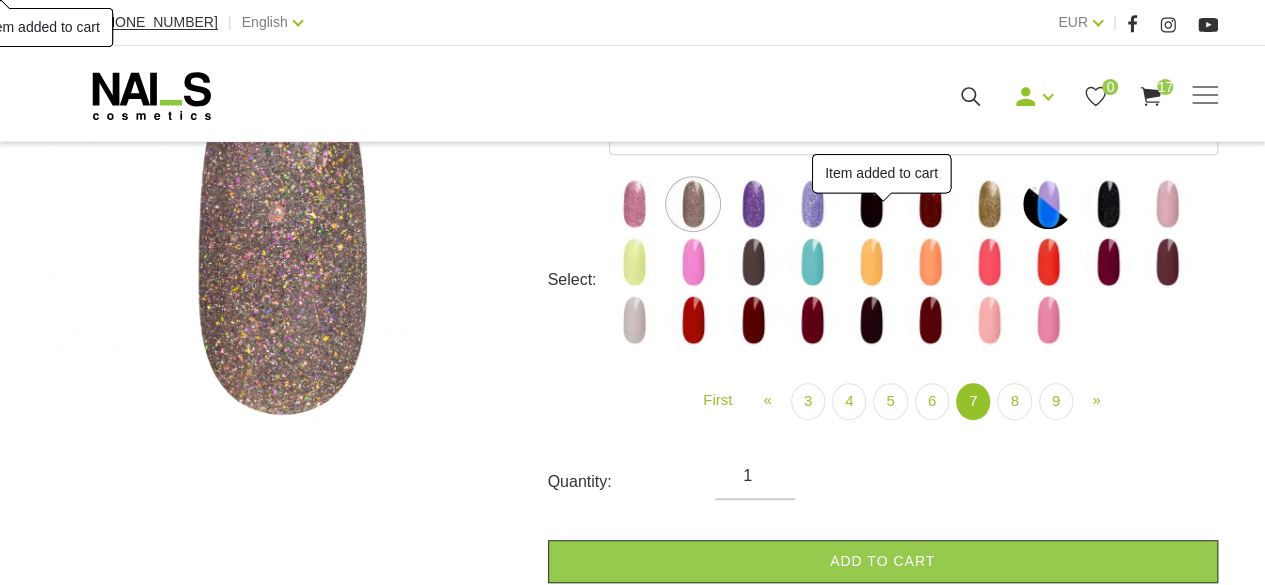 click at bounding box center (753, 204) 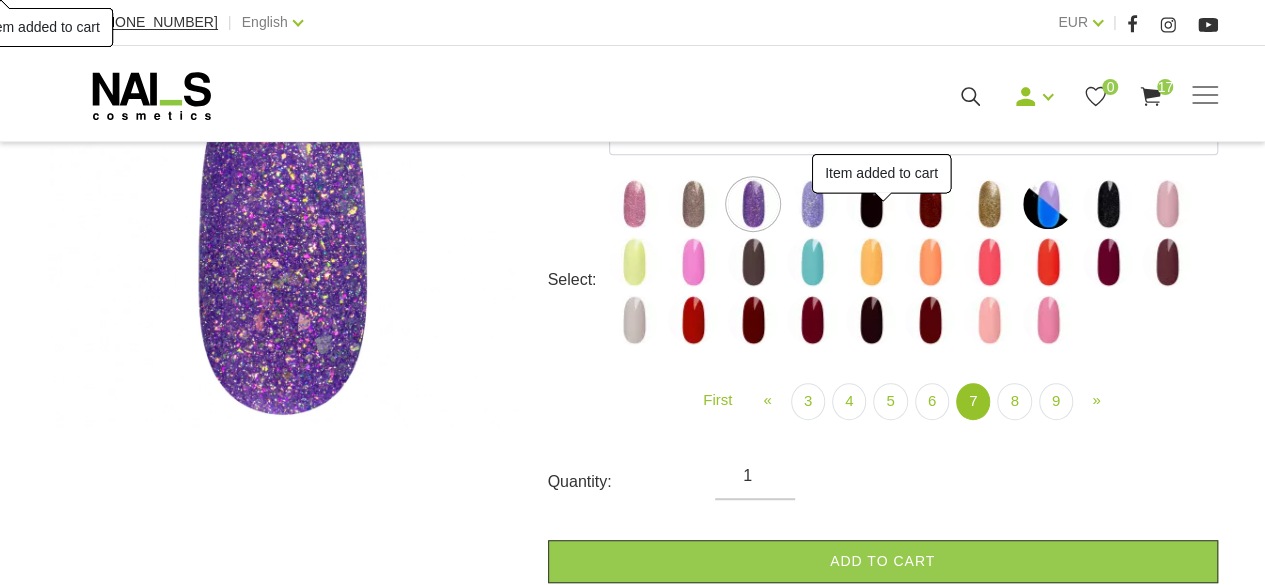 click on "Add to cart" at bounding box center [883, 561] 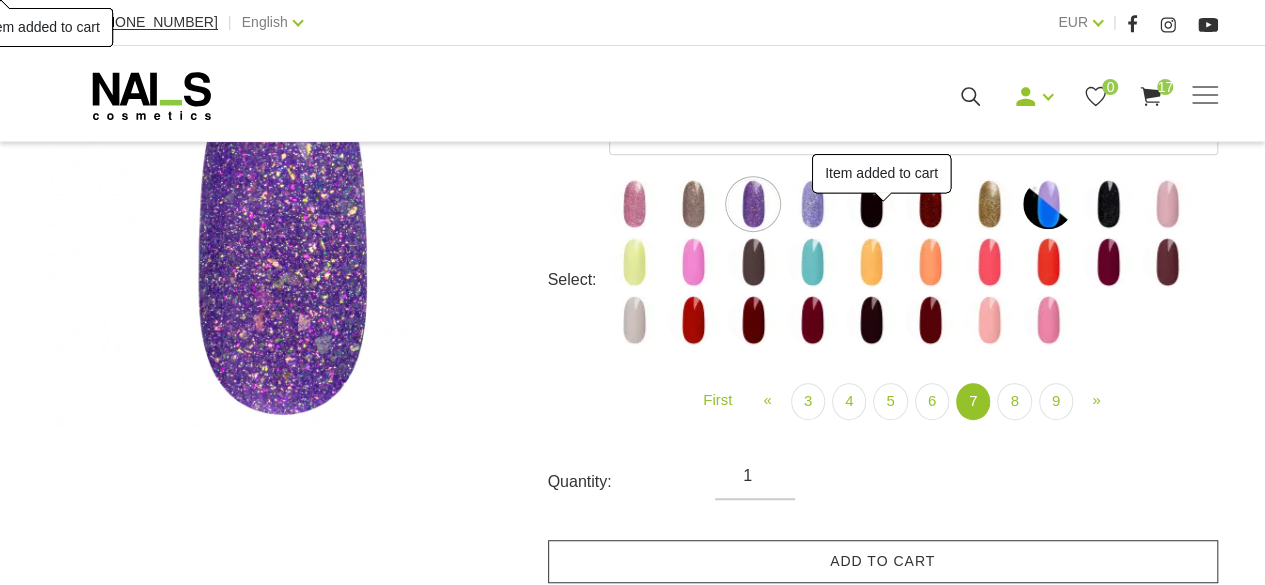click at bounding box center [812, 204] 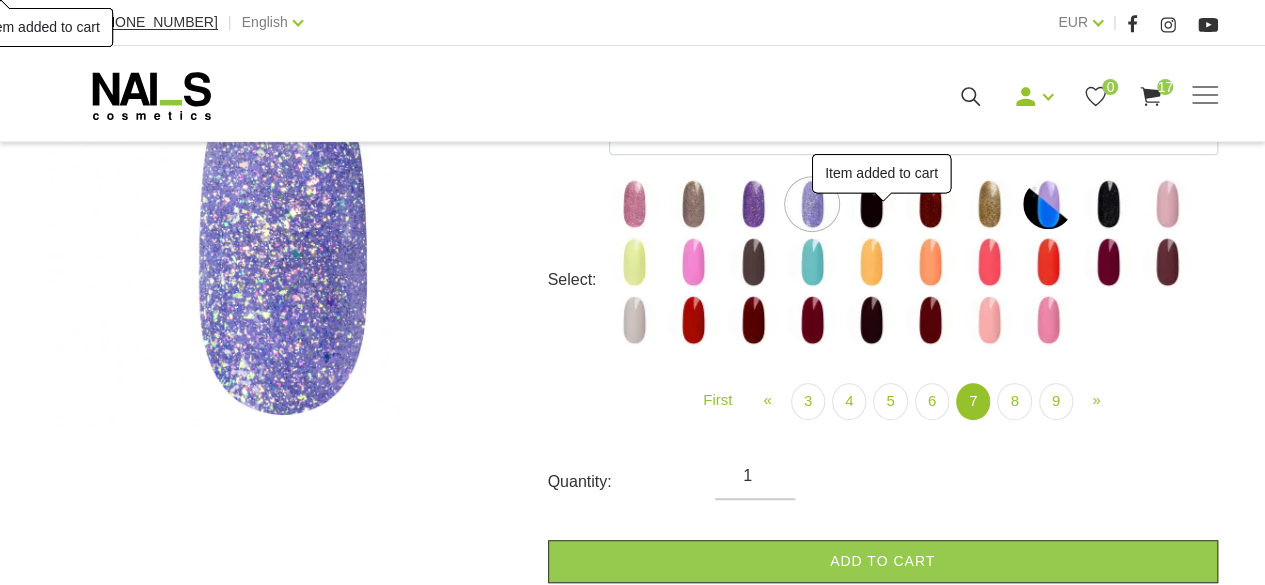 click at bounding box center (871, 204) 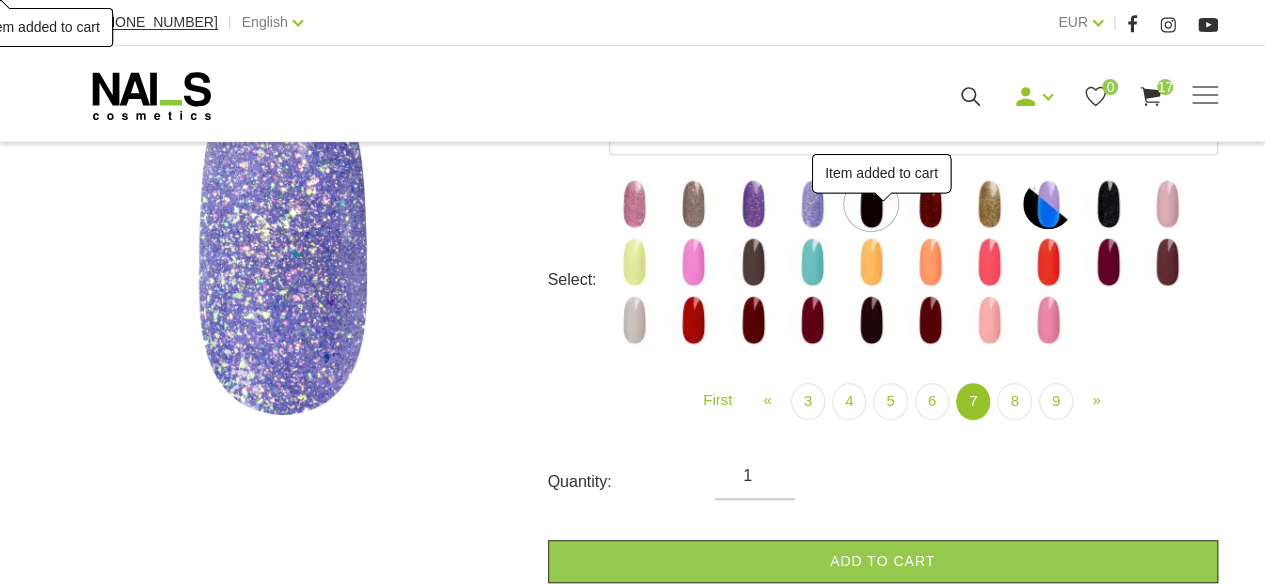 click on "Add to cart" at bounding box center [883, 561] 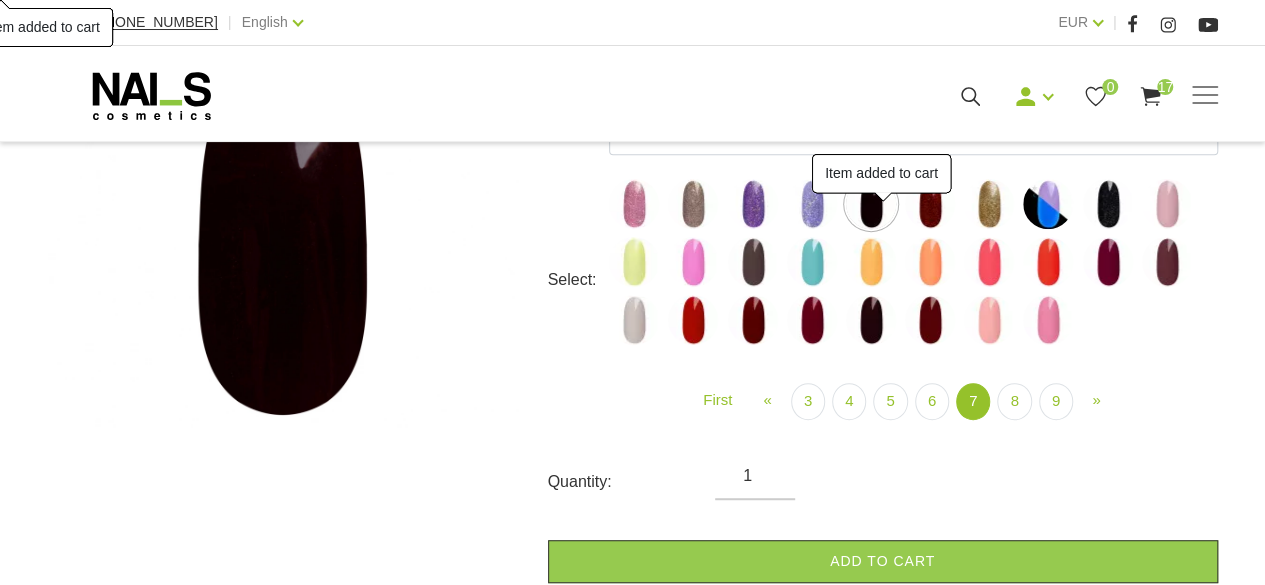 click at bounding box center (930, 204) 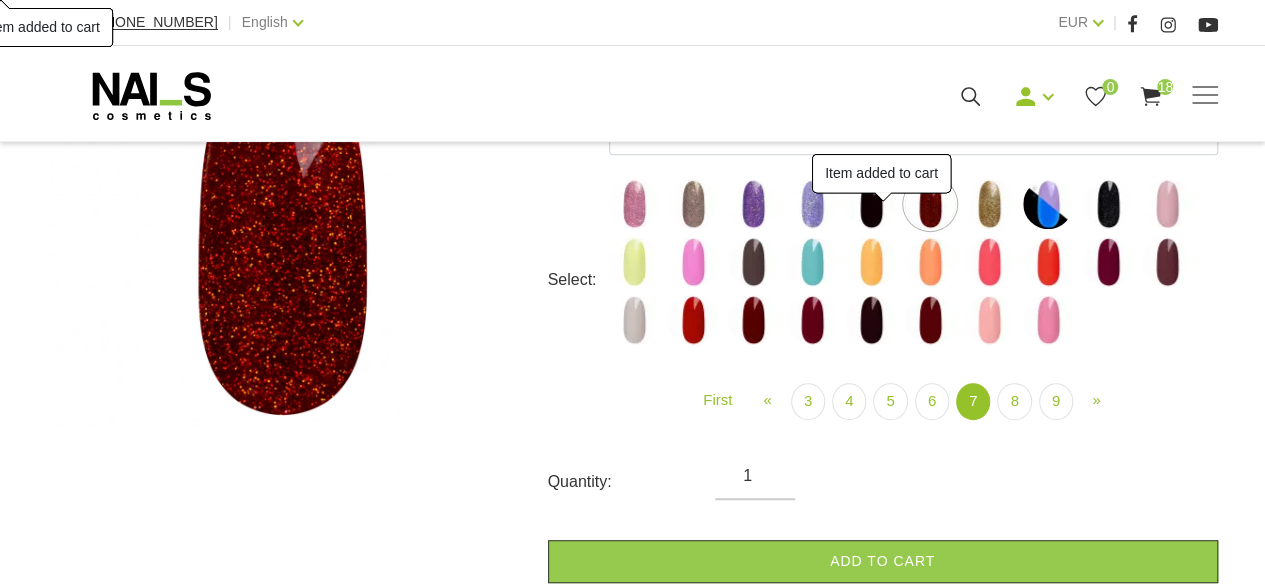 click at bounding box center [871, 204] 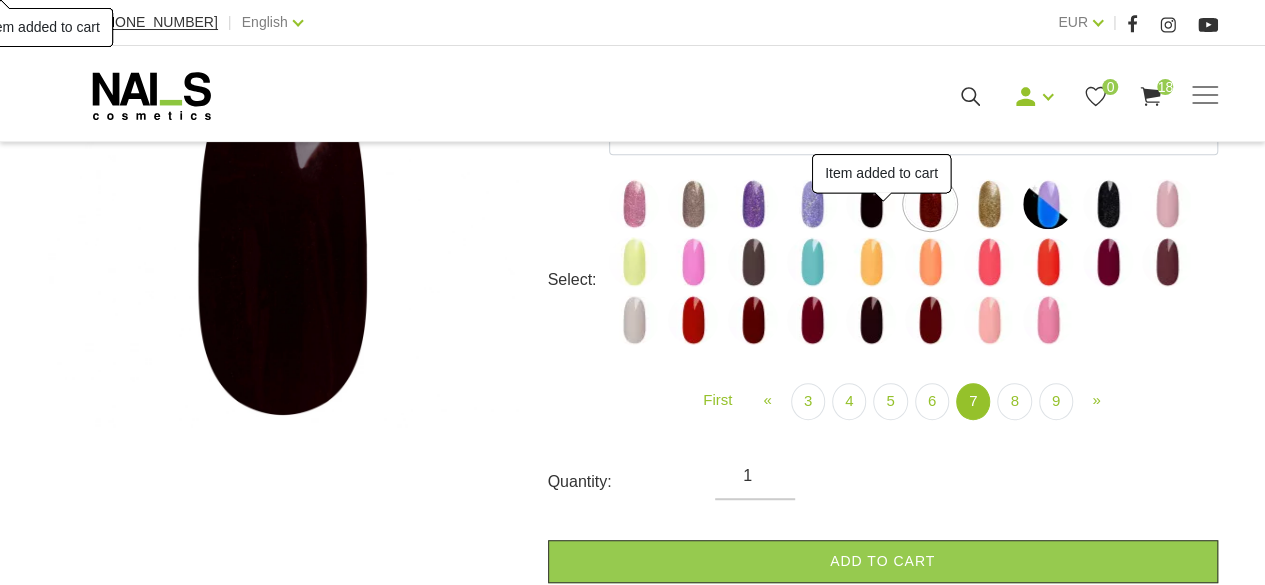 click on "Add to cart" at bounding box center [883, 561] 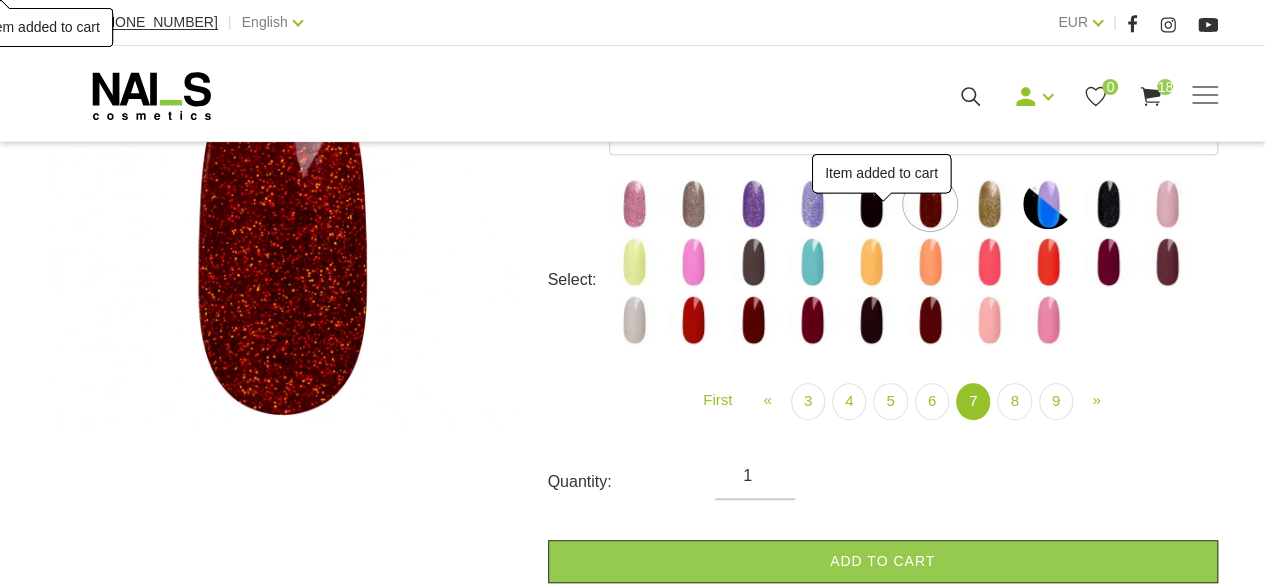click at bounding box center (989, 204) 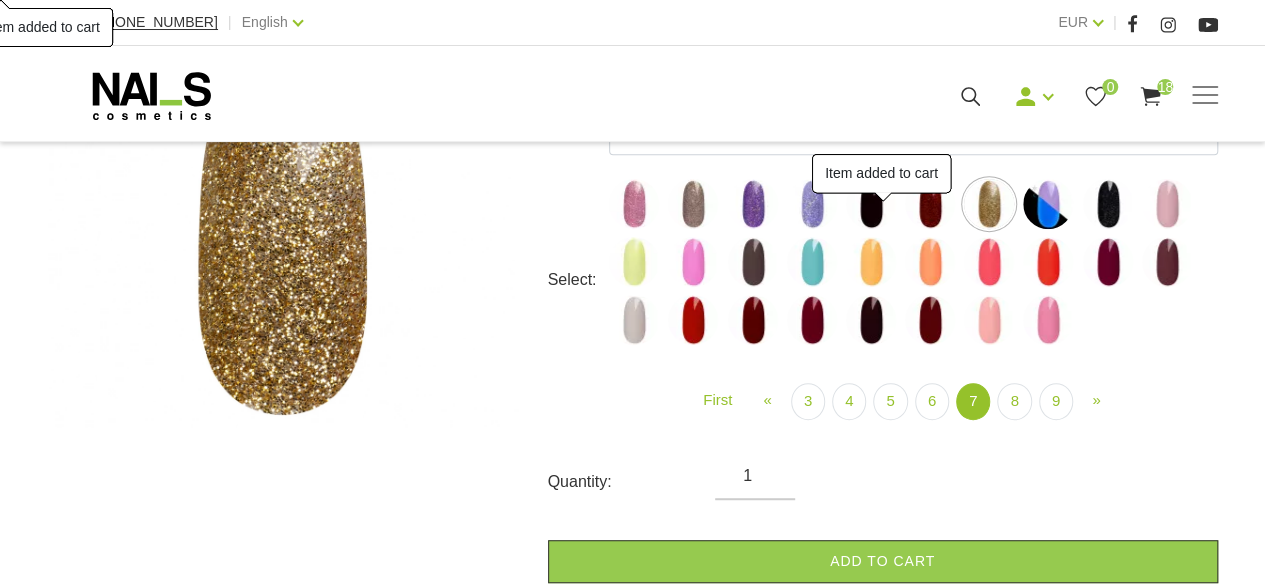 click at bounding box center (1048, 204) 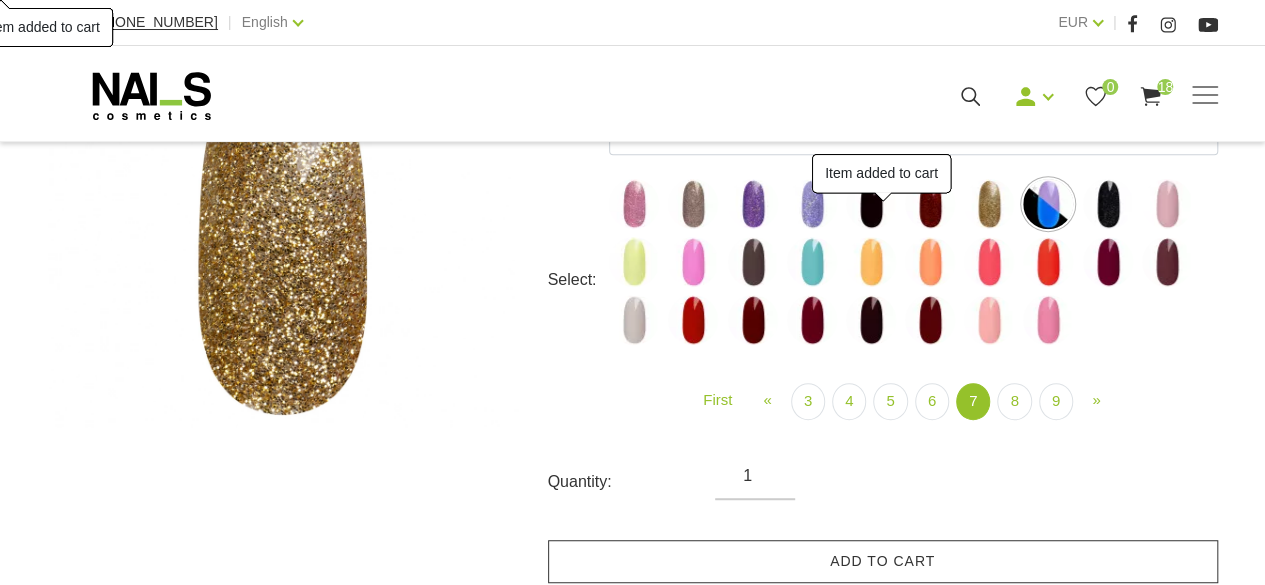 click on "Add to cart" at bounding box center (883, 561) 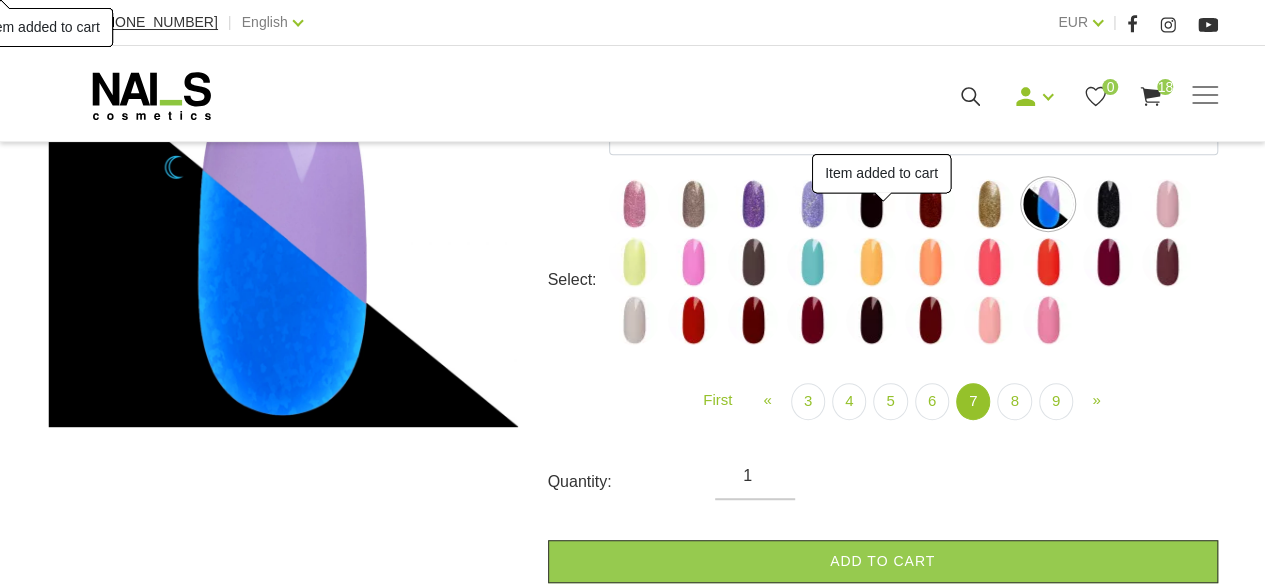 click at bounding box center (1108, 204) 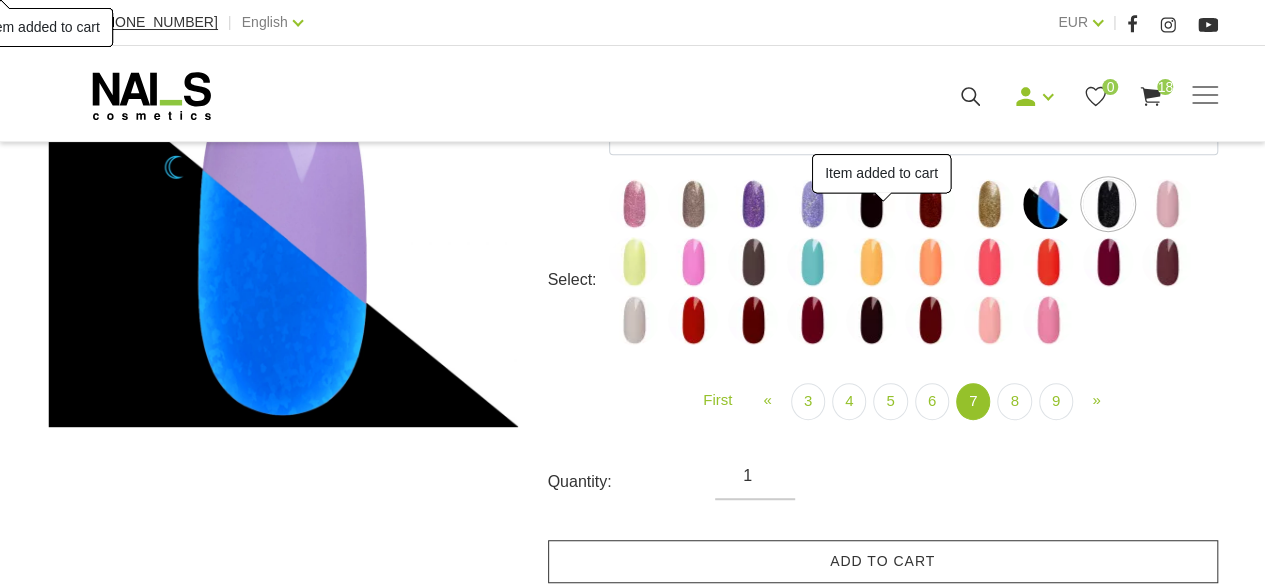 click on "Add to cart" at bounding box center [883, 561] 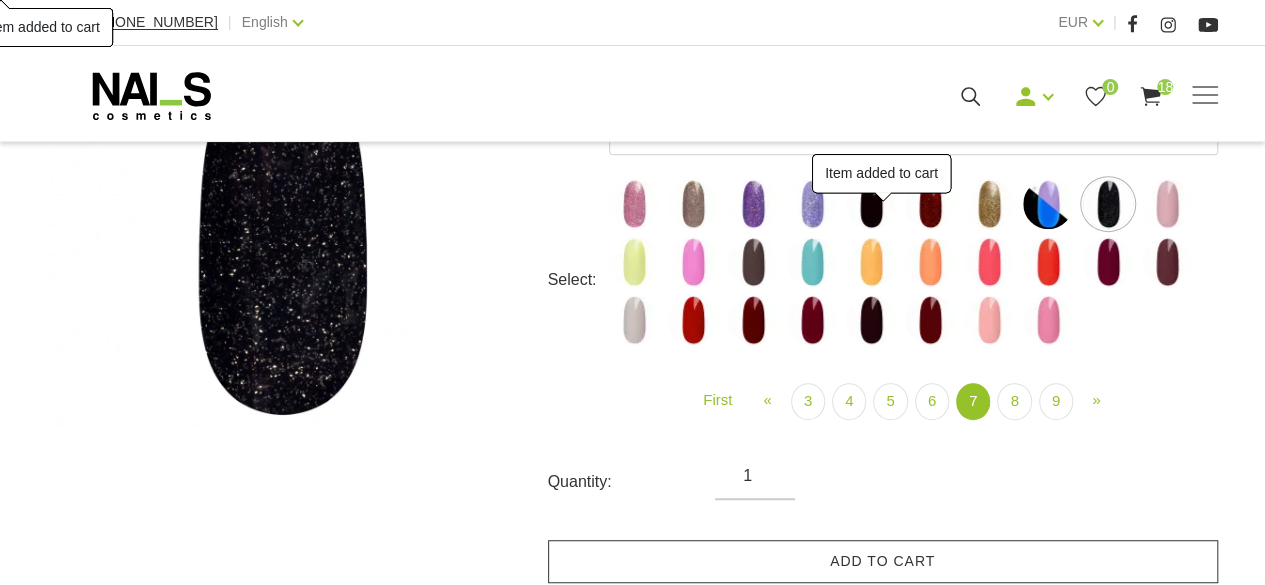 click at bounding box center (1167, 204) 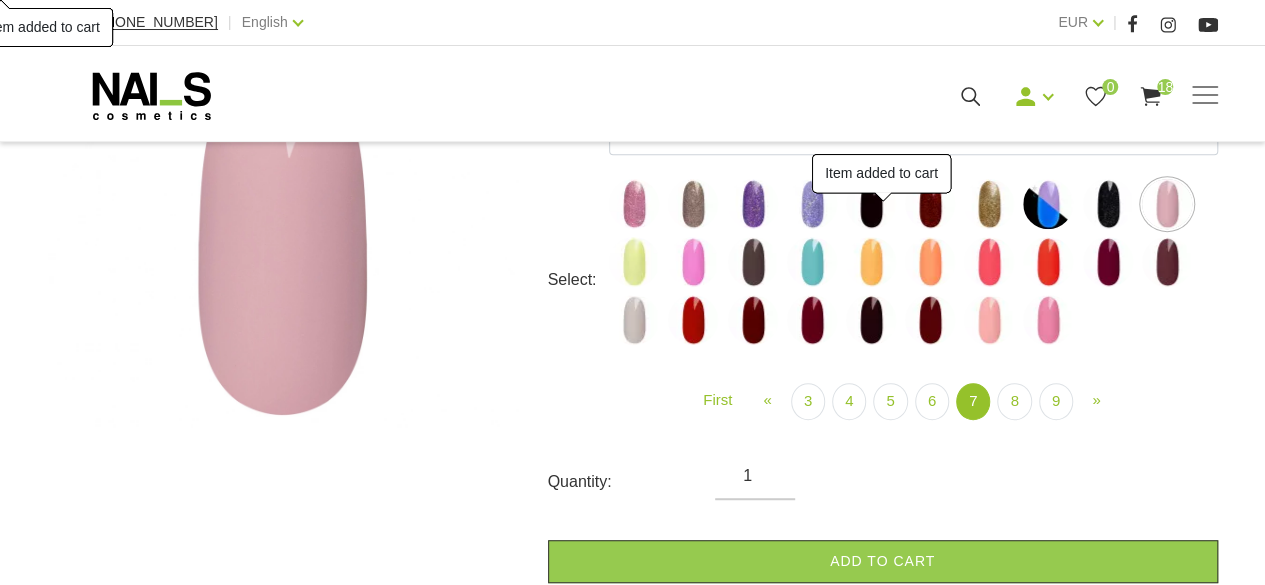 click at bounding box center (634, 262) 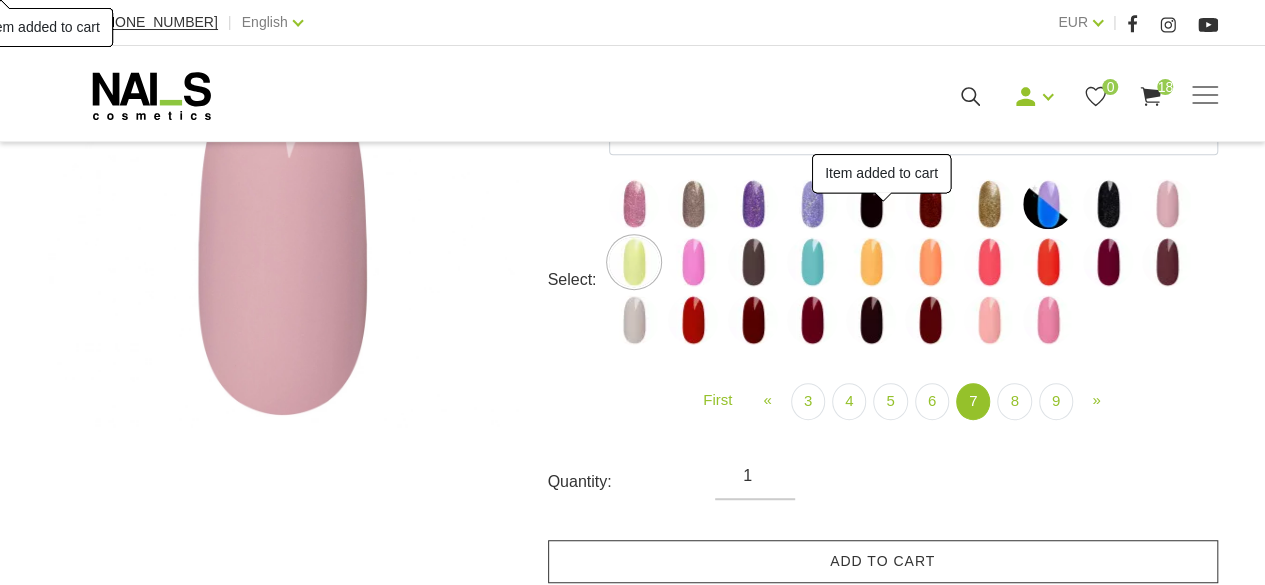click on "Add to cart" at bounding box center [883, 561] 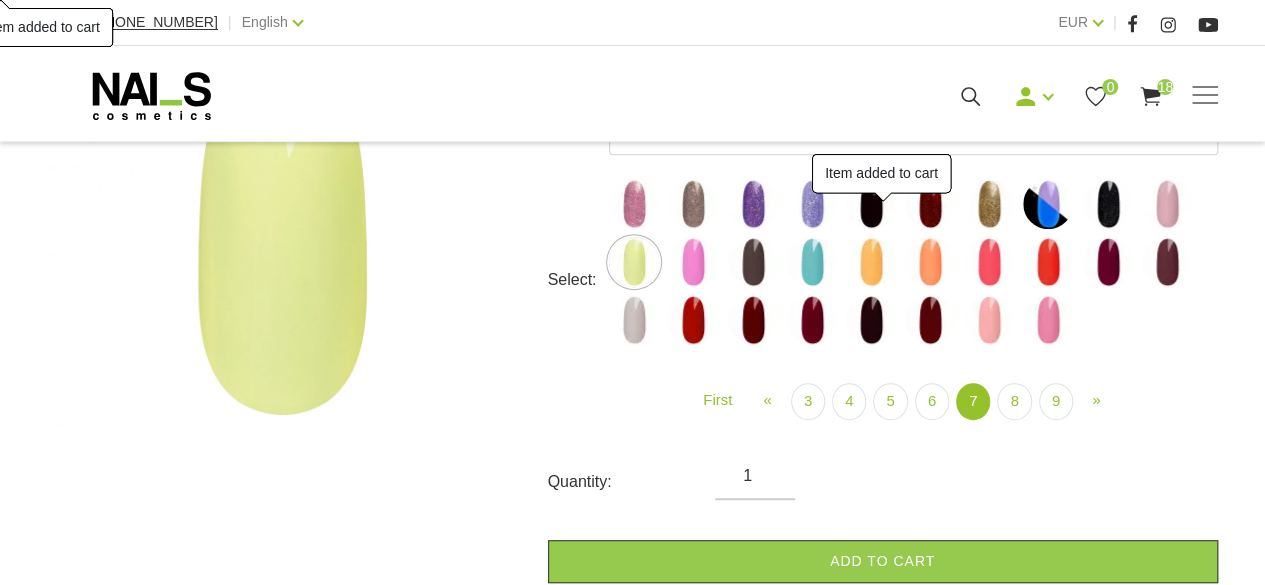 click at bounding box center (693, 262) 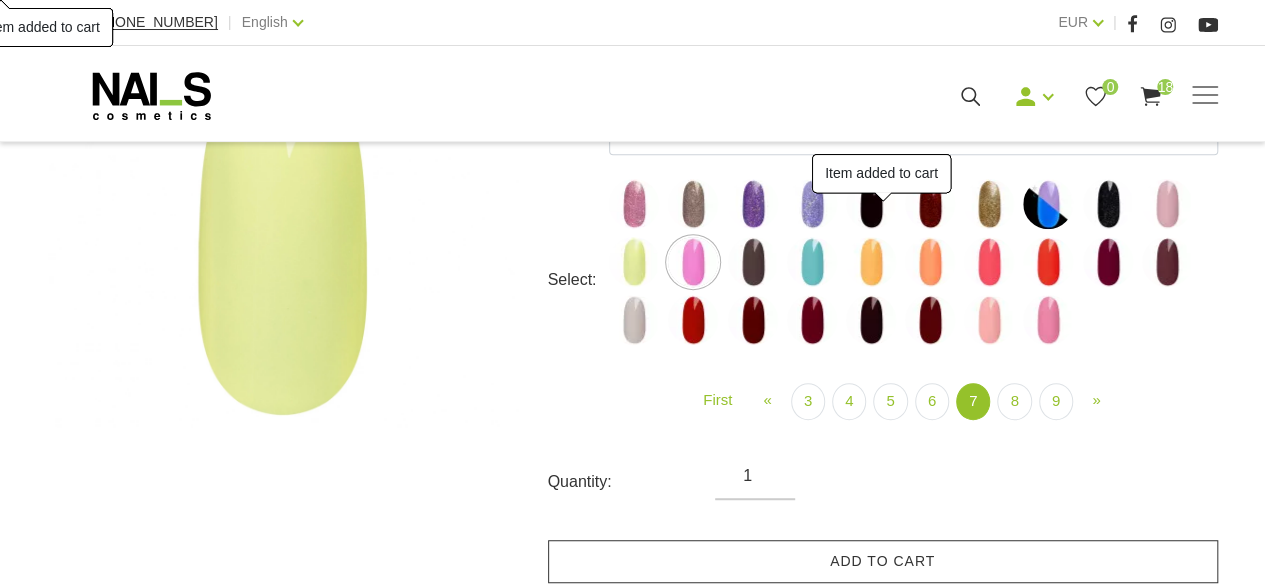 click on "Add to cart" at bounding box center (883, 561) 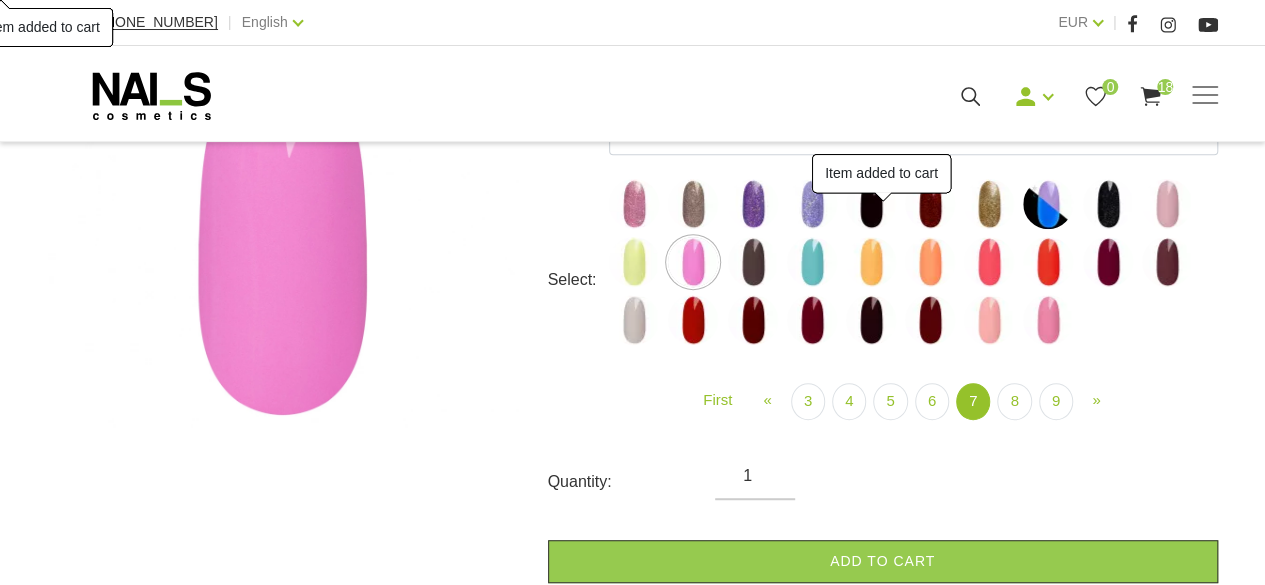 click at bounding box center [753, 262] 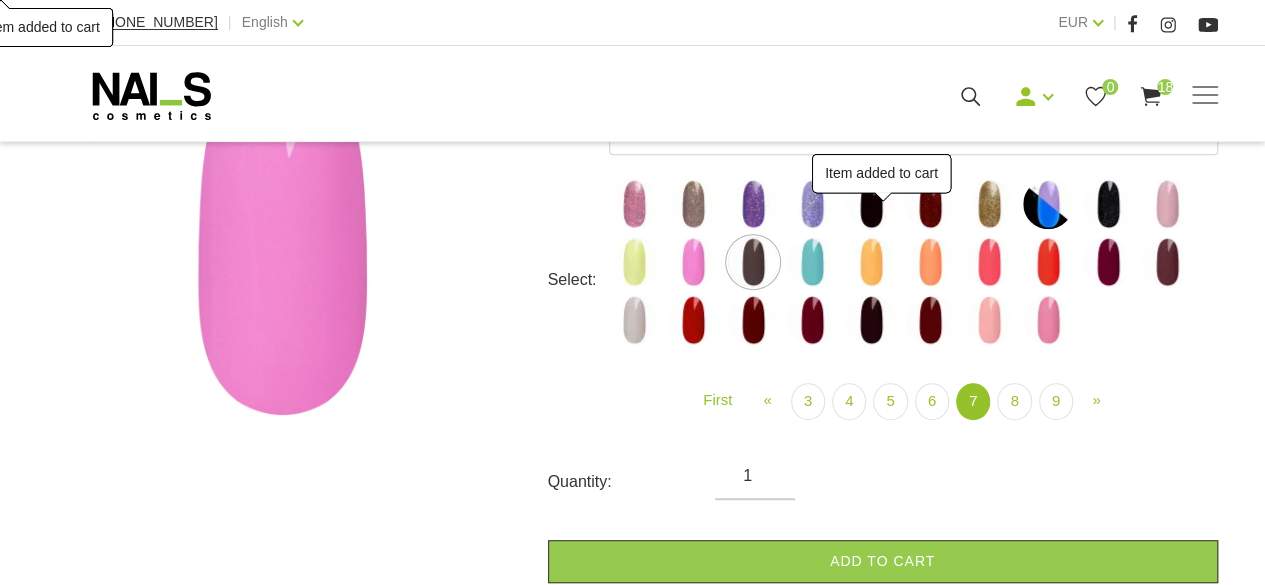 click on "Add to cart" at bounding box center (883, 561) 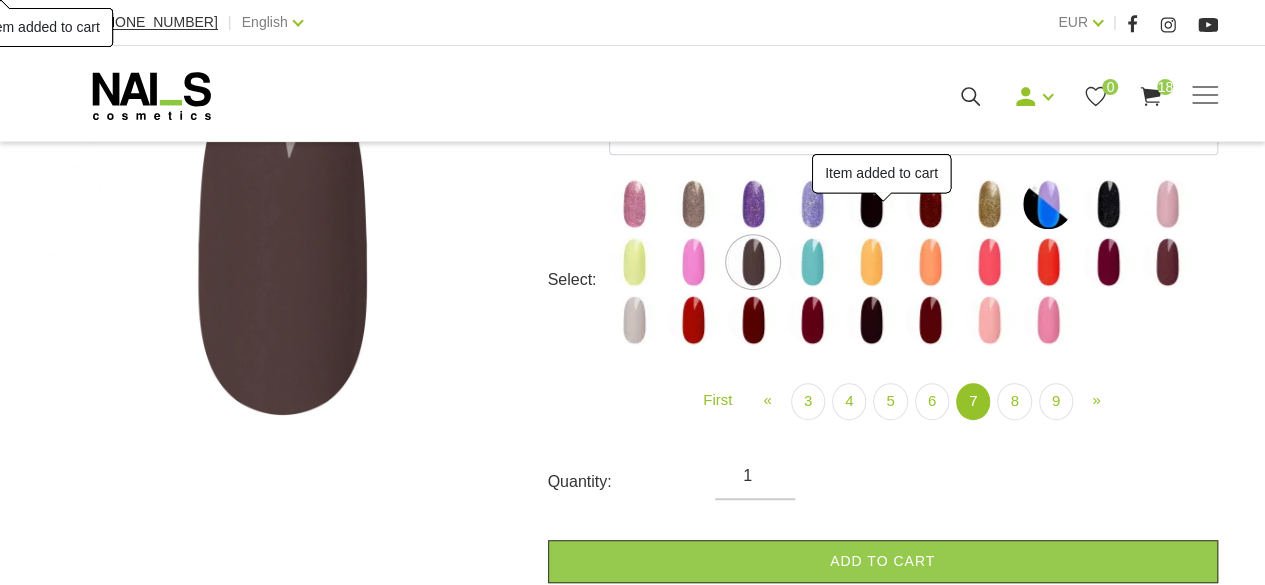 click at bounding box center (812, 262) 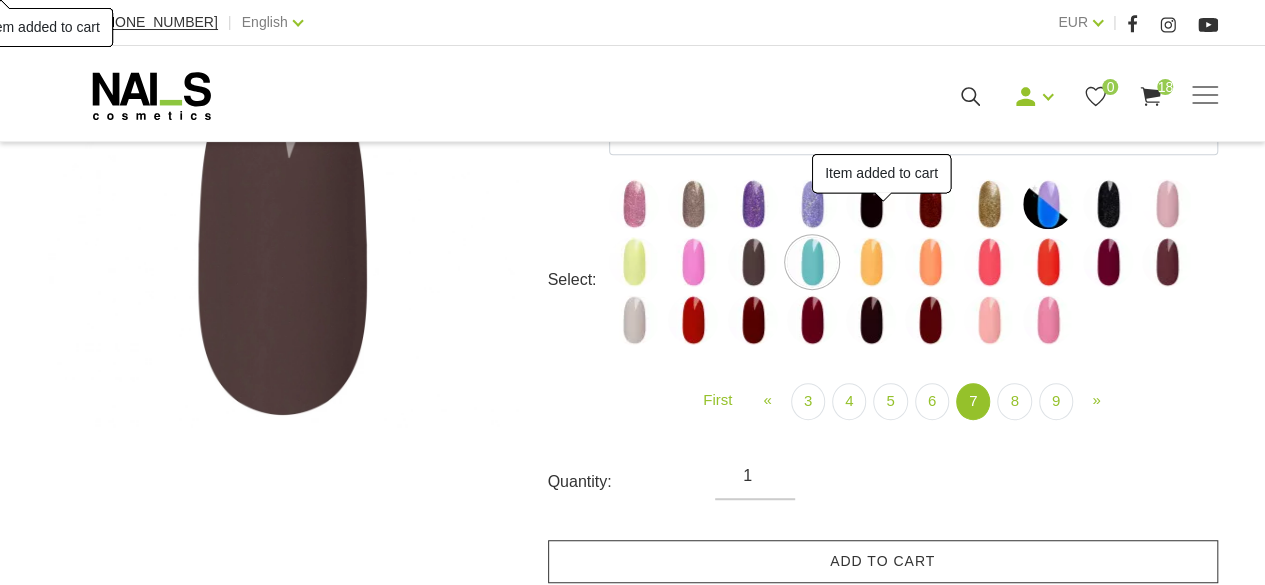 click on "Add to cart" at bounding box center [883, 561] 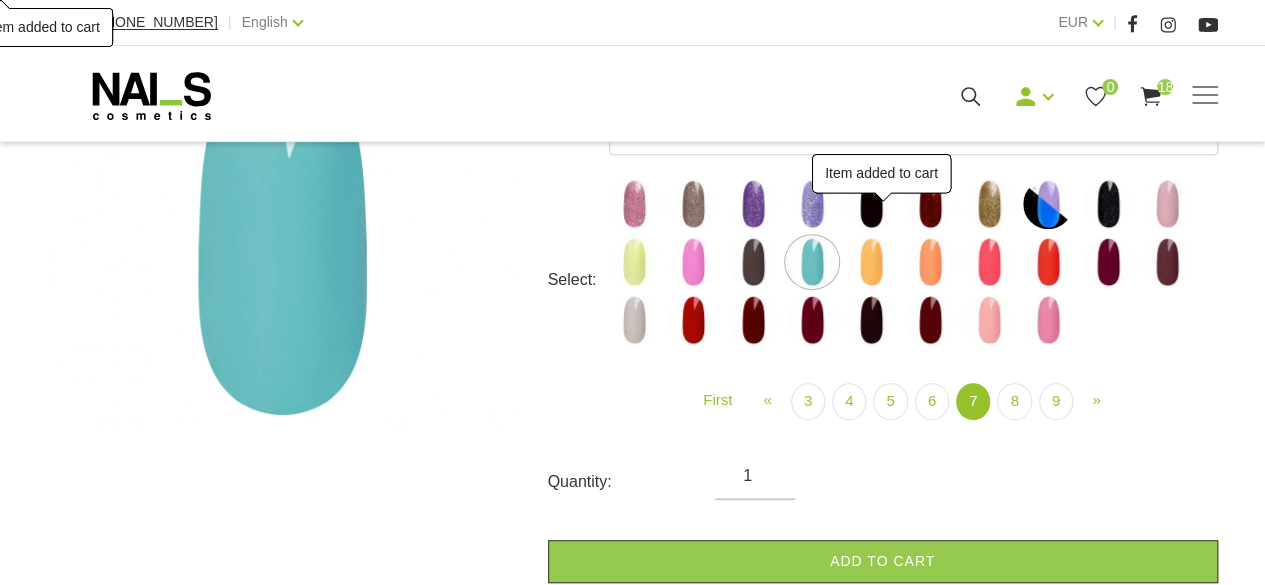 click at bounding box center [871, 262] 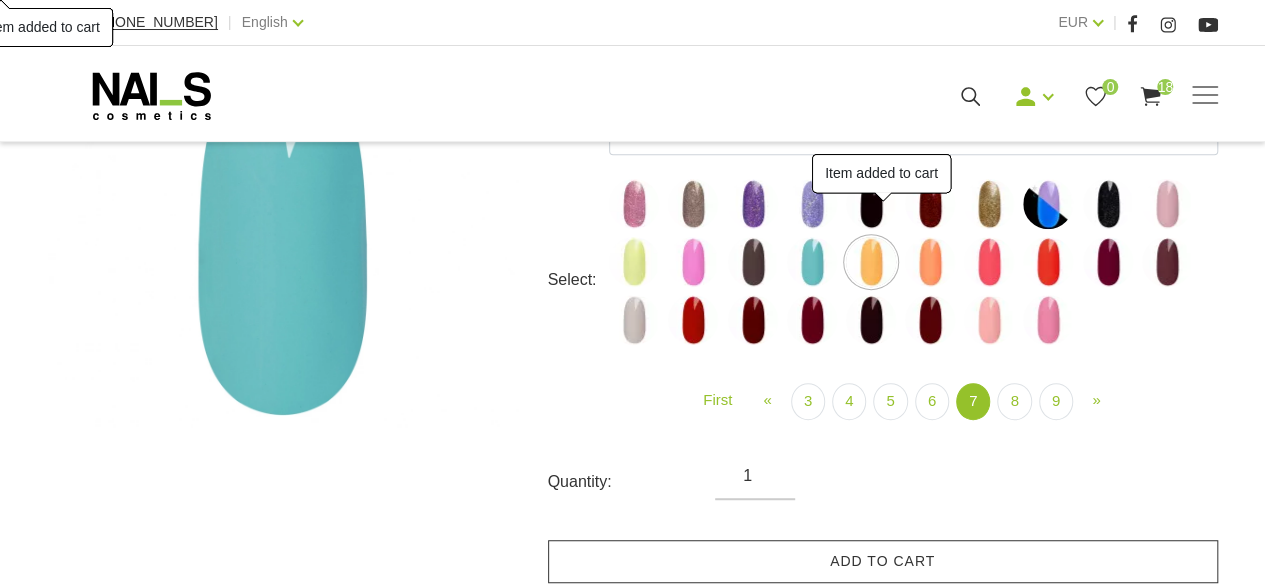 click on "Add to cart" at bounding box center [883, 561] 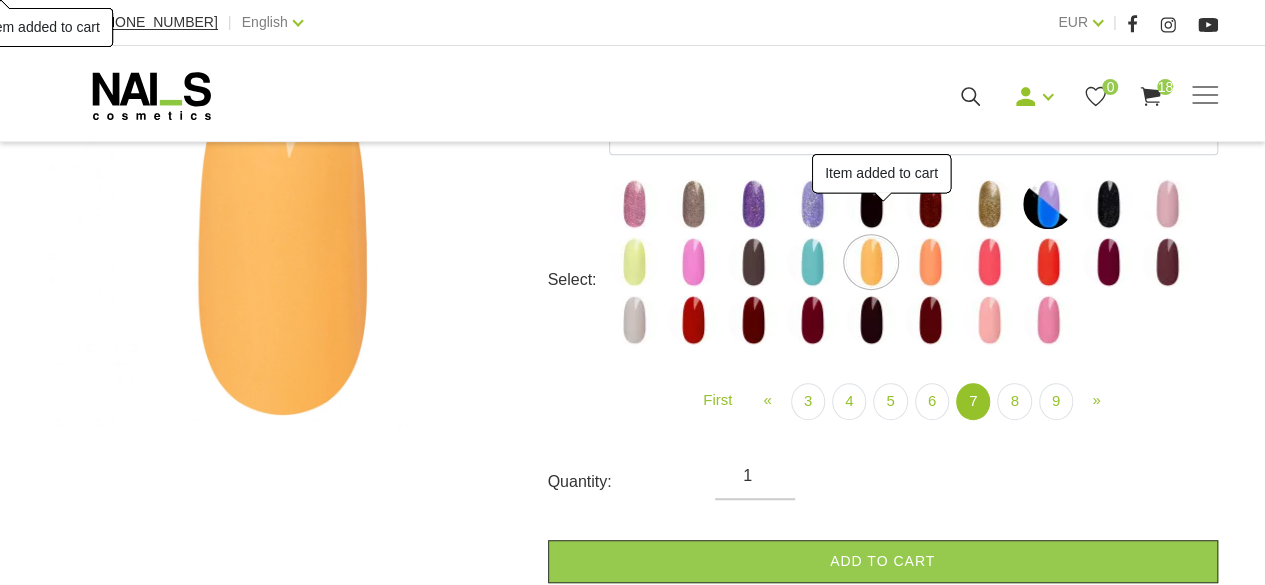 click at bounding box center [930, 262] 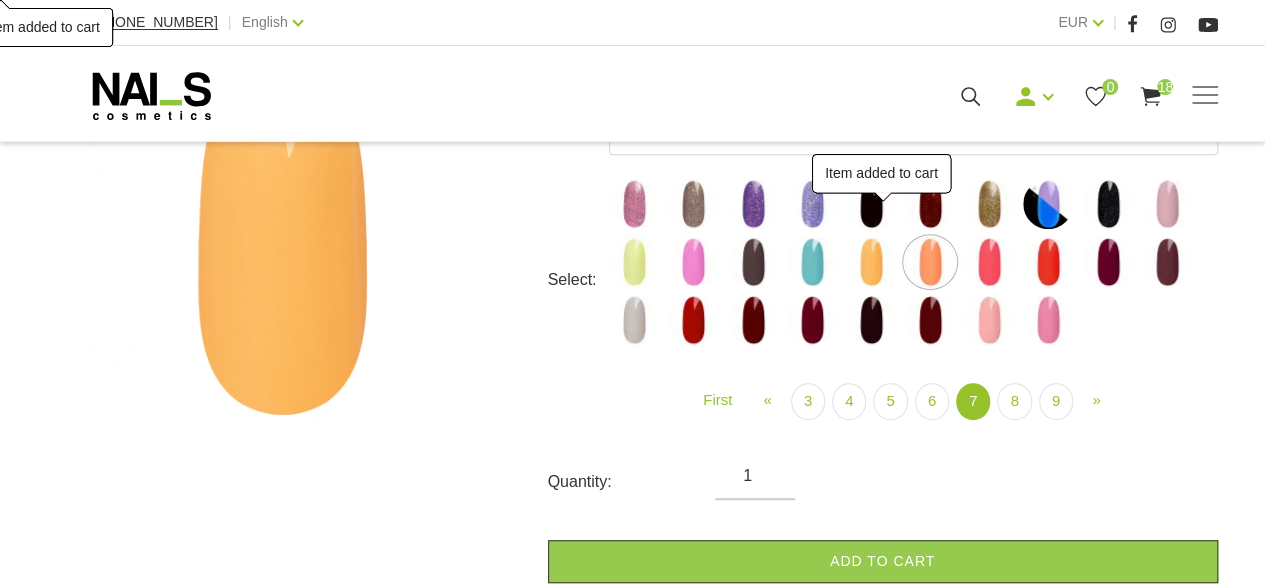 click on "Add to cart" at bounding box center [883, 561] 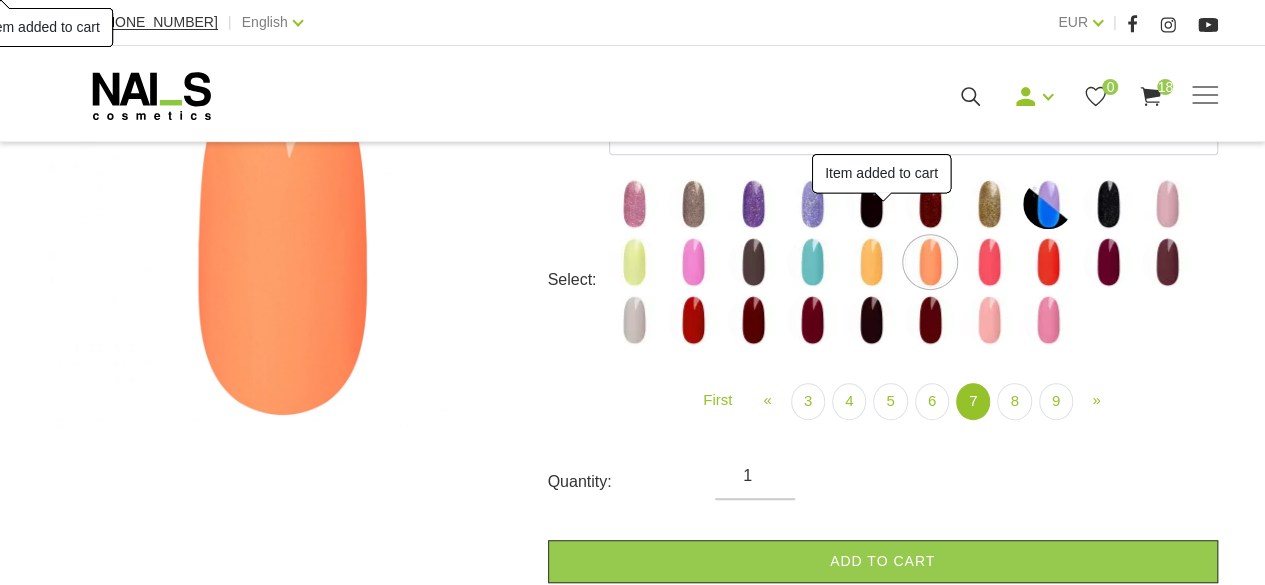 click at bounding box center (989, 262) 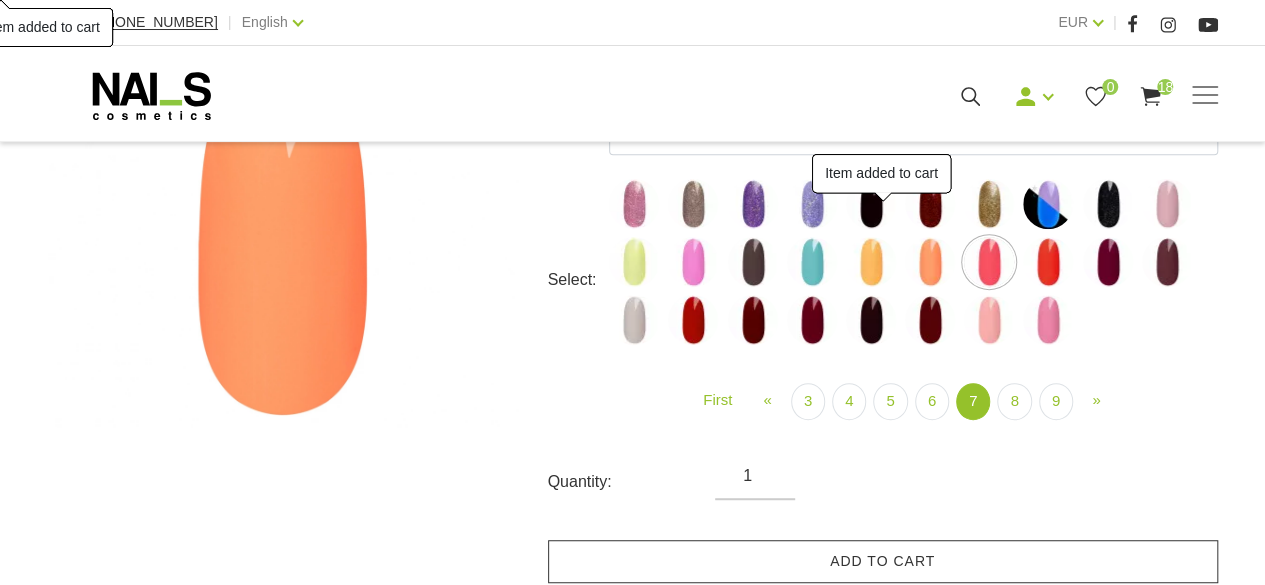 click on "Add to cart" at bounding box center [883, 561] 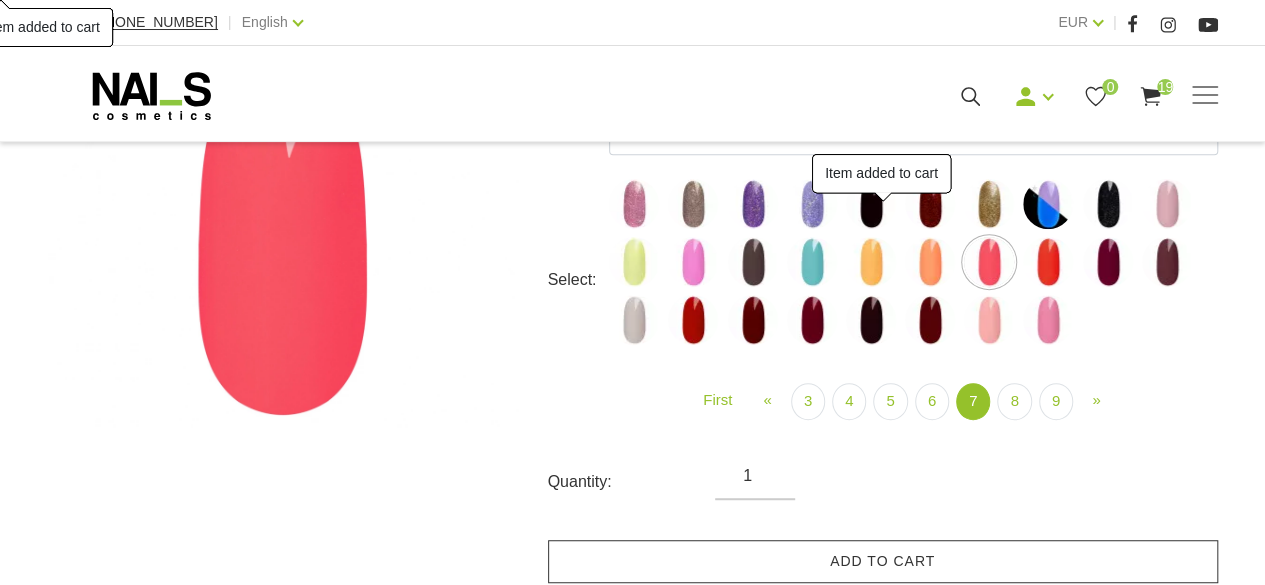 click on "Add to cart" at bounding box center [883, 561] 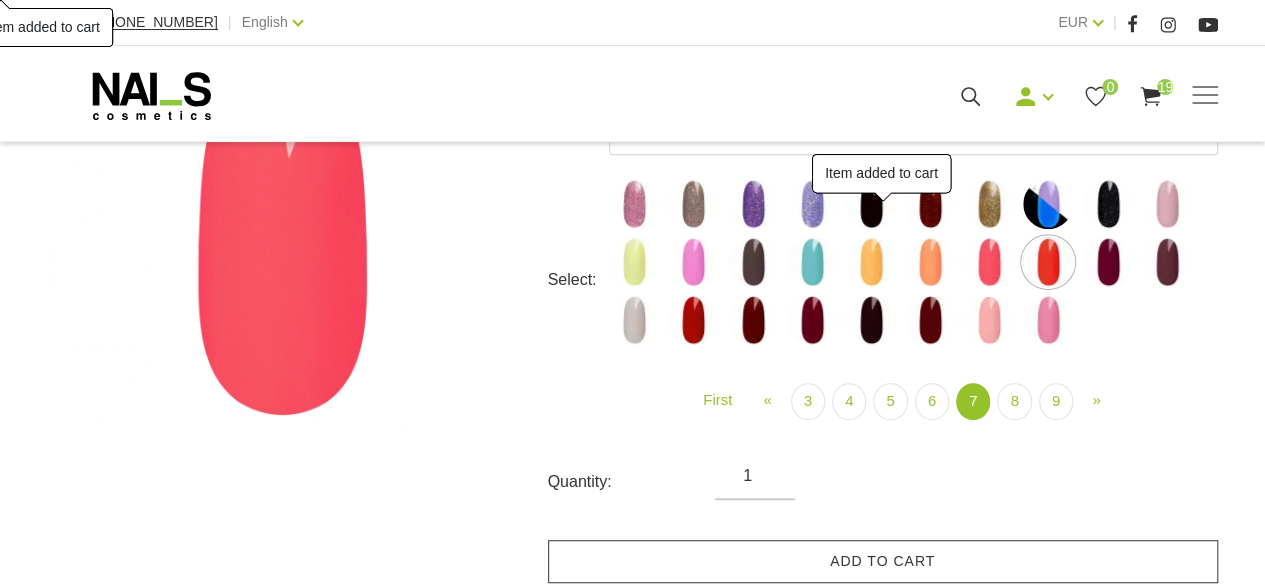click on "Add to cart" at bounding box center [883, 561] 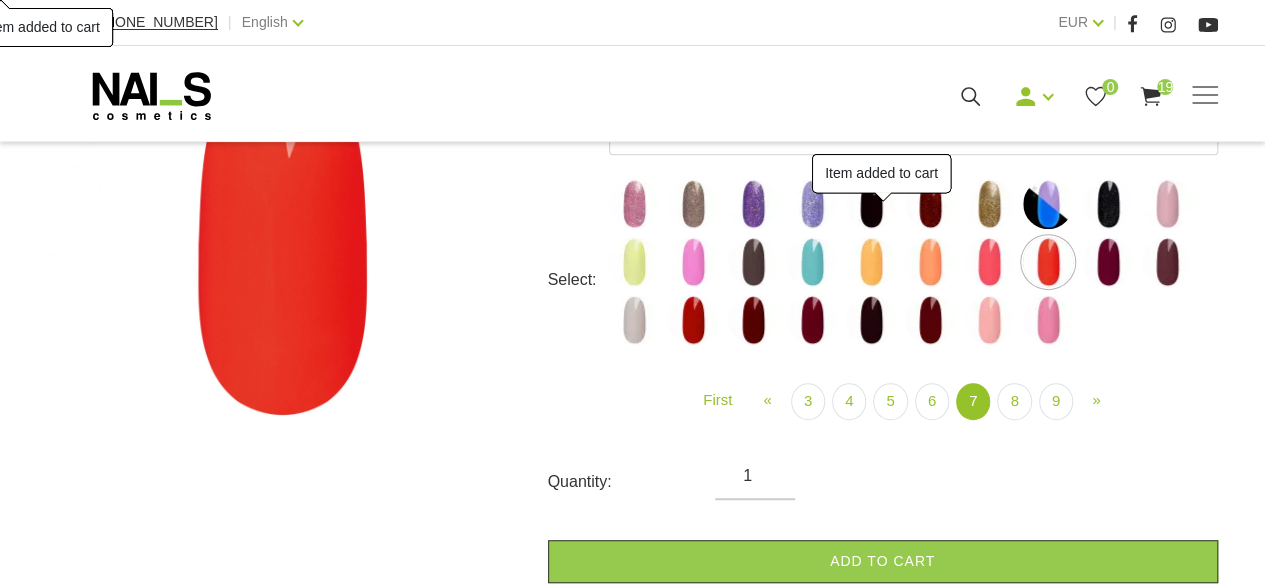 click at bounding box center (1108, 262) 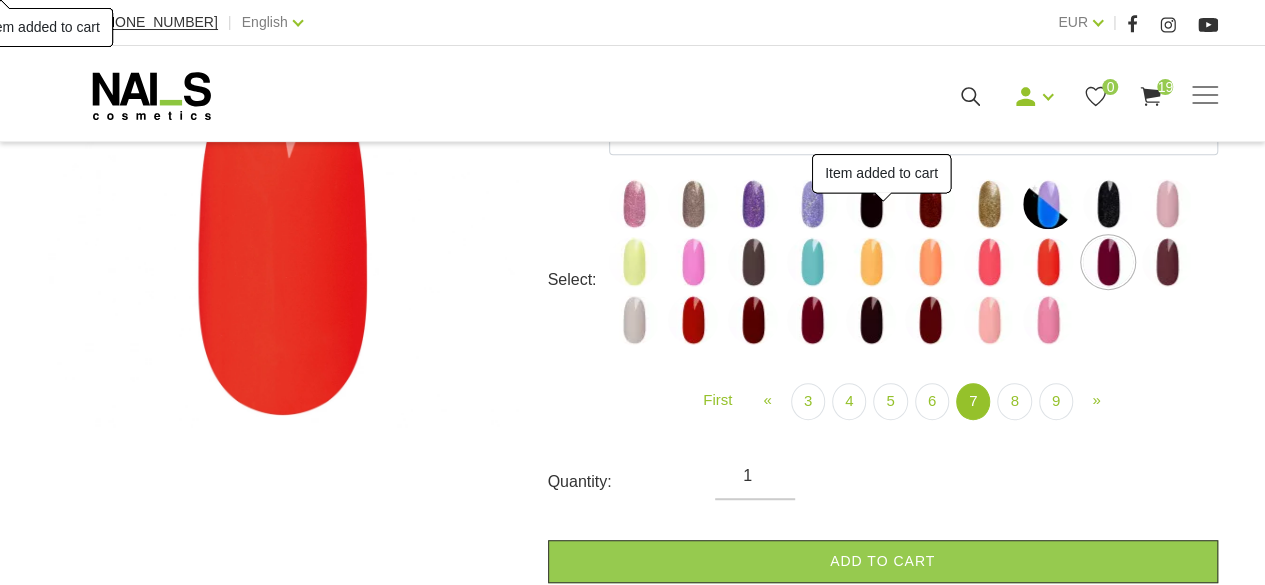 click on "Add to cart" at bounding box center (883, 561) 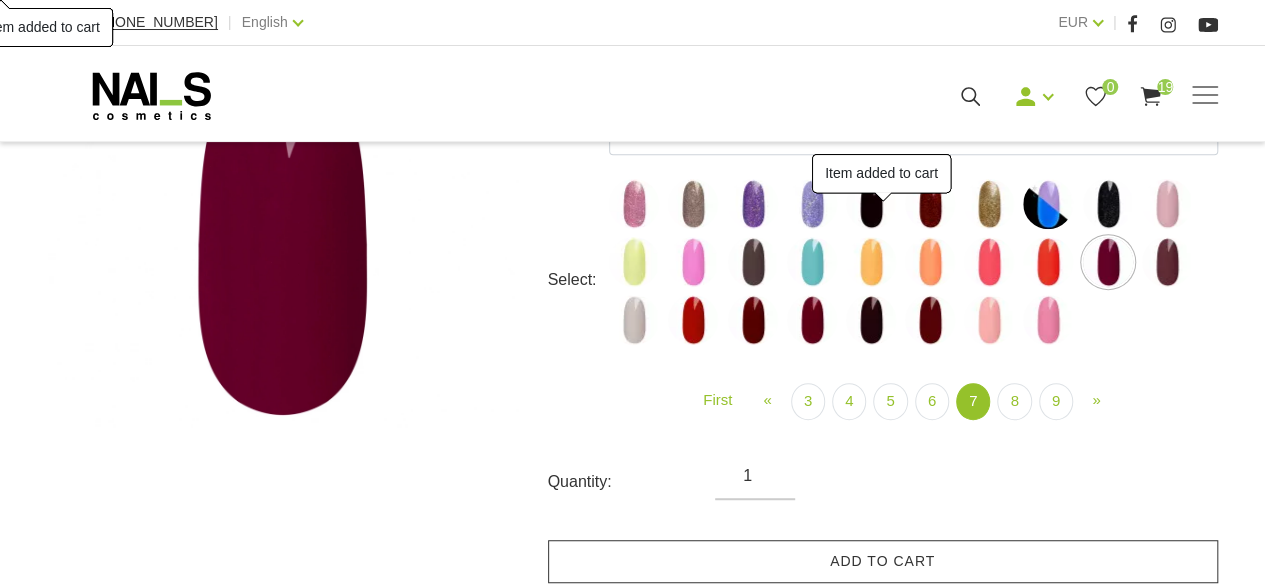 click on "Add to cart" at bounding box center [883, 561] 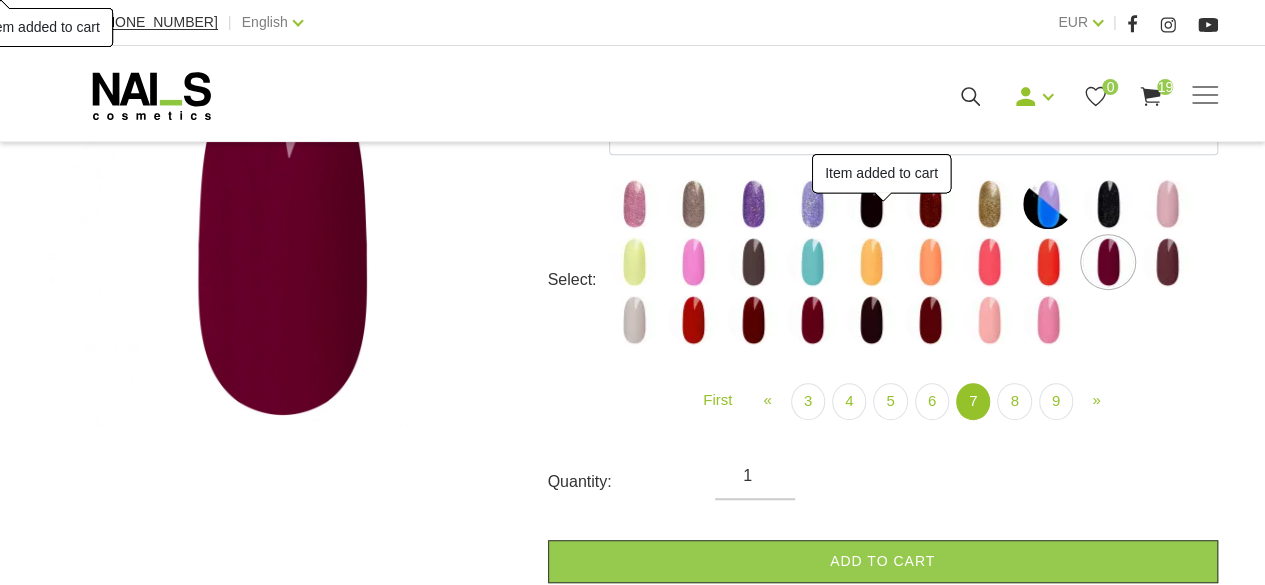 click at bounding box center (1167, 262) 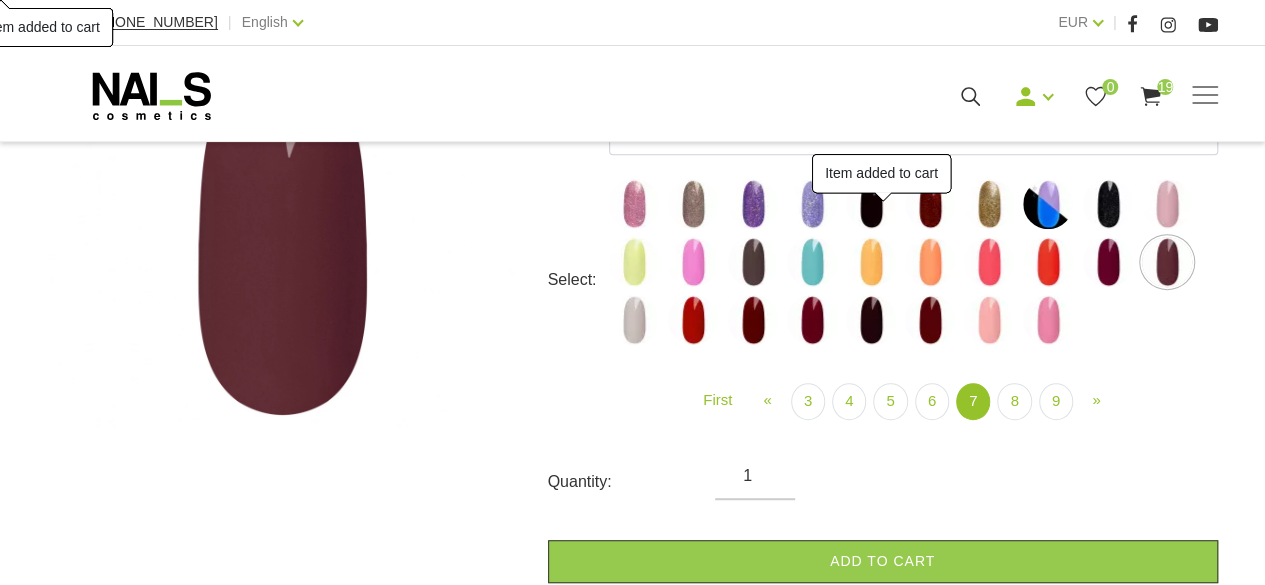 click at bounding box center [634, 320] 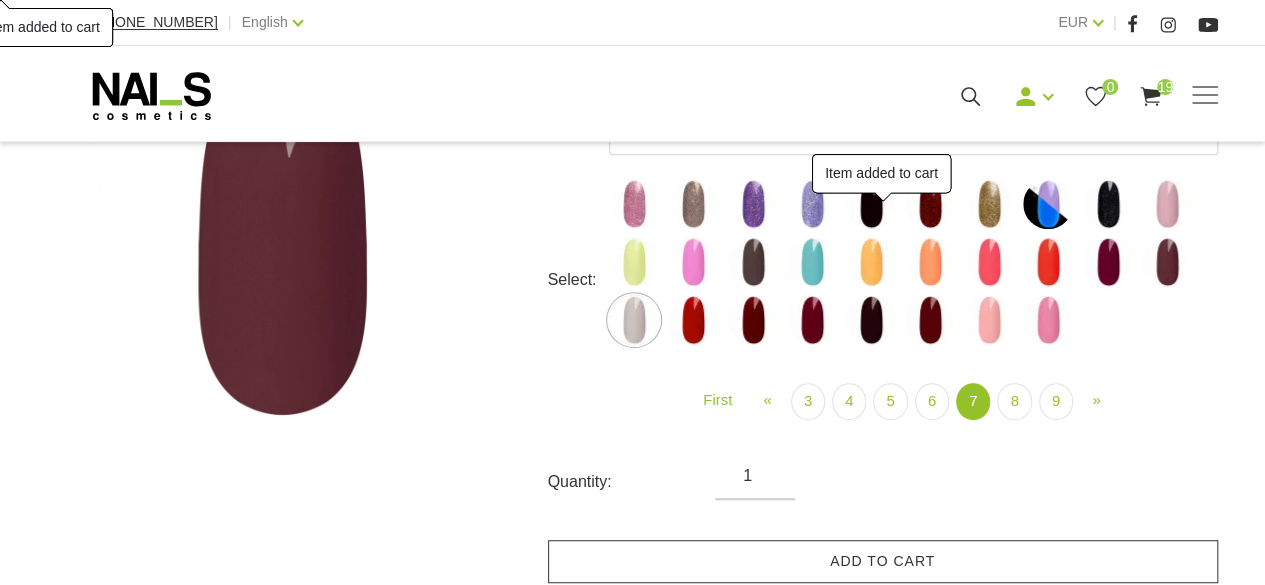click on "Add to cart" at bounding box center [883, 561] 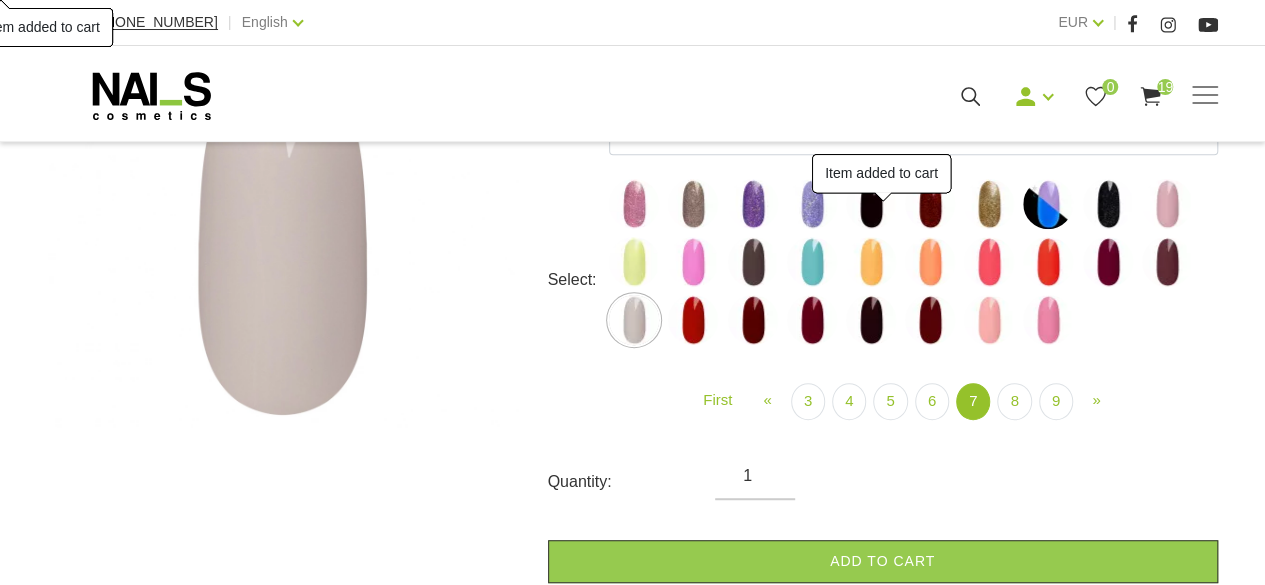 click at bounding box center (693, 320) 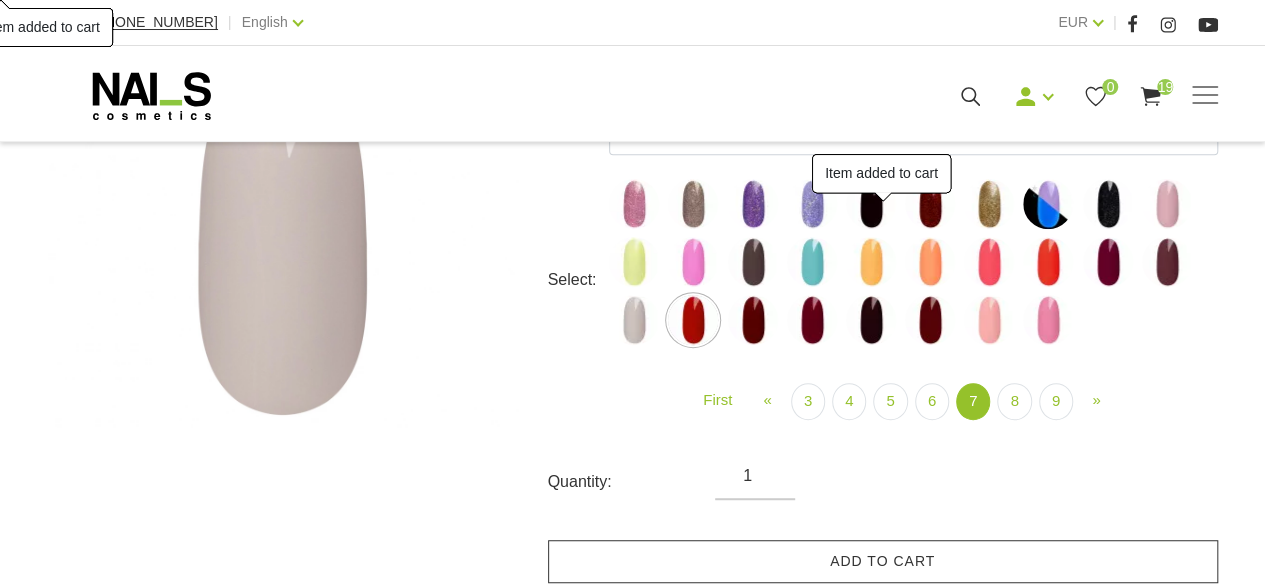 click on "Add to cart" at bounding box center (883, 561) 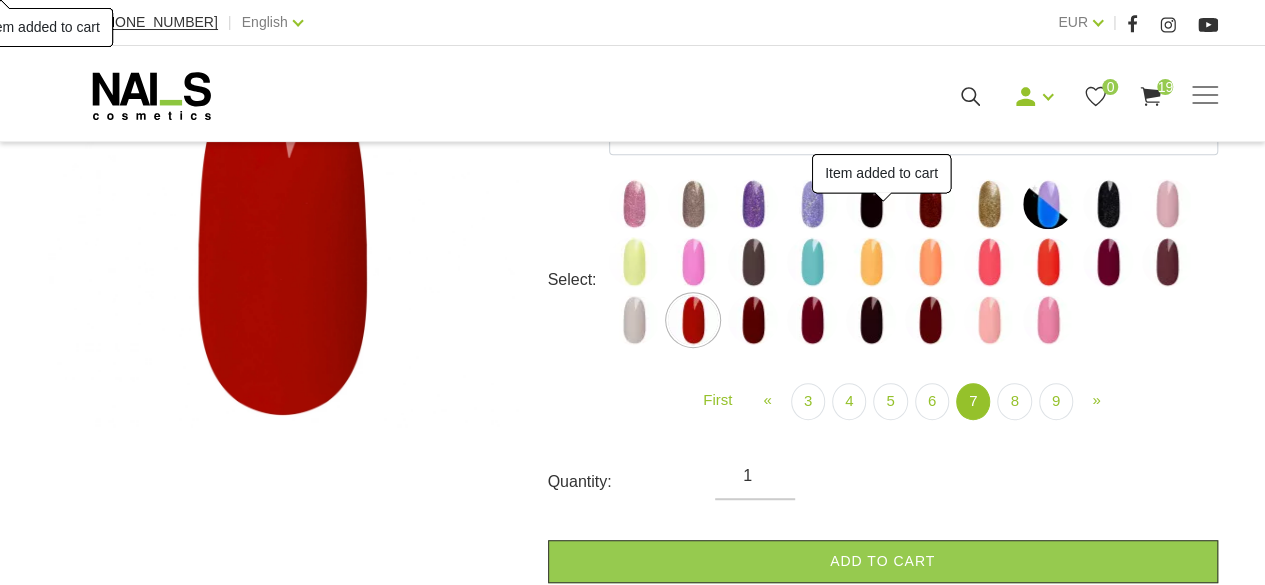click at bounding box center [753, 320] 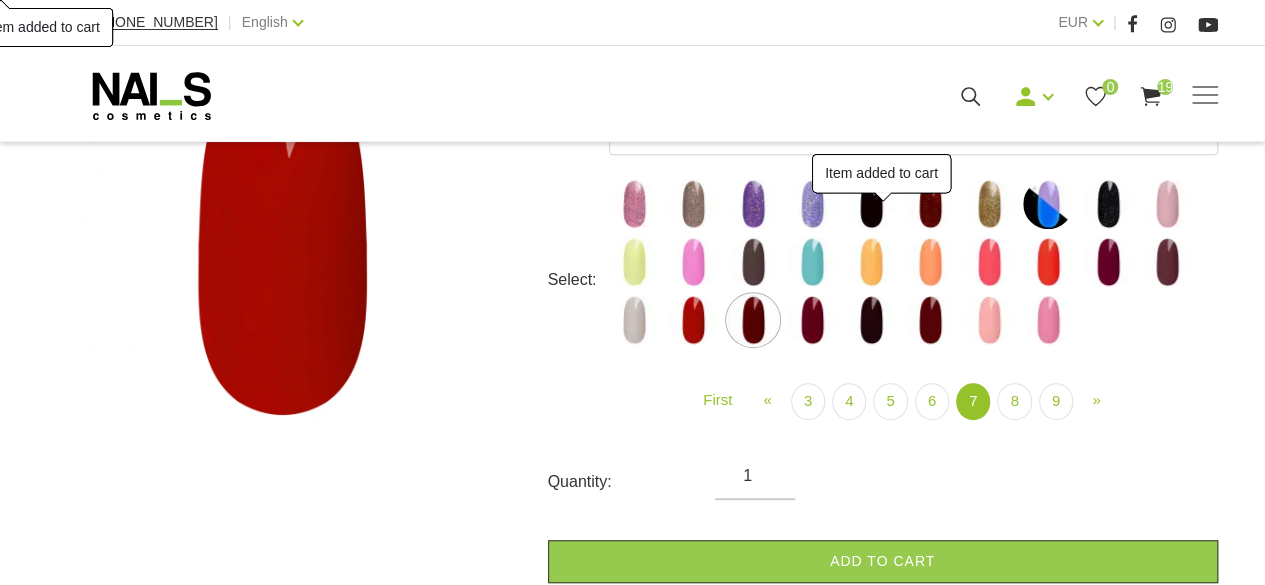 click on "Add to cart" at bounding box center [883, 561] 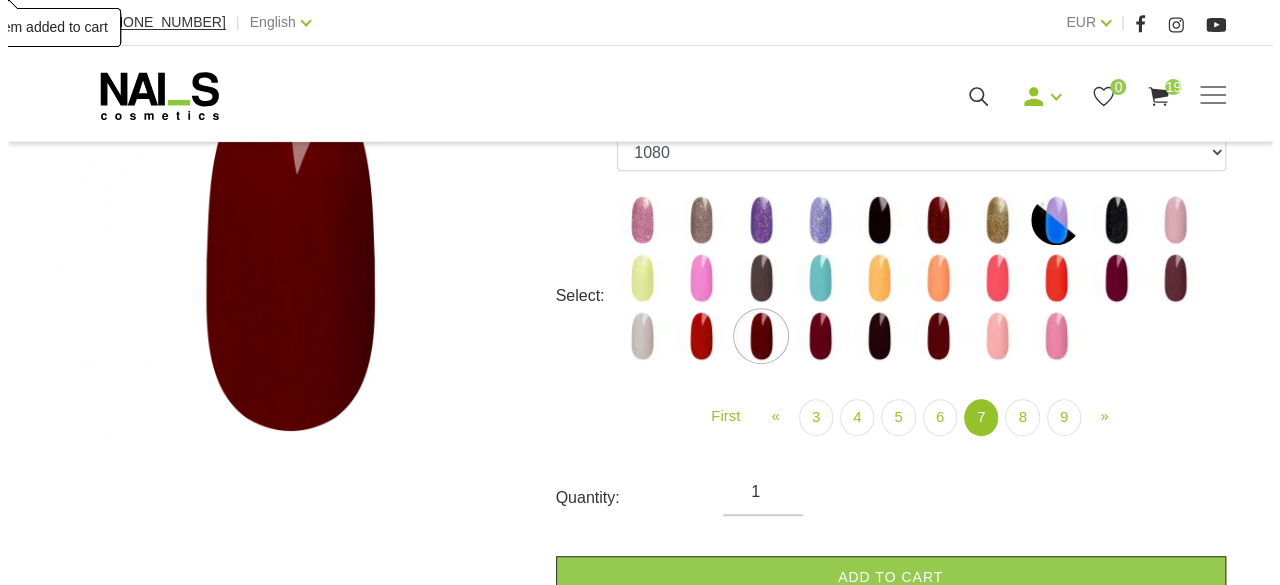 scroll, scrollTop: 372, scrollLeft: 0, axis: vertical 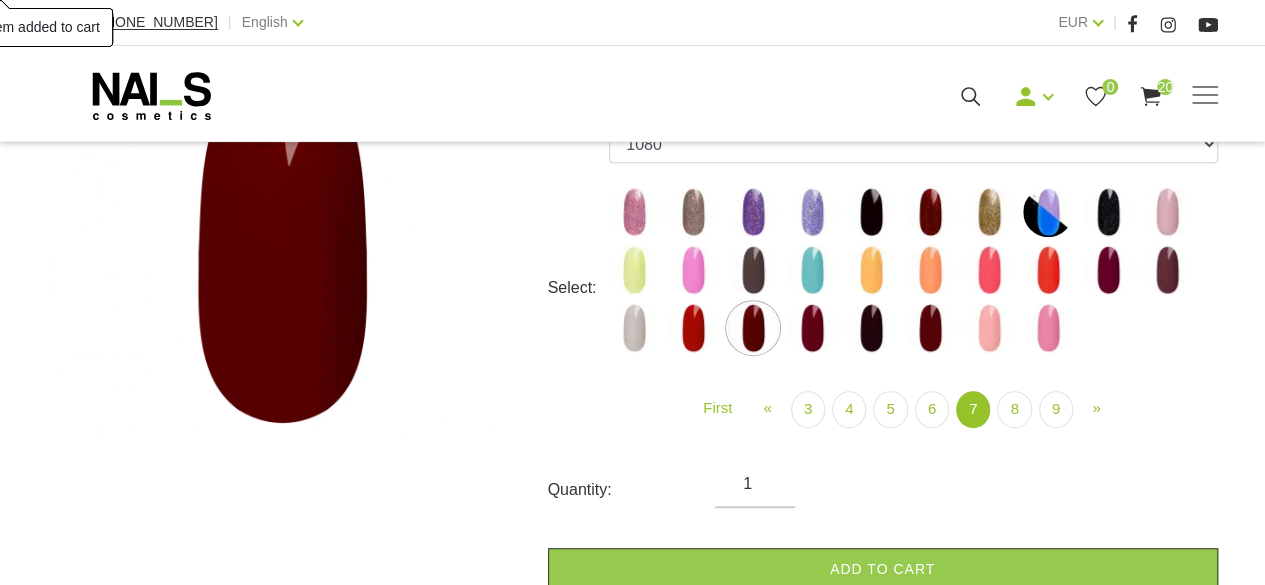 click at bounding box center [812, 328] 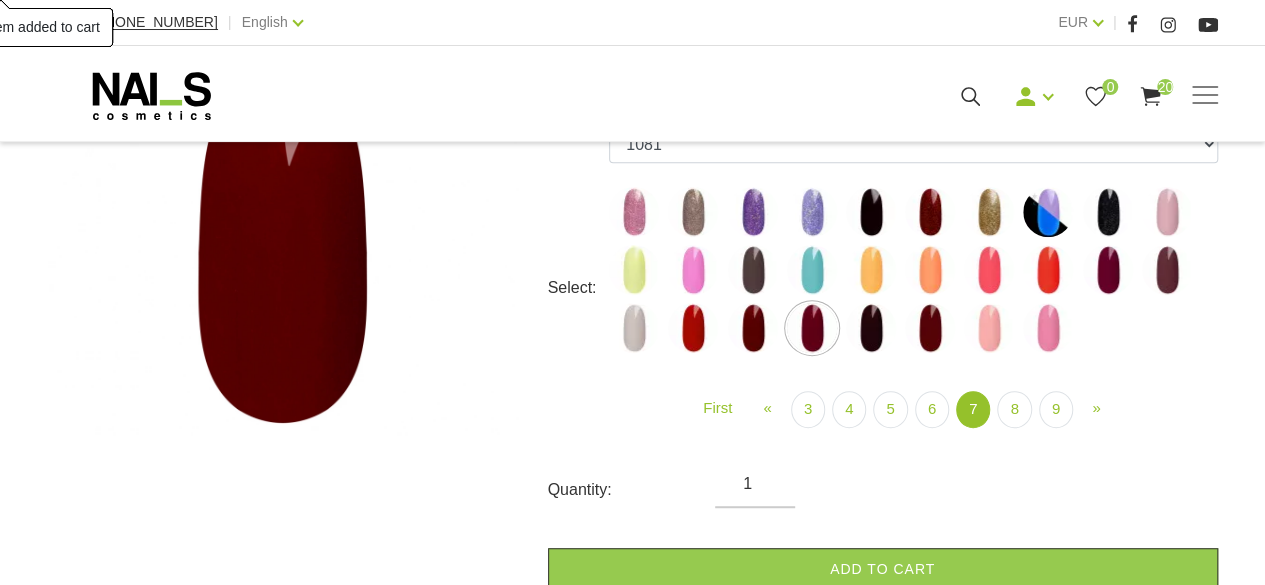 click on "Add to cart" at bounding box center (883, 569) 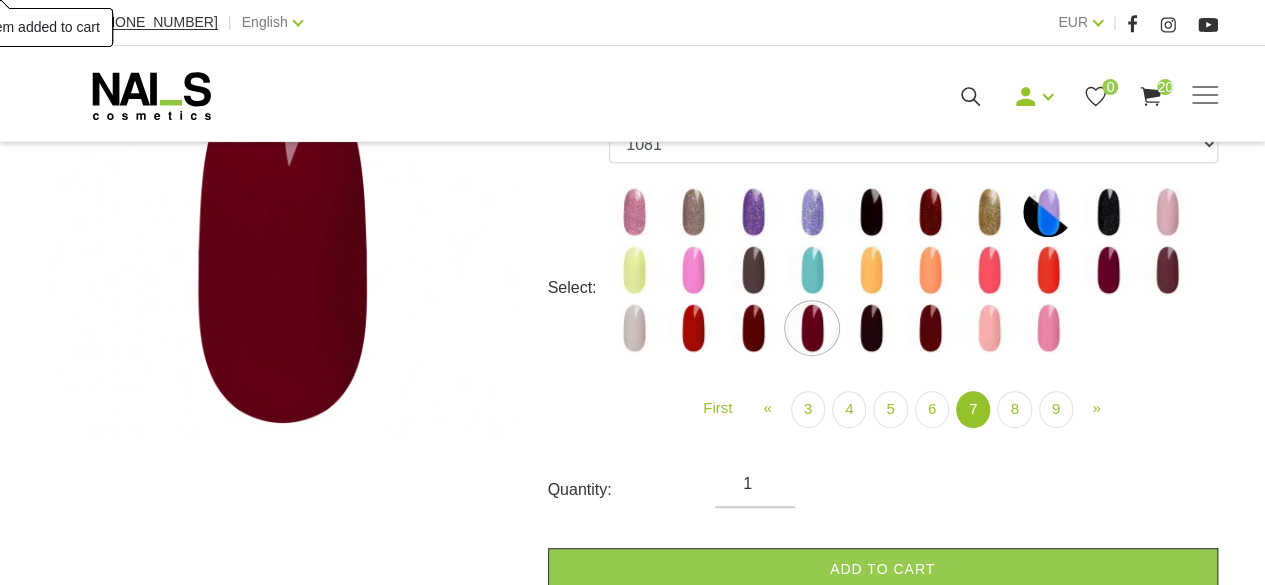 click at bounding box center [871, 328] 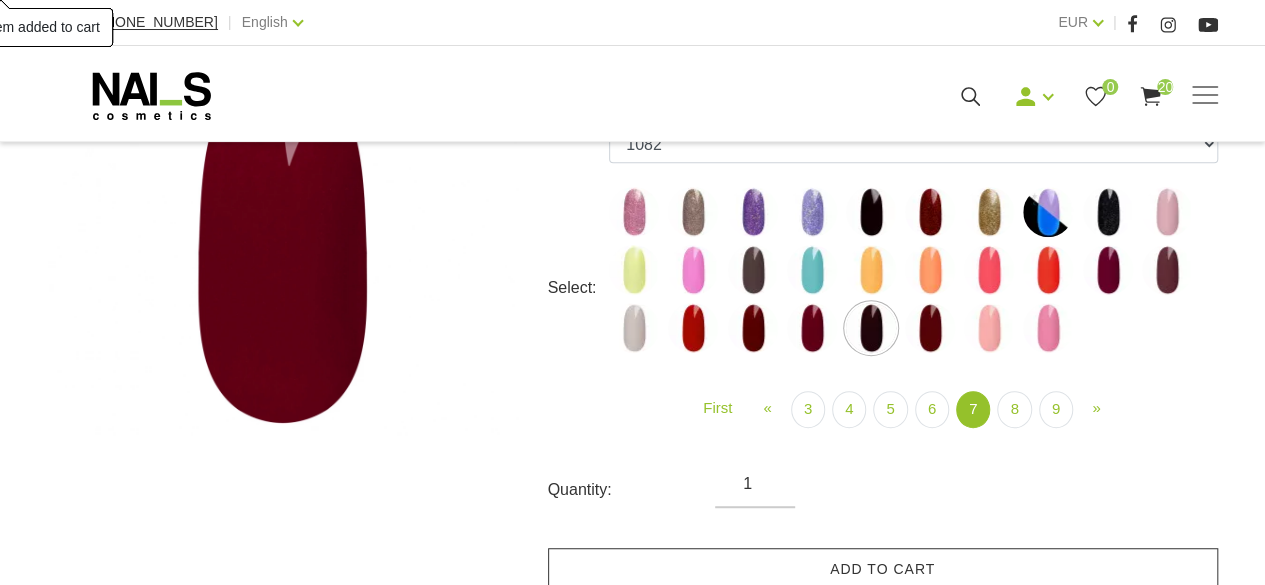 click on "Add to cart" at bounding box center [883, 569] 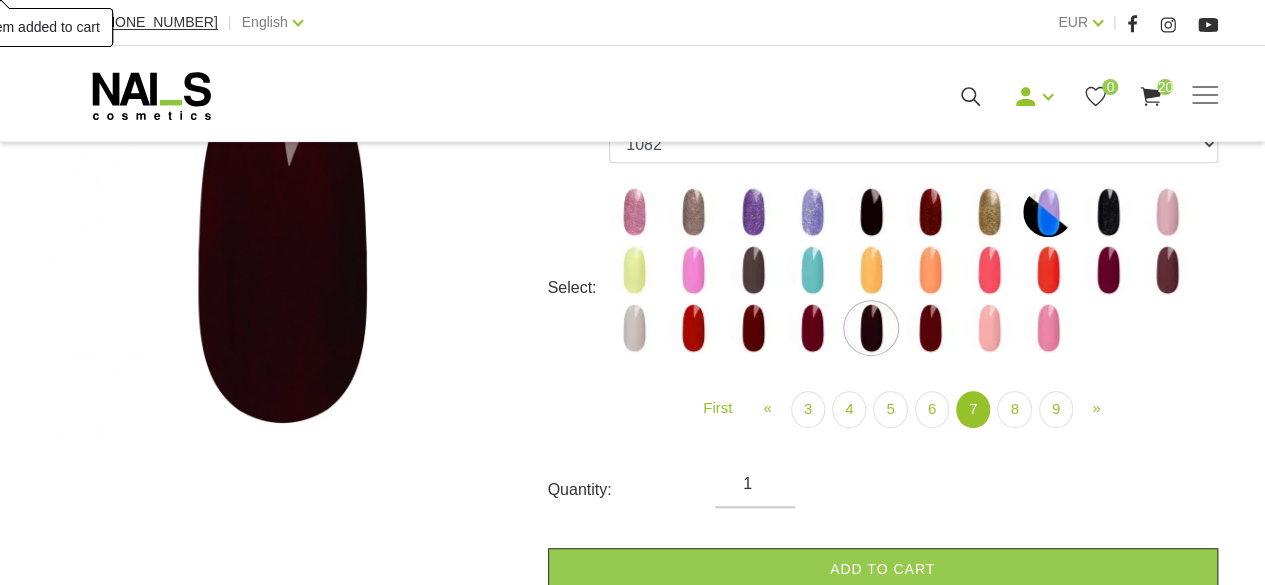 click at bounding box center (930, 328) 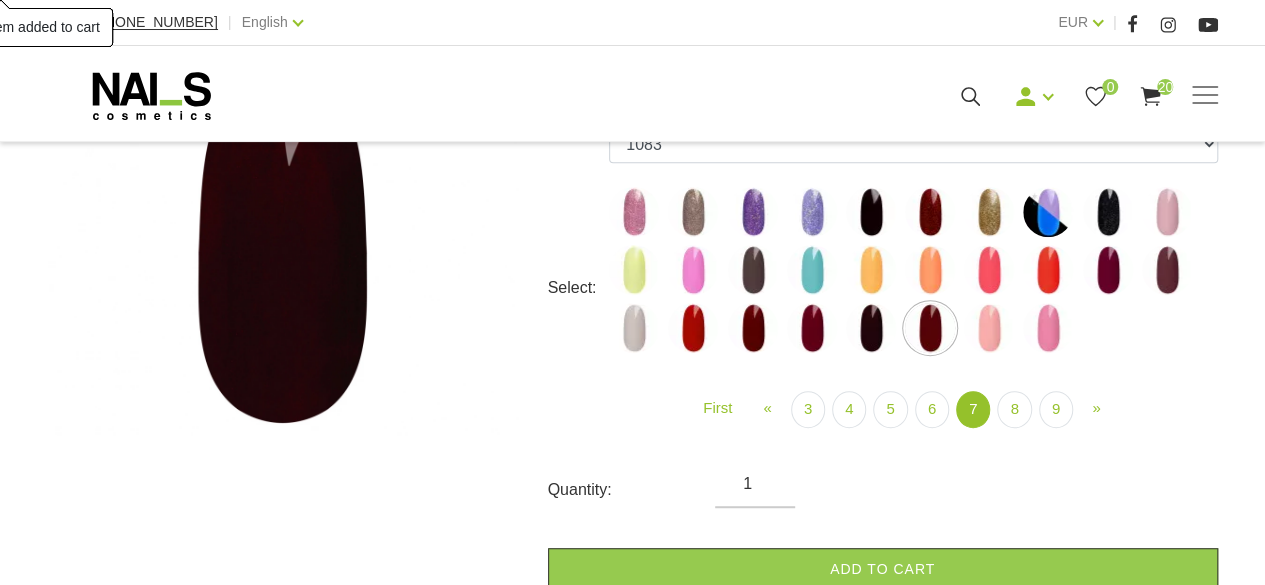 click on "Add to cart" at bounding box center [883, 569] 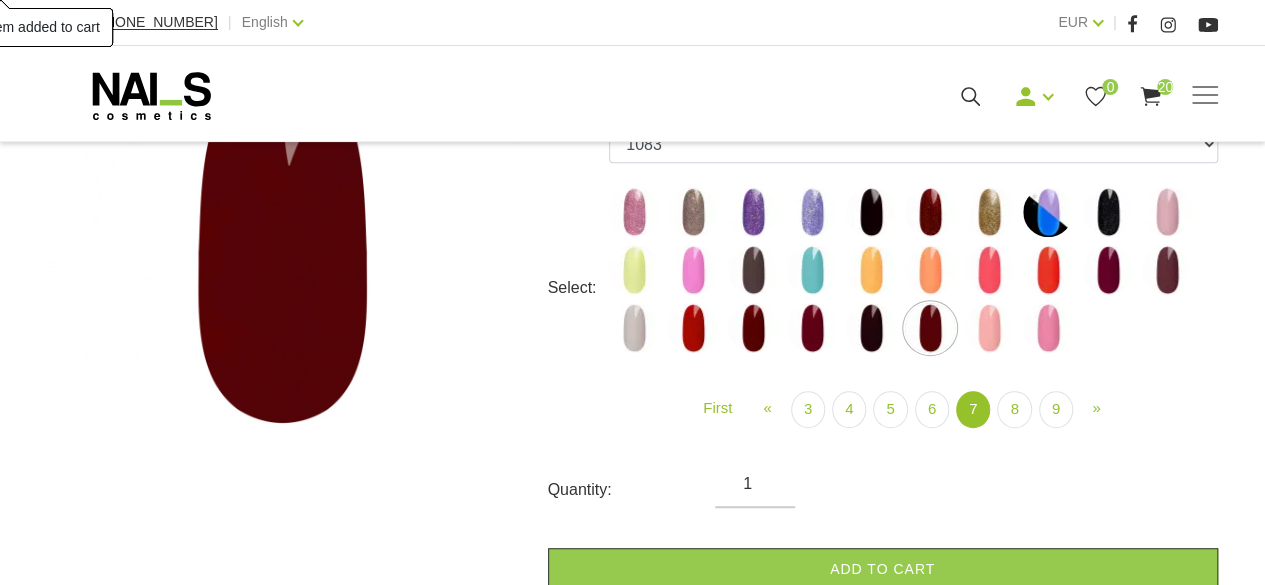 click at bounding box center [989, 328] 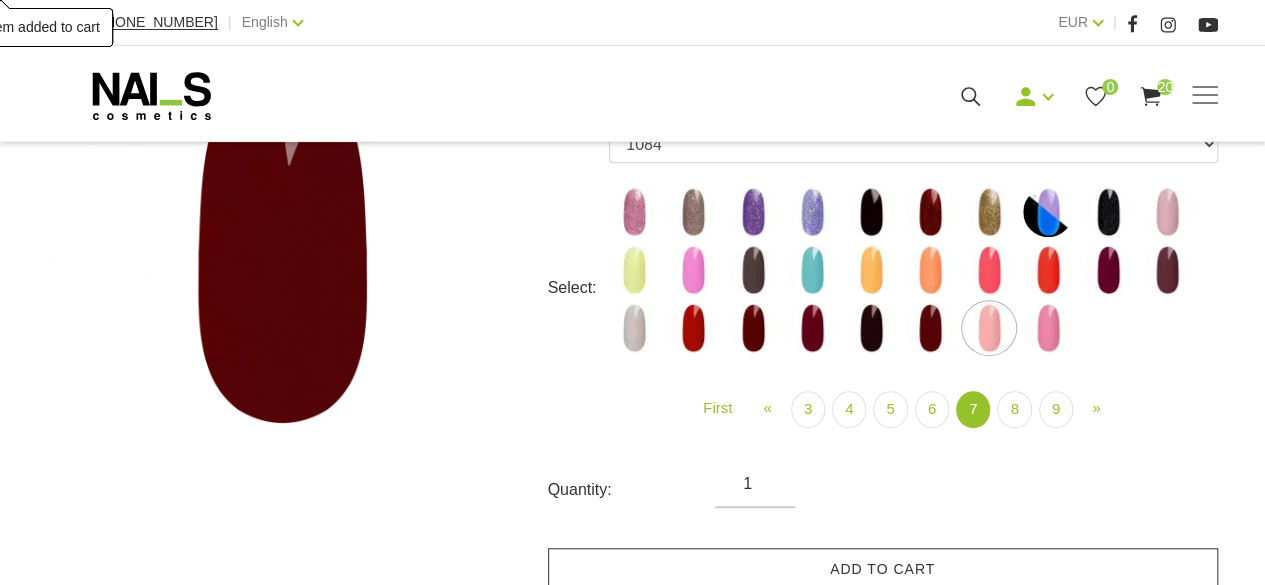 click on "Add to cart" at bounding box center [883, 569] 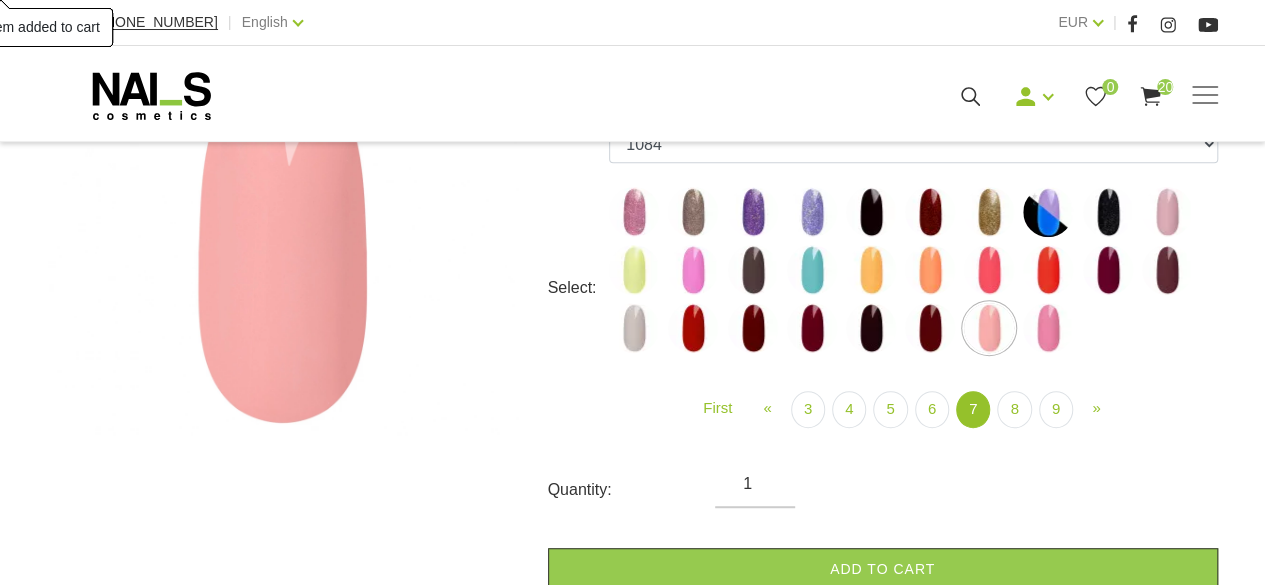 click at bounding box center (1048, 328) 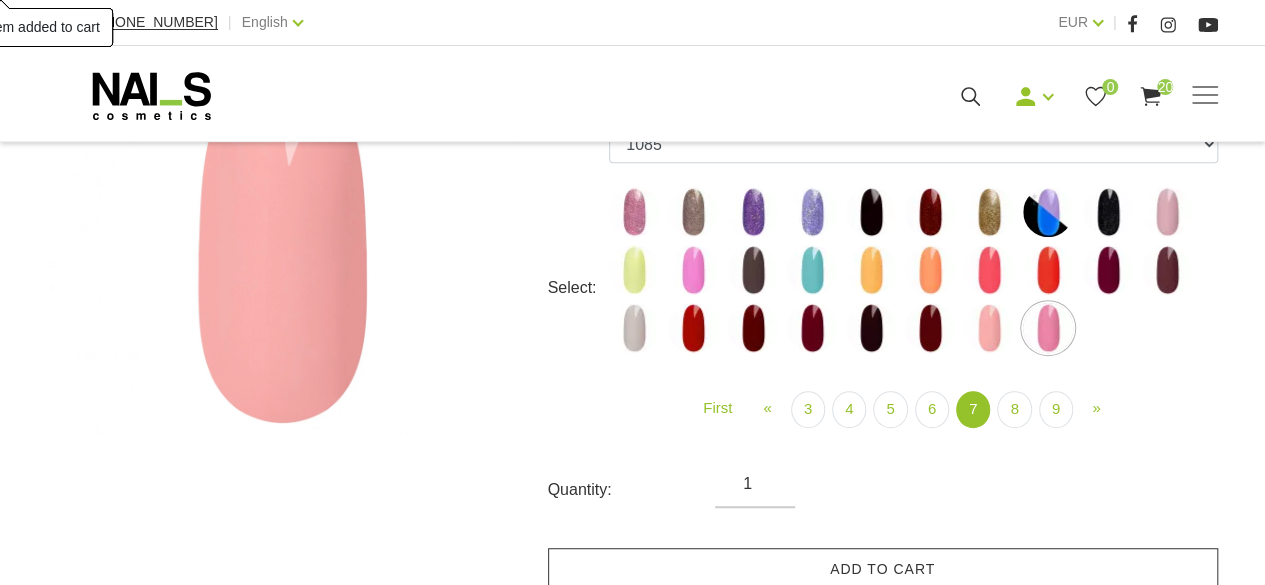 click on "Add to cart" at bounding box center [883, 569] 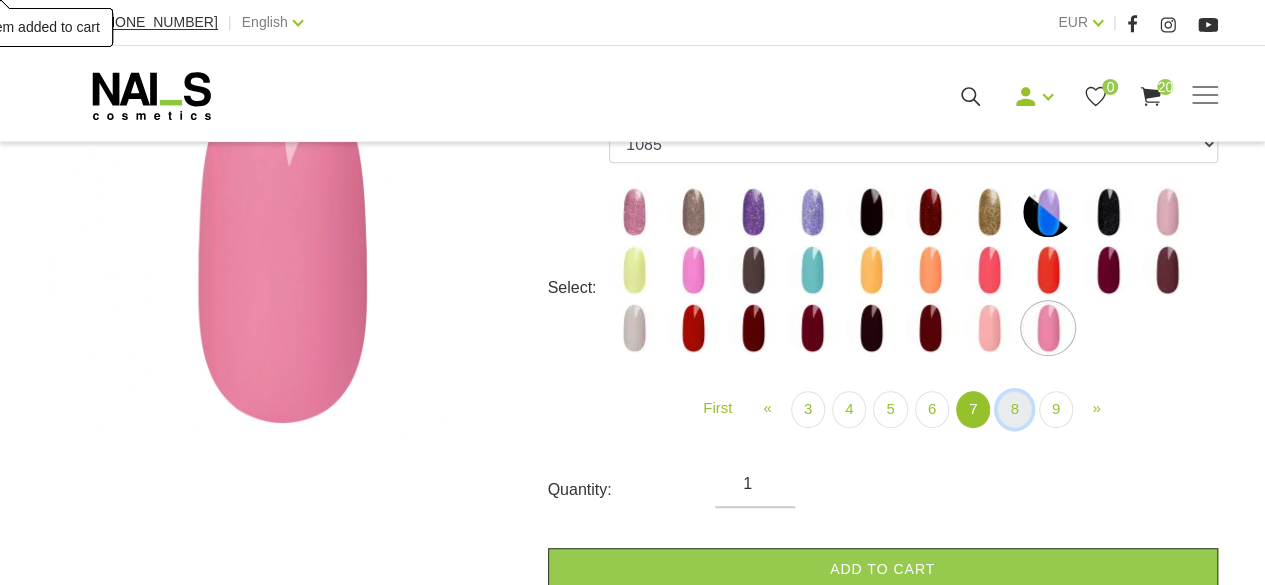 click on "8" at bounding box center (1014, 409) 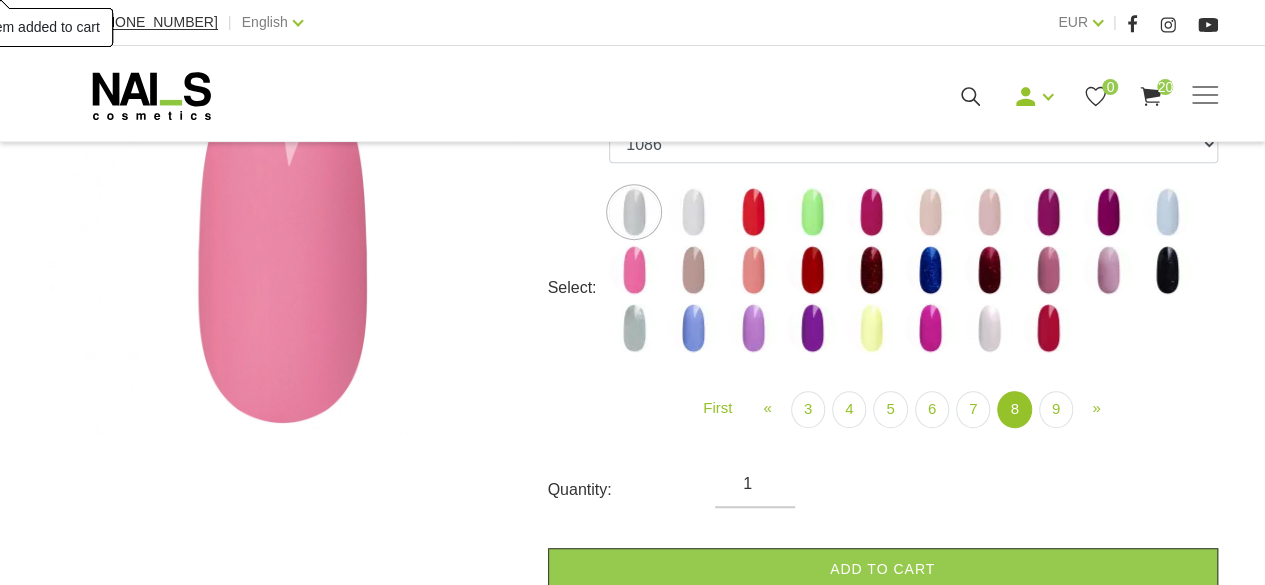 click at bounding box center (693, 212) 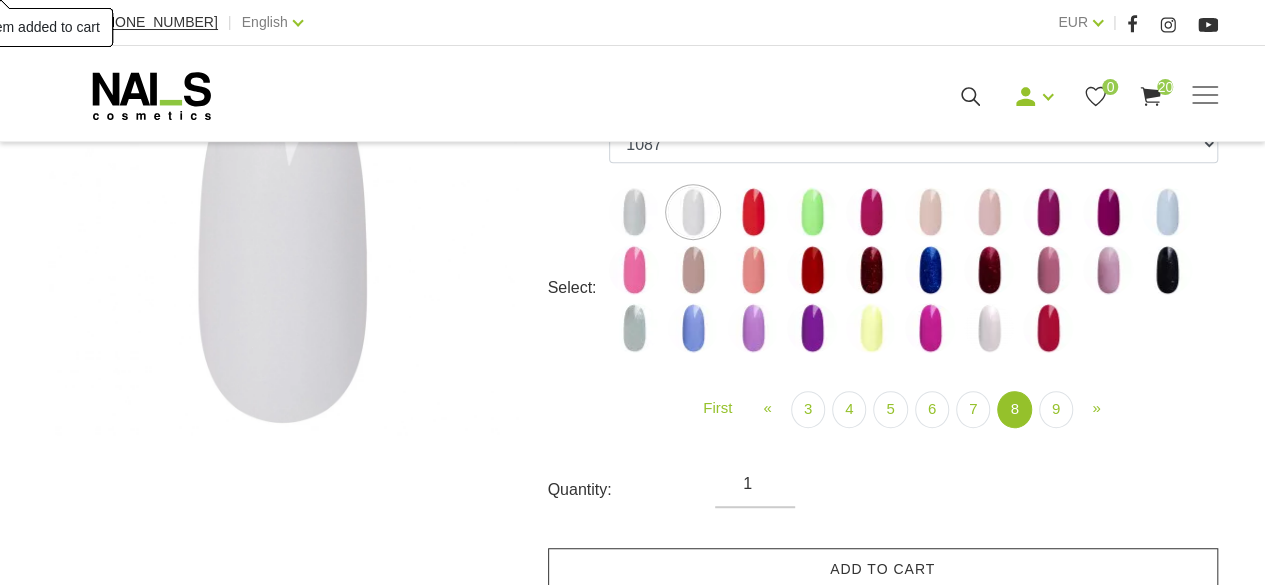 click on "Add to cart" at bounding box center [883, 569] 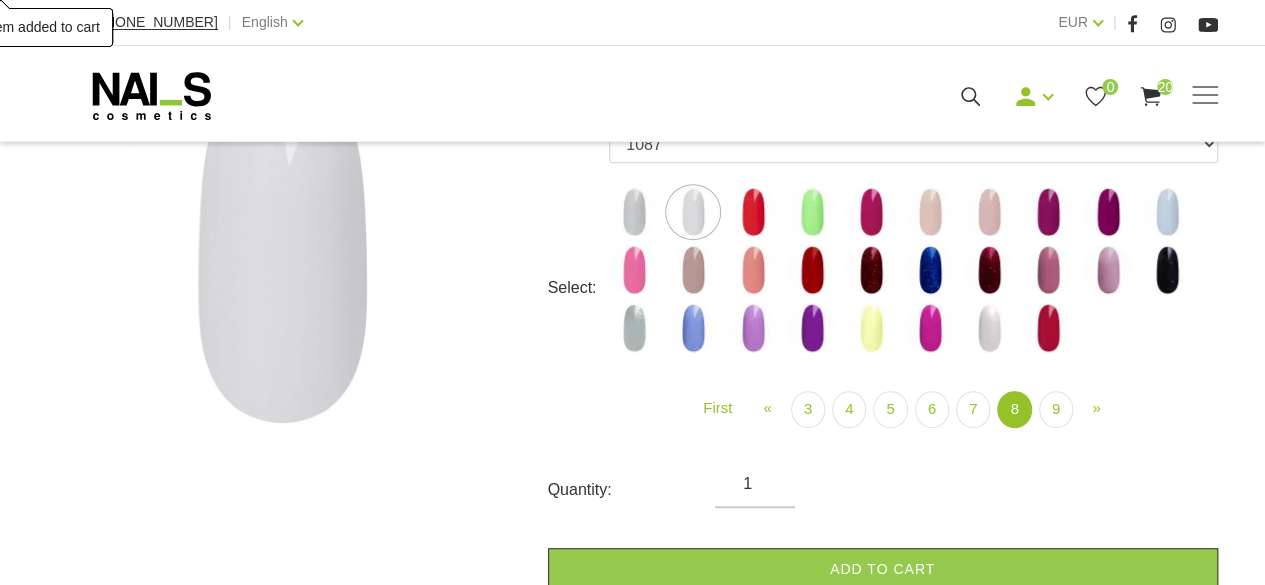 click at bounding box center [753, 212] 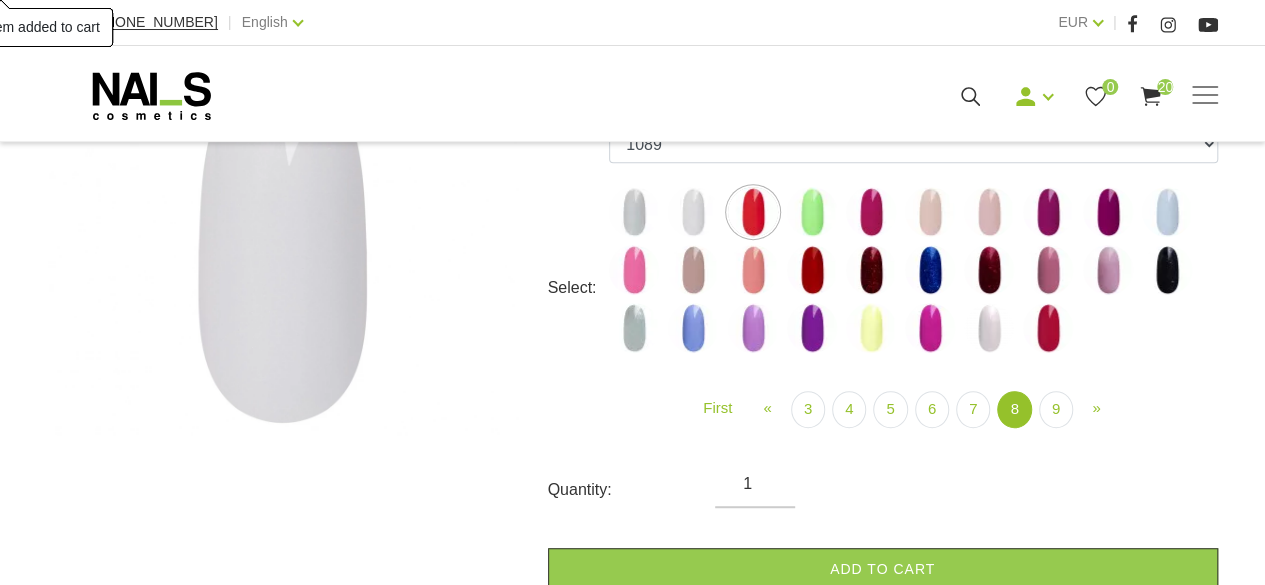 click on "Add to cart" at bounding box center [883, 569] 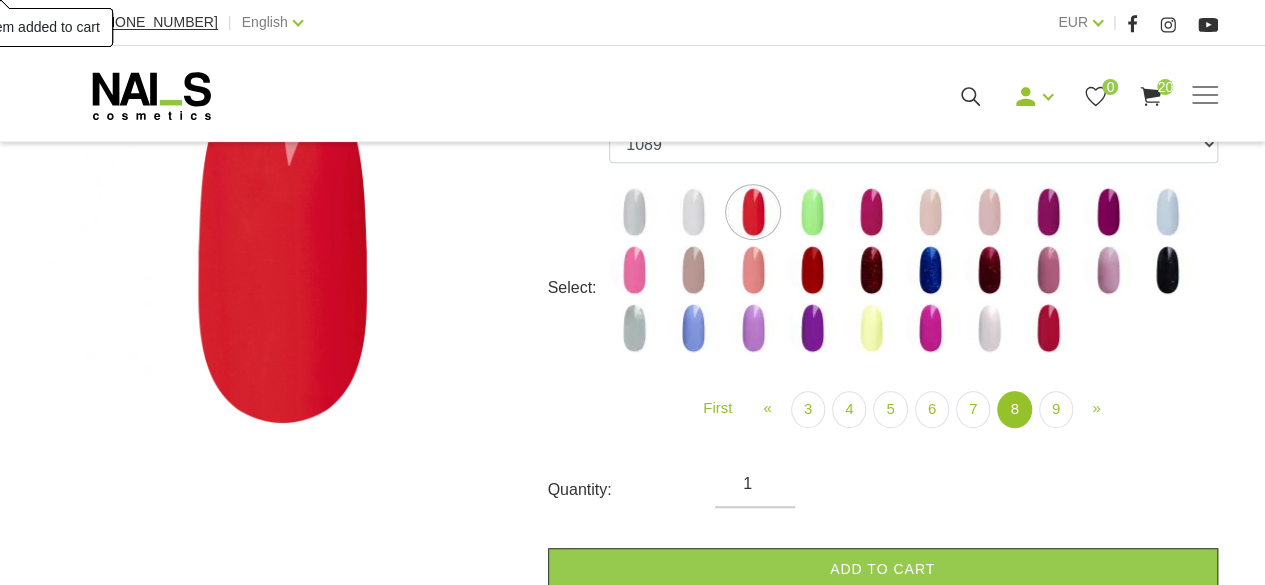 click at bounding box center [812, 212] 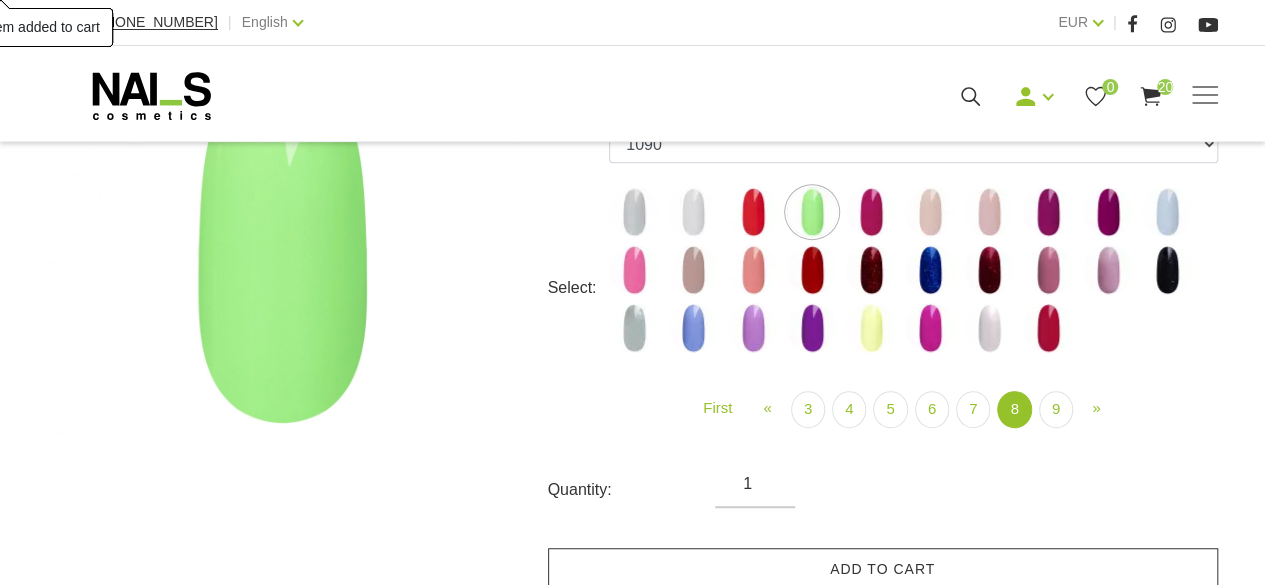 click on "Add to cart" at bounding box center [883, 569] 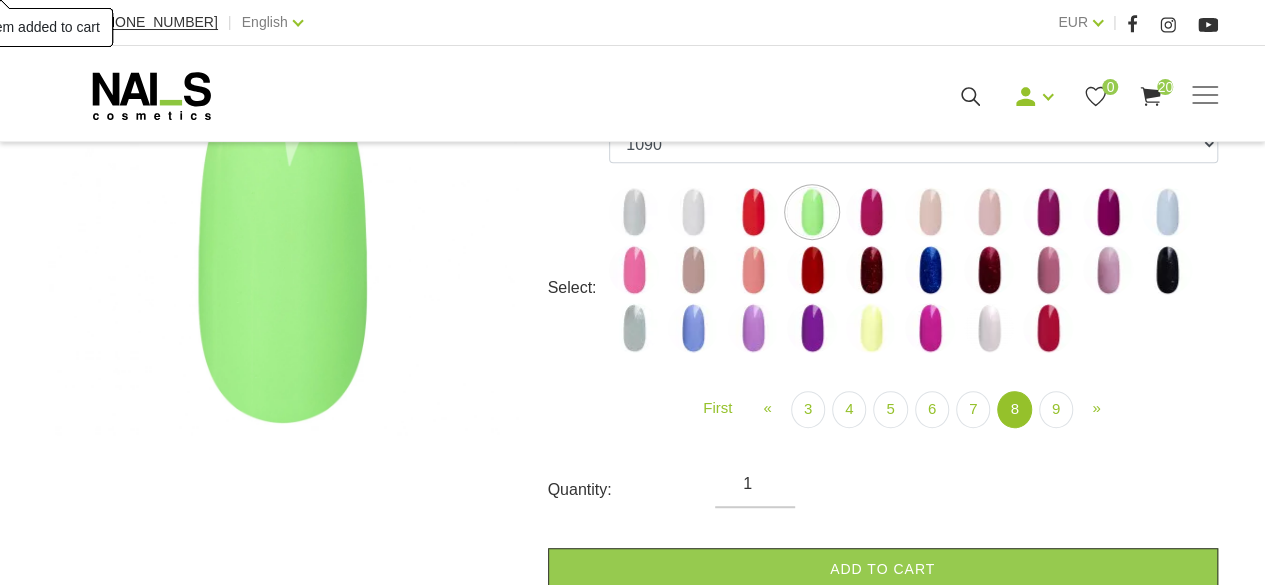 click at bounding box center (871, 212) 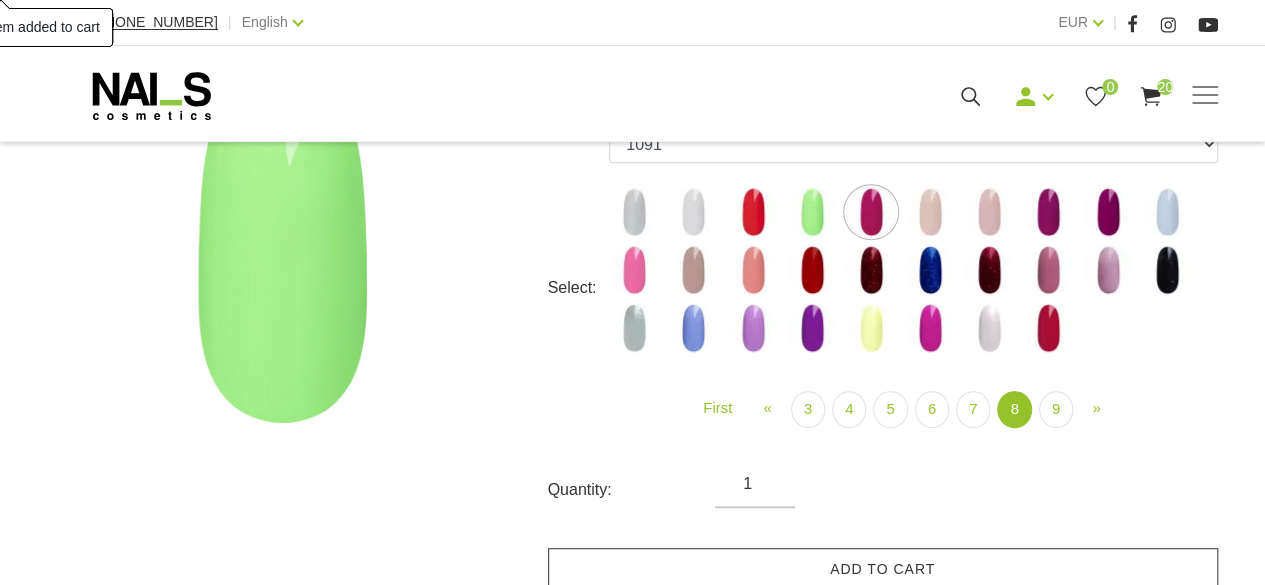 click on "Add to cart" at bounding box center [883, 569] 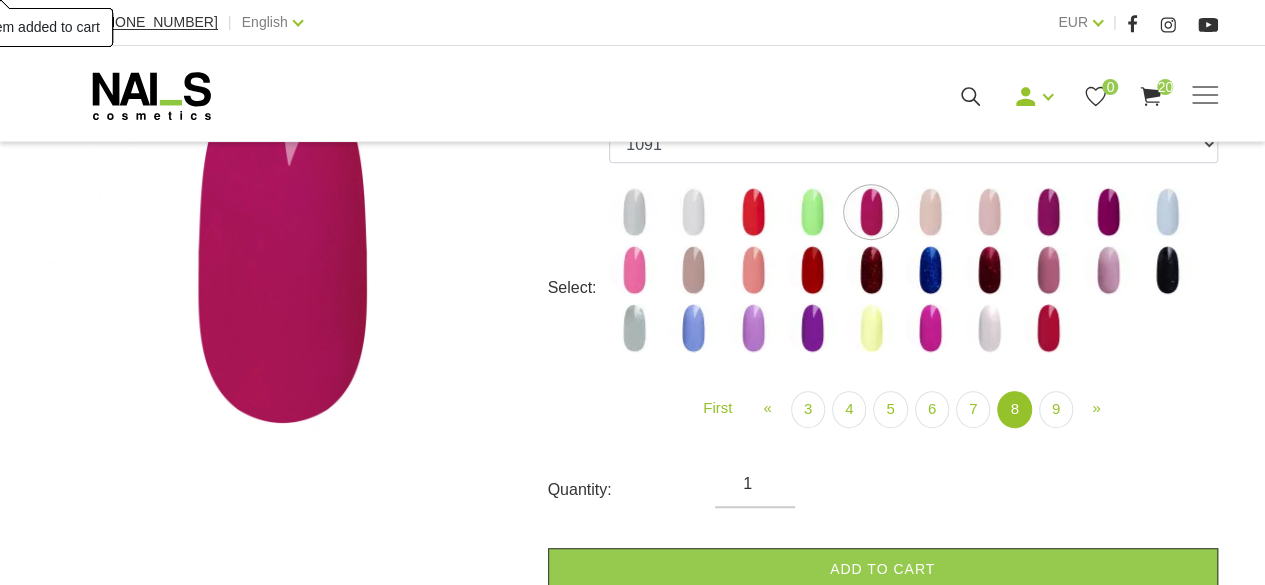 click at bounding box center [930, 212] 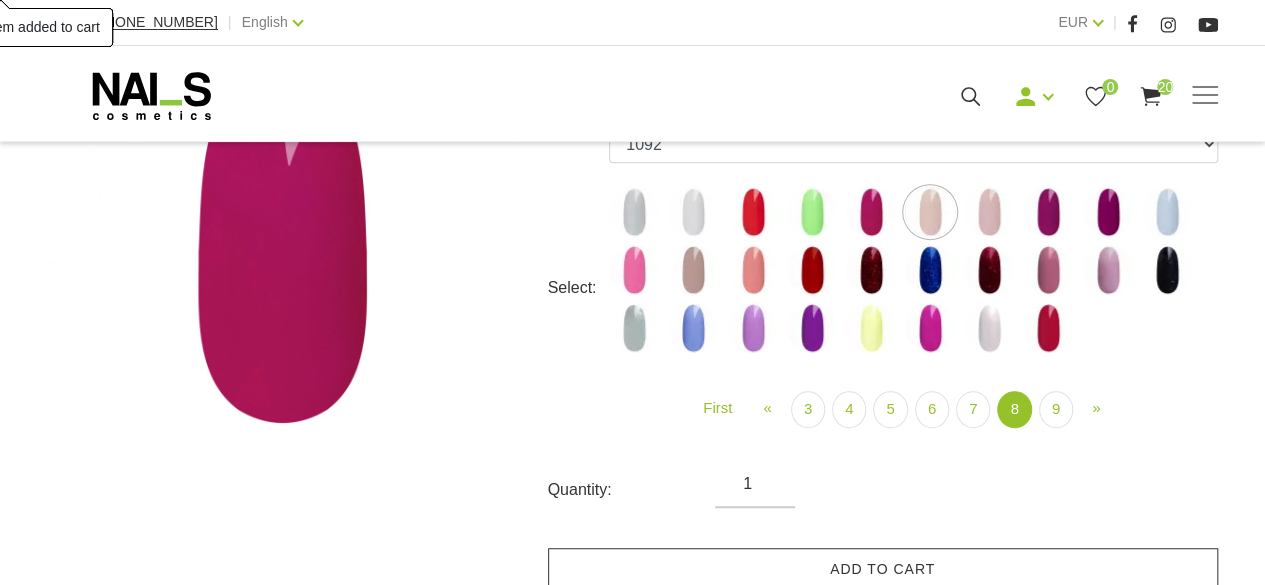click on "Add to cart" at bounding box center [883, 569] 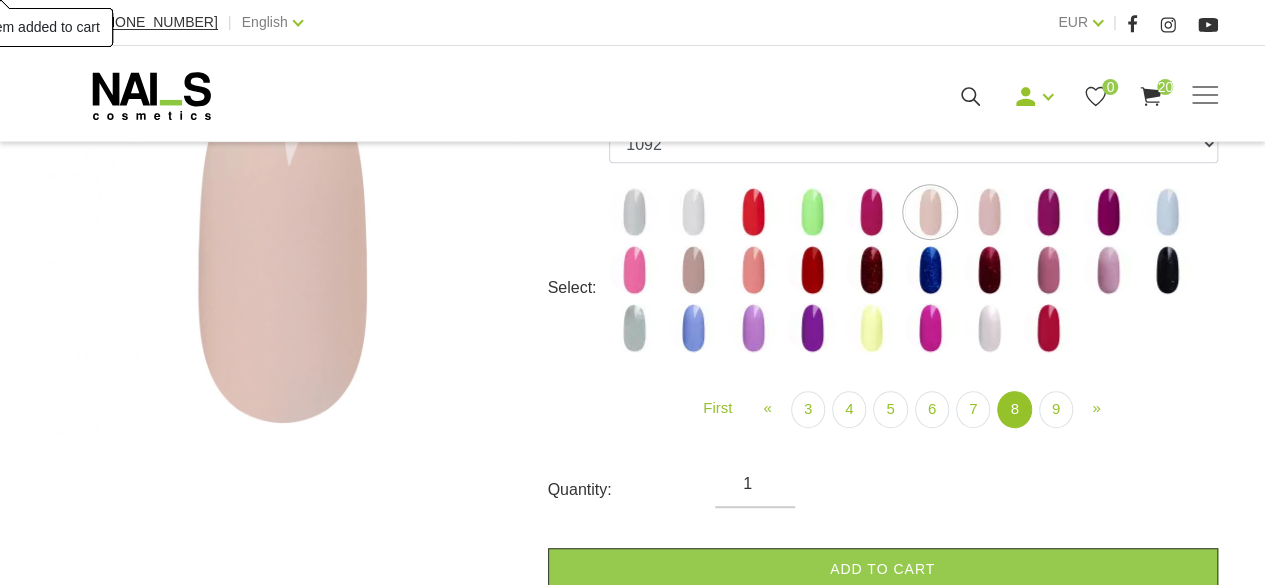 click on "Add to cart" at bounding box center (883, 569) 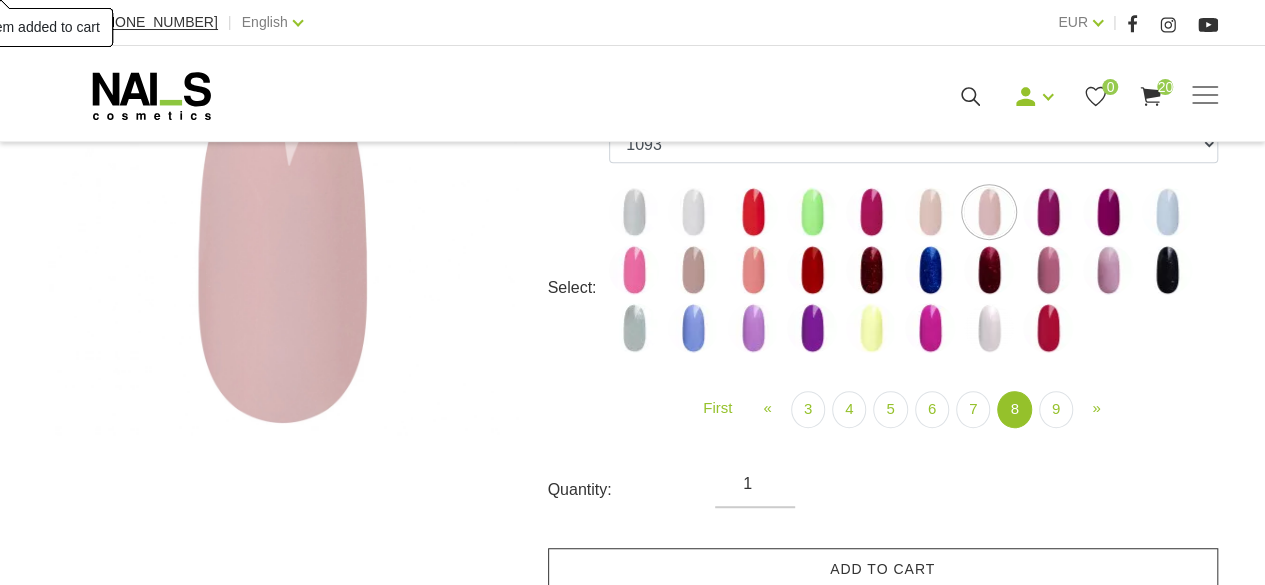 click on "Add to cart" at bounding box center [883, 569] 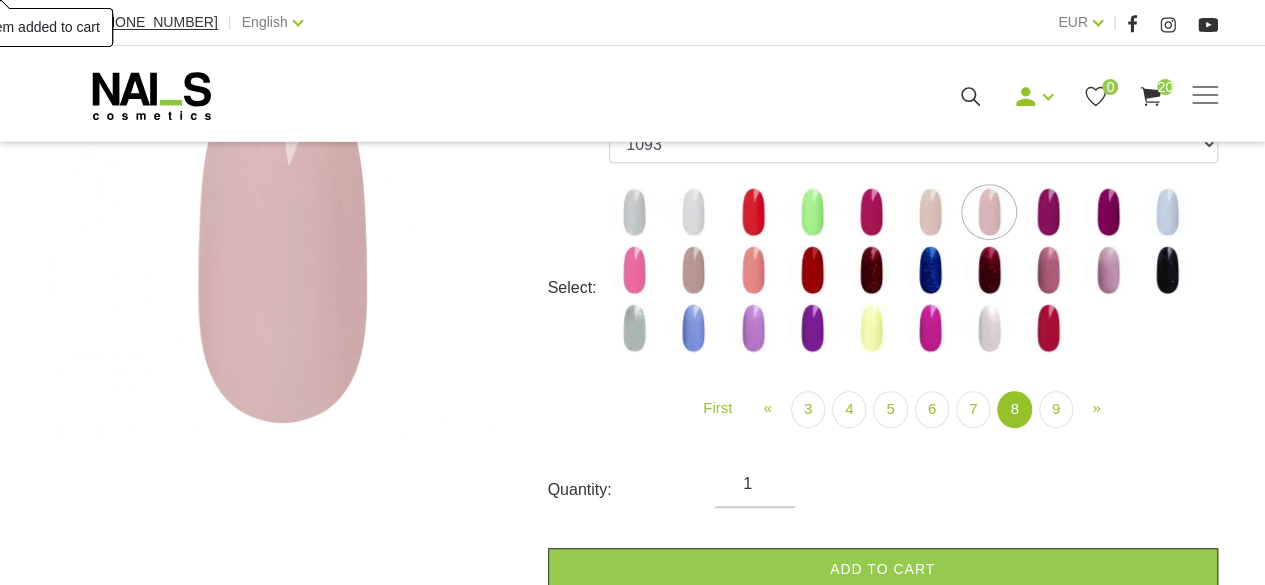 click at bounding box center [1048, 212] 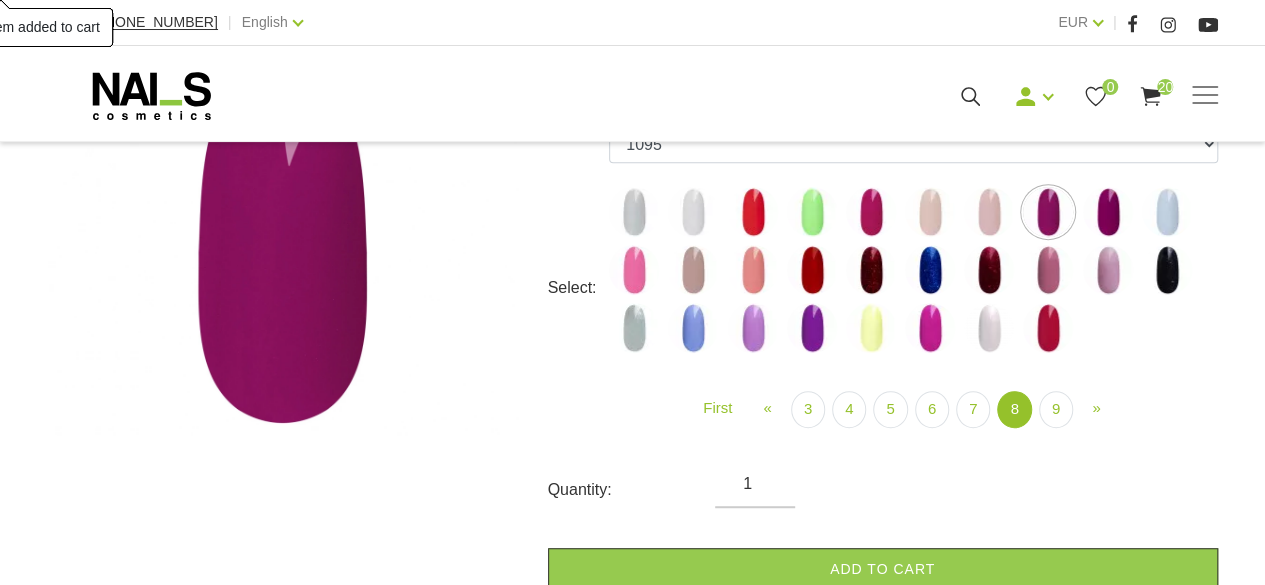 click at bounding box center [1108, 212] 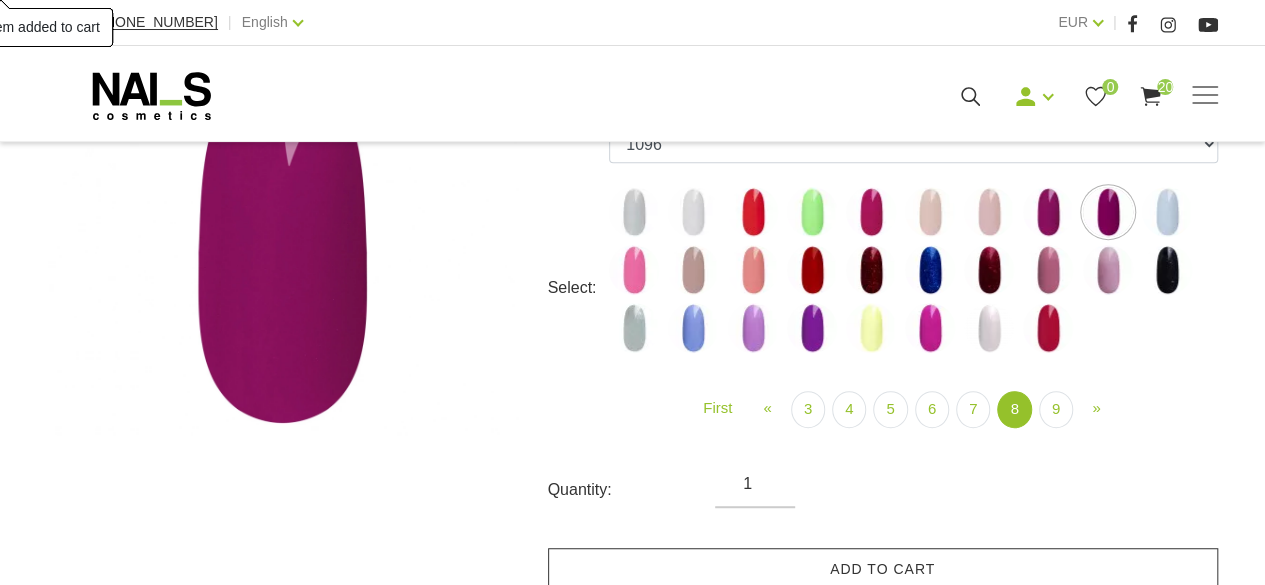 click on "Add to cart" at bounding box center (883, 569) 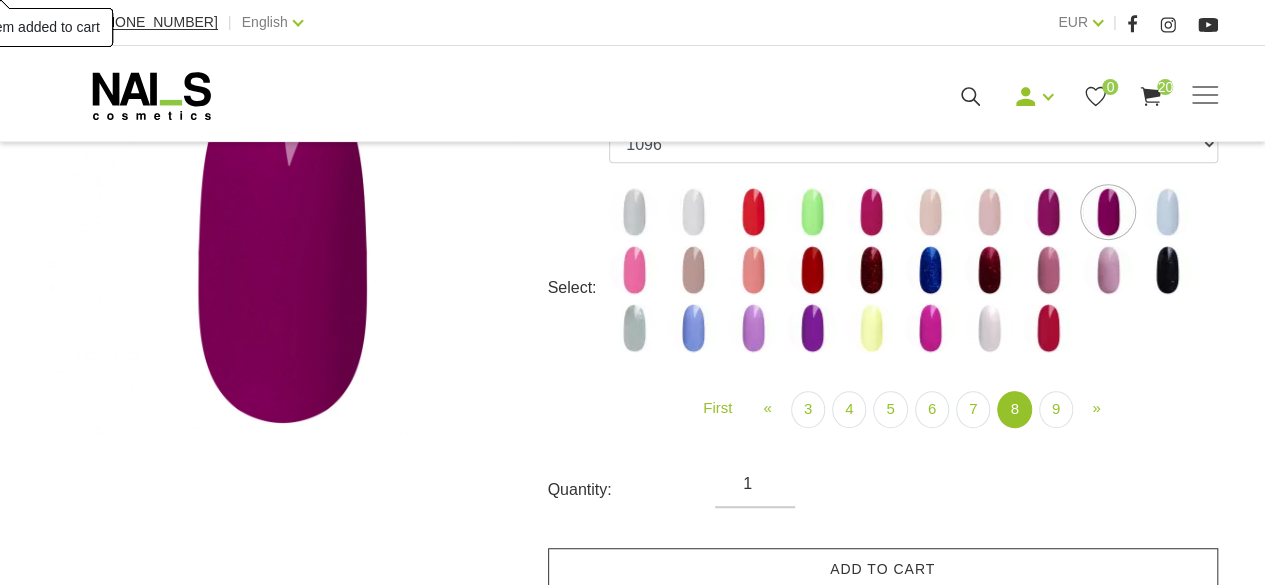 click on "Add to cart" at bounding box center (883, 569) 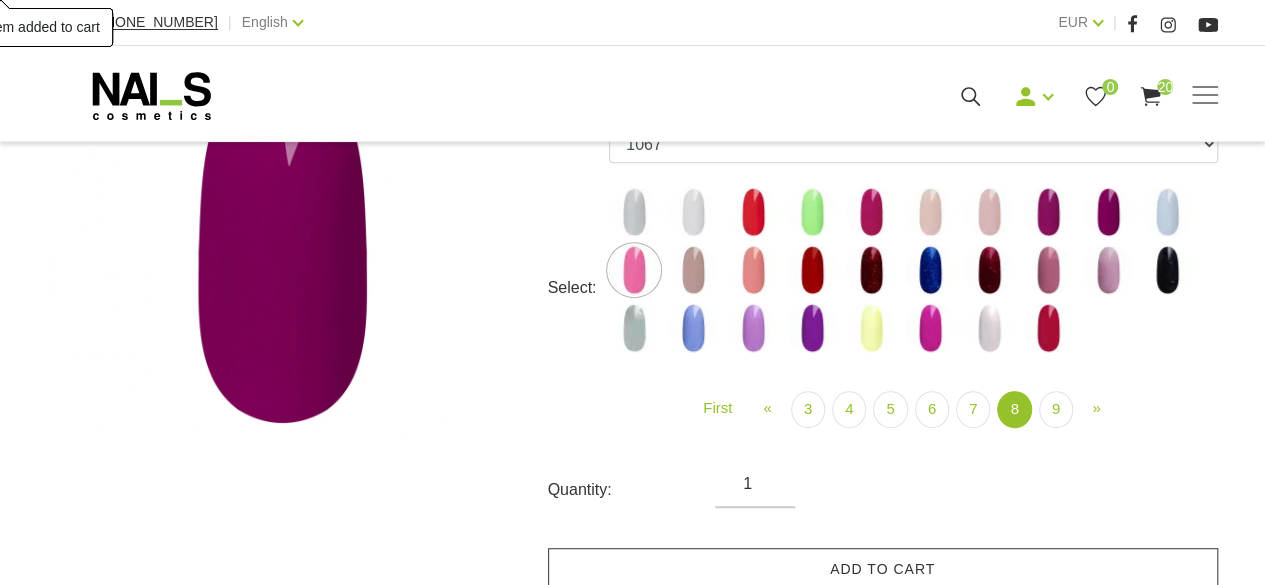 click on "Add to cart" at bounding box center (883, 569) 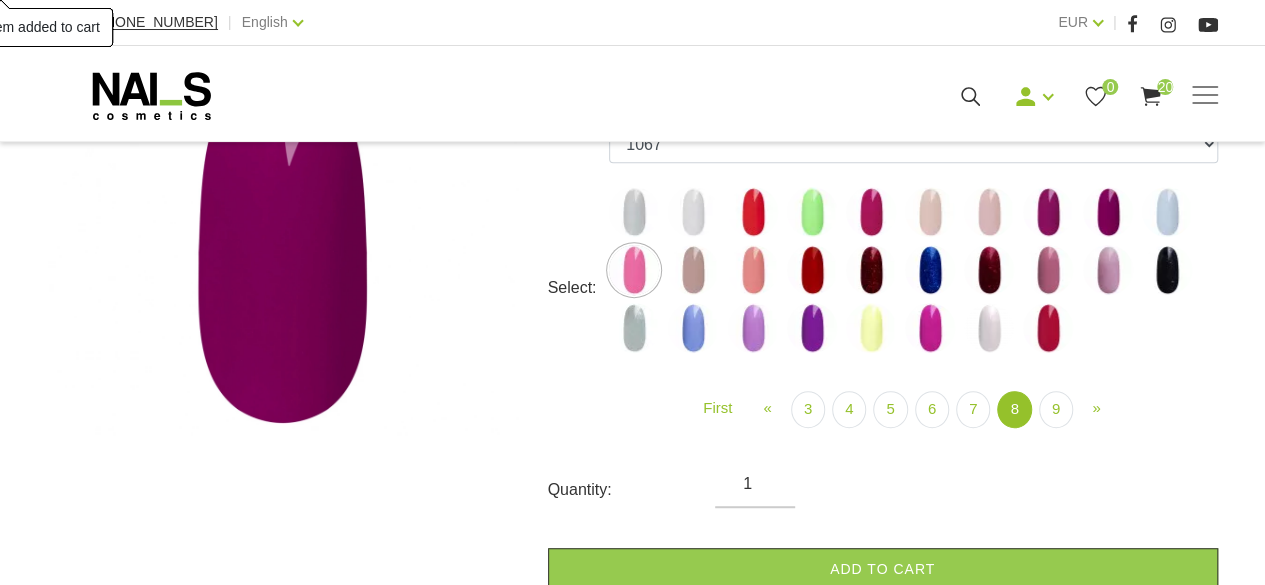 click at bounding box center (693, 270) 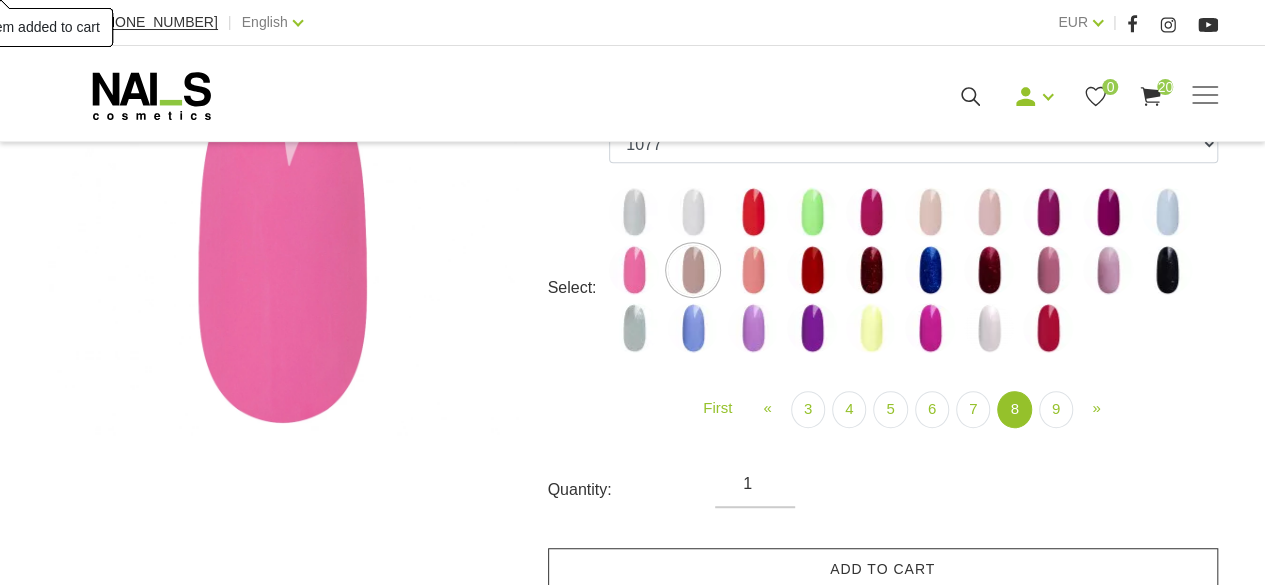 click on "Add to cart" at bounding box center (883, 569) 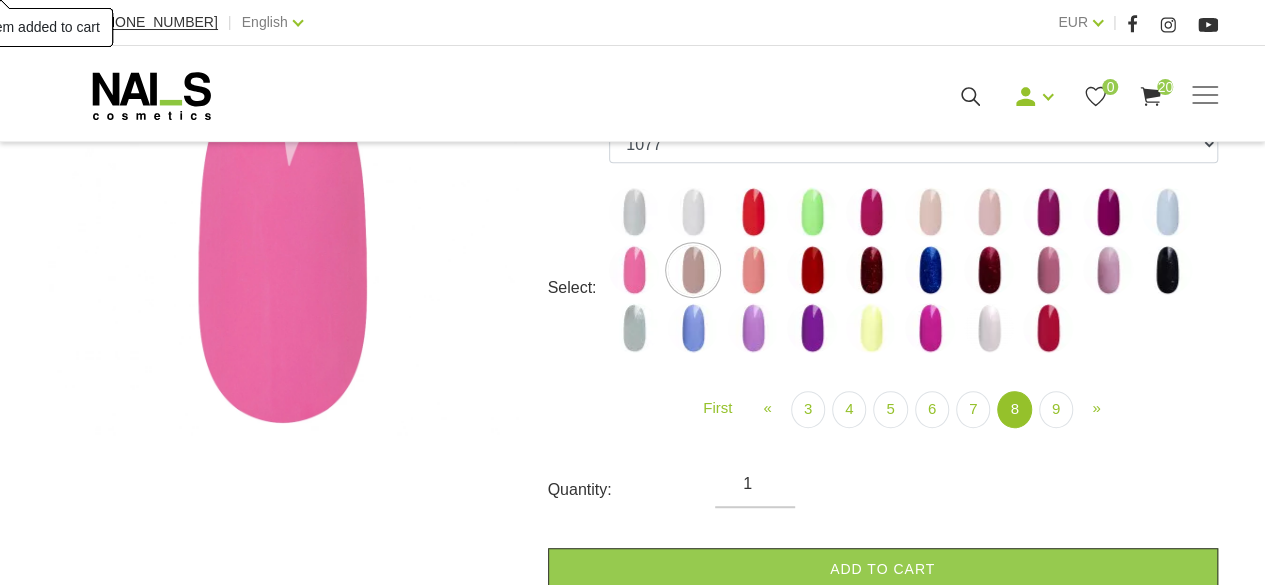 click at bounding box center [753, 270] 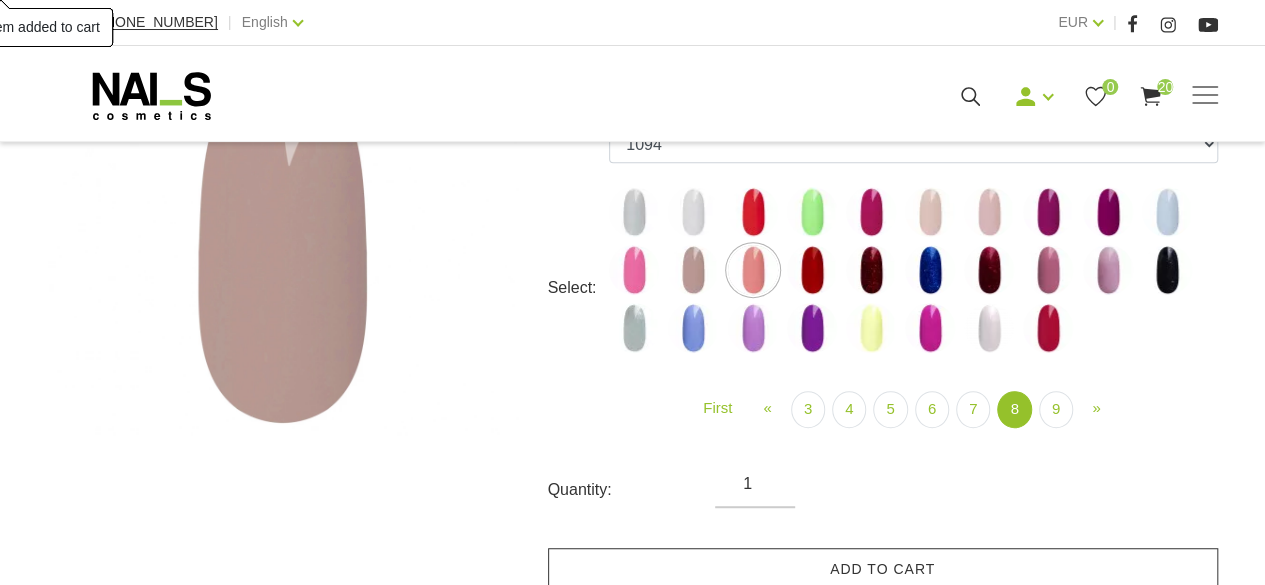 click on "Add to cart" at bounding box center (883, 569) 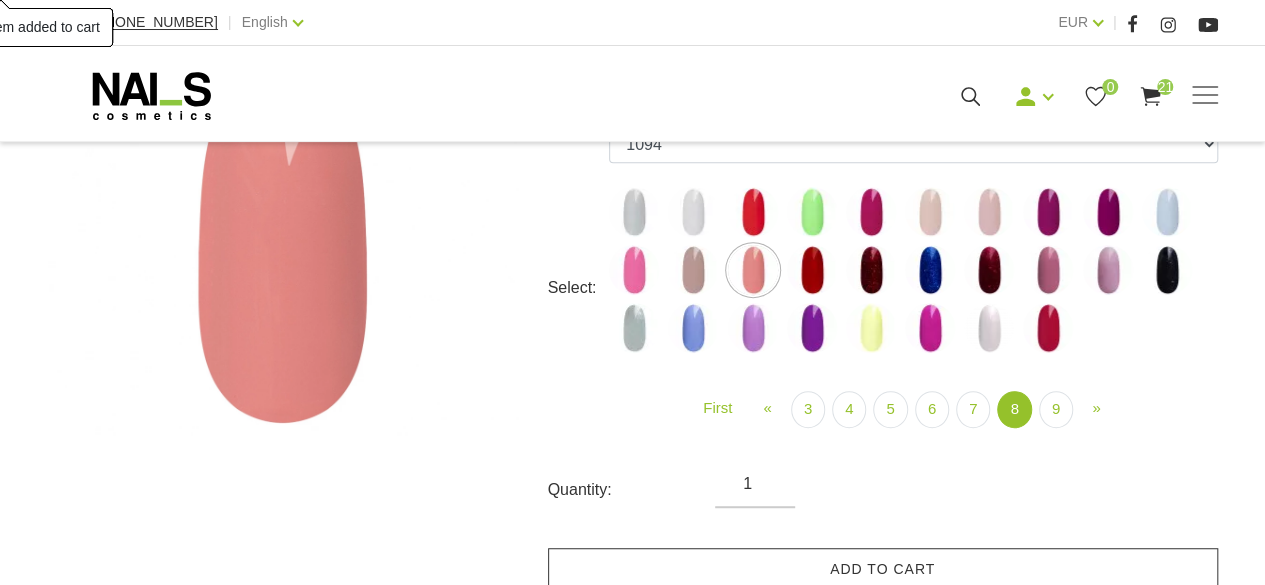 click on "Add to cart" at bounding box center [883, 569] 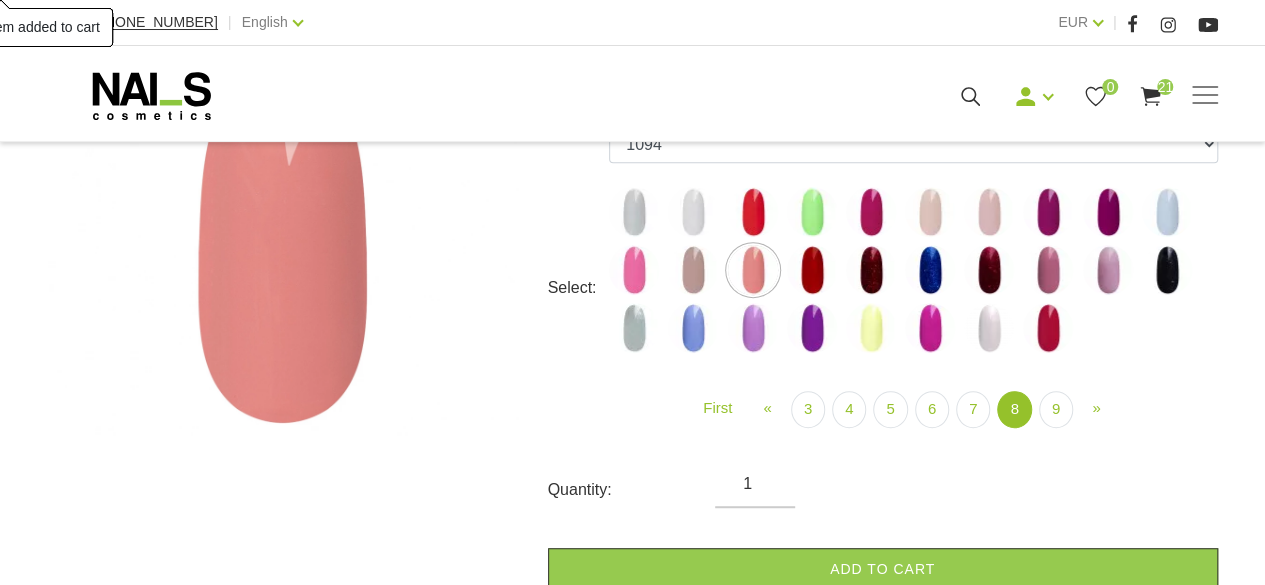 click at bounding box center (812, 270) 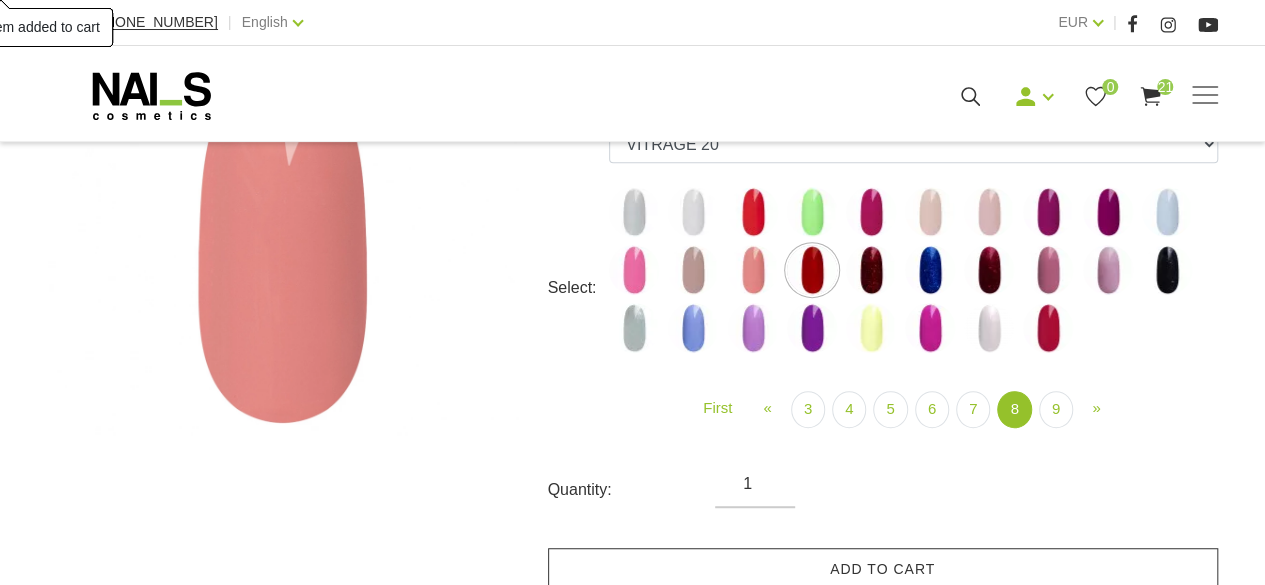 click on "Add to cart" at bounding box center [883, 569] 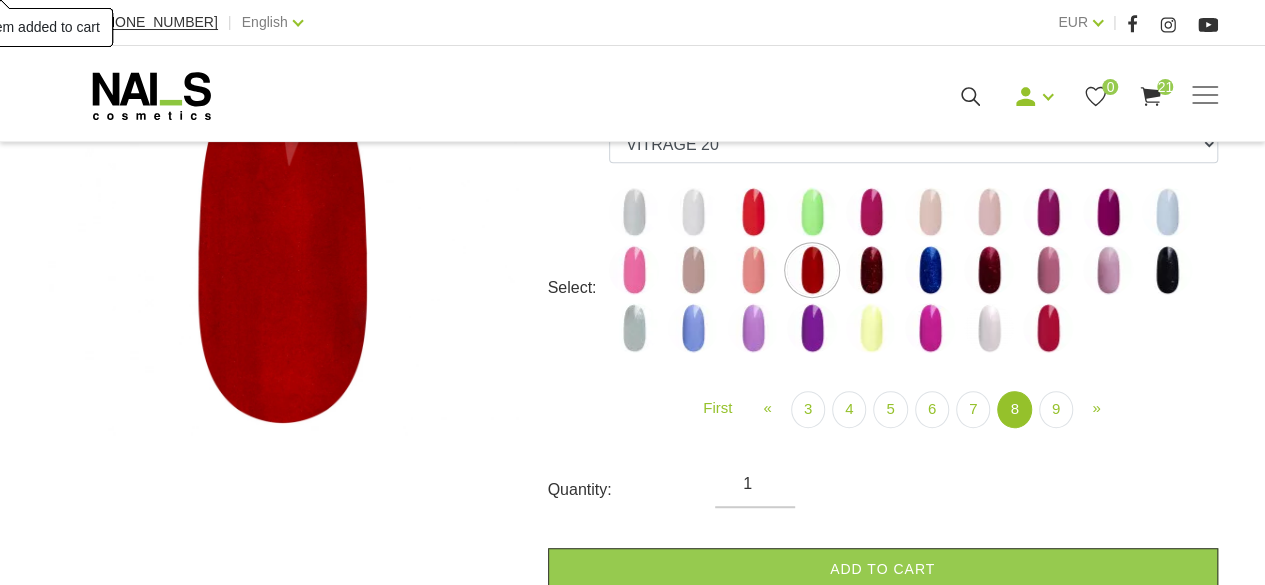 click at bounding box center [871, 270] 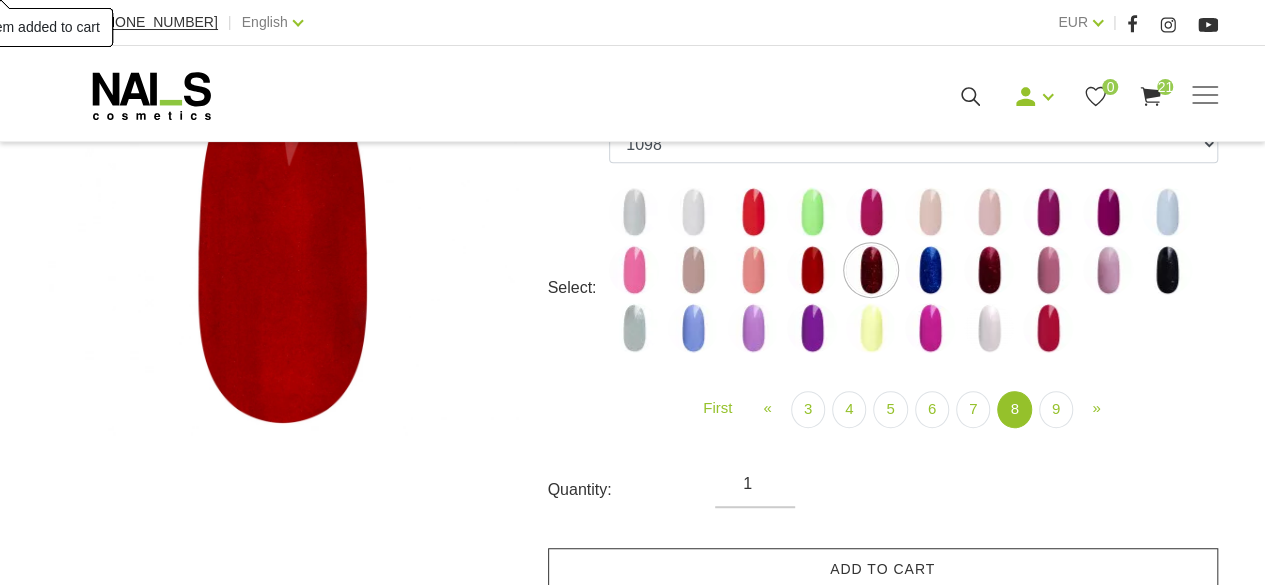 click on "Add to cart" at bounding box center [883, 569] 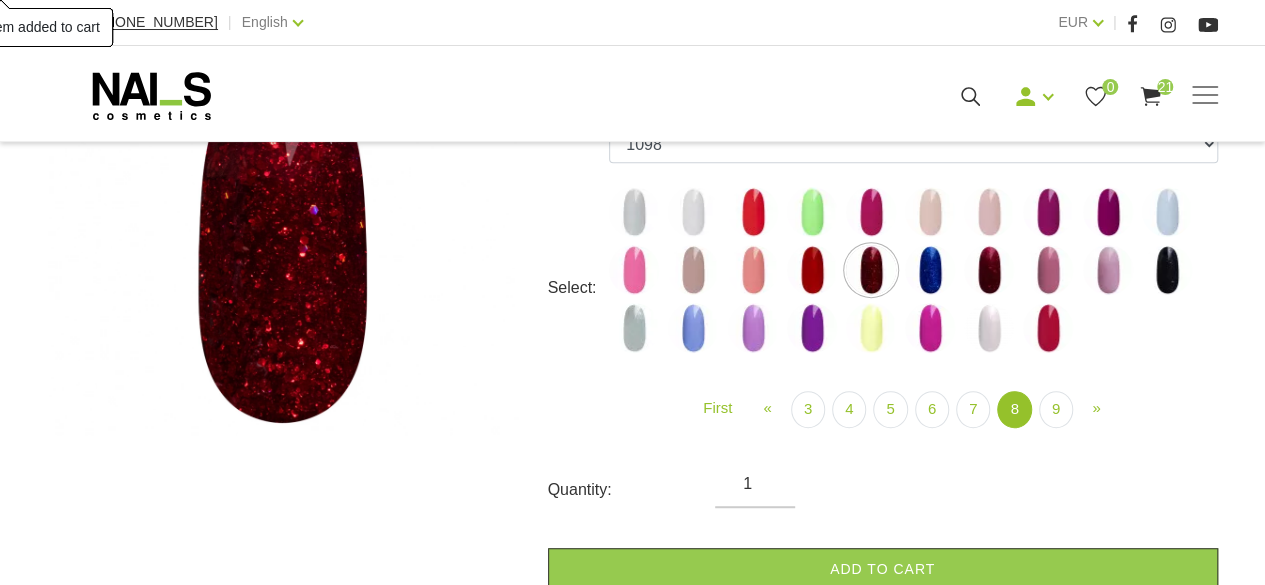 click at bounding box center [930, 270] 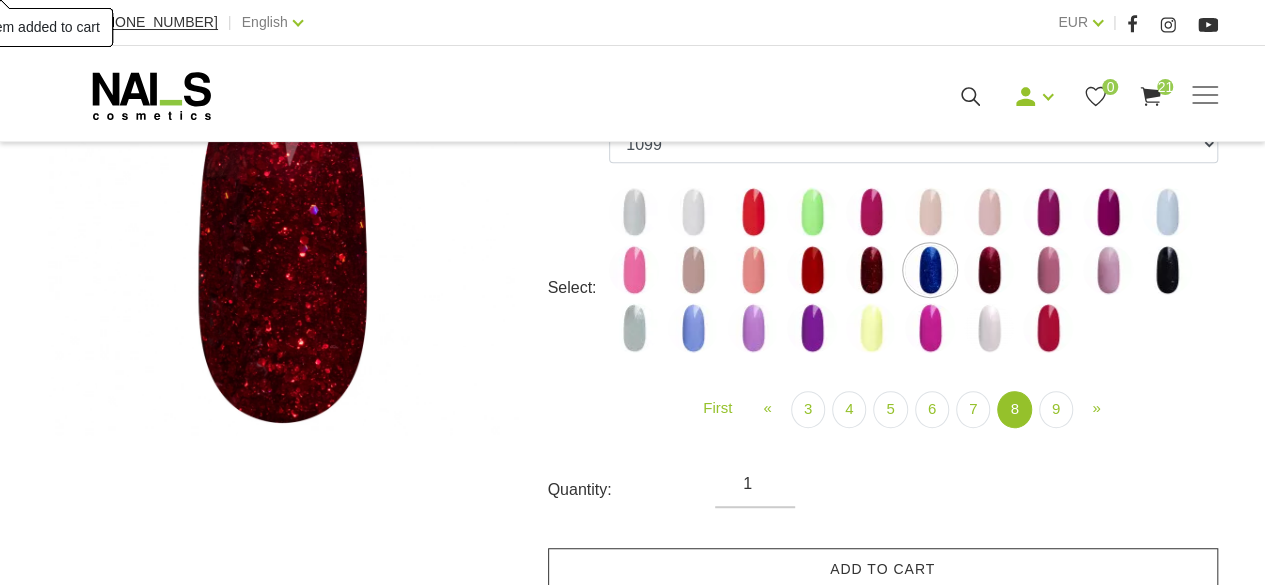 click on "Add to cart" at bounding box center (883, 569) 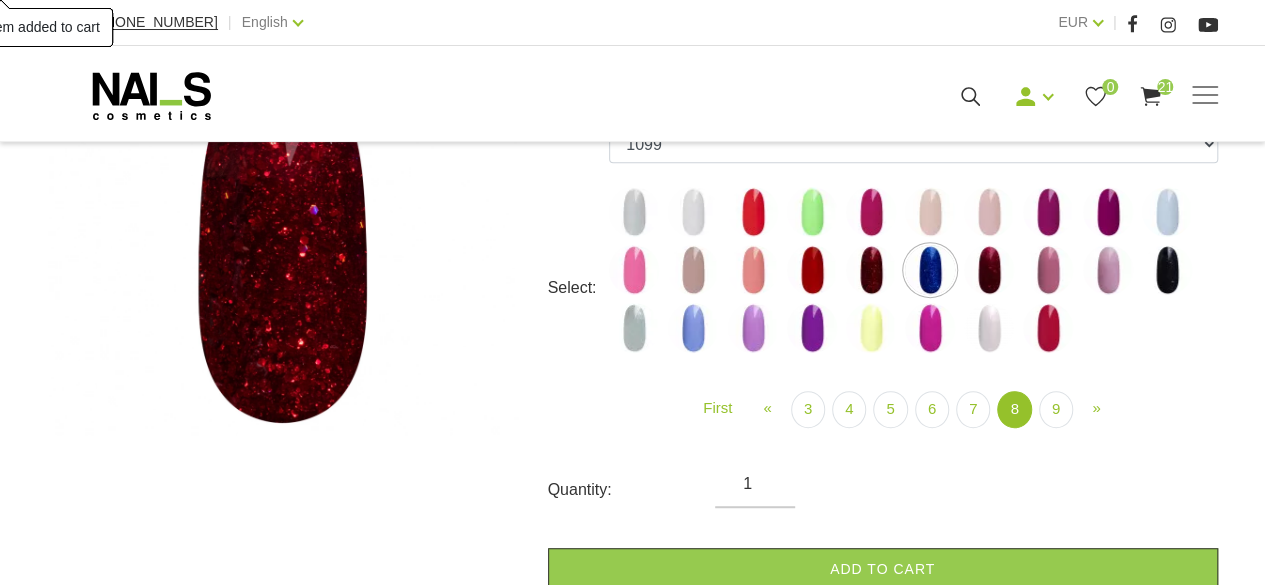 click at bounding box center [989, 270] 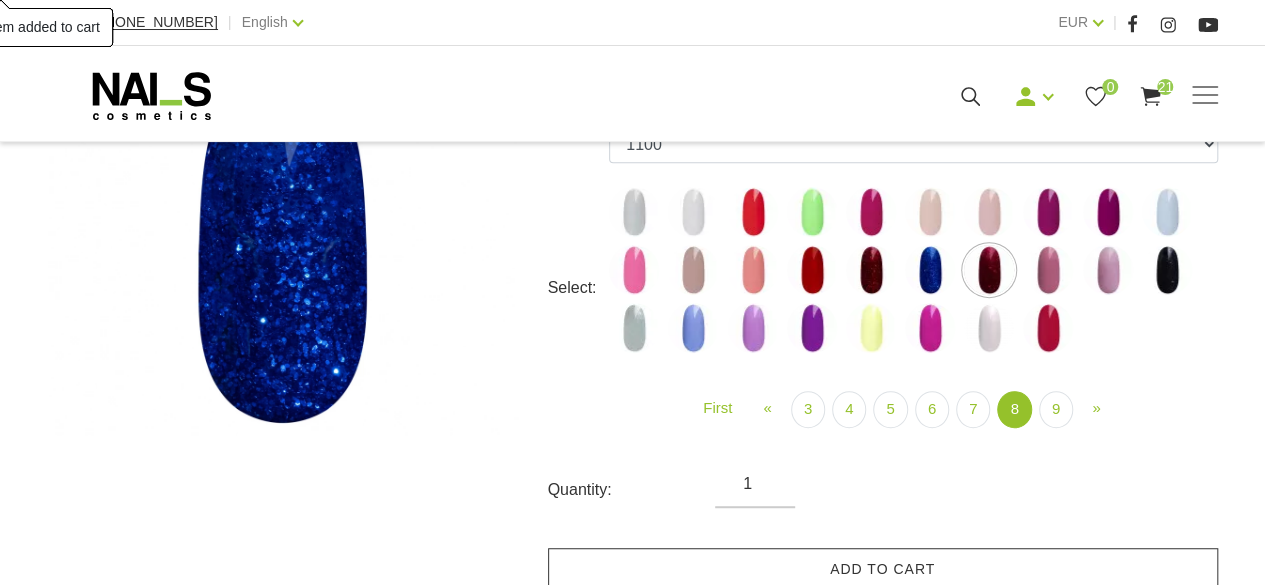 click on "Add to cart" at bounding box center [883, 569] 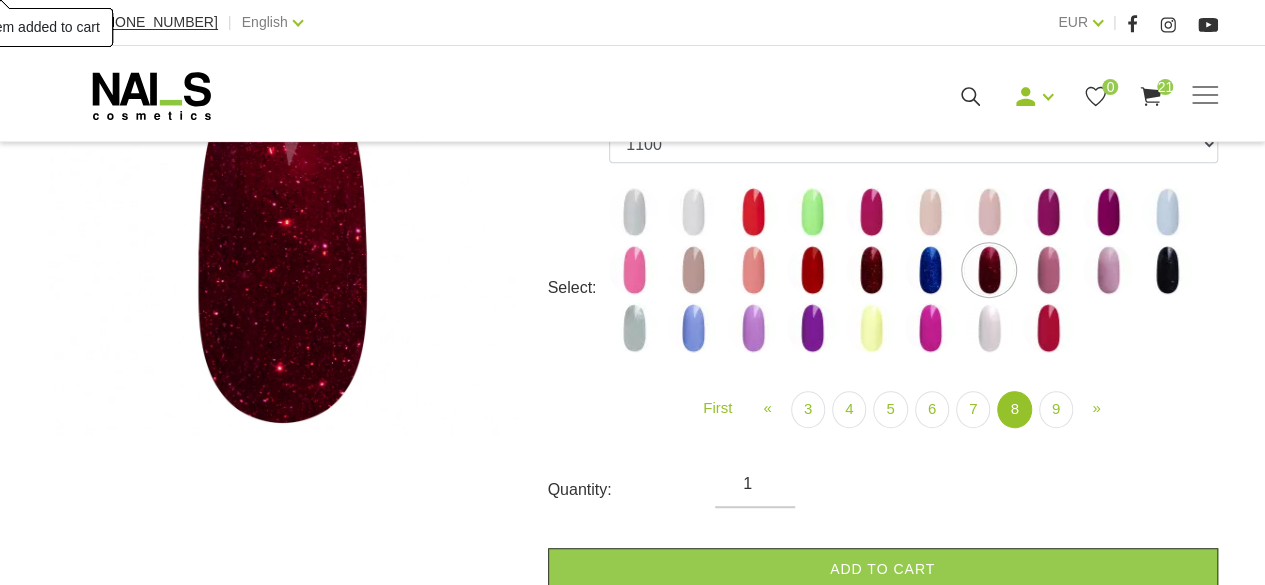 click at bounding box center [1048, 270] 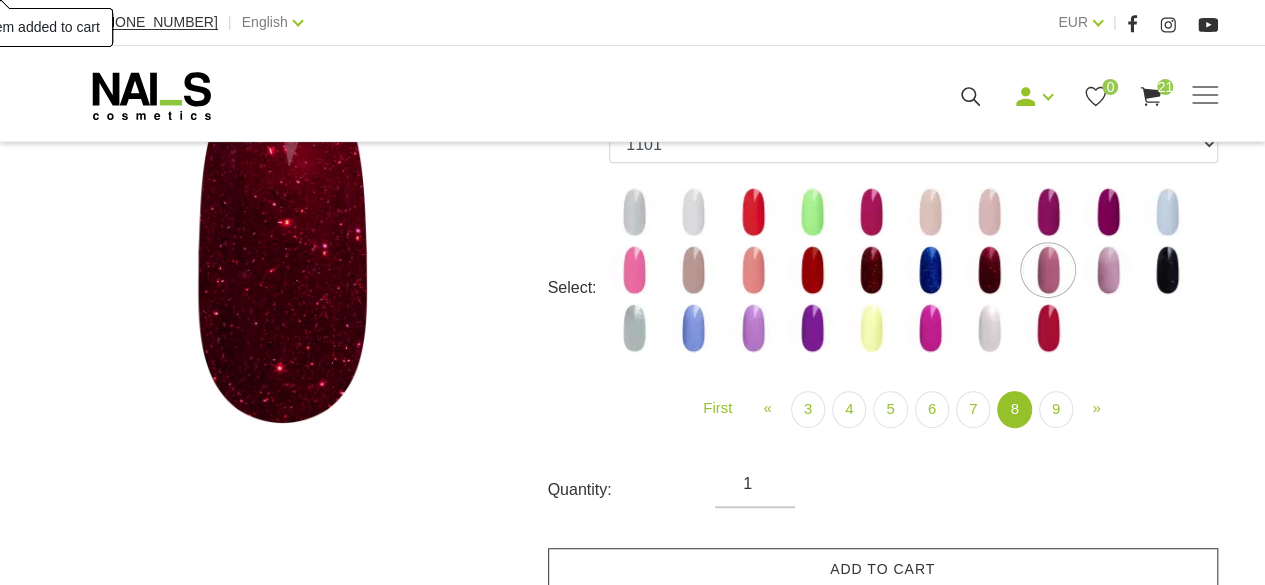click on "Add to cart" at bounding box center [883, 569] 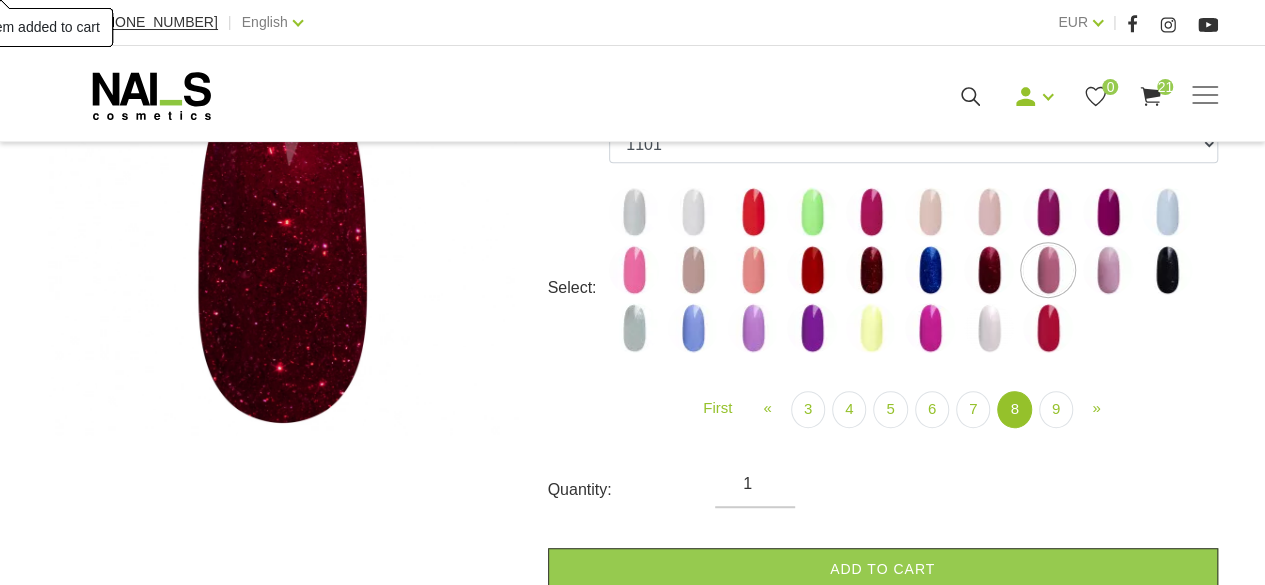 click at bounding box center [1108, 270] 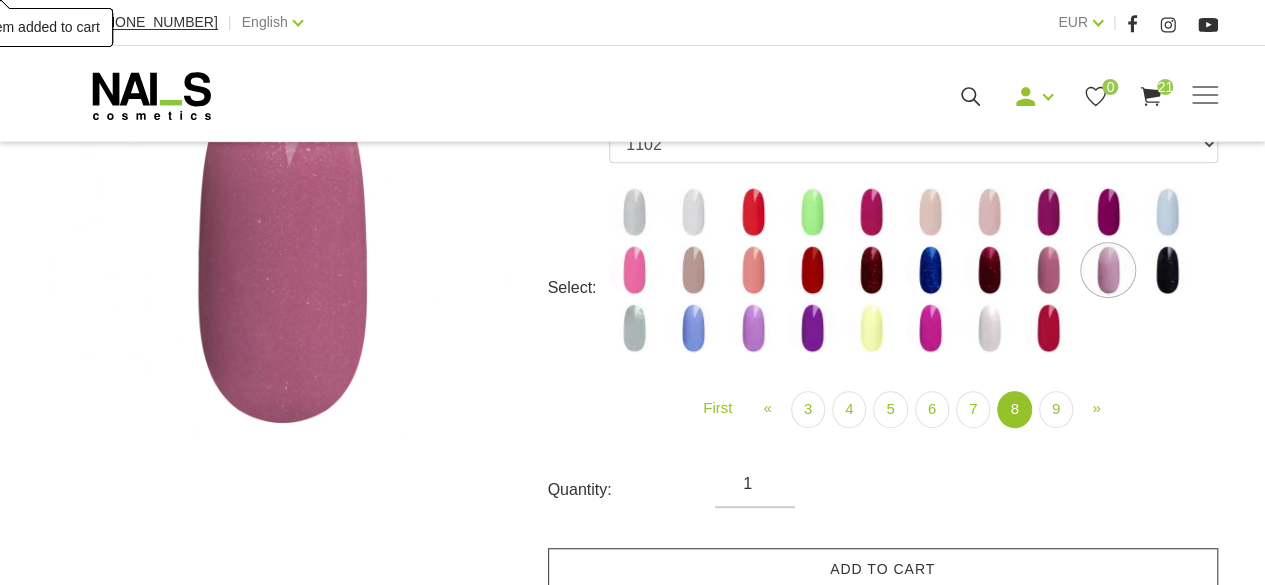 click on "Add to cart" at bounding box center [883, 569] 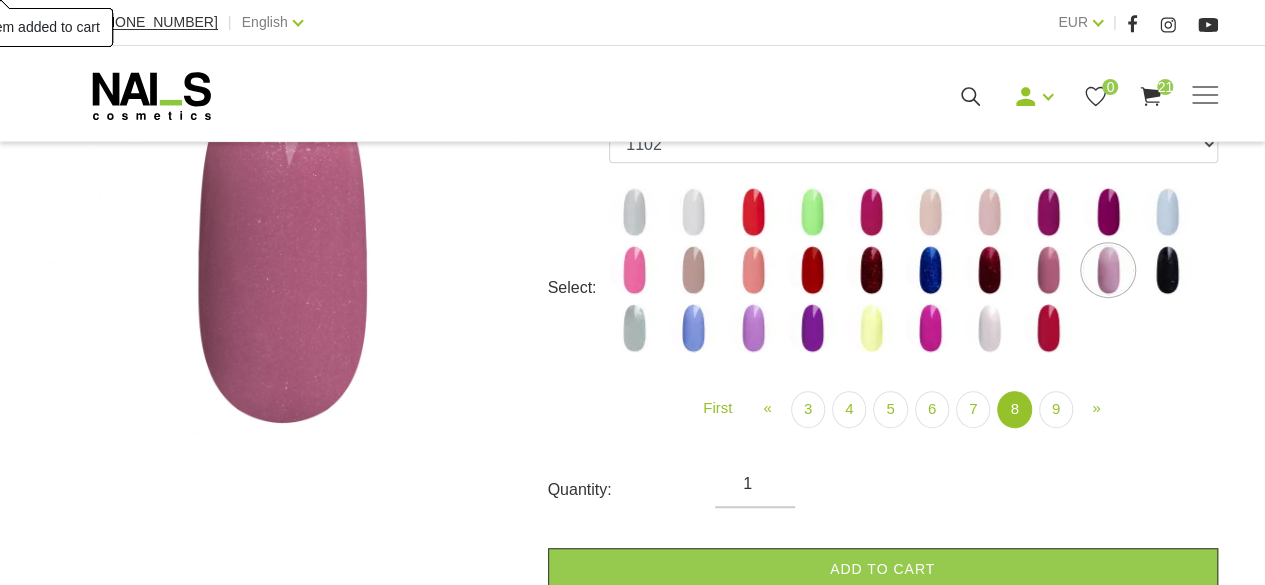 click at bounding box center [1167, 270] 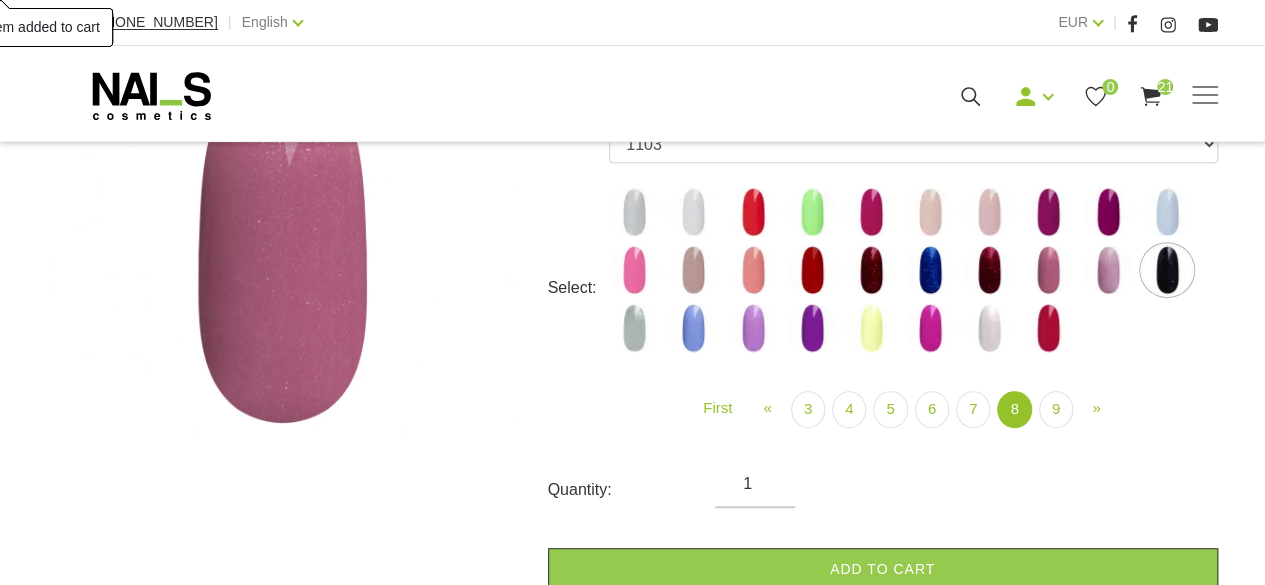 click on "Add to cart" at bounding box center [883, 569] 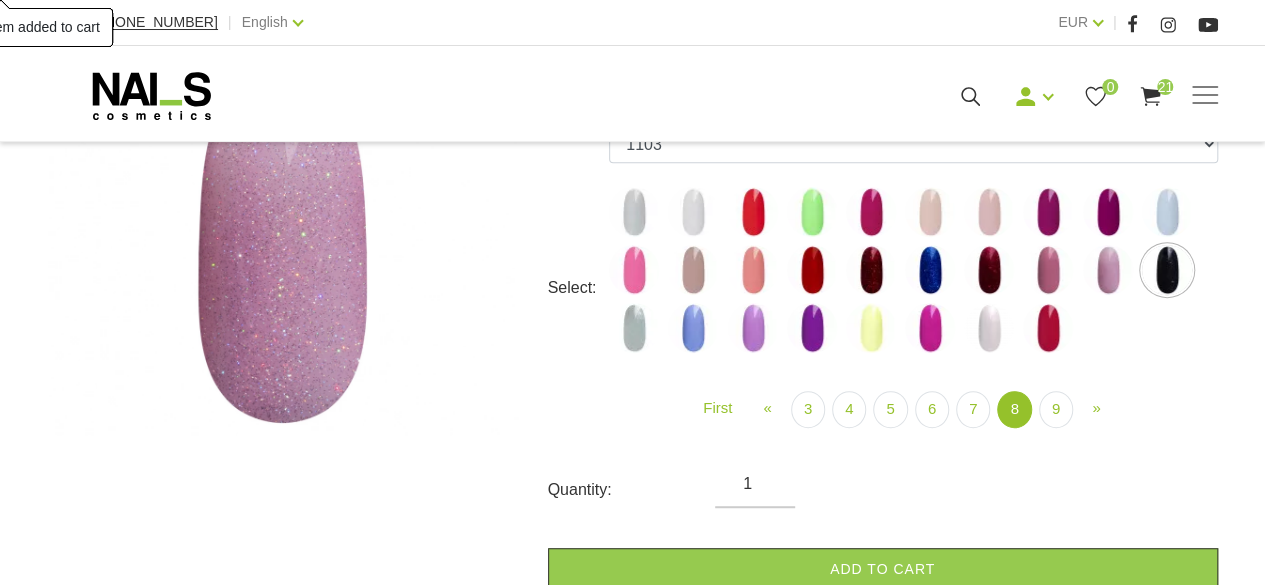 click at bounding box center (634, 328) 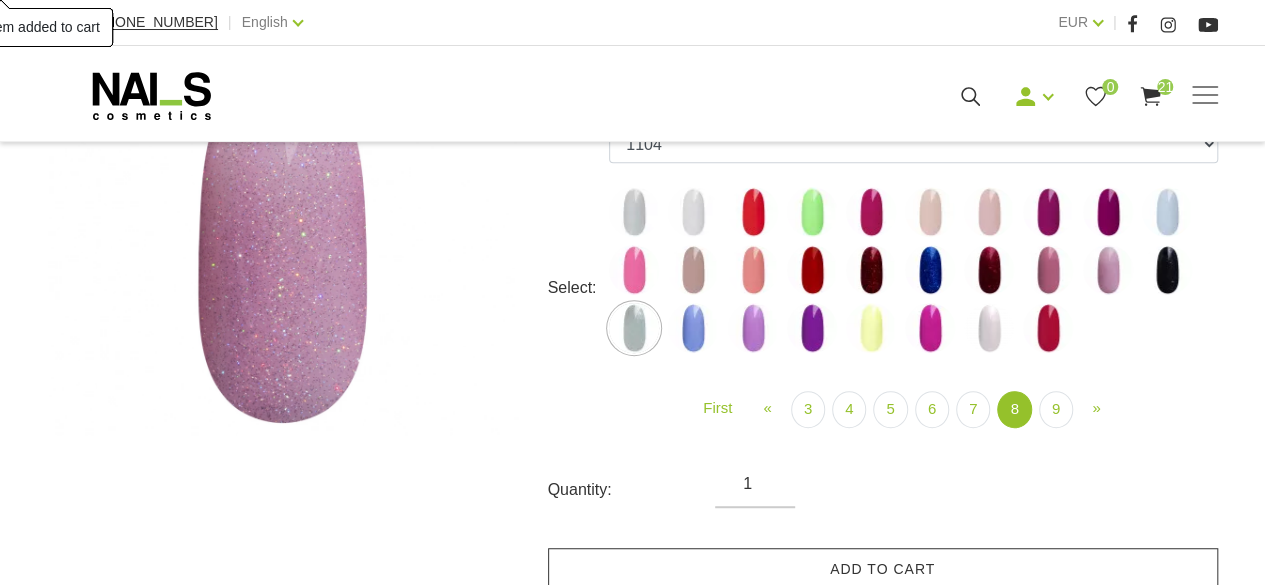 click on "Add to cart" at bounding box center (883, 569) 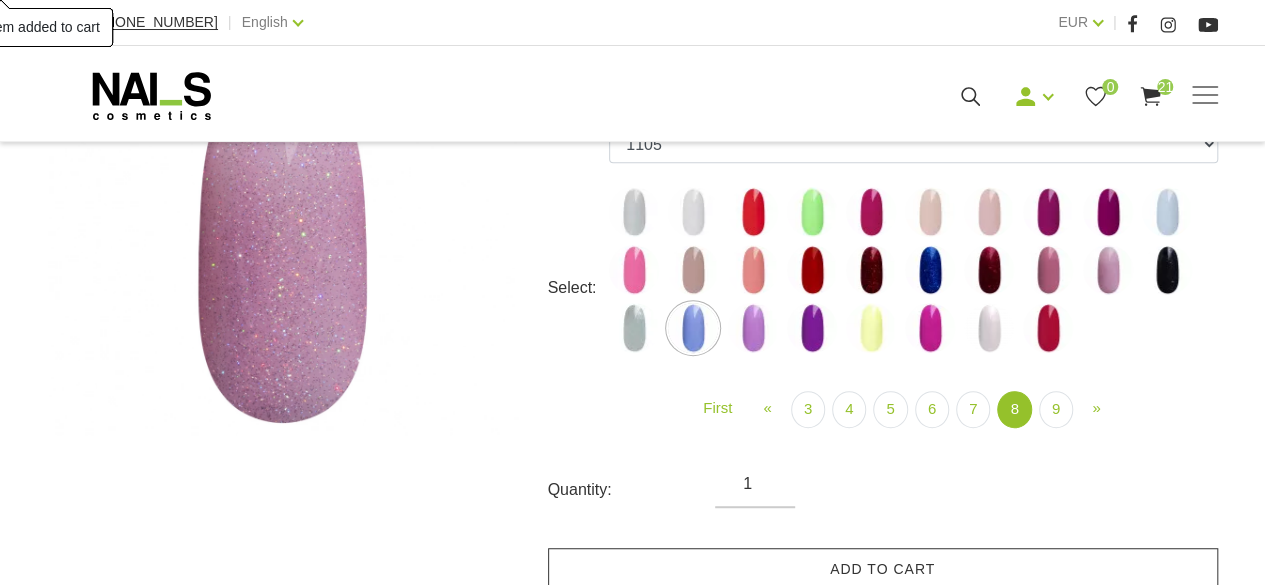 click on "Add to cart" at bounding box center (883, 569) 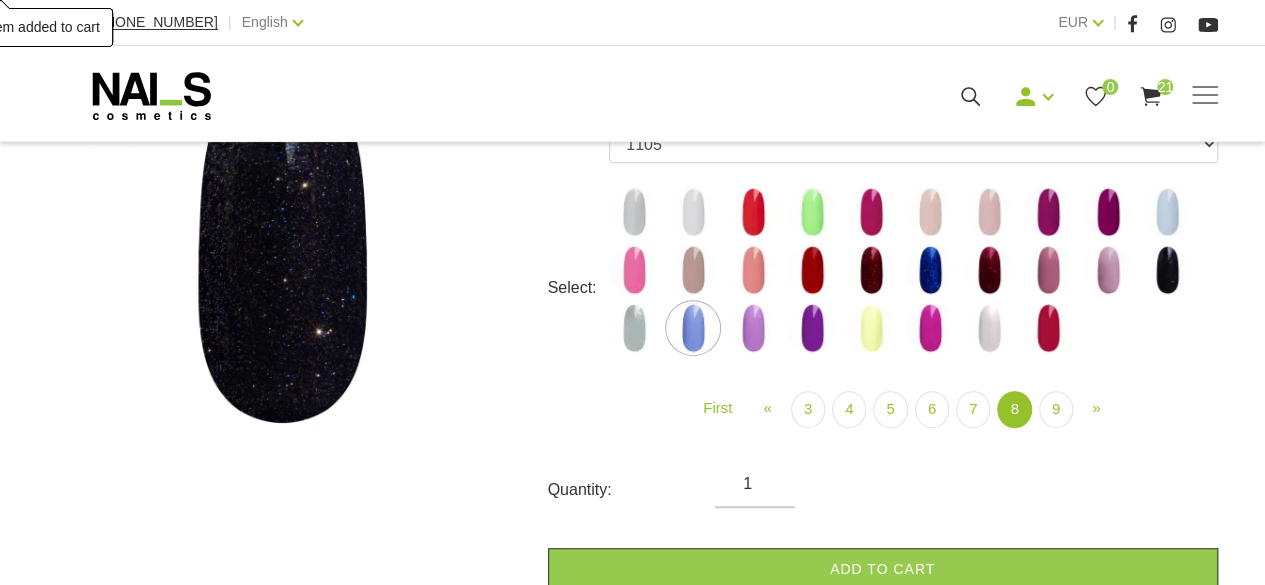 click at bounding box center (753, 328) 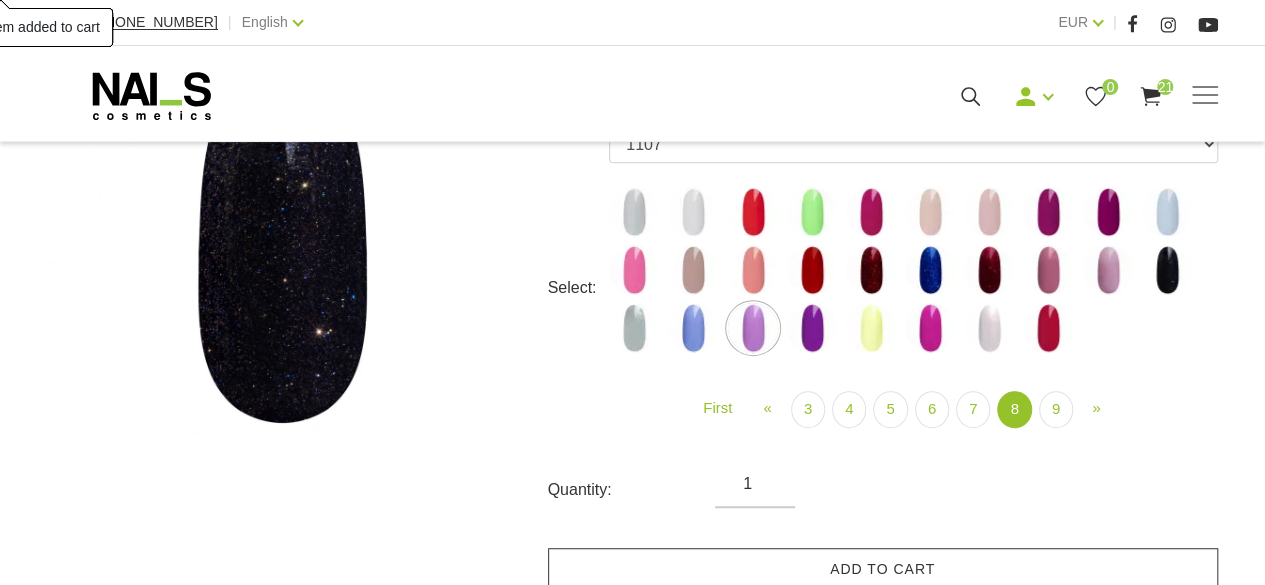 click on "Add to cart" at bounding box center [883, 569] 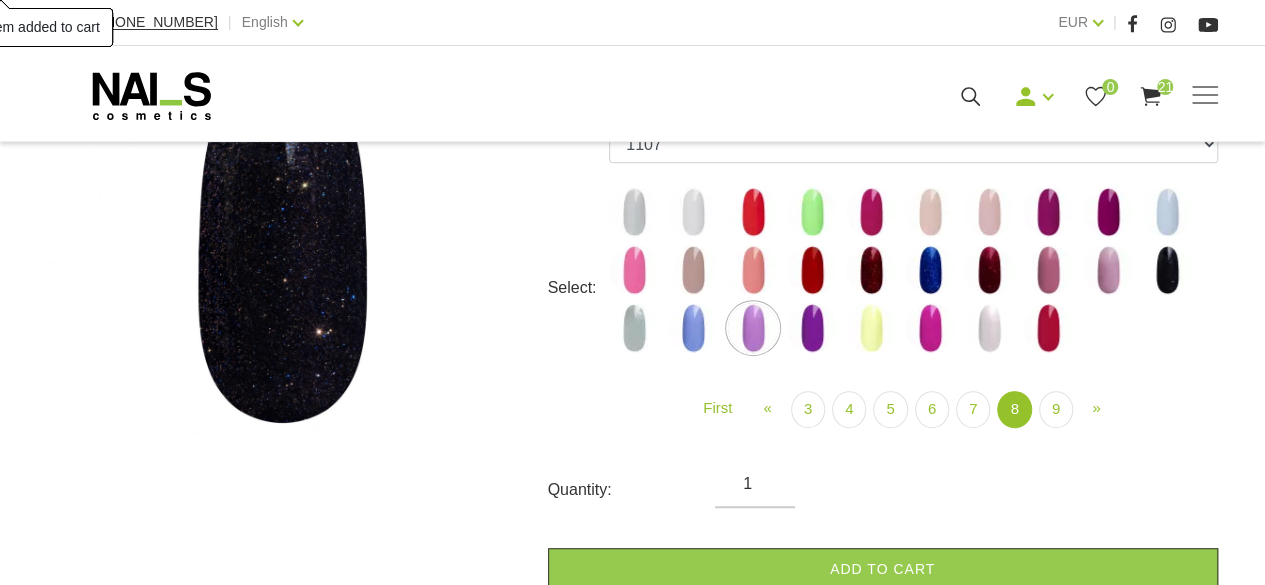 click at bounding box center [812, 328] 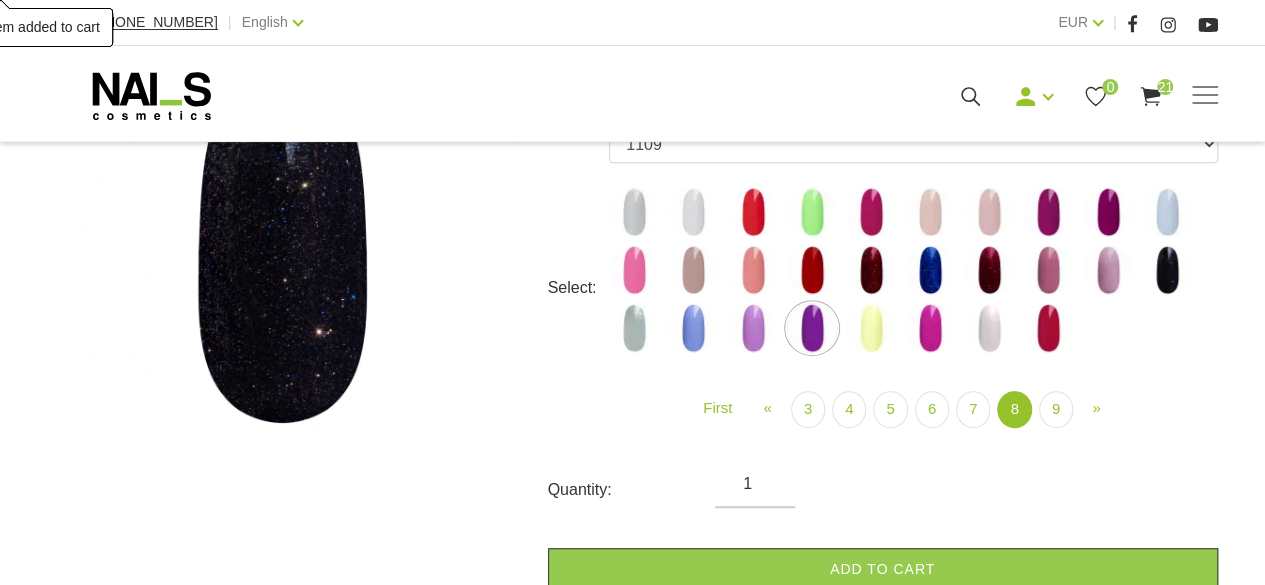 click on "Add to cart" at bounding box center (883, 569) 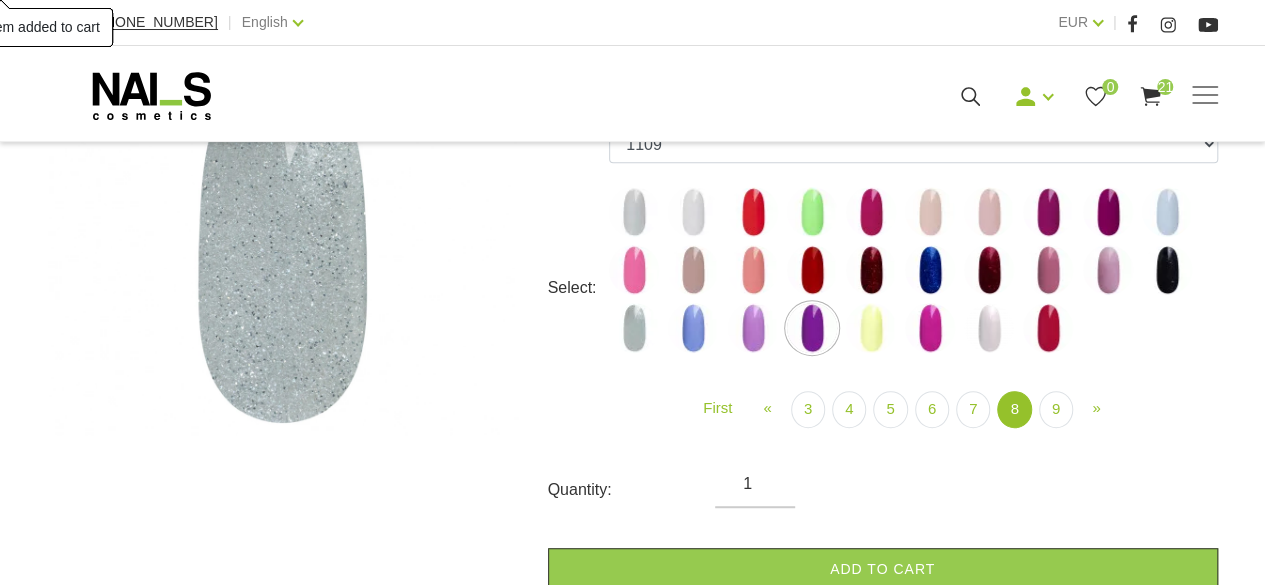 click at bounding box center (871, 328) 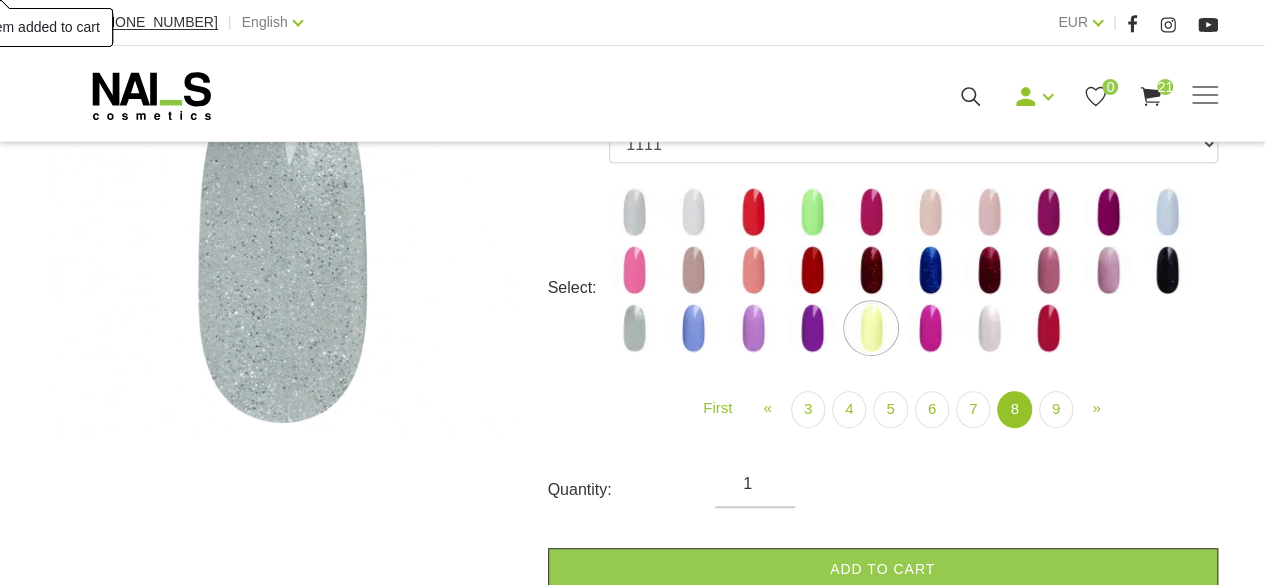 click on "Add to cart" at bounding box center (883, 569) 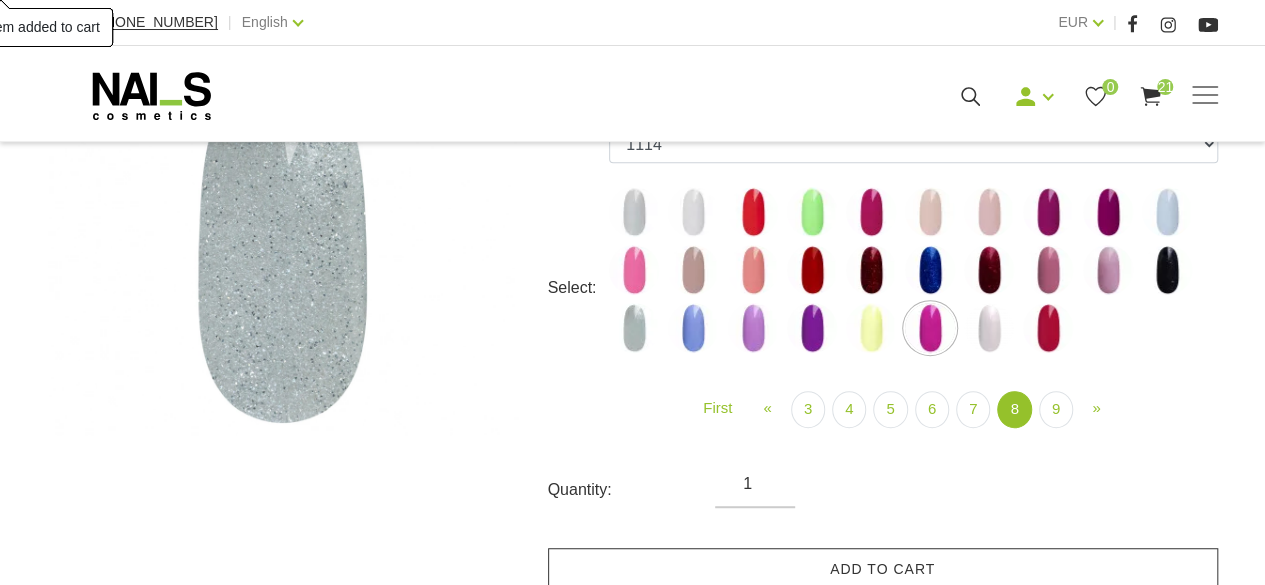 click on "Add to cart" at bounding box center [883, 569] 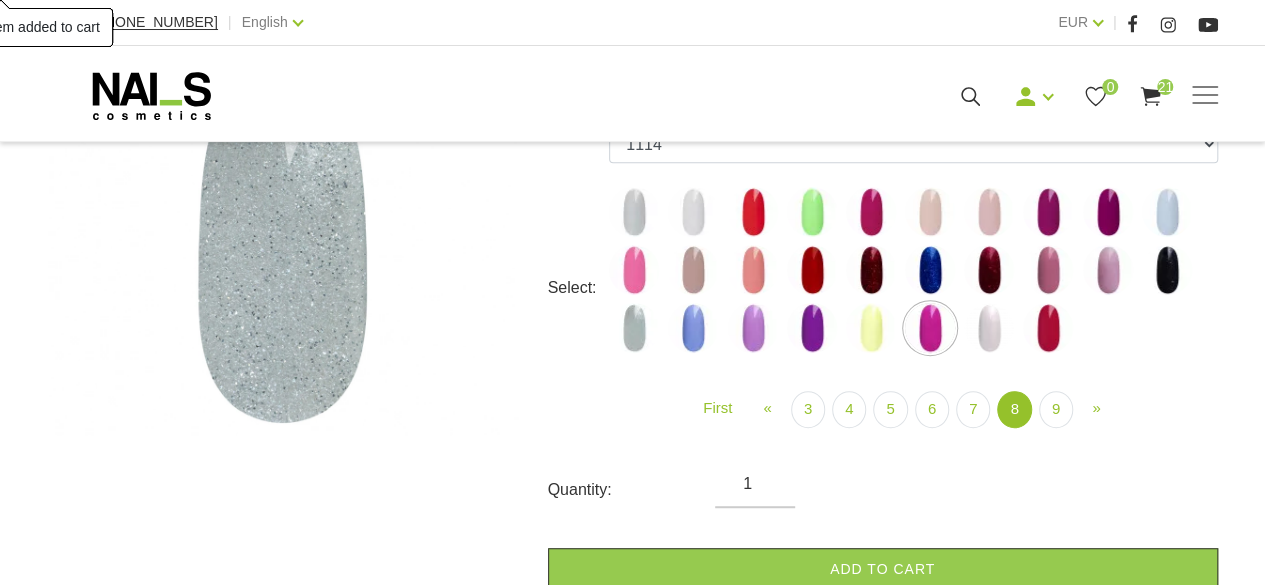 click at bounding box center (989, 328) 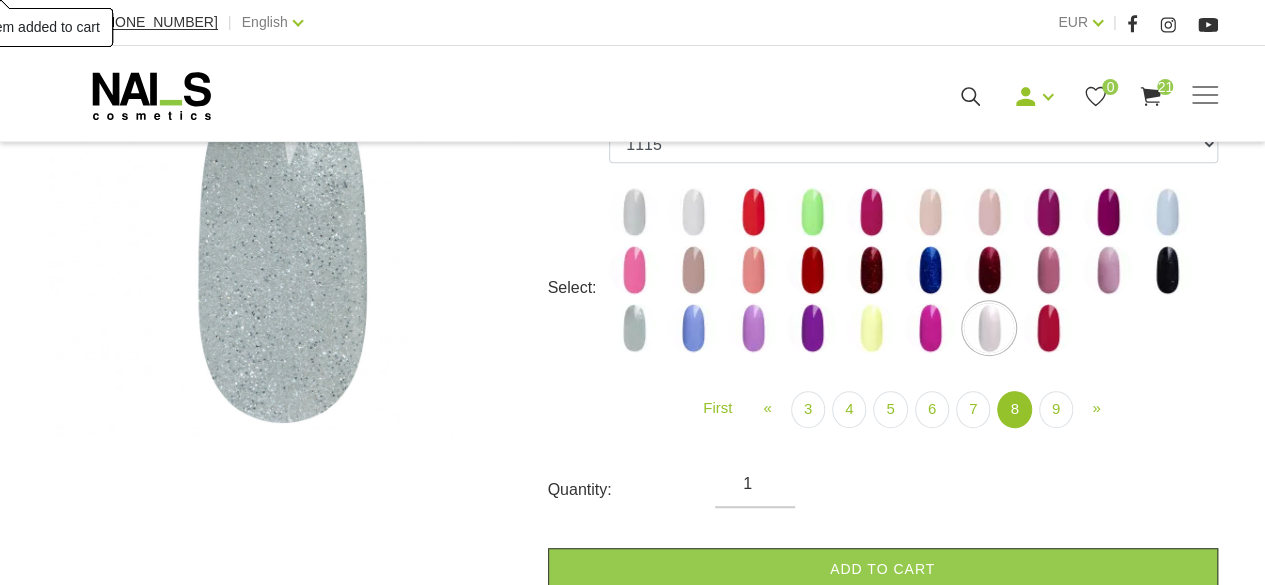 click on "Add to cart" at bounding box center (883, 569) 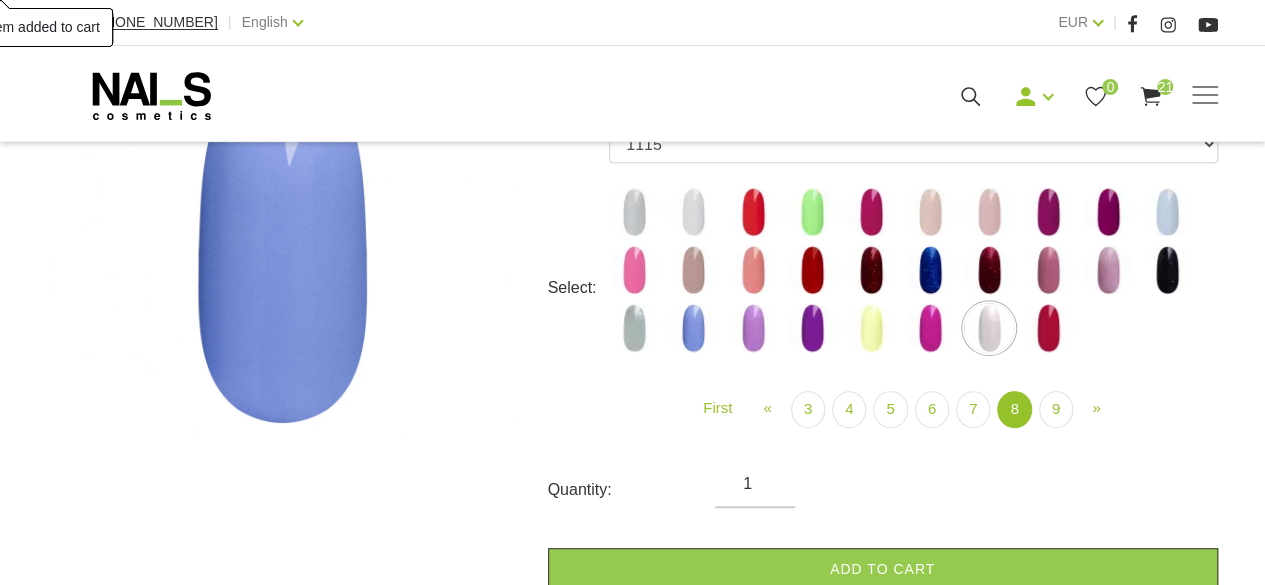 click at bounding box center (1048, 328) 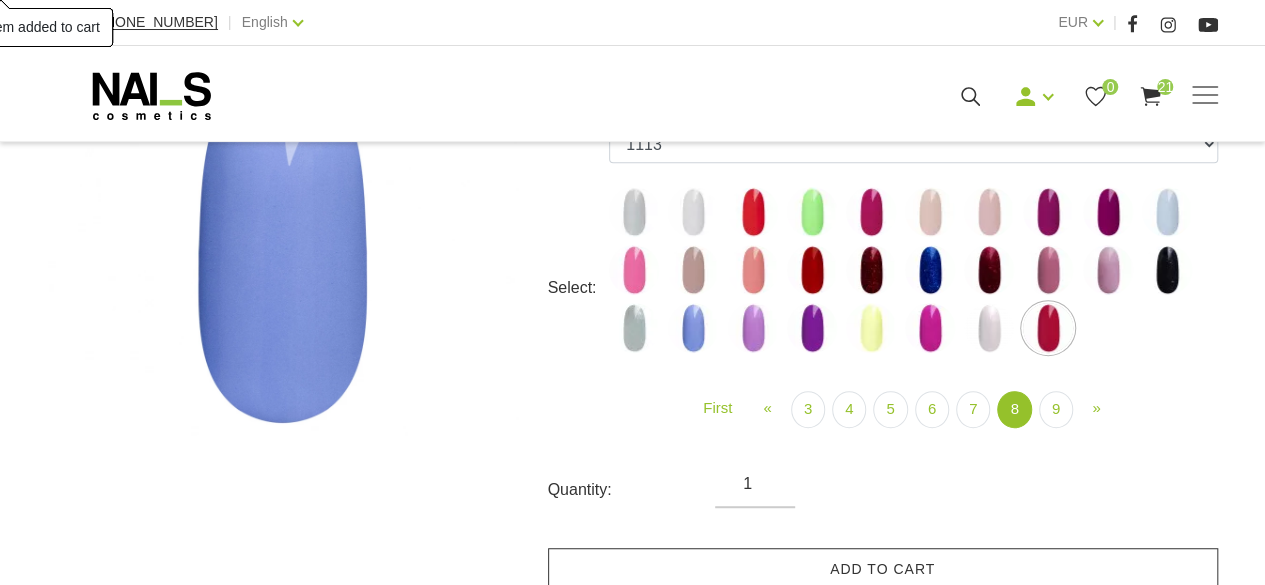 click on "Add to cart" at bounding box center [883, 569] 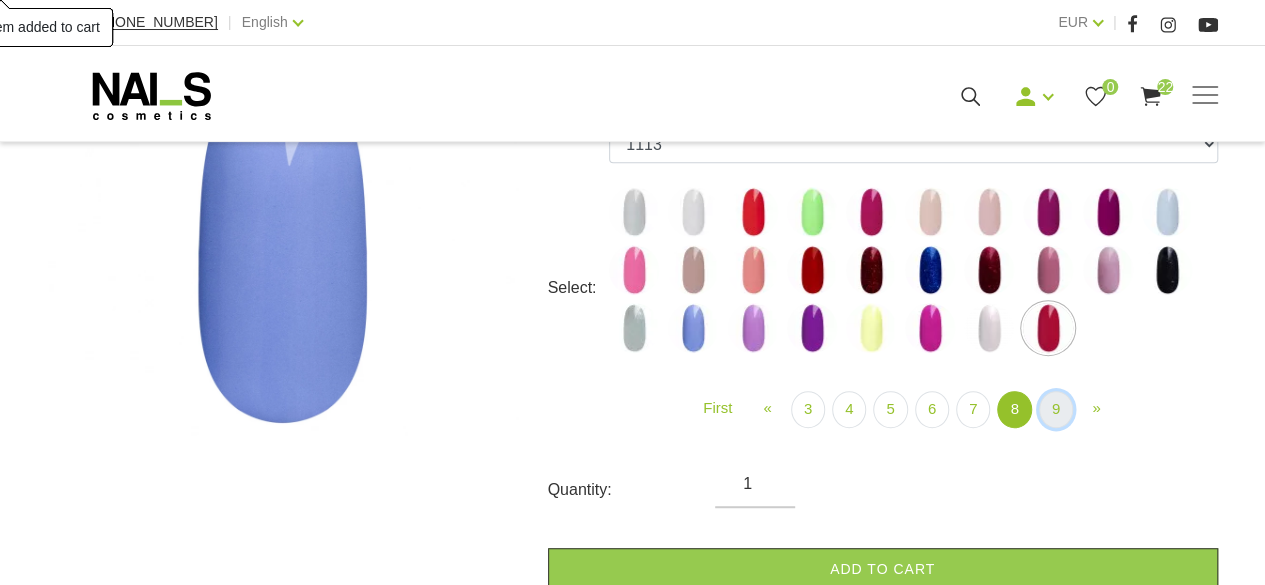 click on "9" at bounding box center [1056, 409] 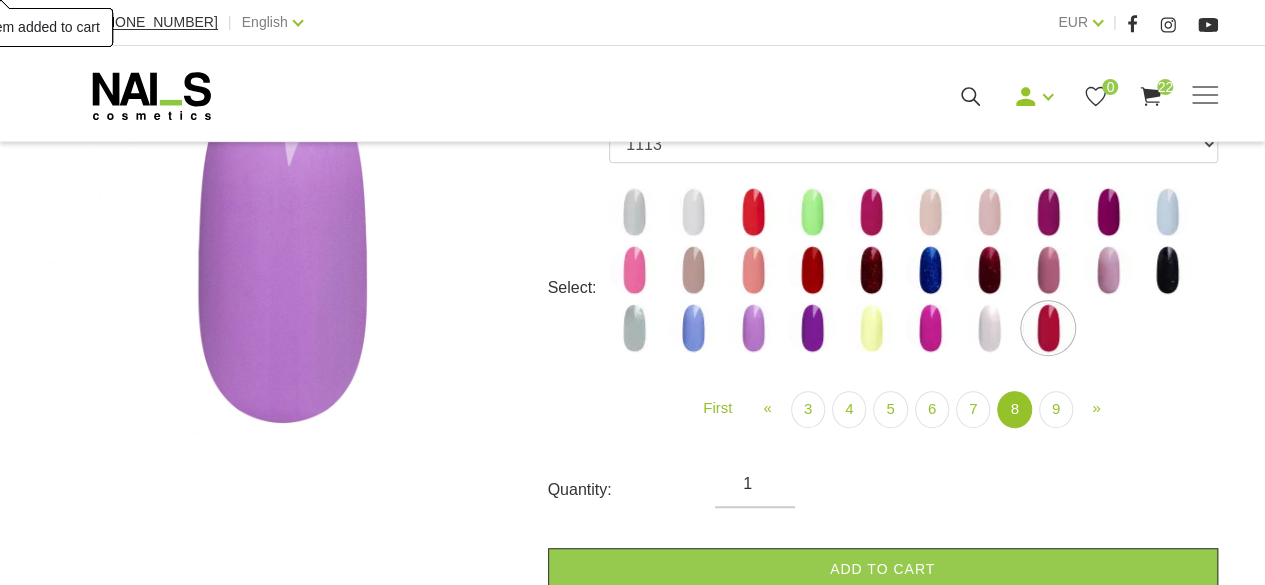 click at bounding box center [634, 212] 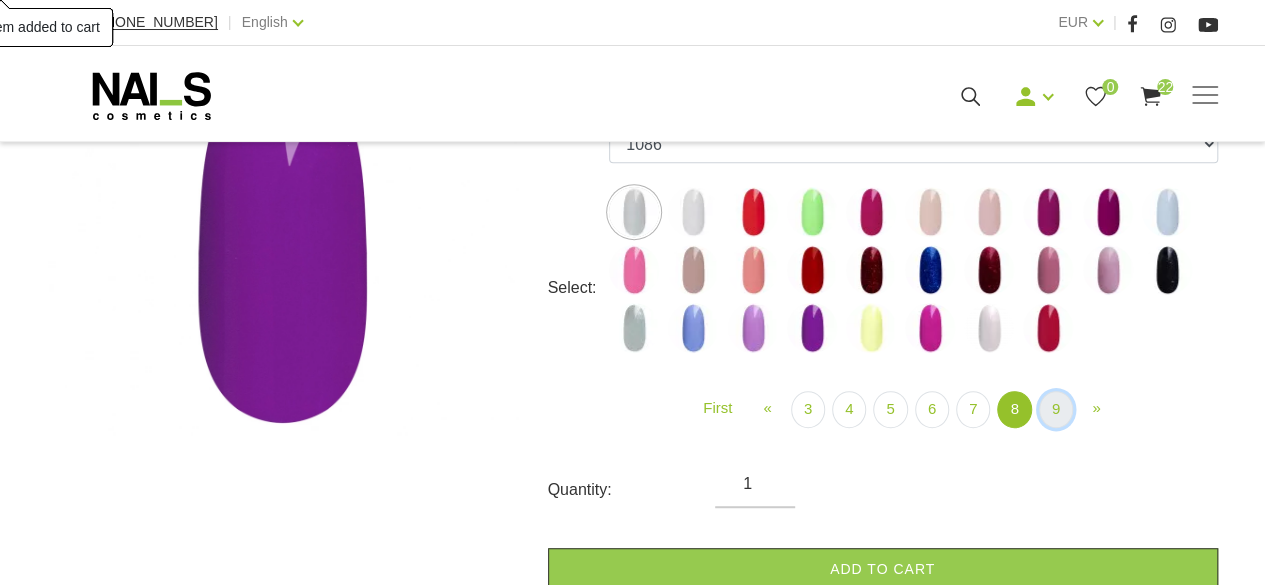 click on "9" at bounding box center [1056, 409] 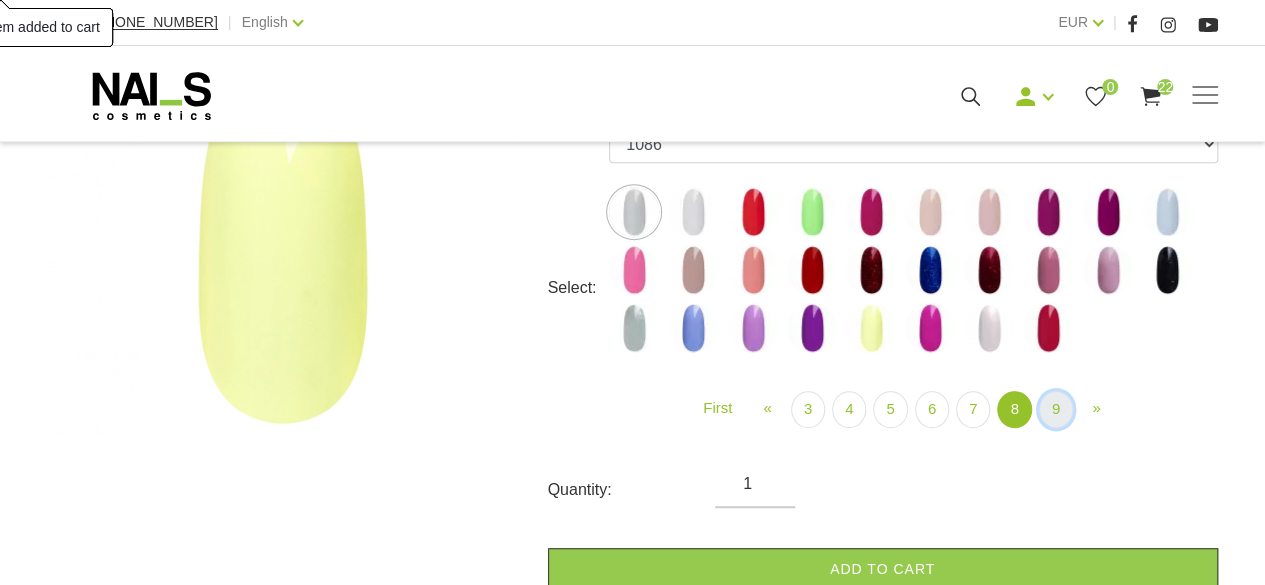 click on "9" at bounding box center [1056, 409] 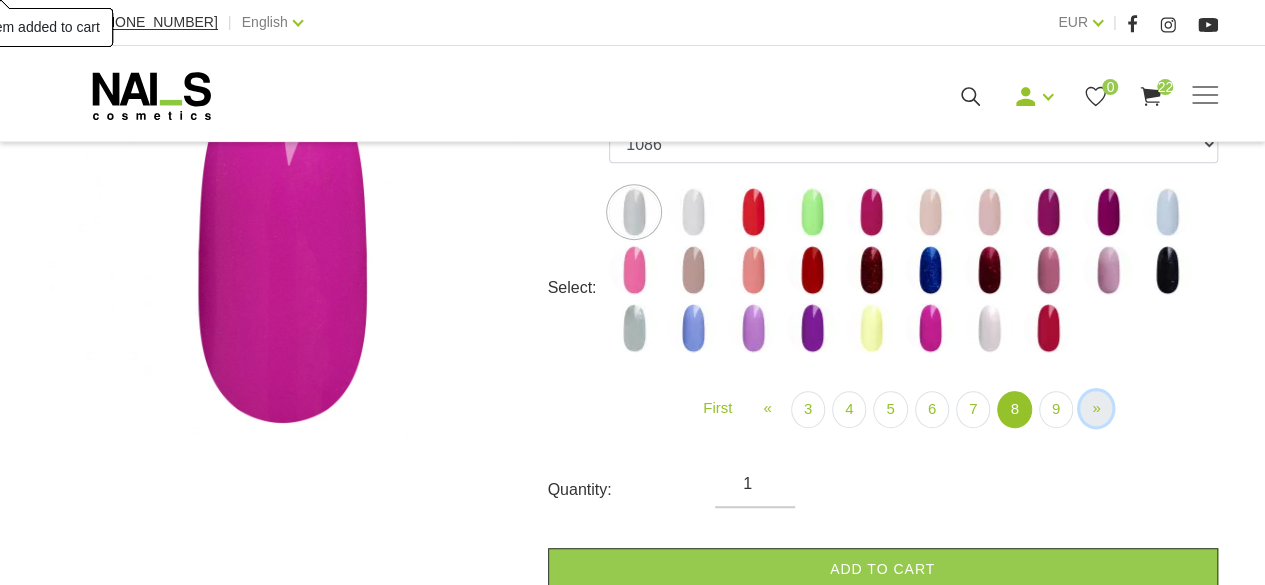 click on "»" at bounding box center [1096, 407] 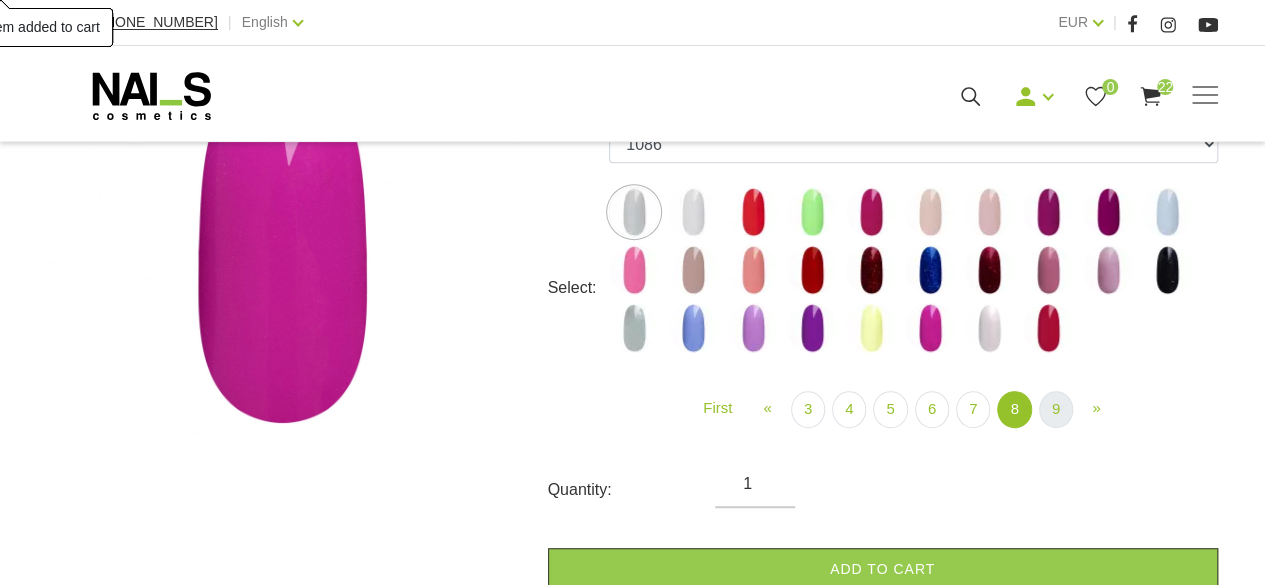 click on "9" at bounding box center (1056, 409) 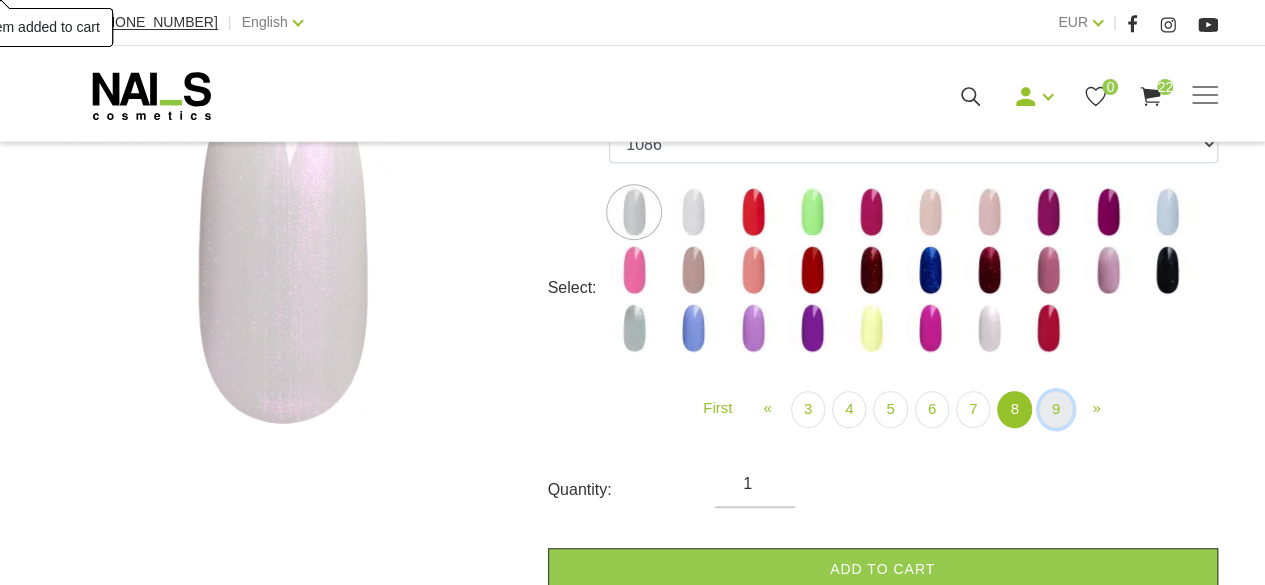 click on "9" at bounding box center (1056, 409) 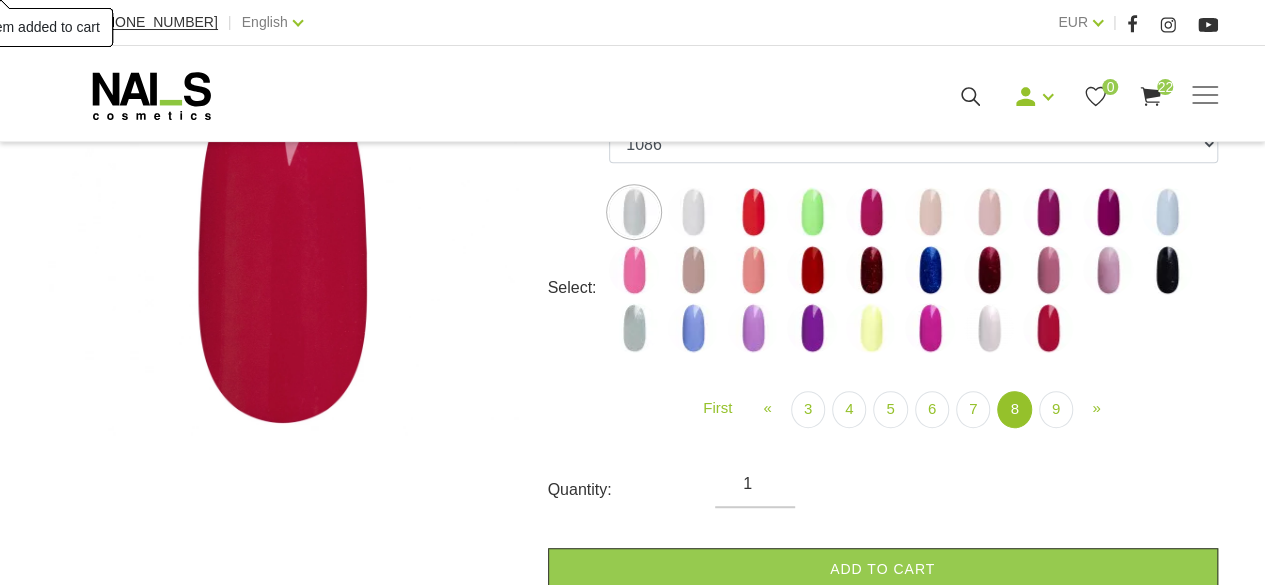 click on "-66%
+Video
Gel Polish UV/LED, 12ml (1113)
€ 3.66
€10.90
Price excluding VAT Select:
001g
001n
003c
008b
011n
012g
016n
020b 044v 065v" at bounding box center (632, 670) 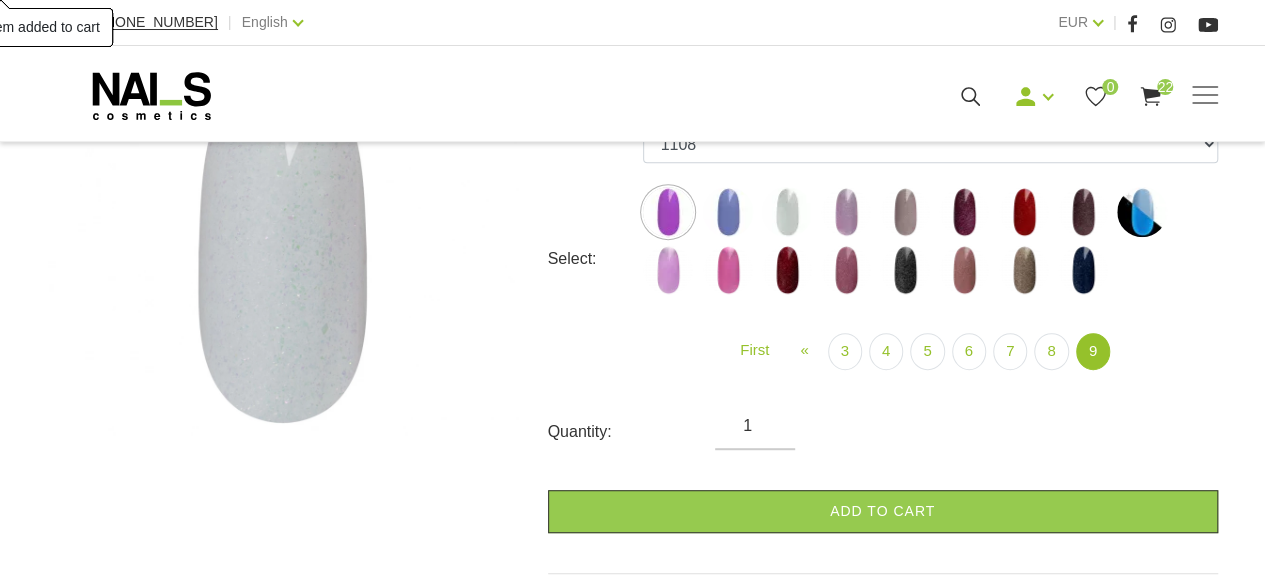click at bounding box center (668, 212) 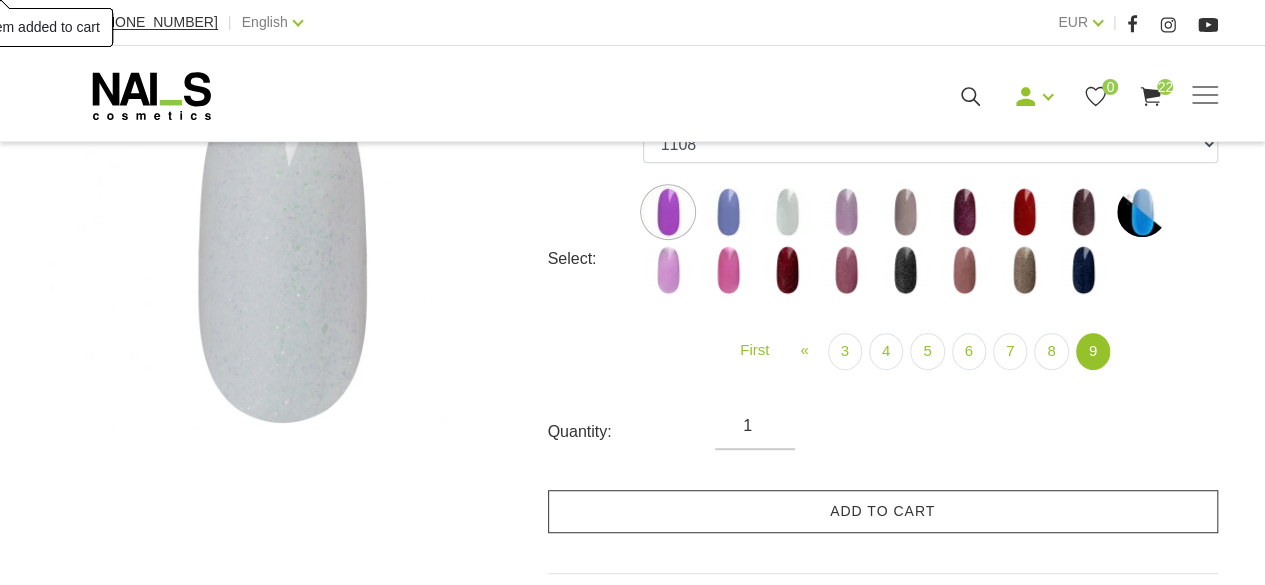 click on "Add to cart" at bounding box center (883, 511) 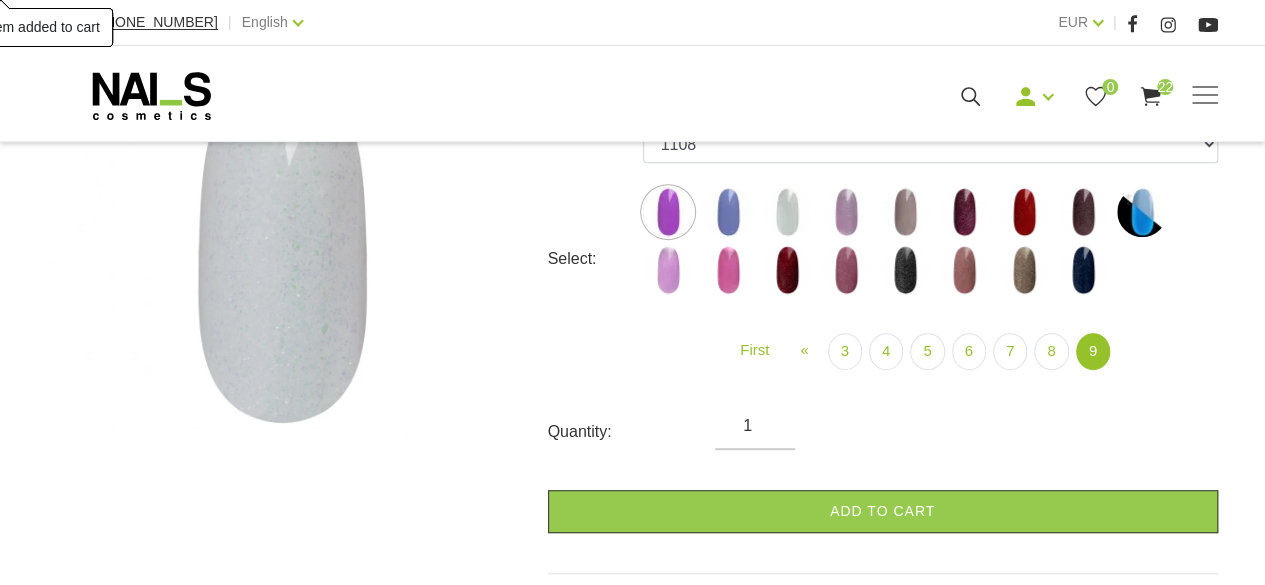click at bounding box center [728, 212] 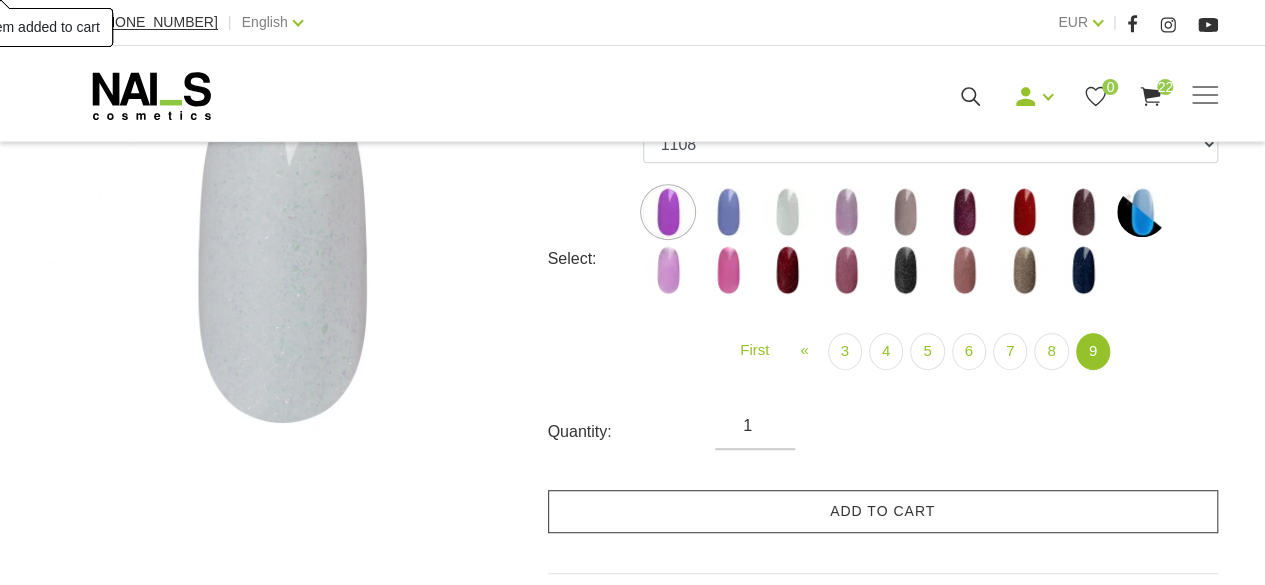click at bounding box center (787, 212) 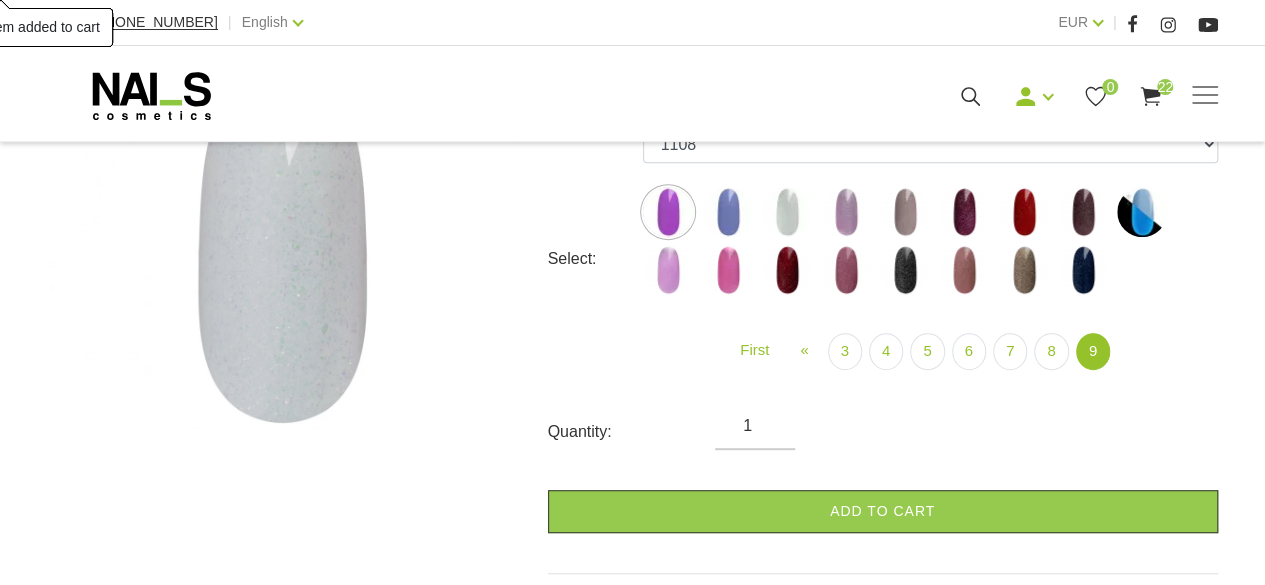 select on "6242" 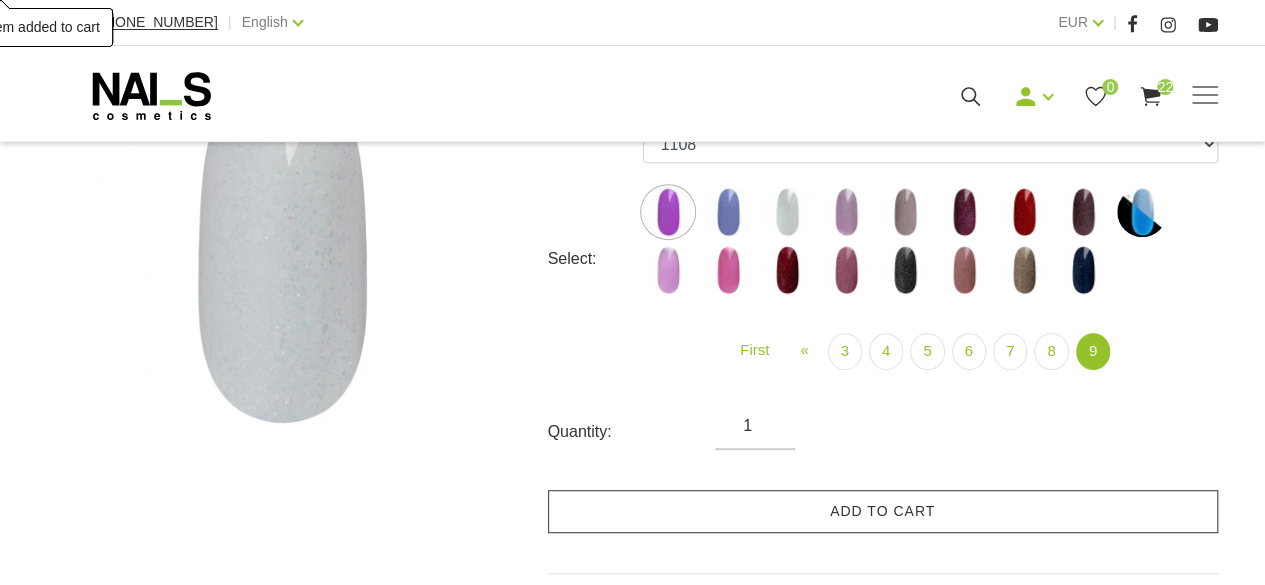 click on "Add to cart" at bounding box center [883, 511] 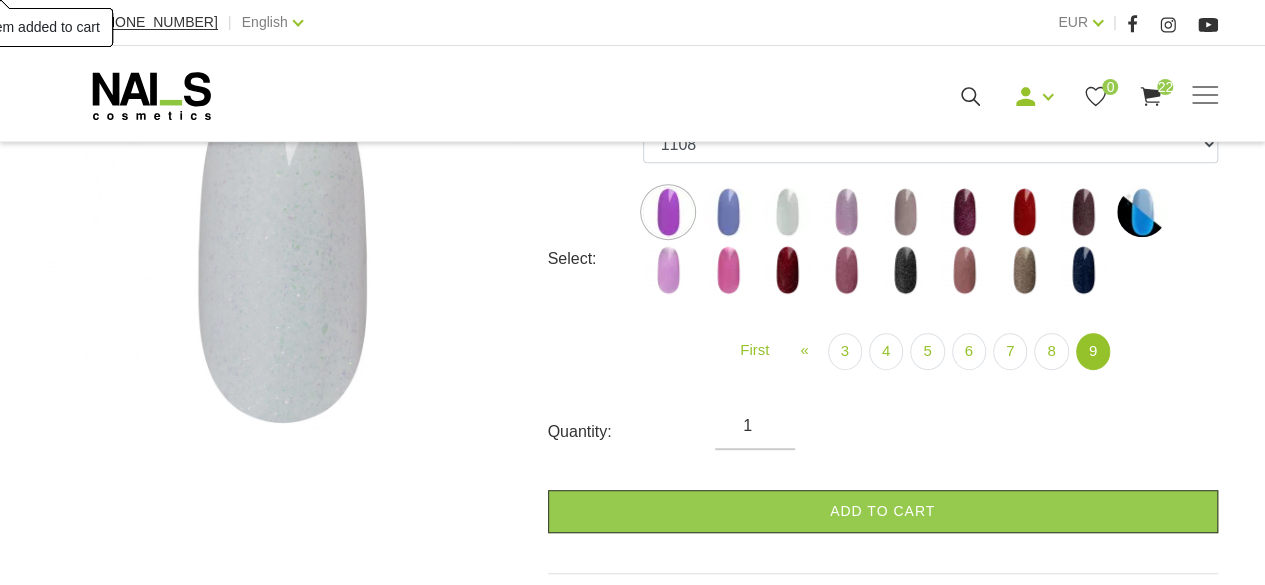 click at bounding box center (846, 212) 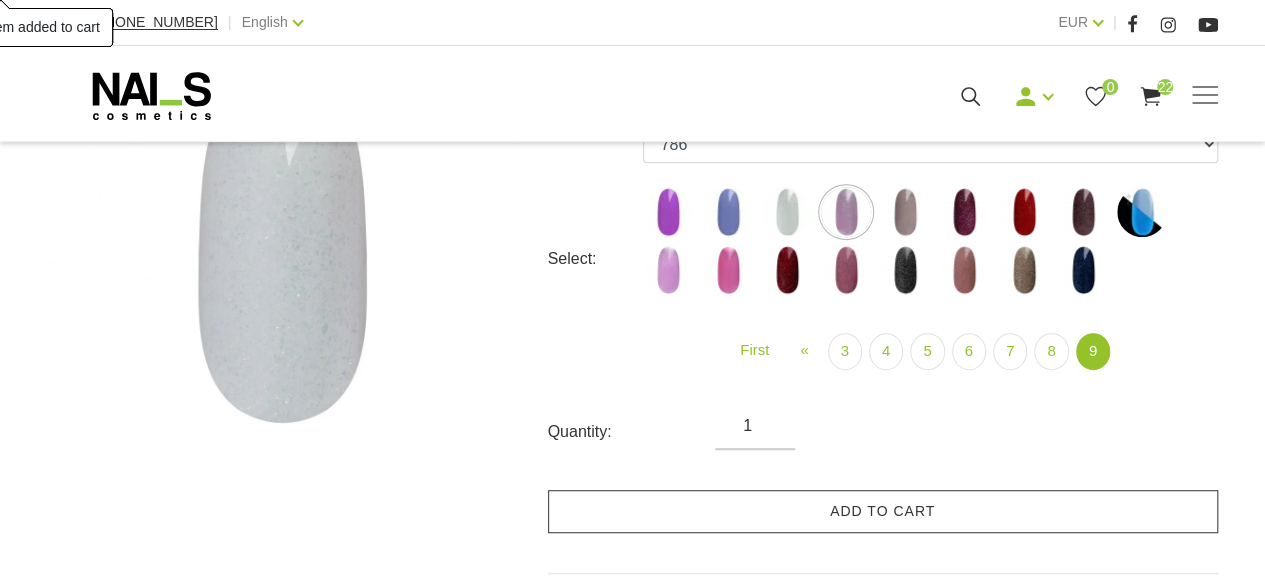 click on "Add to cart" at bounding box center [883, 511] 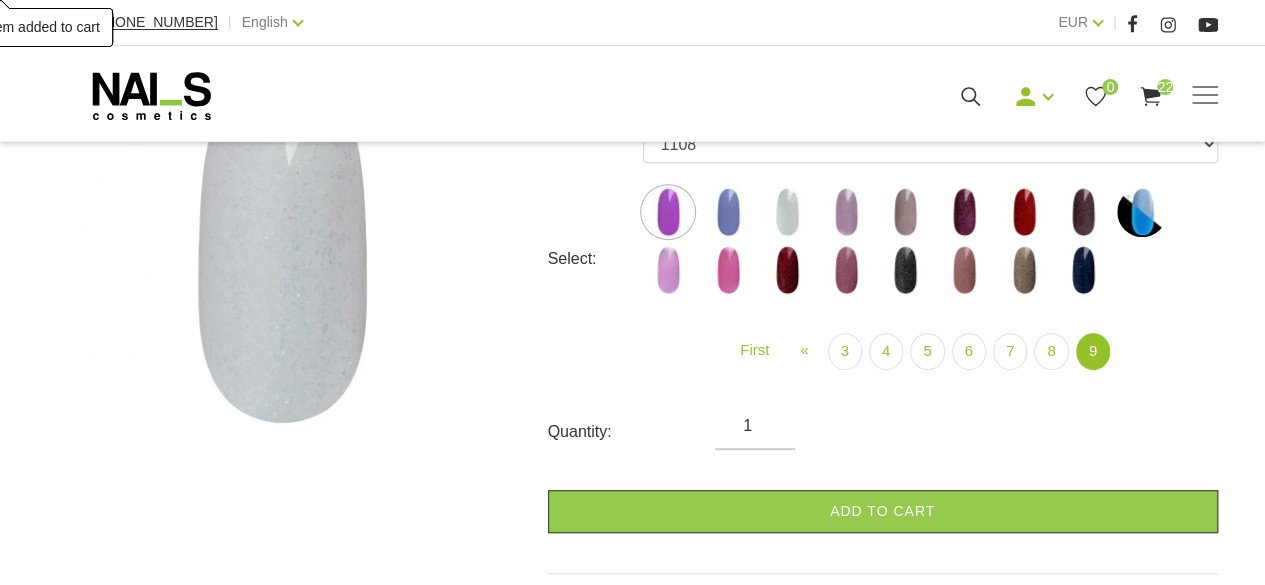 click at bounding box center [905, 212] 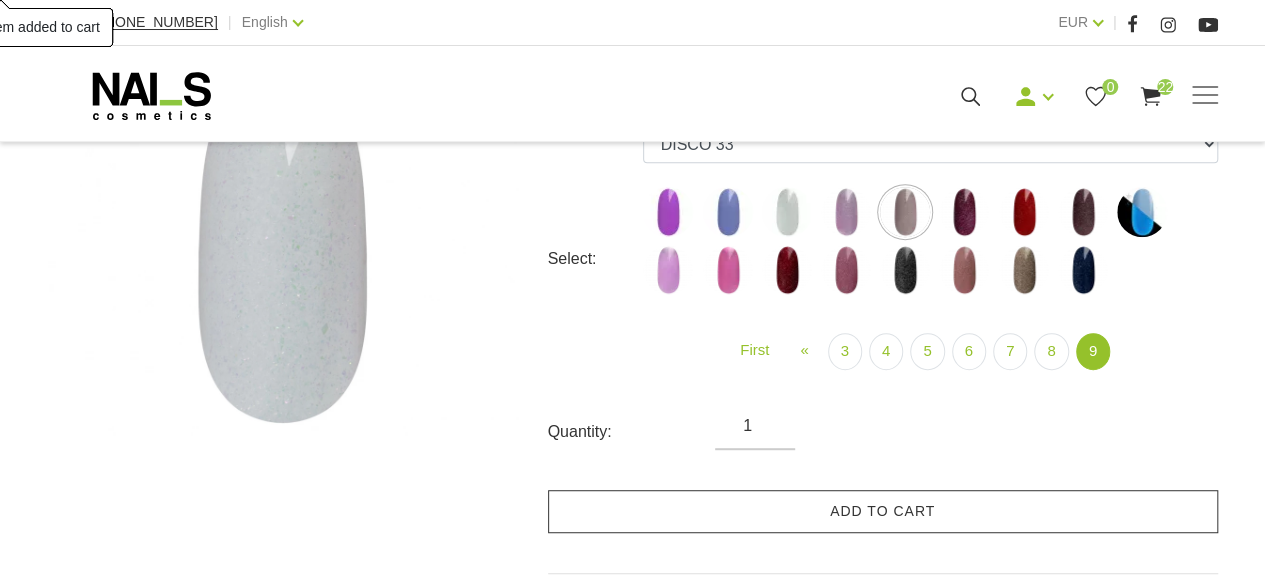 click on "Add to cart" at bounding box center (883, 511) 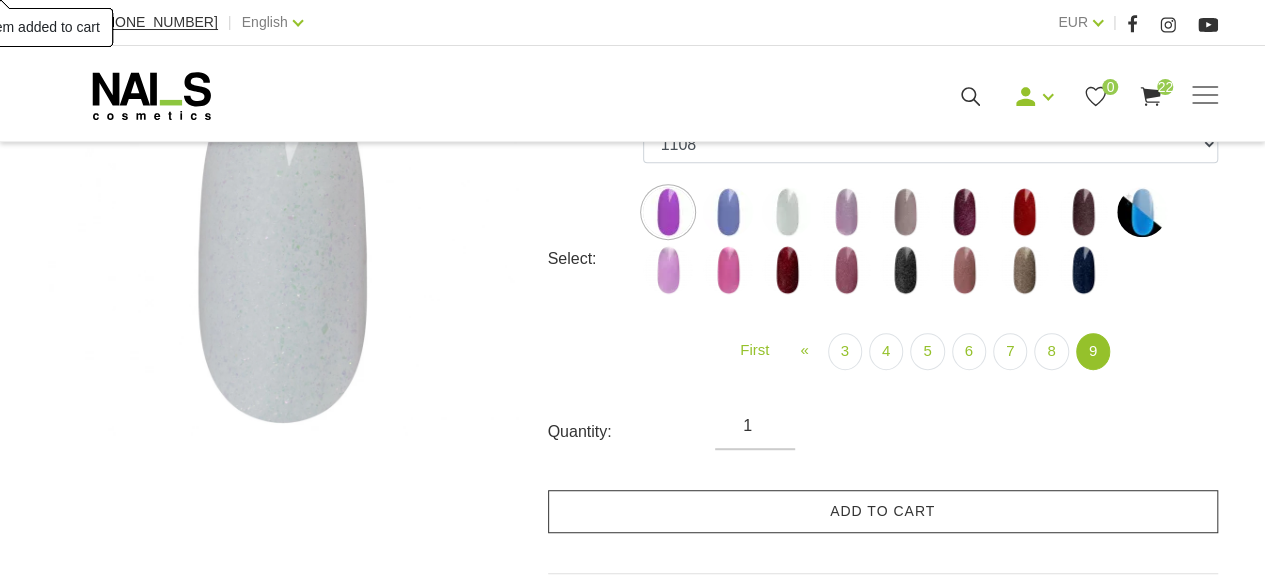 click on "Add to cart" at bounding box center [883, 511] 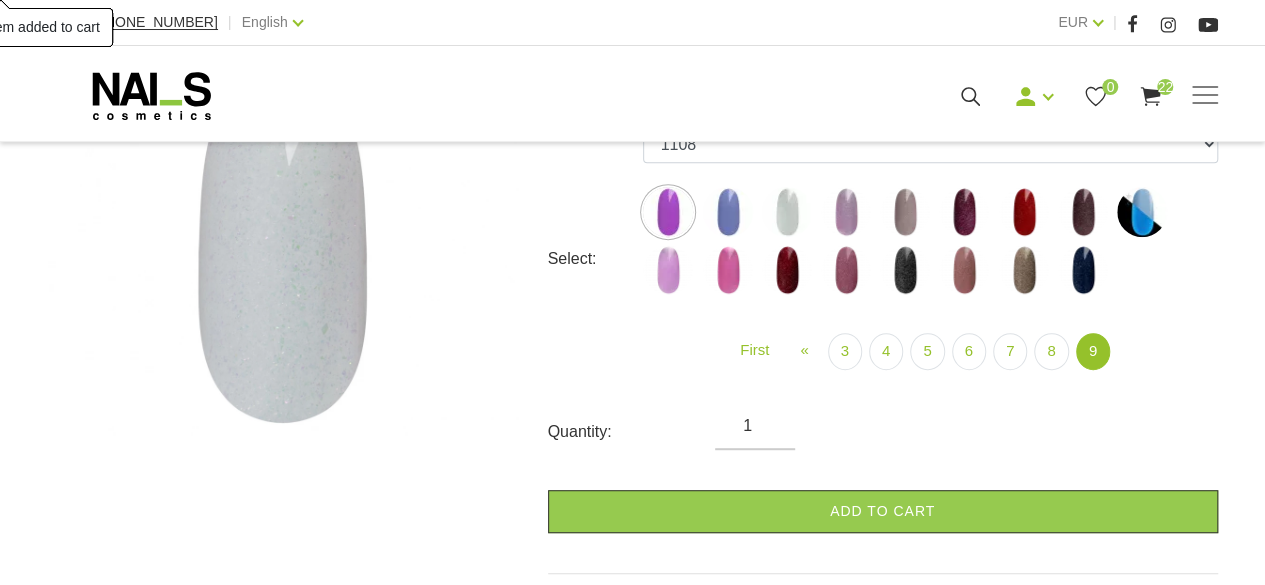 click at bounding box center [1024, 212] 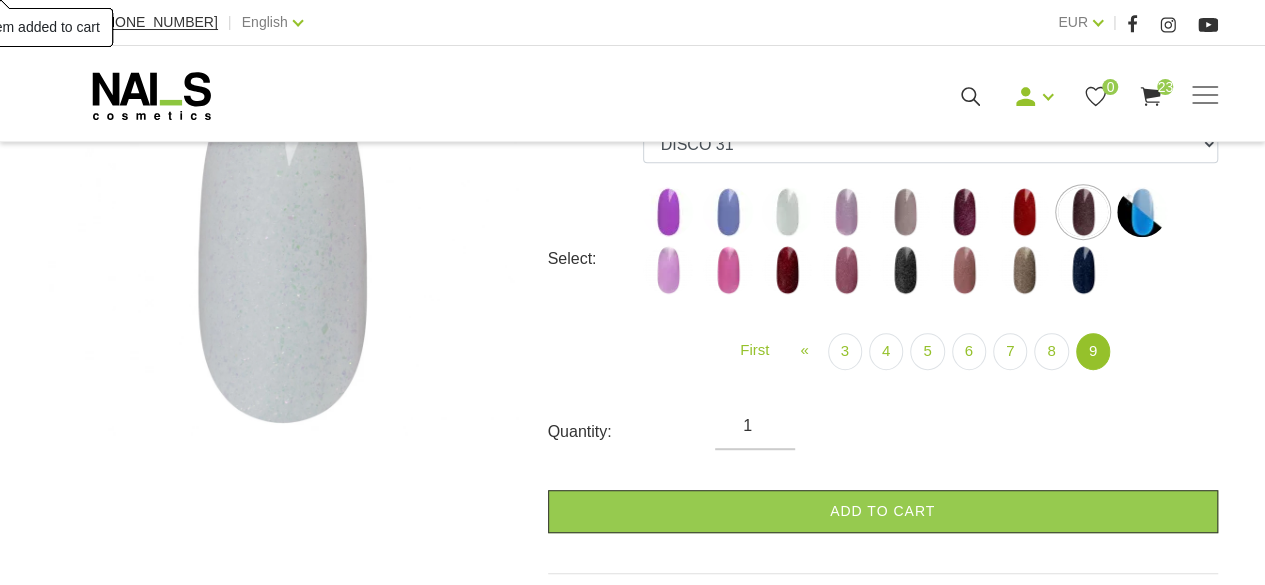 click on "Add to cart" at bounding box center [883, 511] 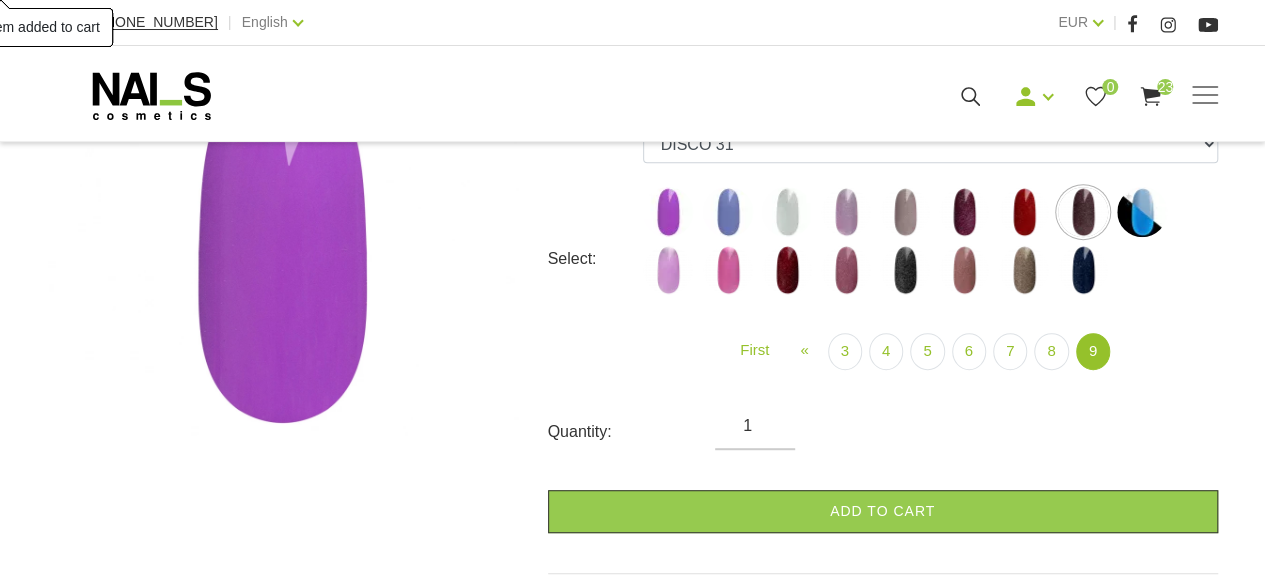 click at bounding box center (1142, 212) 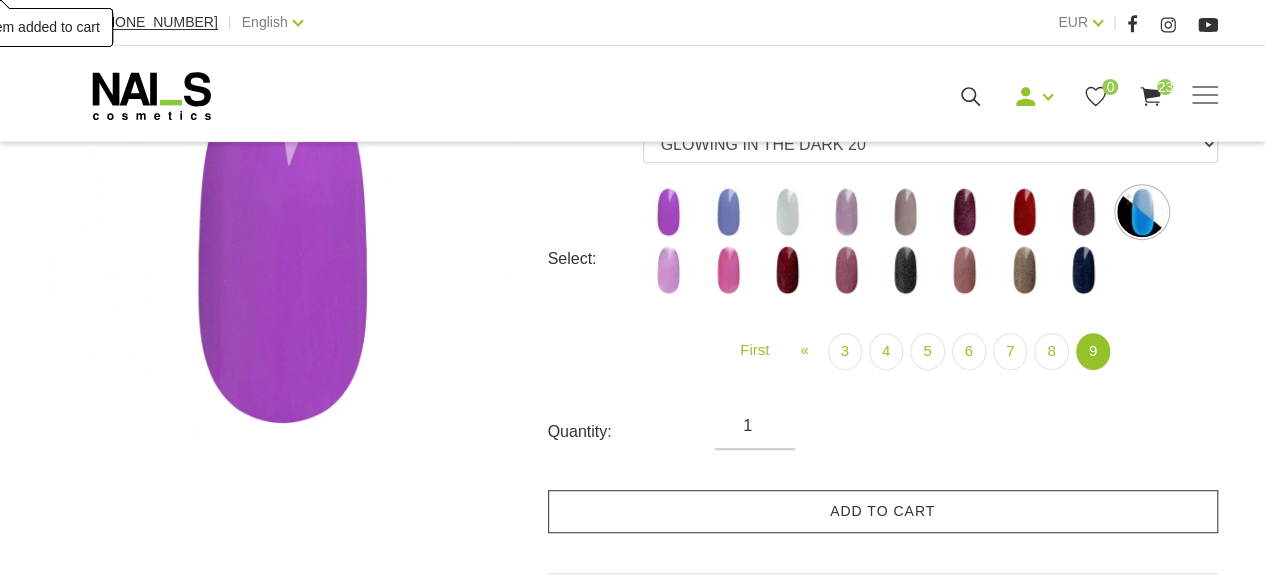 click on "Add to cart" at bounding box center (883, 511) 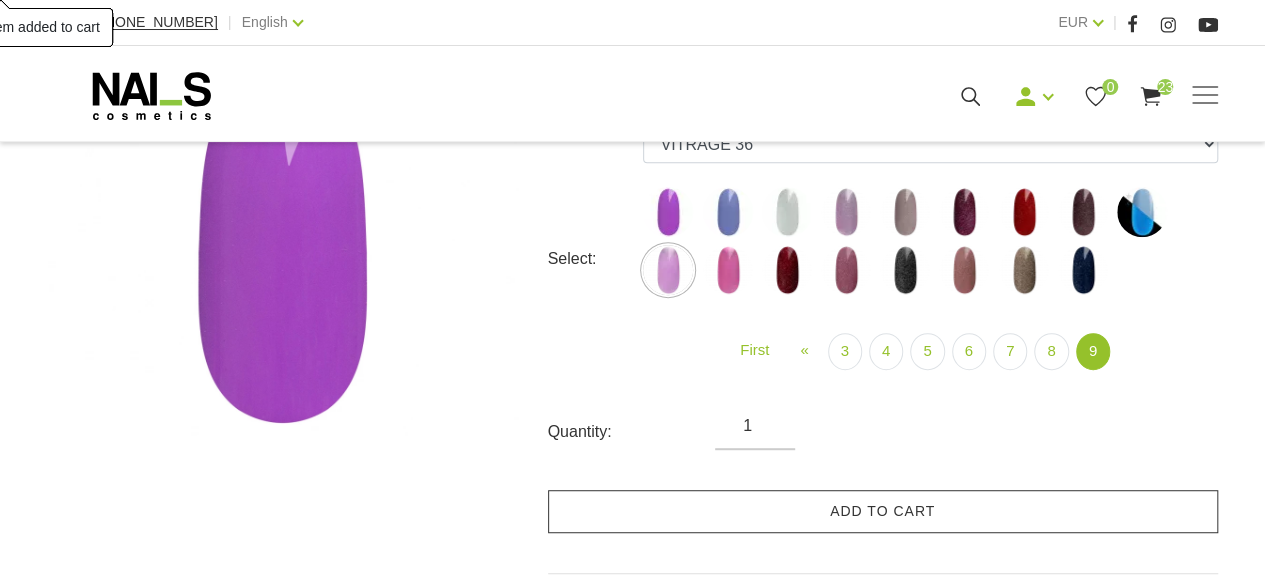 click on "Add to cart" at bounding box center (883, 511) 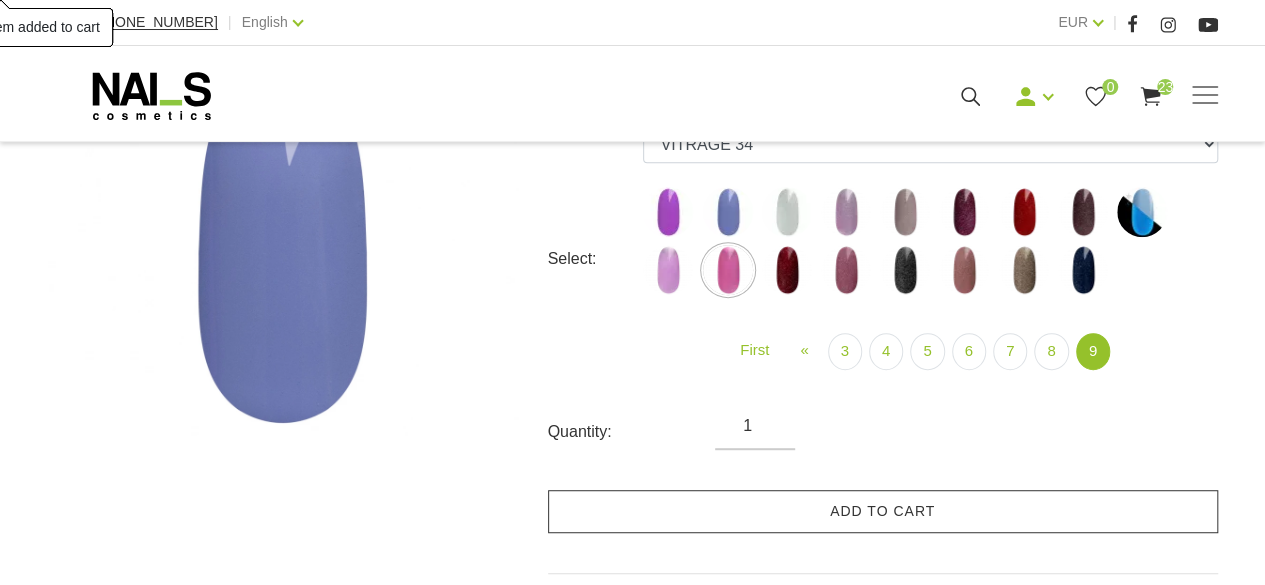 click on "Add to cart" at bounding box center (883, 511) 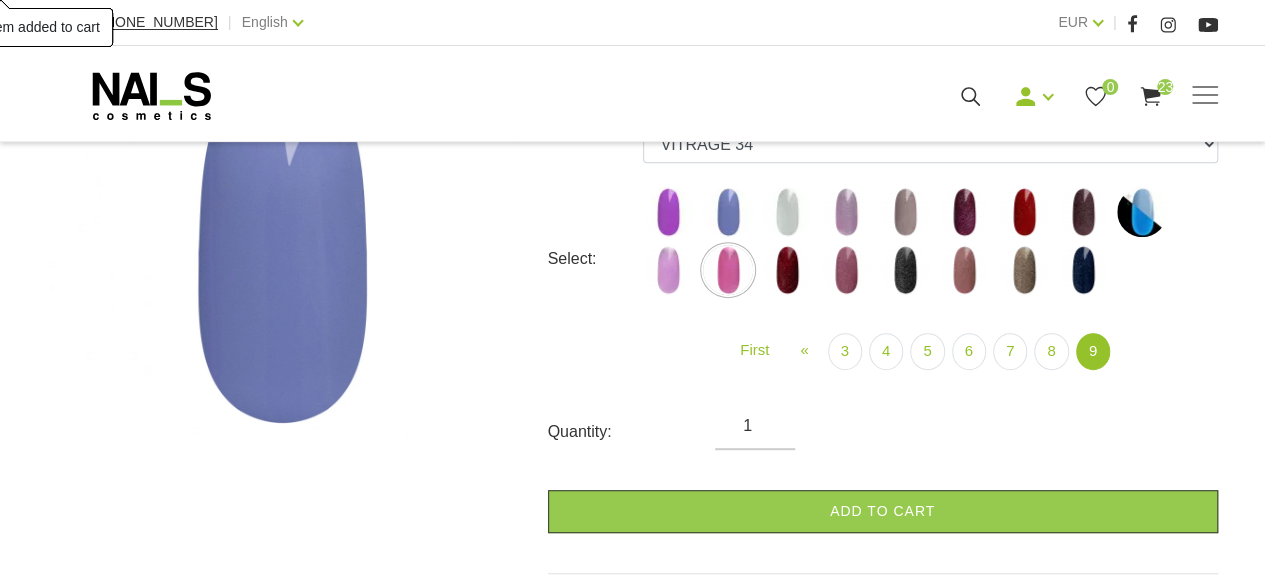 click at bounding box center (787, 270) 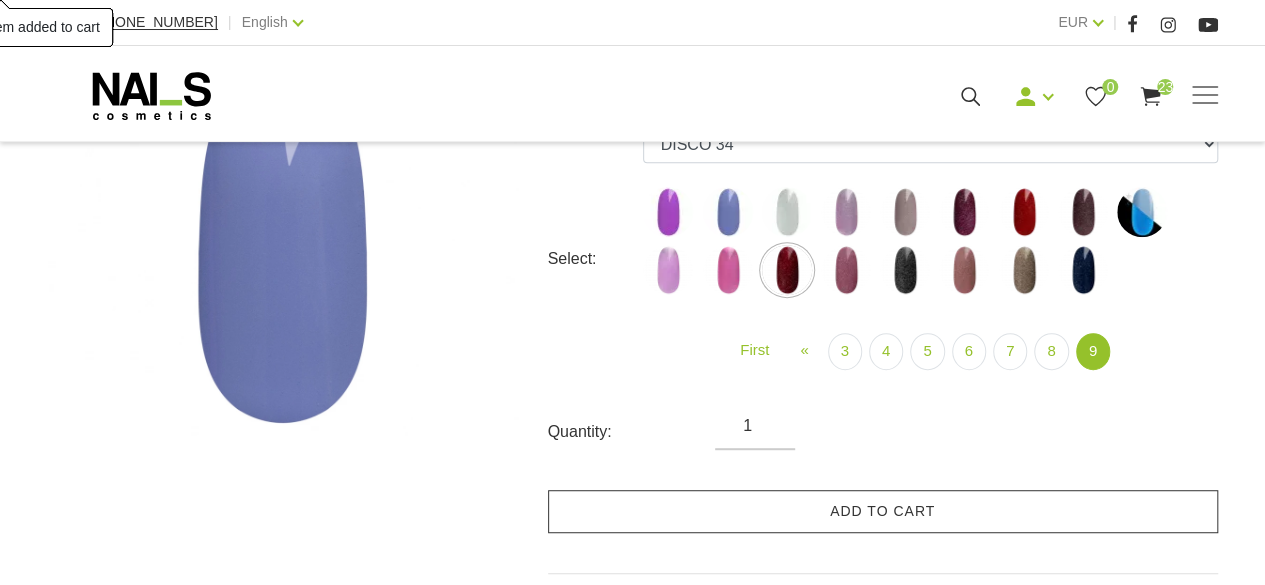 click on "Add to cart" at bounding box center [883, 511] 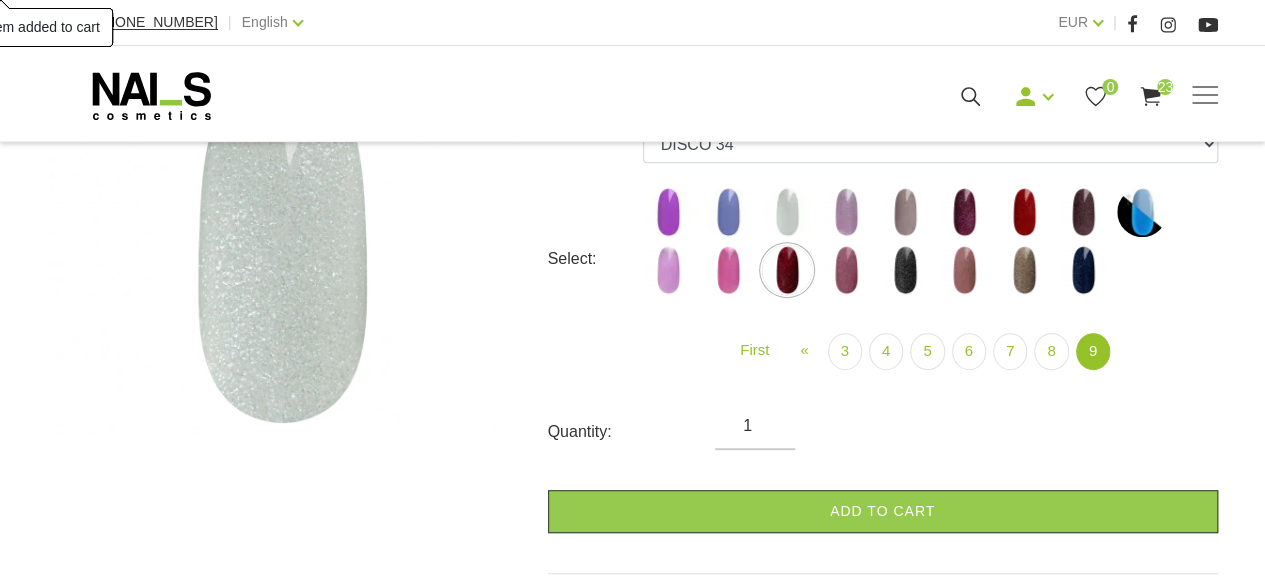 click at bounding box center (846, 270) 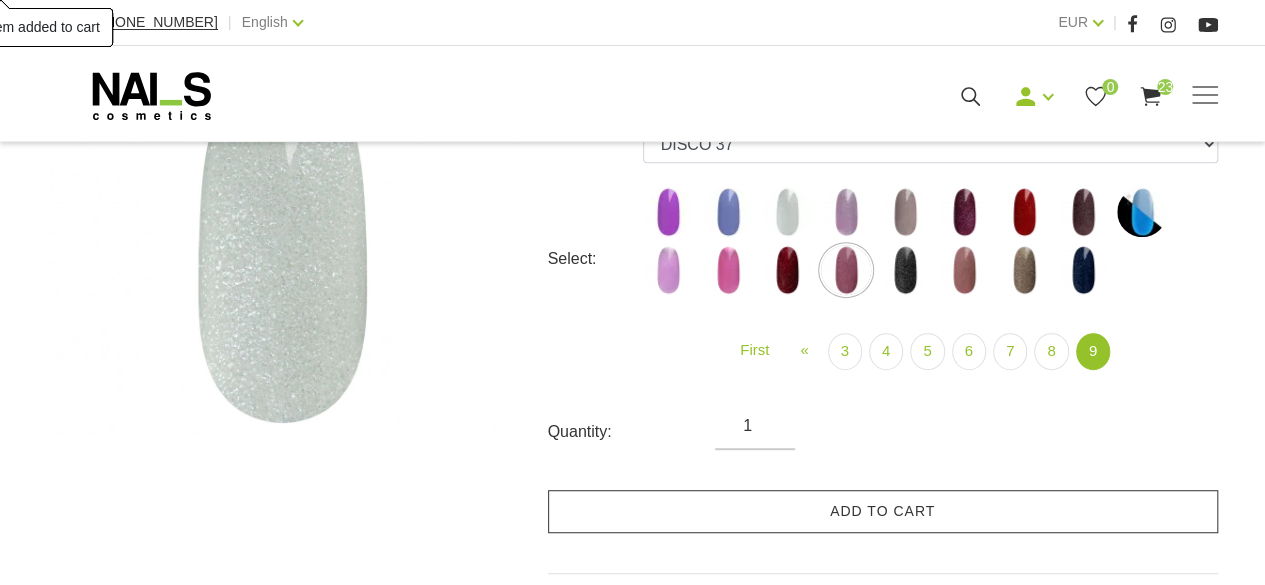 click on "Add to cart" at bounding box center [883, 511] 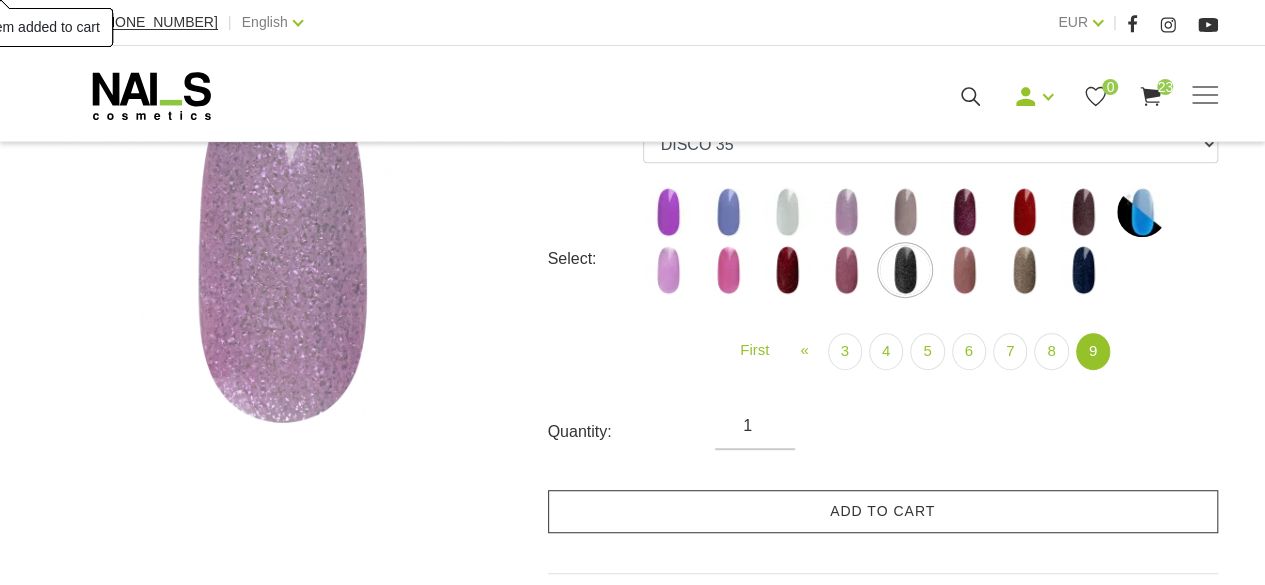 click on "Add to cart" at bounding box center [883, 511] 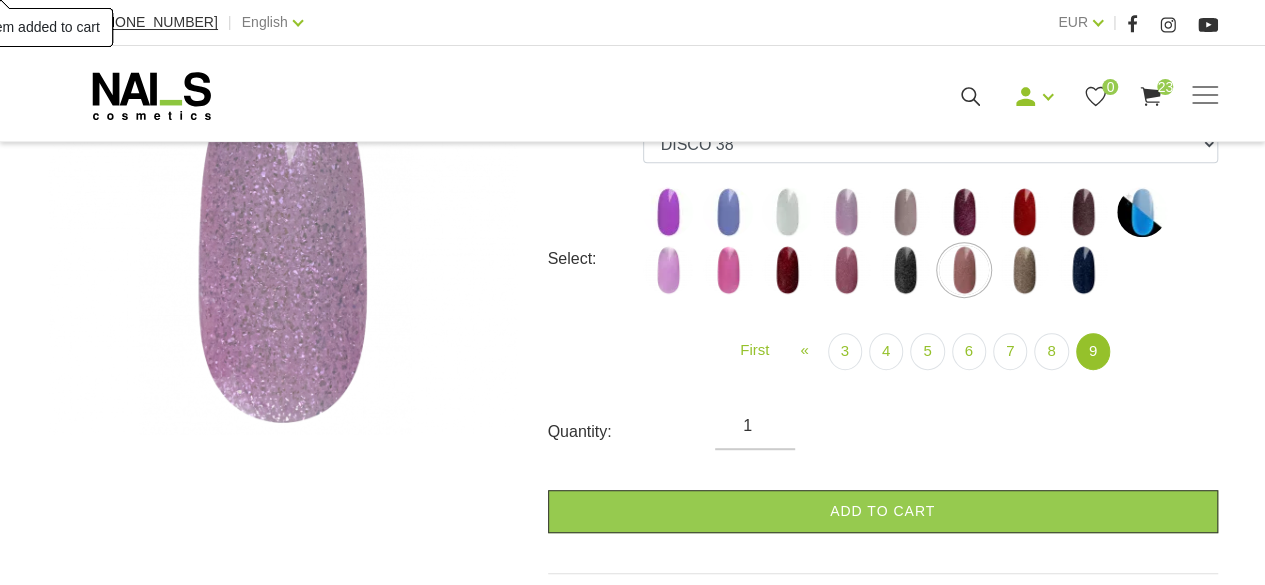 click on "Add to cart" at bounding box center [883, 511] 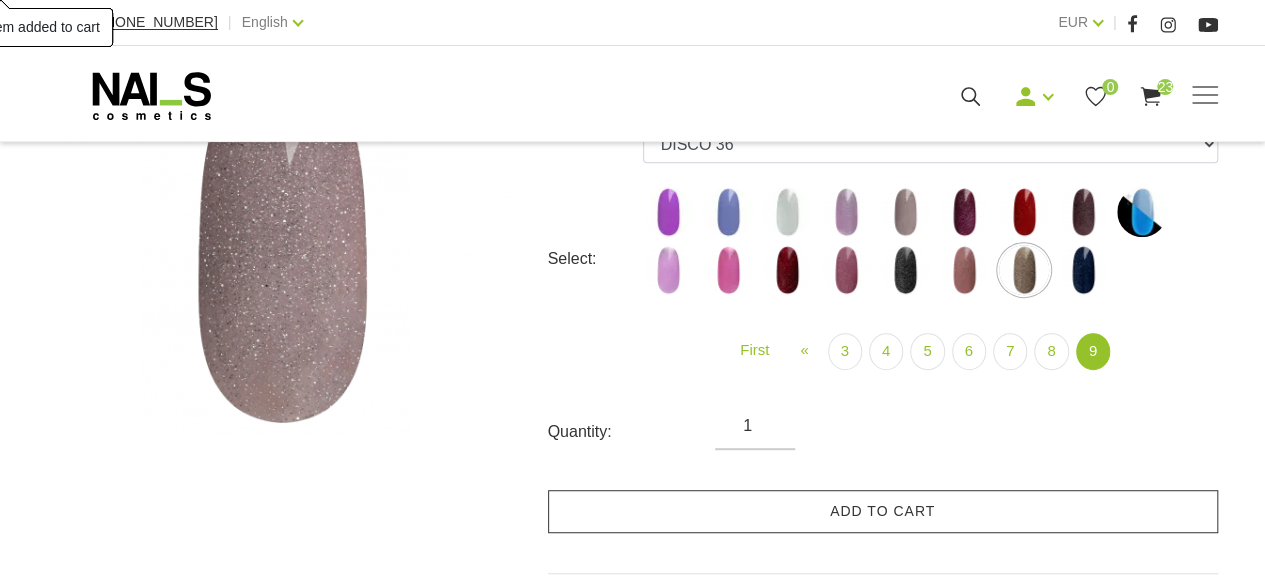 click on "Add to cart" at bounding box center (883, 511) 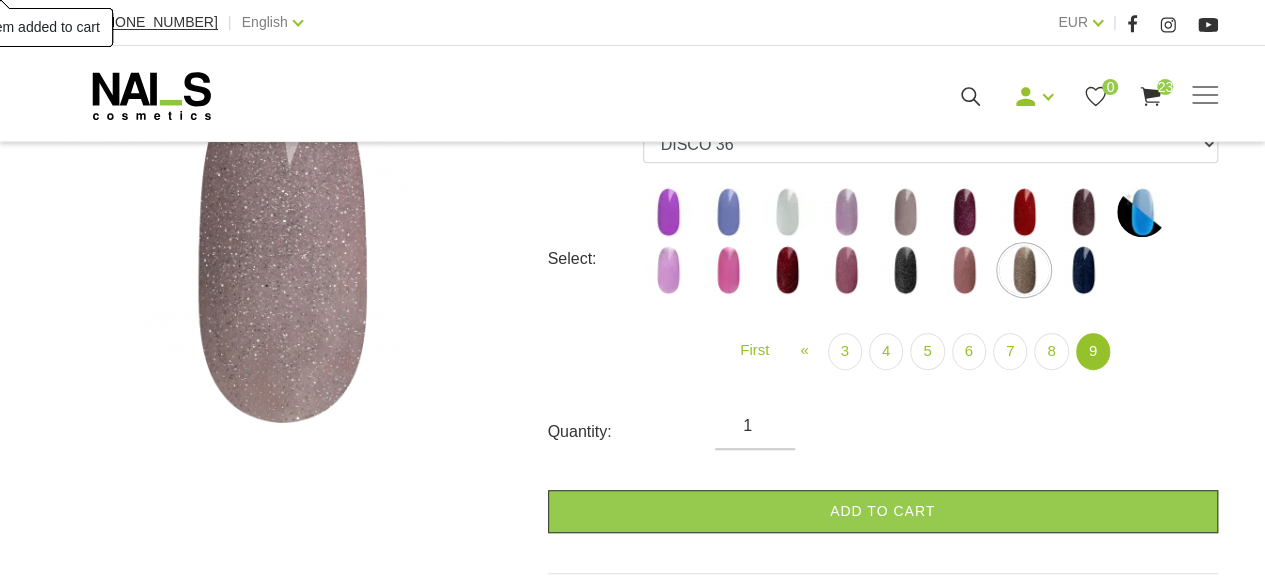 click at bounding box center [1083, 270] 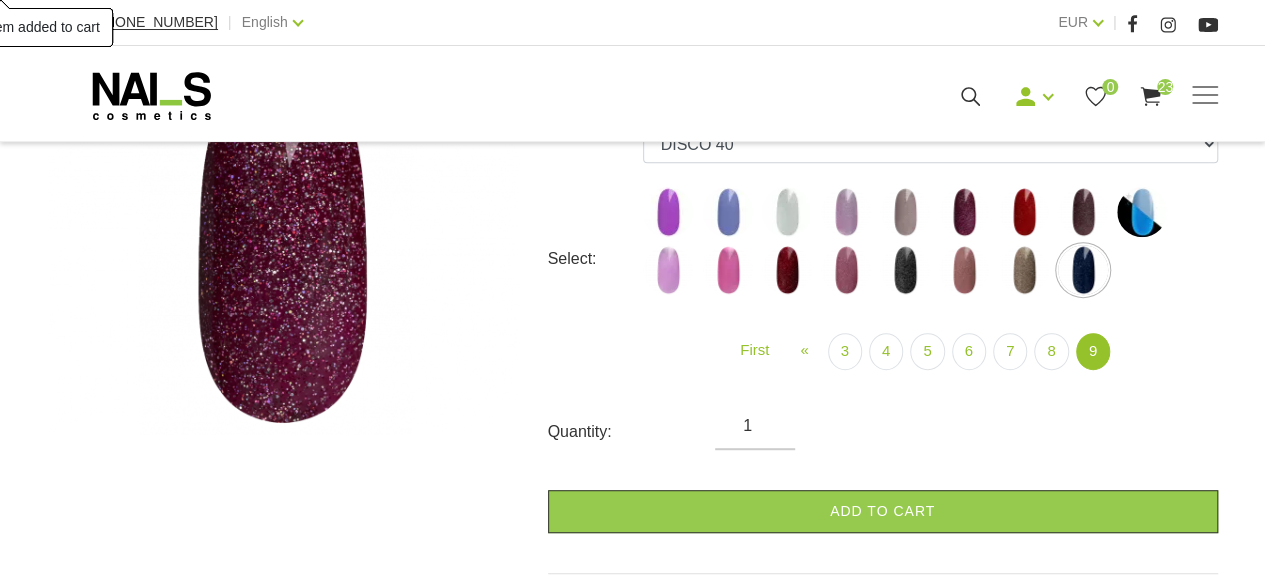 click on "Add to cart" at bounding box center [883, 511] 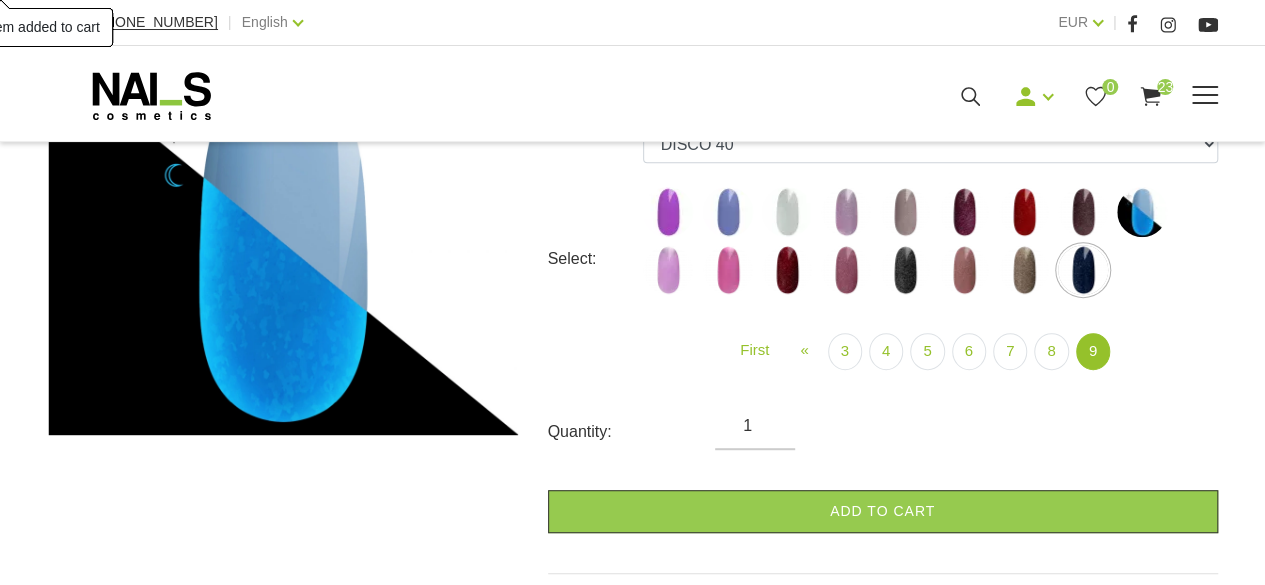 click 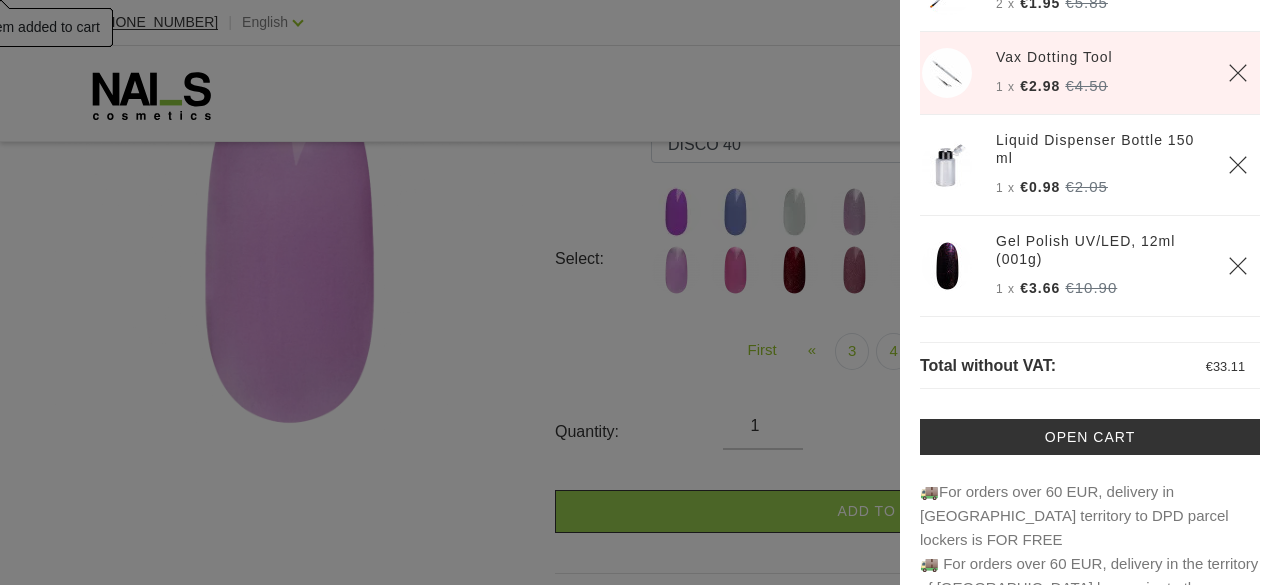 scroll, scrollTop: 74, scrollLeft: 0, axis: vertical 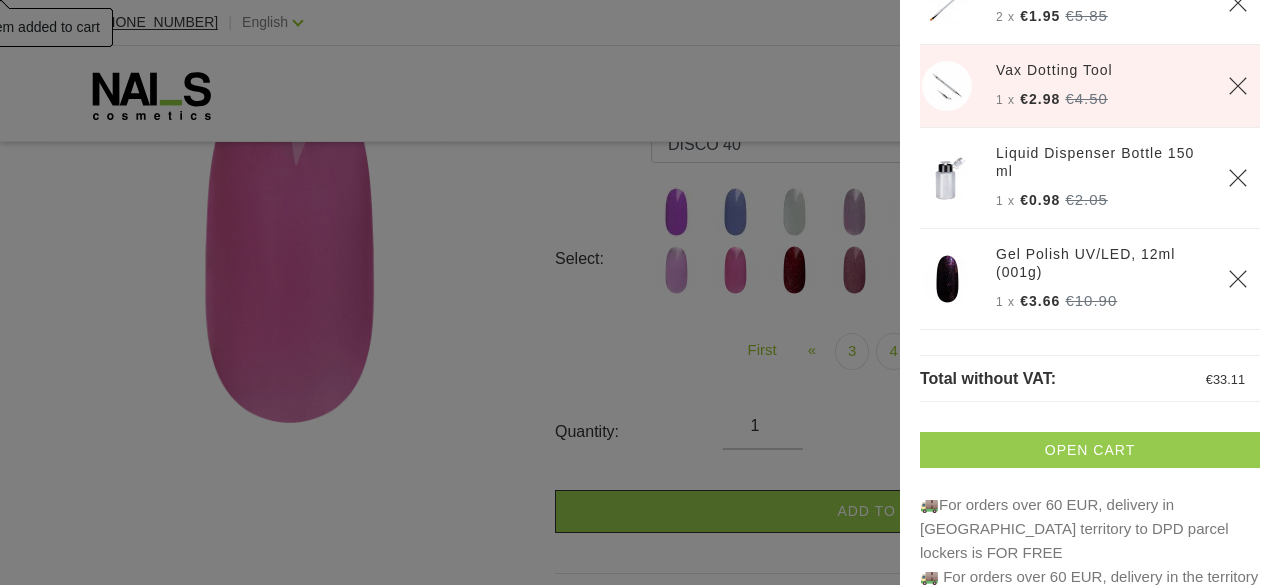 click on "Open cart" at bounding box center [1090, 450] 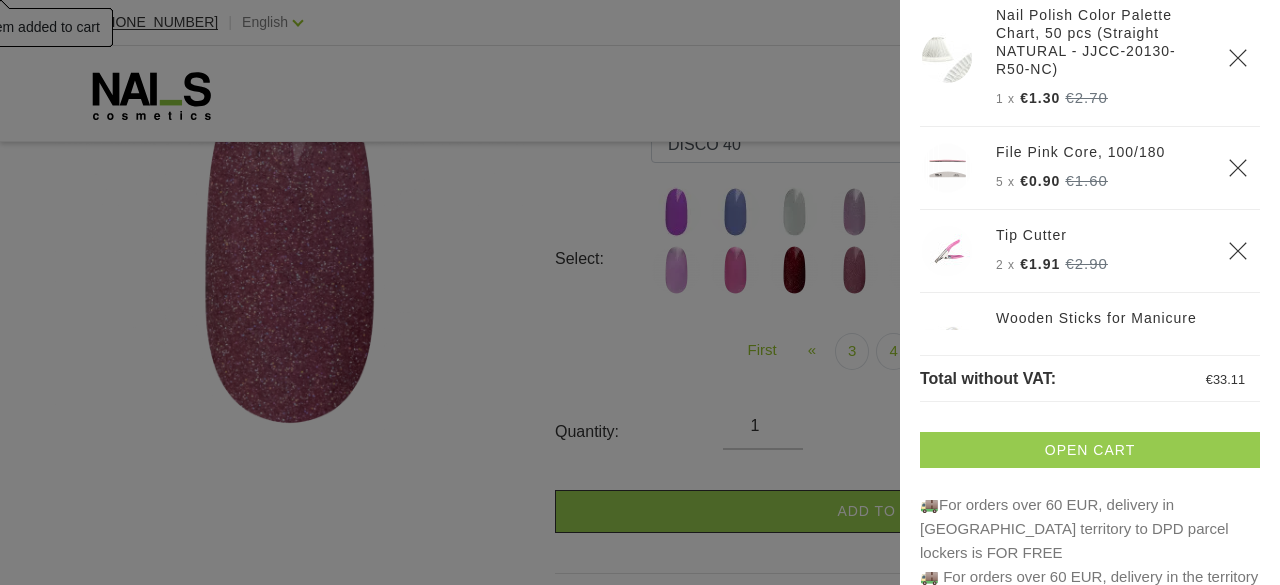scroll, scrollTop: 0, scrollLeft: 0, axis: both 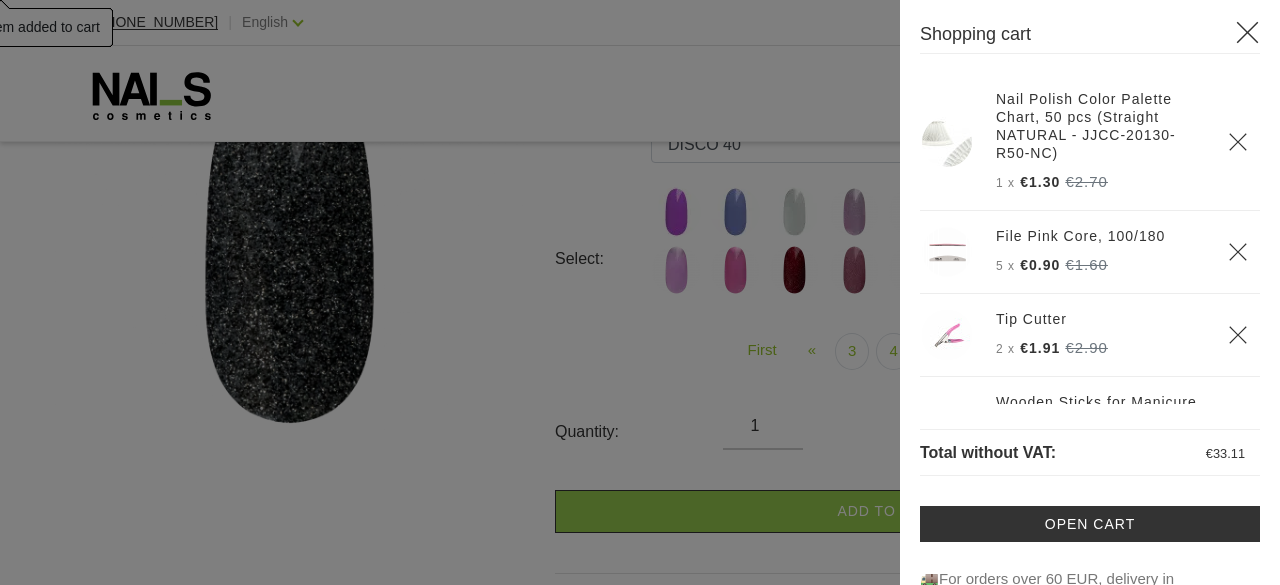 click 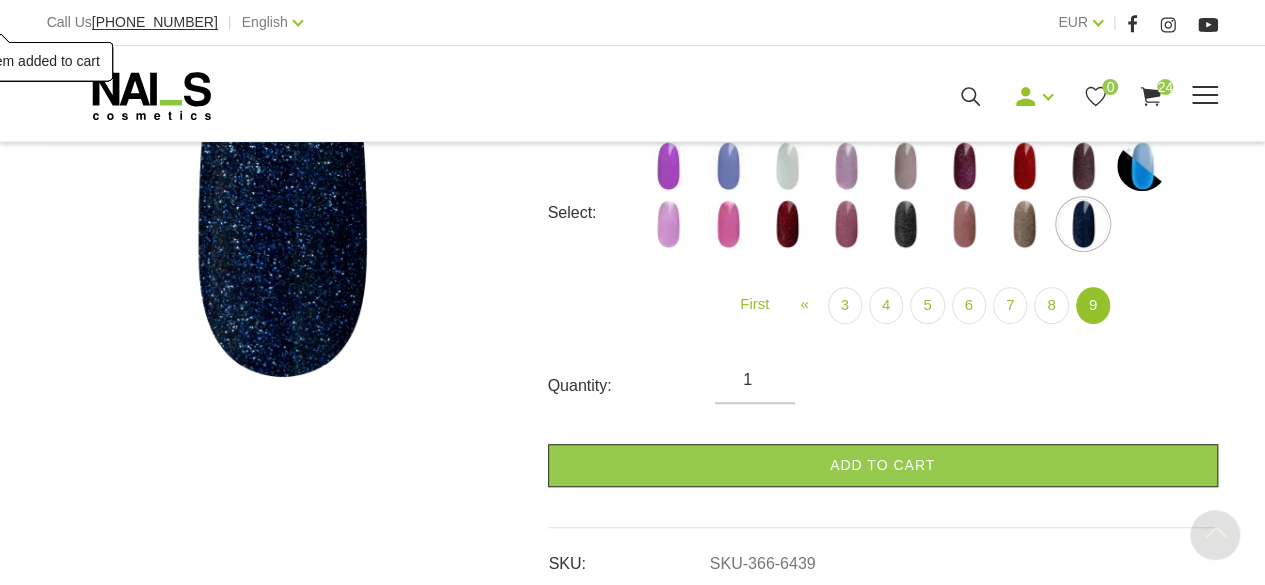 scroll, scrollTop: 480, scrollLeft: 0, axis: vertical 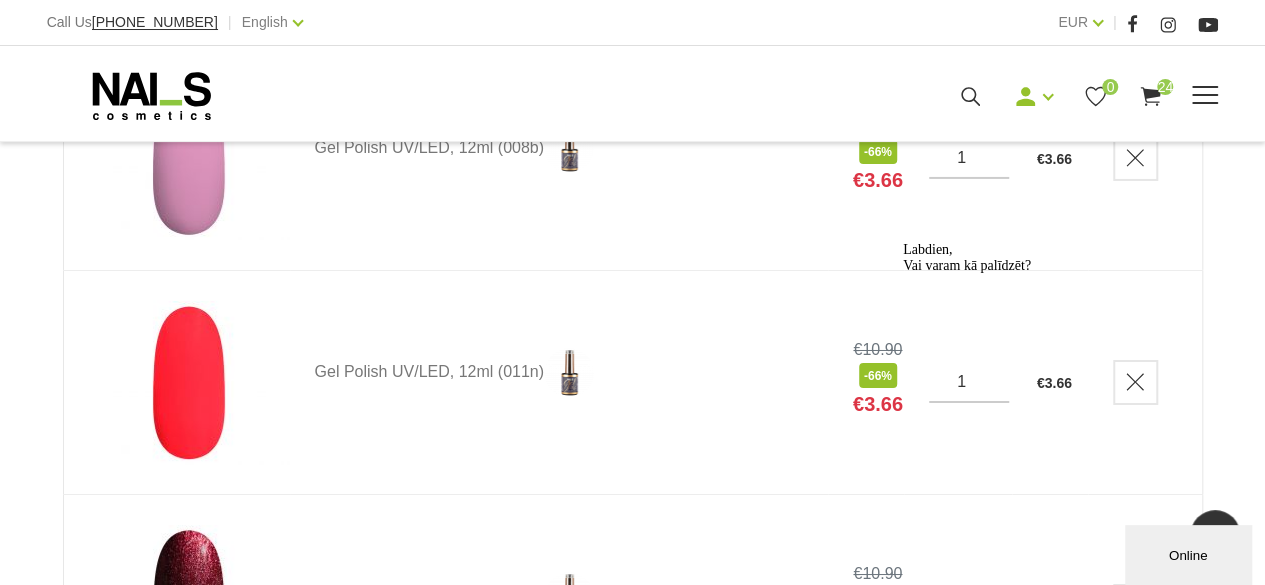 click 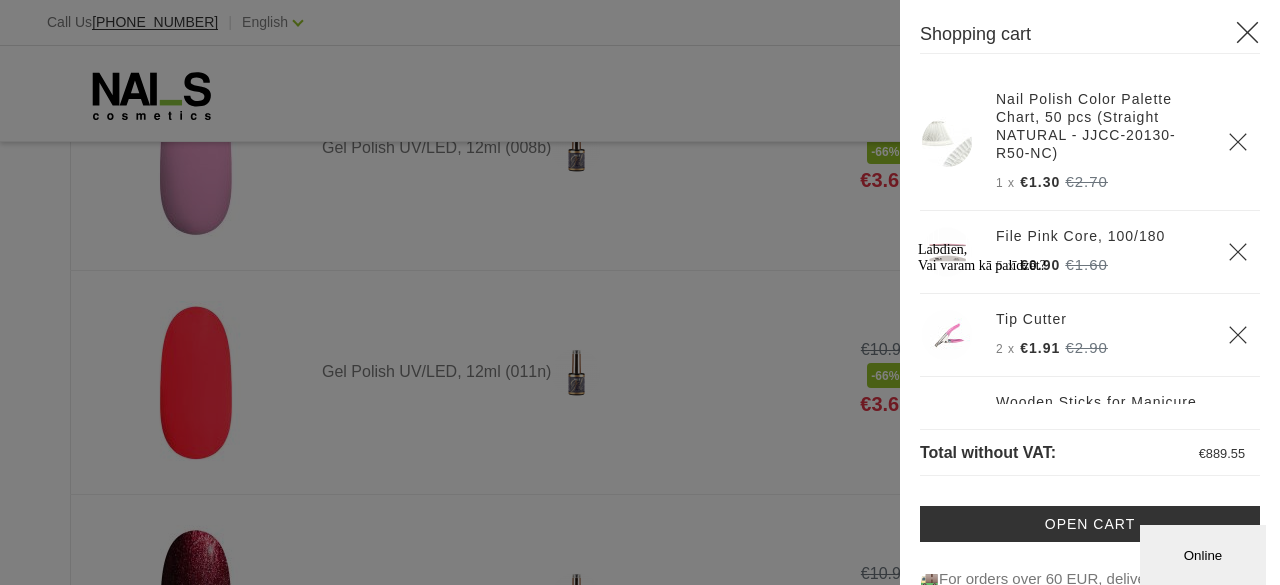 click at bounding box center (640, 292) 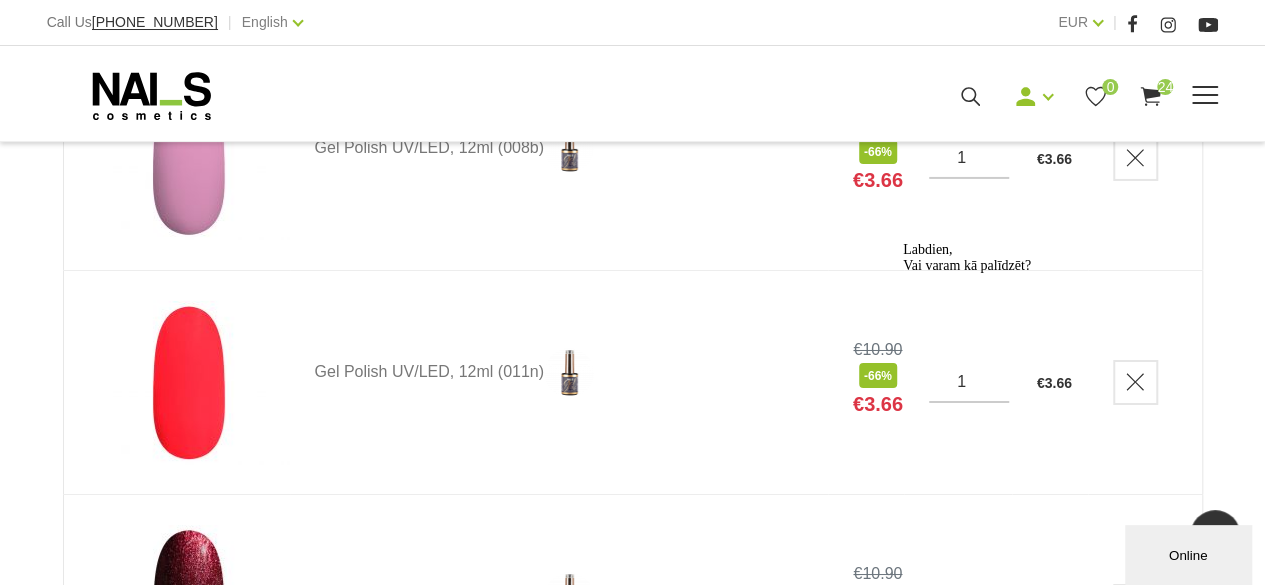 click 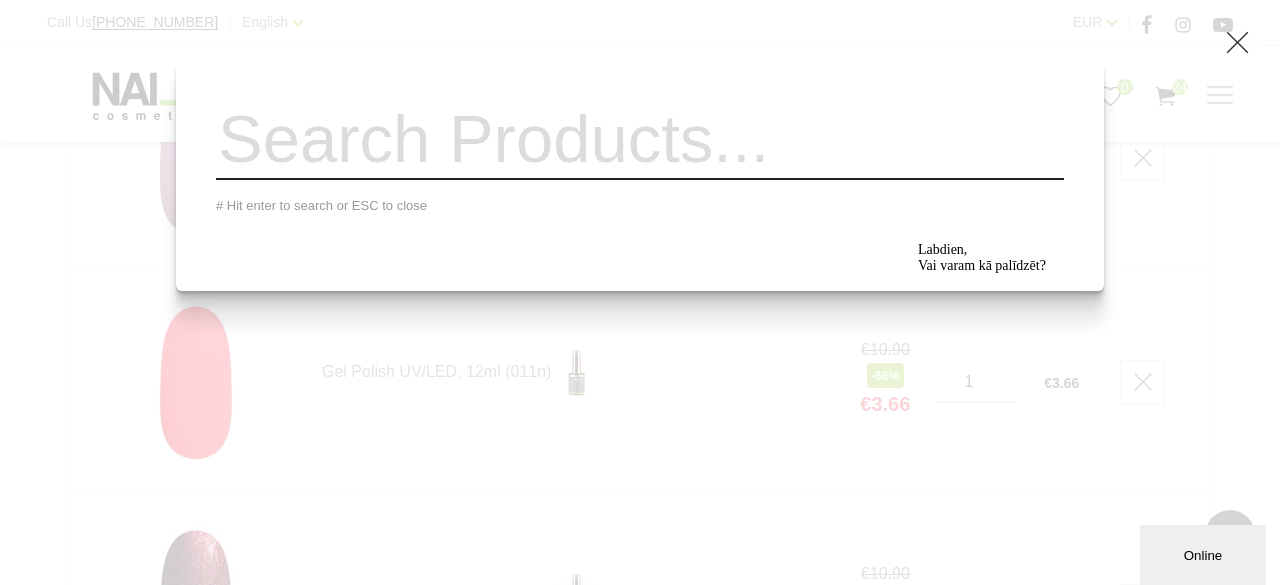 click on "# Hit enter to search or ESC to close" at bounding box center (640, 292) 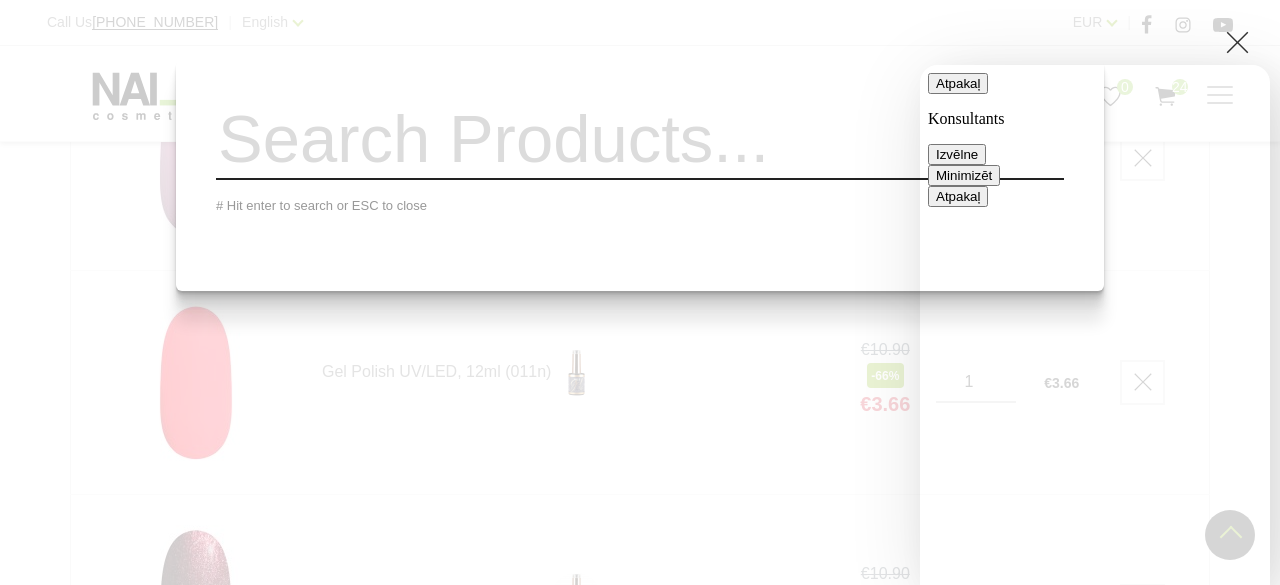 click on "Atpakaļ  Konsultants  Izvēlne Minimizēt" at bounding box center (1095, 129) 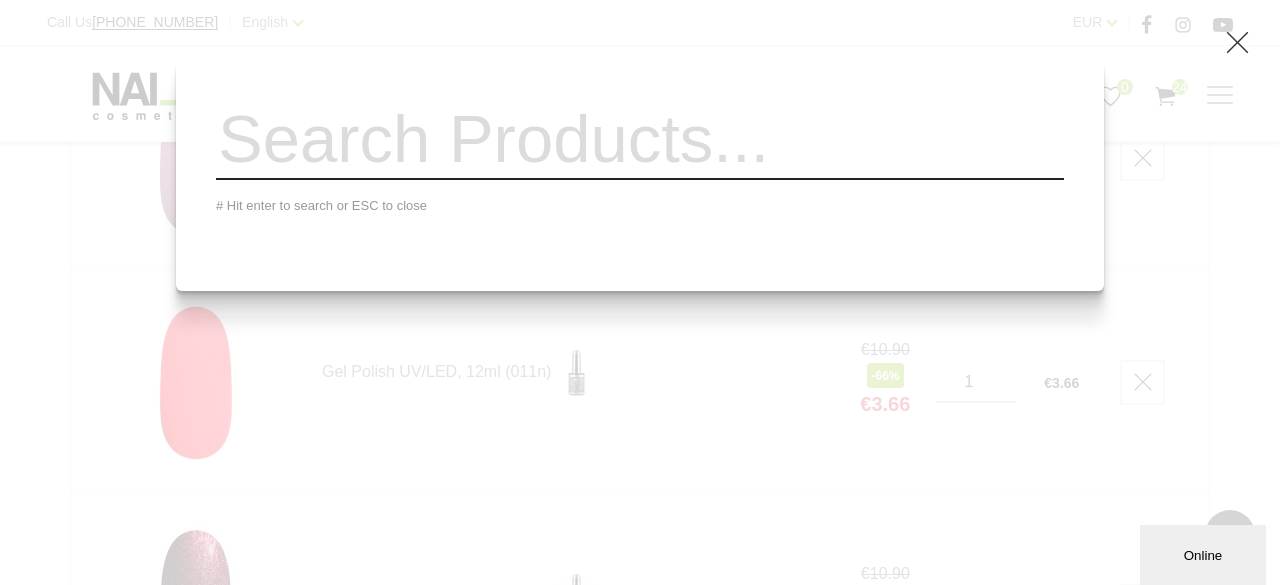 click on "# Hit enter to search or ESC to close" at bounding box center [640, 292] 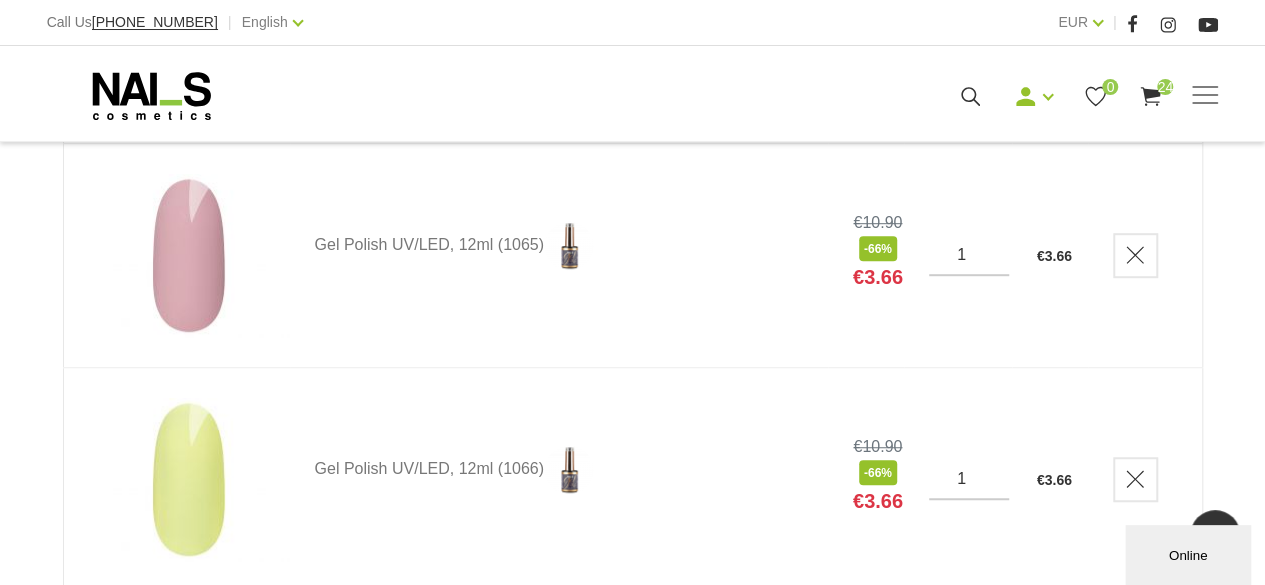 scroll, scrollTop: 42244, scrollLeft: 0, axis: vertical 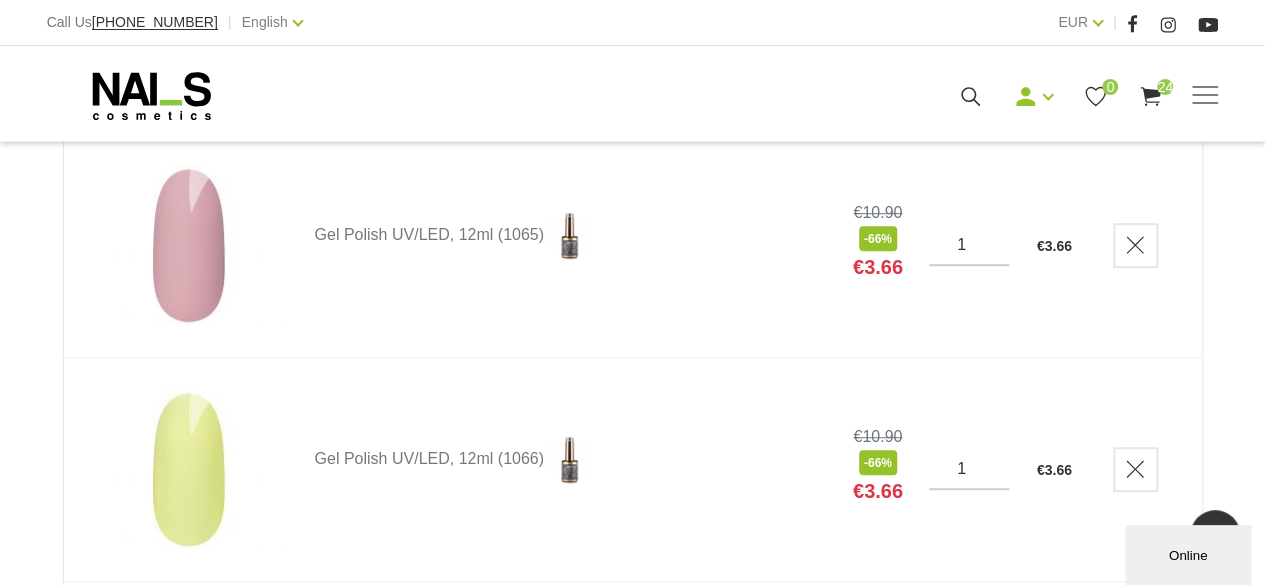 click on "Gel Polish UV/LED, 12ml (1066)" at bounding box center (559, 470) 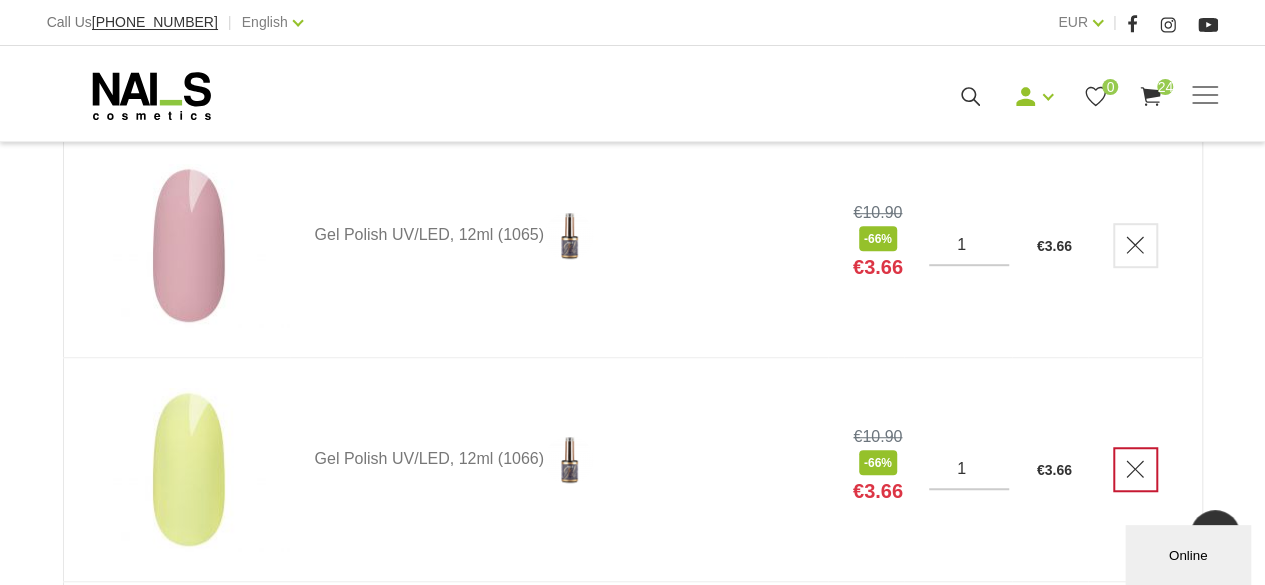 click 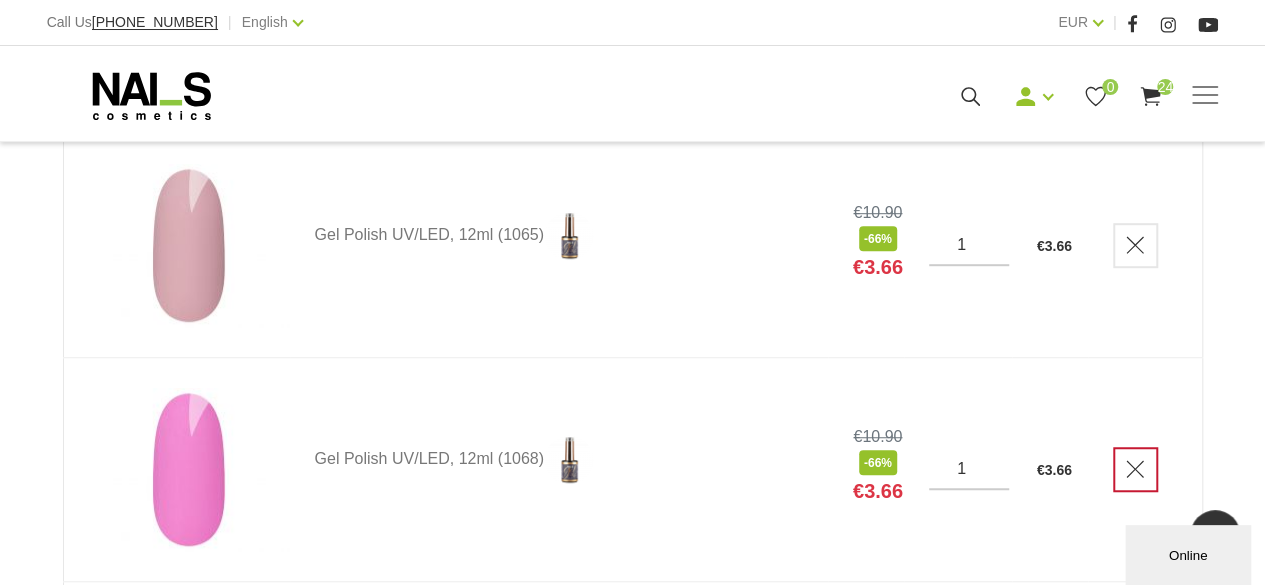 click 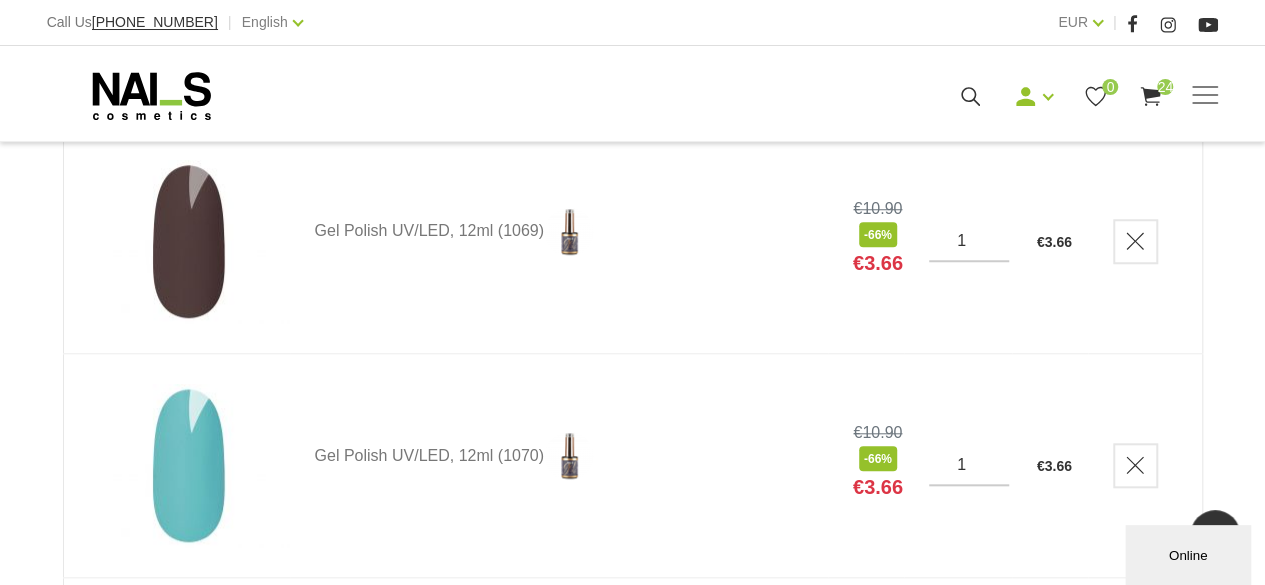 scroll, scrollTop: 42481, scrollLeft: 0, axis: vertical 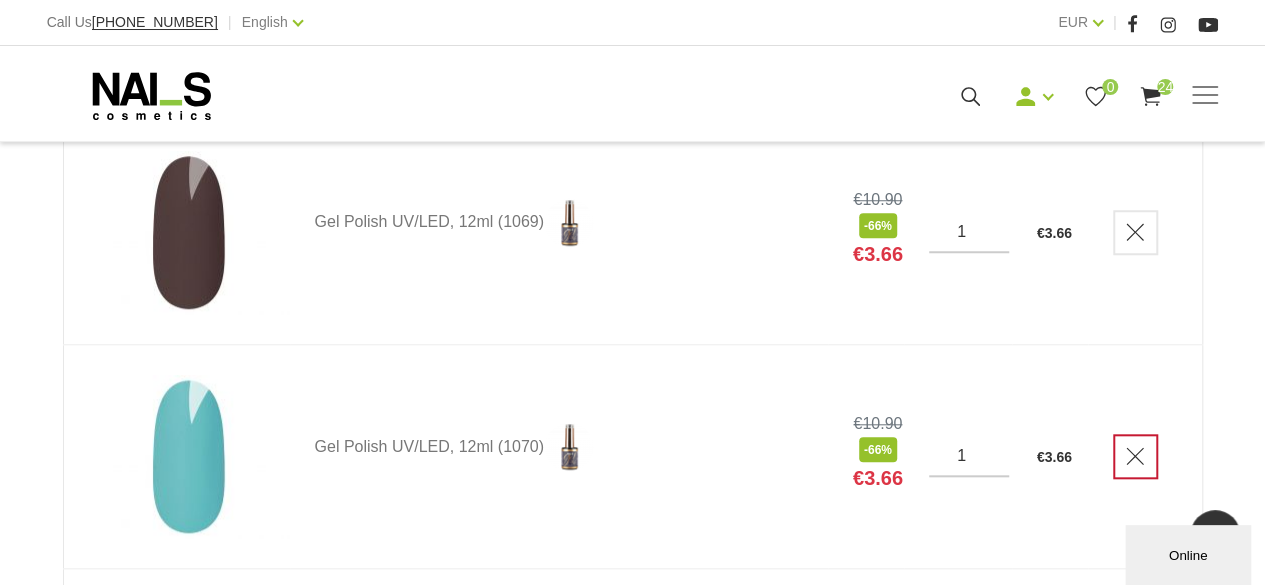 click at bounding box center (1135, 456) 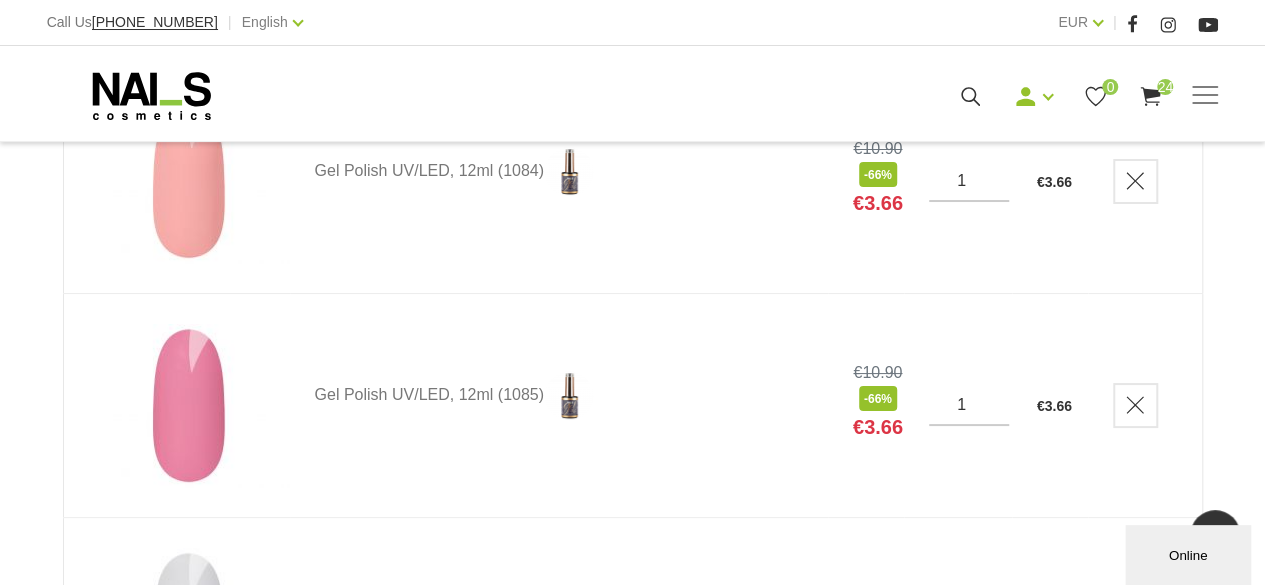 scroll, scrollTop: 45445, scrollLeft: 0, axis: vertical 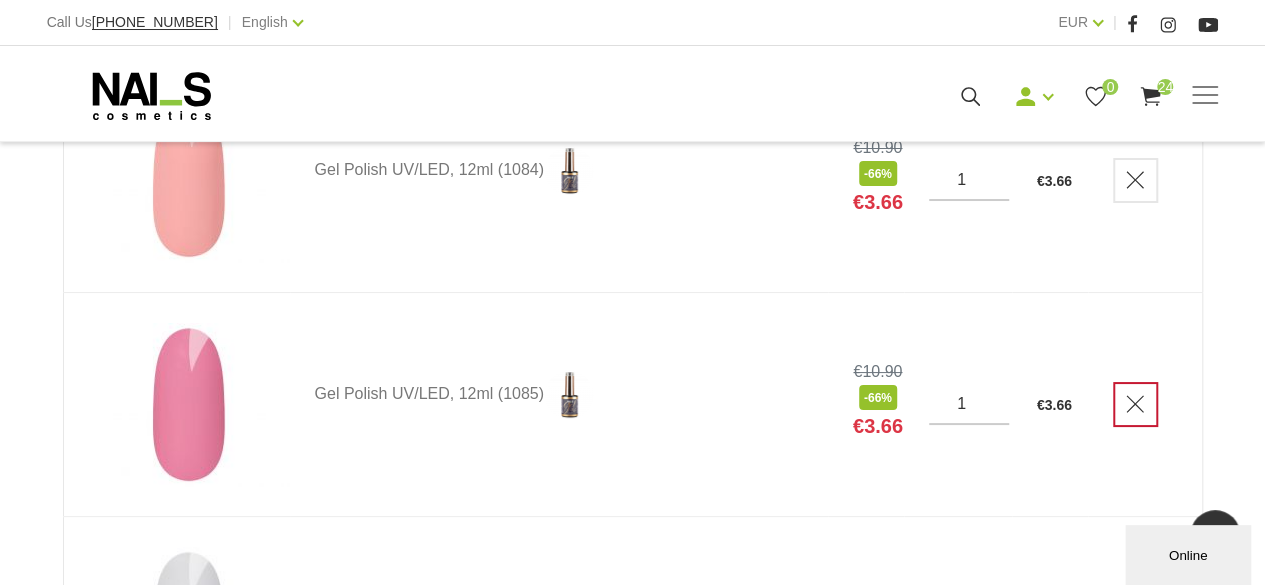 click at bounding box center (1135, 404) 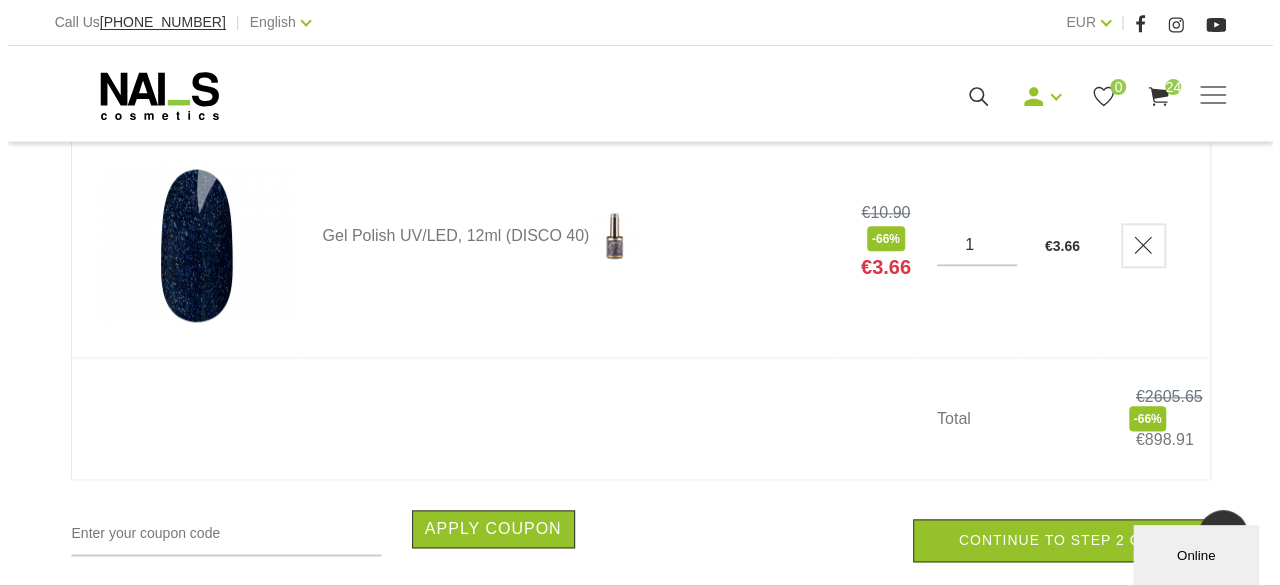 scroll, scrollTop: 54133, scrollLeft: 0, axis: vertical 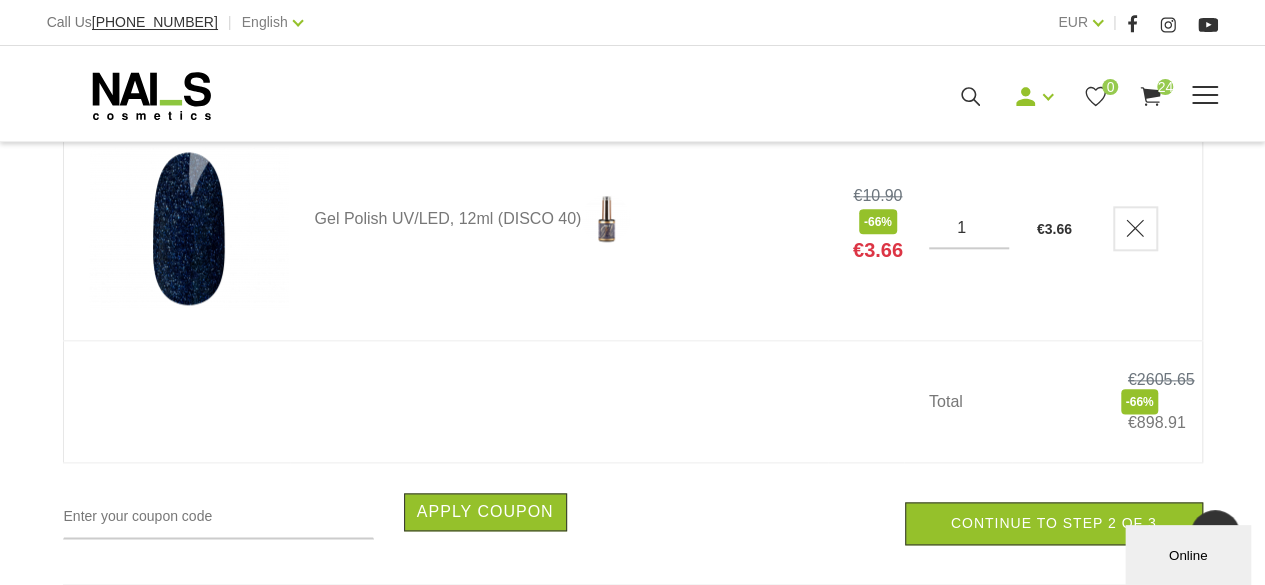 click 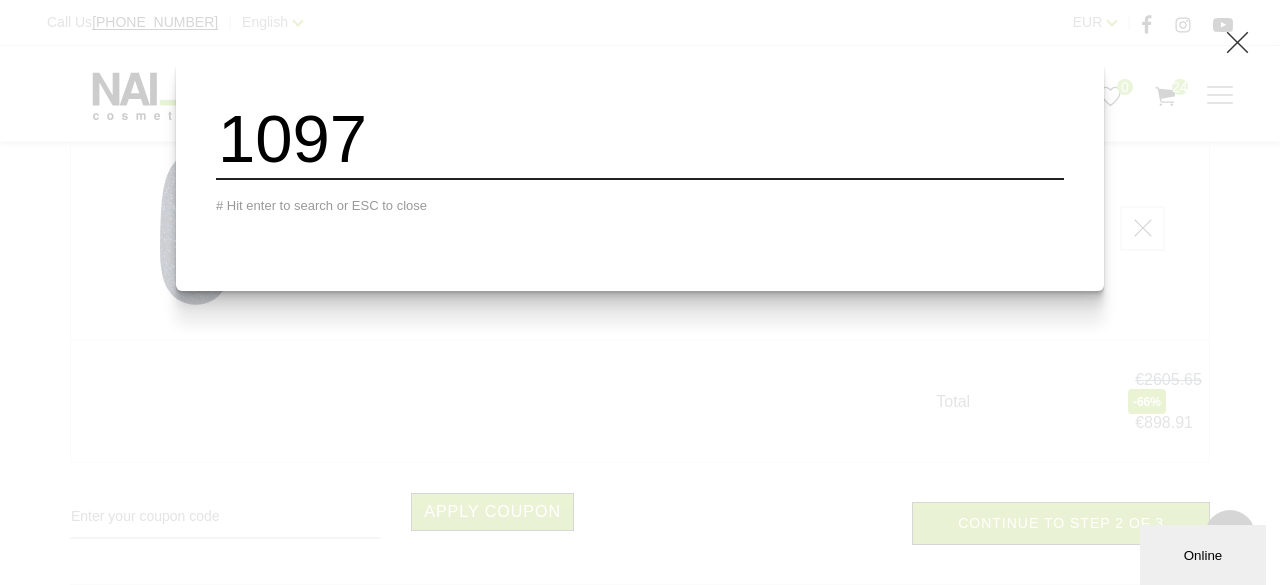 type on "1097" 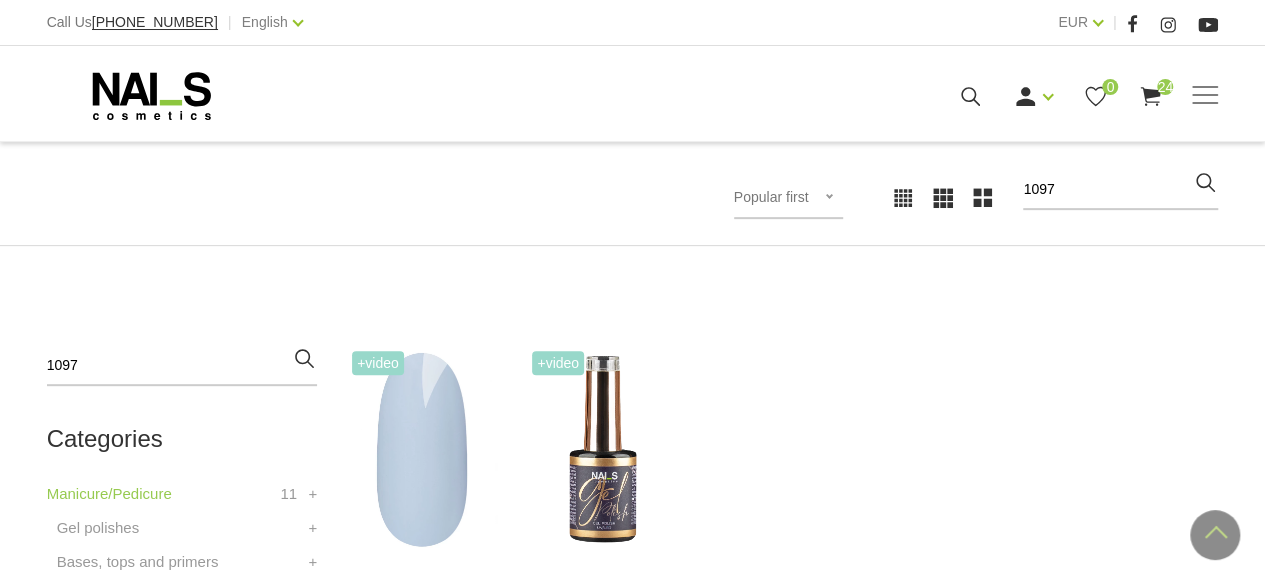 scroll, scrollTop: 292, scrollLeft: 0, axis: vertical 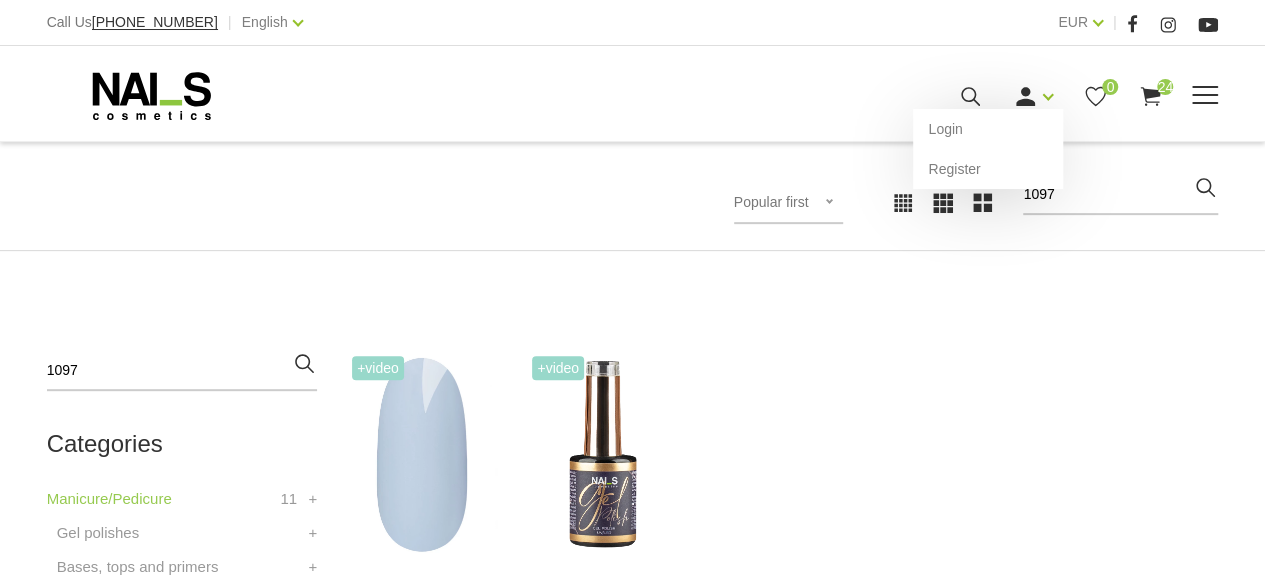 click 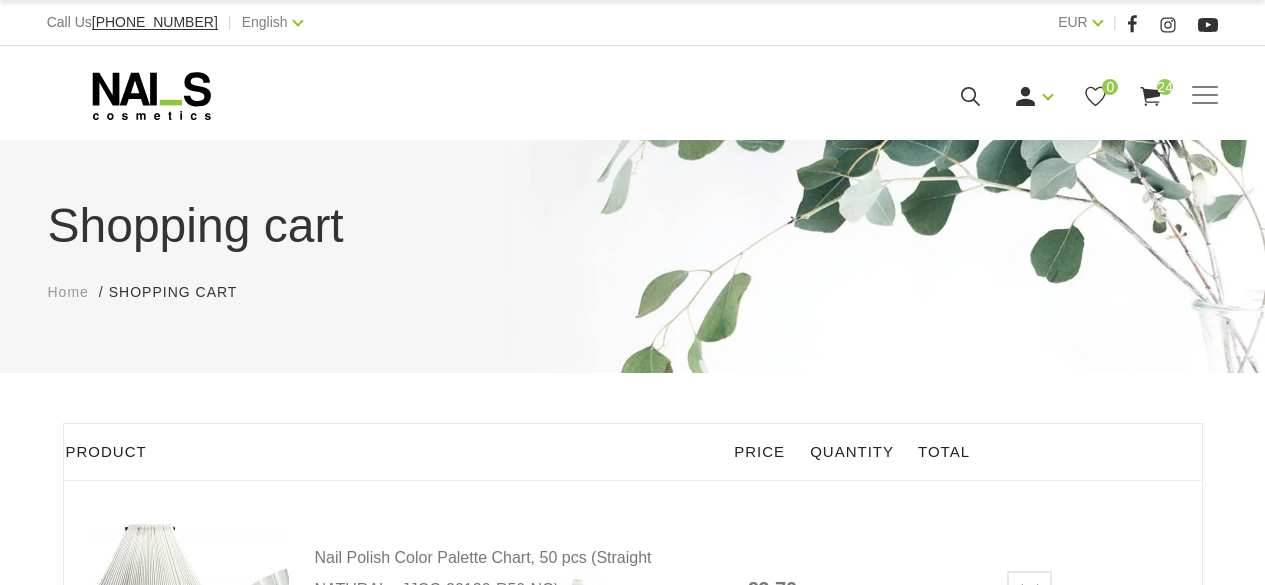 scroll, scrollTop: 54133, scrollLeft: 0, axis: vertical 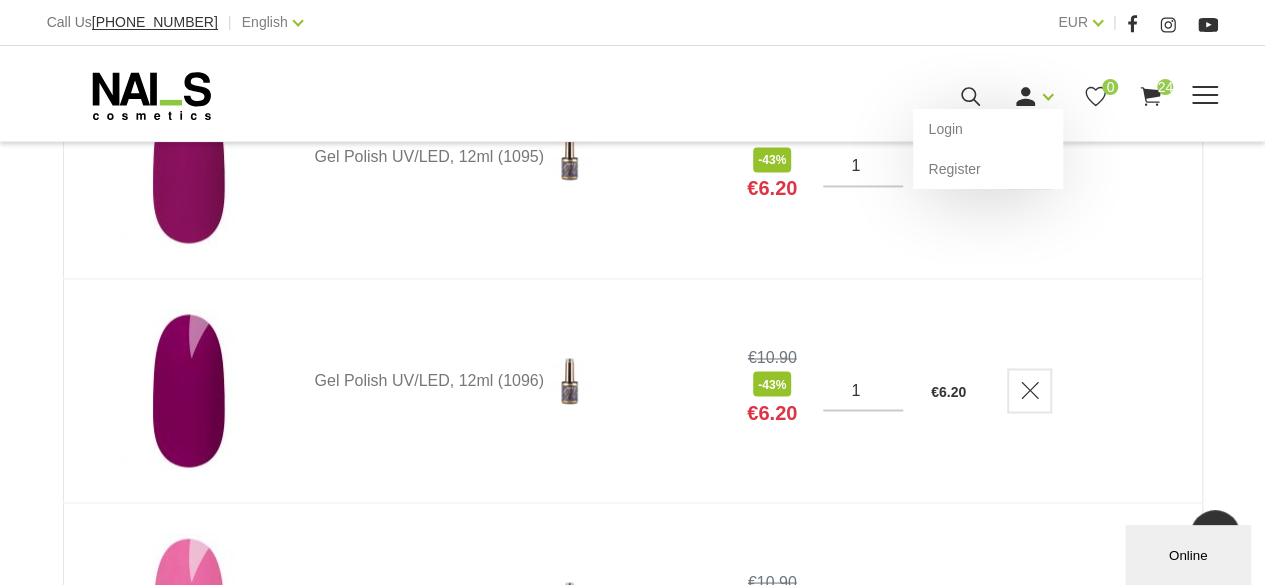 click 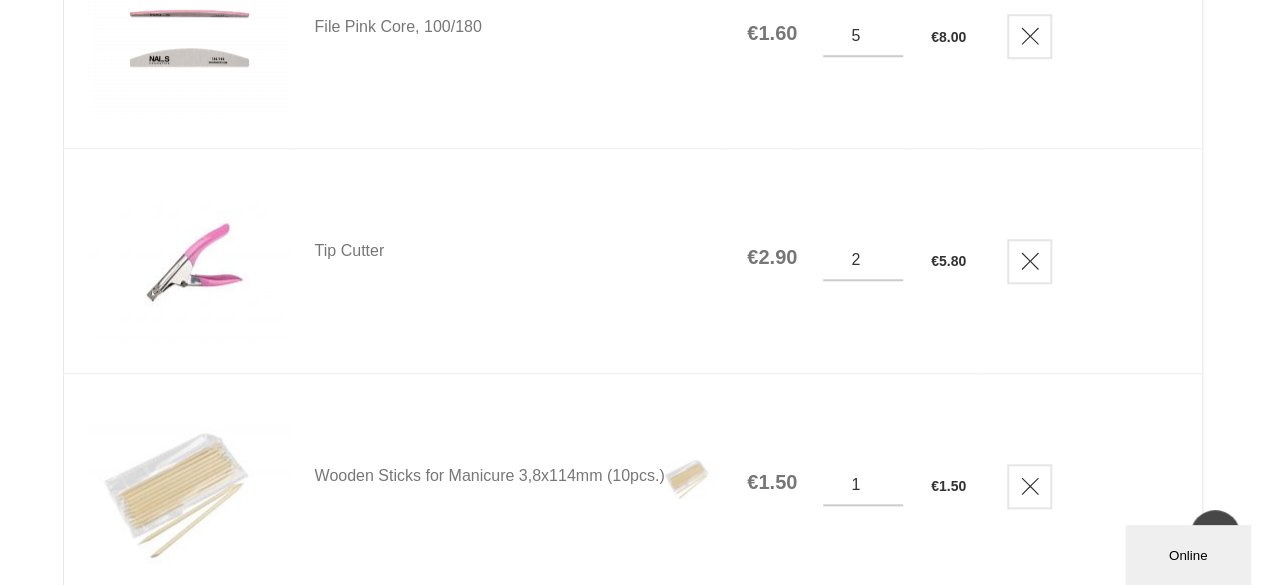 scroll, scrollTop: 0, scrollLeft: 0, axis: both 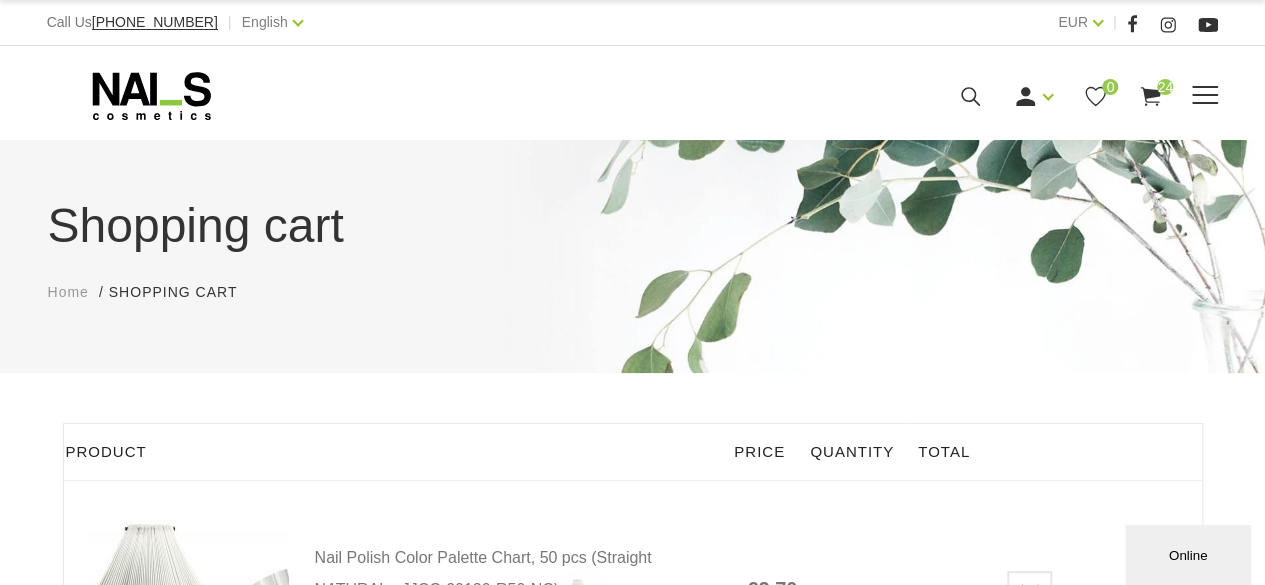 click 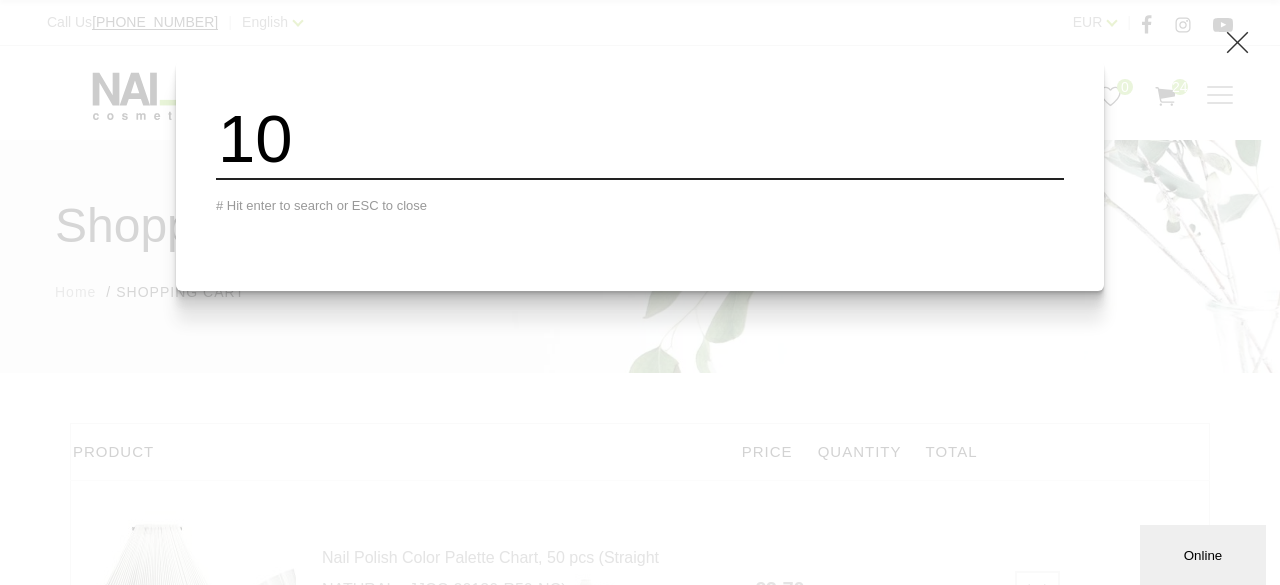 type on "1" 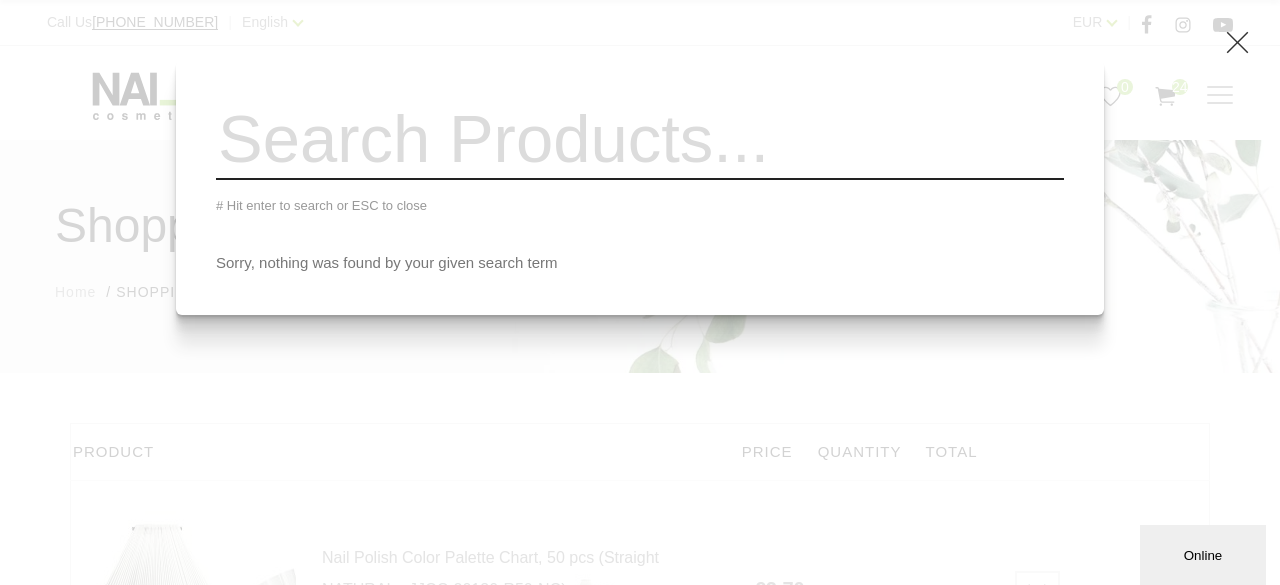 type 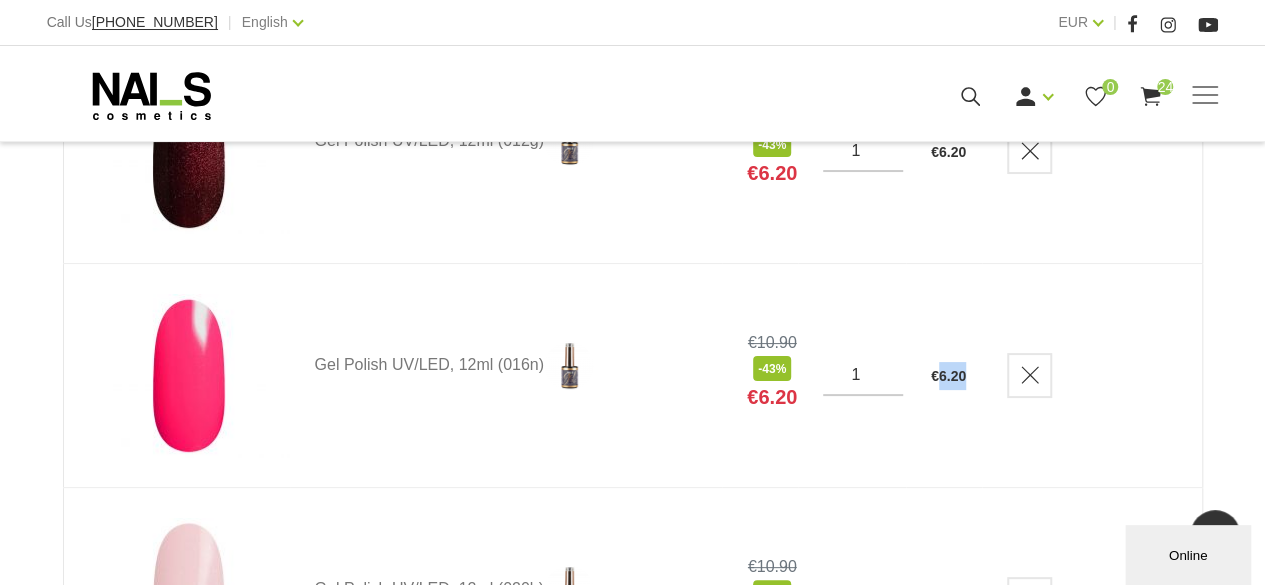scroll, scrollTop: 3811, scrollLeft: 0, axis: vertical 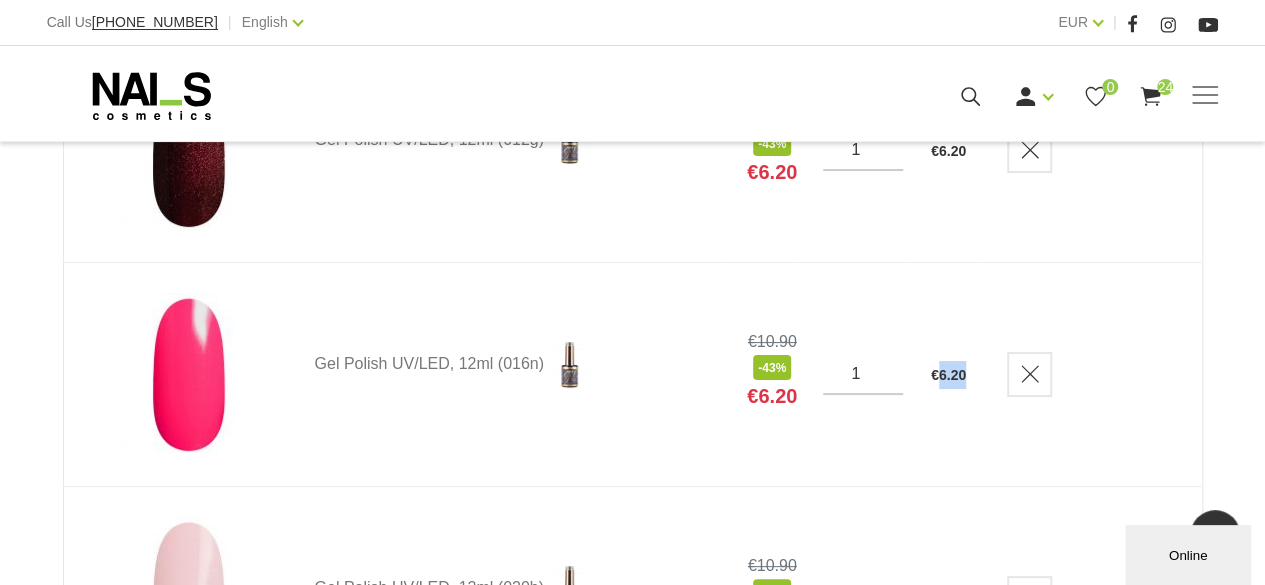 click on "€ 6.20" at bounding box center (944, 375) 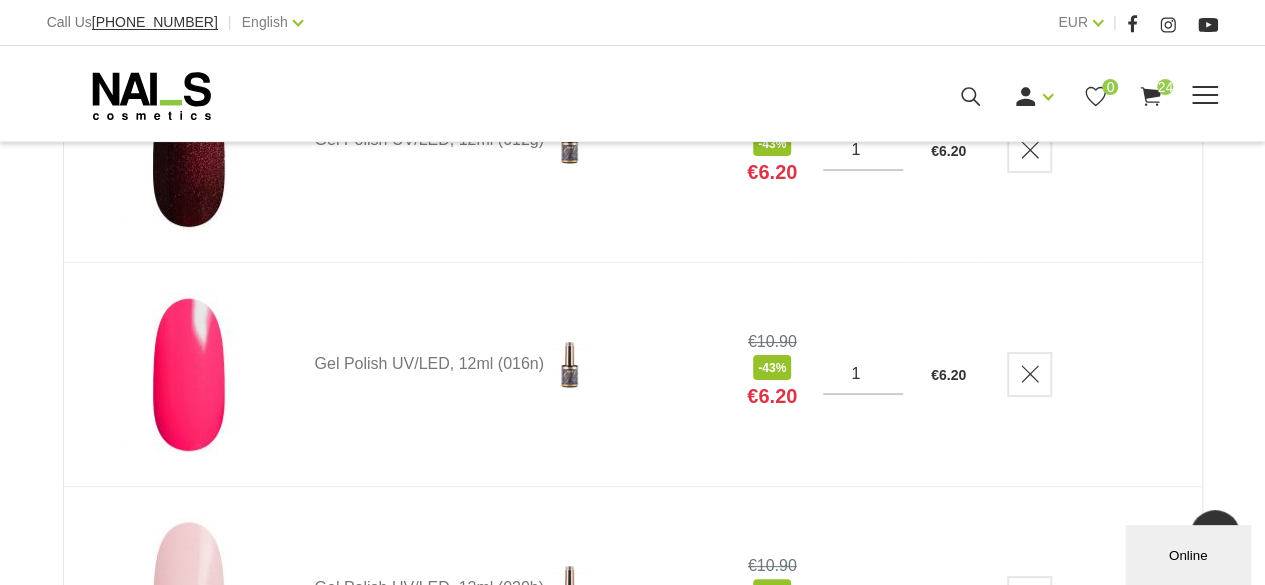 click at bounding box center [1205, 95] 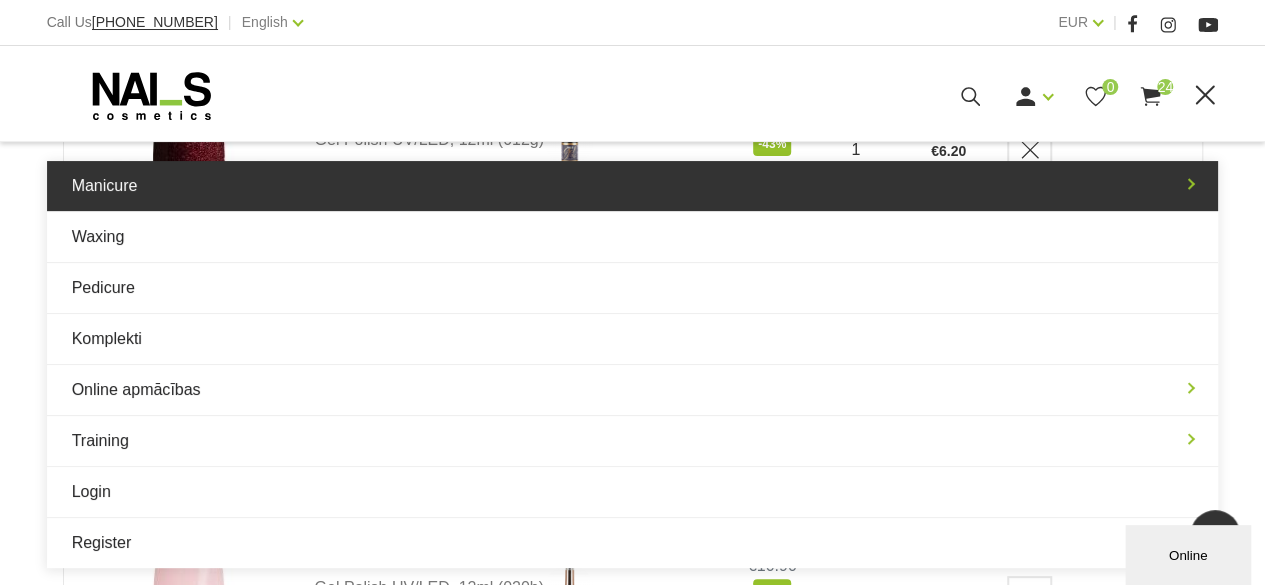 click on "Manicure" at bounding box center [633, 186] 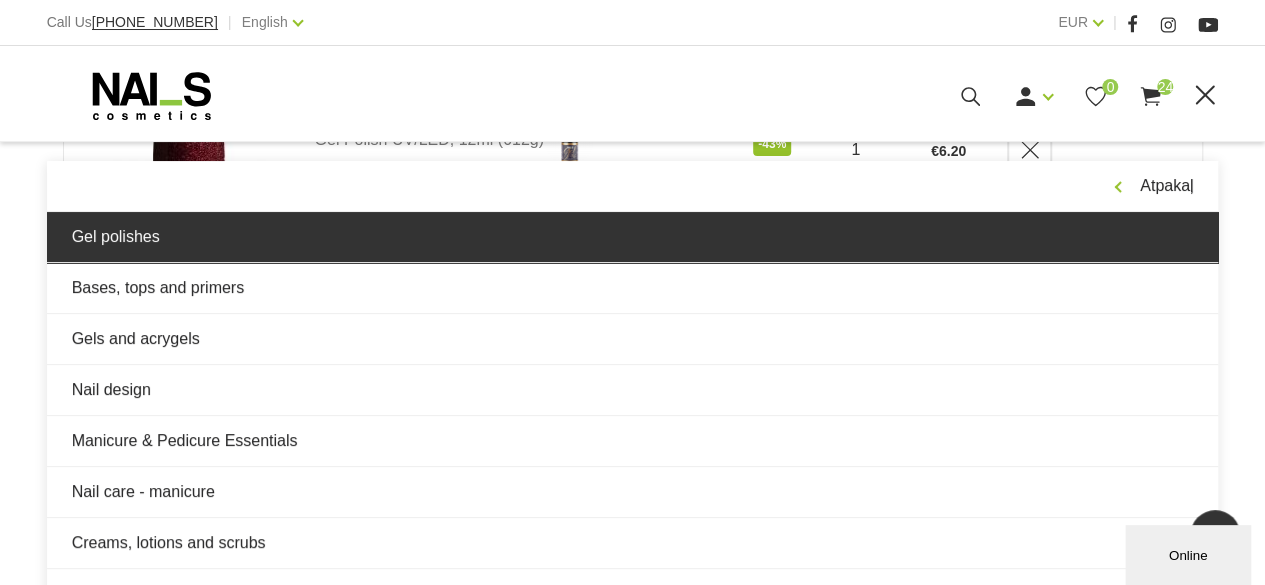 click on "Gel polishes" at bounding box center [633, 237] 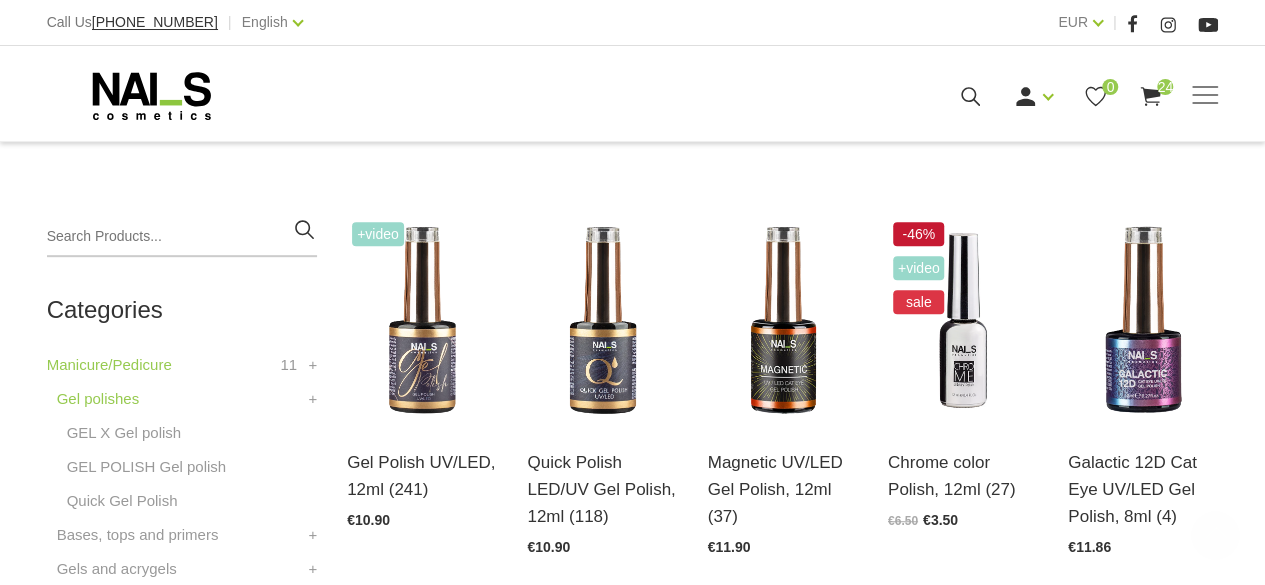 scroll, scrollTop: 403, scrollLeft: 0, axis: vertical 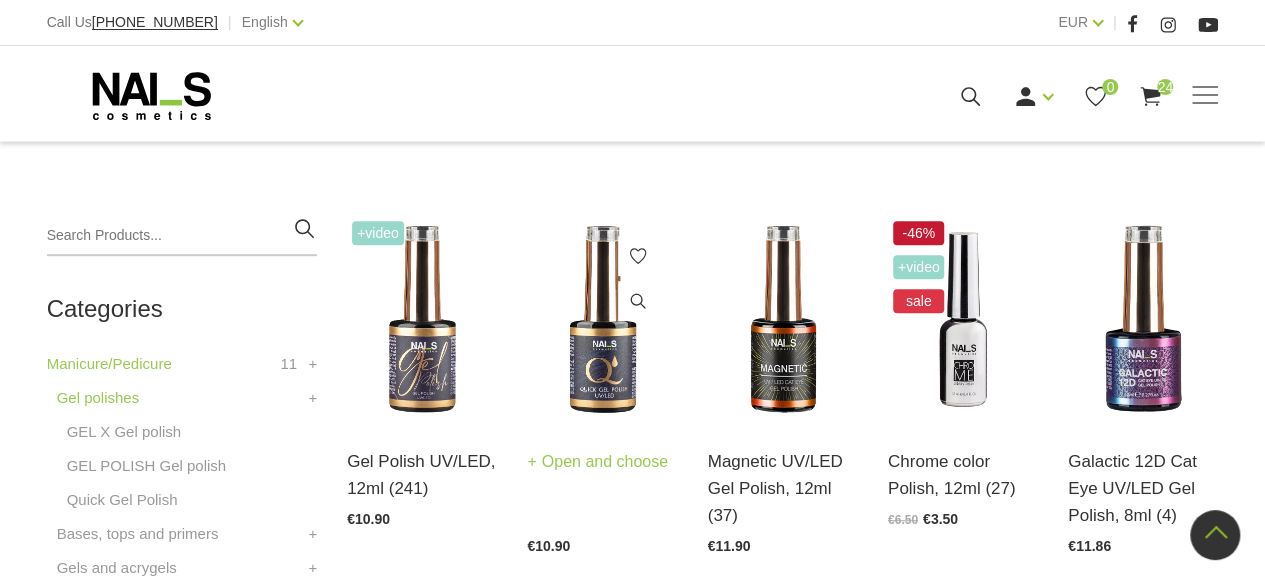 click on "Quick Polish LED/UV Gel Polish, 12ml (118)" at bounding box center [602, 440] 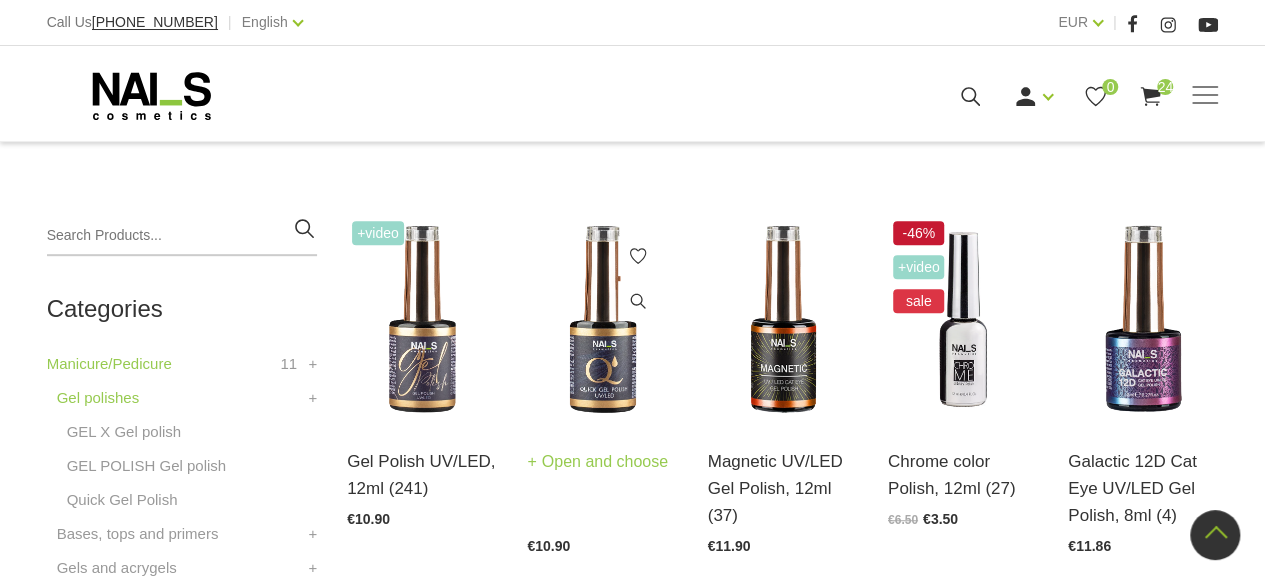 click at bounding box center (602, 319) 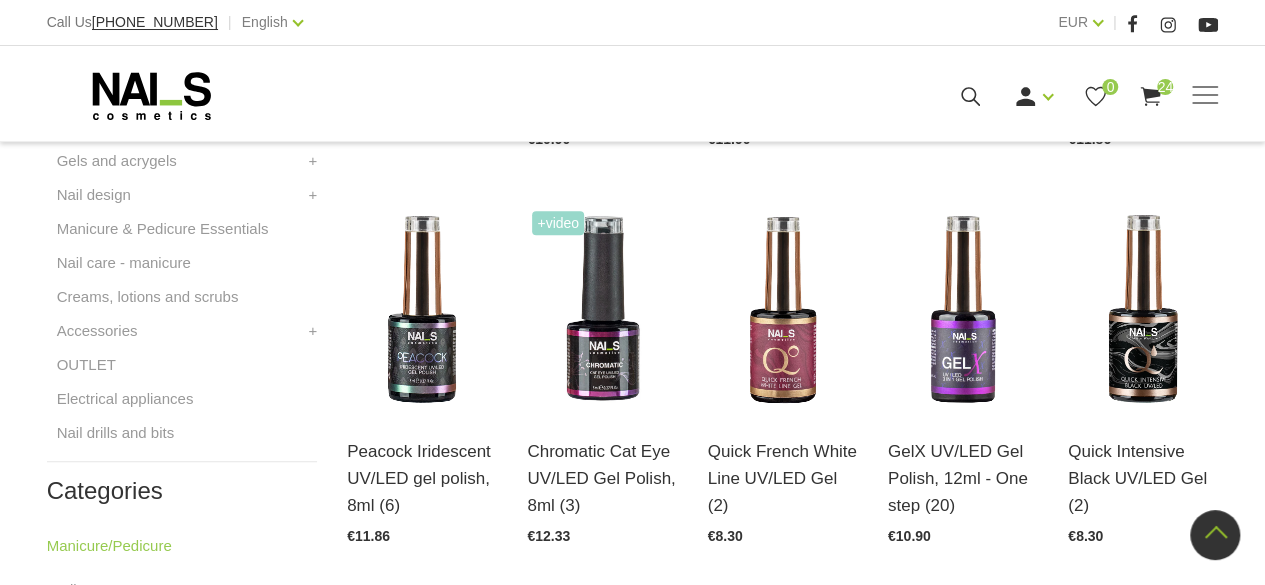 scroll, scrollTop: 844, scrollLeft: 0, axis: vertical 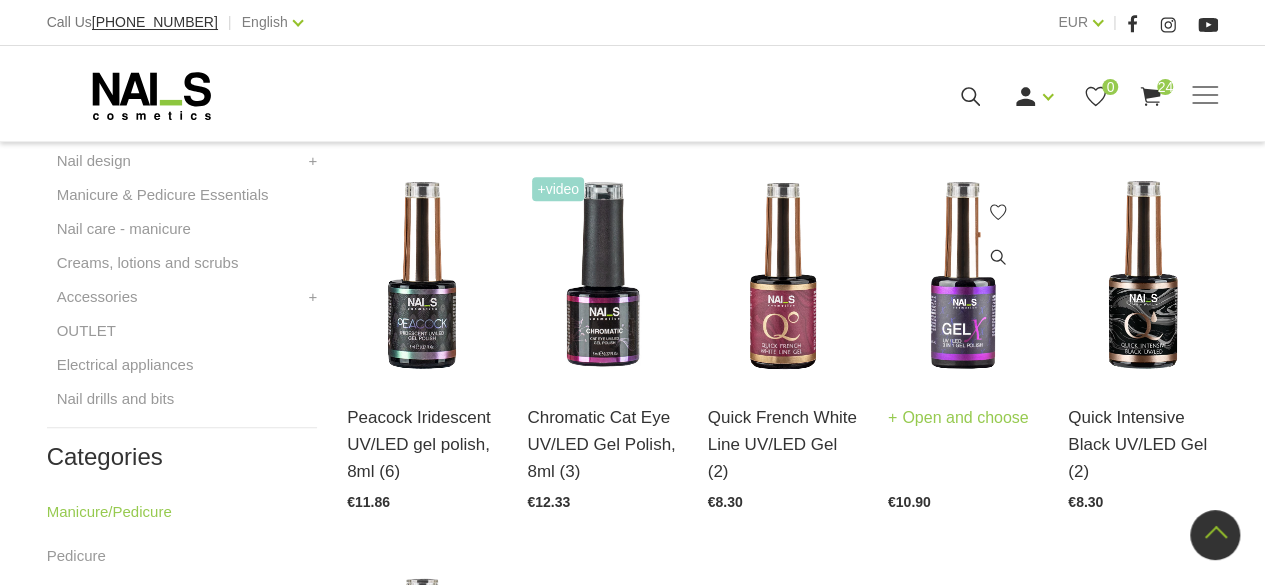 click at bounding box center (963, 275) 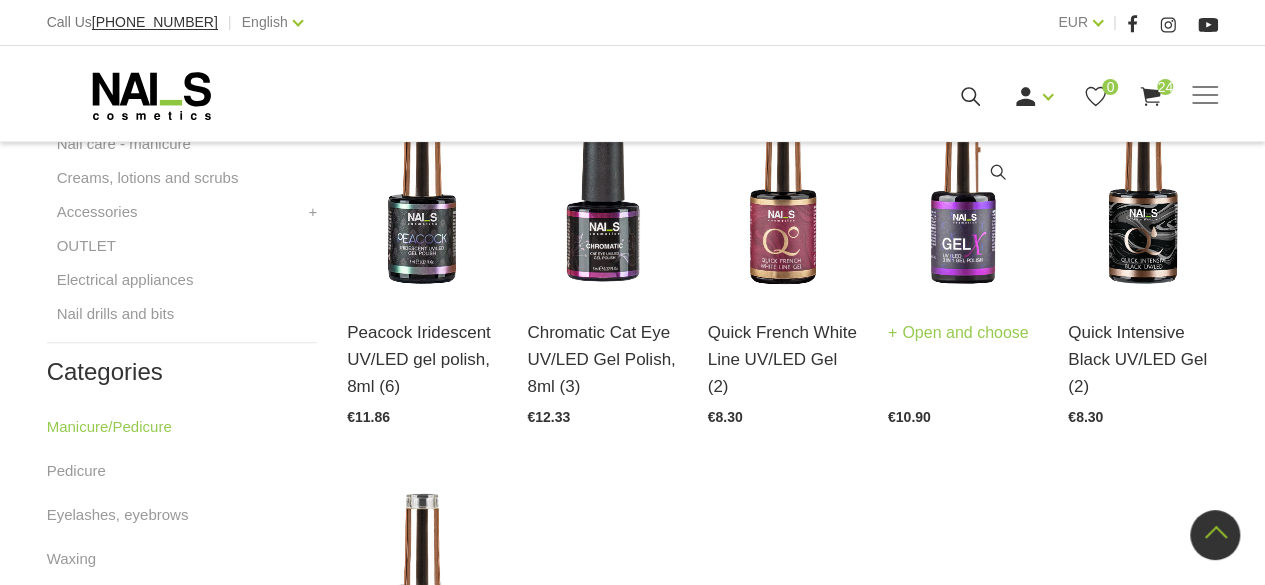 scroll, scrollTop: 930, scrollLeft: 0, axis: vertical 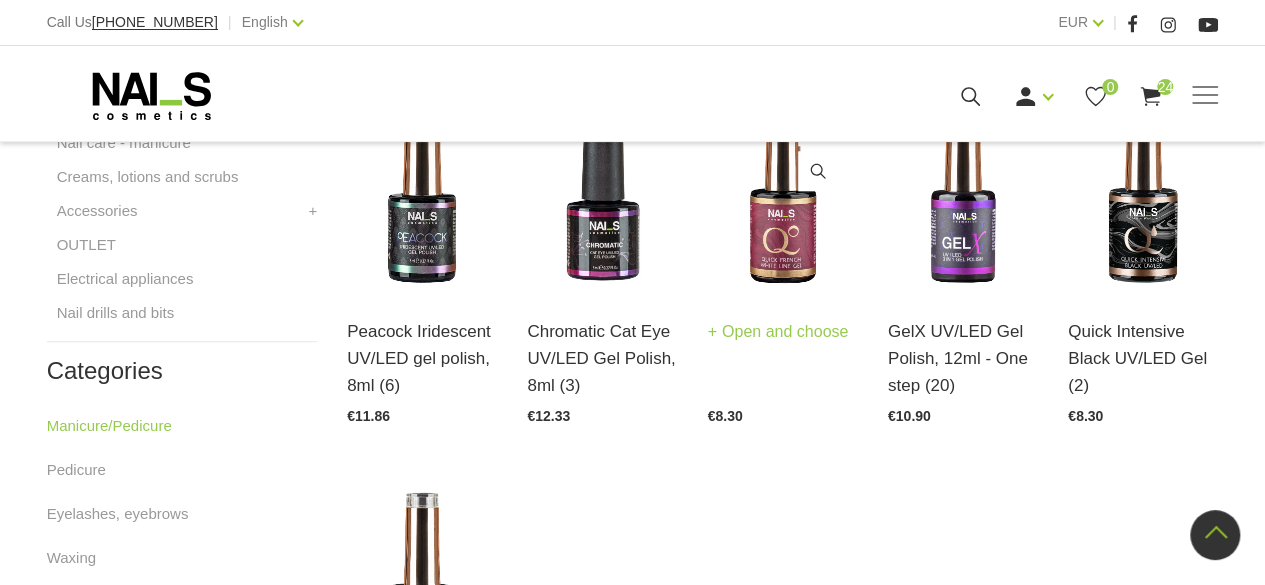 click at bounding box center (783, 189) 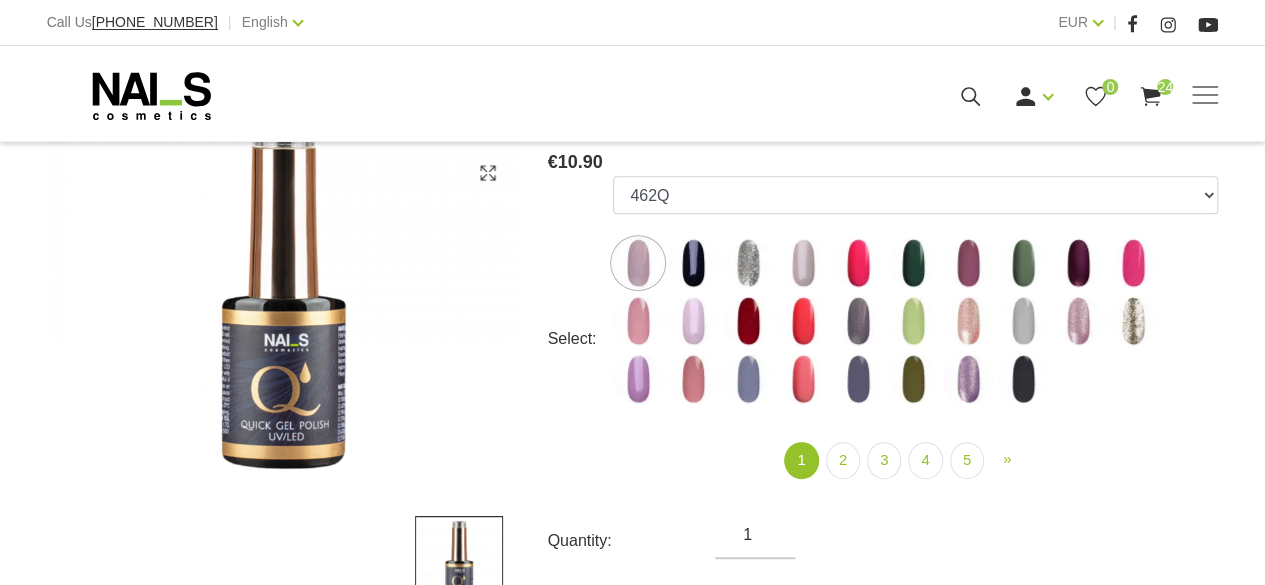 scroll, scrollTop: 320, scrollLeft: 0, axis: vertical 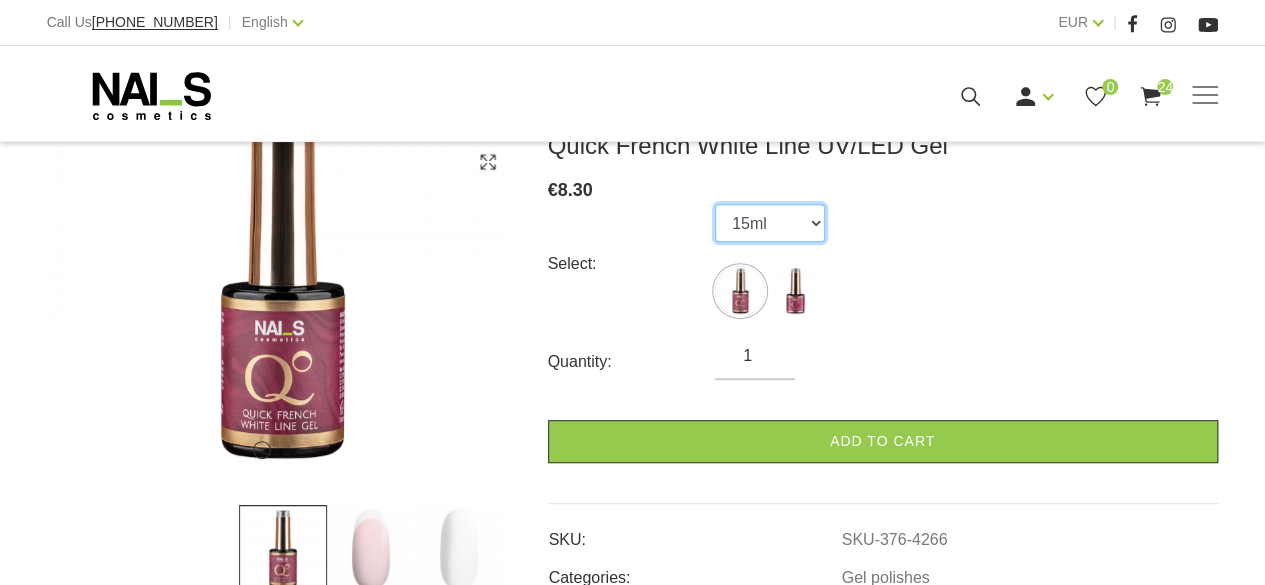 click on "15ml 8ml" at bounding box center (770, 223) 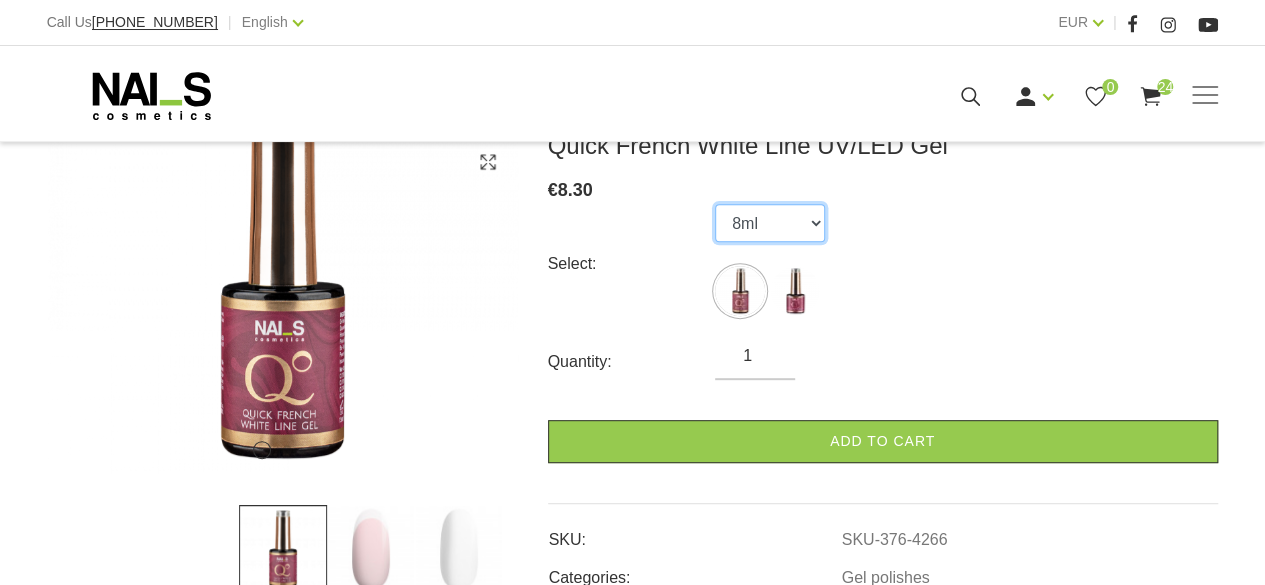 click on "15ml 8ml" at bounding box center [770, 223] 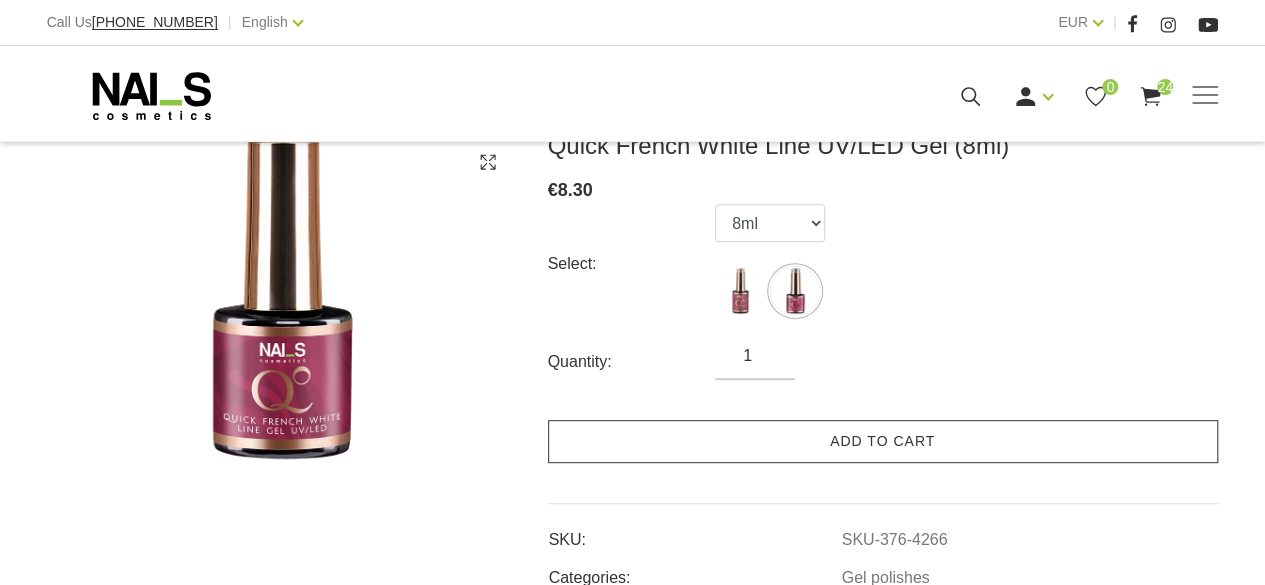 click on "Add to cart" at bounding box center (883, 441) 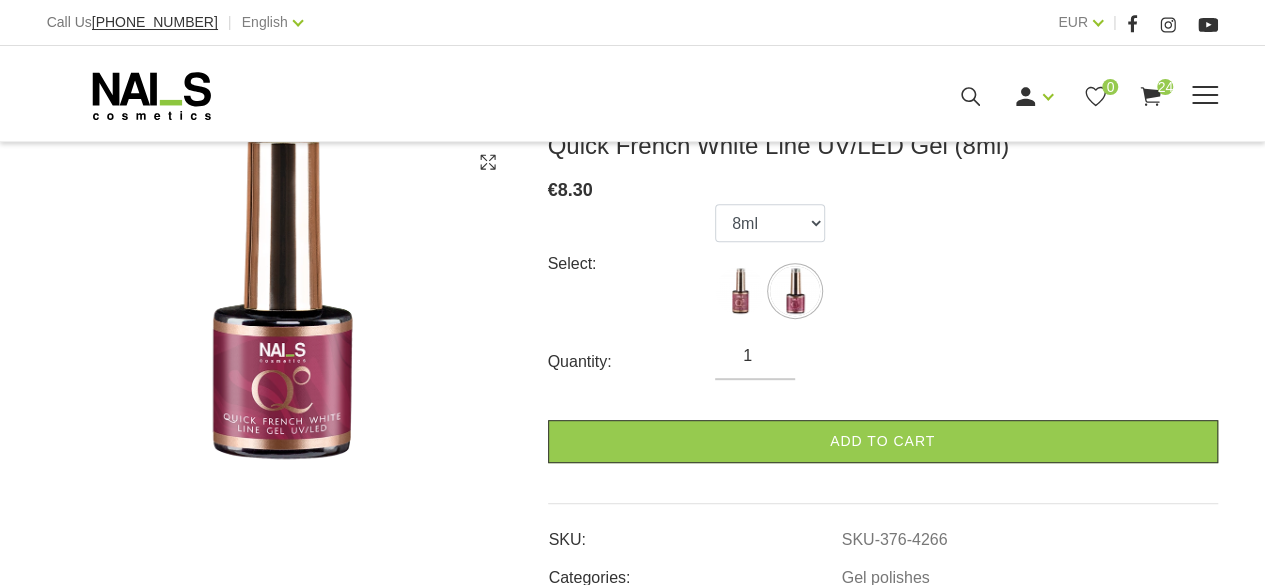click at bounding box center (1205, 95) 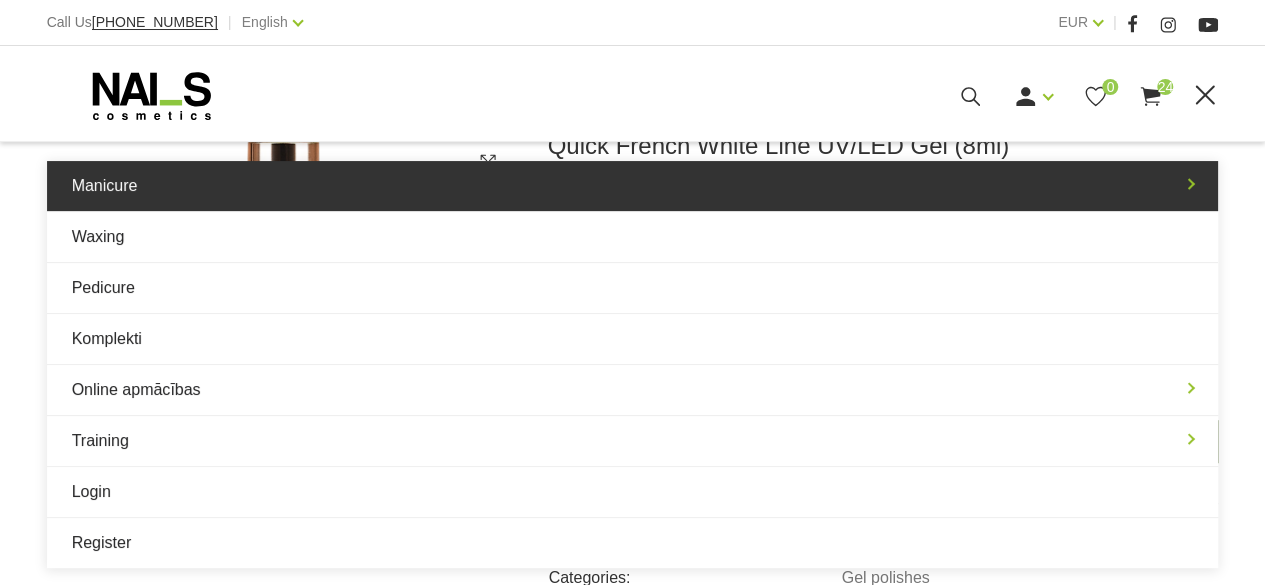 click on "Manicure" at bounding box center [633, 186] 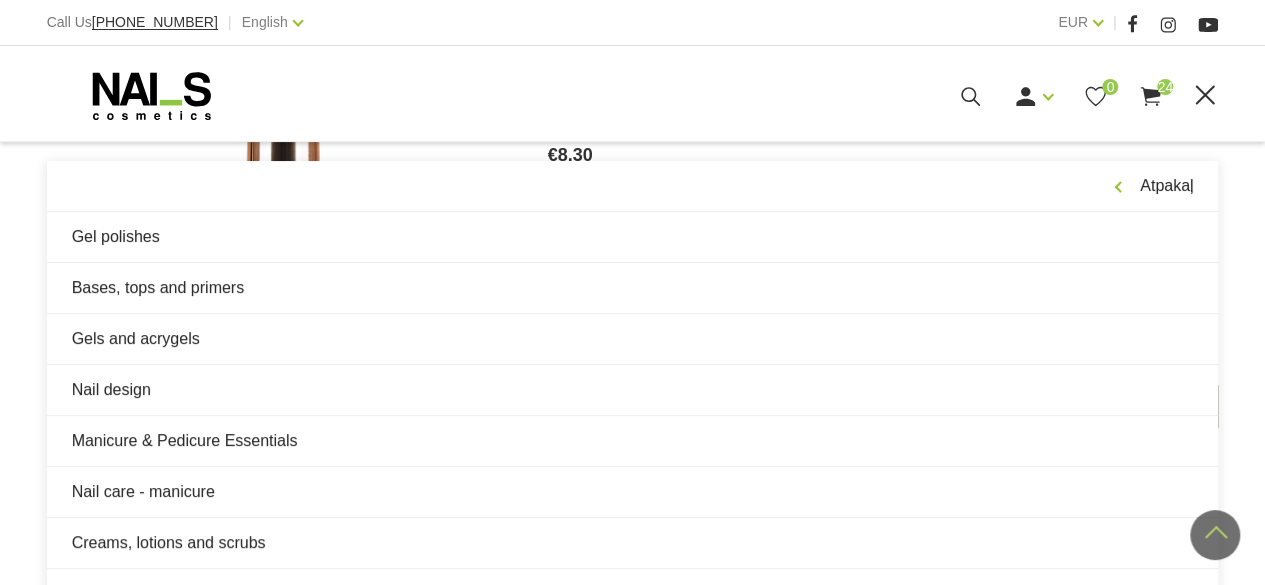 scroll, scrollTop: 363, scrollLeft: 0, axis: vertical 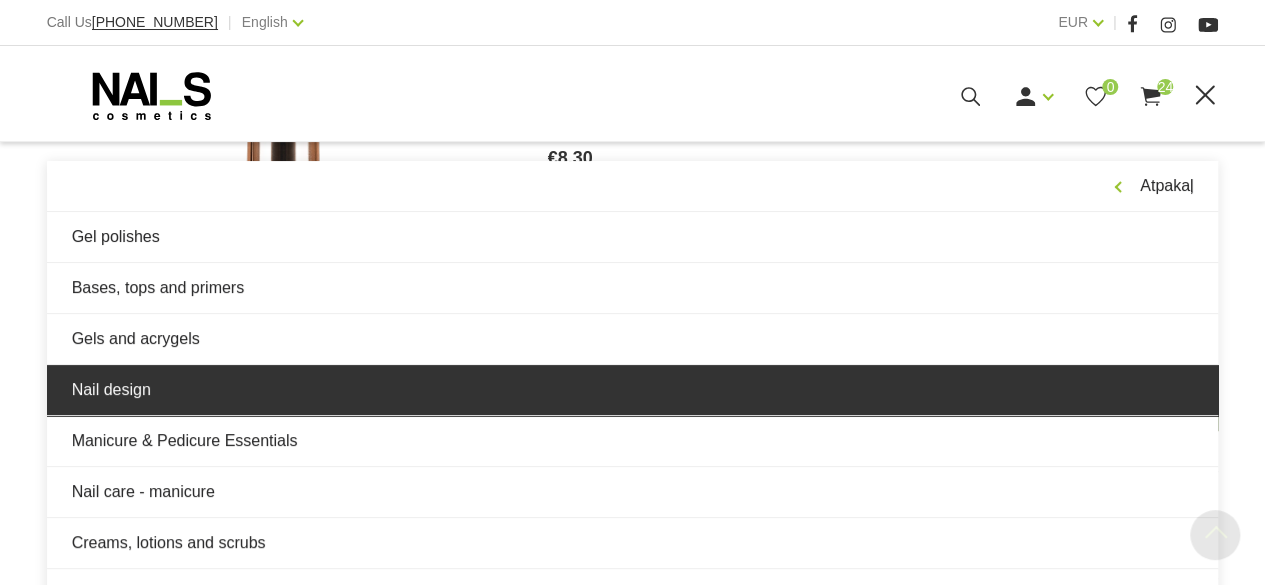 click on "Nail design" at bounding box center [633, 390] 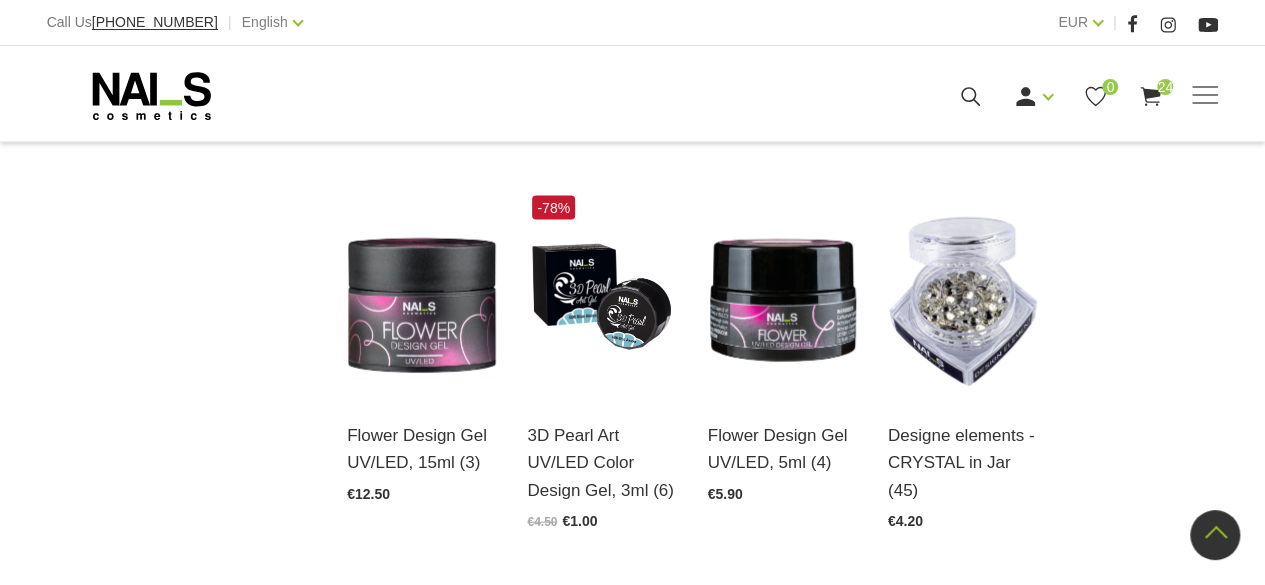 scroll, scrollTop: 1993, scrollLeft: 0, axis: vertical 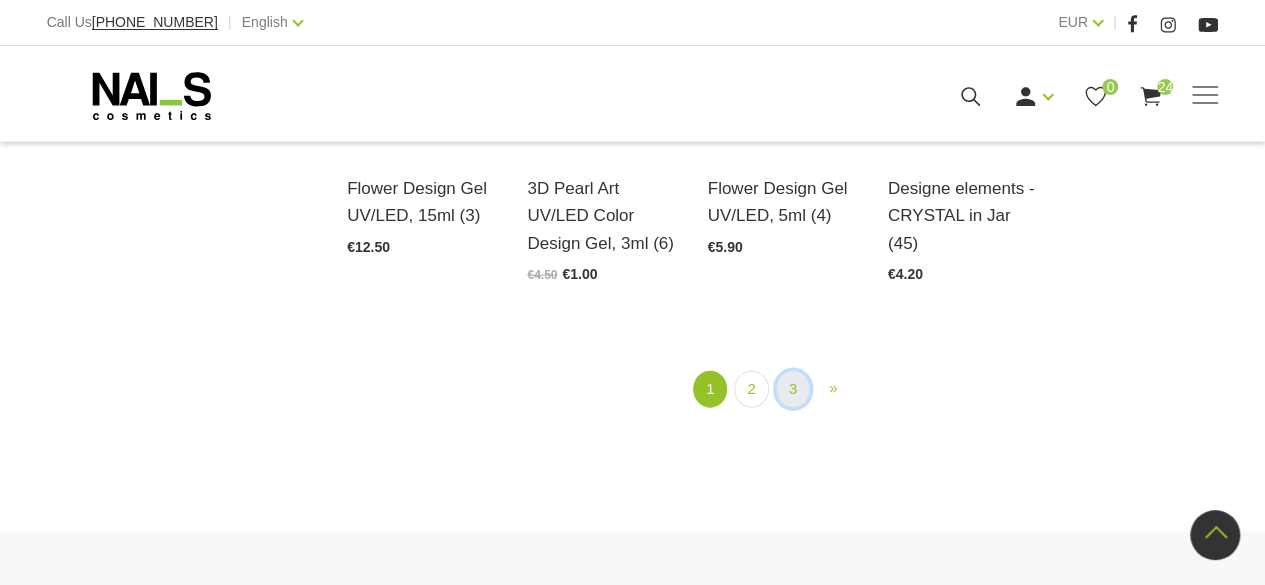 click on "3" at bounding box center [793, 389] 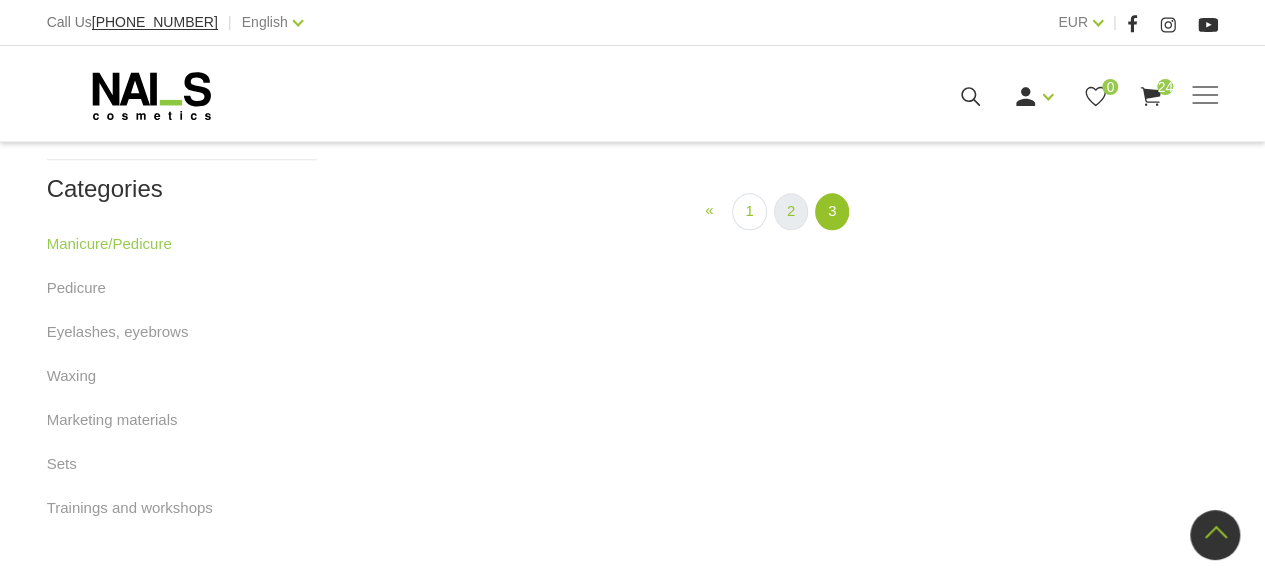 click on "2" at bounding box center (791, 211) 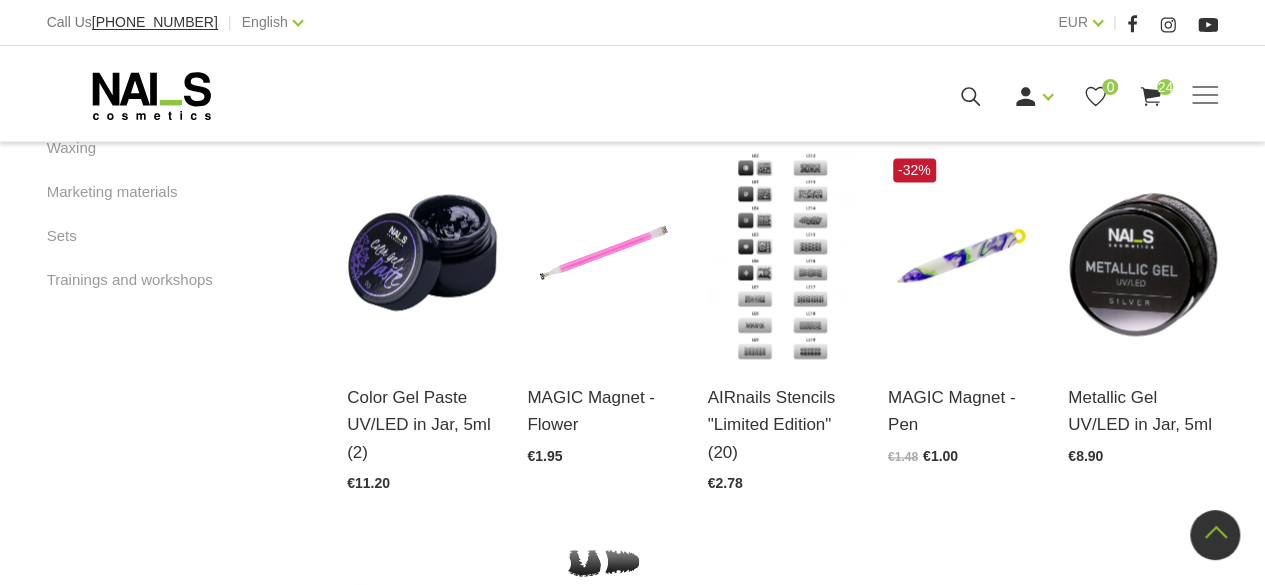 scroll, scrollTop: 1252, scrollLeft: 0, axis: vertical 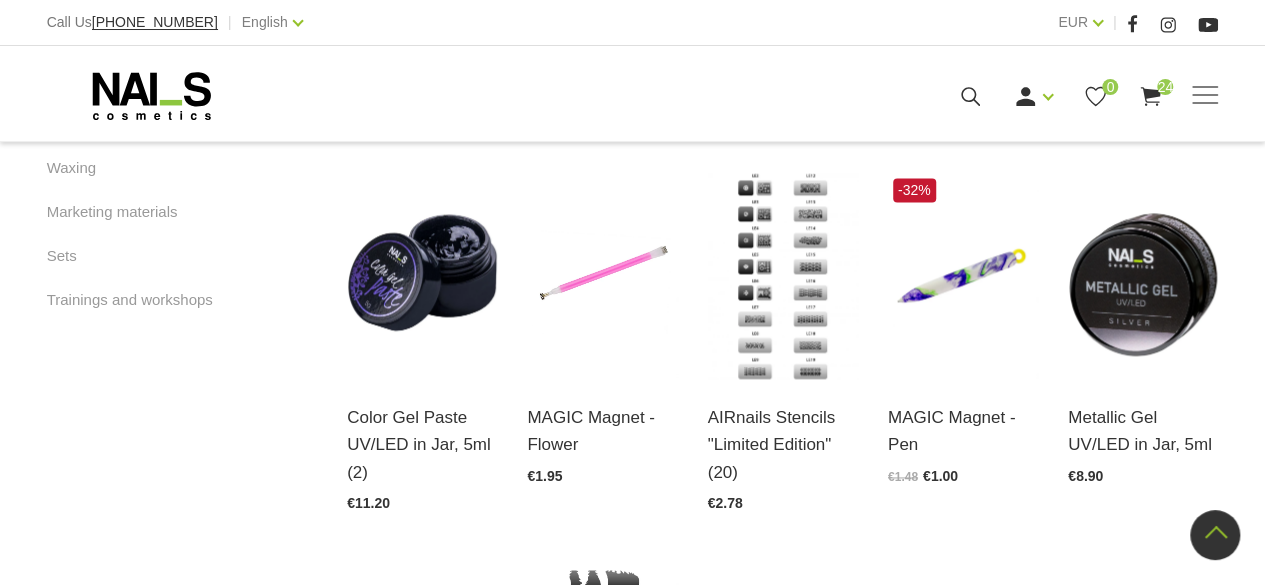 click at bounding box center (422, -18) 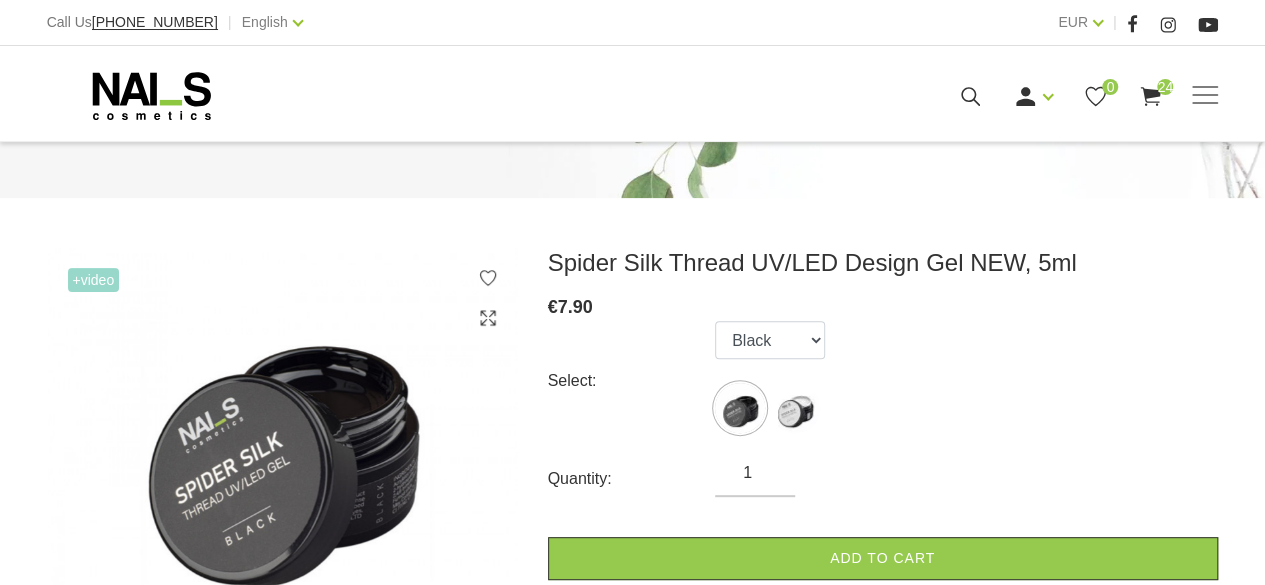 scroll, scrollTop: 176, scrollLeft: 0, axis: vertical 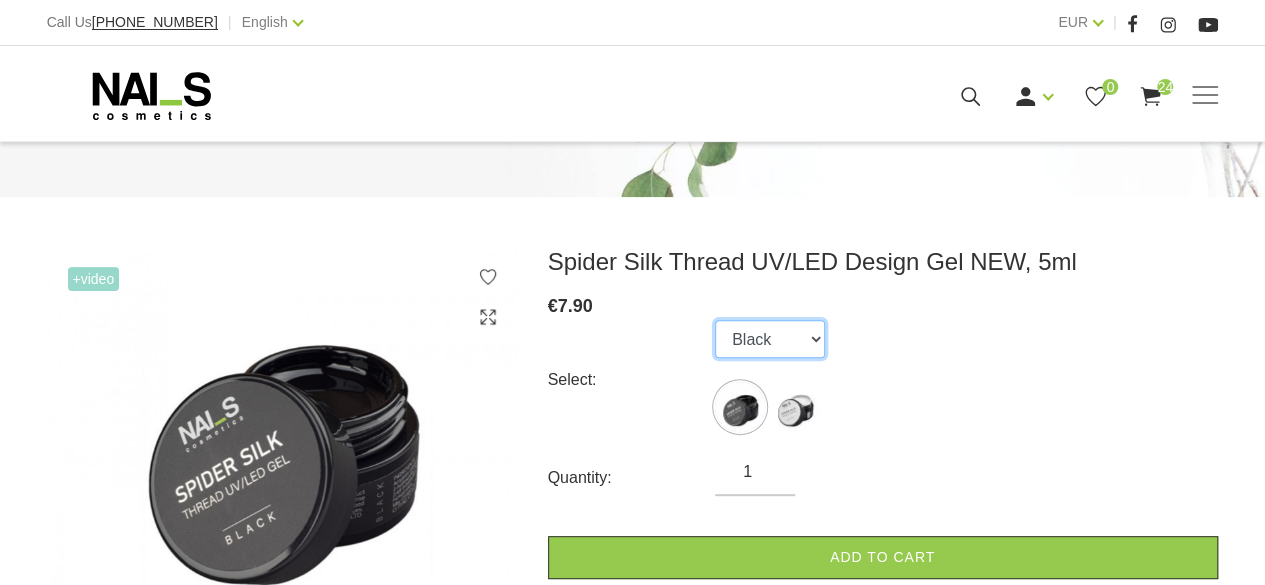 click on "Black White" at bounding box center [770, 339] 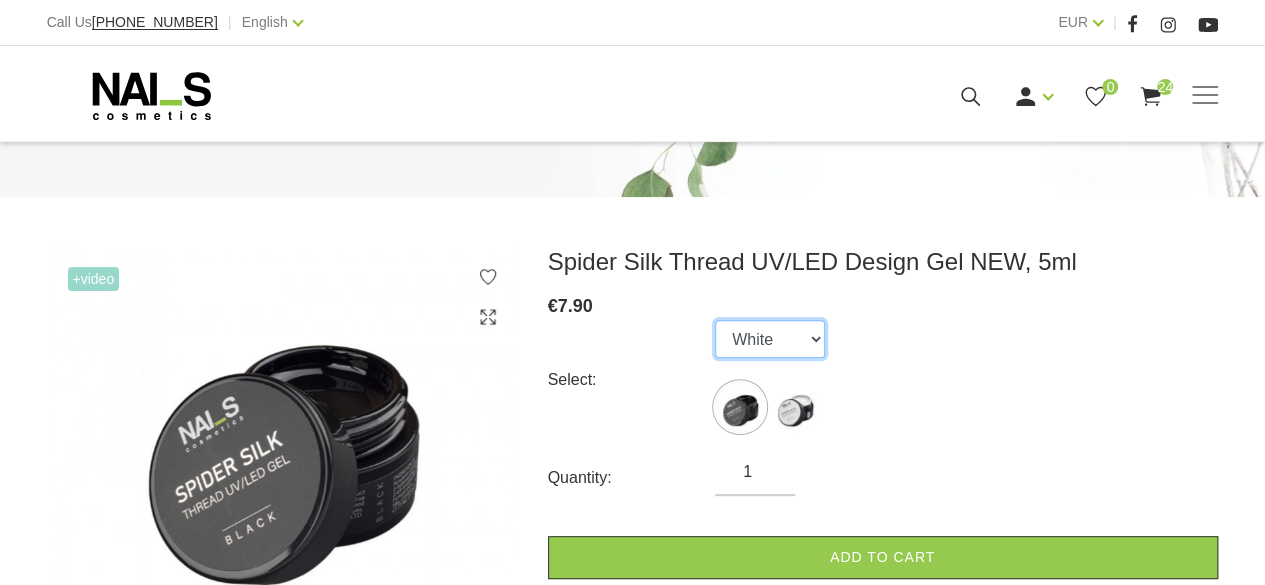 click on "Black White" at bounding box center [770, 339] 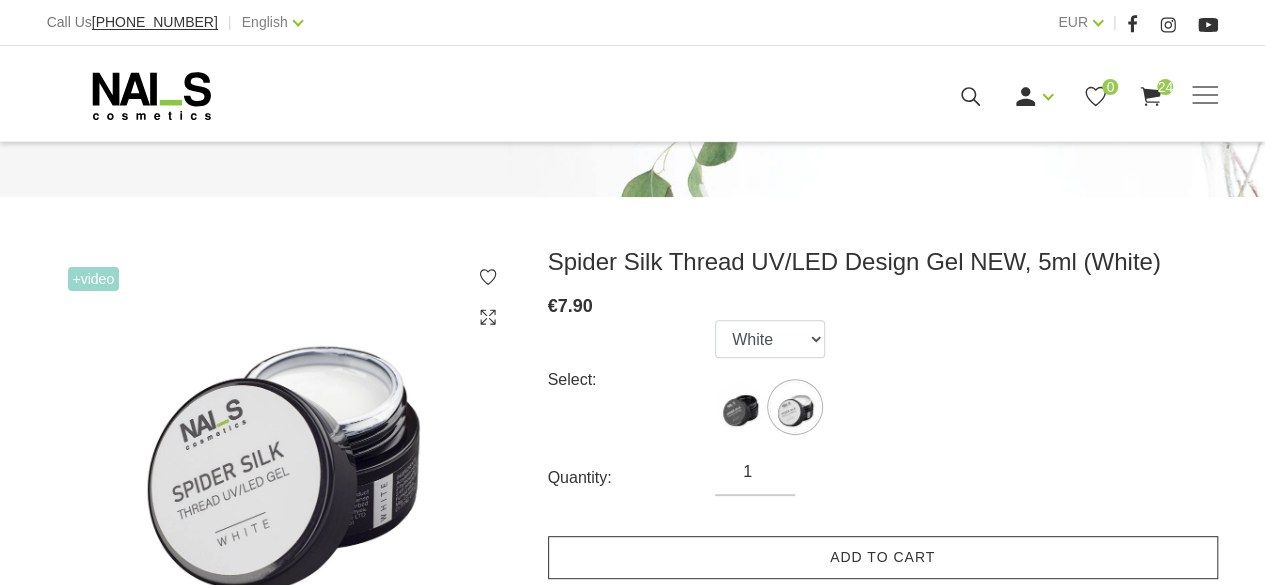 click on "Add to cart" at bounding box center (883, 557) 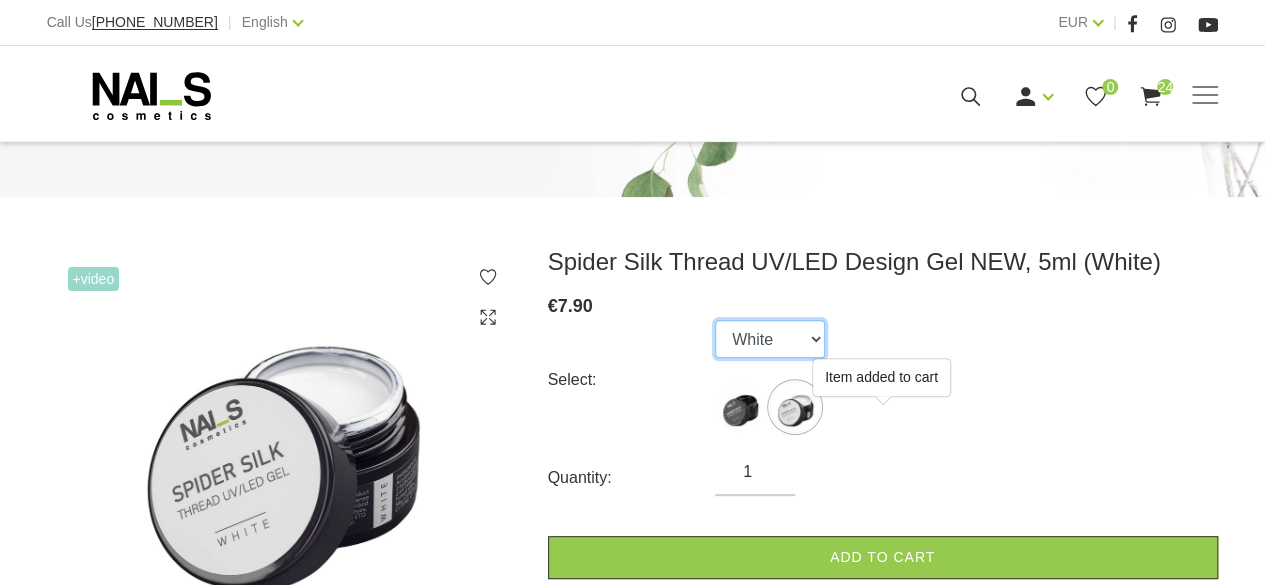 click on "Black White" at bounding box center [770, 339] 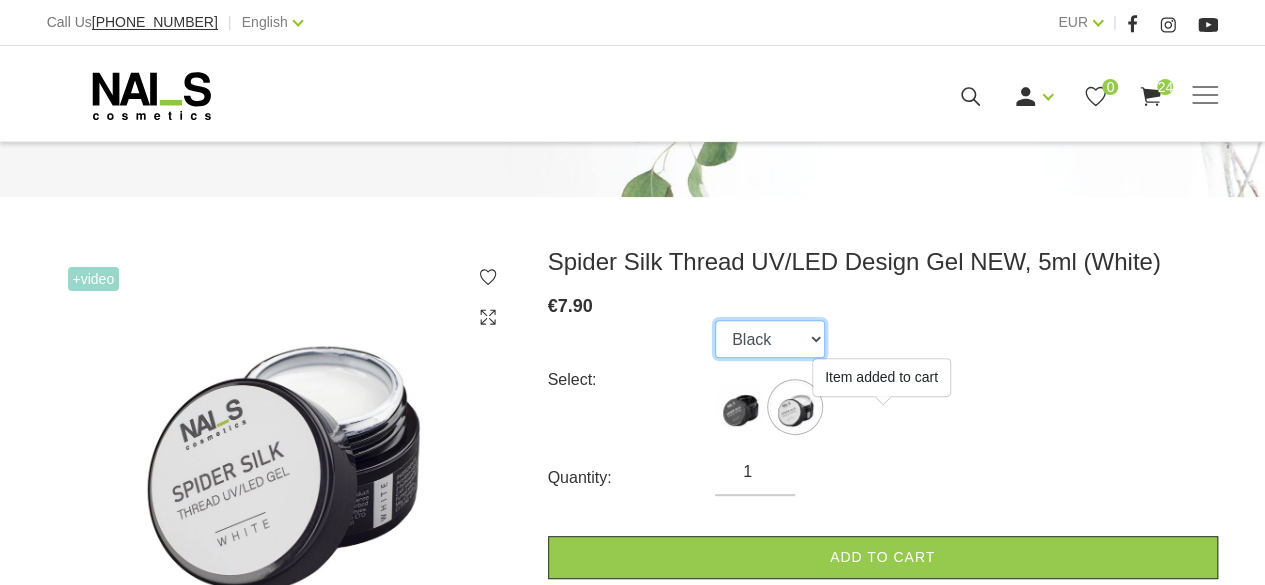 click on "Black White" at bounding box center (770, 339) 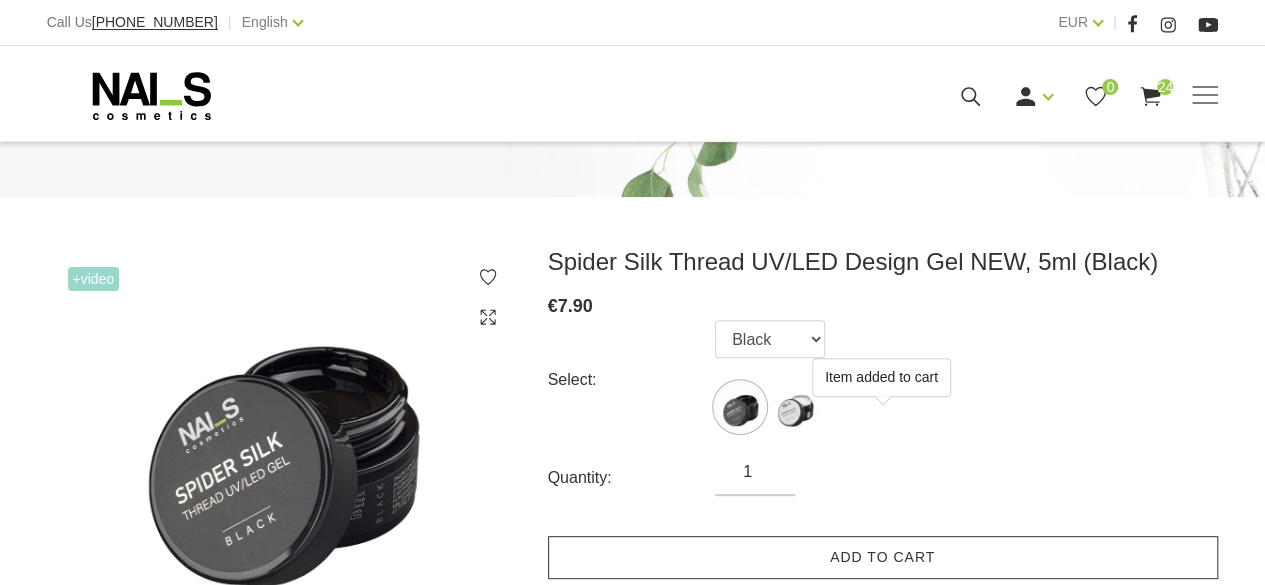 click on "Add to cart" at bounding box center [883, 557] 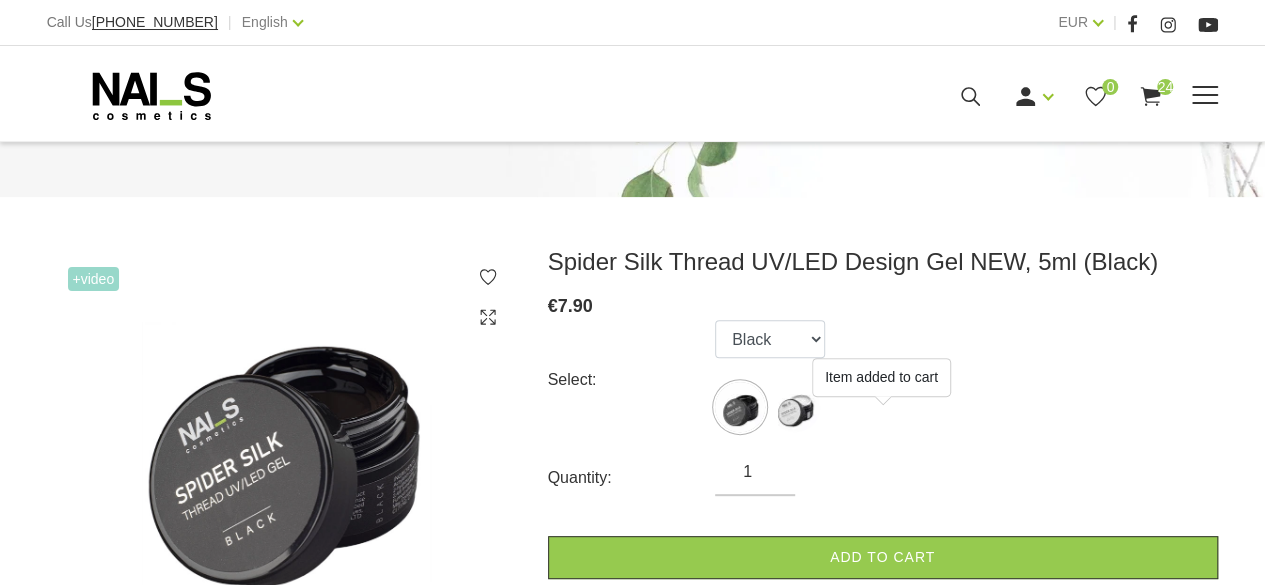 click at bounding box center (1205, 95) 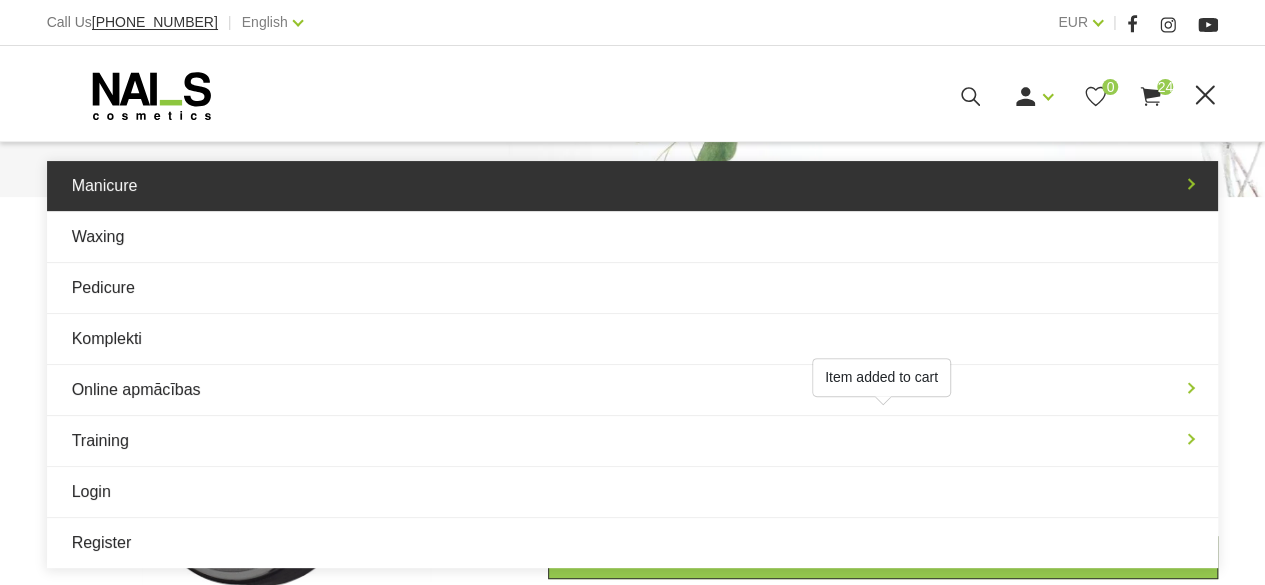 click on "Manicure" at bounding box center [633, 186] 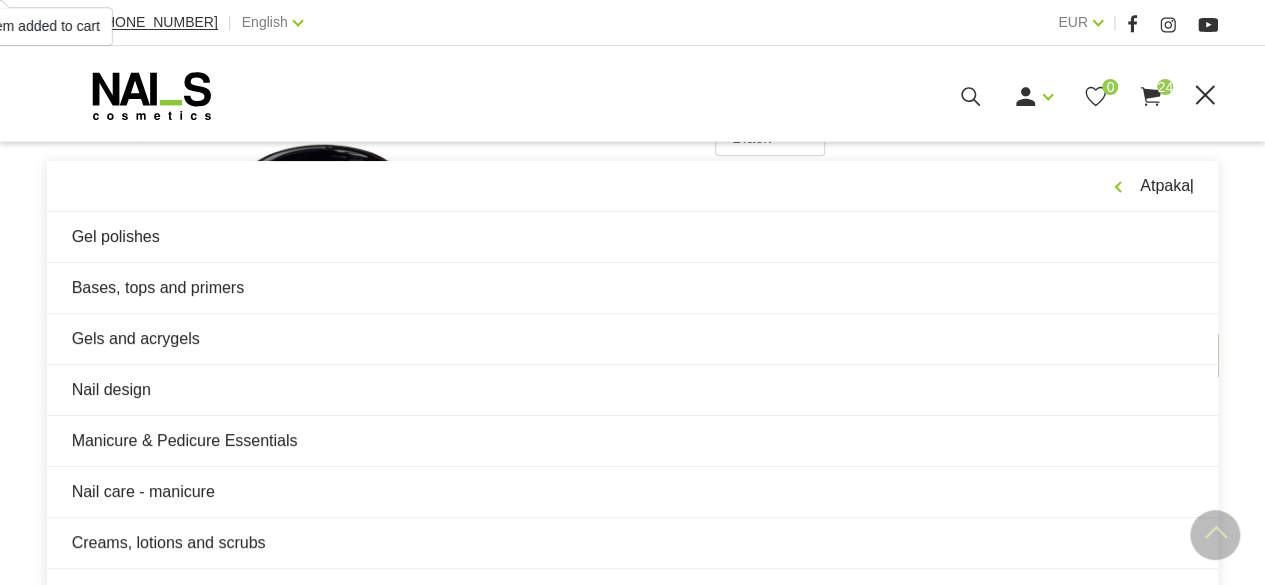 scroll, scrollTop: 377, scrollLeft: 0, axis: vertical 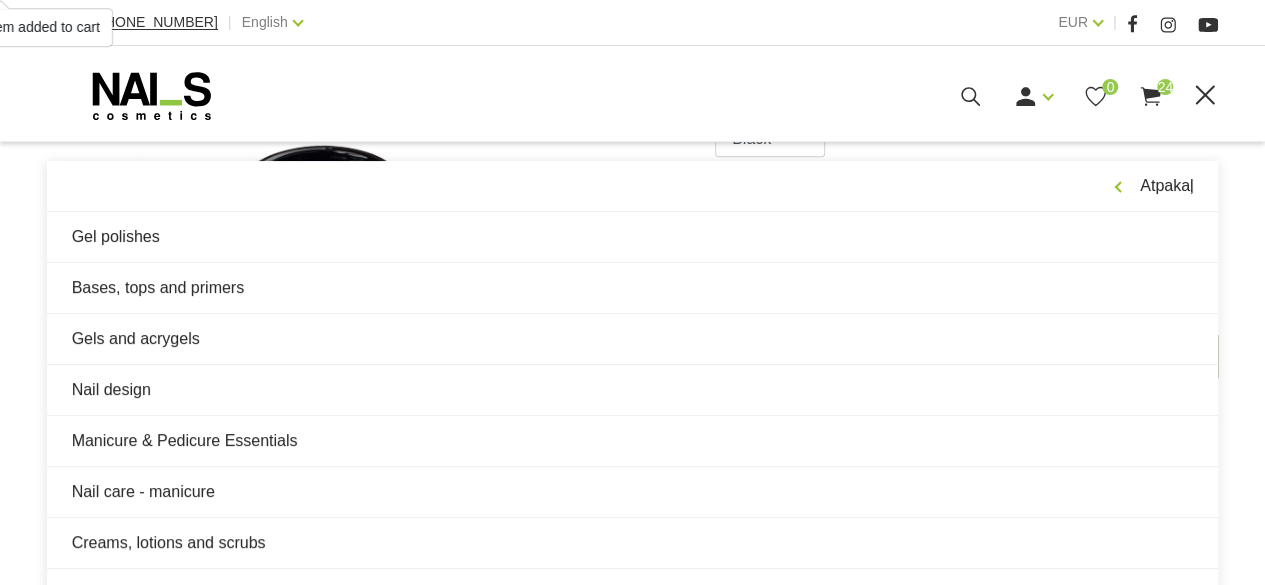 click at bounding box center [1205, 96] 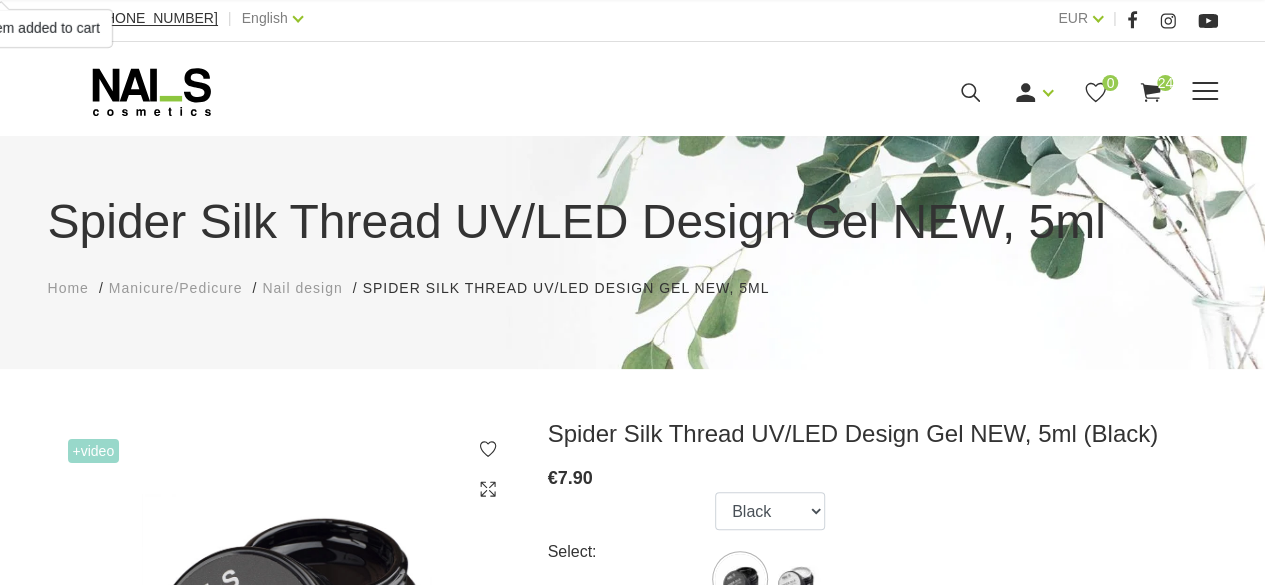 scroll, scrollTop: 0, scrollLeft: 0, axis: both 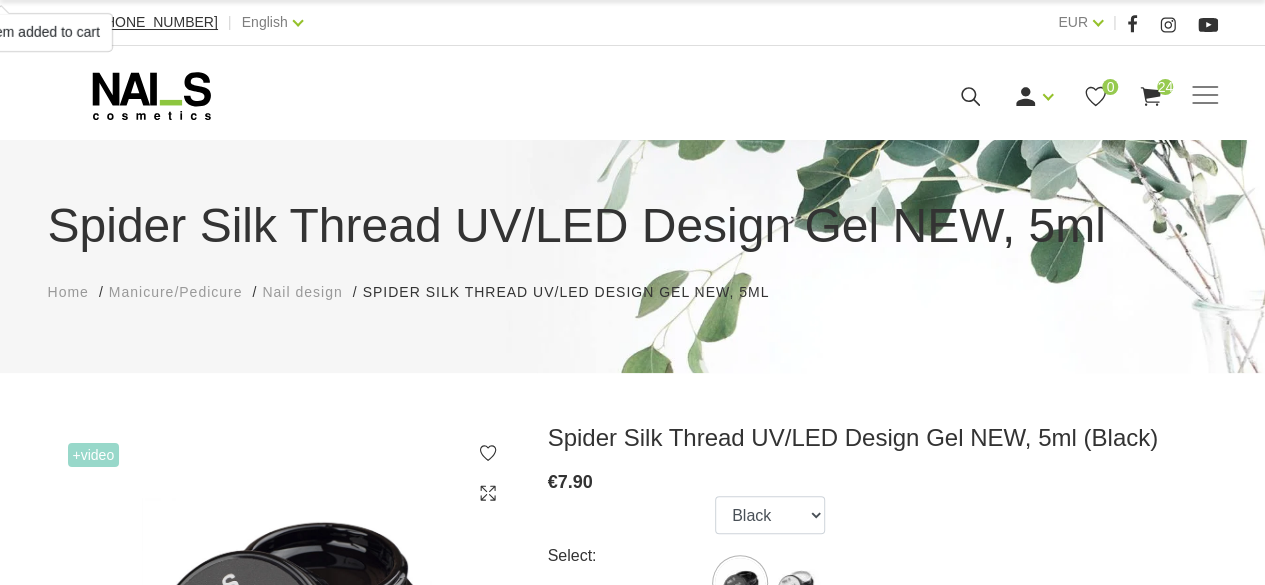 click on "Home" at bounding box center [68, 292] 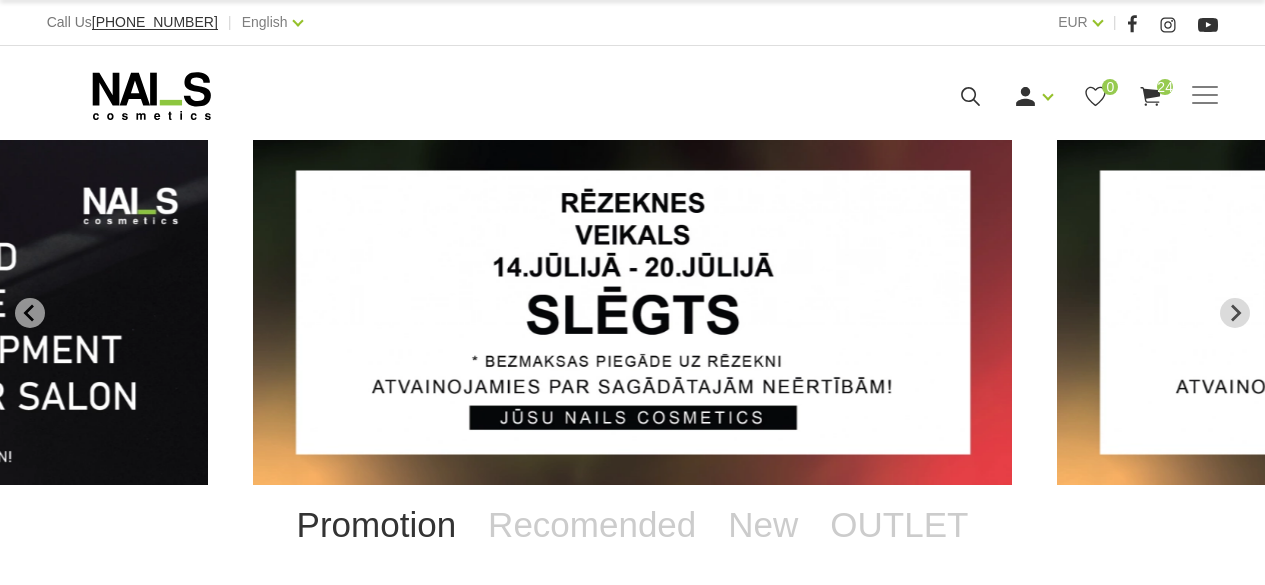 scroll, scrollTop: 0, scrollLeft: 0, axis: both 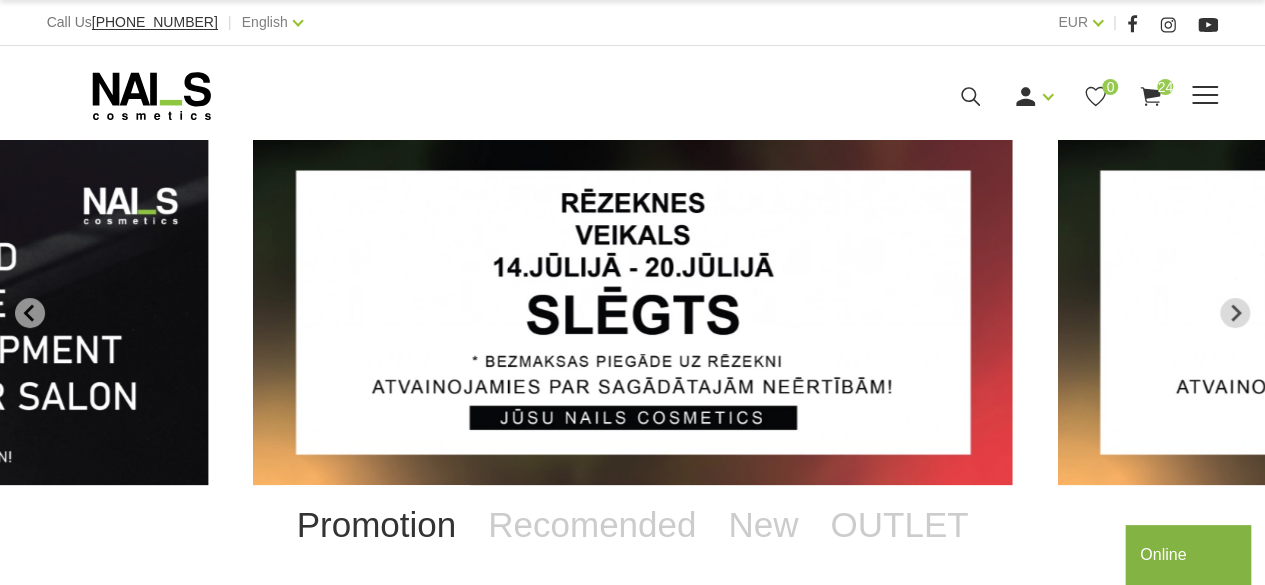 click at bounding box center [1205, 96] 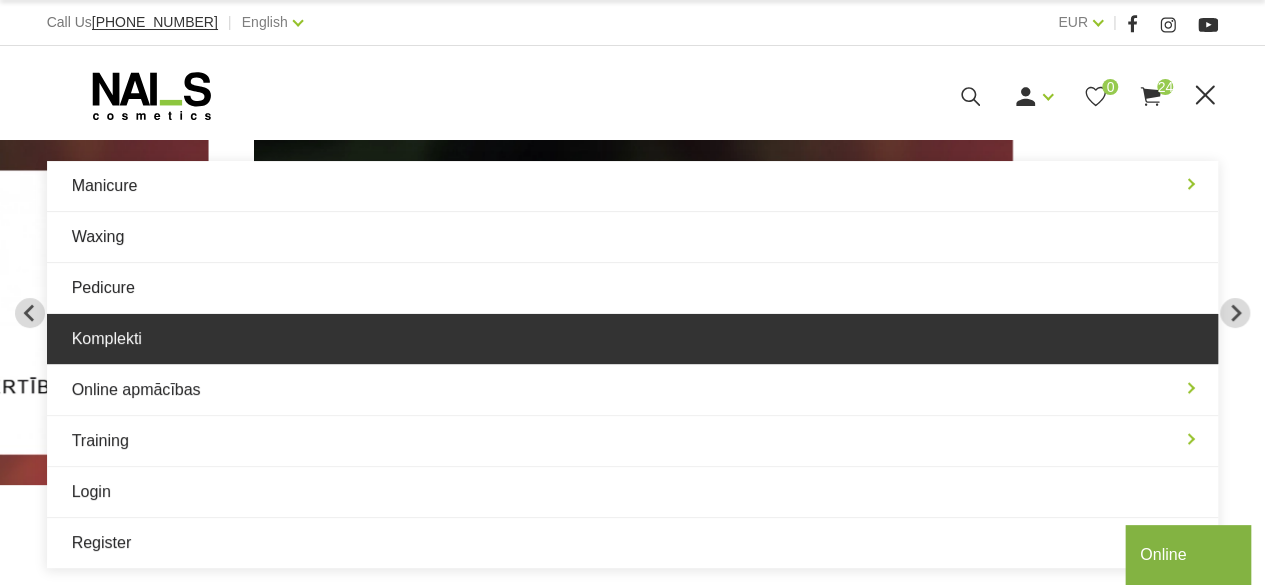 click on "Komplekti" at bounding box center (633, 339) 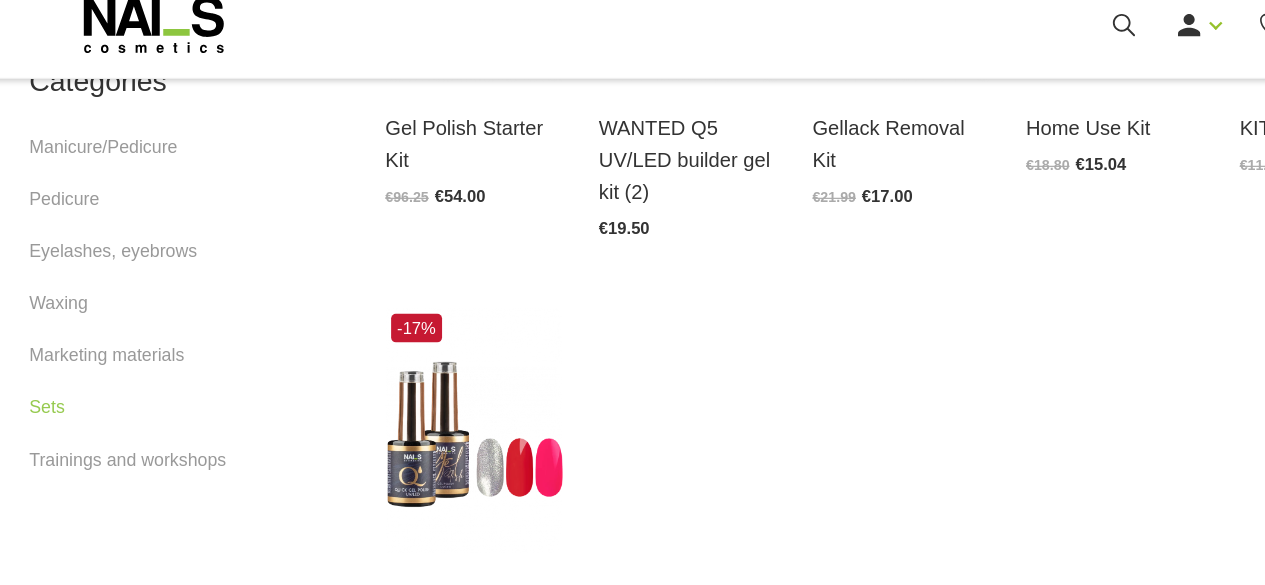 scroll, scrollTop: 681, scrollLeft: 0, axis: vertical 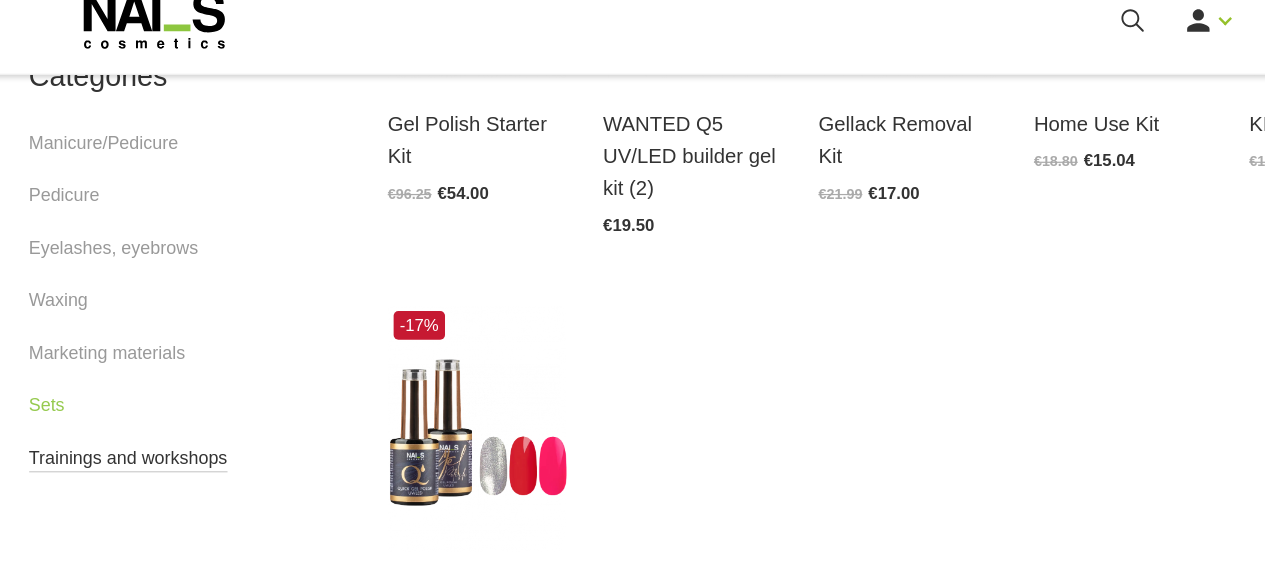 click on "Trainings and workshops" at bounding box center [130, 463] 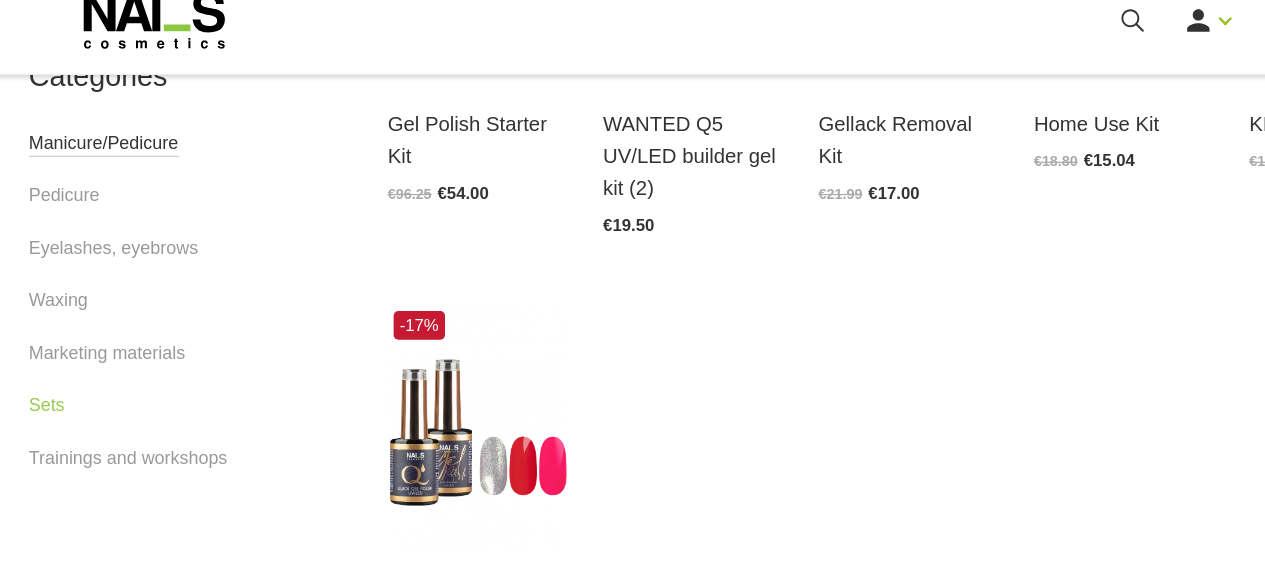 click on "Manicure/Pedicure" at bounding box center (109, 199) 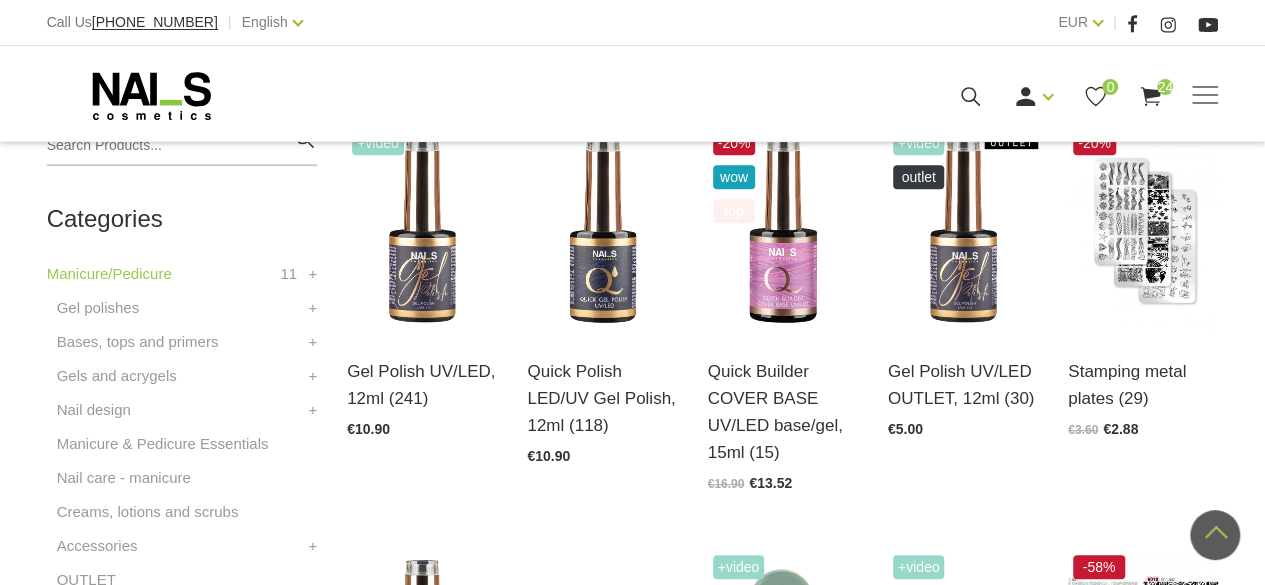 scroll, scrollTop: 520, scrollLeft: 0, axis: vertical 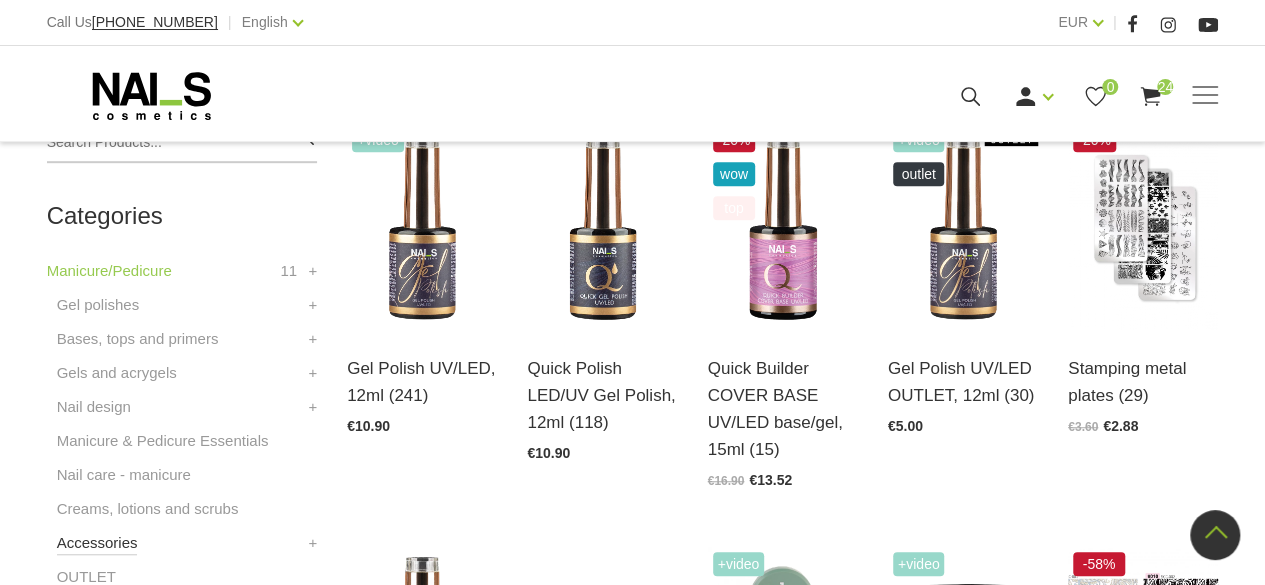 click on "Accessories" at bounding box center [97, 543] 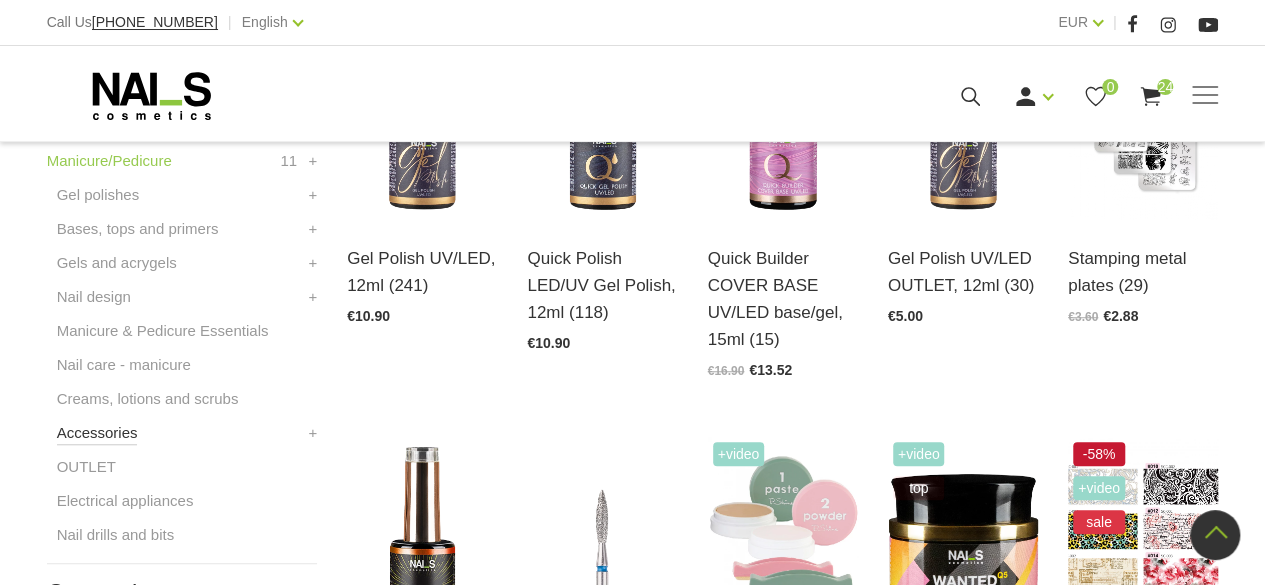 scroll, scrollTop: 636, scrollLeft: 0, axis: vertical 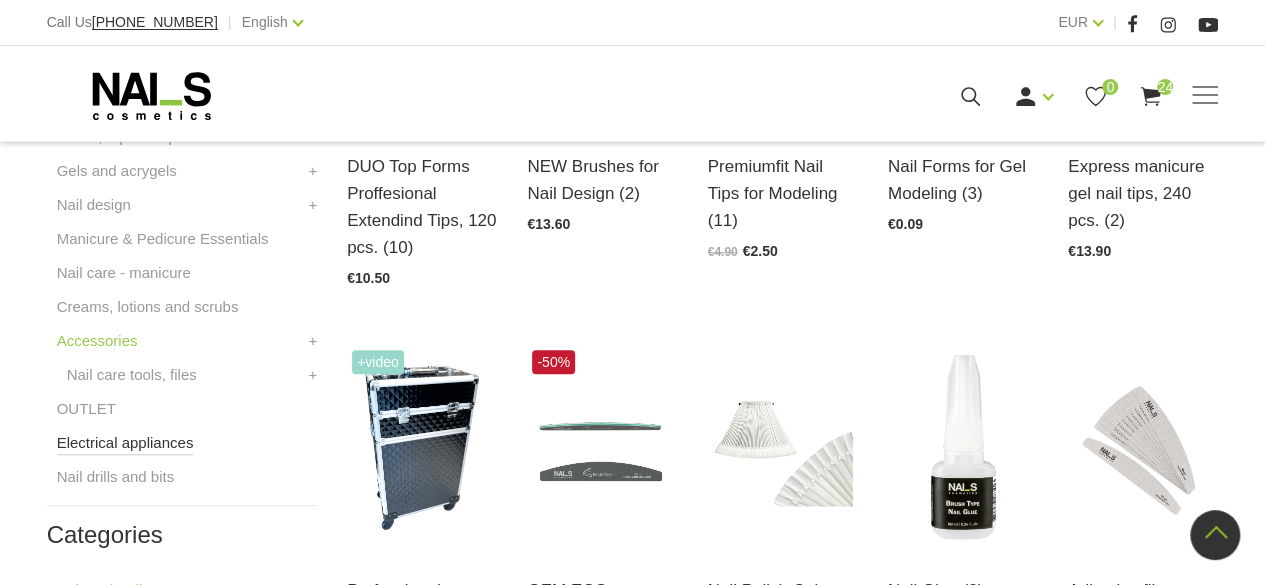 click on "Electrical appliances" at bounding box center [125, 443] 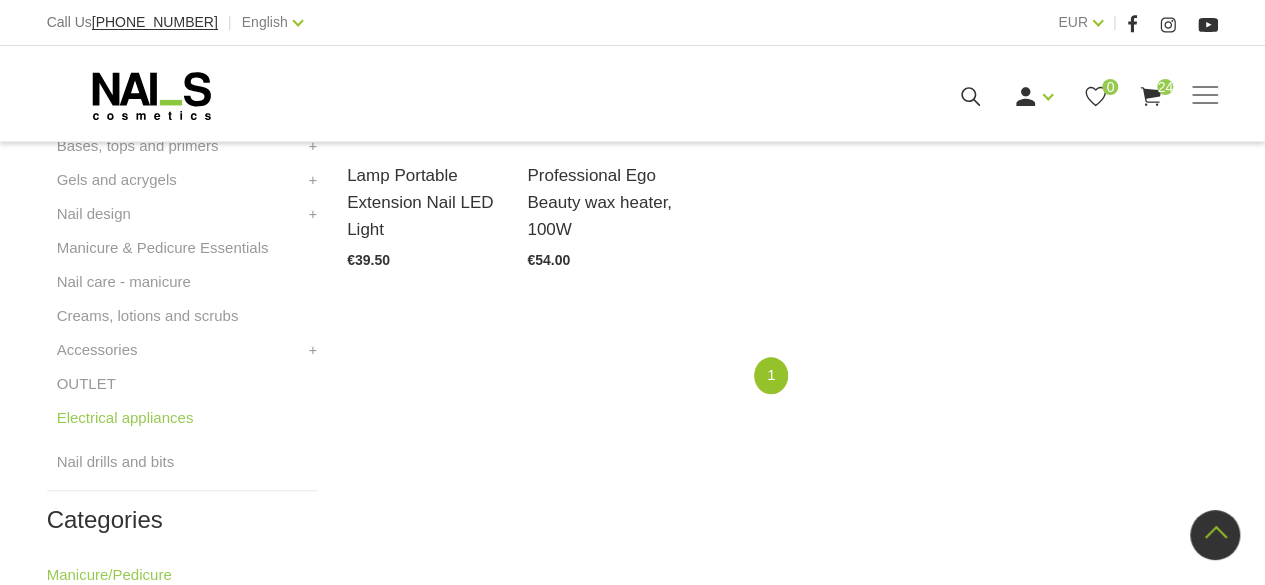 scroll, scrollTop: 695, scrollLeft: 0, axis: vertical 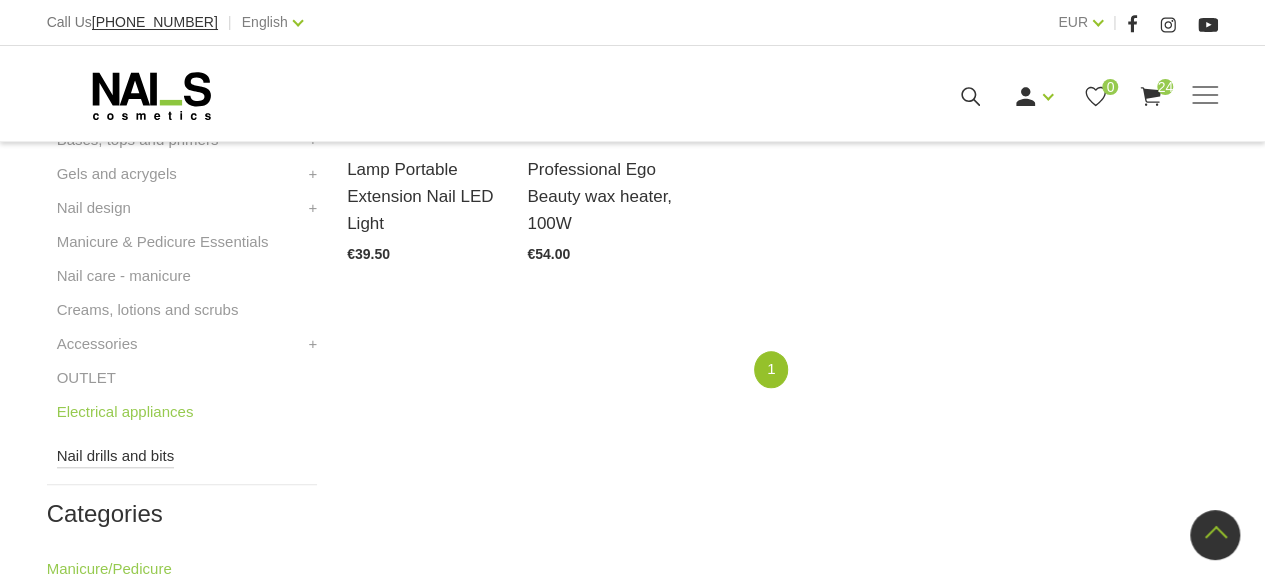 click on "Nail drills and bits" at bounding box center (116, 456) 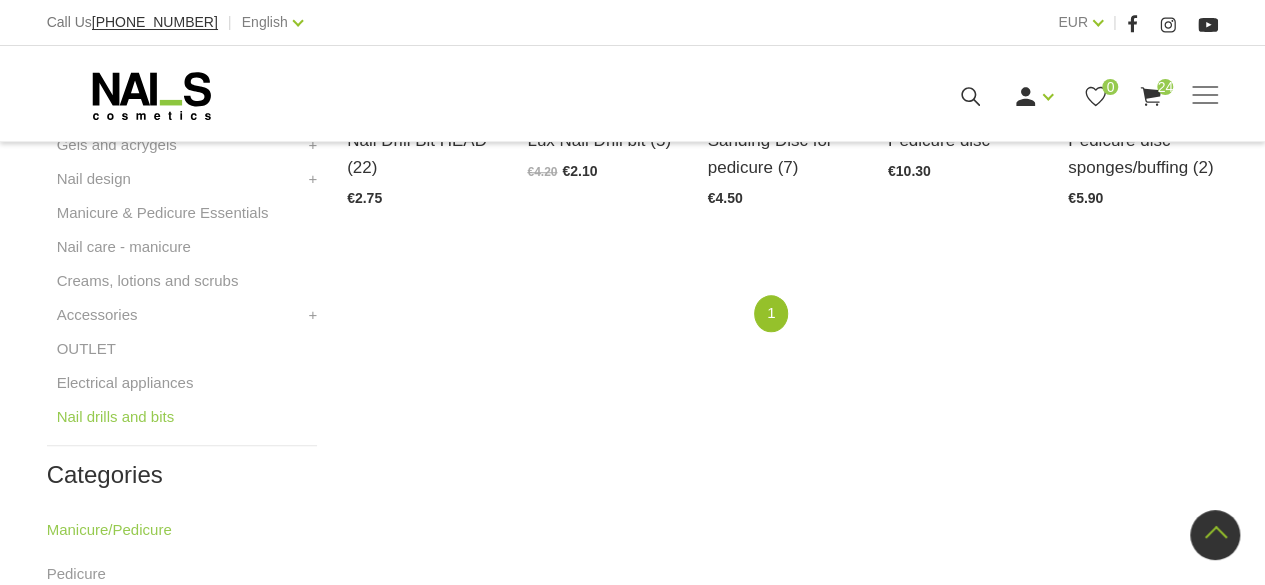 scroll, scrollTop: 716, scrollLeft: 0, axis: vertical 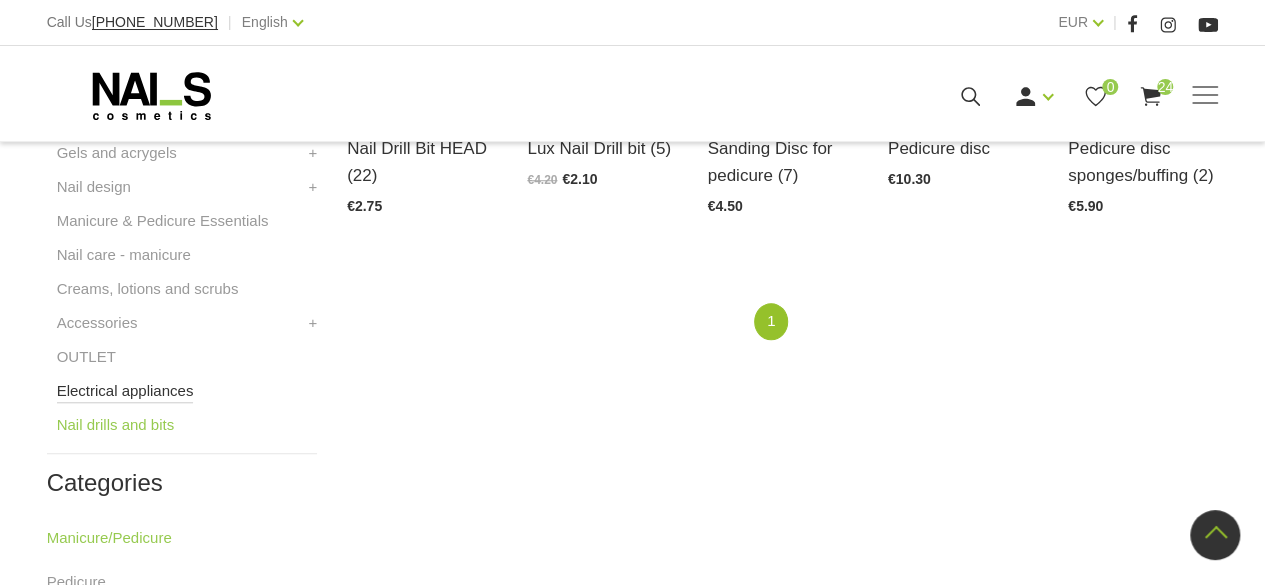 click on "Electrical appliances" at bounding box center (125, 391) 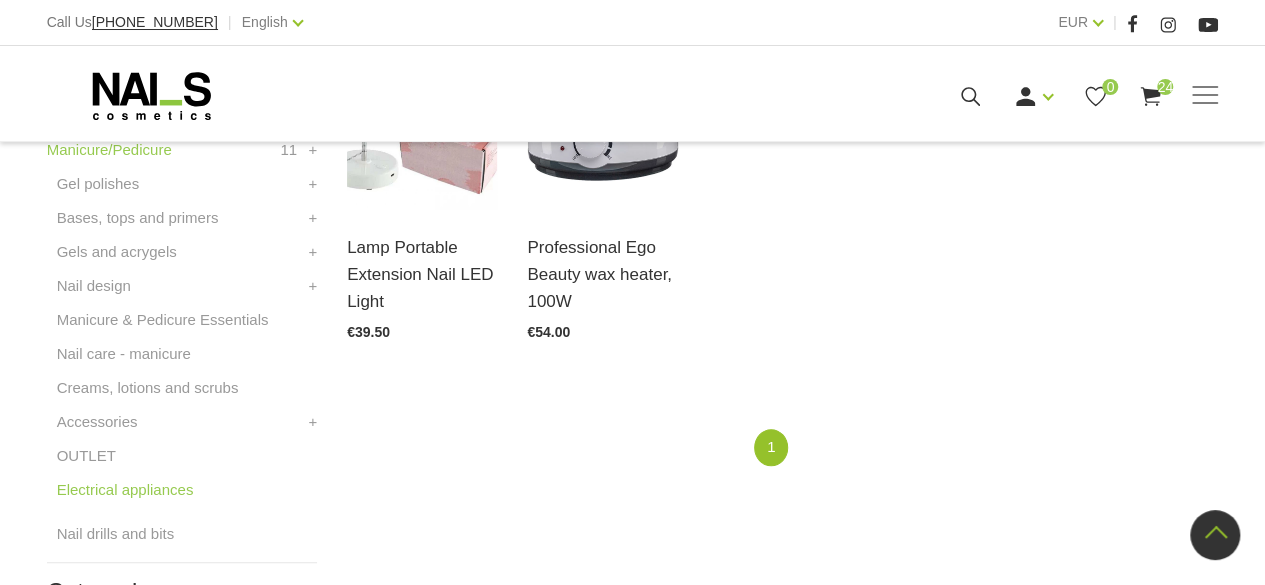 scroll, scrollTop: 590, scrollLeft: 0, axis: vertical 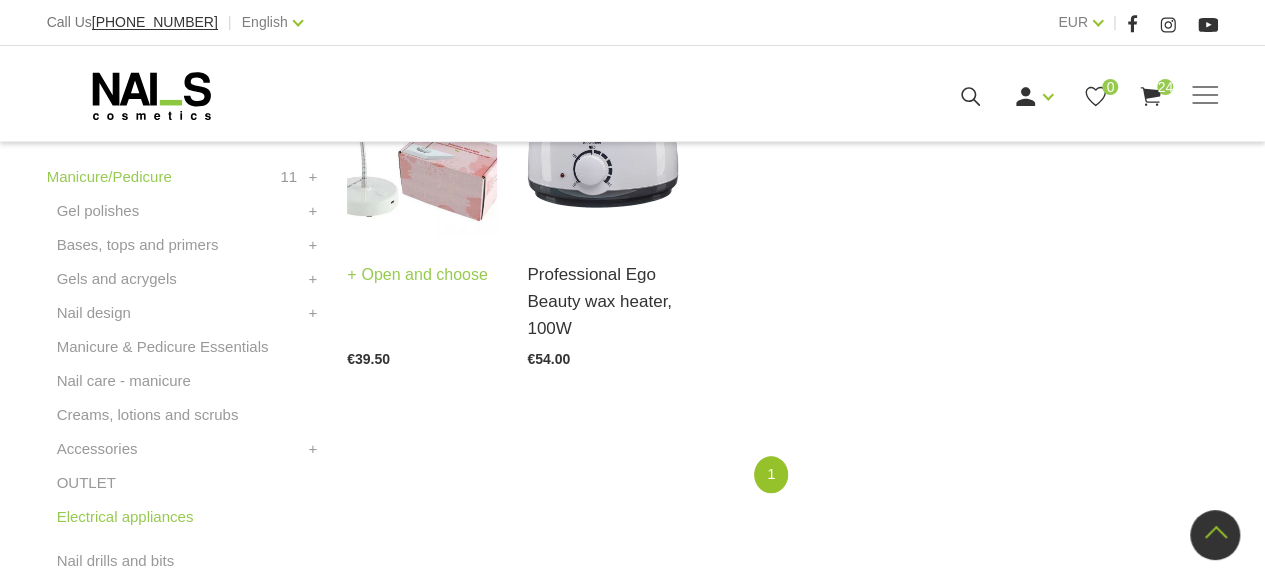 click at bounding box center [422, 132] 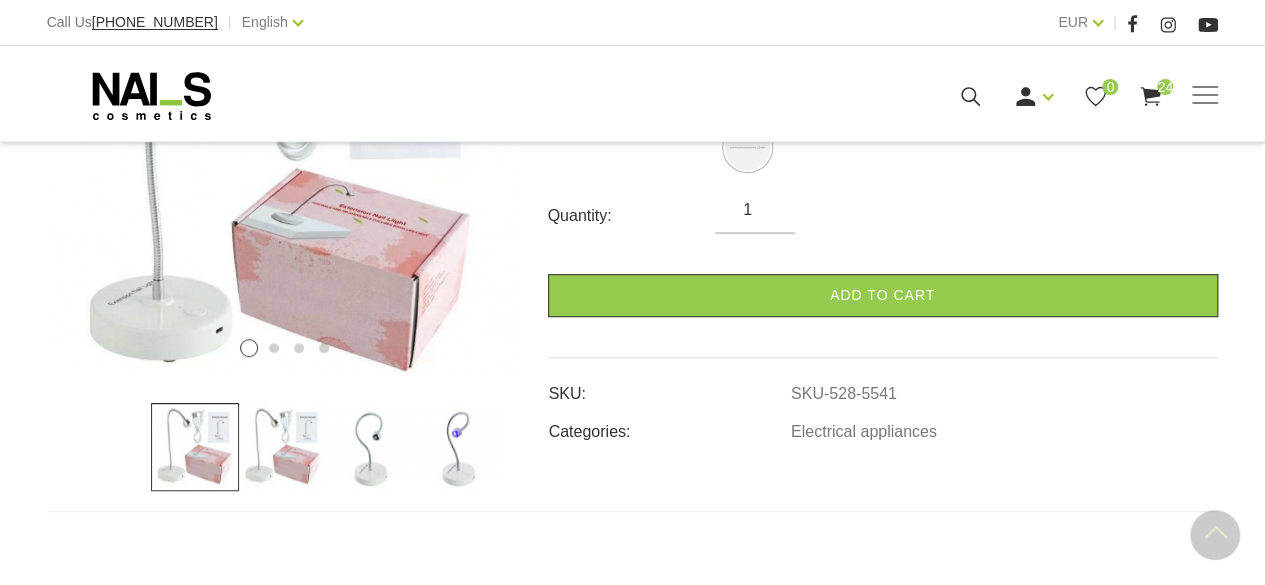 scroll, scrollTop: 436, scrollLeft: 0, axis: vertical 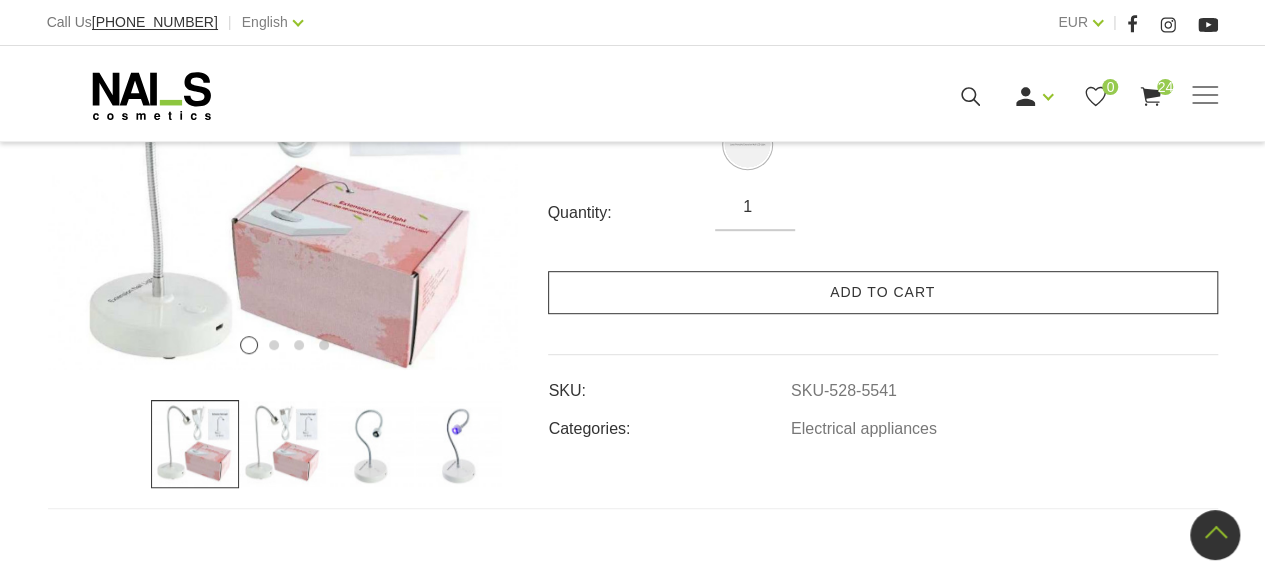 click on "Add to cart" at bounding box center [883, 292] 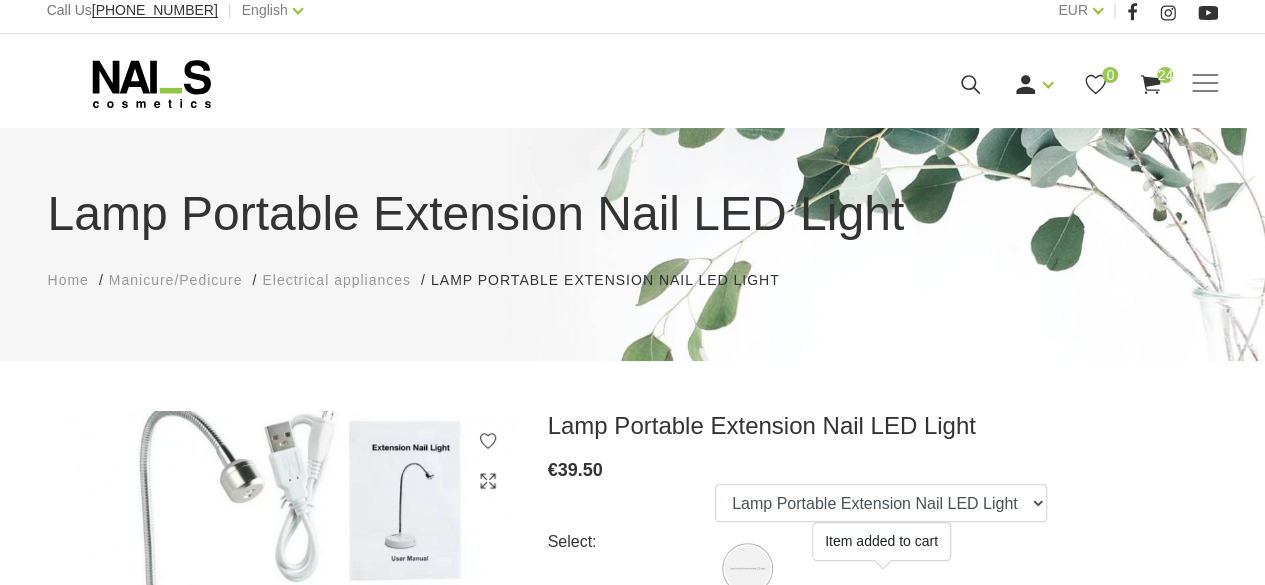 scroll, scrollTop: 8, scrollLeft: 0, axis: vertical 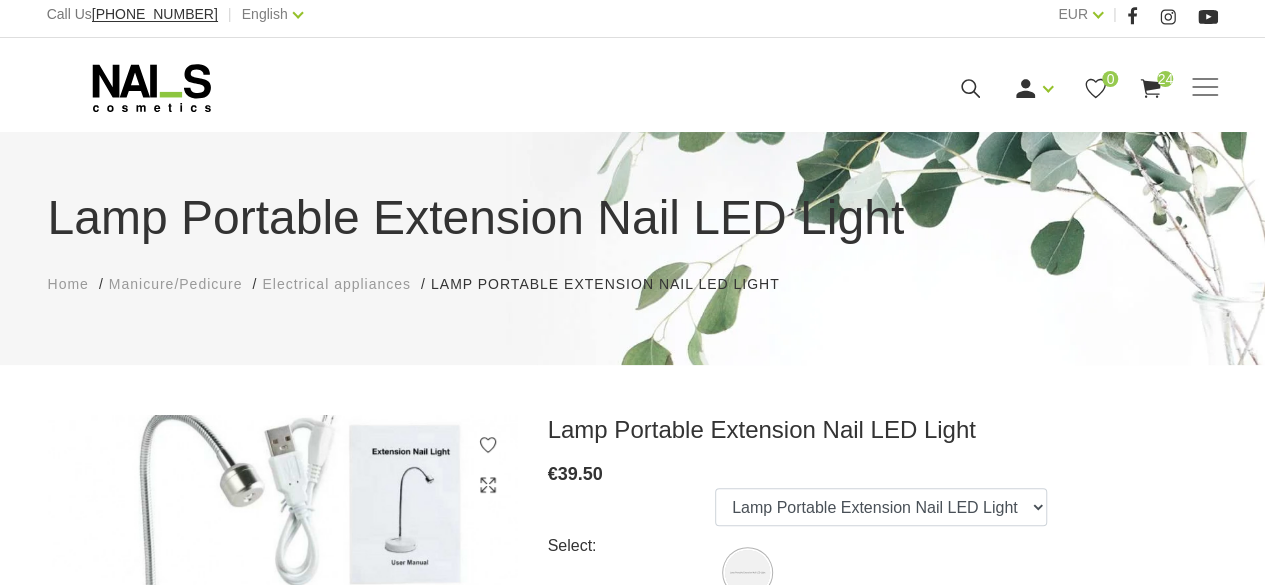 click on "Home" at bounding box center [68, 284] 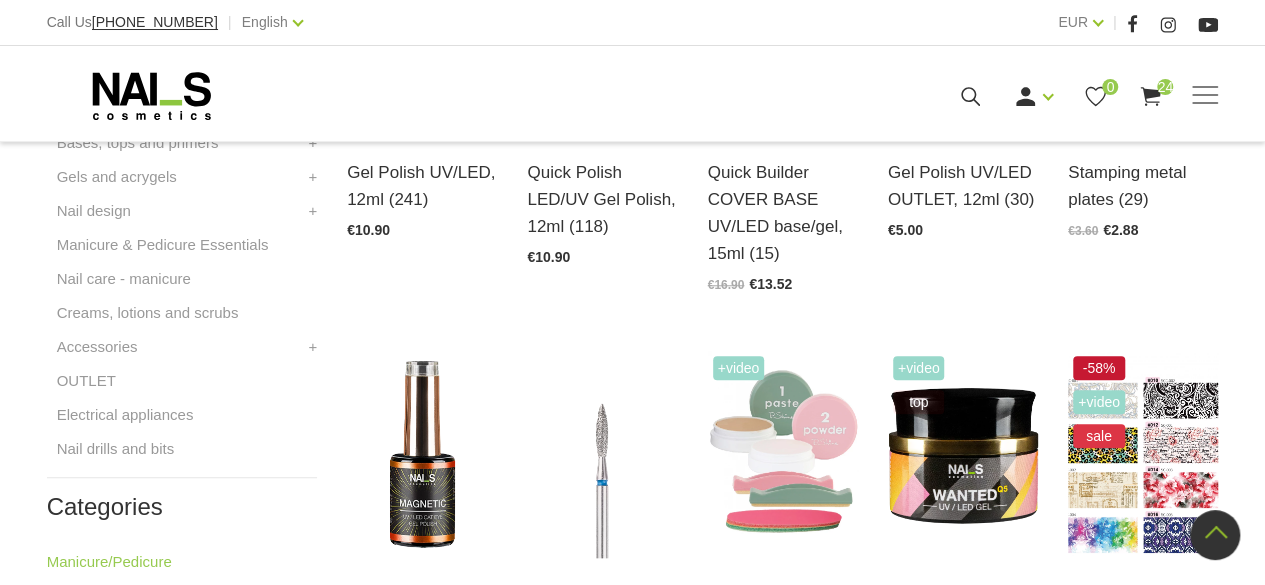 scroll, scrollTop: 721, scrollLeft: 0, axis: vertical 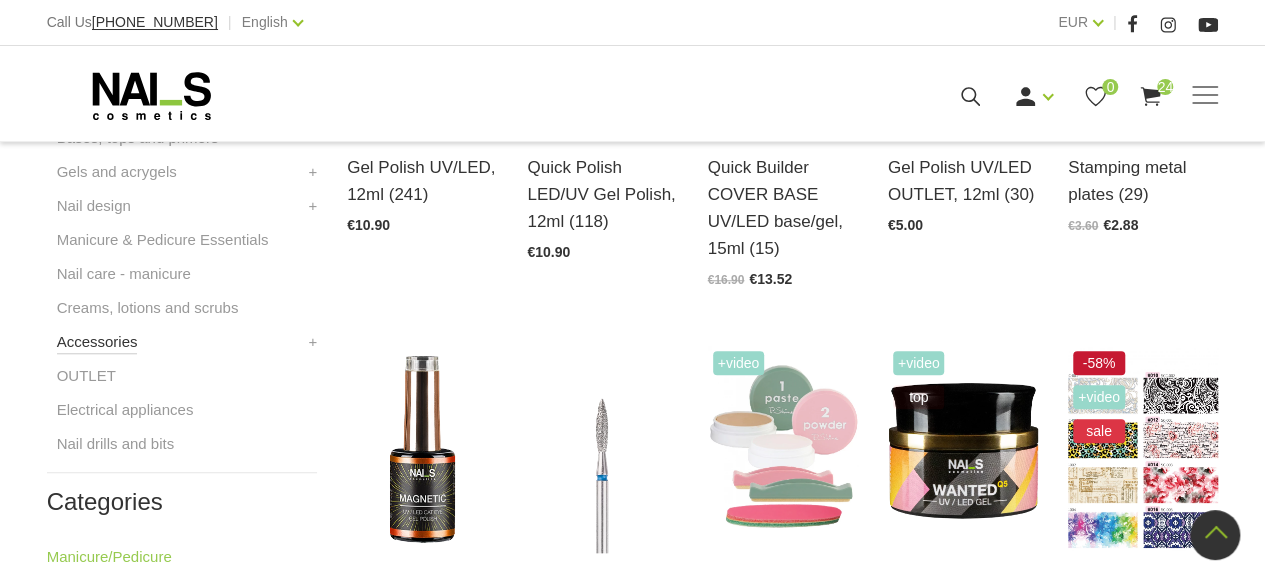 click on "Accessories" at bounding box center [97, 342] 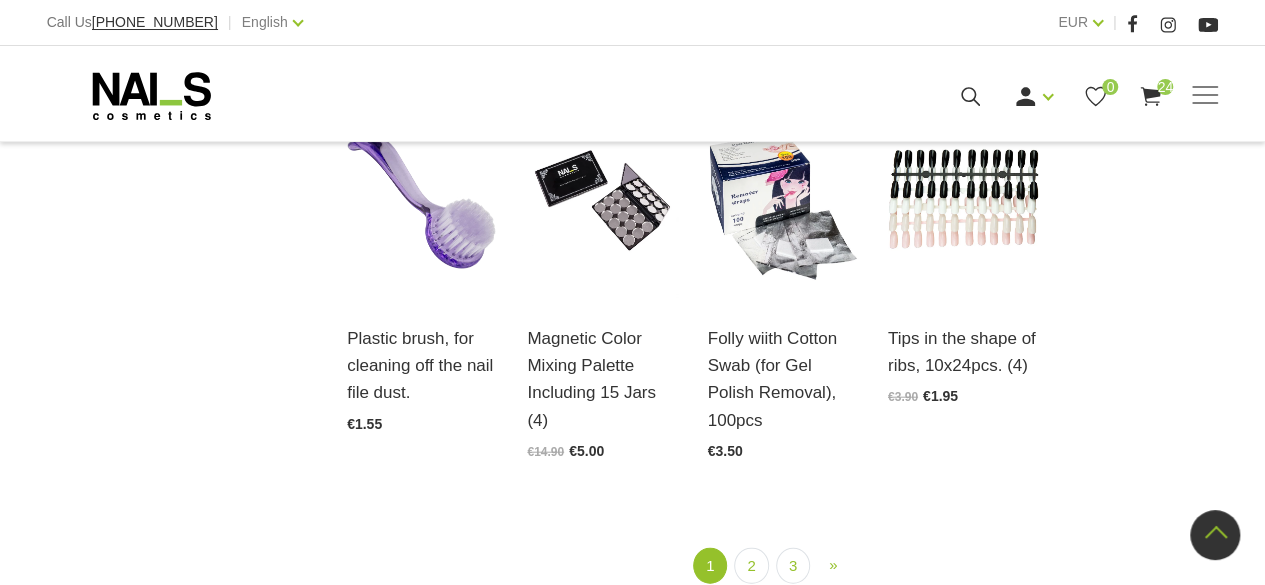 scroll, scrollTop: 2200, scrollLeft: 0, axis: vertical 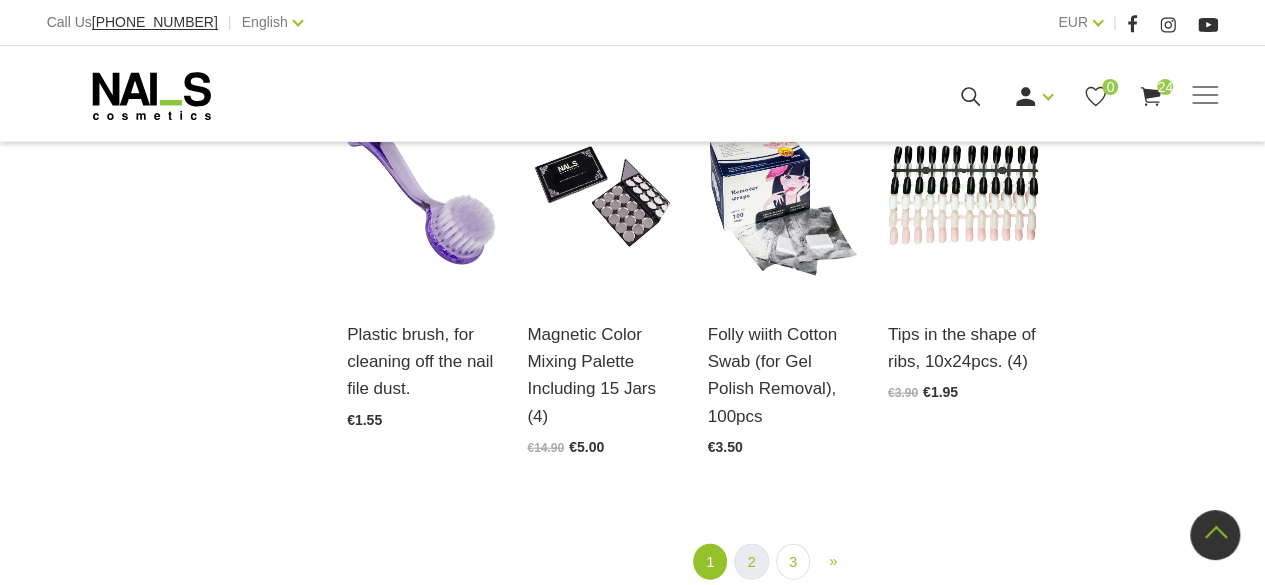 click on "2" at bounding box center (751, 562) 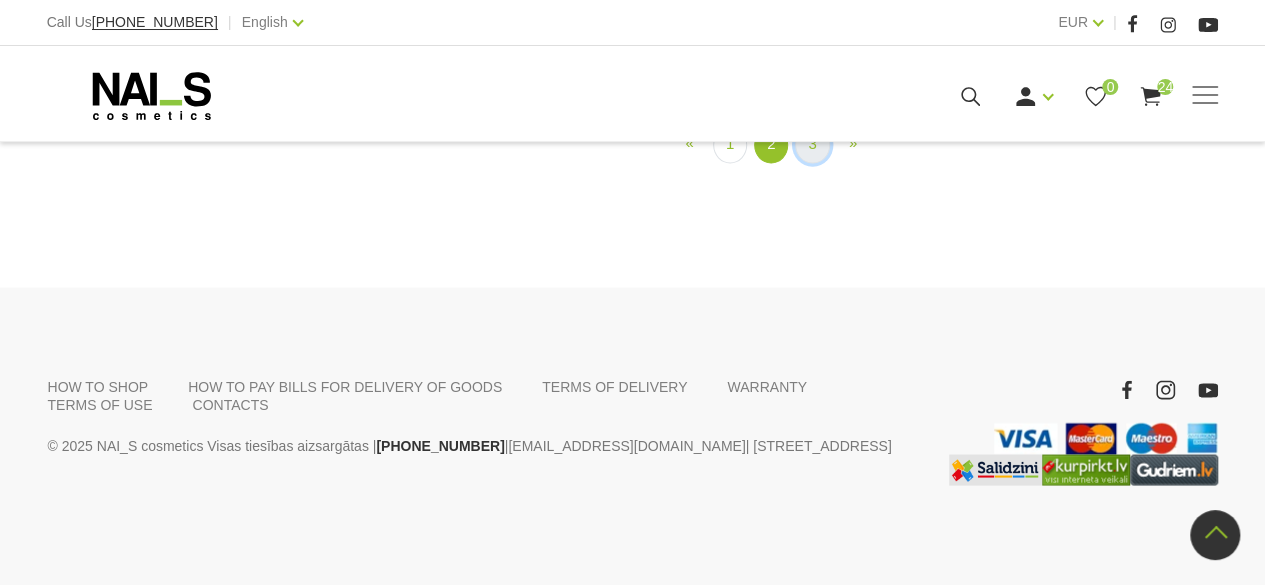 click on "3" at bounding box center (812, 144) 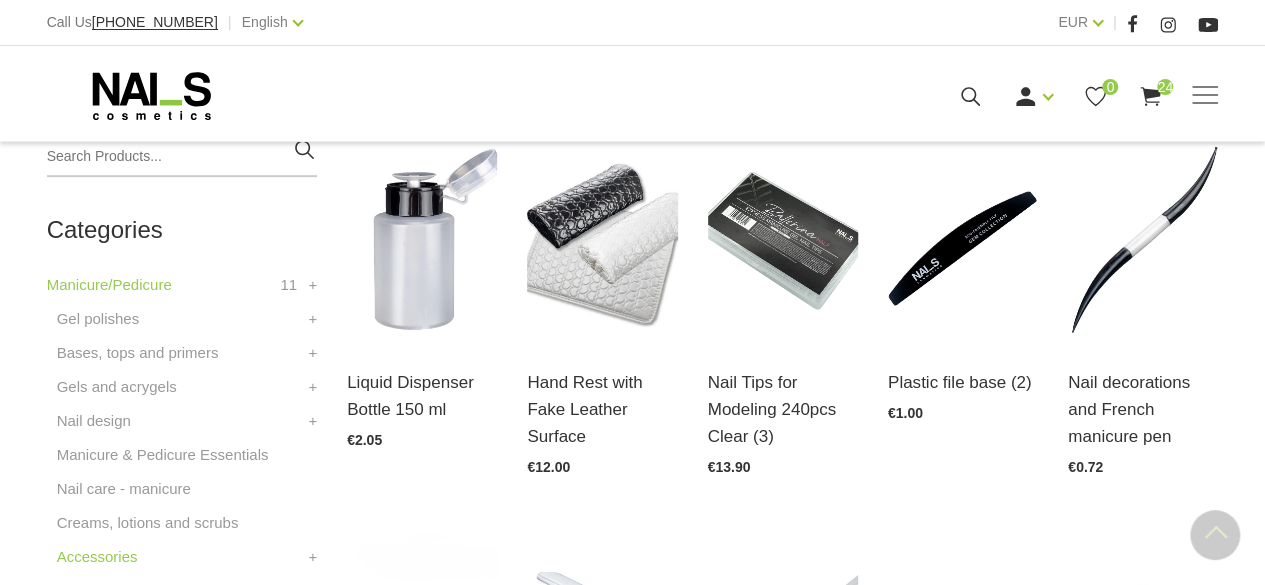 scroll, scrollTop: 499, scrollLeft: 0, axis: vertical 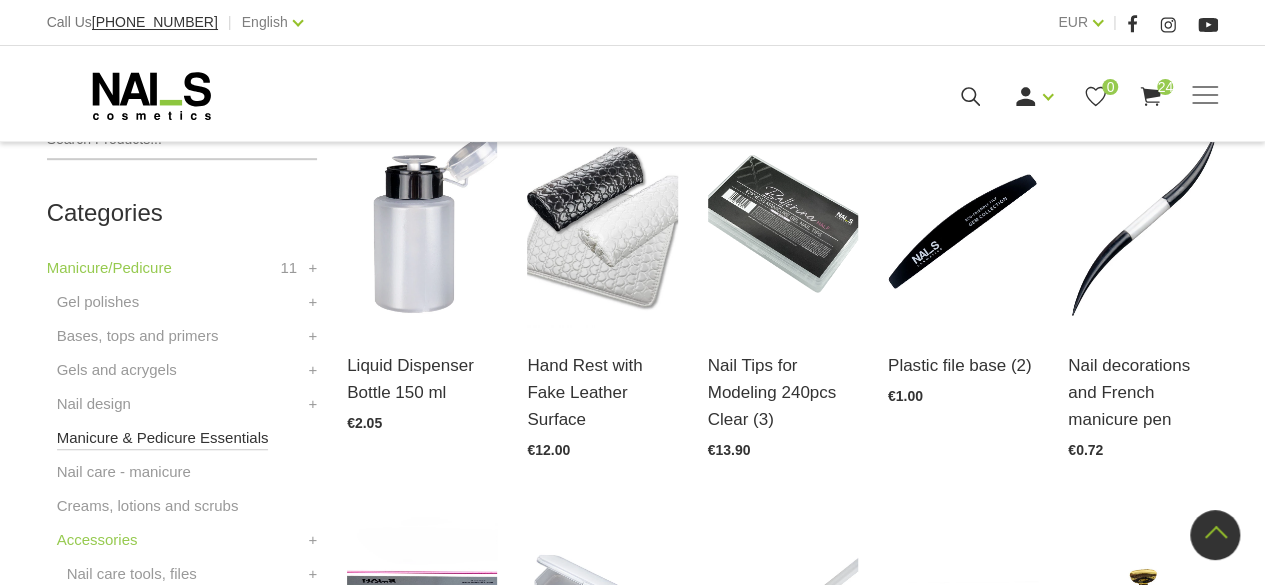 click on "Manicure & Pedicure Essentials" at bounding box center (163, 438) 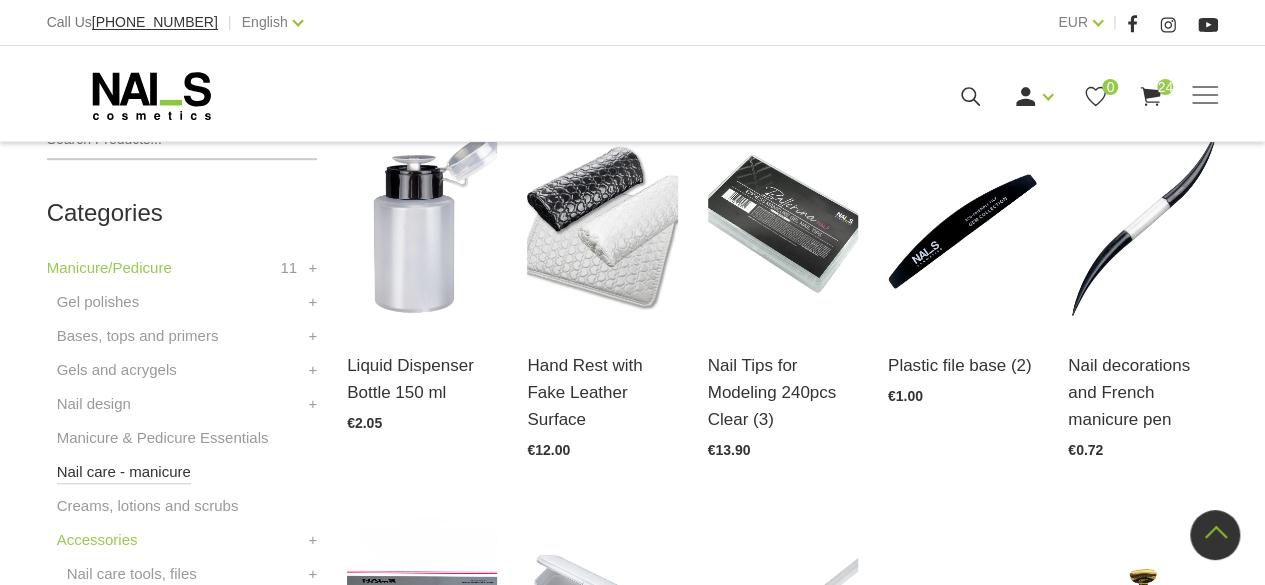 click on "Nail care - manicure" at bounding box center (124, 472) 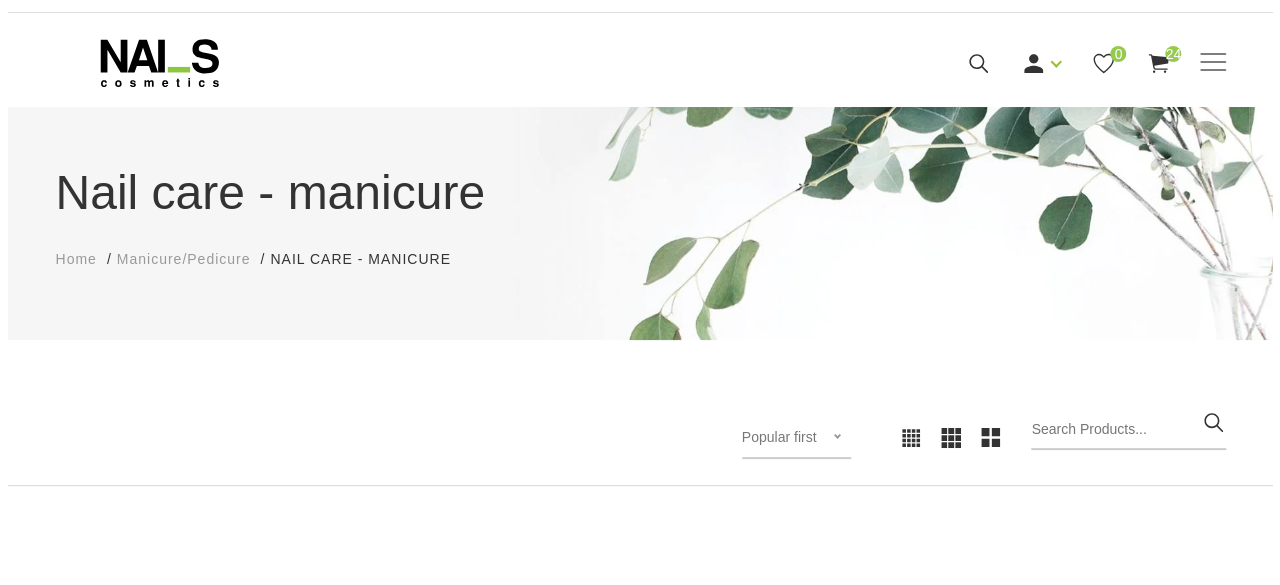 scroll, scrollTop: 0, scrollLeft: 0, axis: both 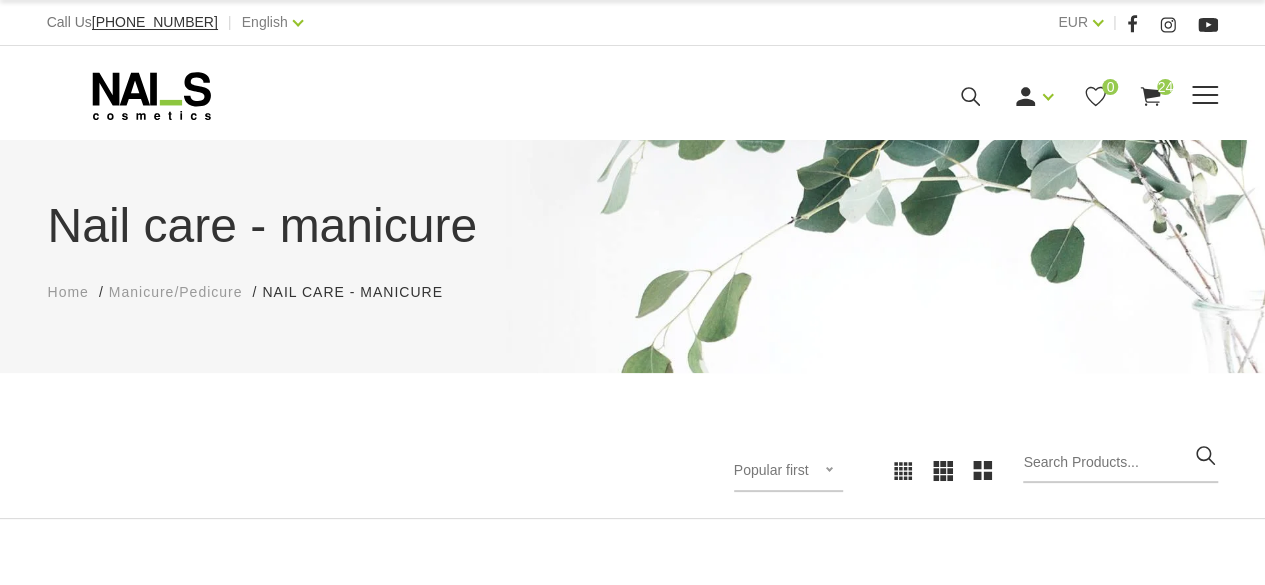 click 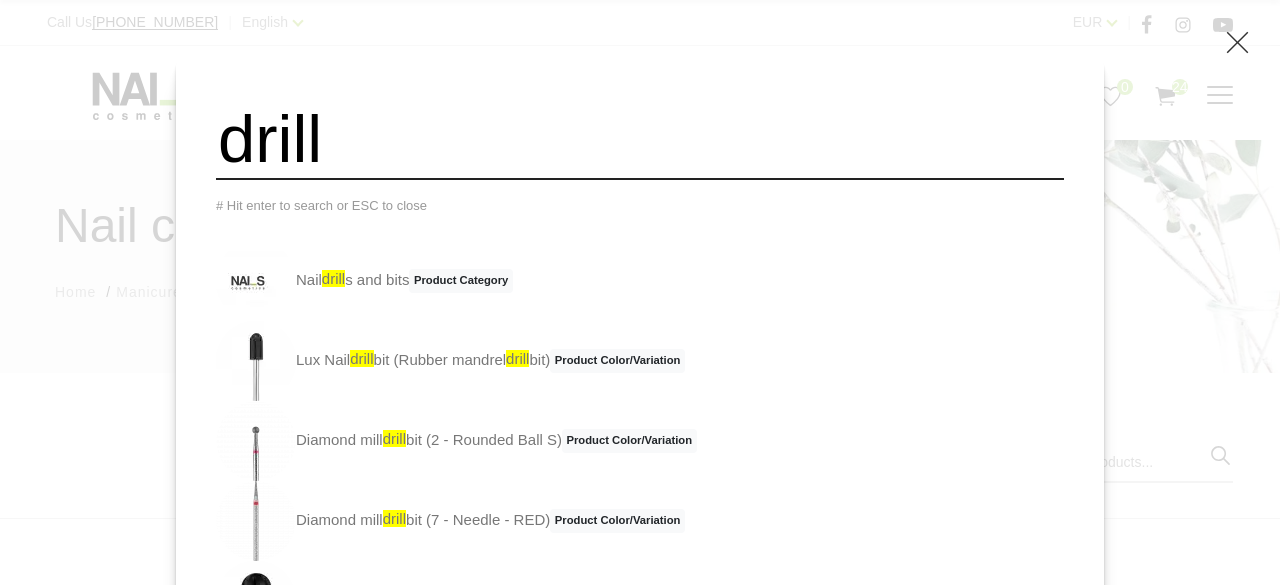scroll, scrollTop: 0, scrollLeft: 0, axis: both 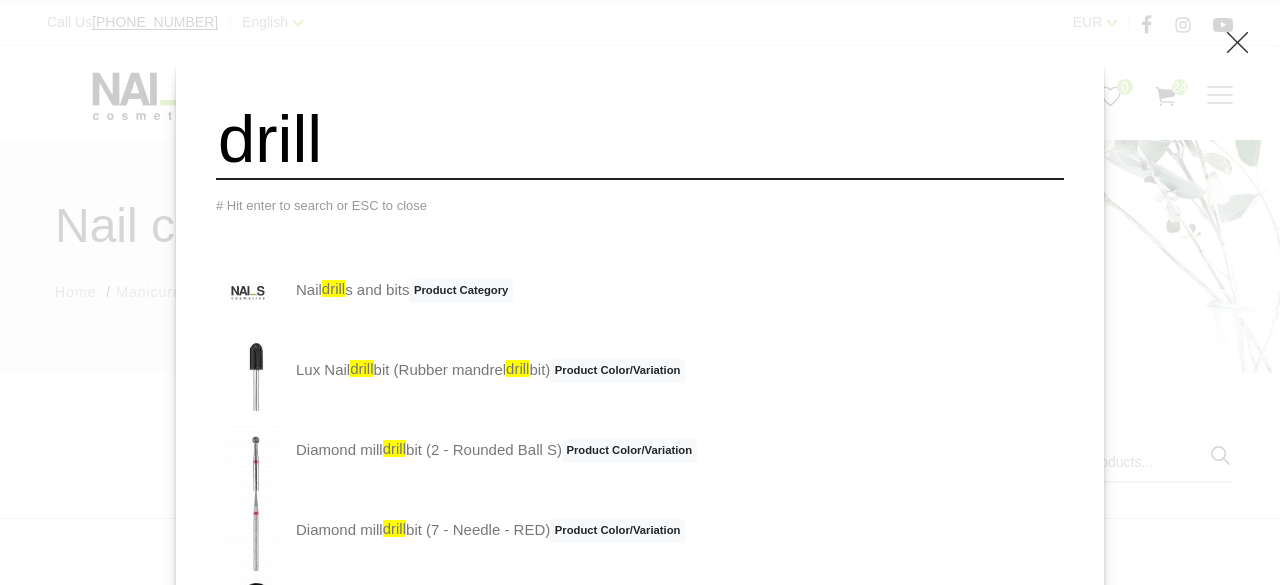 click on "drill" at bounding box center [640, 139] 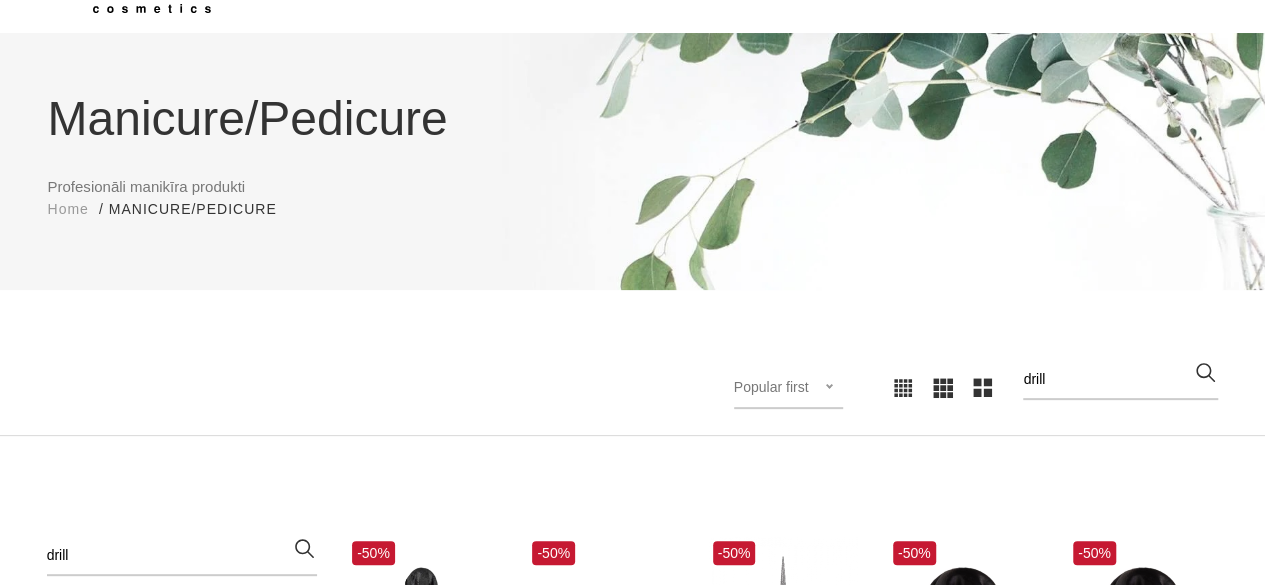 scroll, scrollTop: 104, scrollLeft: 0, axis: vertical 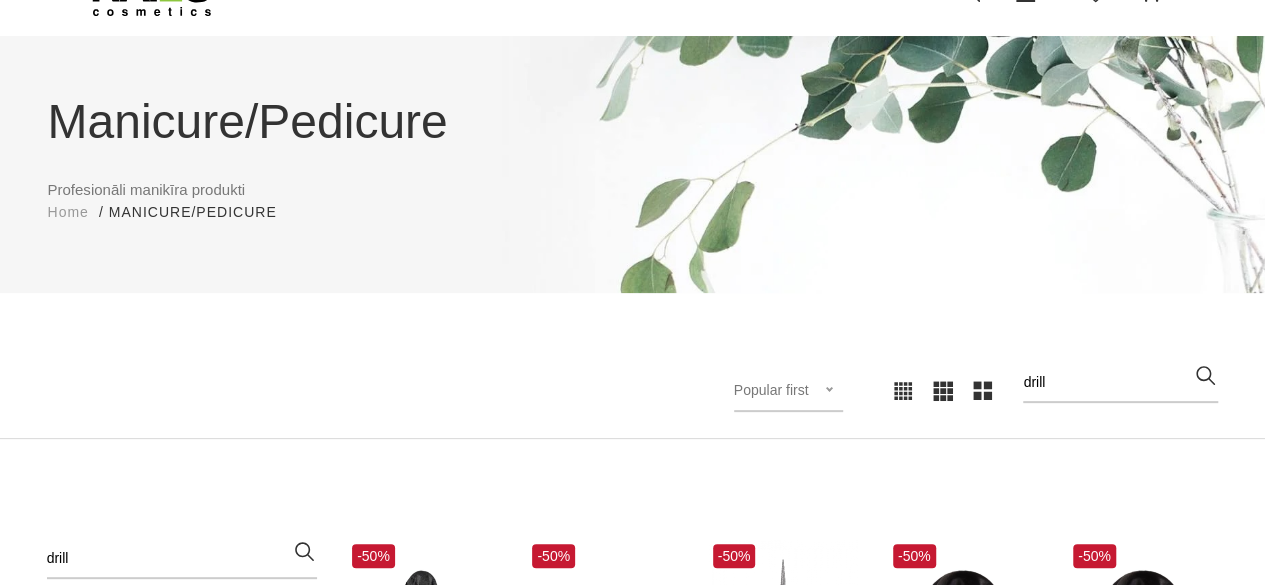 click on "Home" at bounding box center (68, 212) 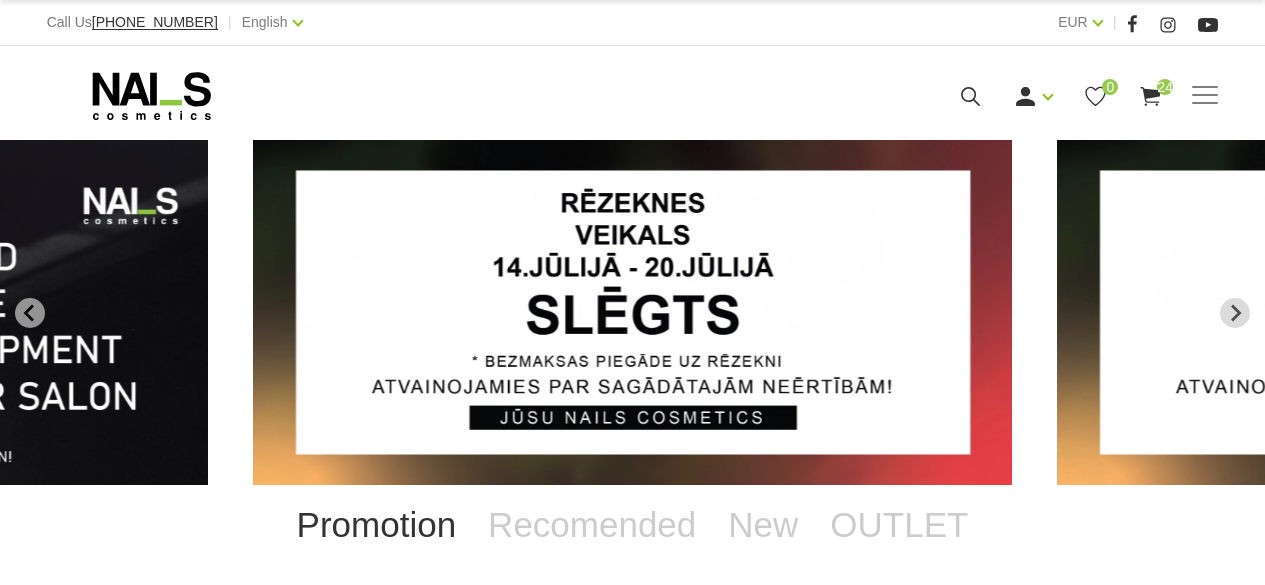 scroll, scrollTop: 0, scrollLeft: 0, axis: both 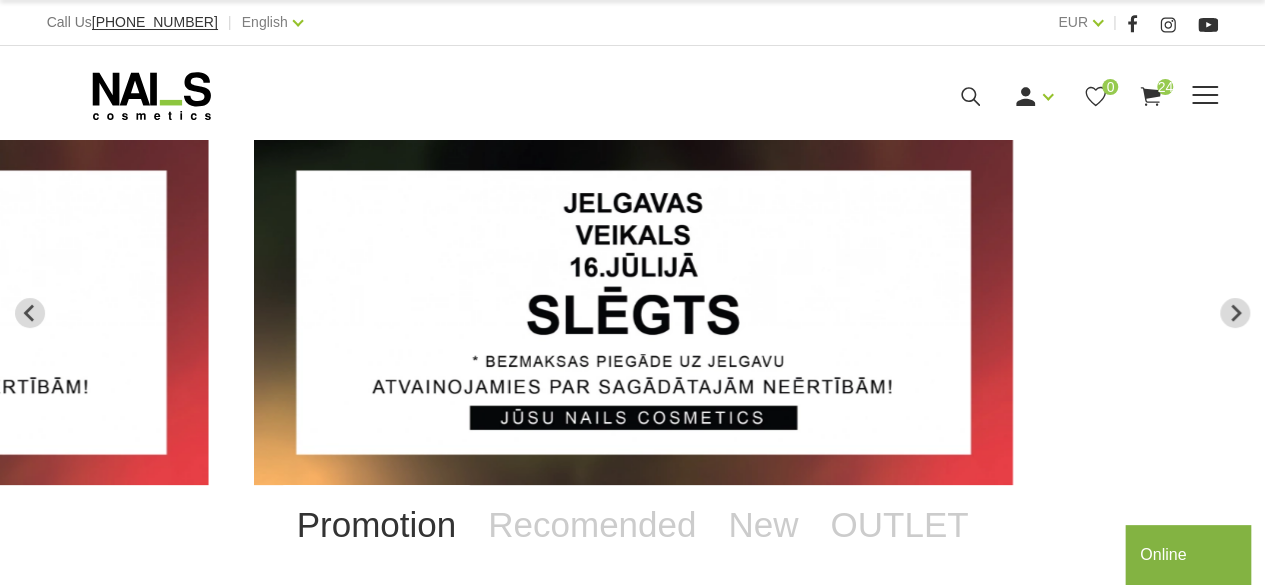 click at bounding box center (1205, 95) 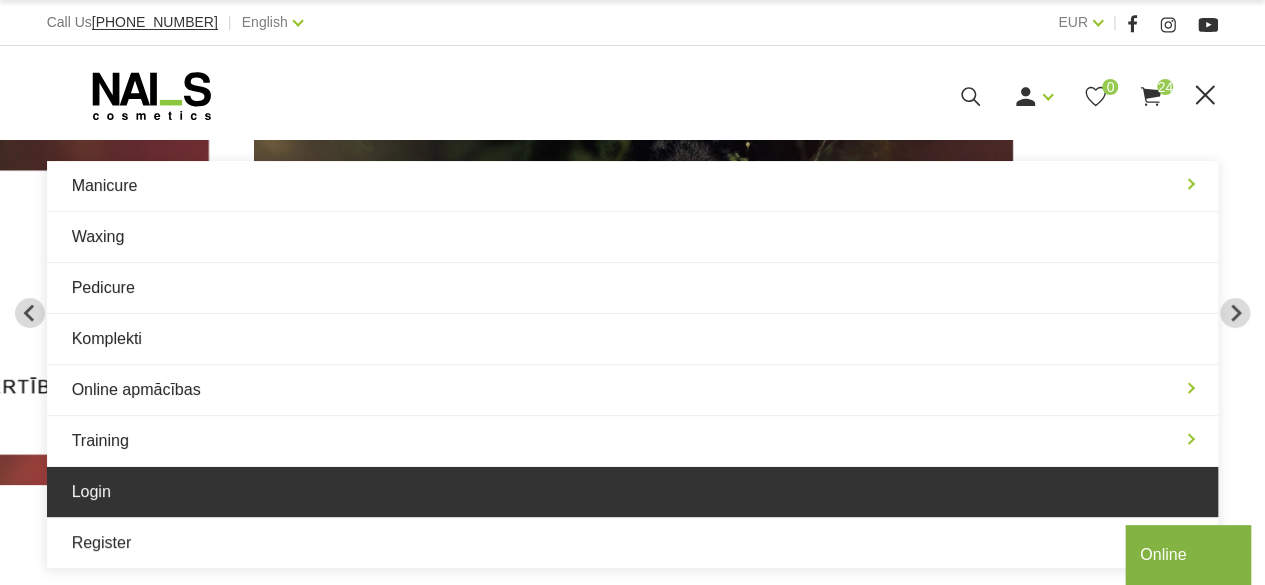 click on "Login" at bounding box center (633, 492) 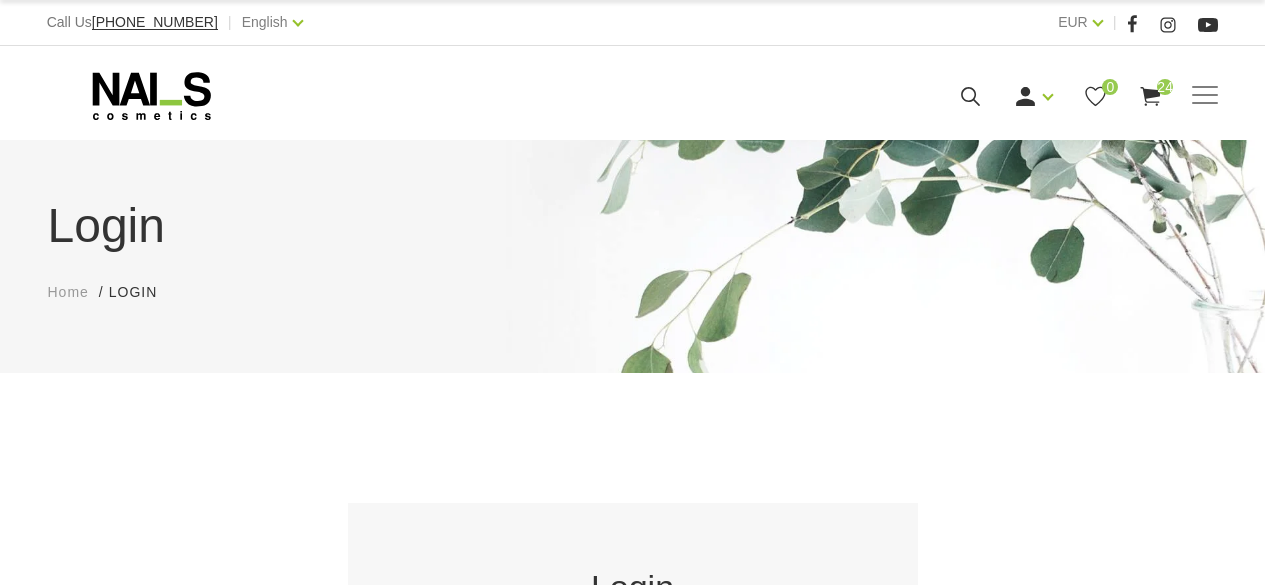 scroll, scrollTop: 0, scrollLeft: 0, axis: both 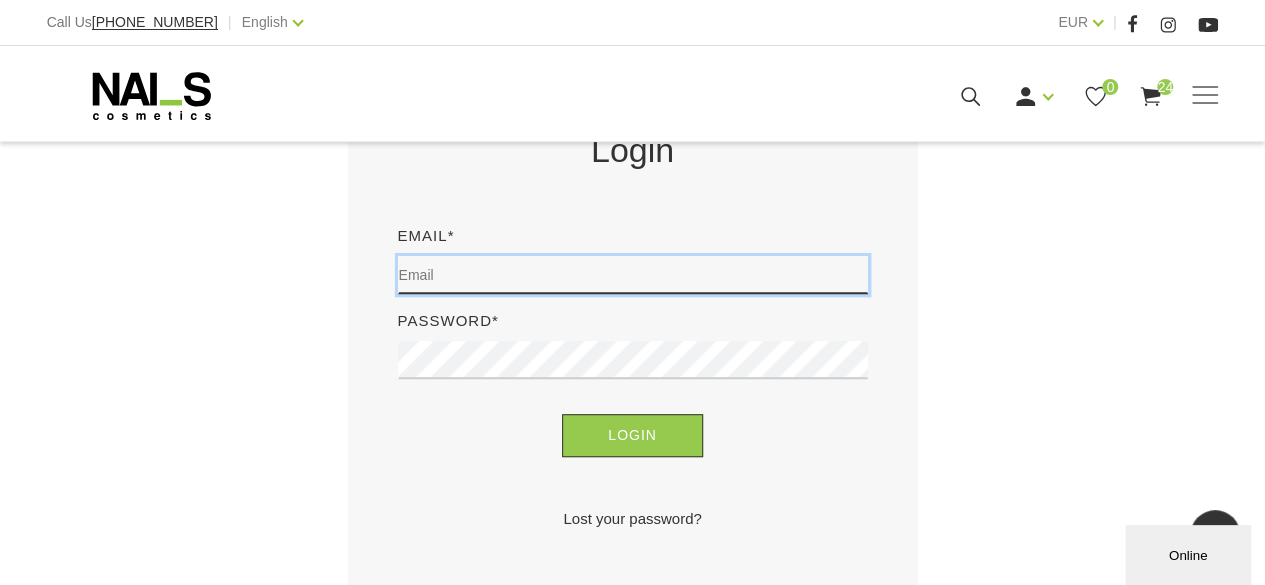 type on "[EMAIL_ADDRESS][DOMAIN_NAME]" 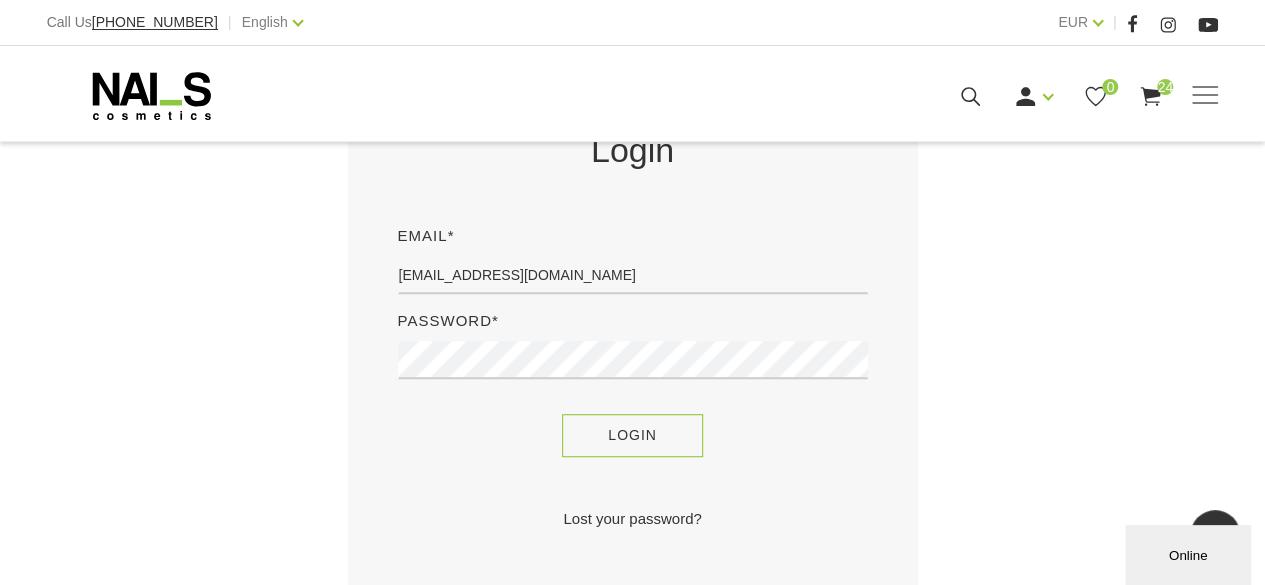 click on "Login" at bounding box center (632, 435) 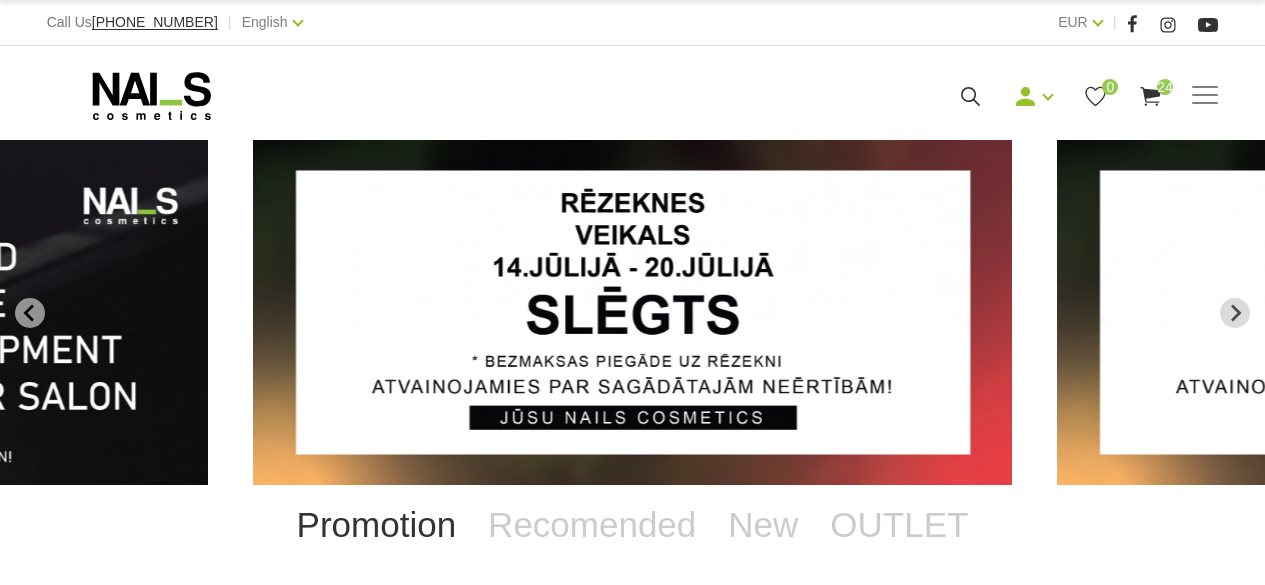 scroll, scrollTop: 0, scrollLeft: 0, axis: both 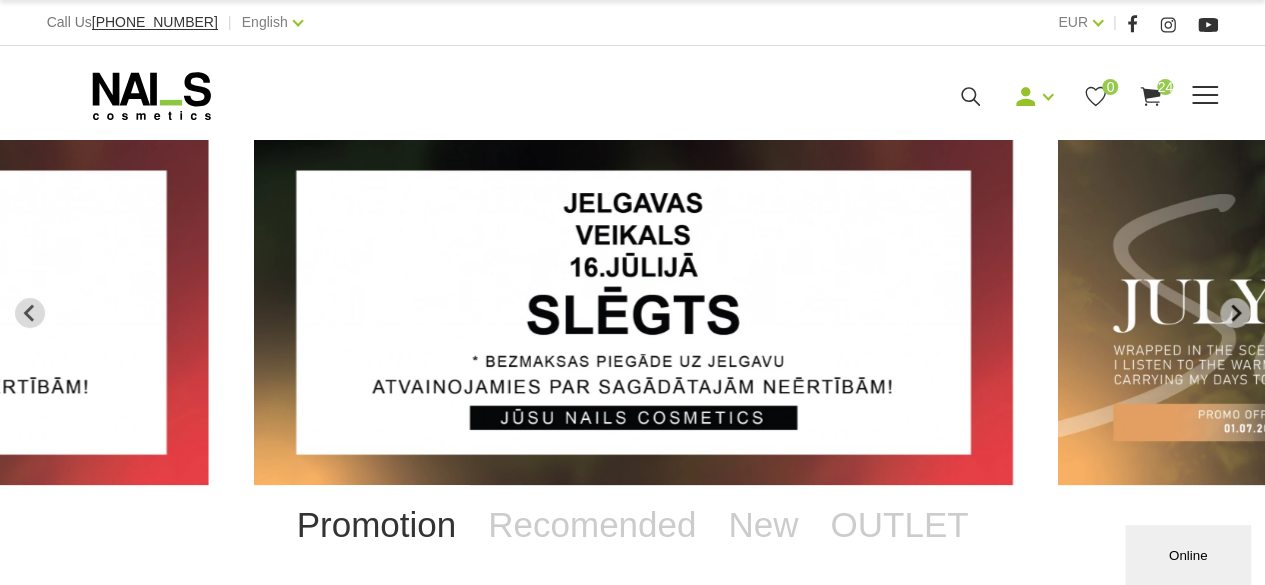 click at bounding box center (1205, 95) 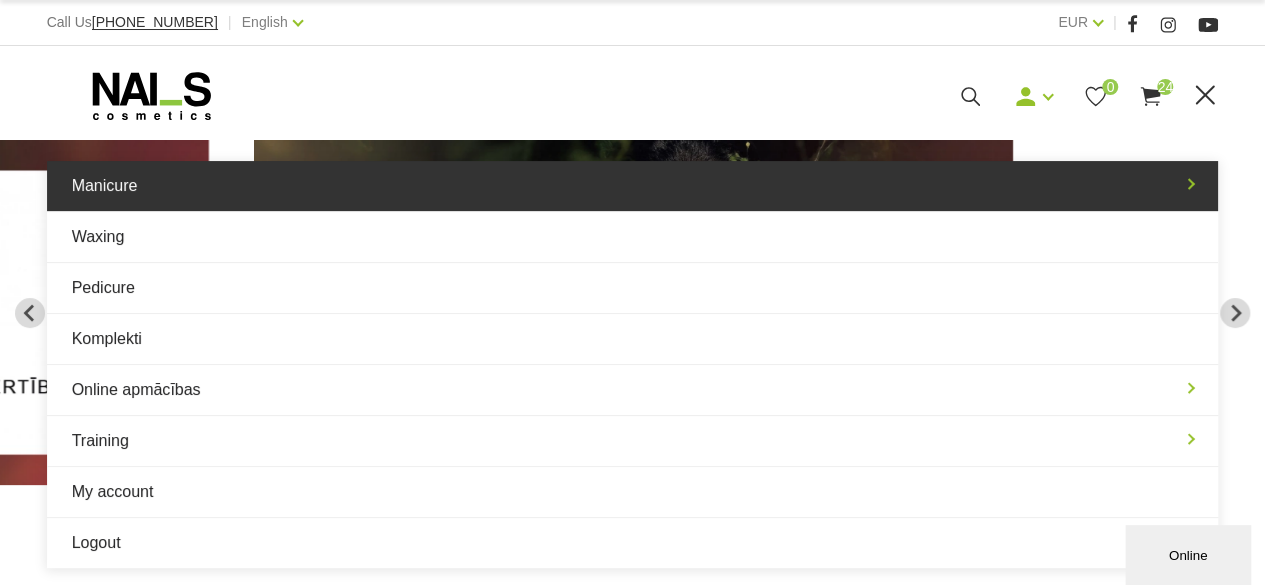 click on "Manicure" at bounding box center [633, 186] 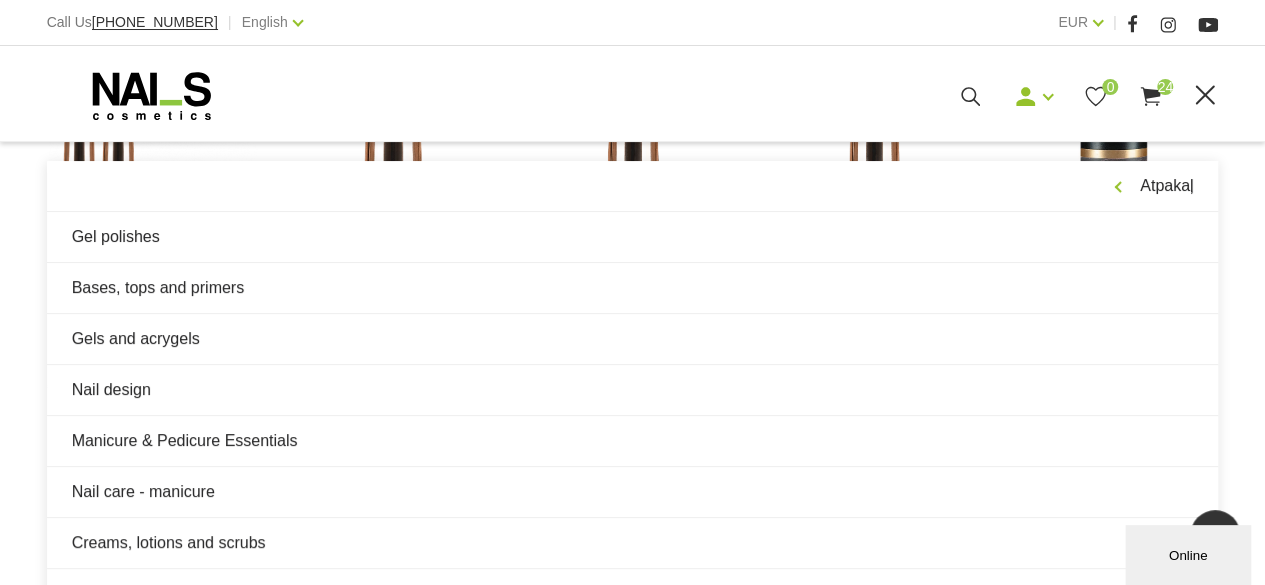 scroll, scrollTop: 513, scrollLeft: 0, axis: vertical 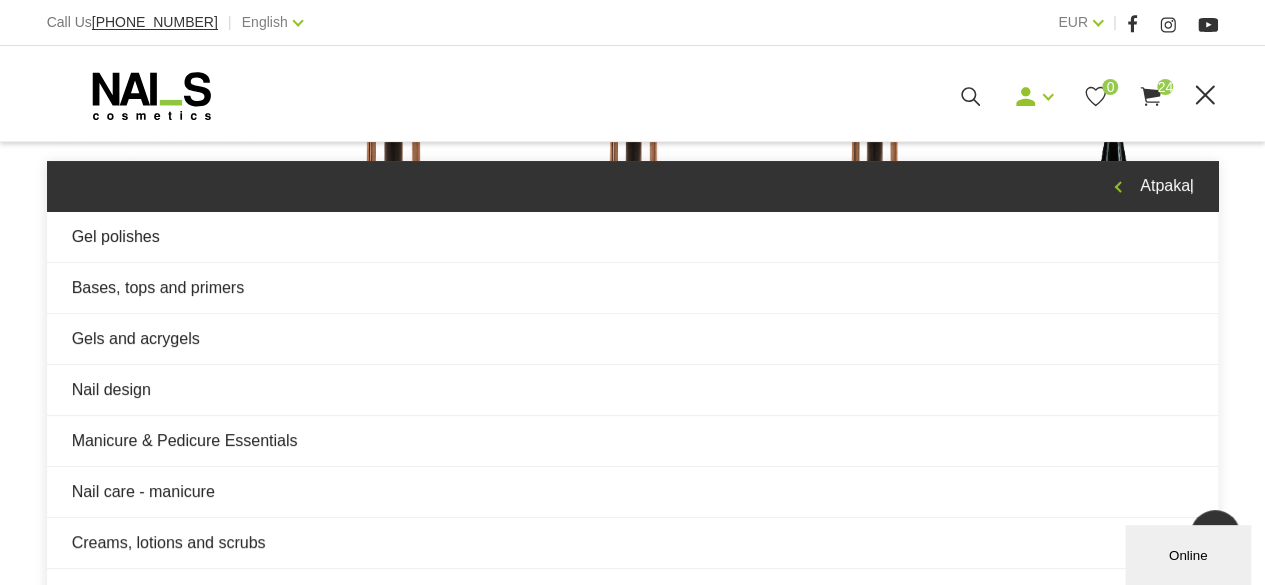 click on "Atpakaļ" at bounding box center [633, 186] 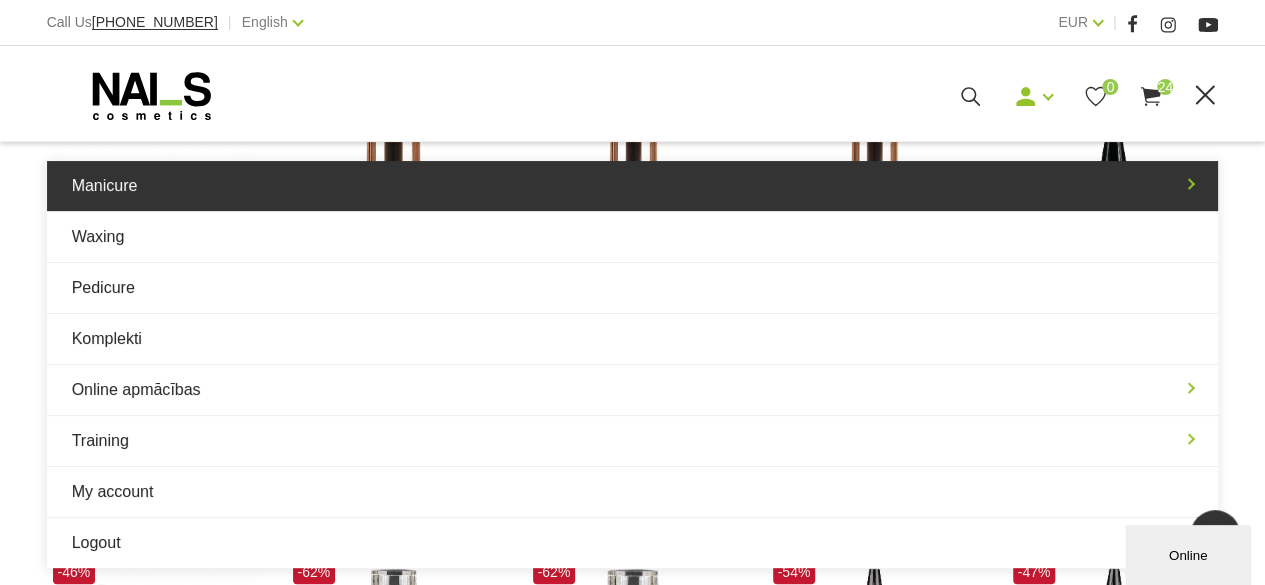 scroll, scrollTop: 502, scrollLeft: 0, axis: vertical 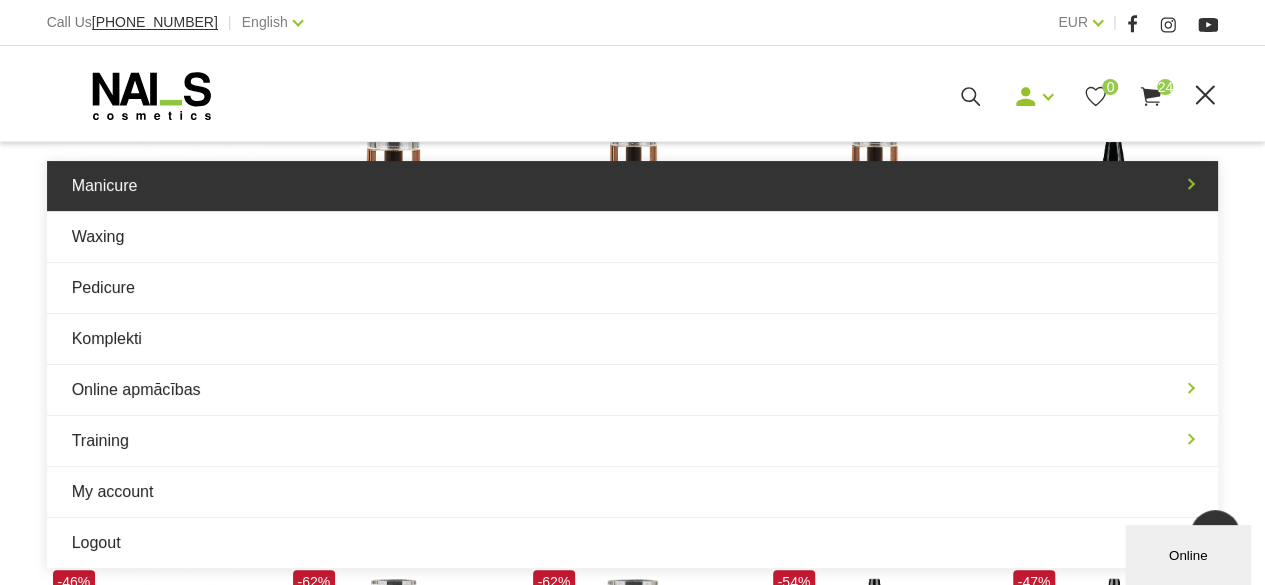 click on "Manicure" at bounding box center [633, 186] 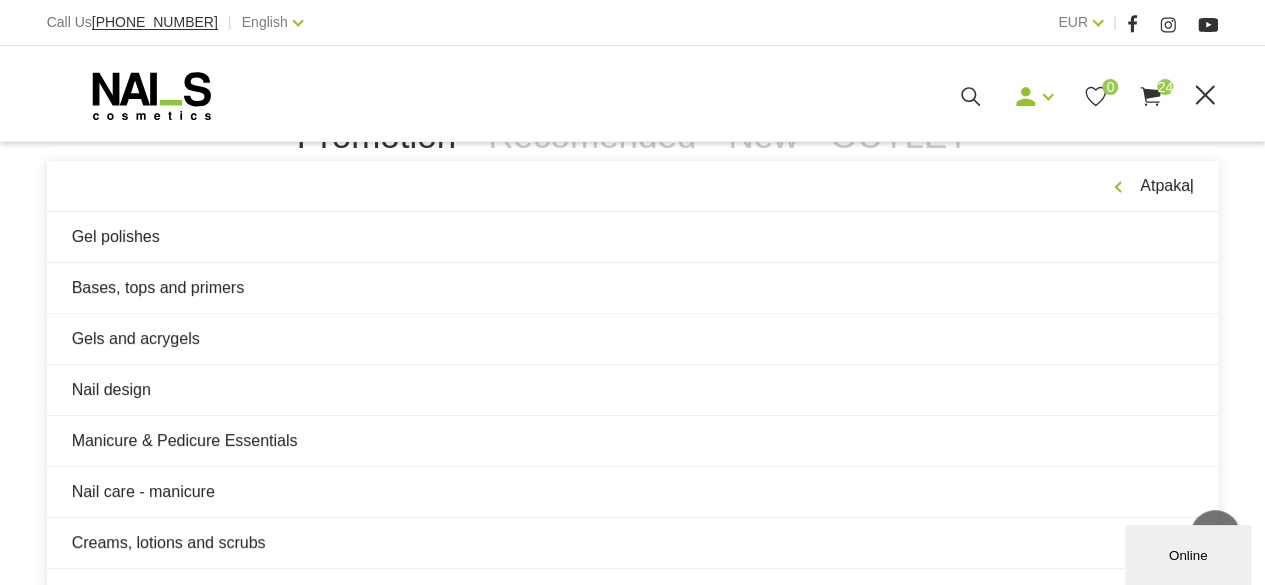 scroll, scrollTop: 383, scrollLeft: 0, axis: vertical 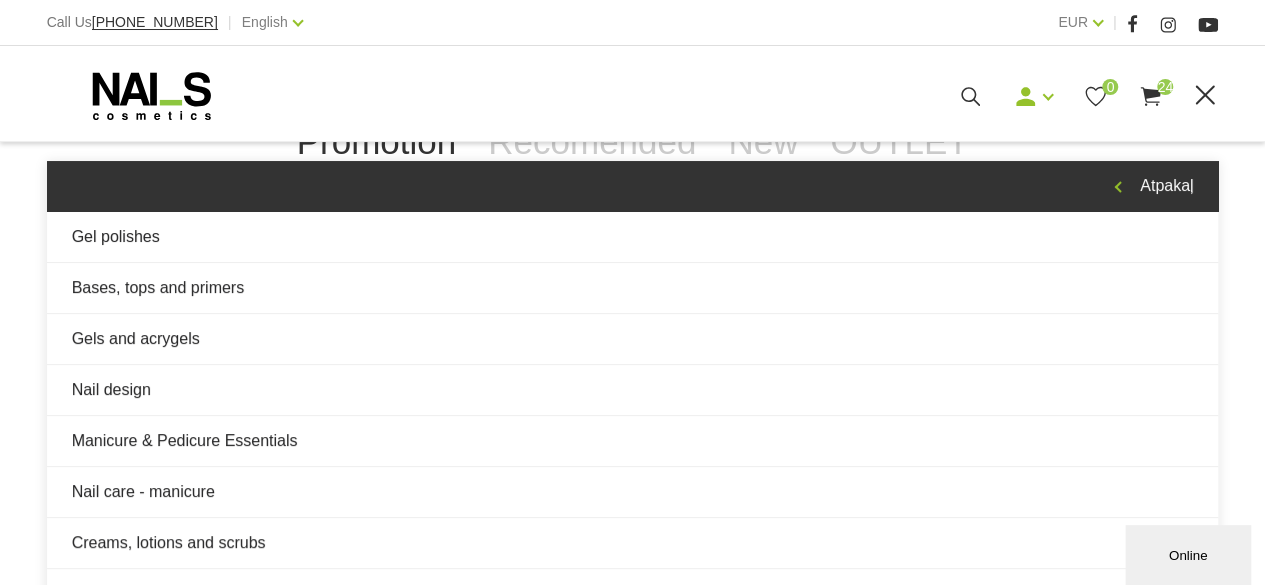 click on "Atpakaļ" at bounding box center [633, 186] 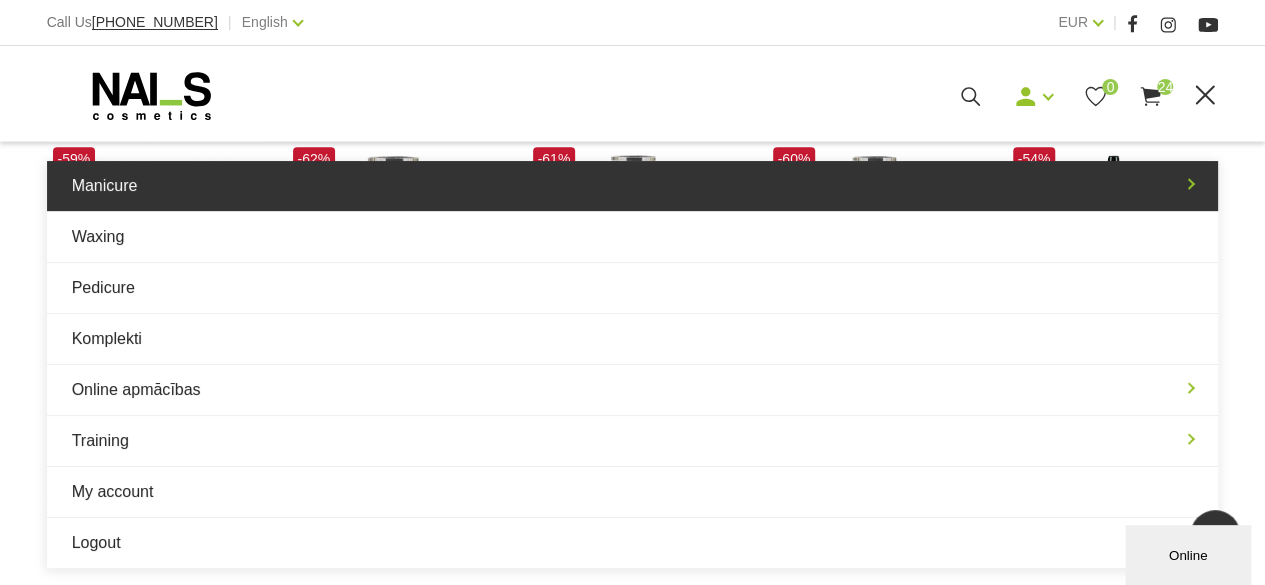 scroll, scrollTop: 431, scrollLeft: 0, axis: vertical 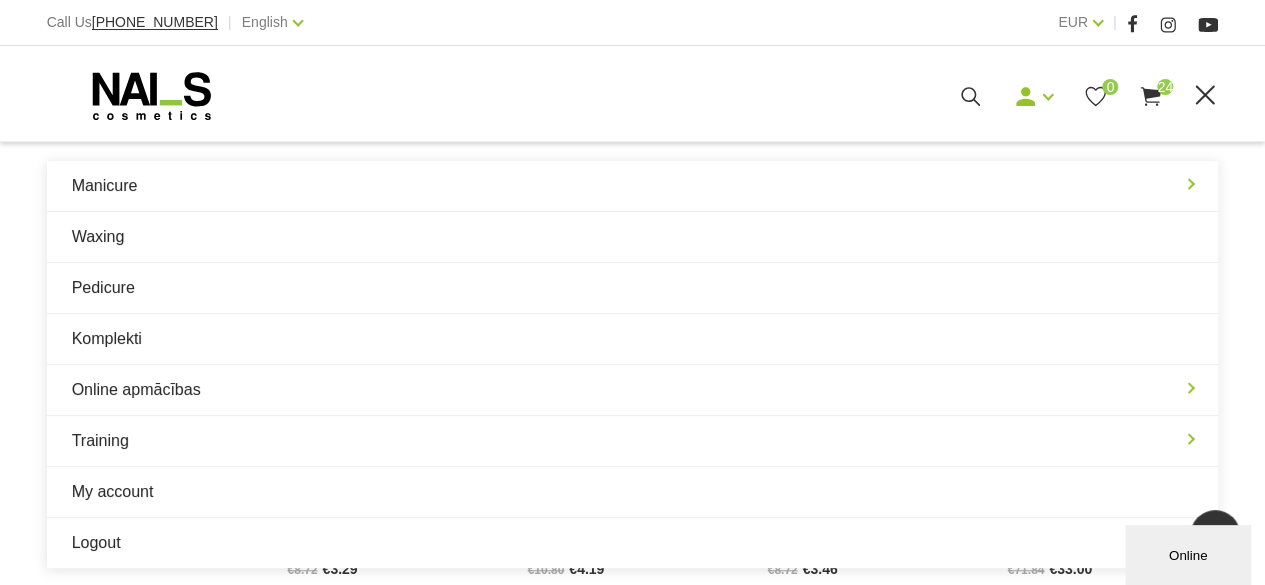 click at bounding box center (1205, 95) 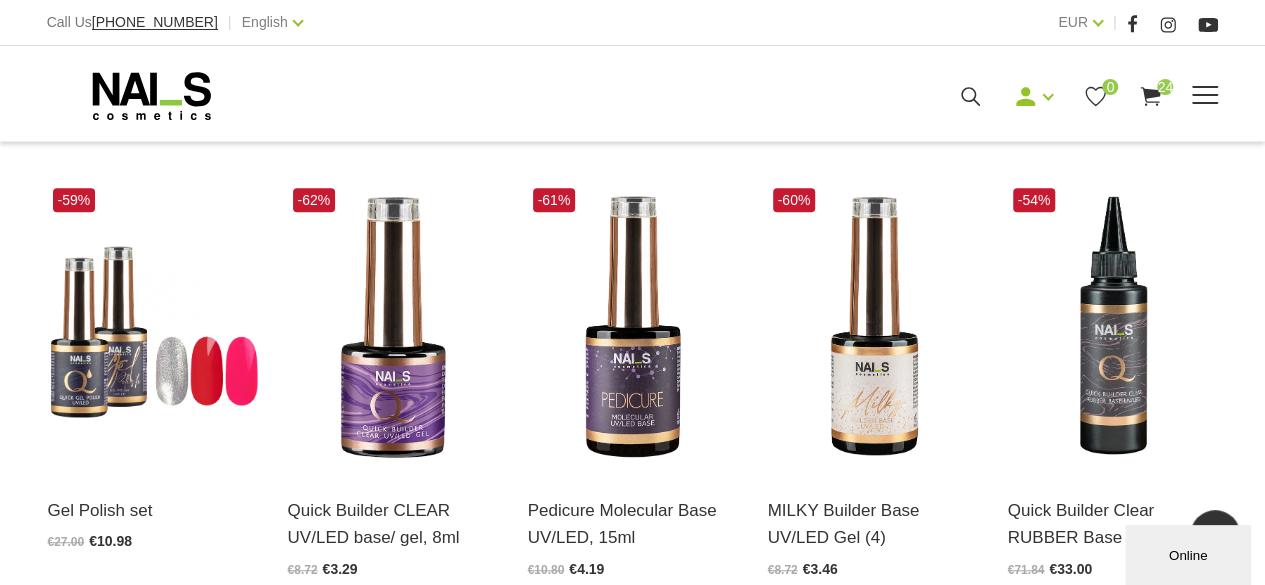 click at bounding box center [1205, 95] 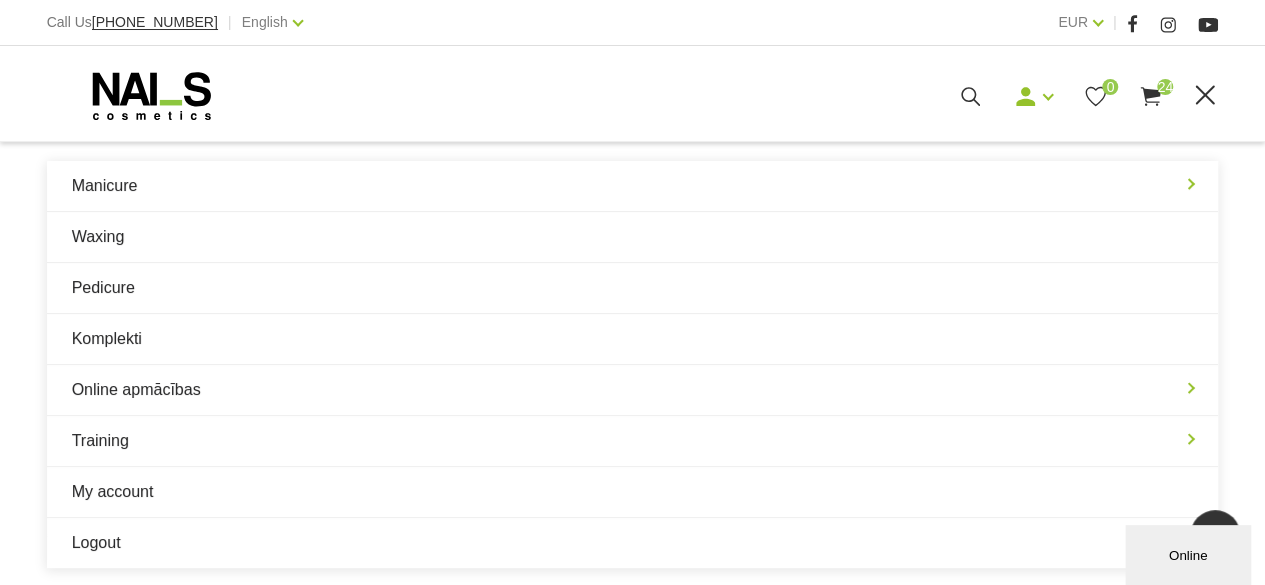 scroll, scrollTop: 404, scrollLeft: 0, axis: vertical 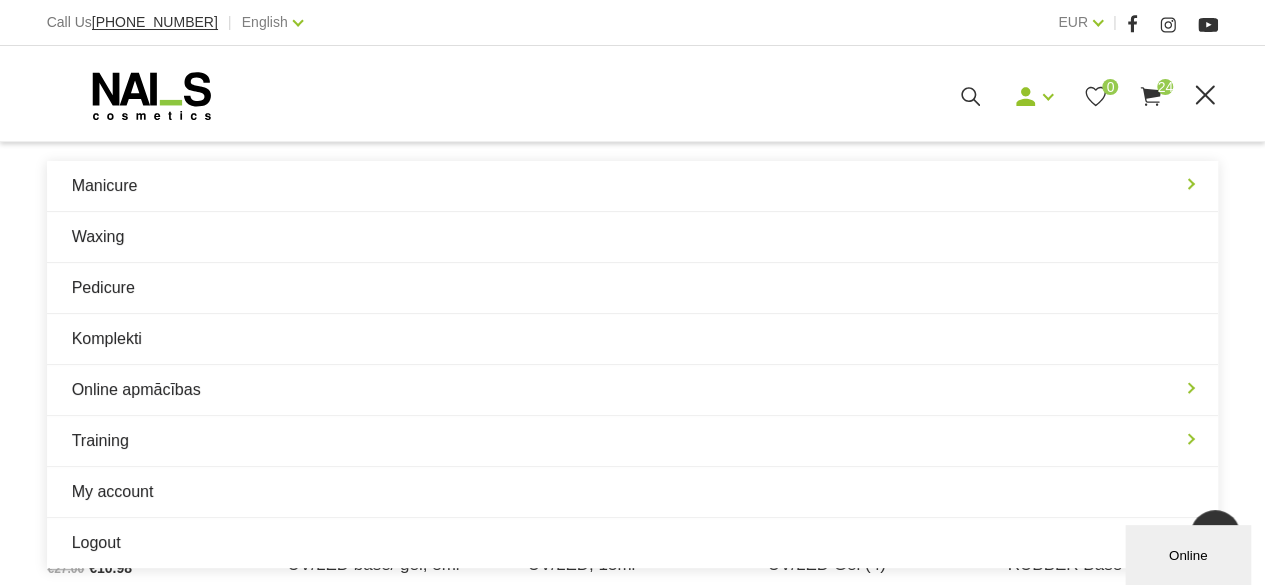 click at bounding box center [1205, 95] 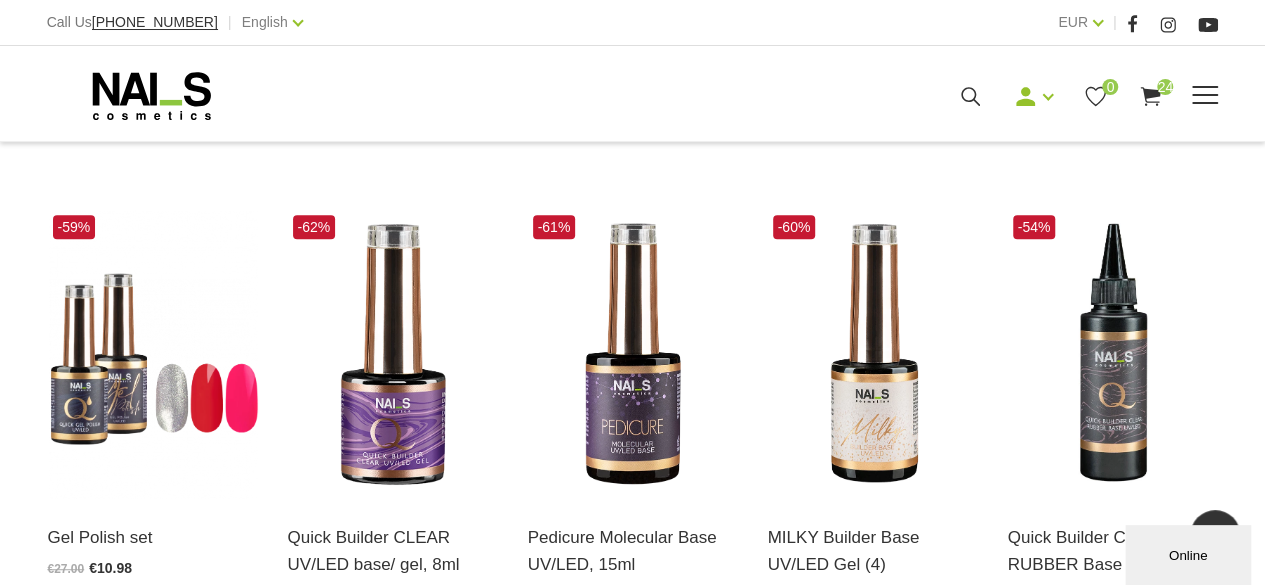 click 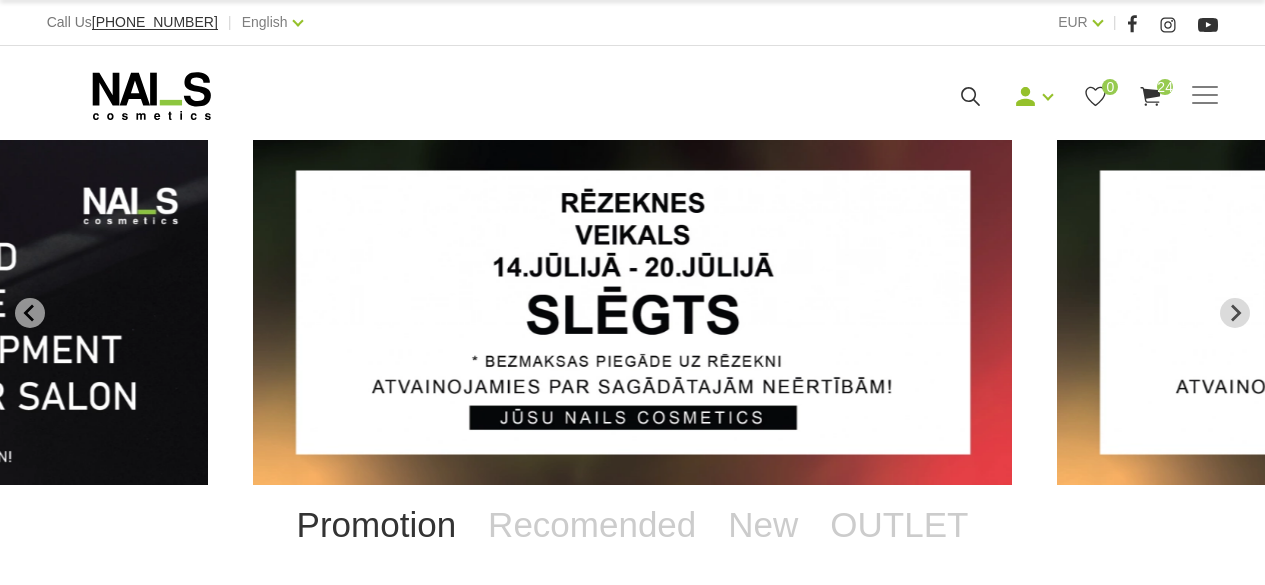 scroll, scrollTop: 0, scrollLeft: 0, axis: both 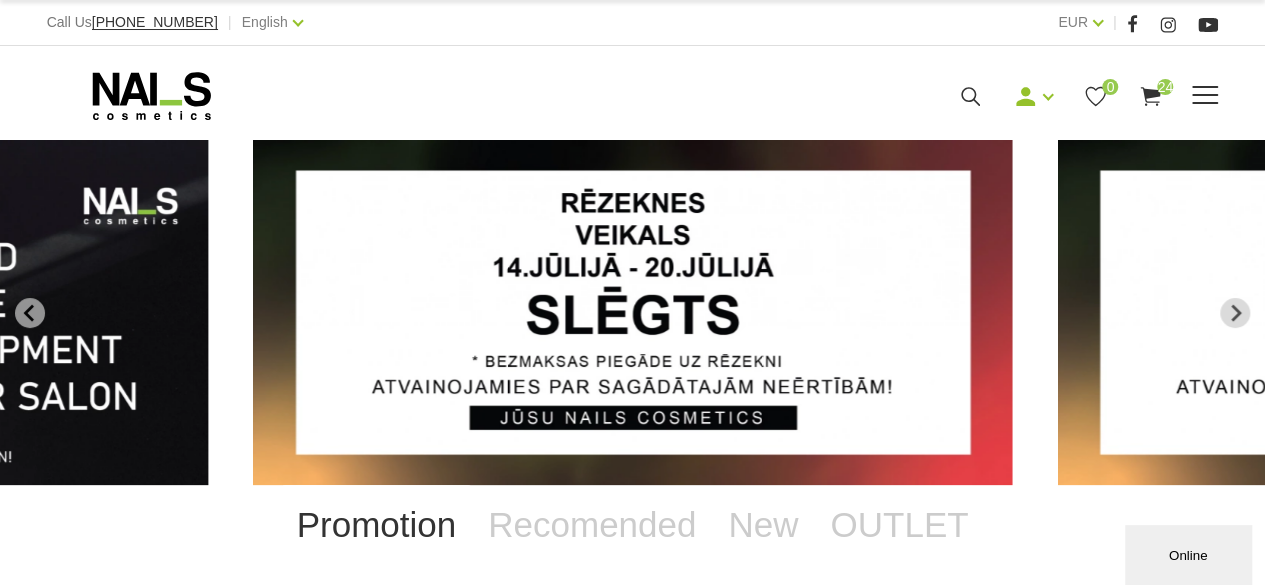 click at bounding box center [1205, 95] 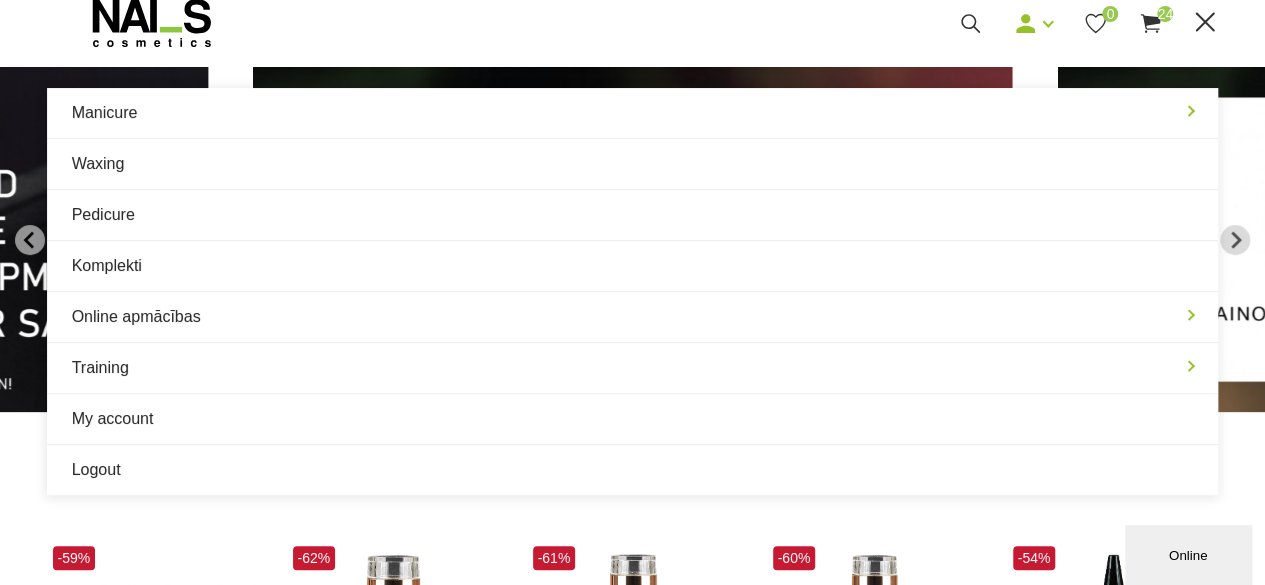 scroll, scrollTop: 50, scrollLeft: 0, axis: vertical 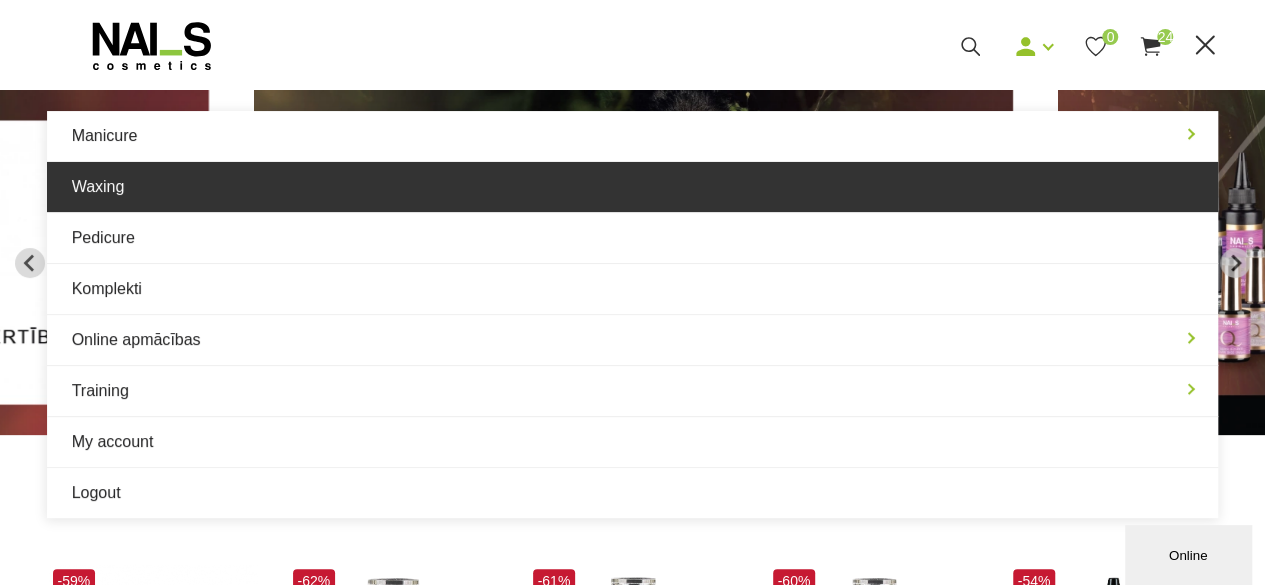 click on "Waxing" at bounding box center (633, 187) 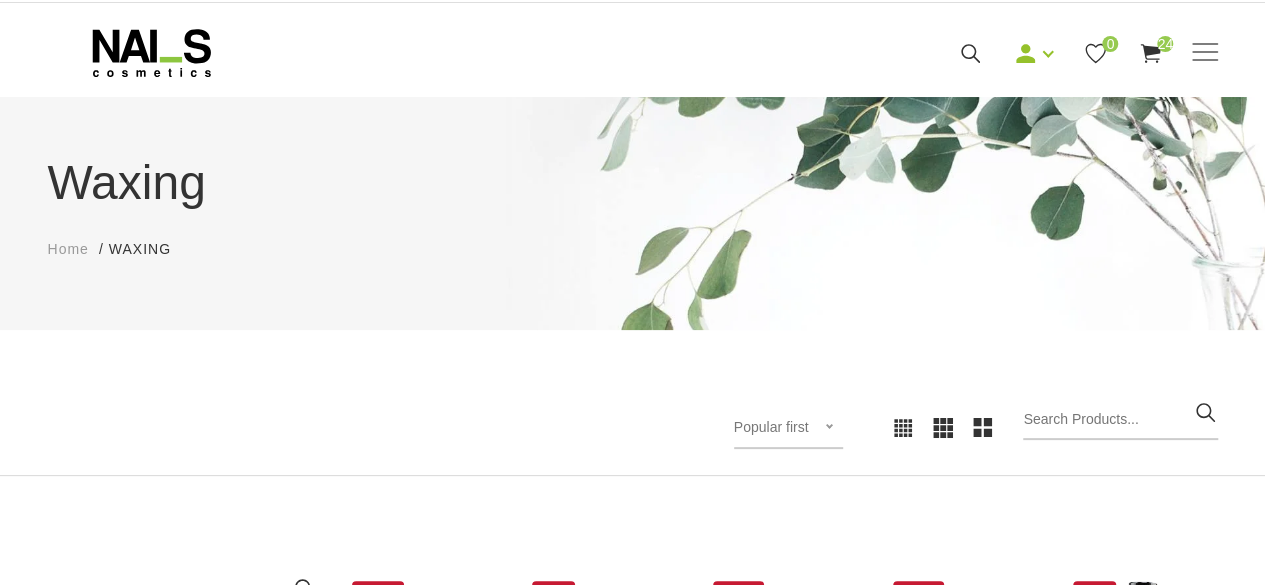 scroll, scrollTop: 37, scrollLeft: 0, axis: vertical 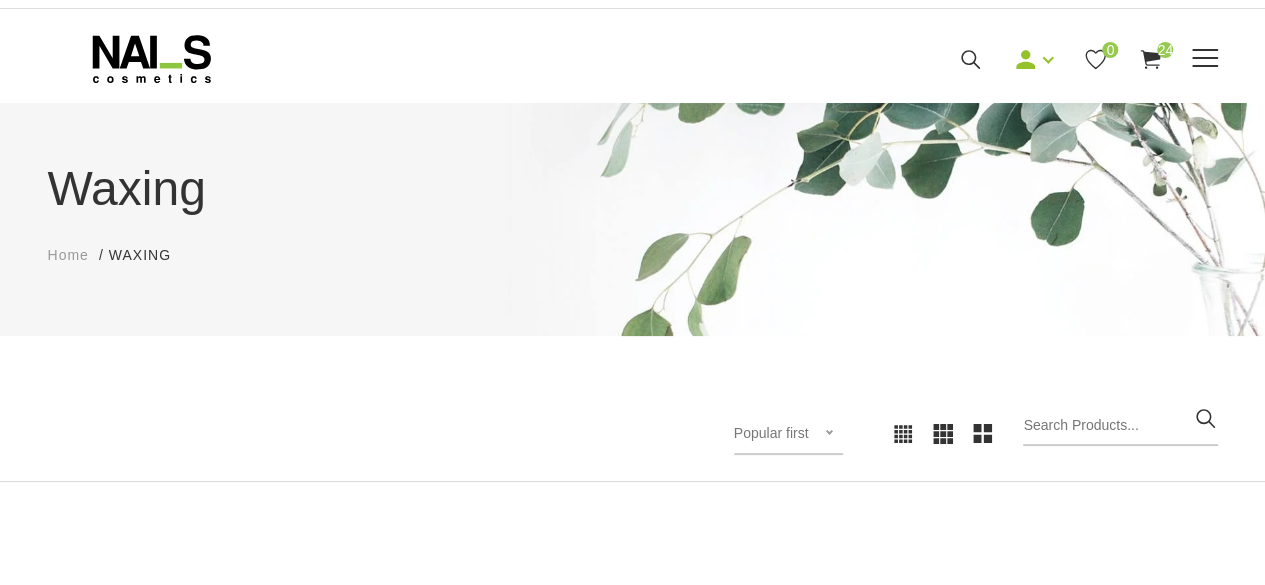 click 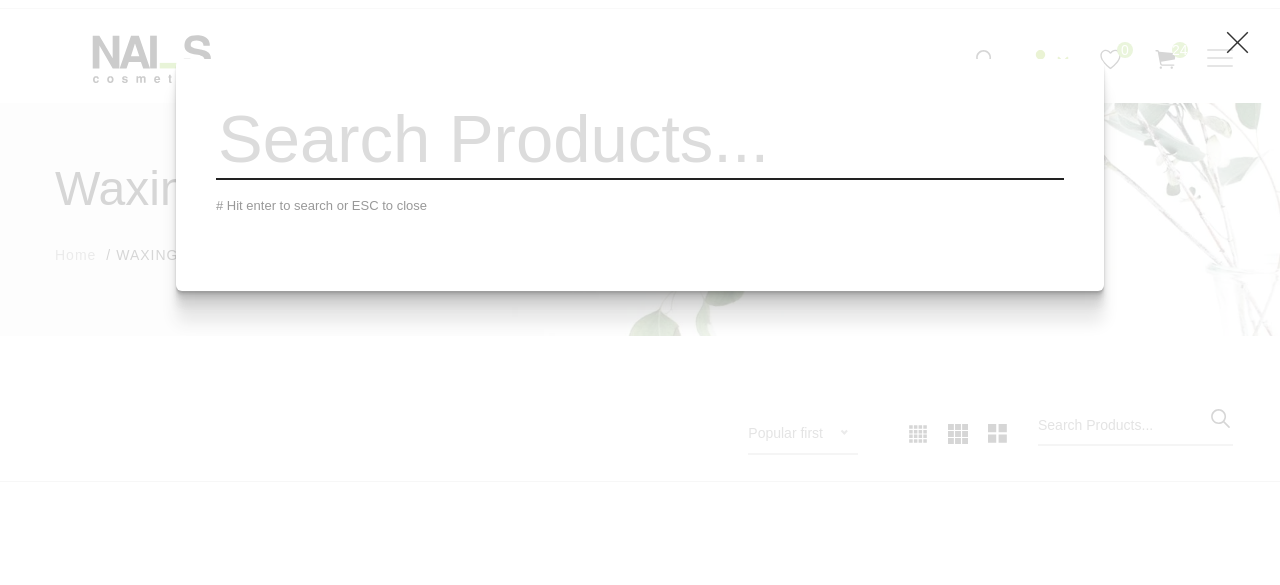 click on "# Hit enter to search or ESC to close" at bounding box center [640, 292] 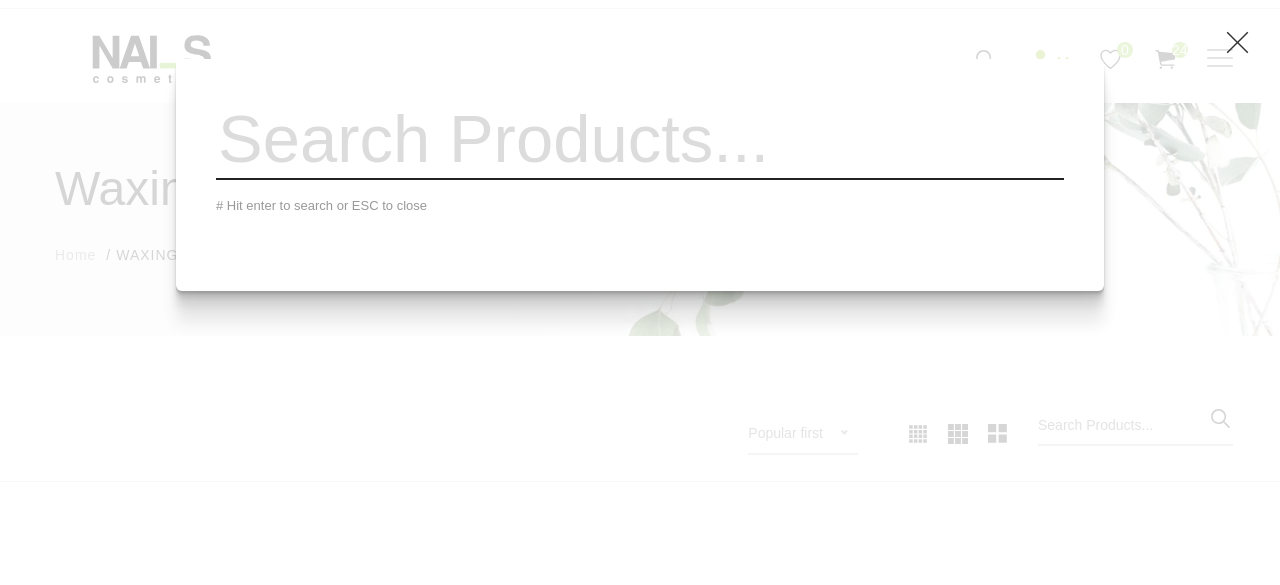 click 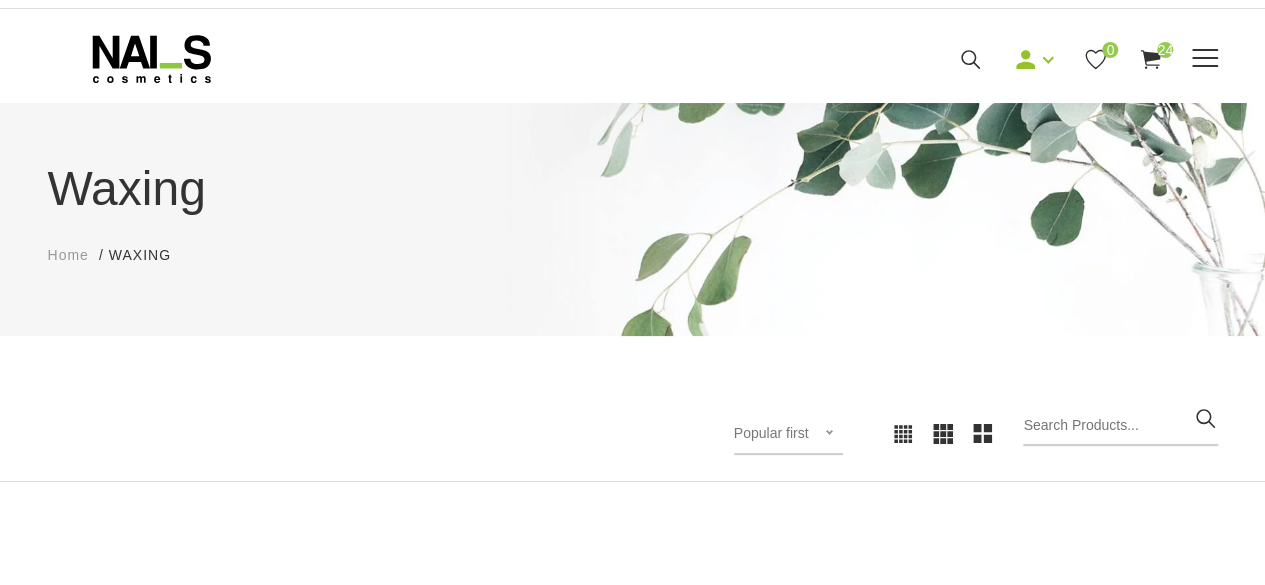 click at bounding box center (1205, 58) 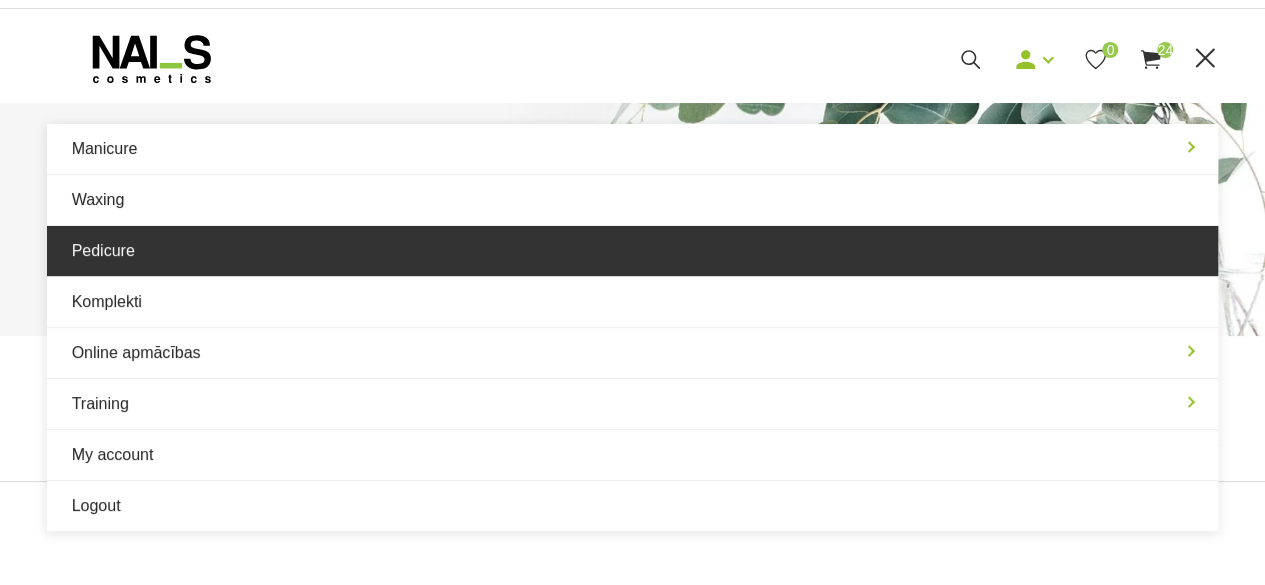 click on "Pedicure" at bounding box center [633, 251] 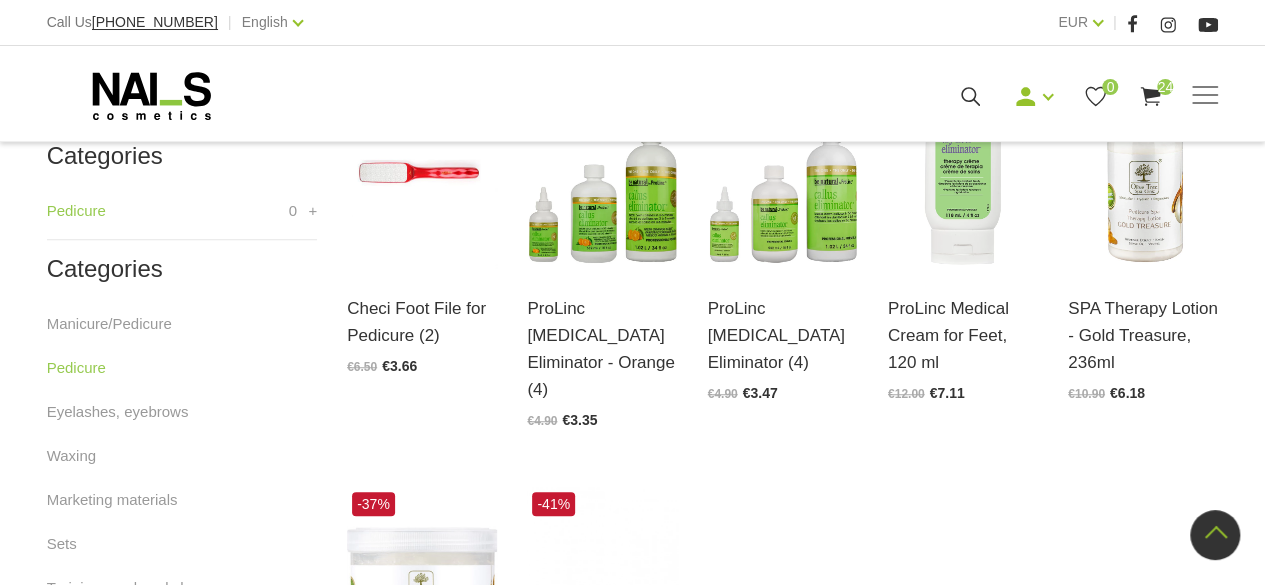 scroll, scrollTop: 555, scrollLeft: 0, axis: vertical 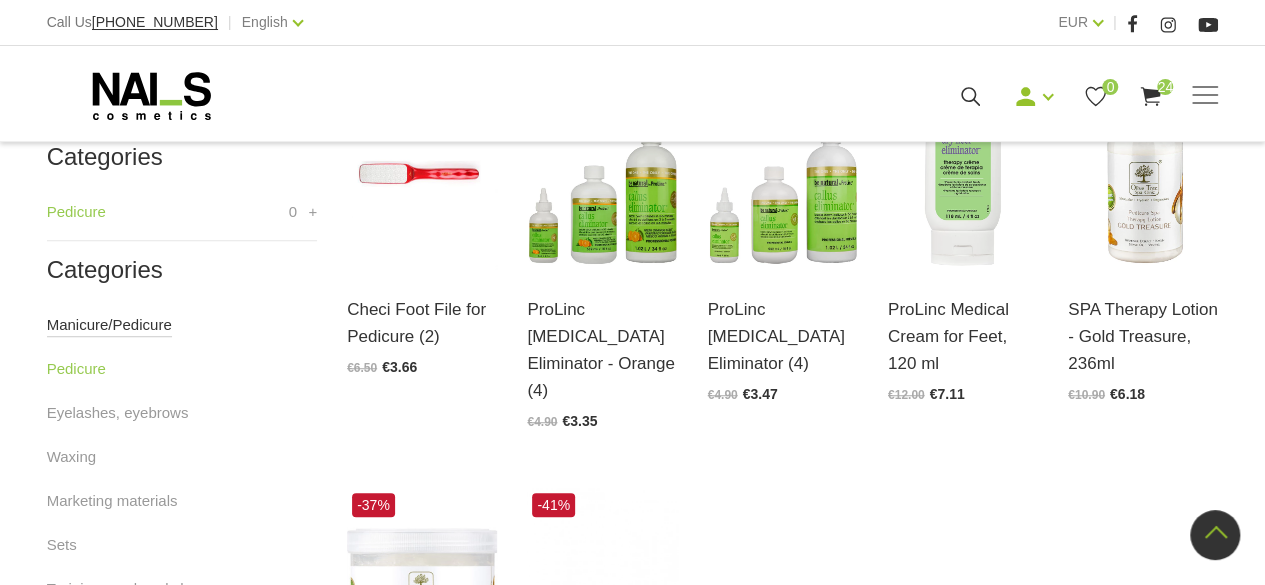 click on "Manicure/Pedicure" at bounding box center [109, 325] 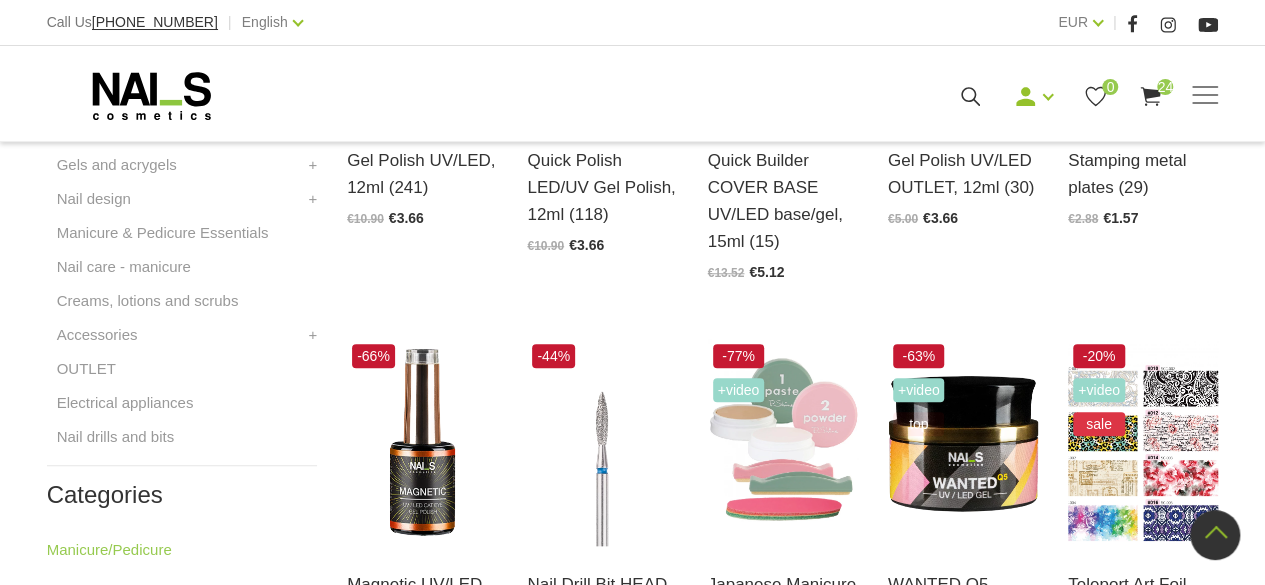 scroll, scrollTop: 742, scrollLeft: 0, axis: vertical 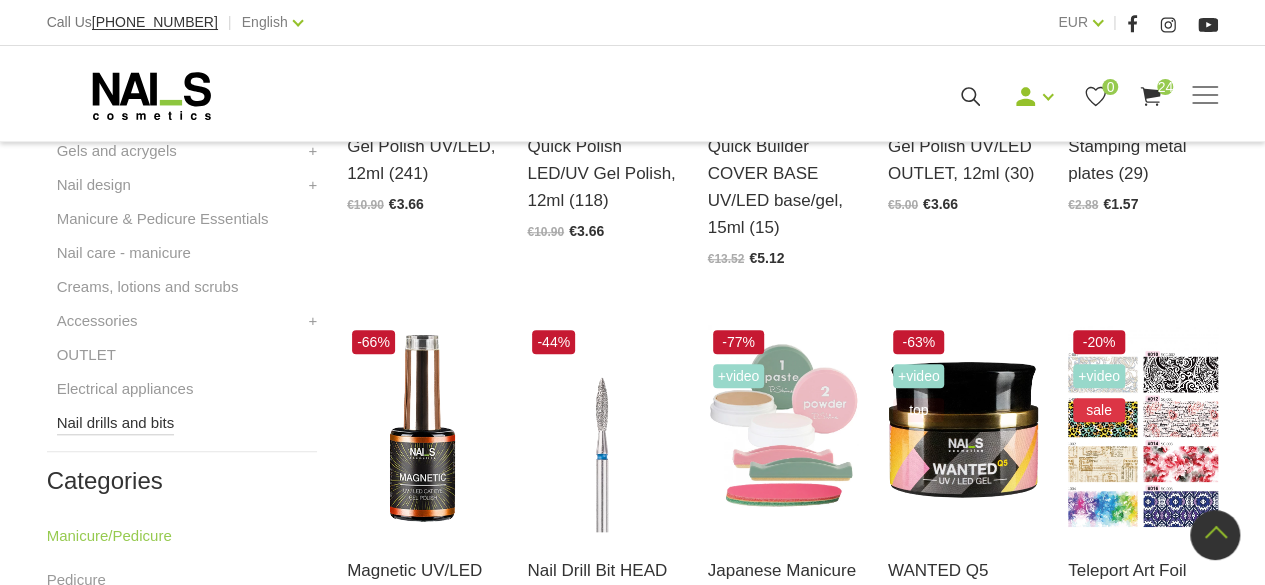 click on "Nail drills and bits" at bounding box center [116, 423] 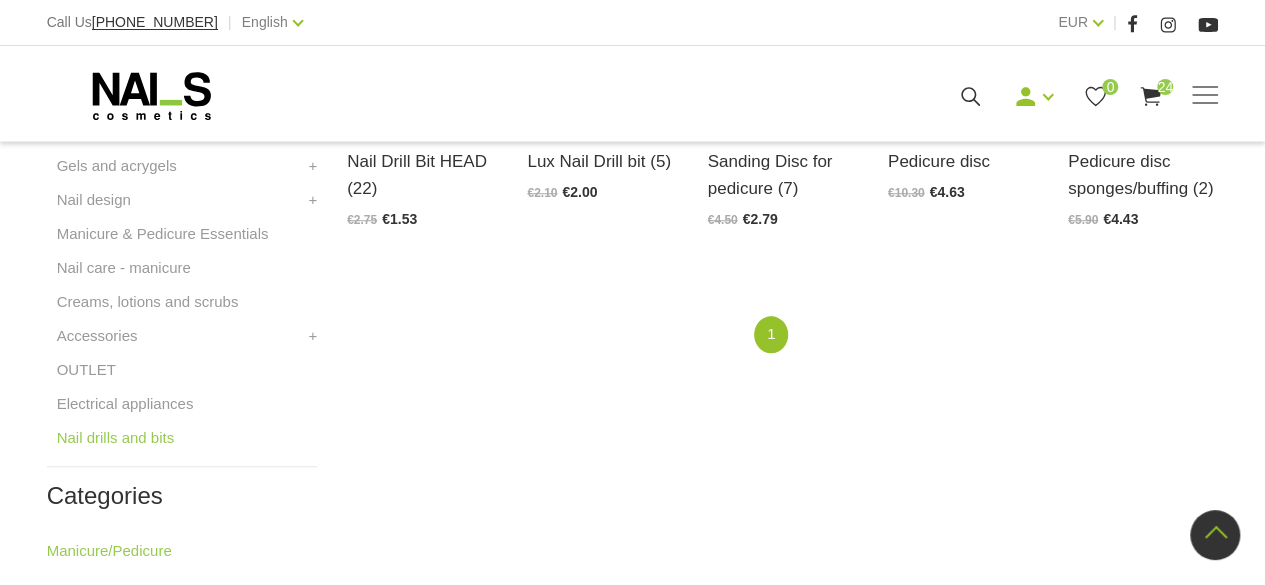 scroll, scrollTop: 677, scrollLeft: 0, axis: vertical 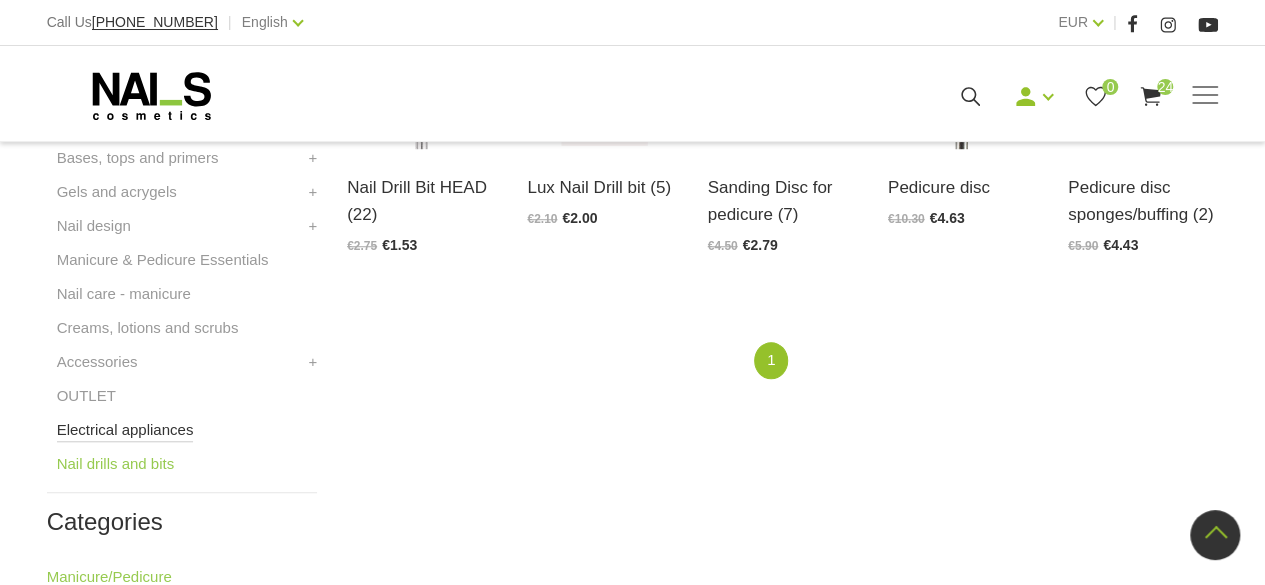 click on "Electrical appliances" at bounding box center [125, 430] 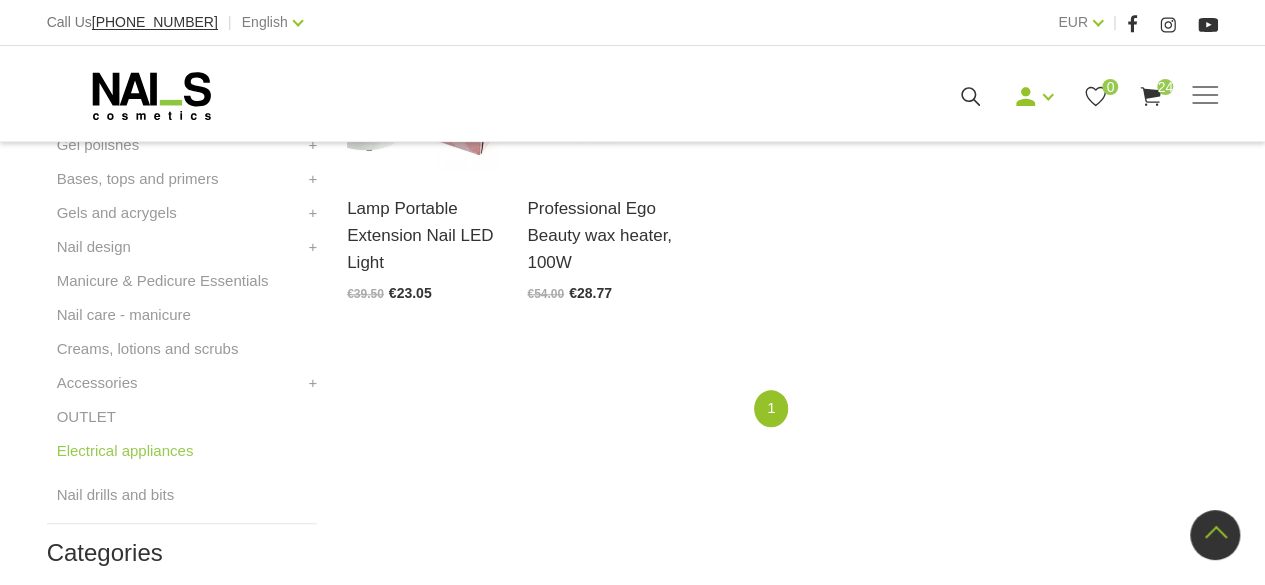 scroll, scrollTop: 655, scrollLeft: 0, axis: vertical 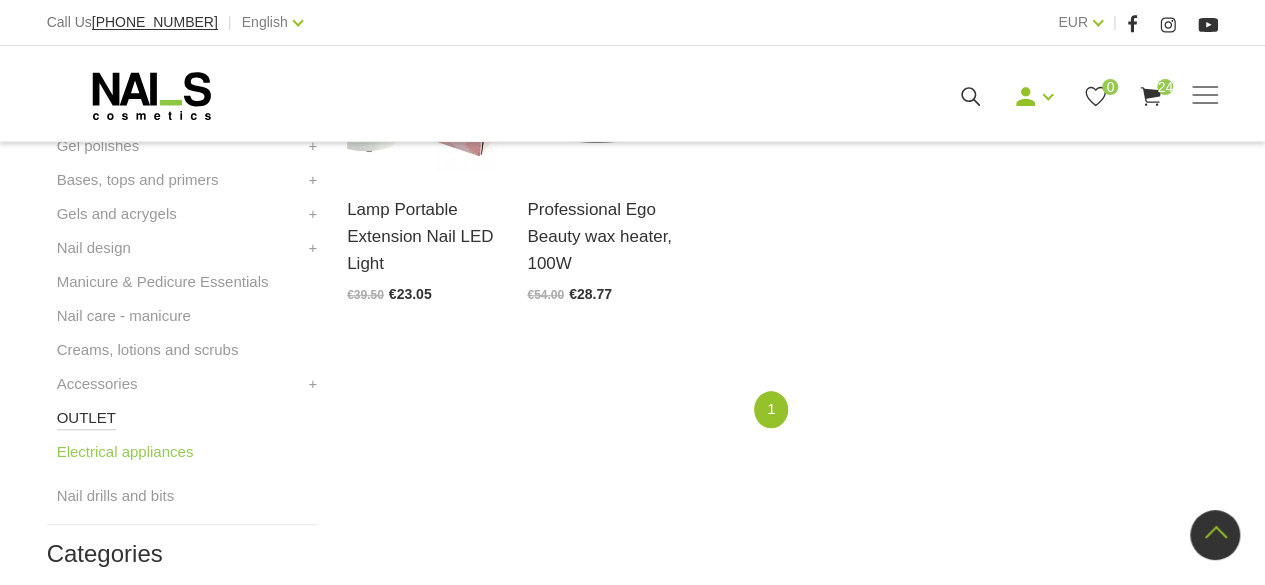 click on "OUTLET" at bounding box center (86, 418) 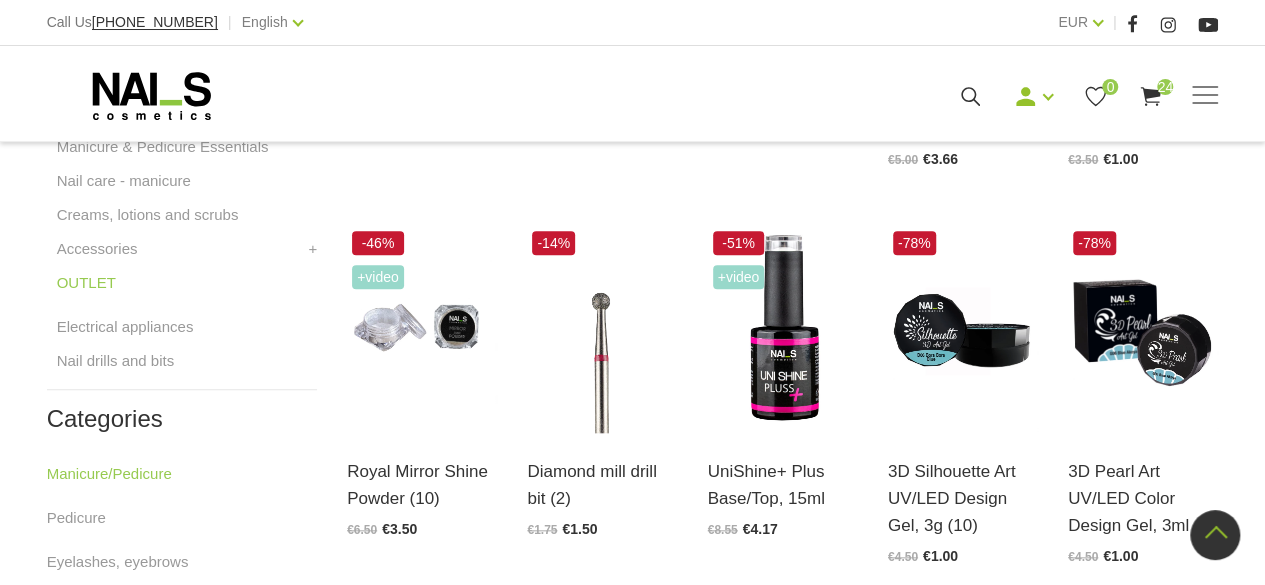 scroll, scrollTop: 812, scrollLeft: 0, axis: vertical 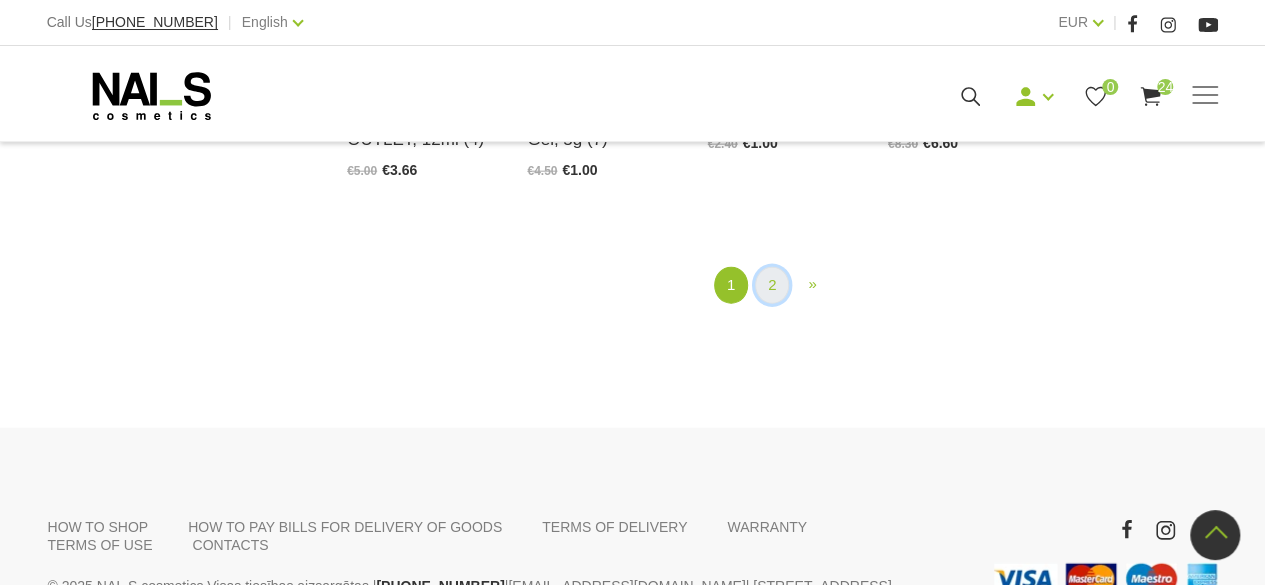 click on "2" at bounding box center [772, 285] 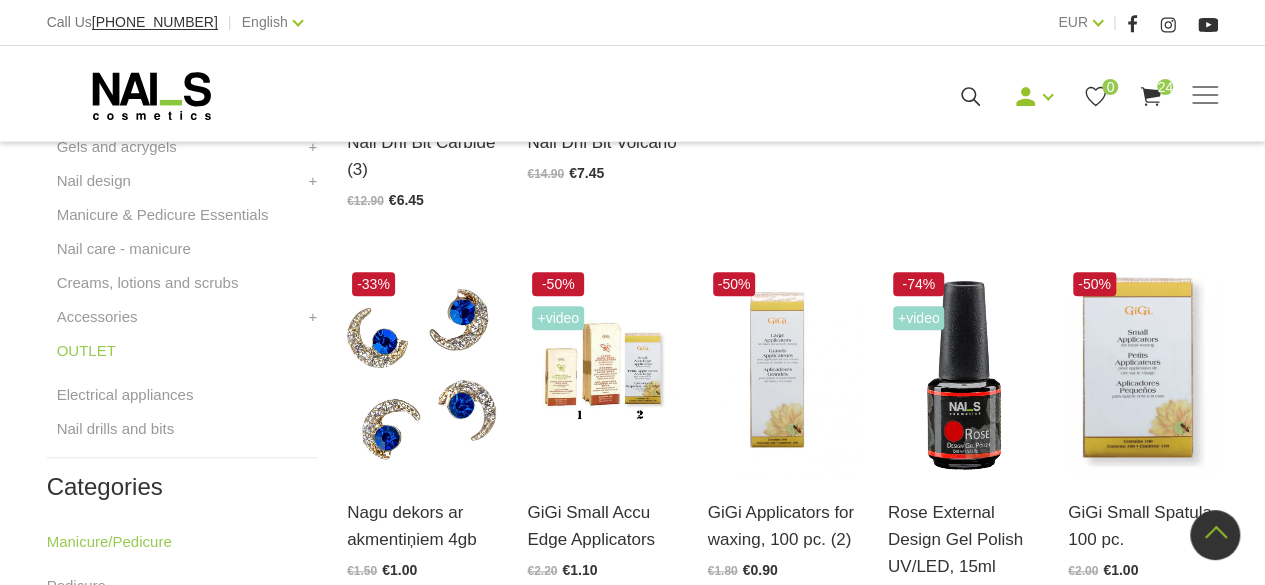 scroll, scrollTop: 722, scrollLeft: 0, axis: vertical 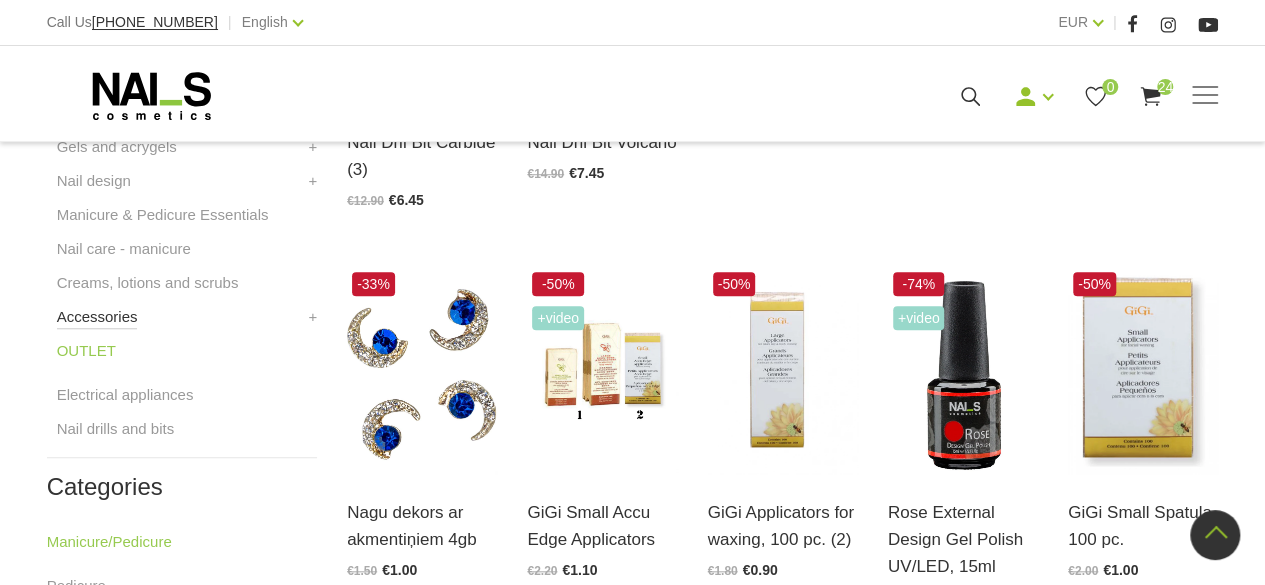 click on "Accessories" at bounding box center (97, 317) 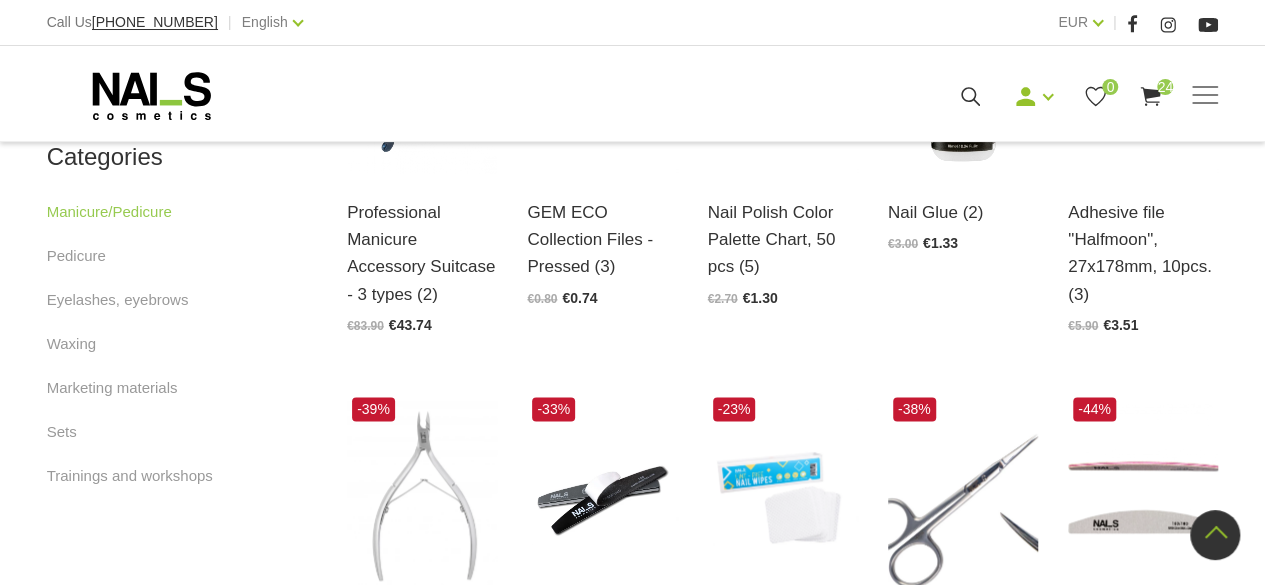 scroll, scrollTop: 1078, scrollLeft: 0, axis: vertical 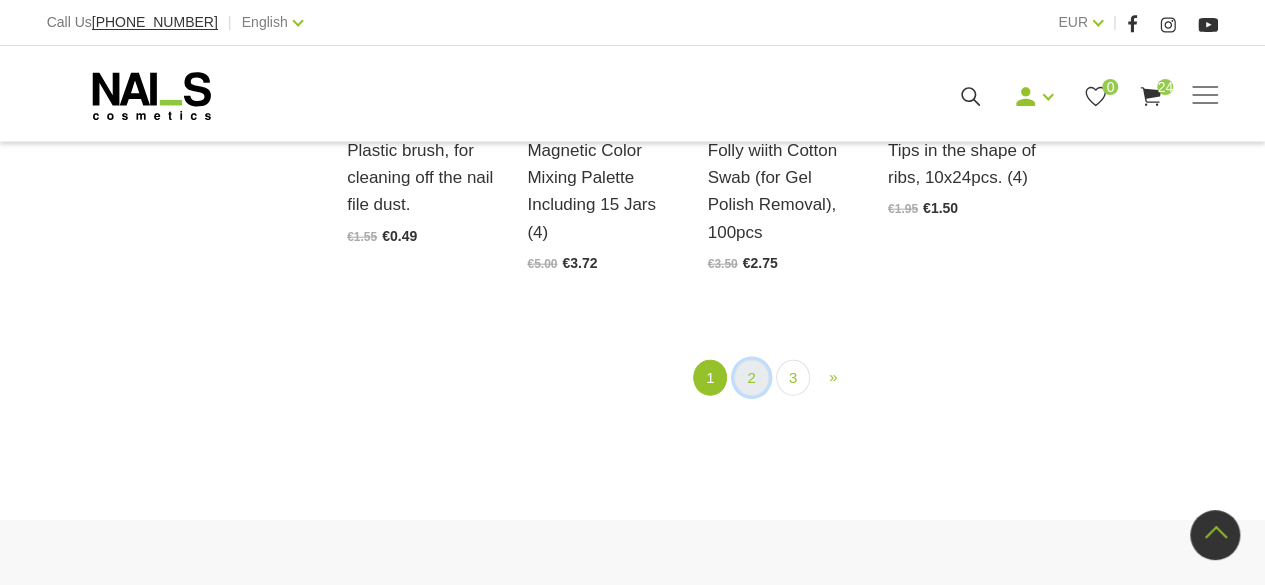 click on "2" at bounding box center [751, 378] 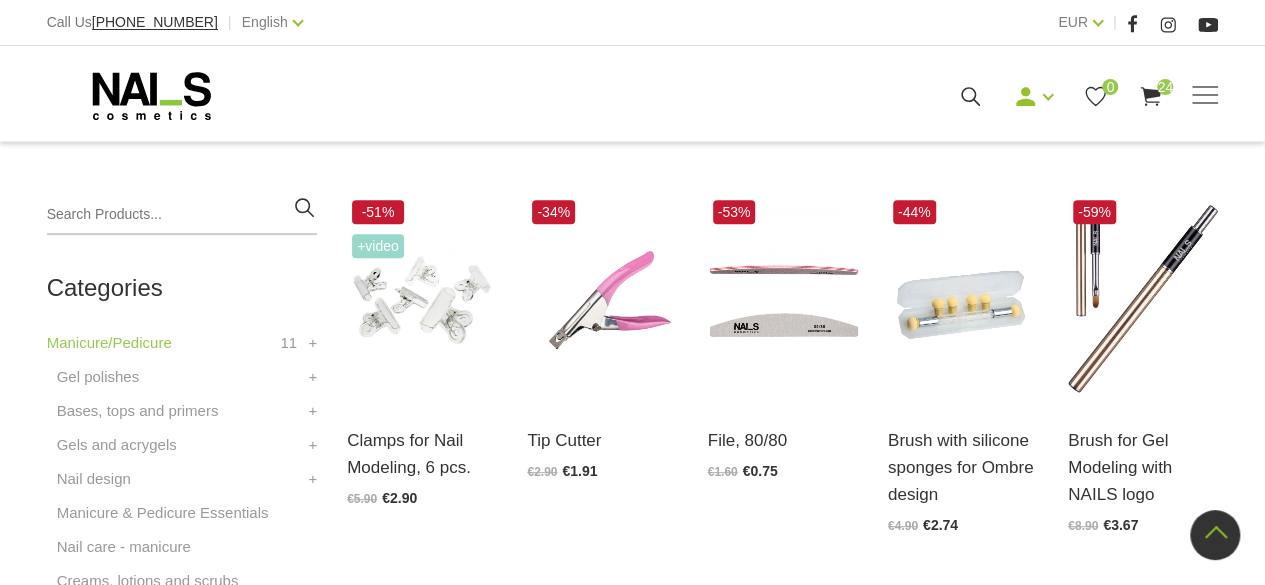 scroll, scrollTop: 408, scrollLeft: 0, axis: vertical 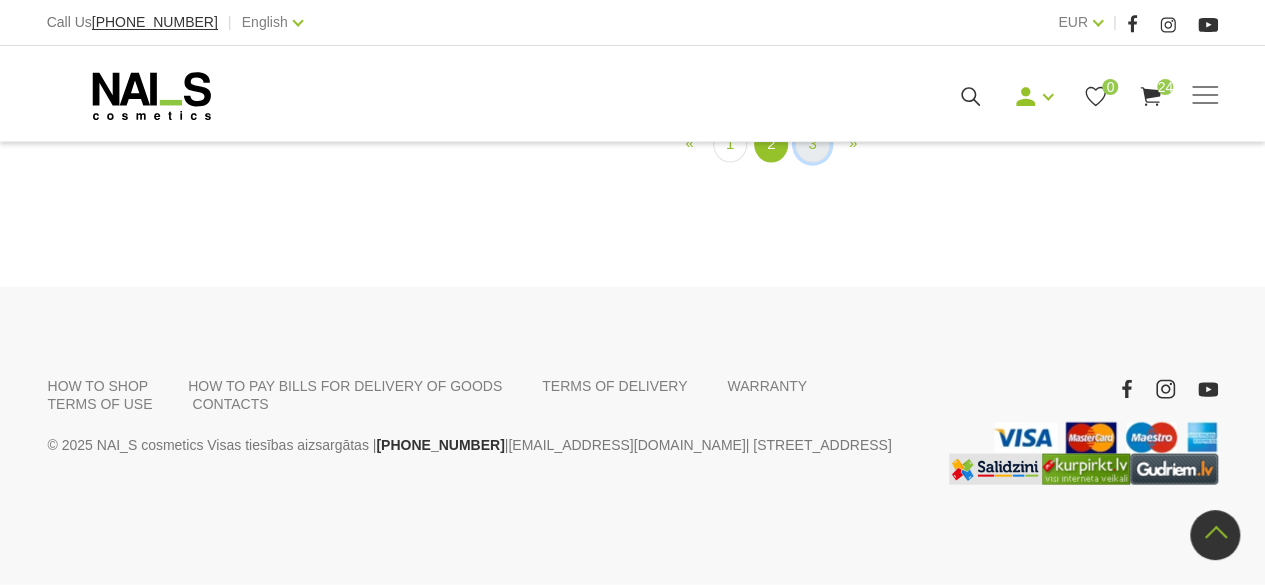 click on "3" at bounding box center [812, 144] 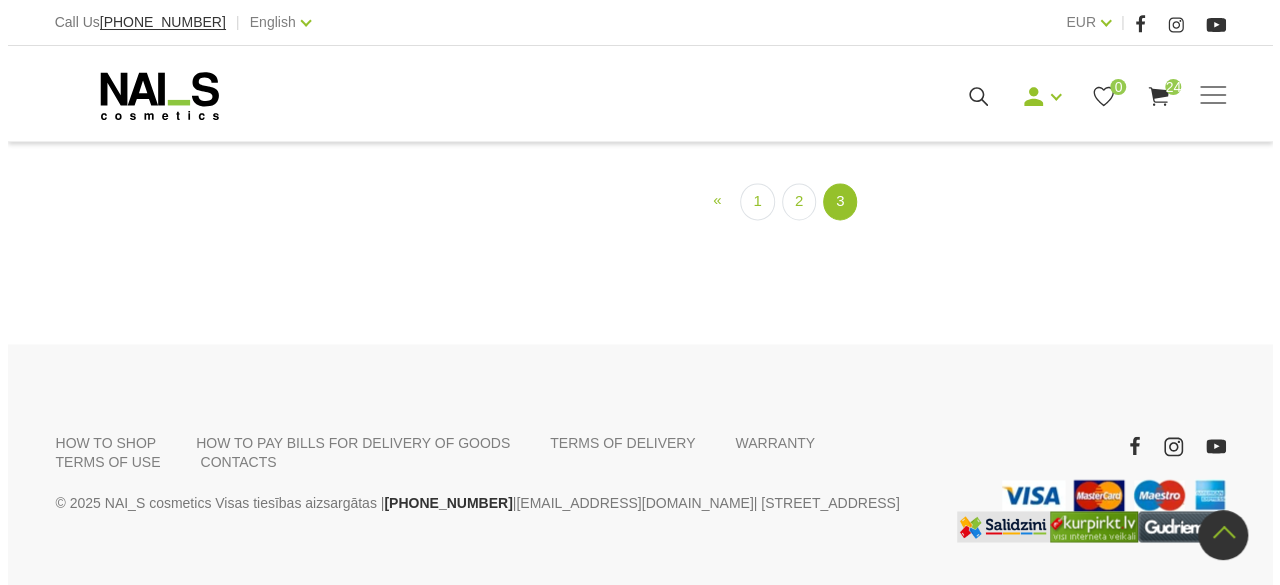 scroll, scrollTop: 1437, scrollLeft: 0, axis: vertical 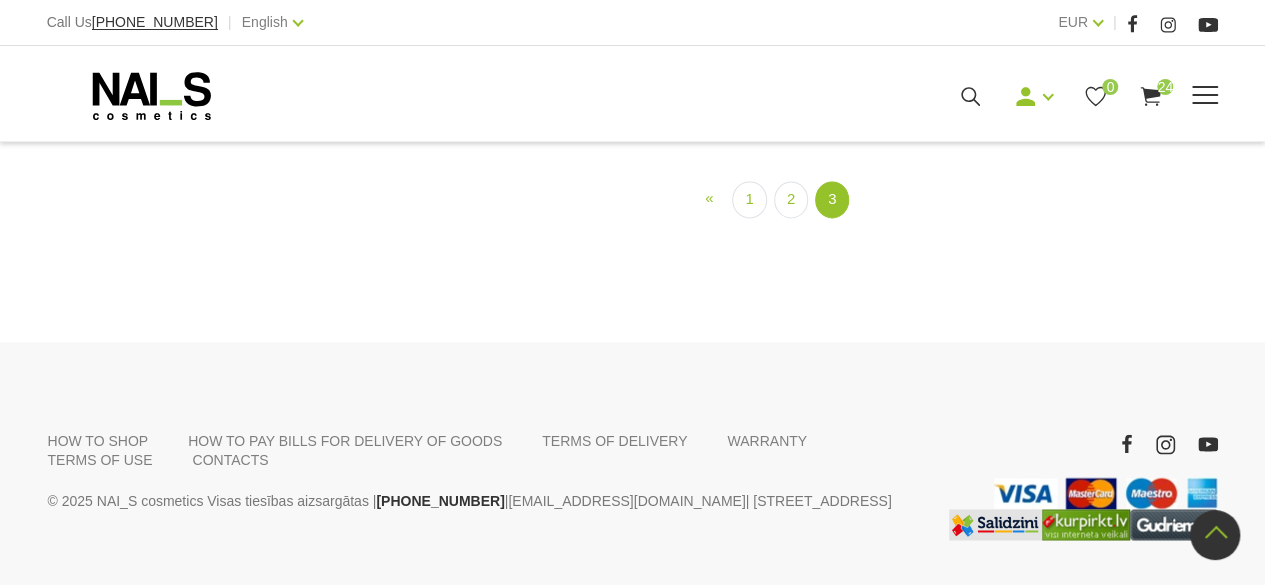 click 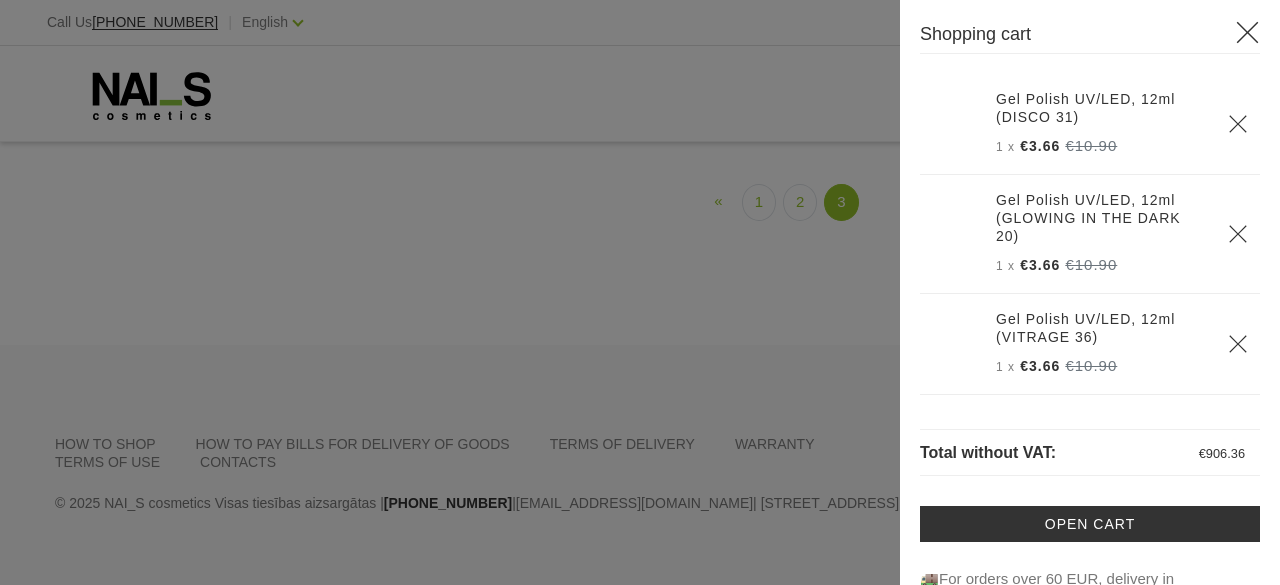 scroll, scrollTop: 24604, scrollLeft: 0, axis: vertical 